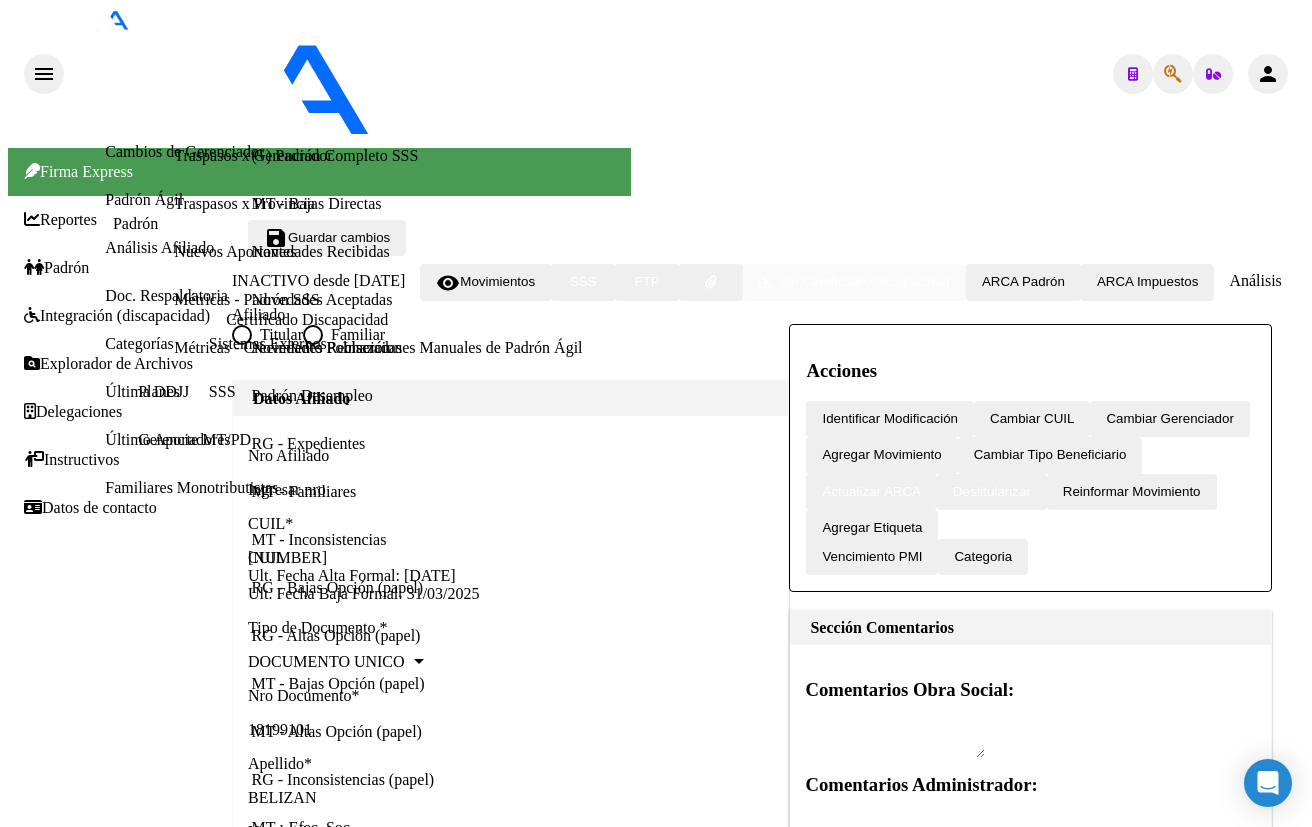 scroll, scrollTop: 0, scrollLeft: 0, axis: both 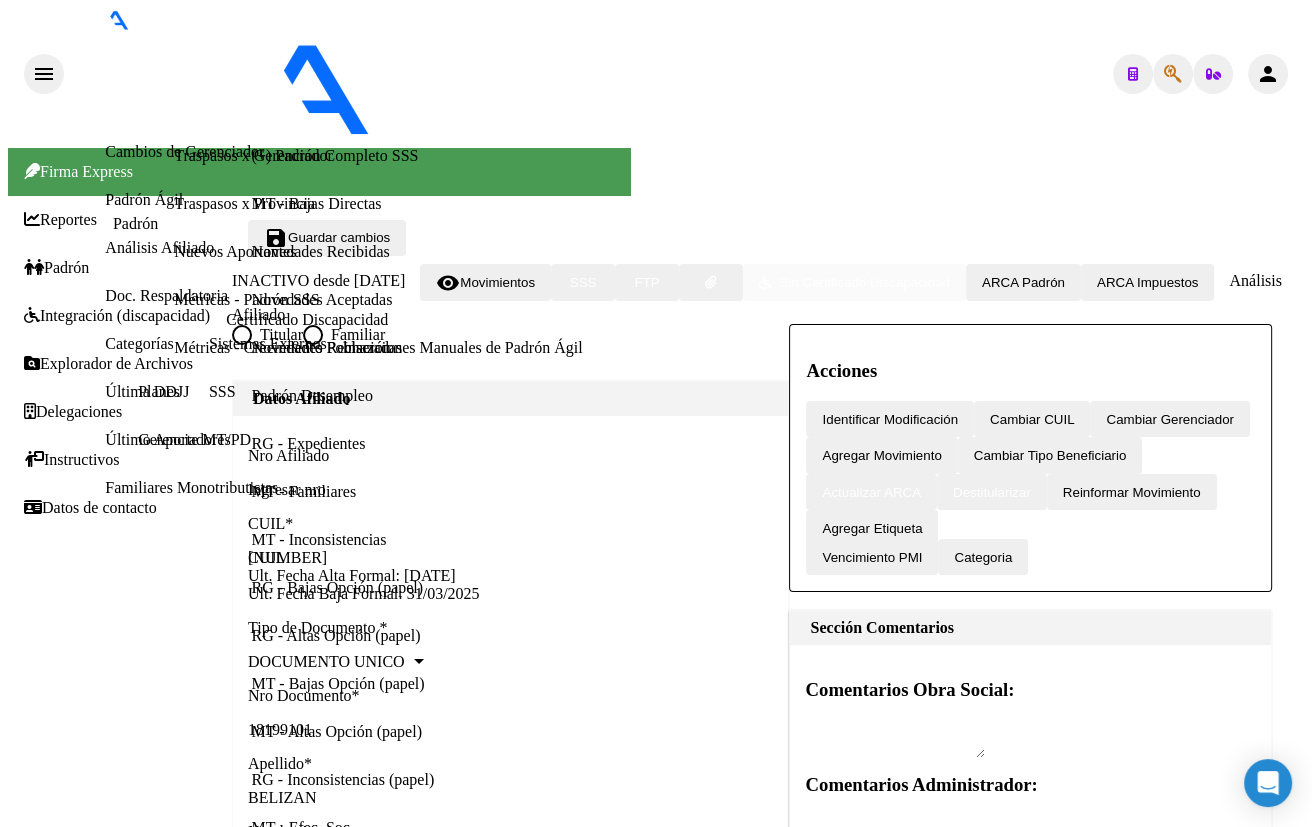 type on "44490275" 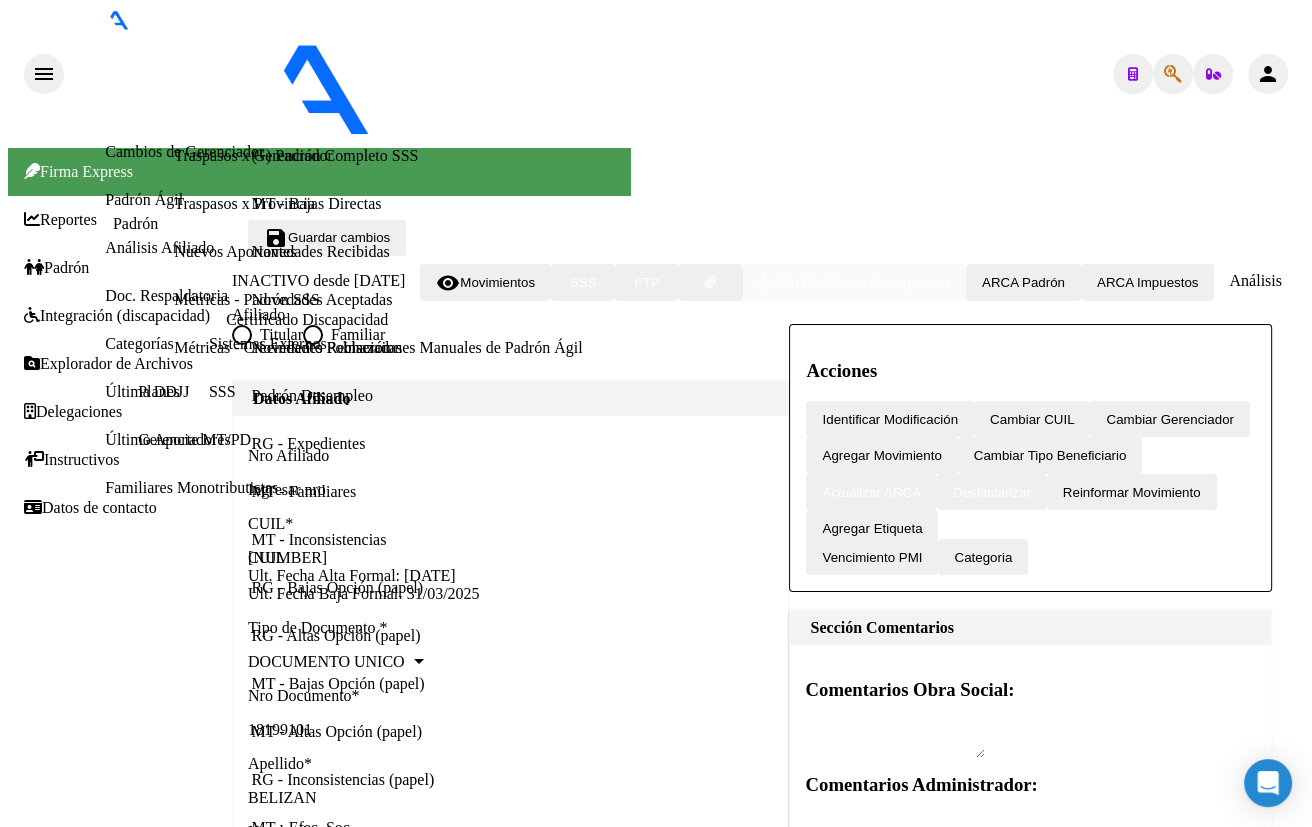 click on "27444902758" 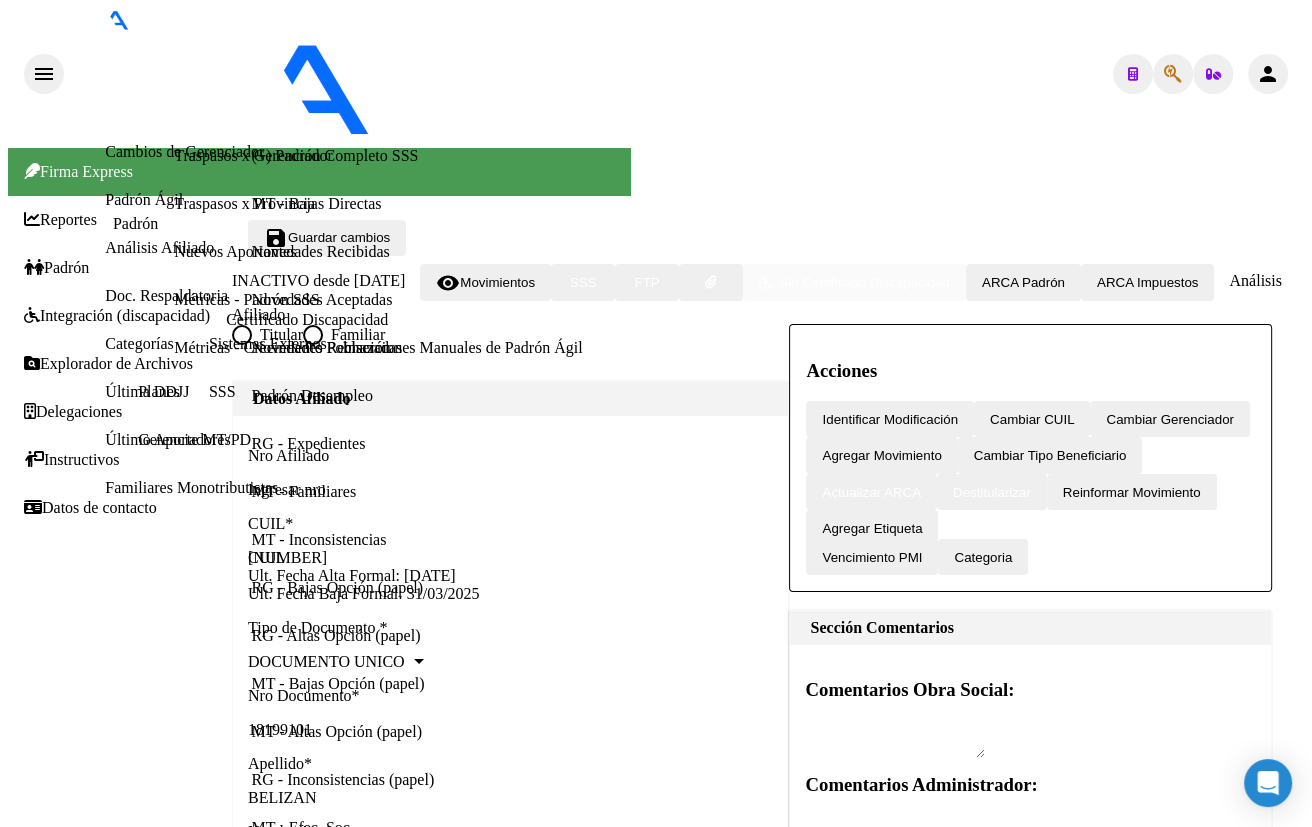 scroll, scrollTop: 454, scrollLeft: 0, axis: vertical 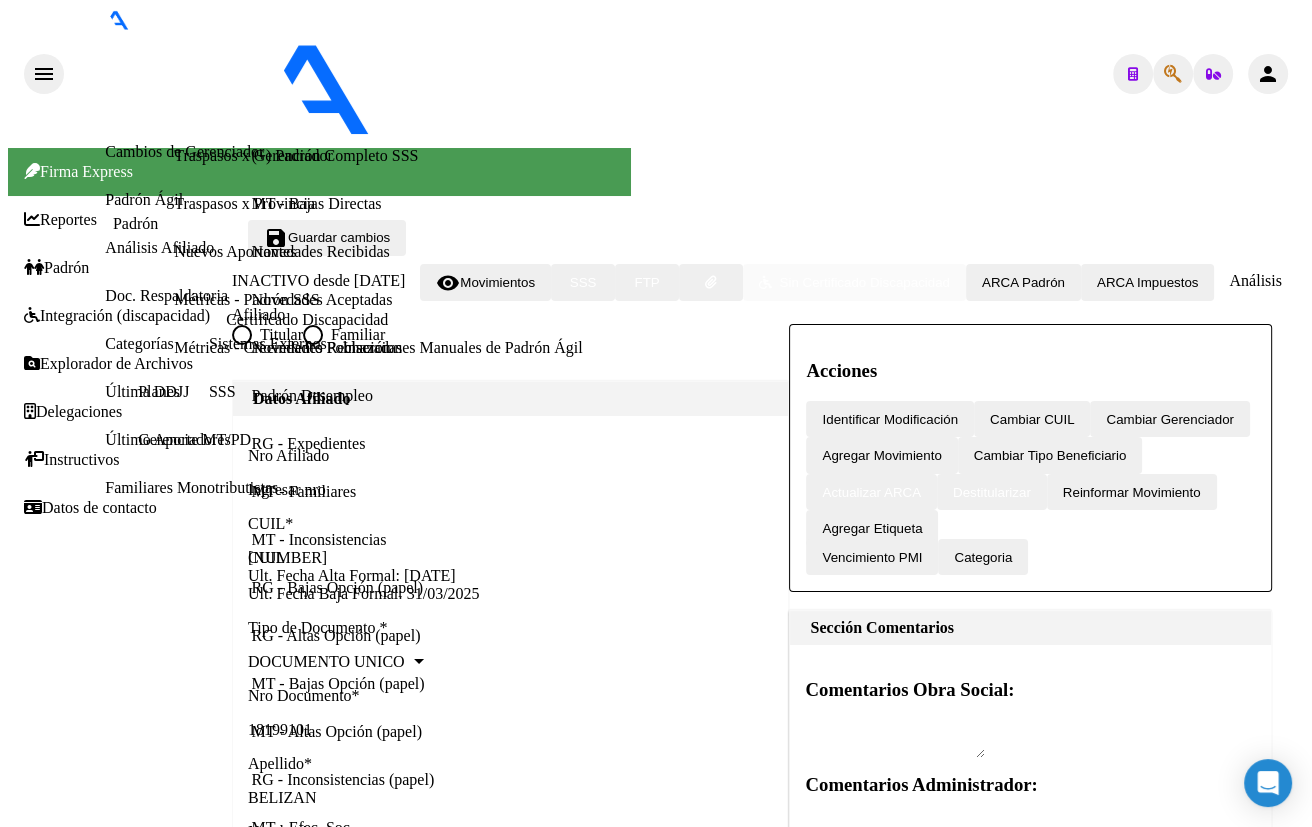 click 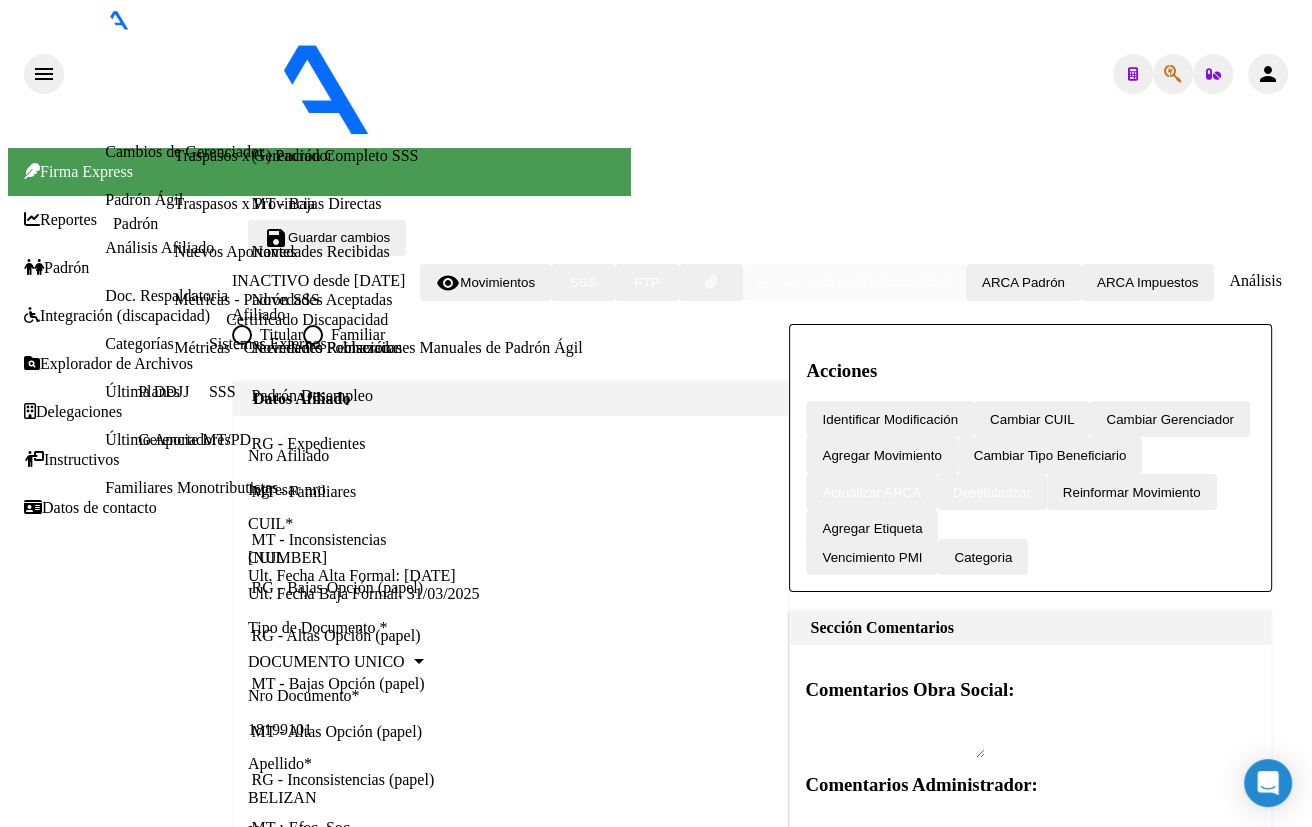 type on "[NUMBER]" 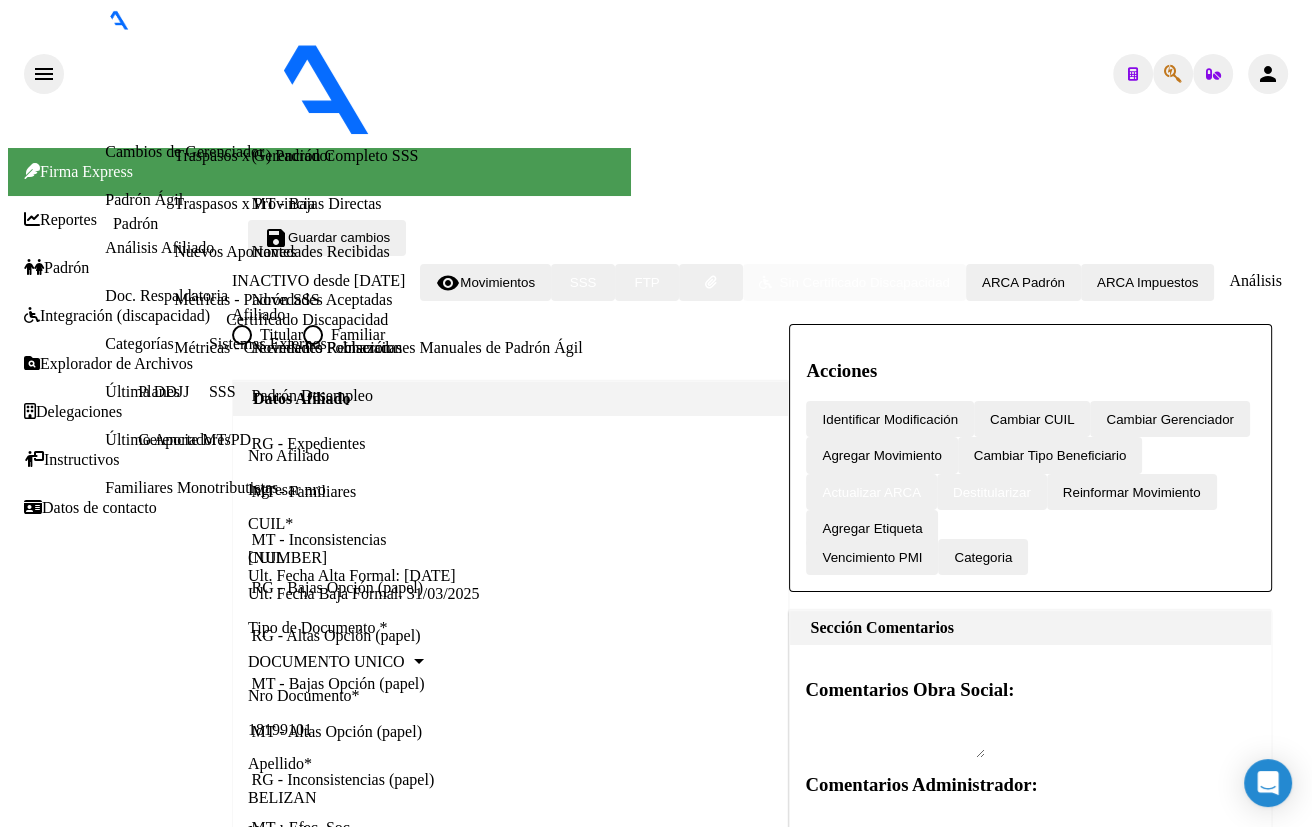 click on "20182079996" 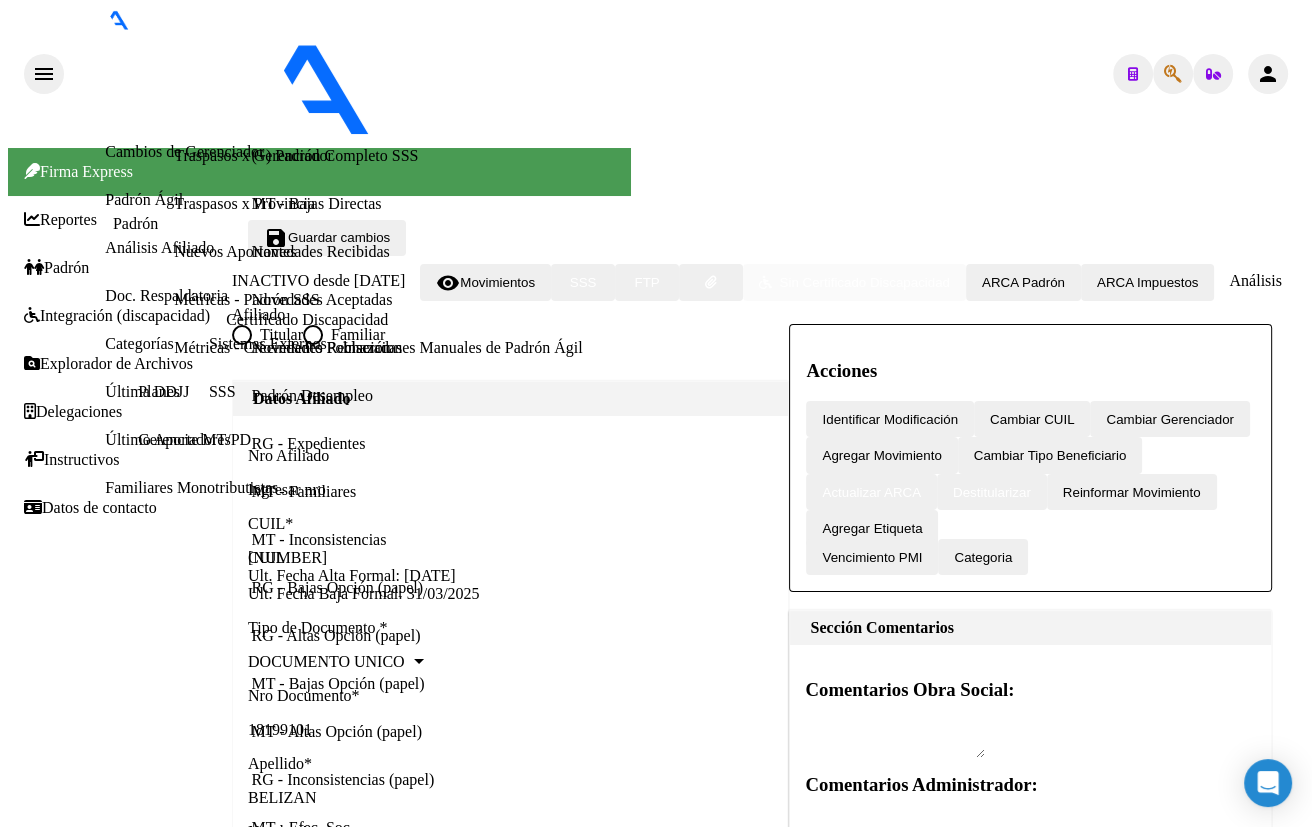 scroll, scrollTop: 1444, scrollLeft: 0, axis: vertical 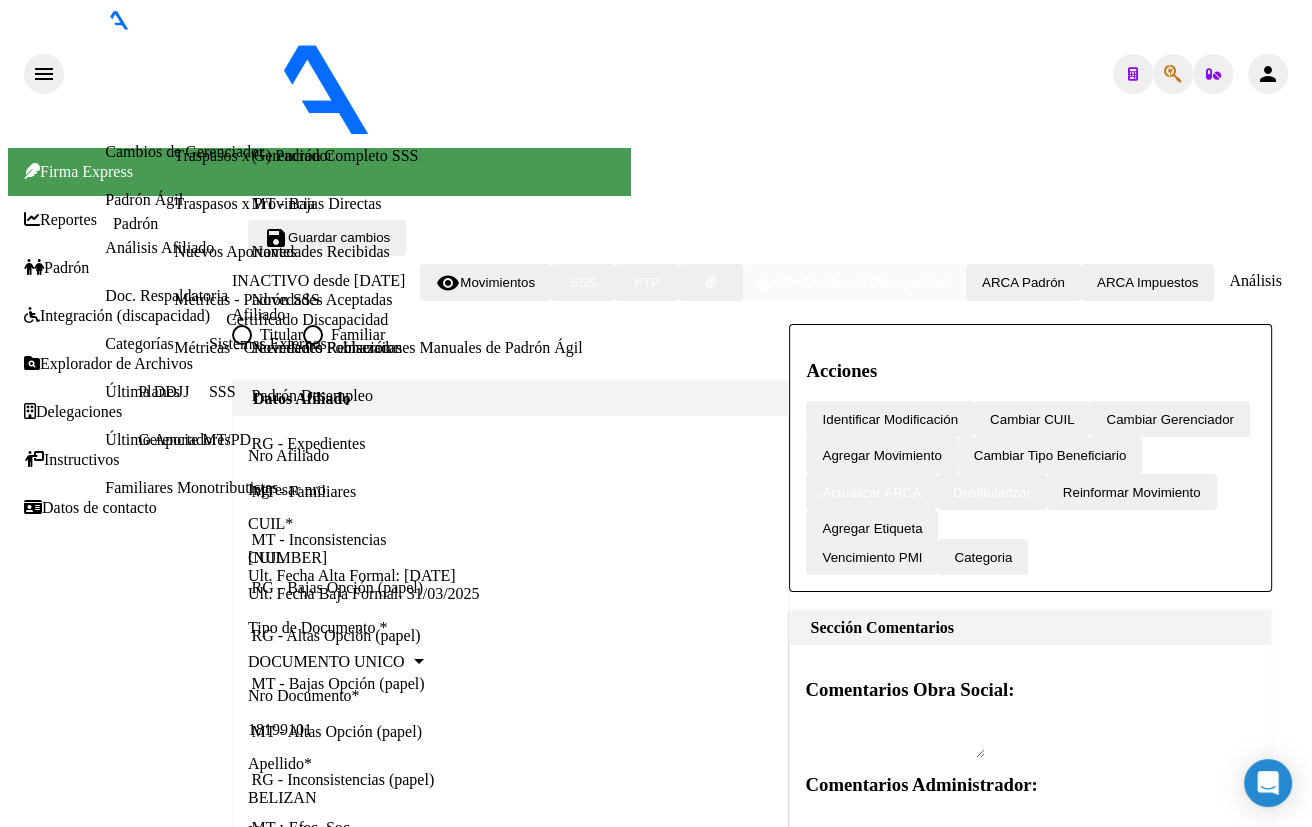 click 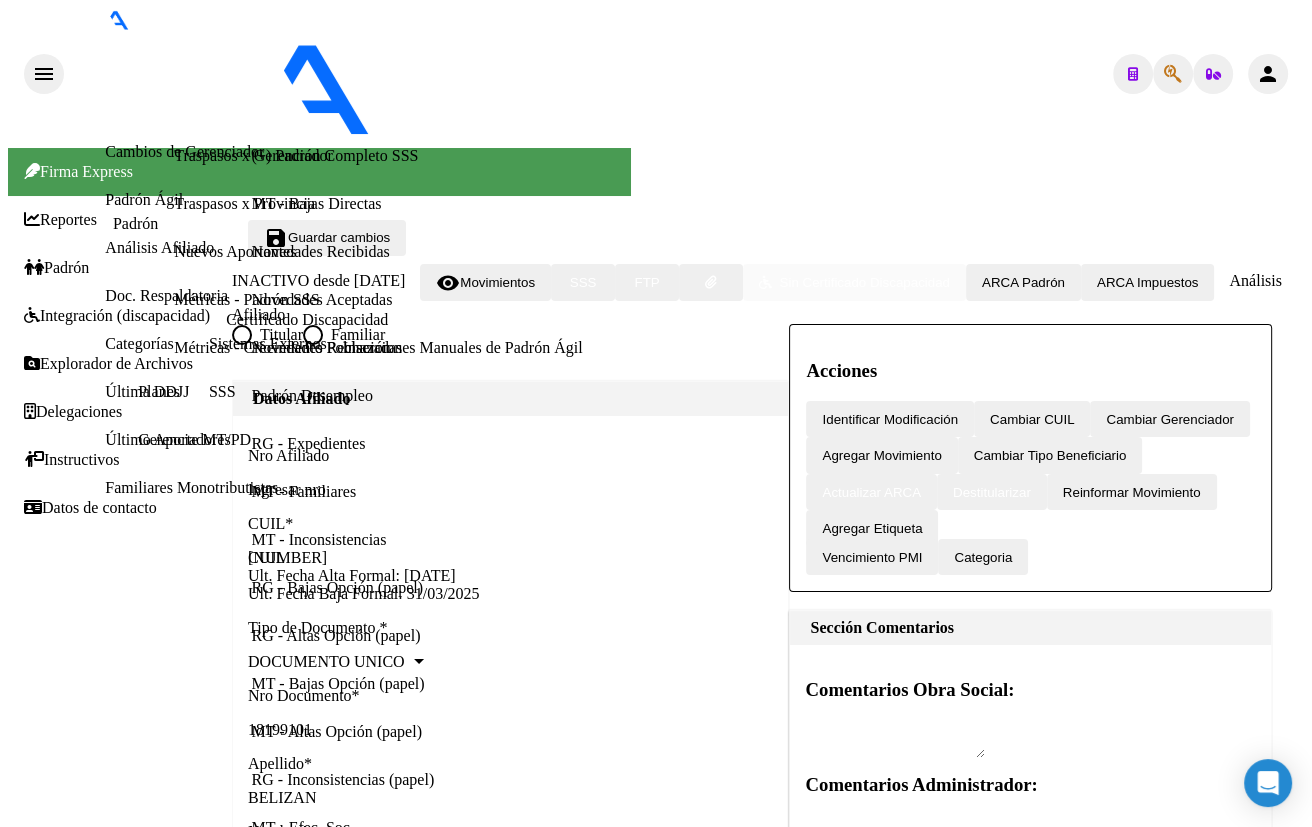 type on "[NUMBER]" 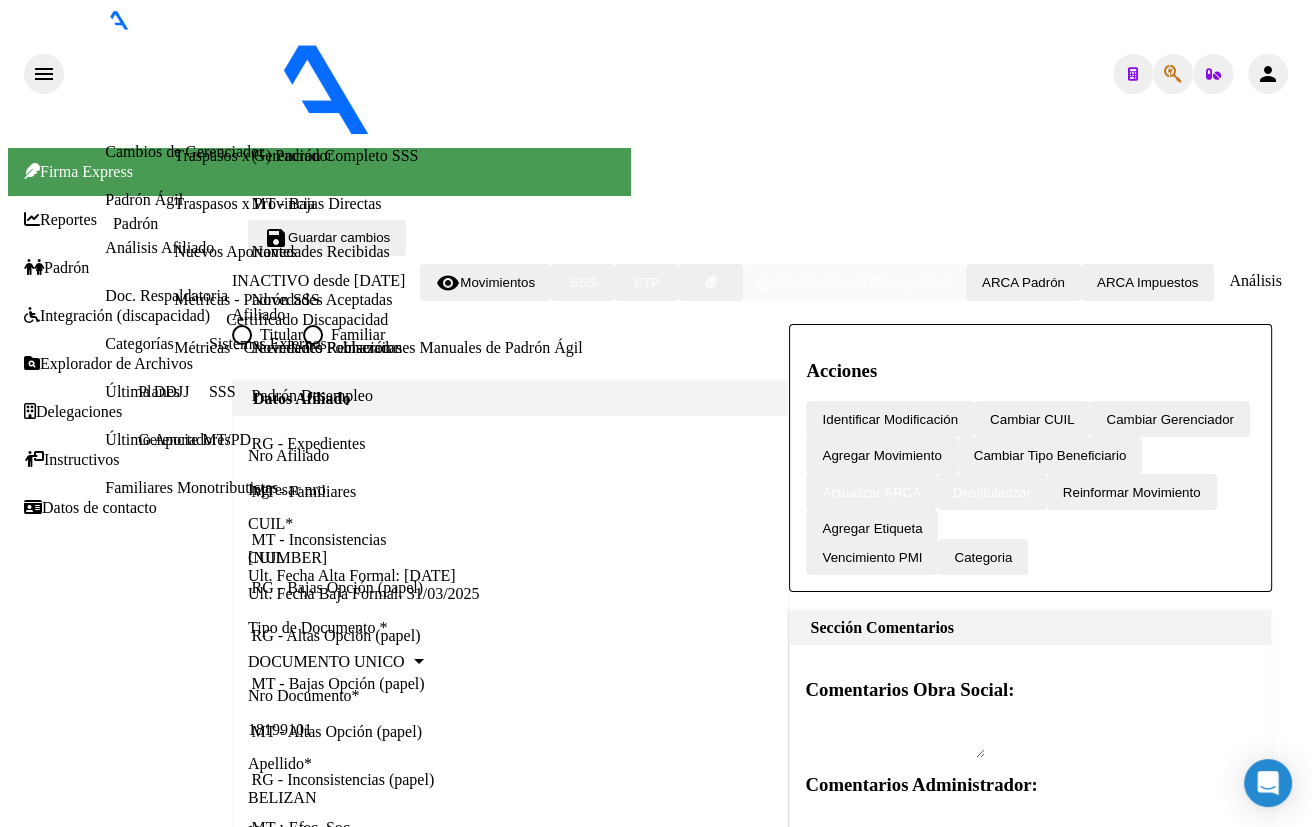 click on "[CUIL]" 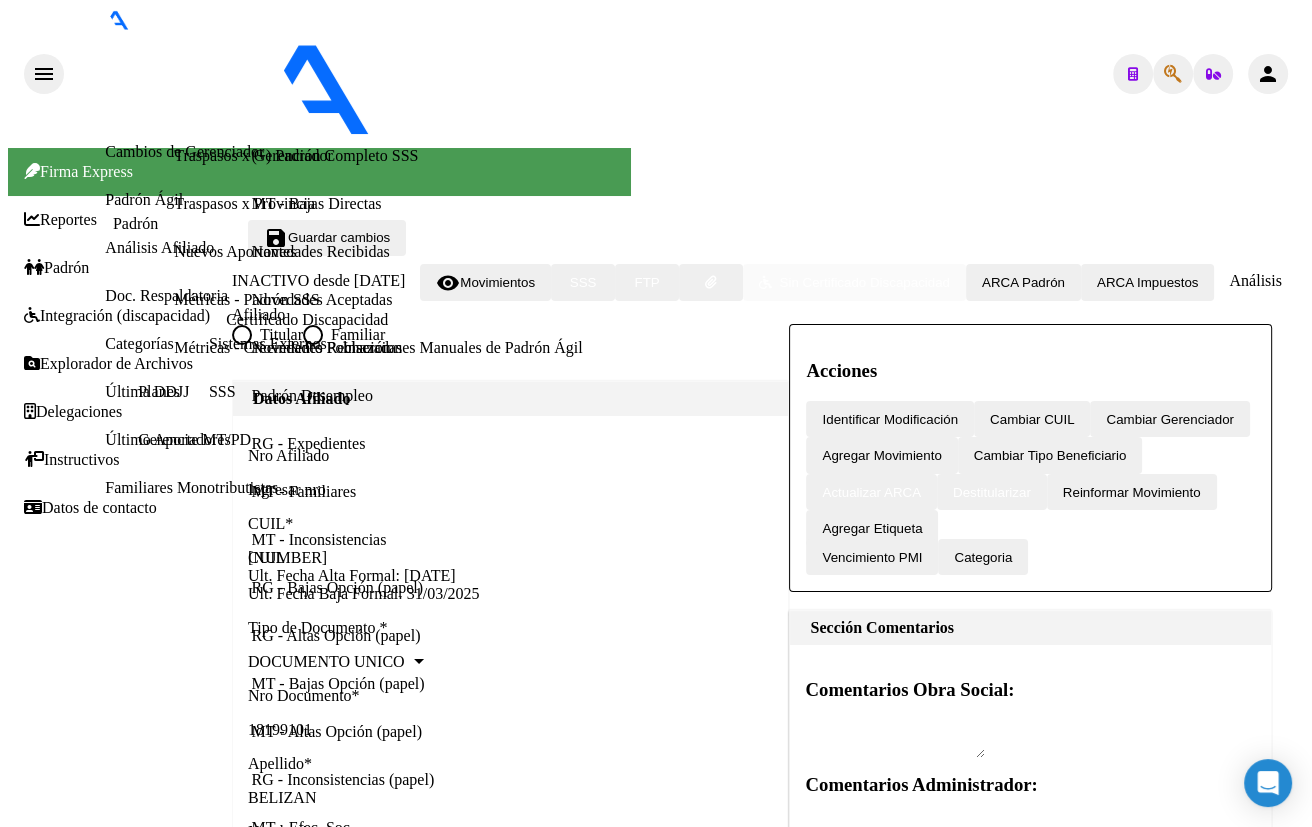 scroll, scrollTop: 0, scrollLeft: 0, axis: both 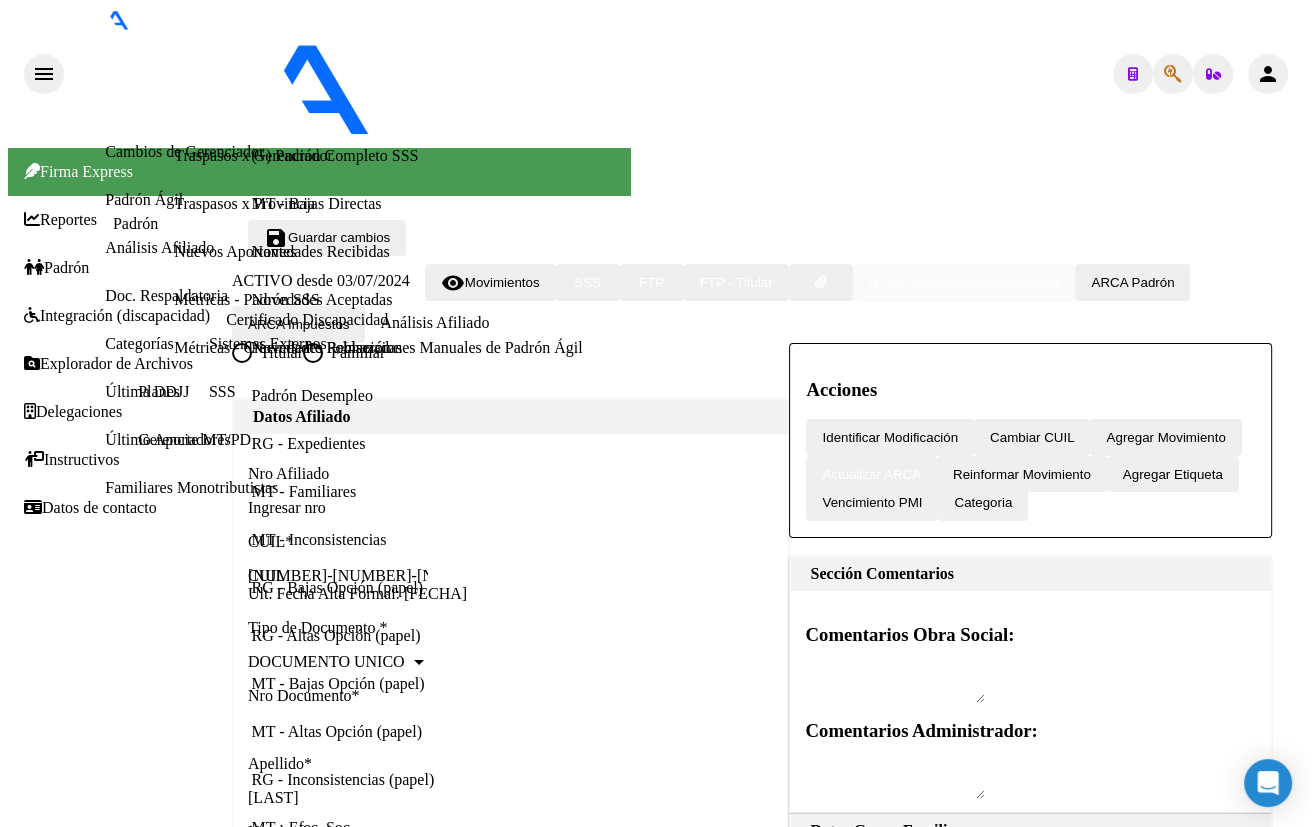 click on "Agregar Movimiento" 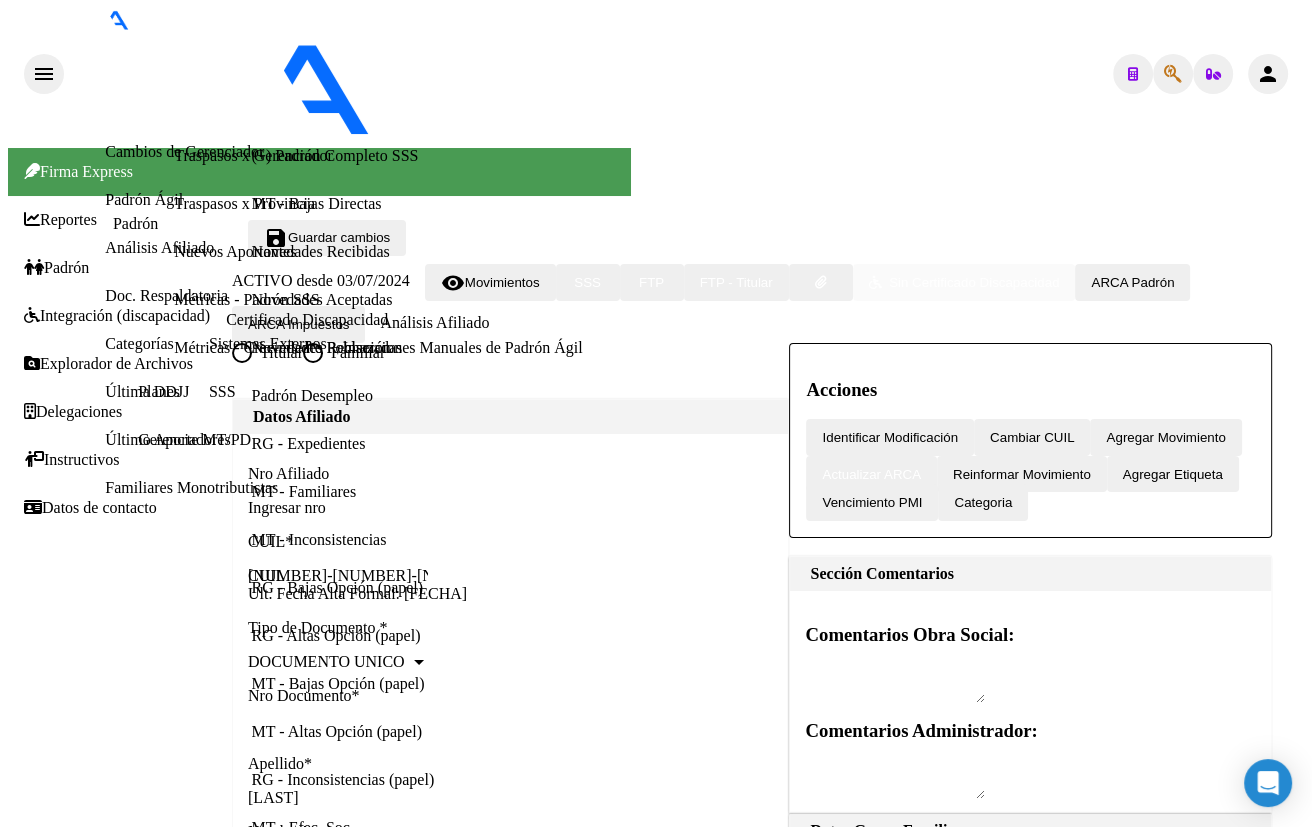 click 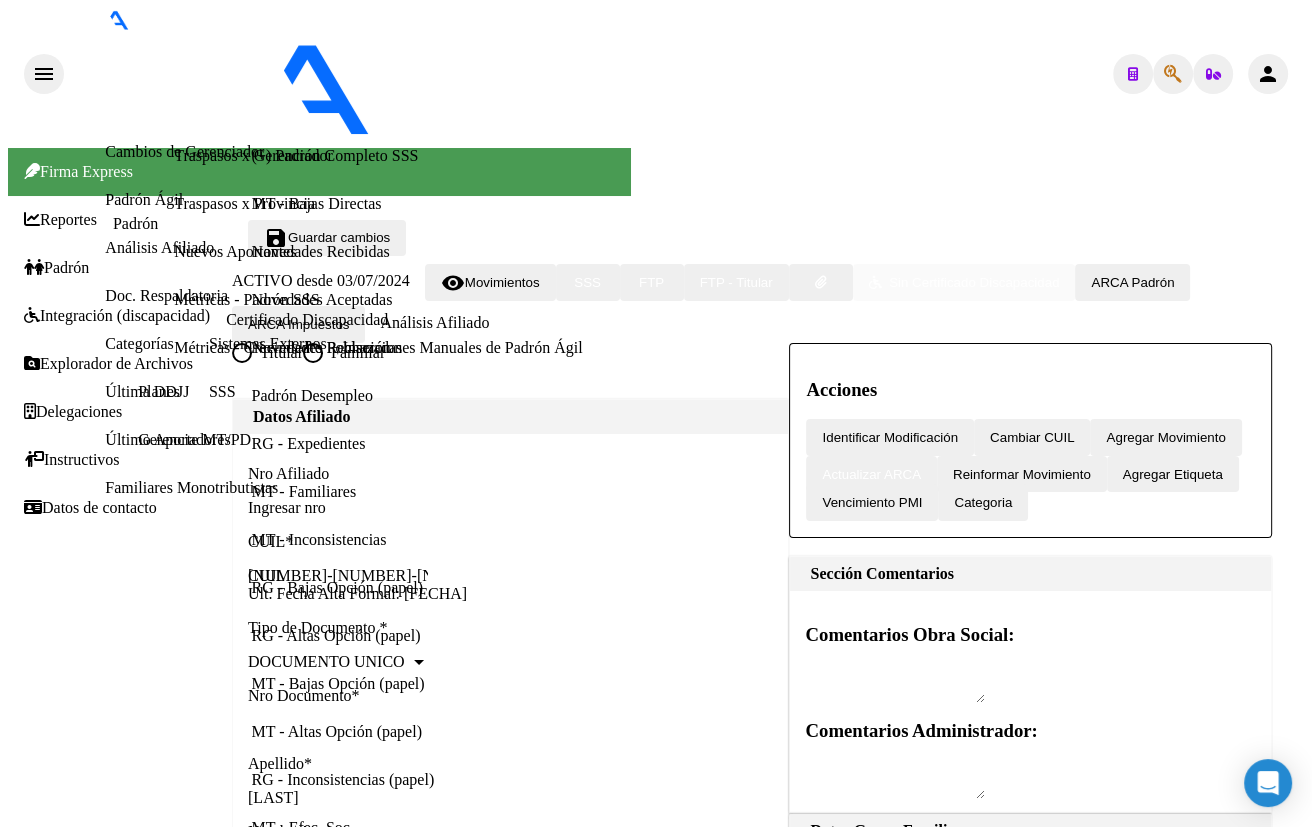 type on "[DATE]" 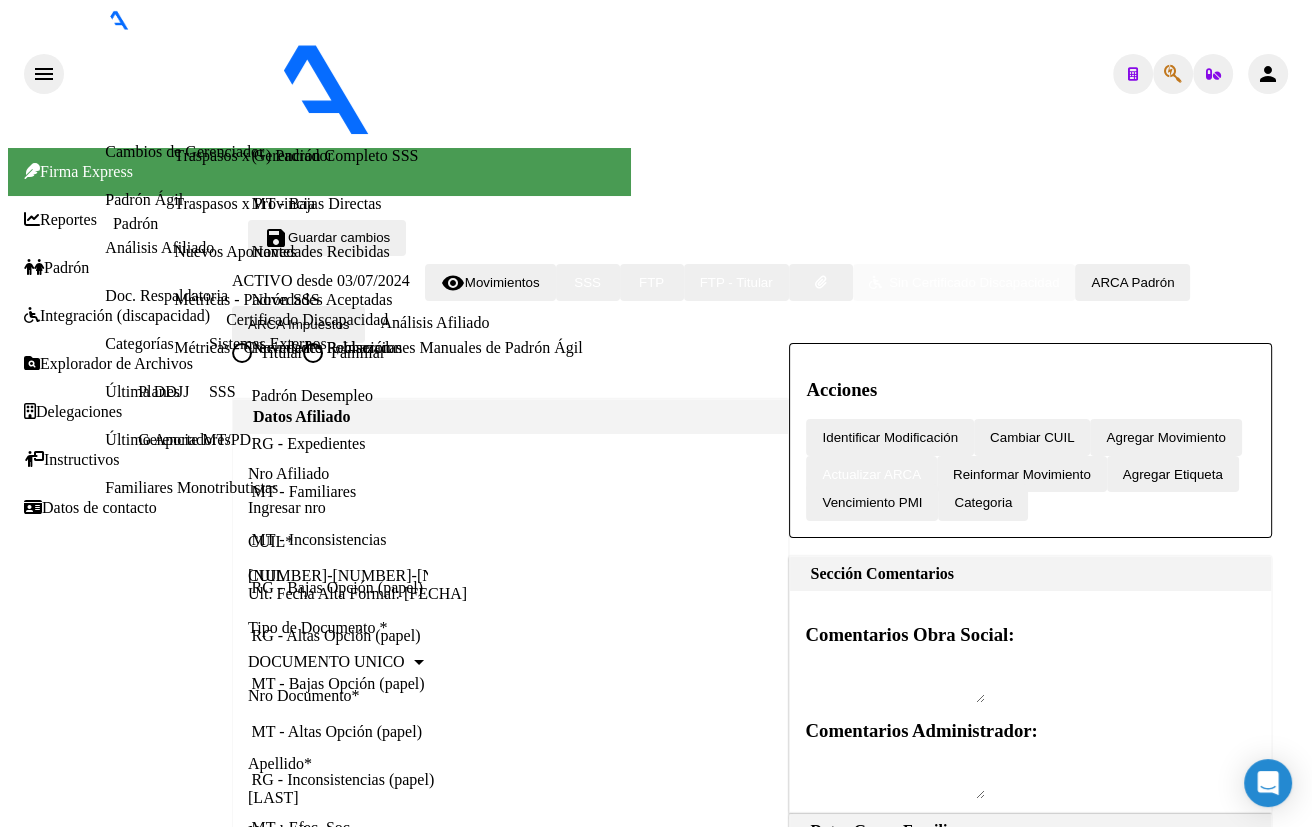 type 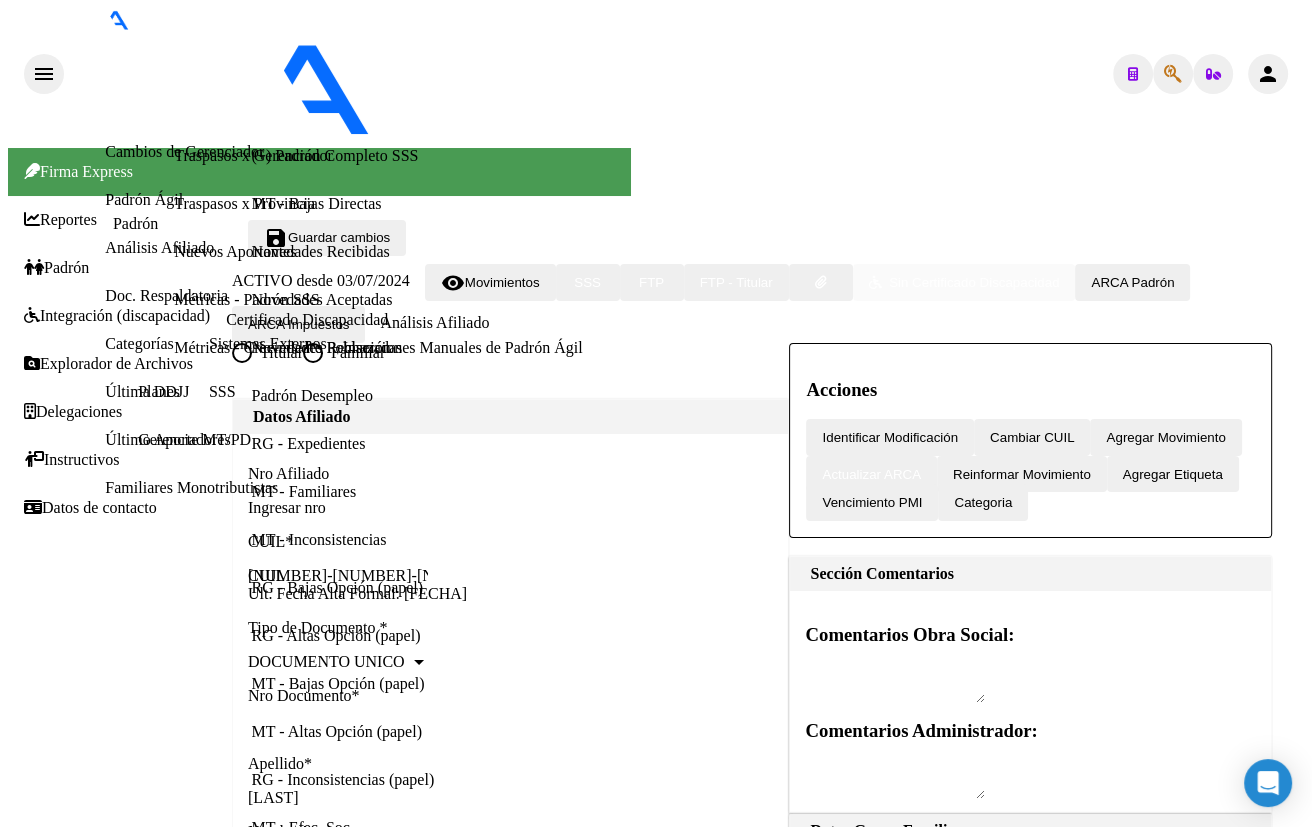 scroll, scrollTop: 181, scrollLeft: 0, axis: vertical 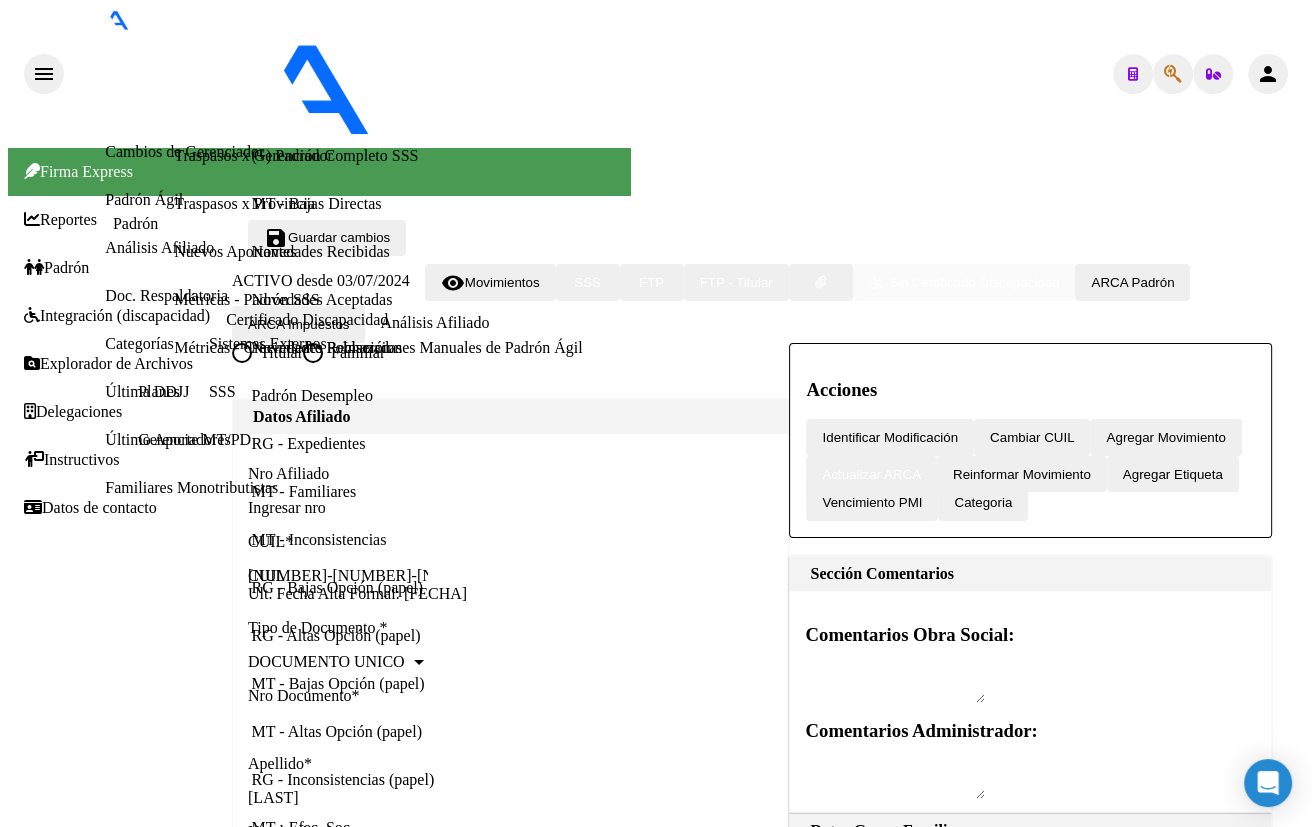 click on "Agregar Movimiento" 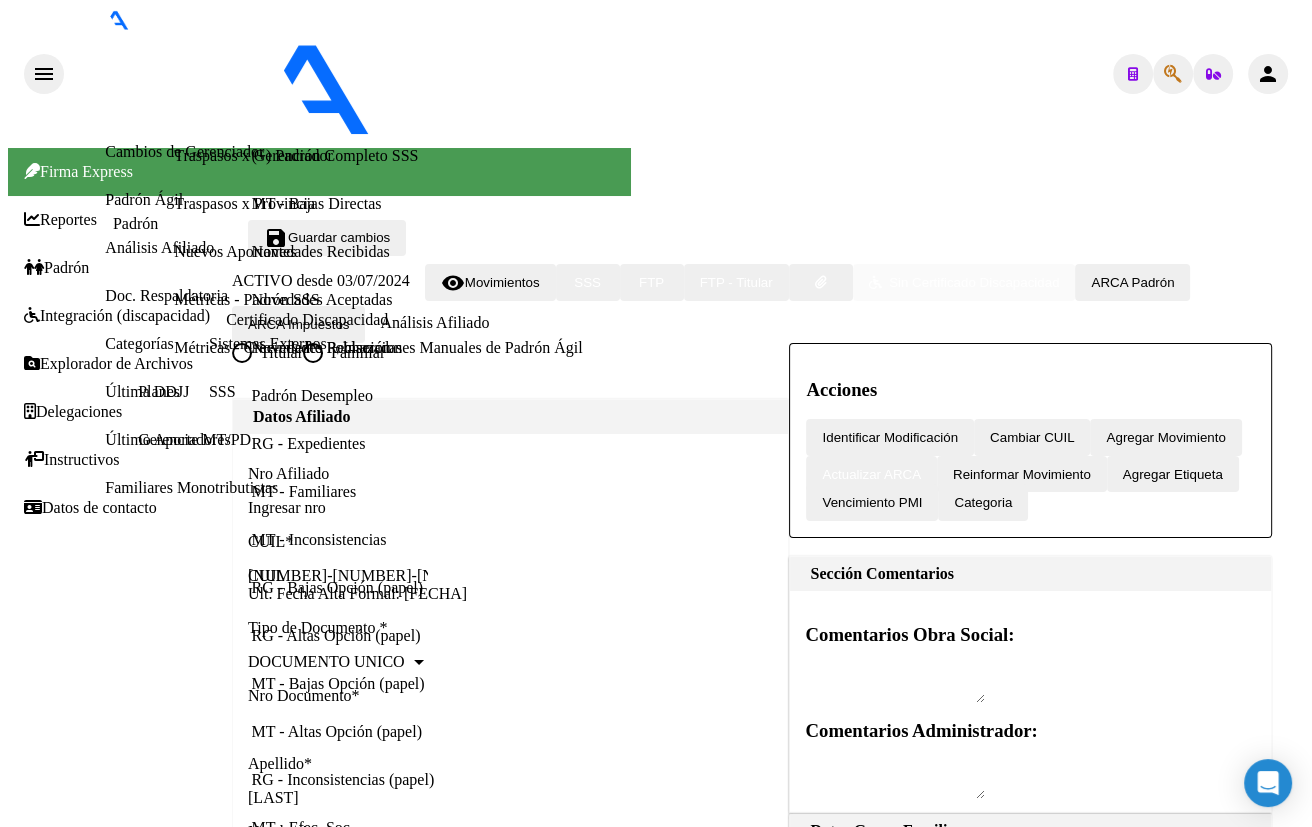 type on "2025-01-01" 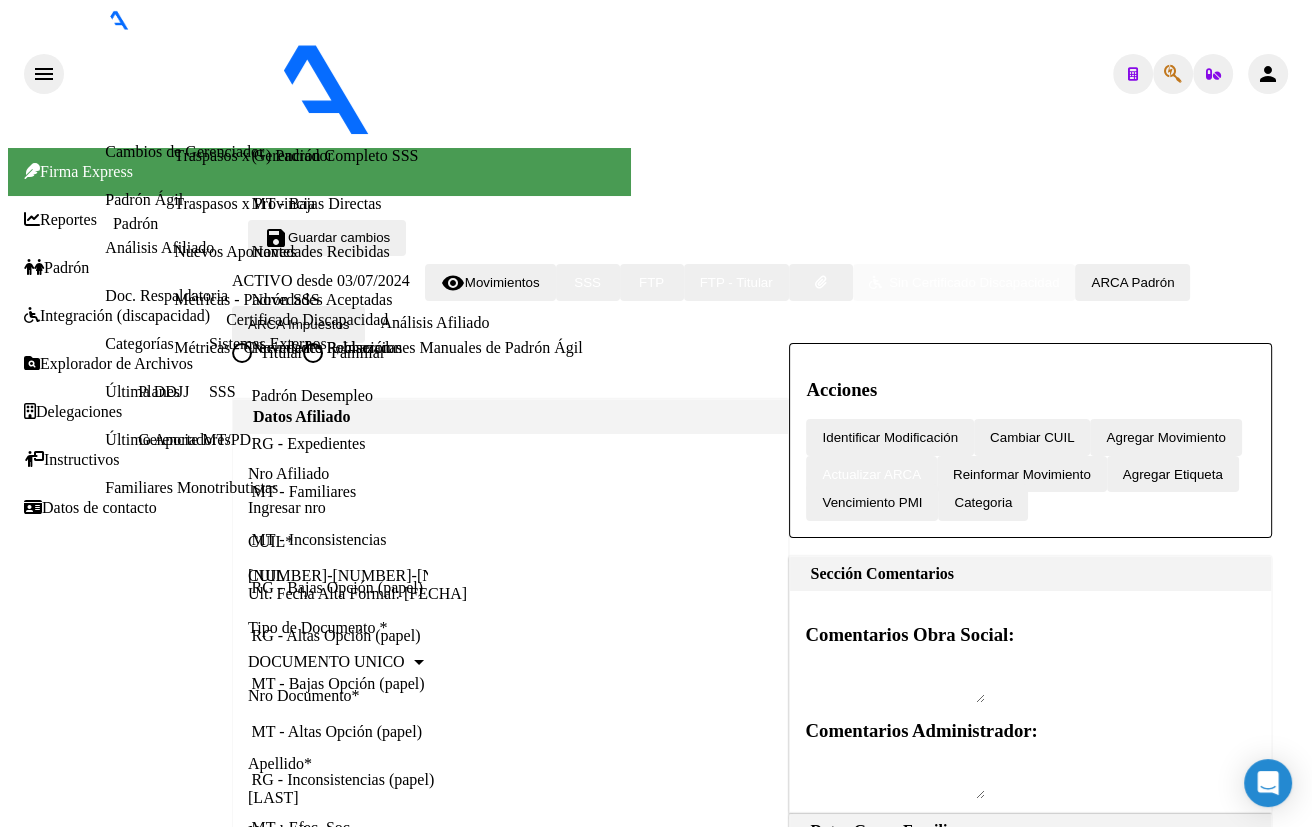 click on "Movimiento - Seleccionar tipo *" at bounding box center [614, 9467] 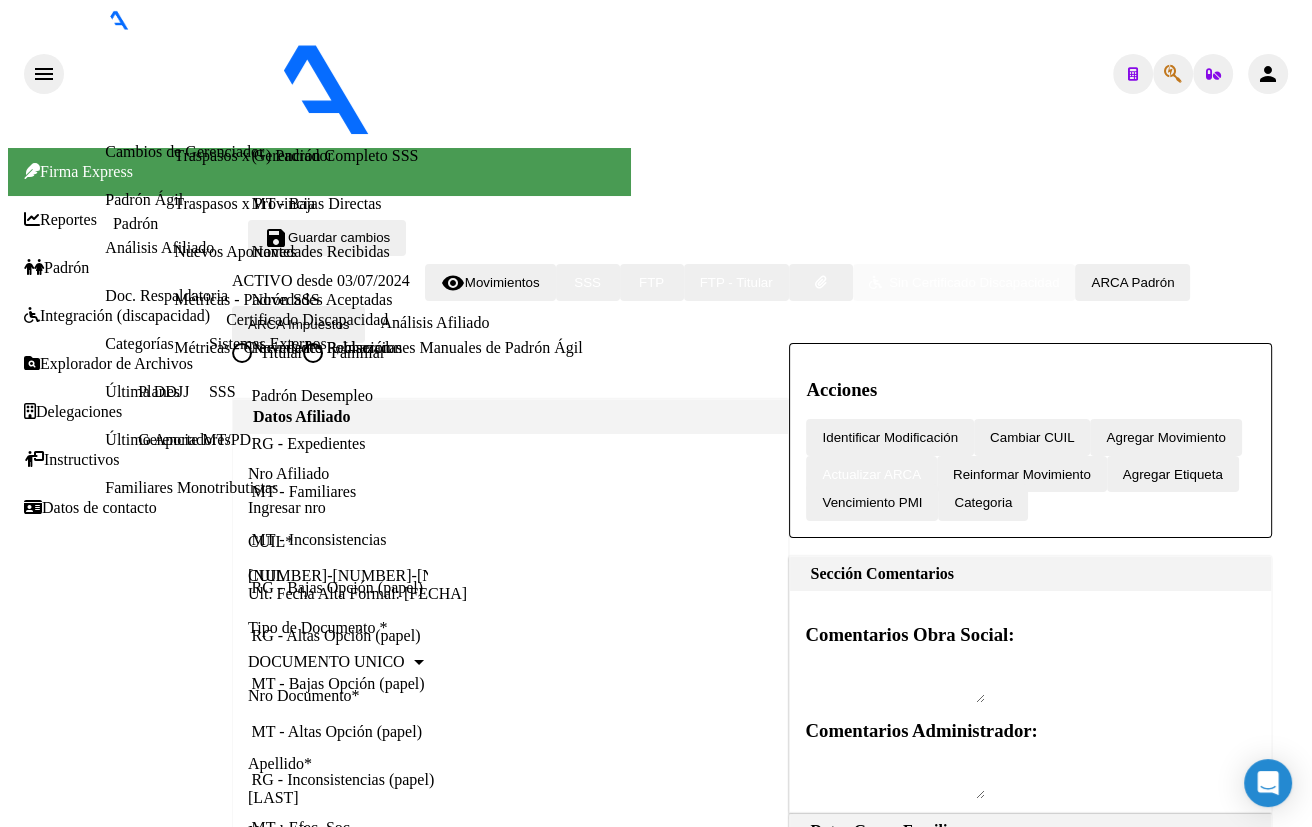 scroll, scrollTop: 636, scrollLeft: 0, axis: vertical 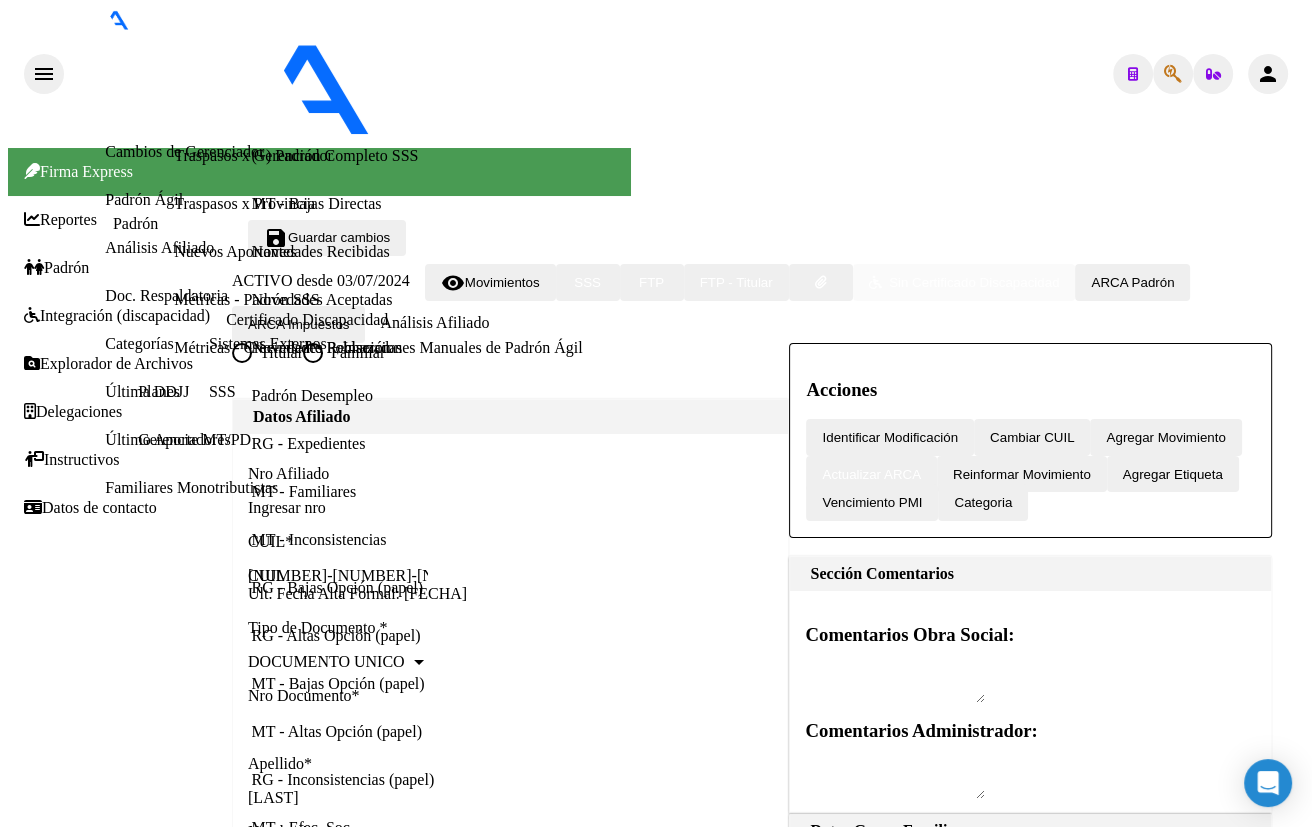 click on "MULTIPLICIDAD DE COBERTURA SSS" at bounding box center [130, 9889] 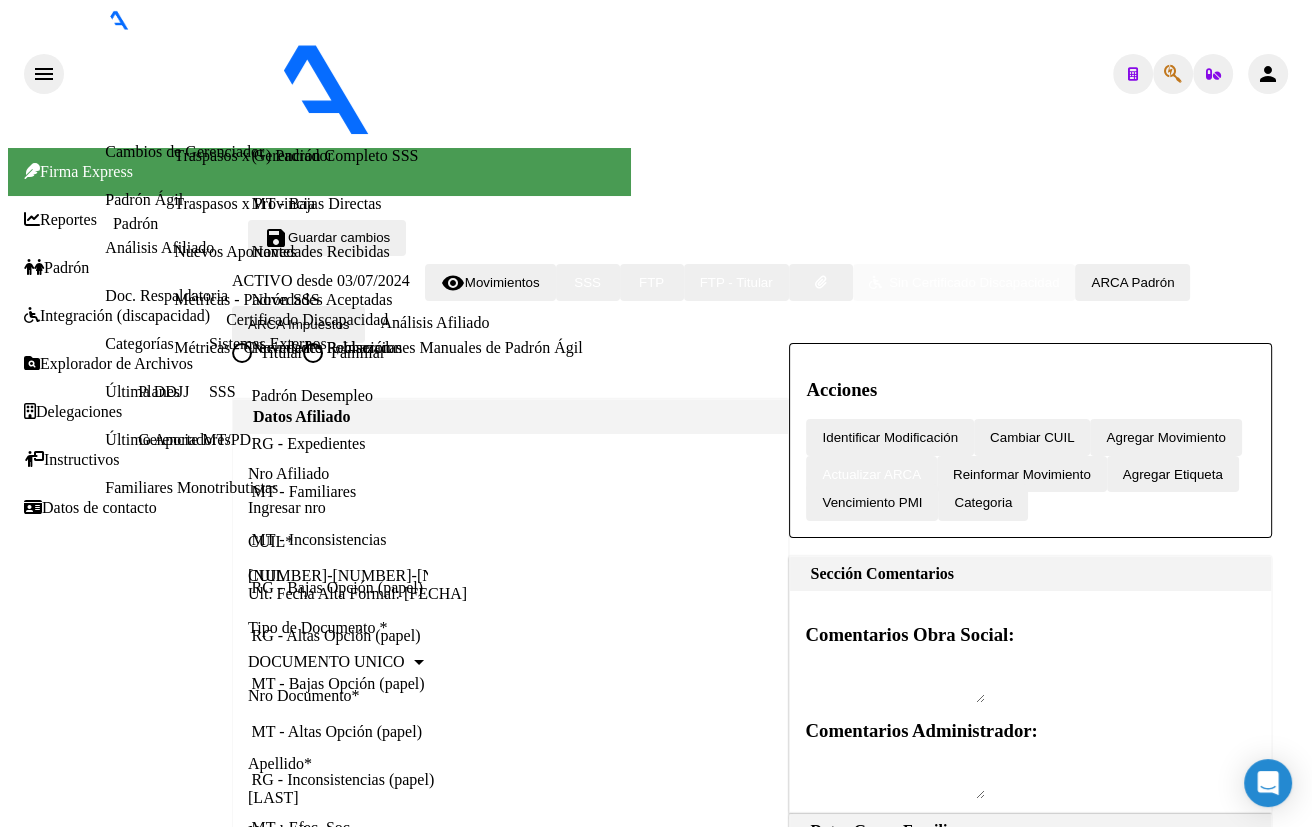 click on "Aceptar" 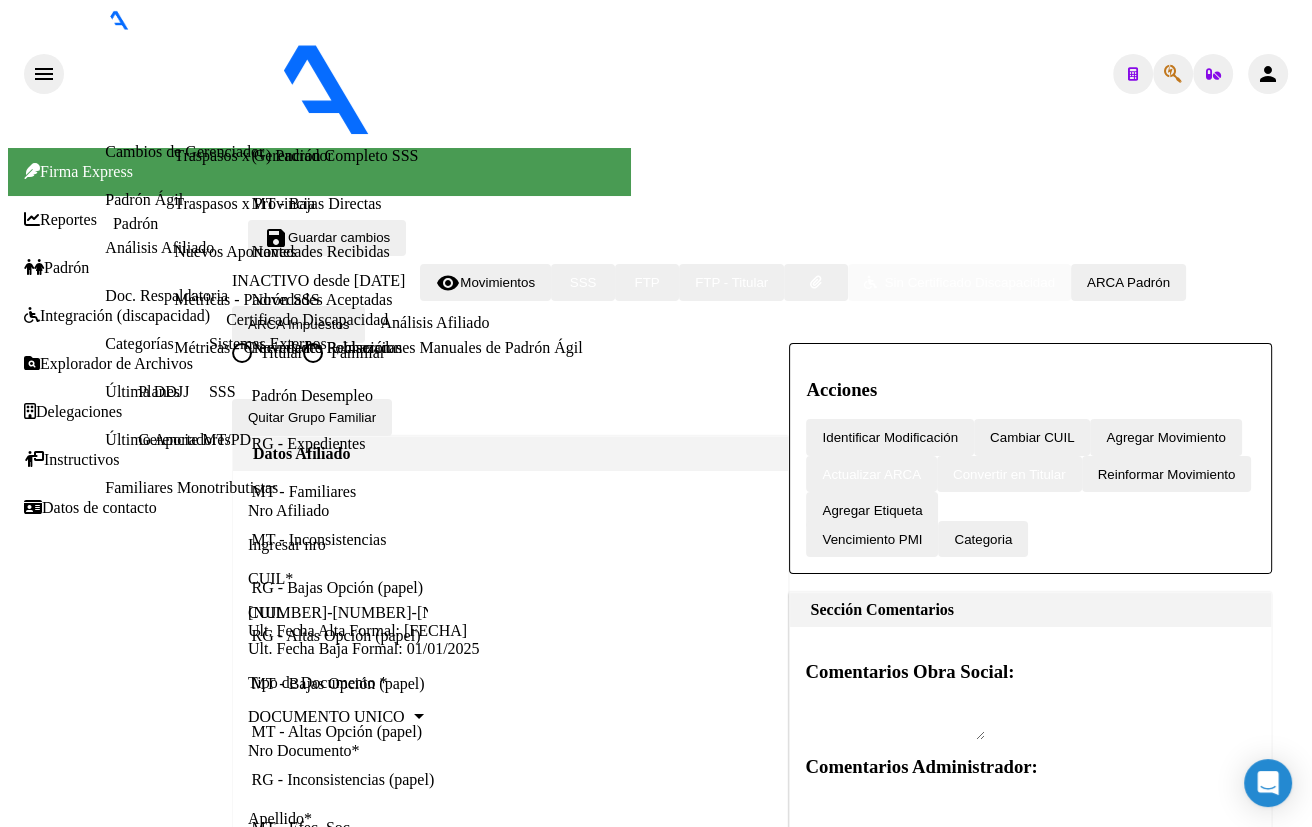 drag, startPoint x: 469, startPoint y: 138, endPoint x: 621, endPoint y: 189, distance: 160.32779 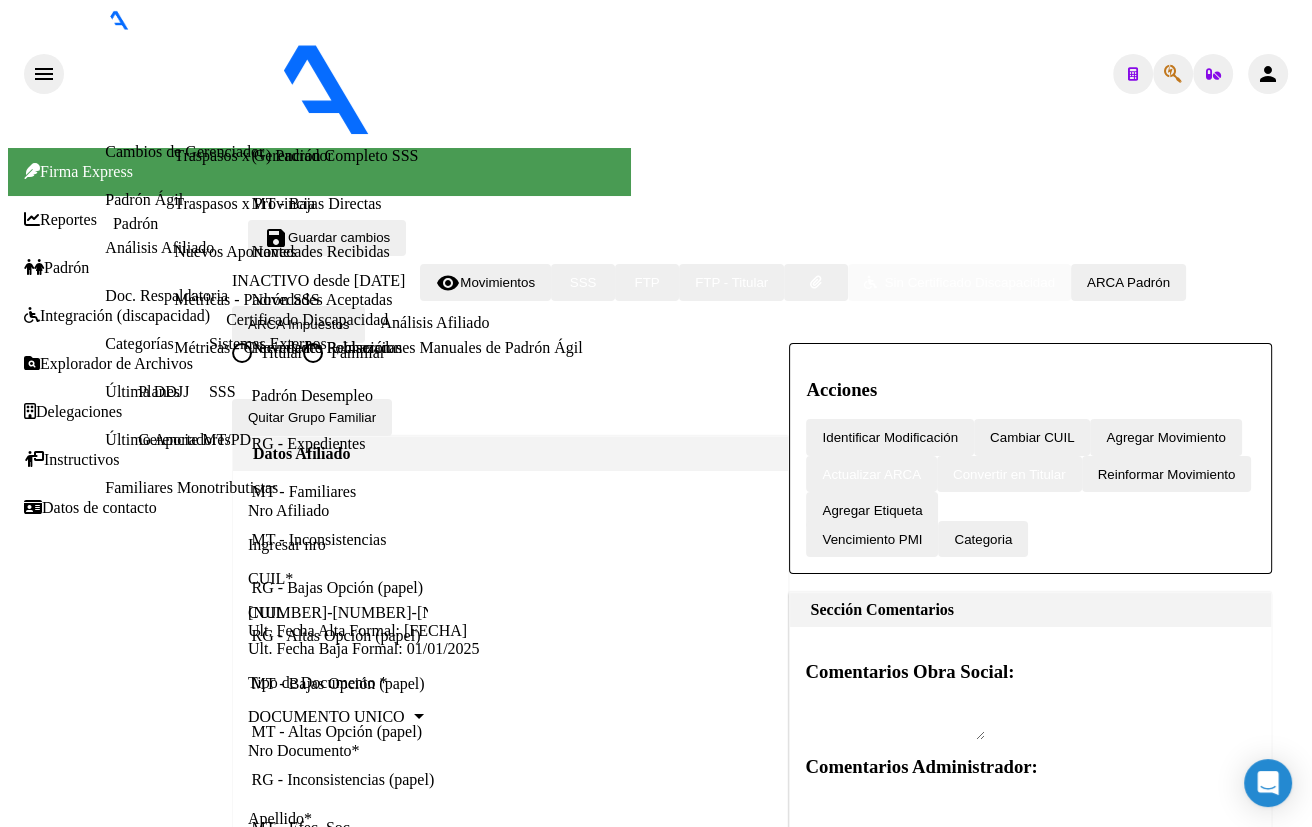 click 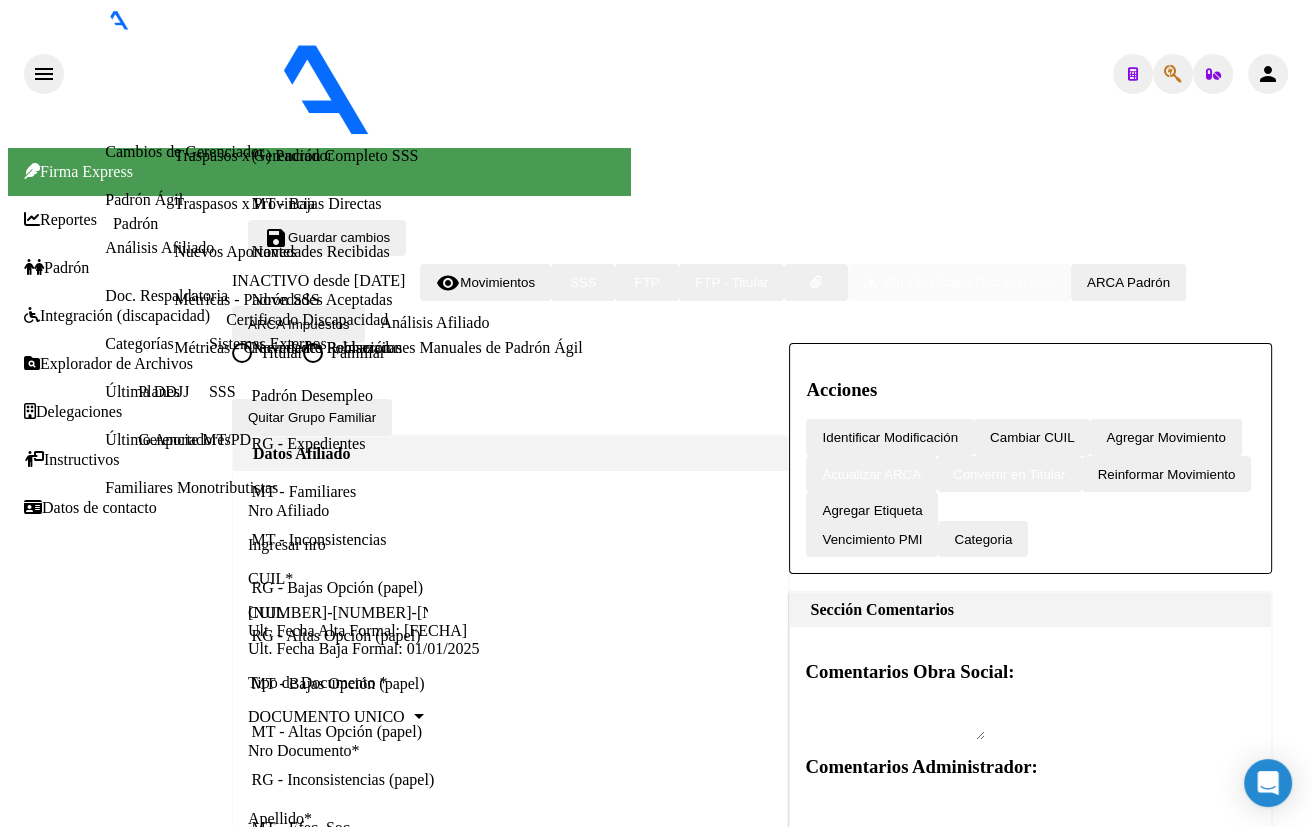 type on "[NUMBER]" 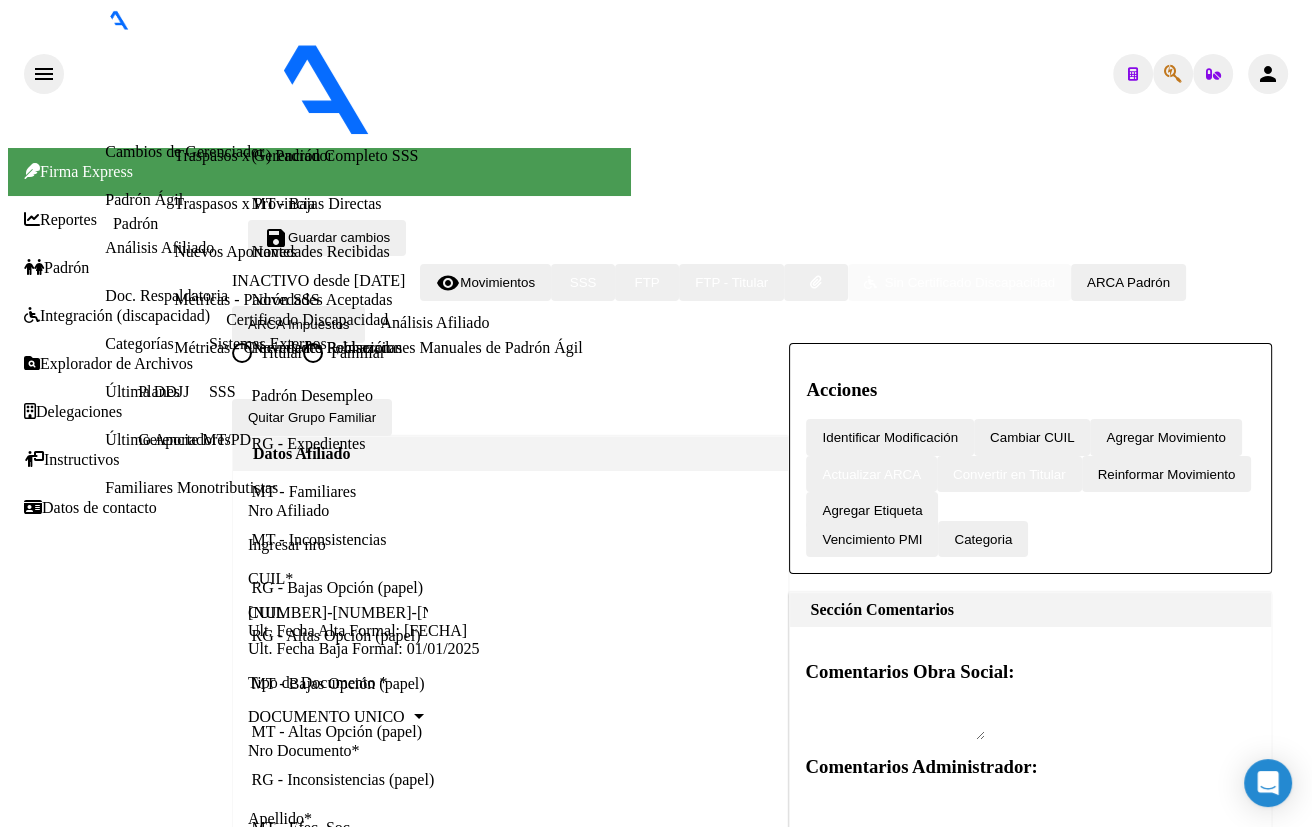 click on "[CUIL]" 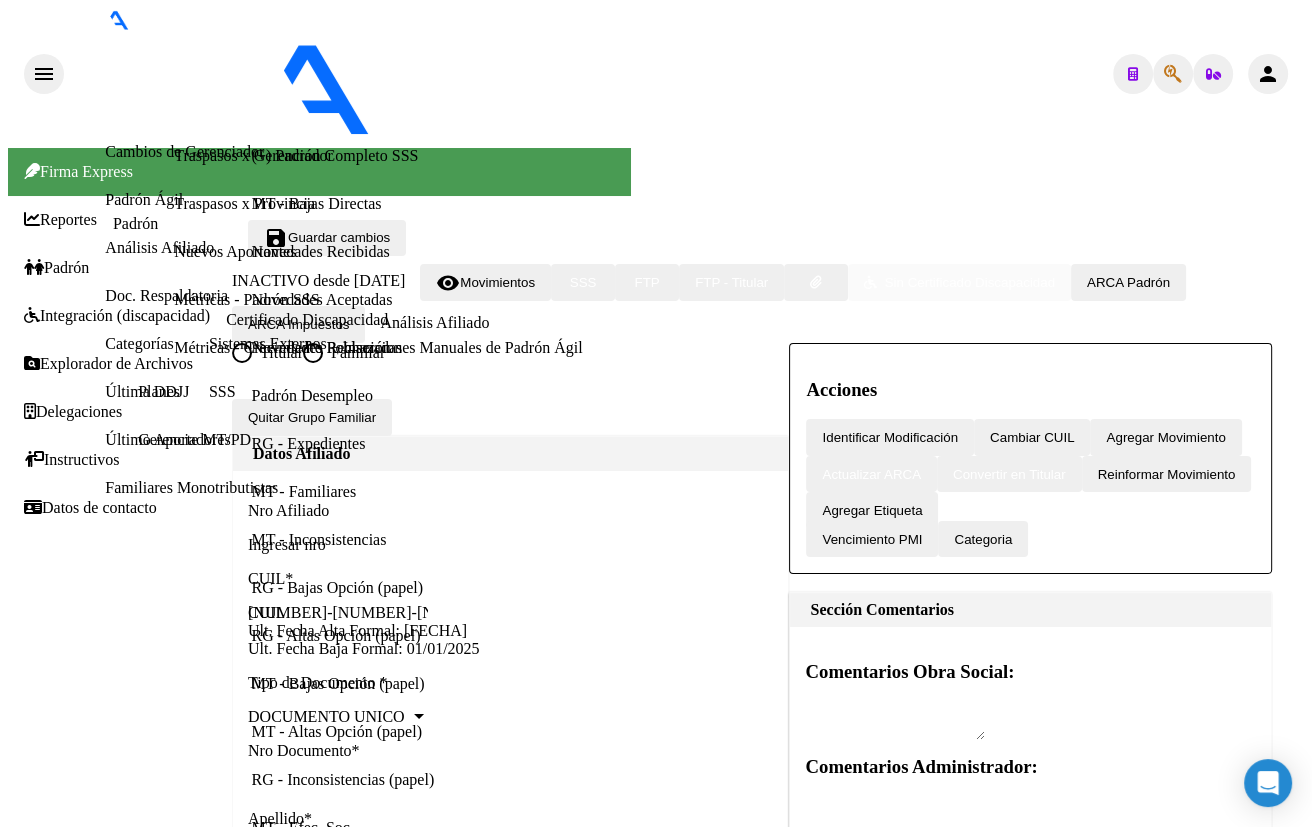 scroll, scrollTop: 1080, scrollLeft: 0, axis: vertical 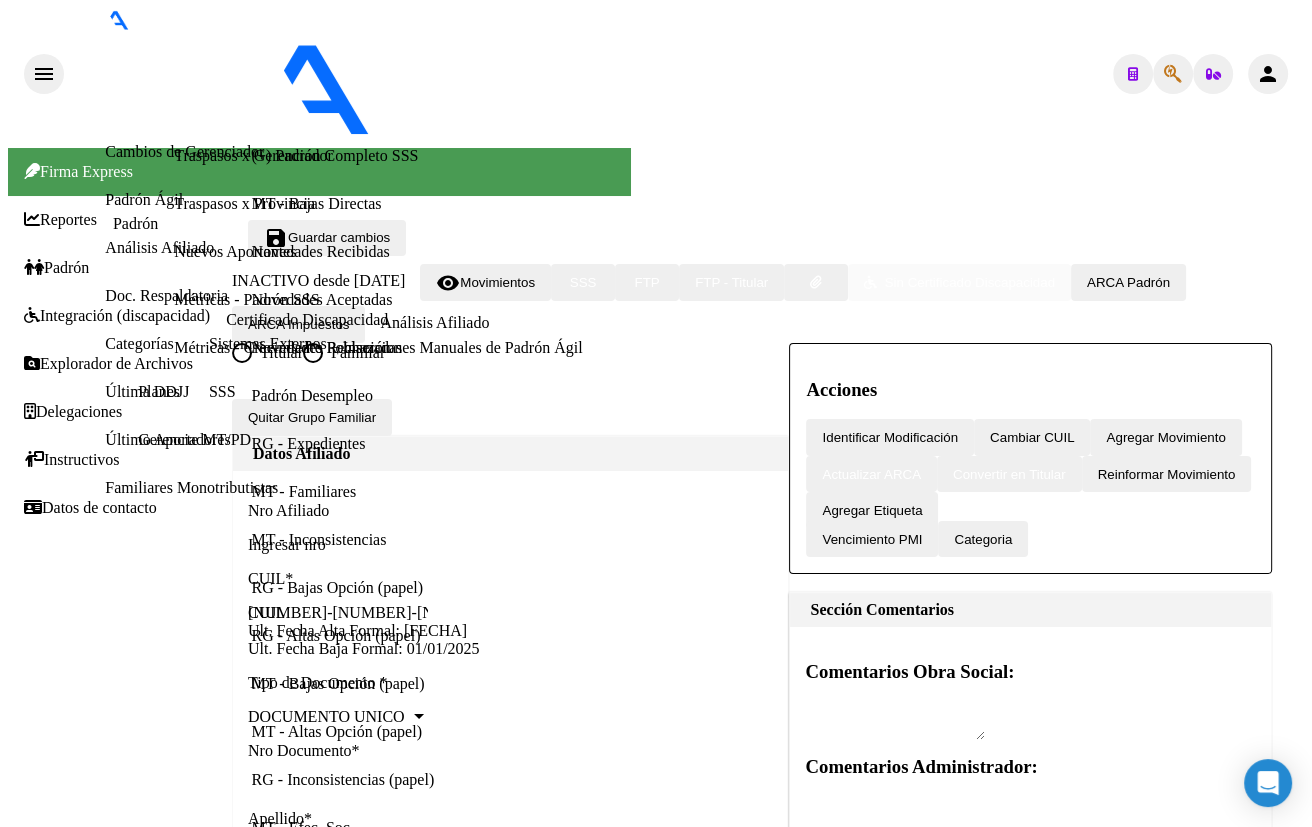 click on "Aportes y Contribuciones del Afiliado: [CUIL]" at bounding box center (244, 9668) 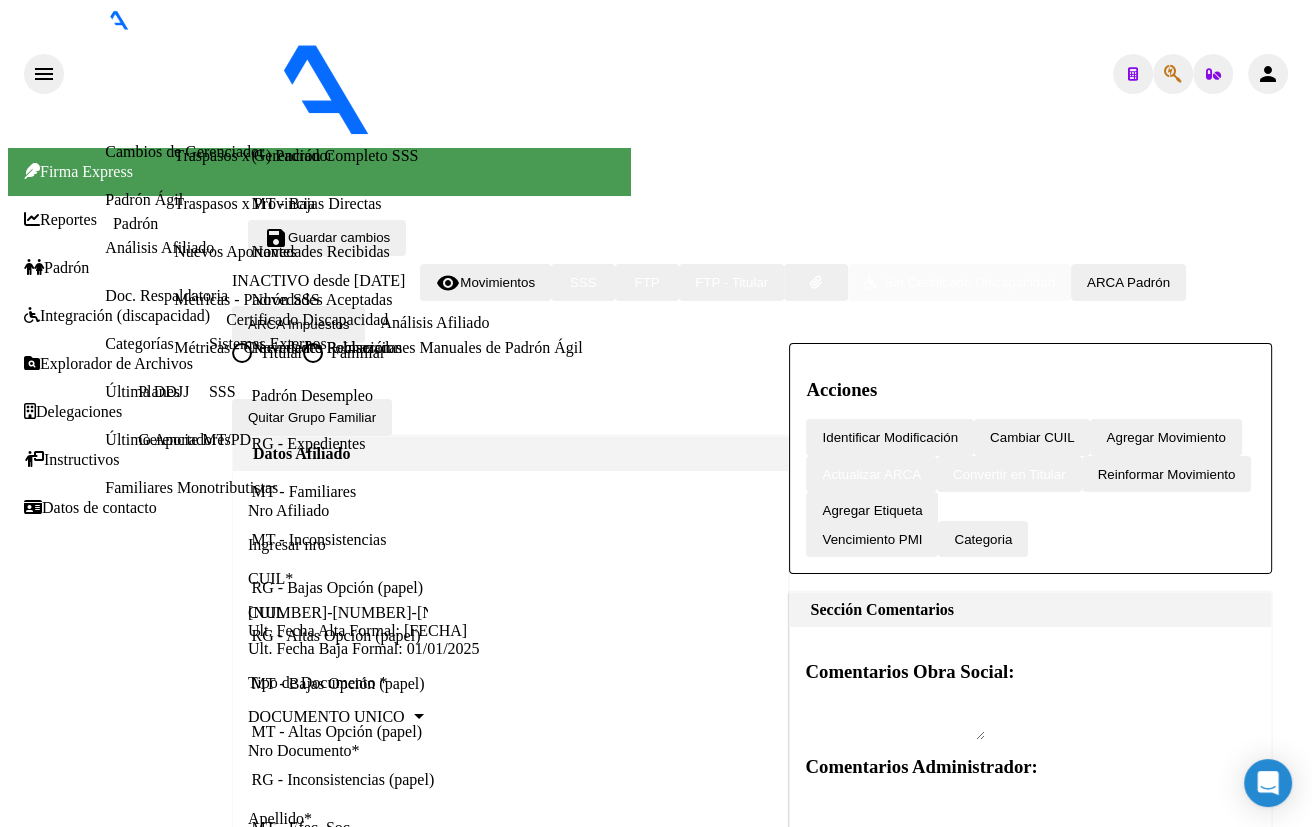 scroll, scrollTop: 467, scrollLeft: 0, axis: vertical 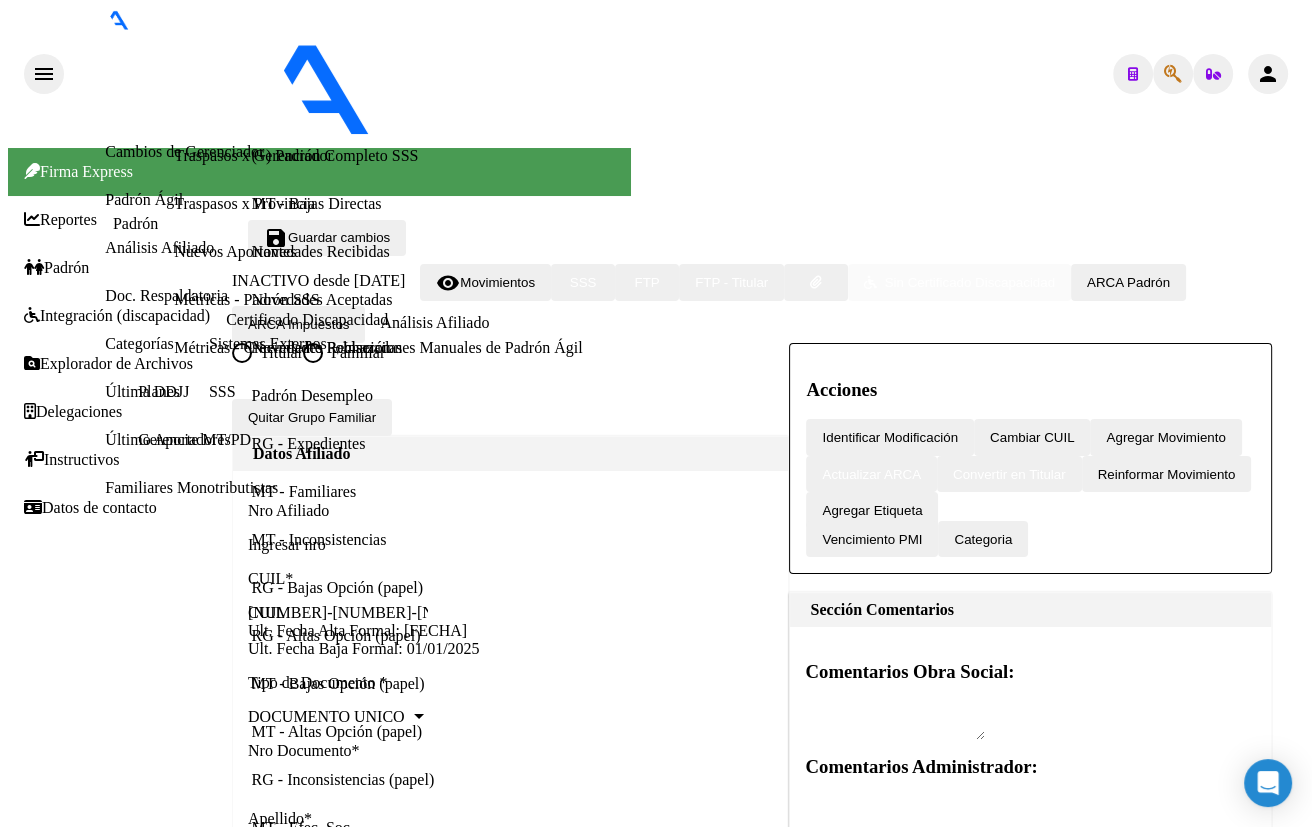 click on "Última Alta Formal: [DATE]" at bounding box center [533, 9133] 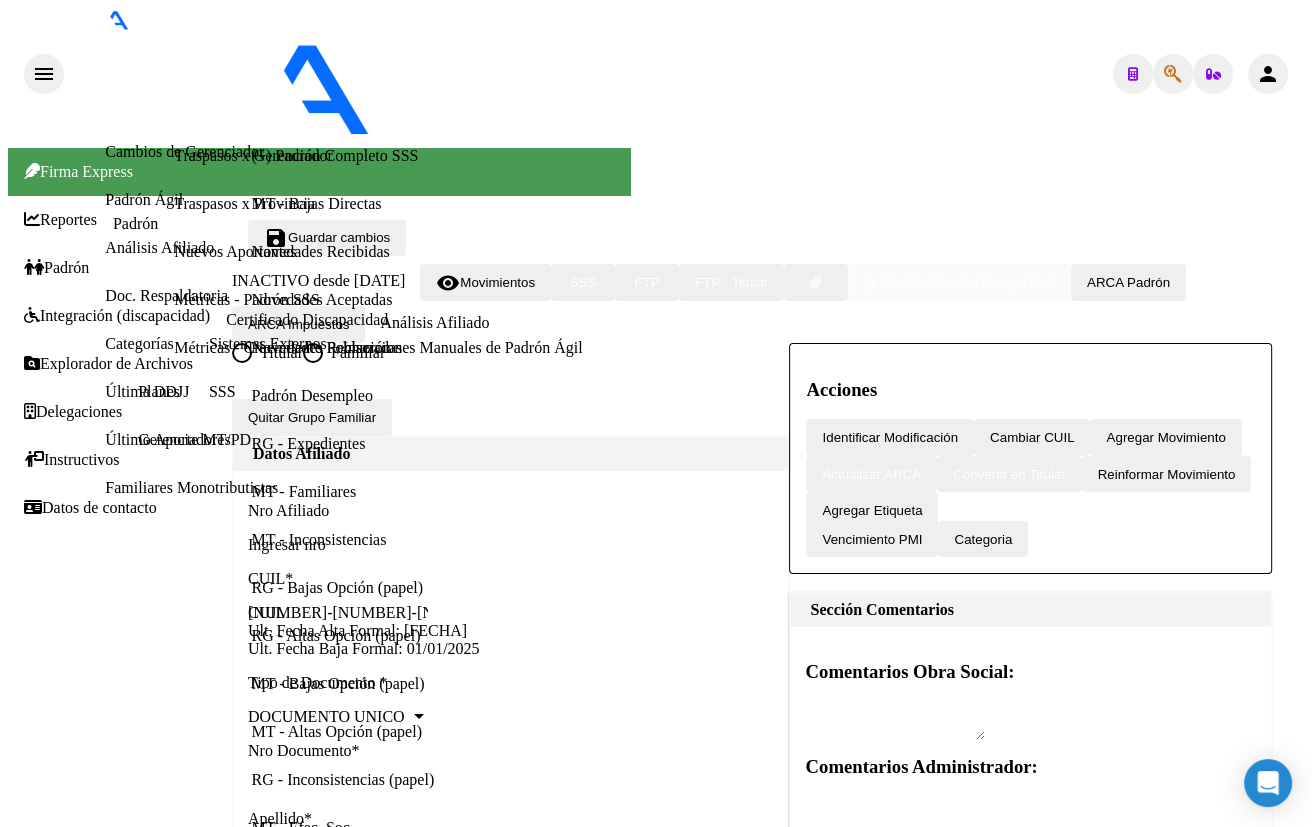 click 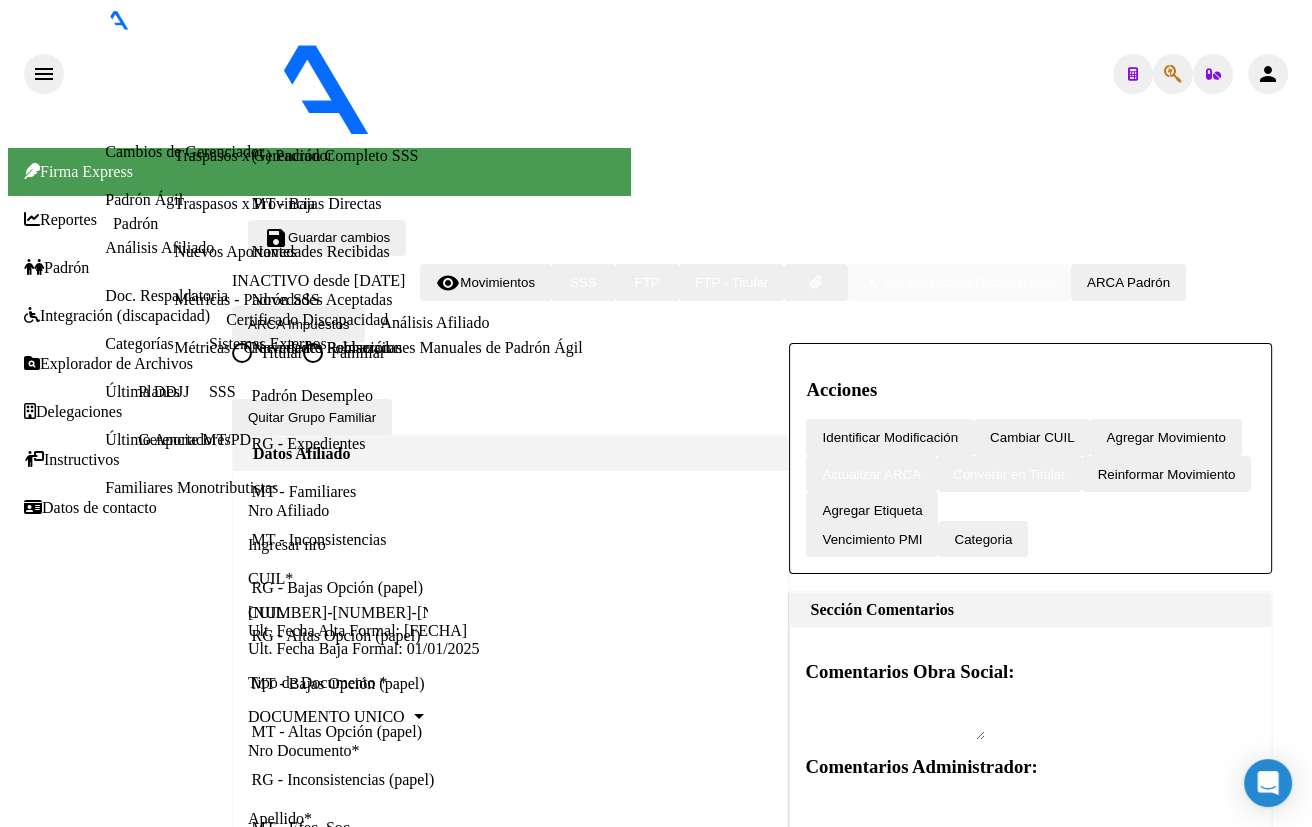 type on "[NUMERO]" 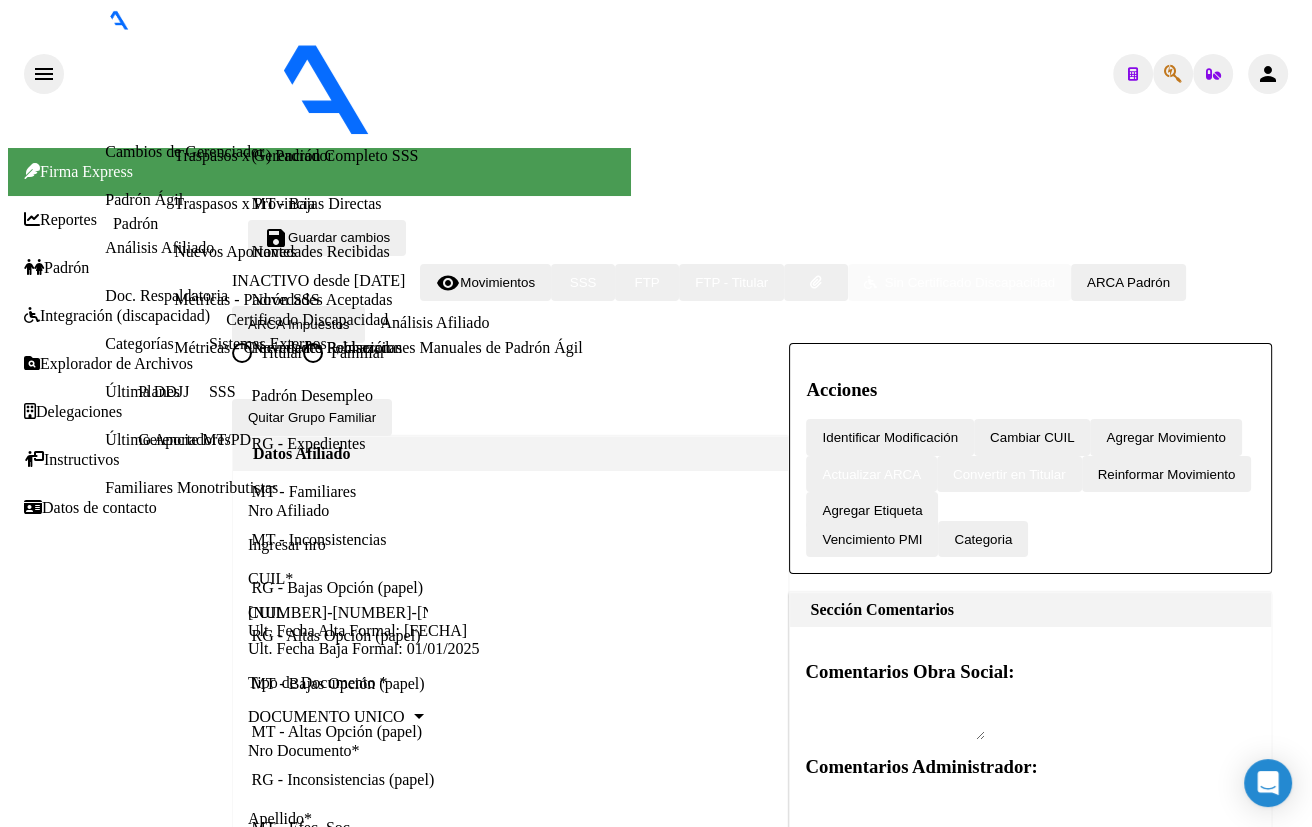 click on "[NUMBER]" 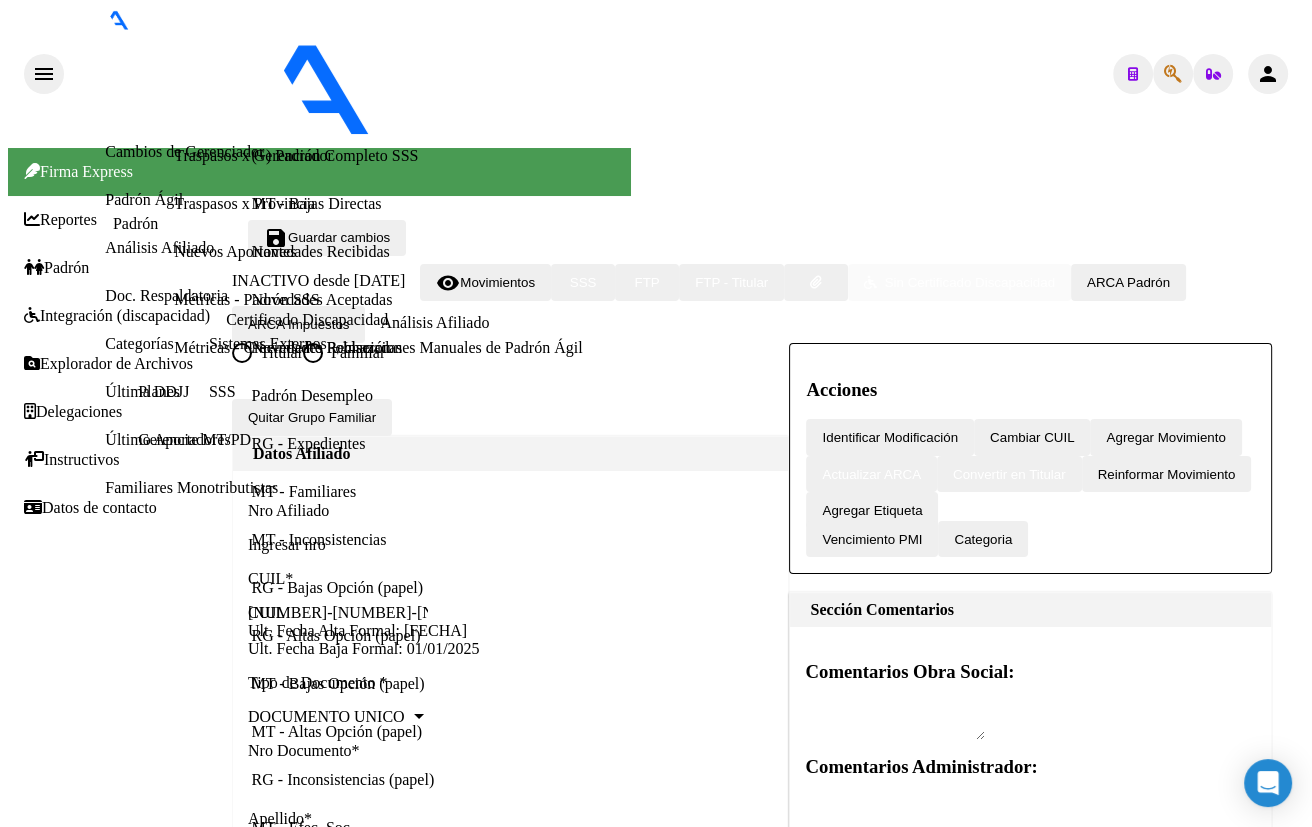 scroll, scrollTop: 909, scrollLeft: 0, axis: vertical 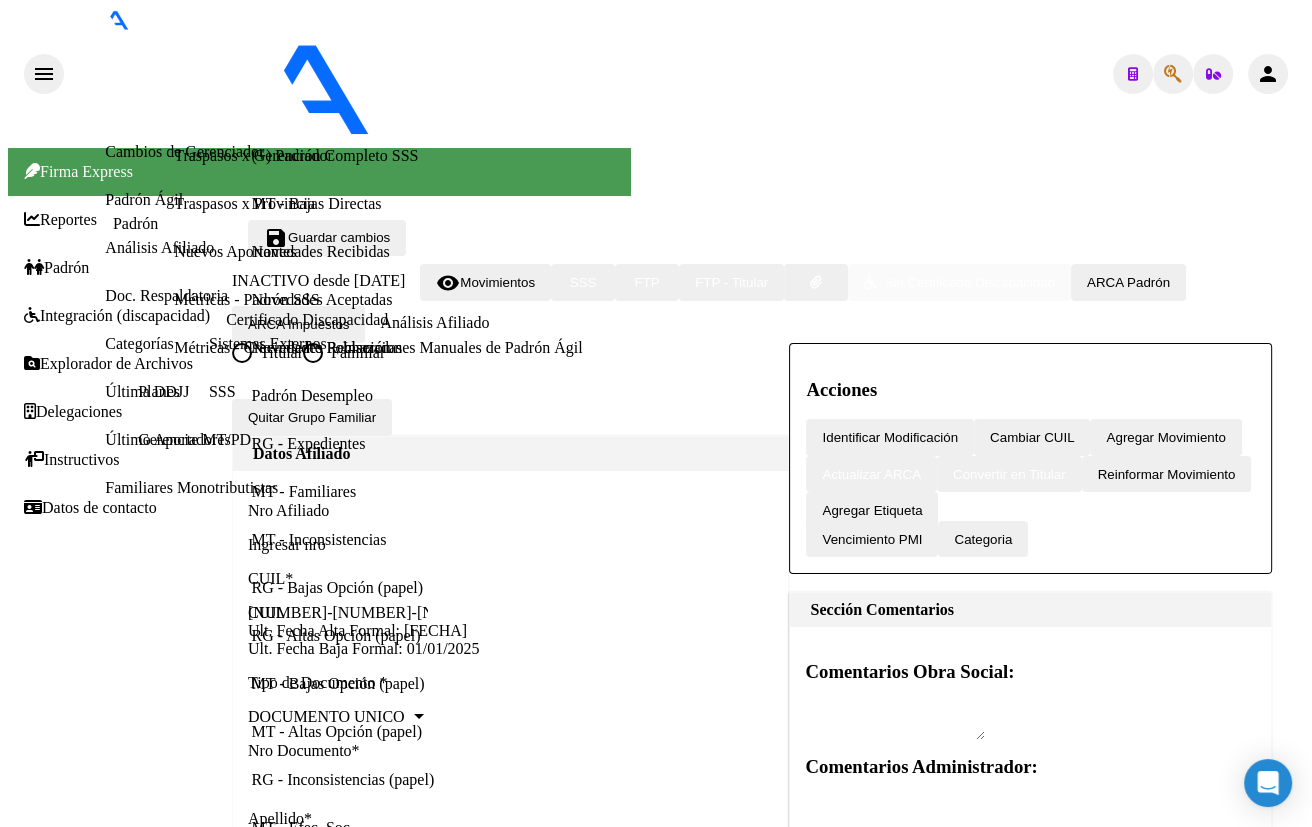 click on "DATOS GRUPO FAMILIAR Gerenciador / Plan:  A09 - MUTUAL LA CASA DEL MEDICO  / Sin Plan CUIL Titular:  [NUMBER]  Empleador:    [NUMBER] Tipo Beneficiario Titular:   00 - RELACION DE DEPENDENCIA  Situacion de Revista Titular:  0 - Recibe haberes regularmente" at bounding box center (533, 9137) 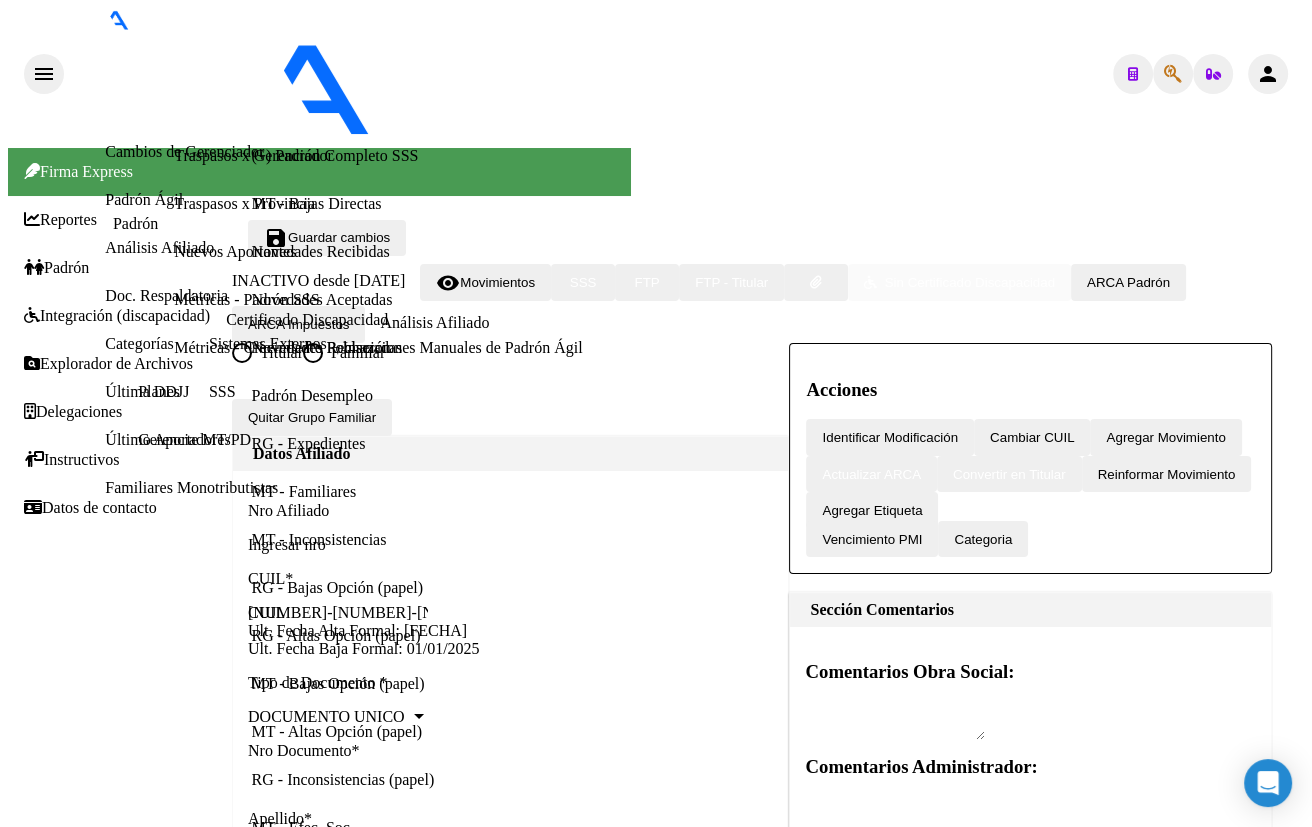 scroll, scrollTop: 545, scrollLeft: 0, axis: vertical 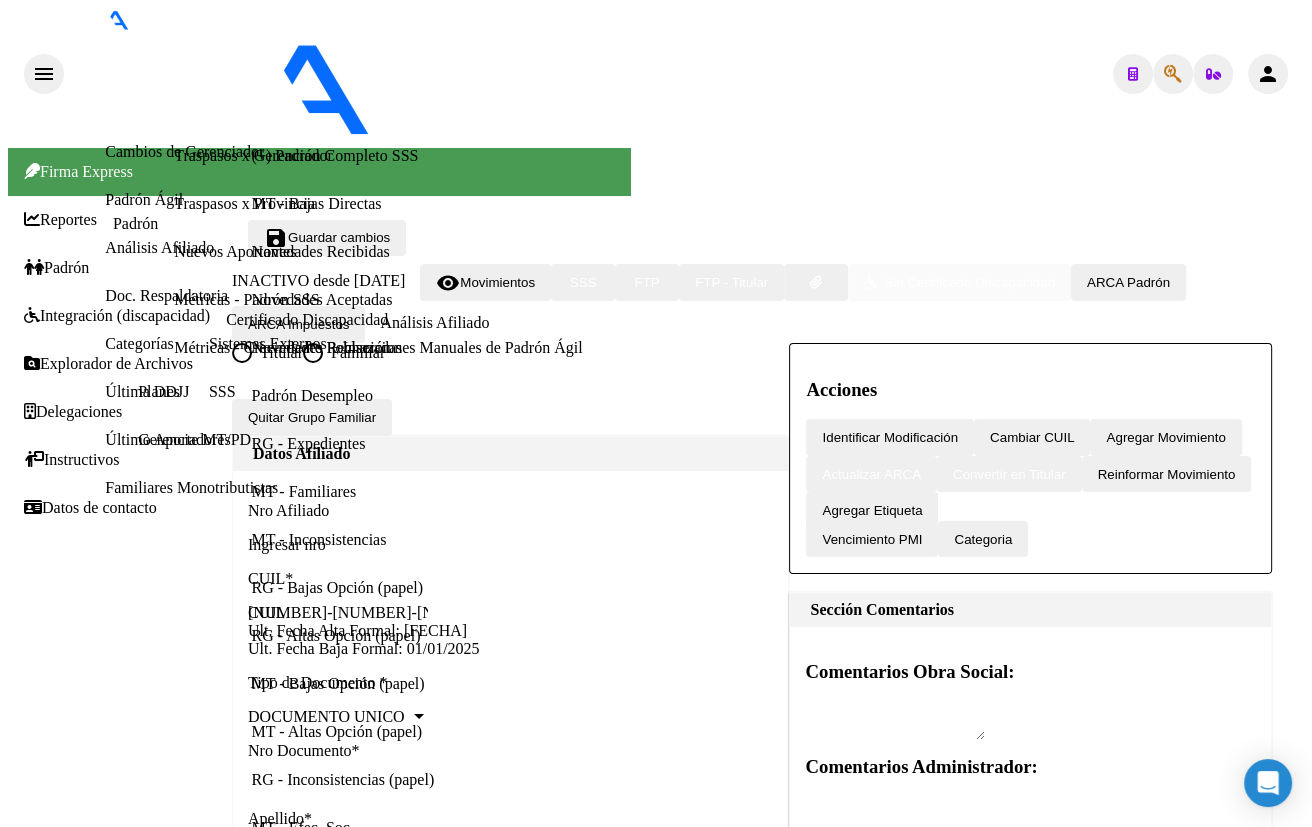 click on "Apellido:  [LAST] [FIRST] [MIDDLE] CUIL:  [CUIL] Documento:  DU - DOCUMENTO UNICO [DOCUMENT]  Nacionalidad:  ARGENTINA Parentesco:  1 - Cónyuge Estado Civil:  Casado Discapacitado:    NO (00) Sexo:  F Nacimiento:  21/04/1965 Edad:  60" at bounding box center [294, 9310] 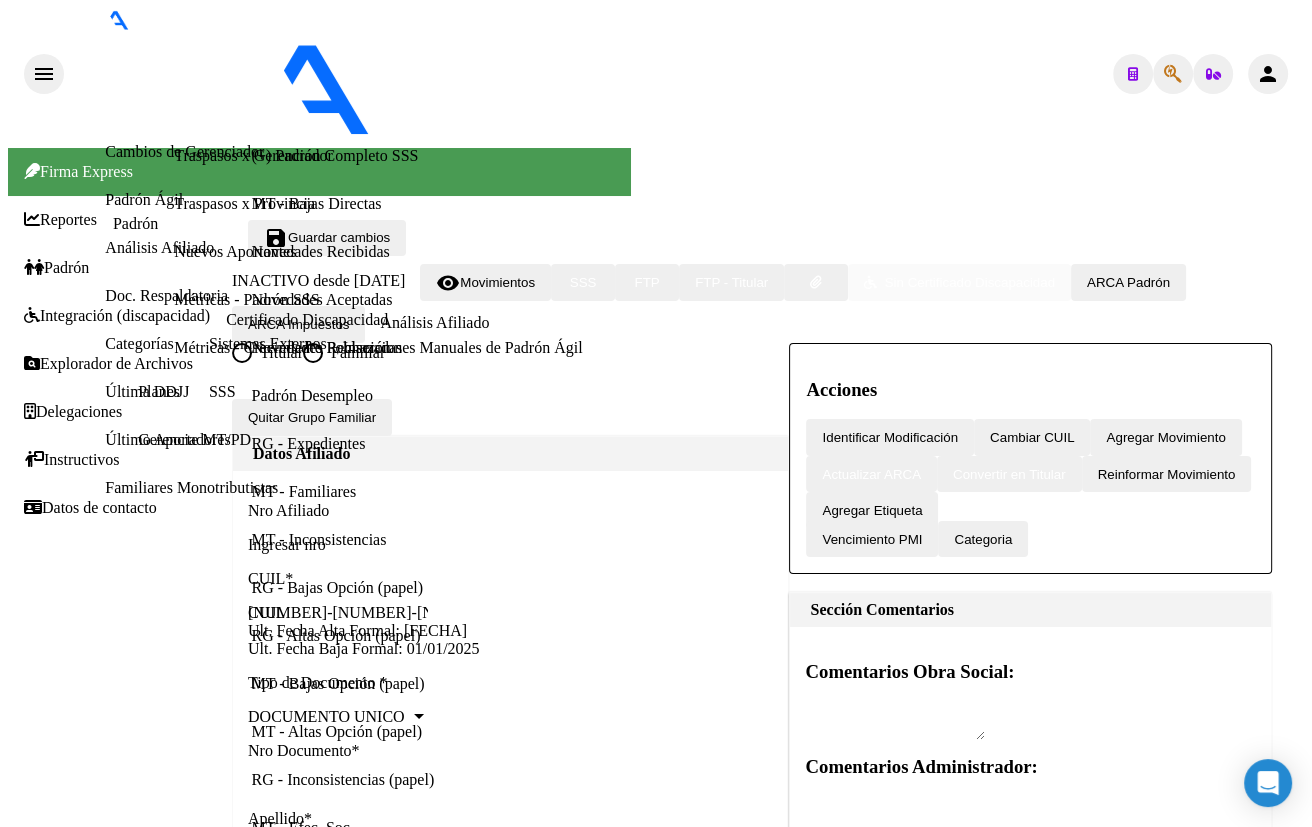 click 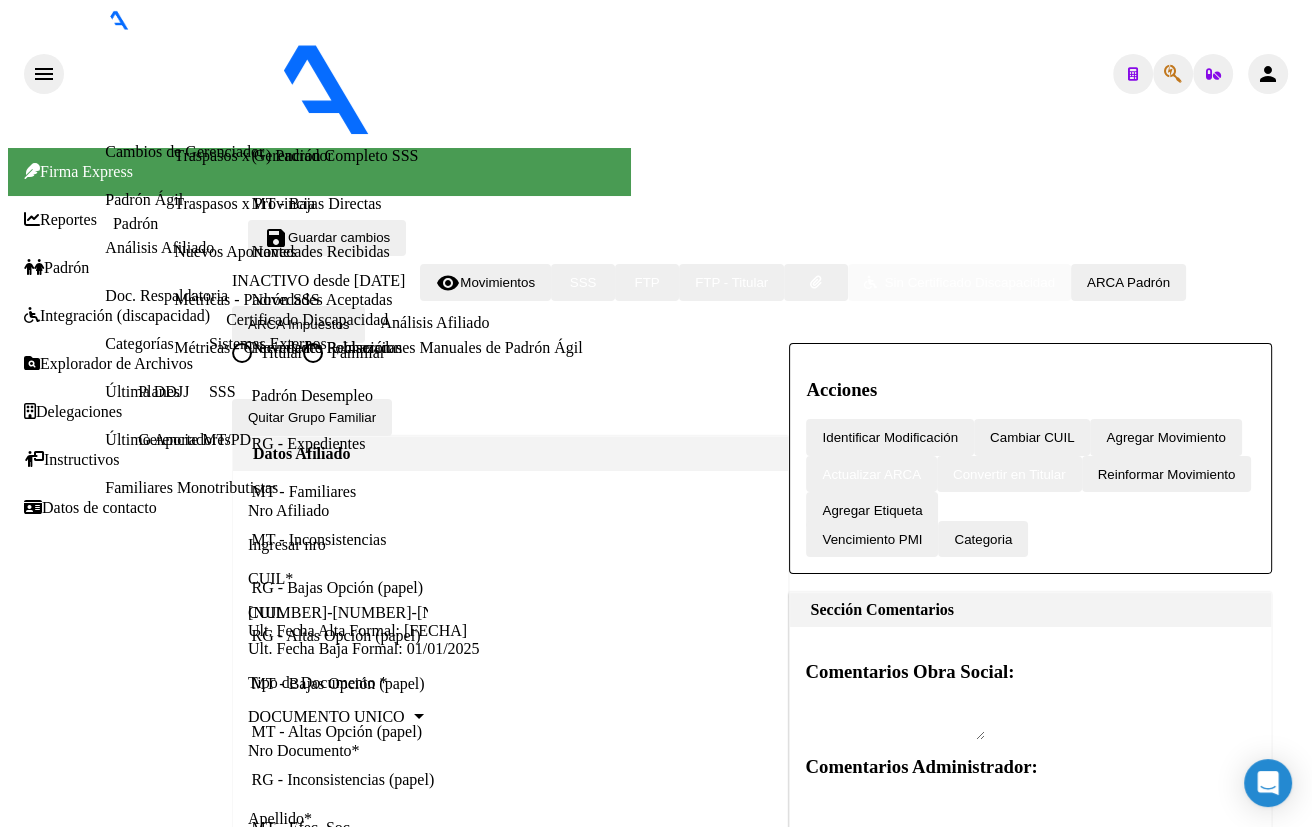 type on "[NUMBER]" 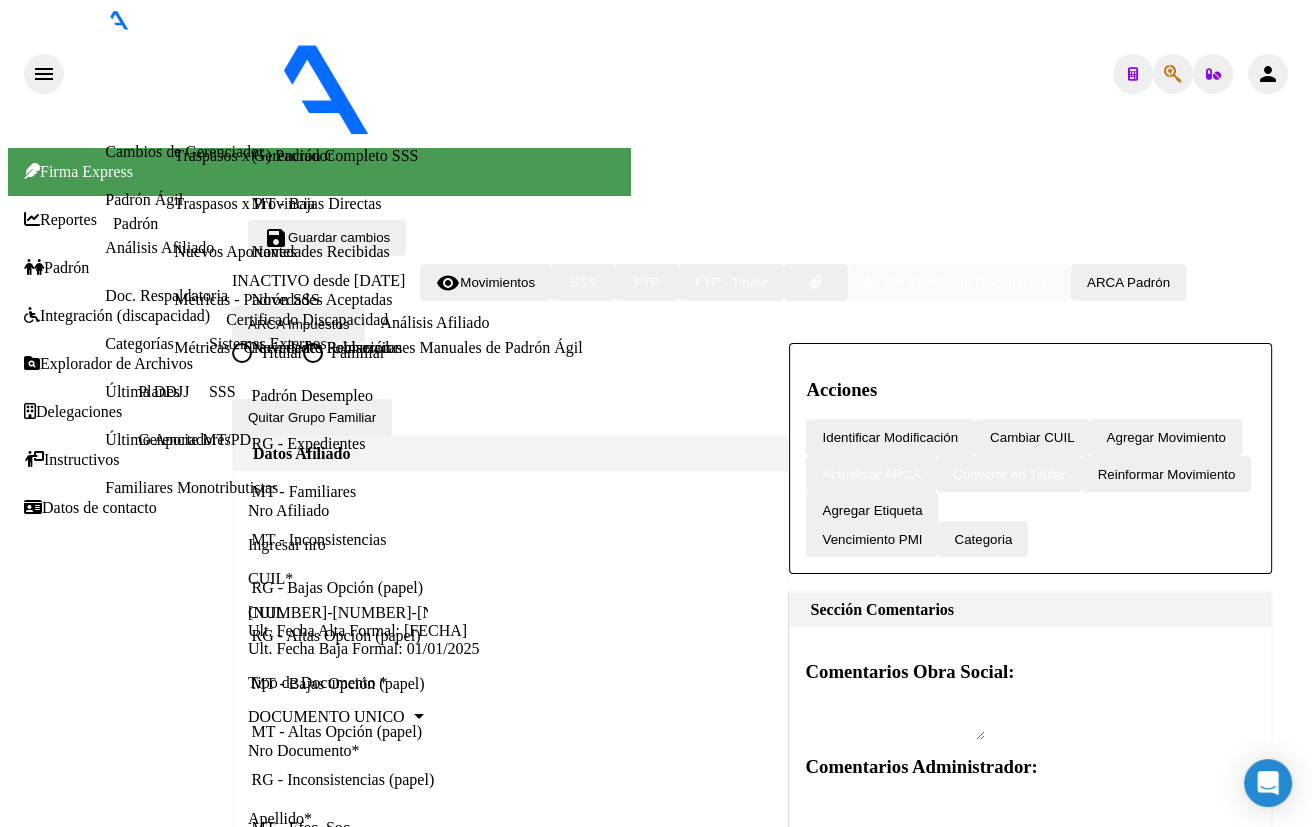 click on "[CUIL]" 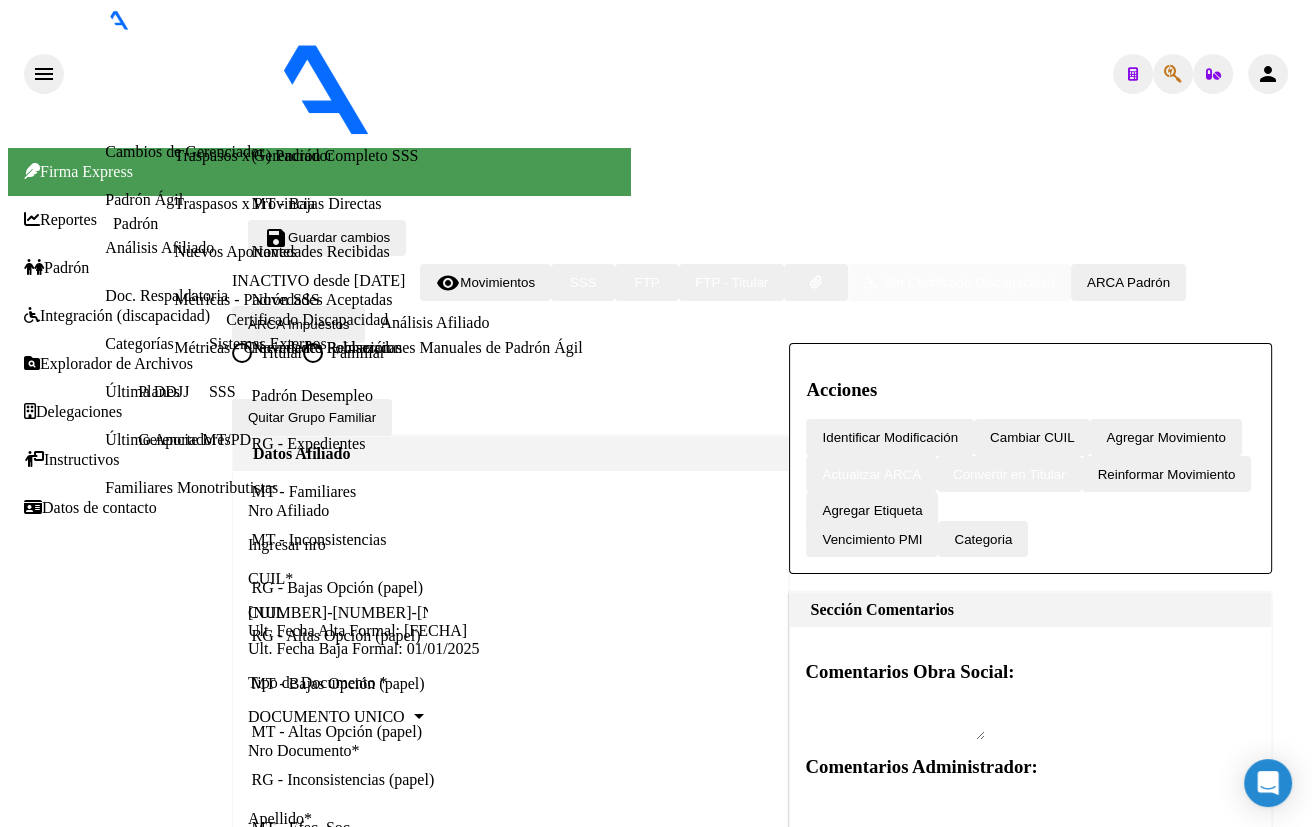 scroll, scrollTop: 851, scrollLeft: 0, axis: vertical 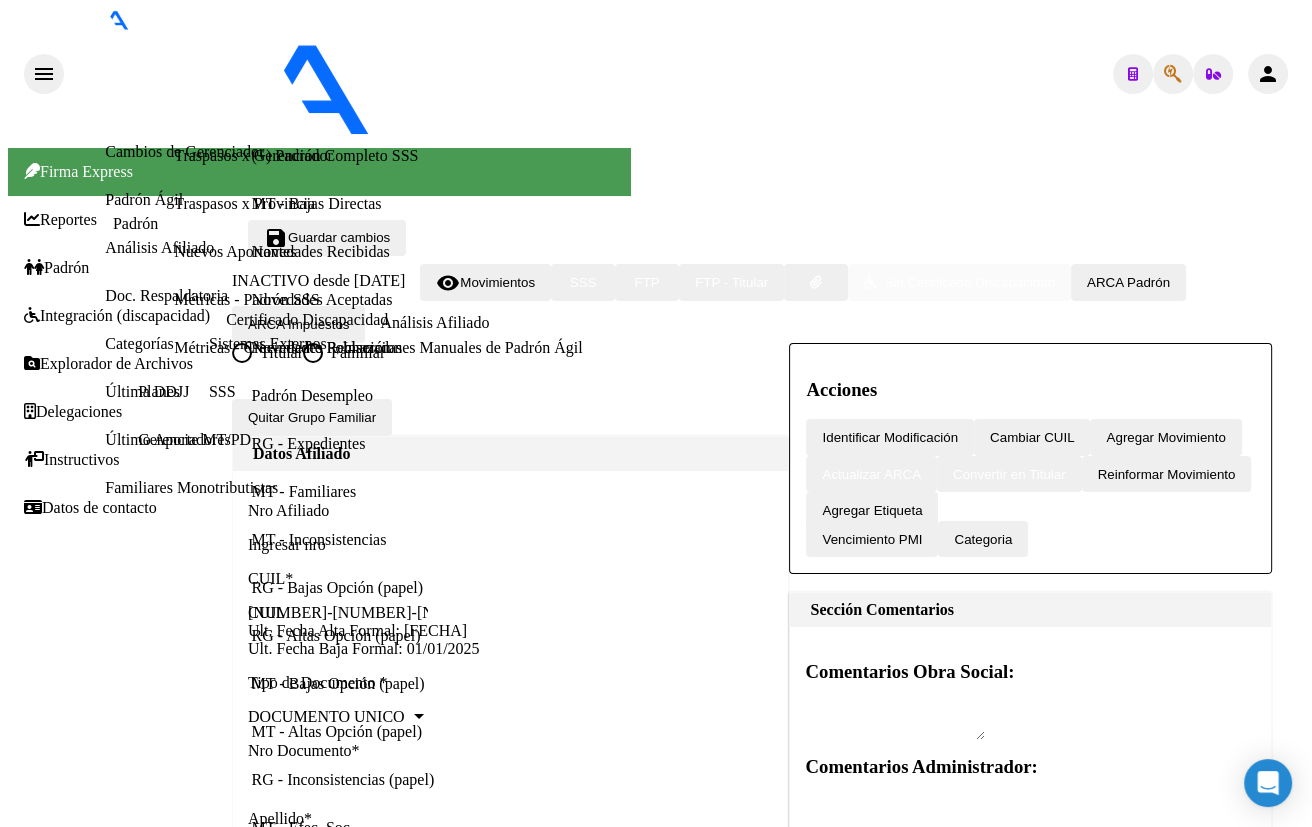 click on "Aportes y Contribuciones del Afiliado: [CUIL]" at bounding box center [244, 9669] 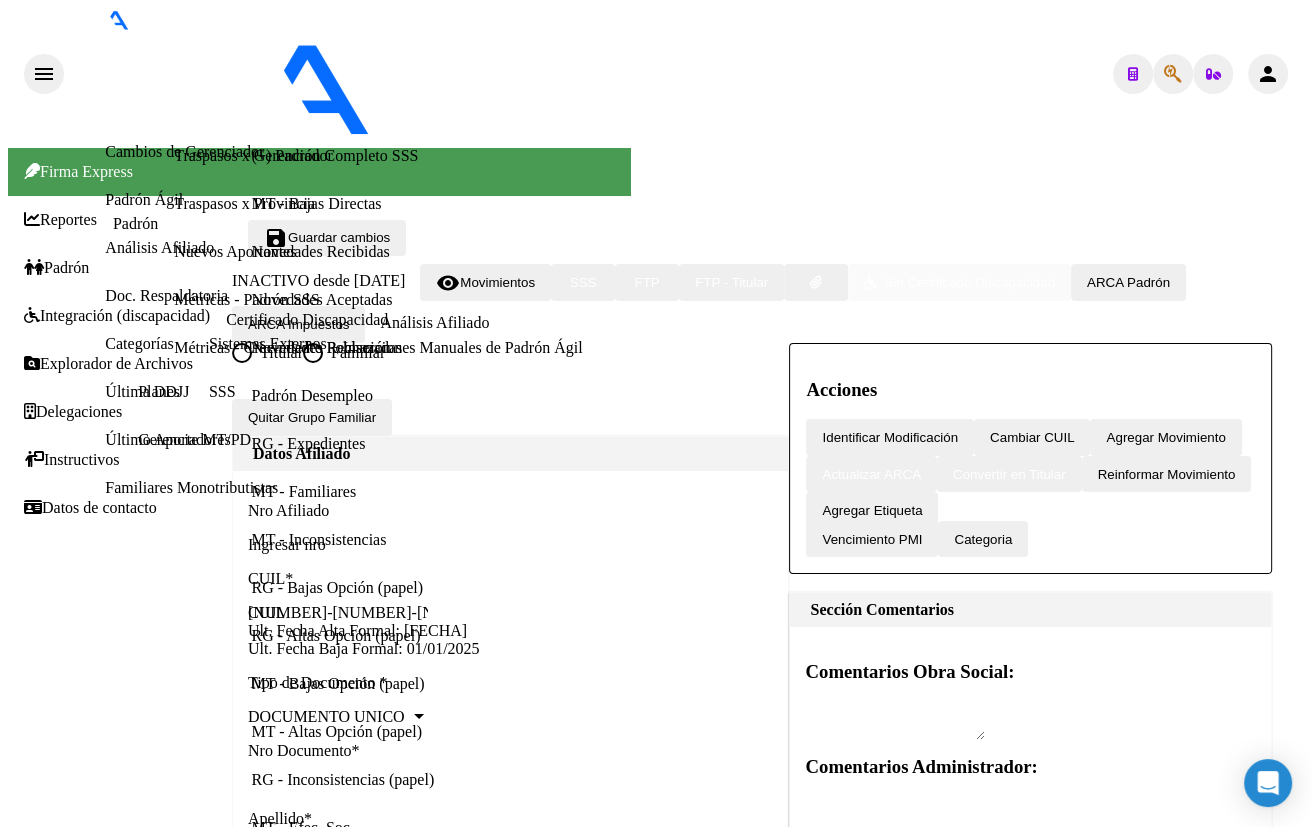 scroll, scrollTop: 306, scrollLeft: 0, axis: vertical 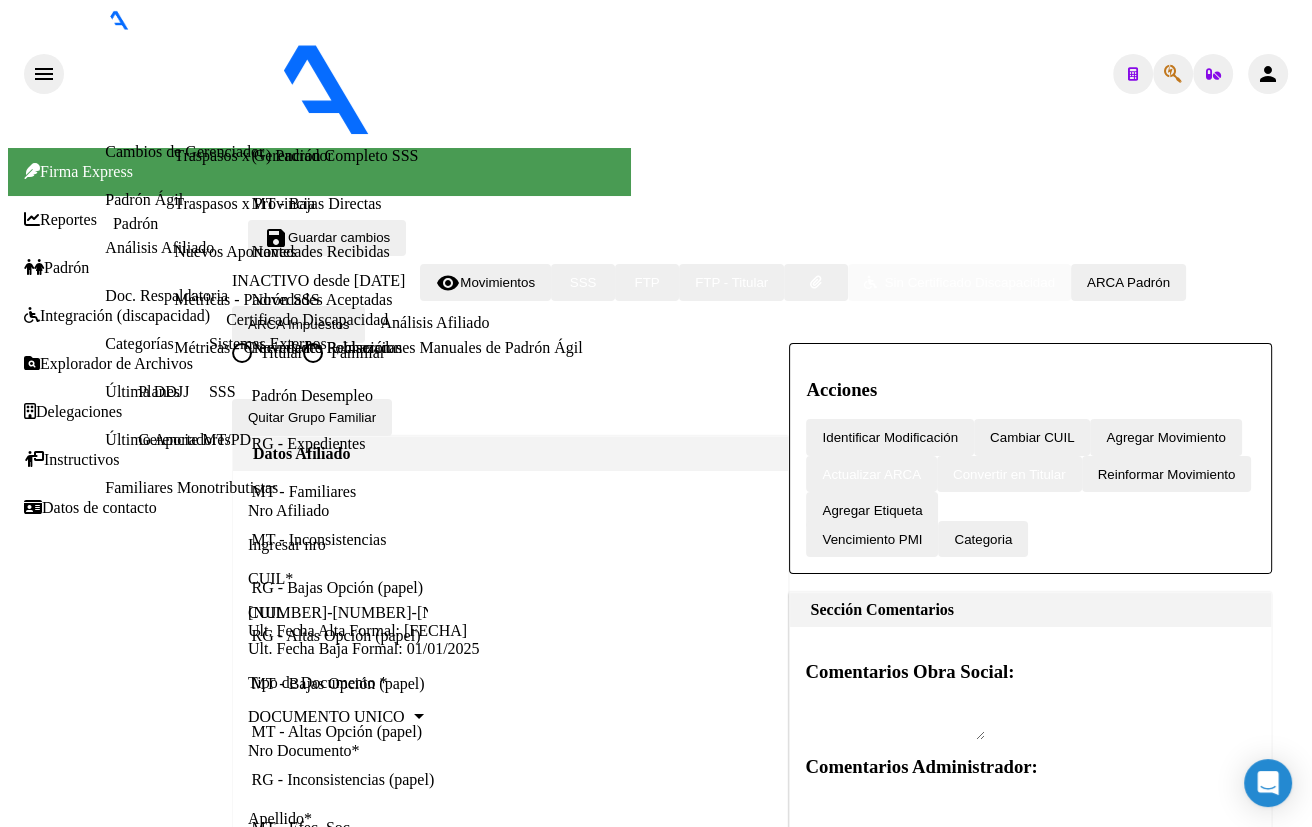 drag, startPoint x: 419, startPoint y: 171, endPoint x: 502, endPoint y: 292, distance: 146.73105 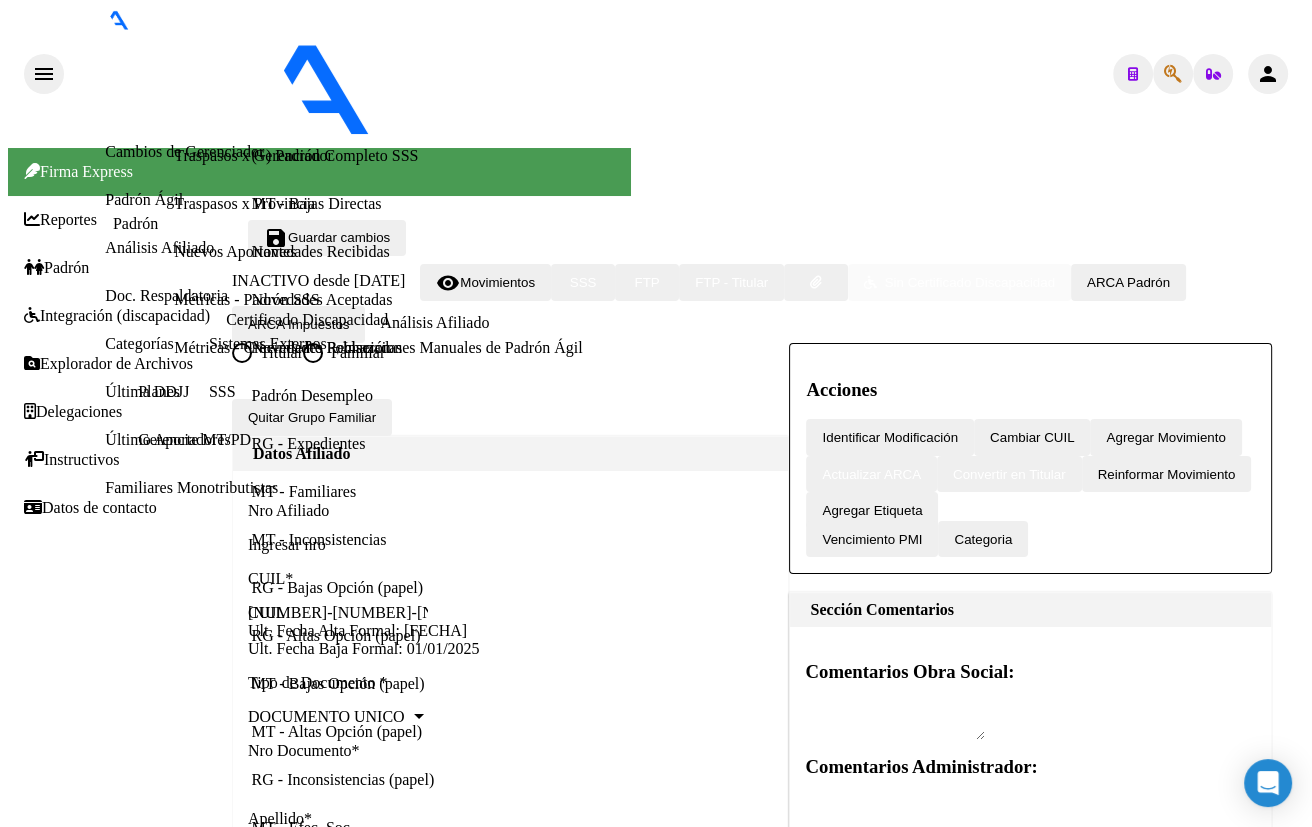 type on "[NUMBER]" 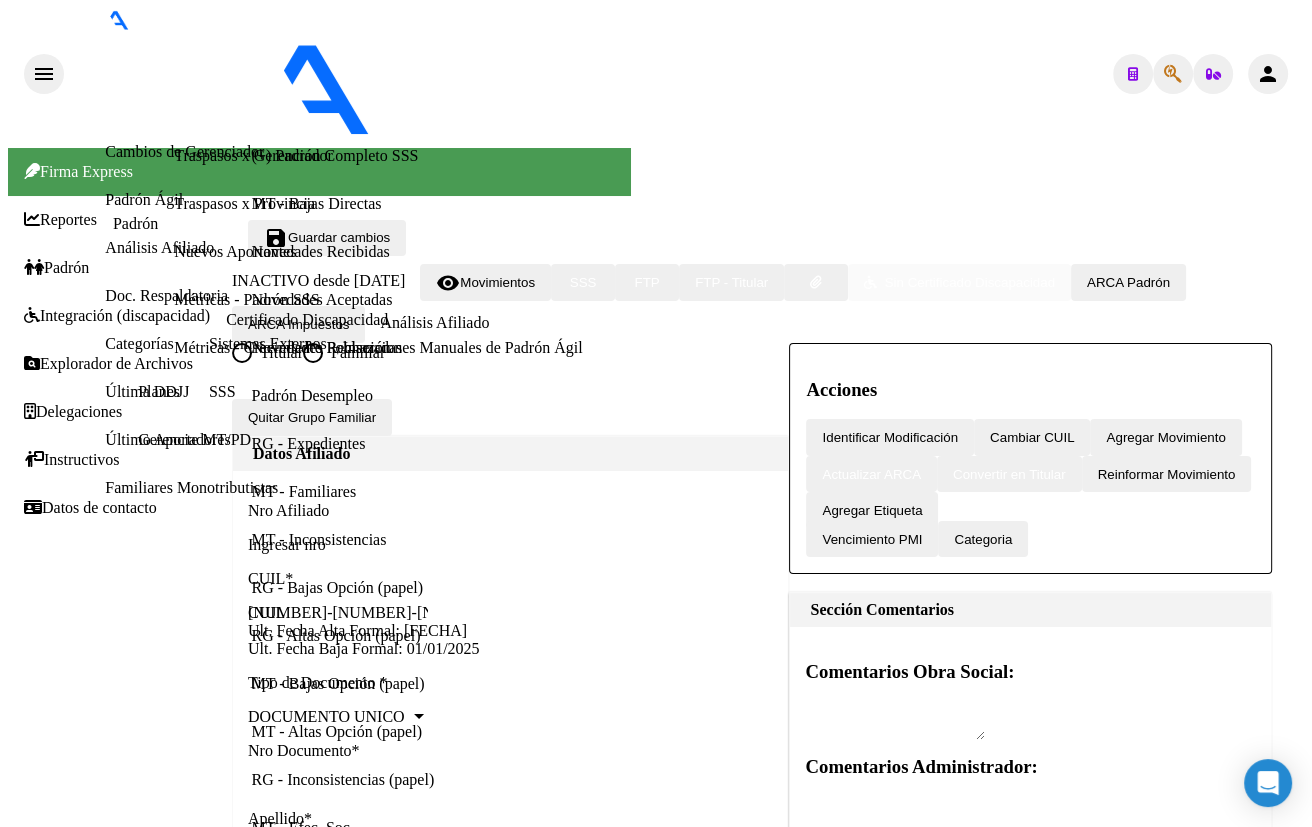 click on "20182135306" 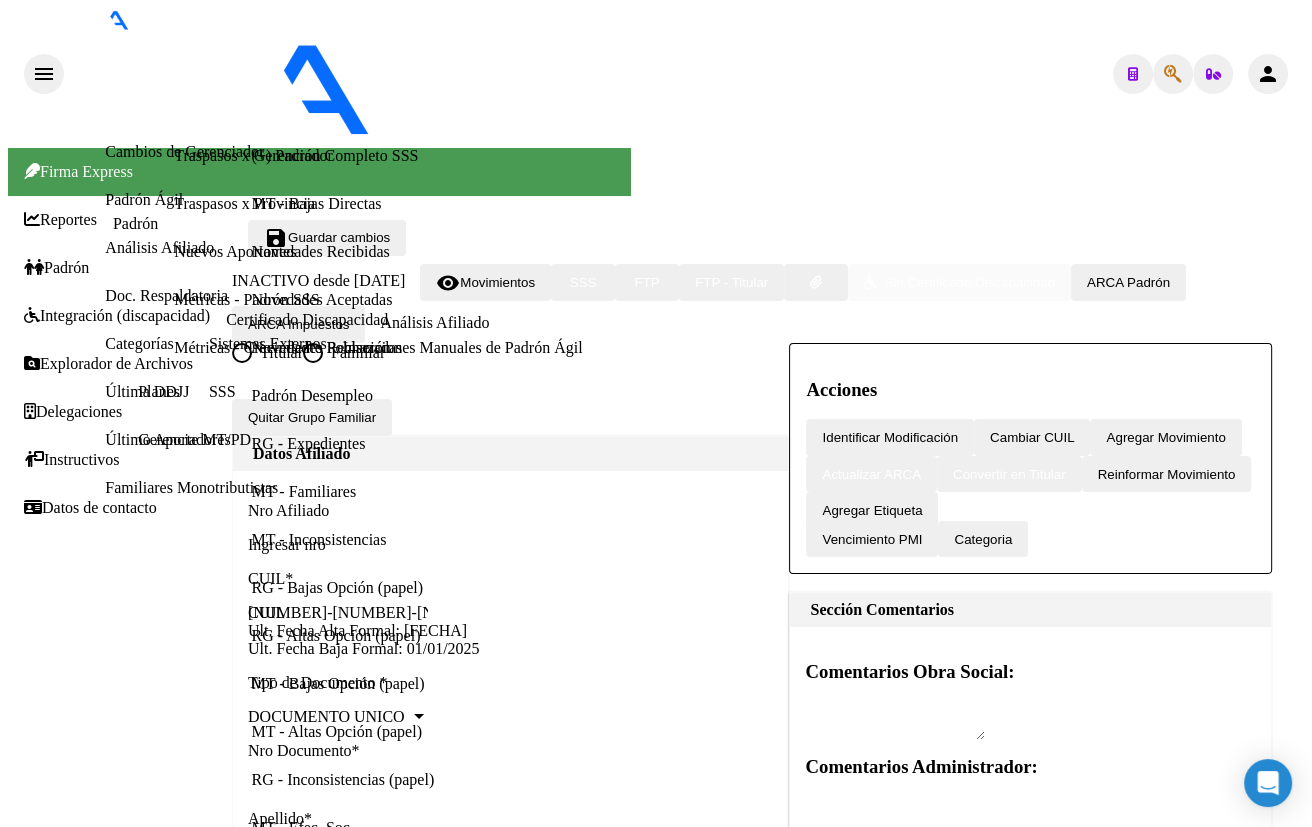 scroll, scrollTop: 818, scrollLeft: 0, axis: vertical 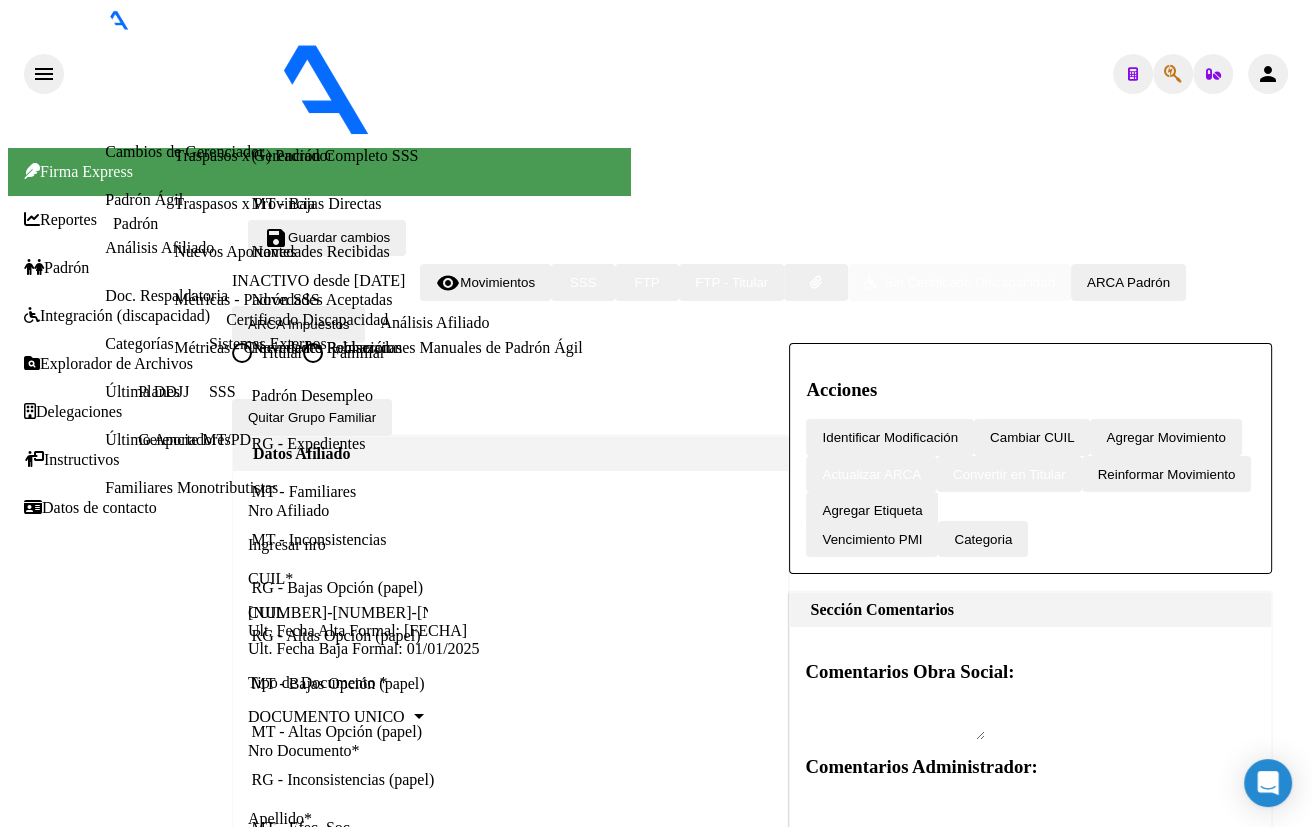 click on "Apellido: [LAST] [LAST] CUIL: [CUIL] Documento: DU - DOCUMENTO UNICO [NUMBER] Nacionalidad: ARGENTINA Parentesco: 0 - Titular Estado Civil: Soltero Discapacitado: NO (00) Sexo: M Nacimiento: [DATE] Edad: 61" at bounding box center (294, 9021) 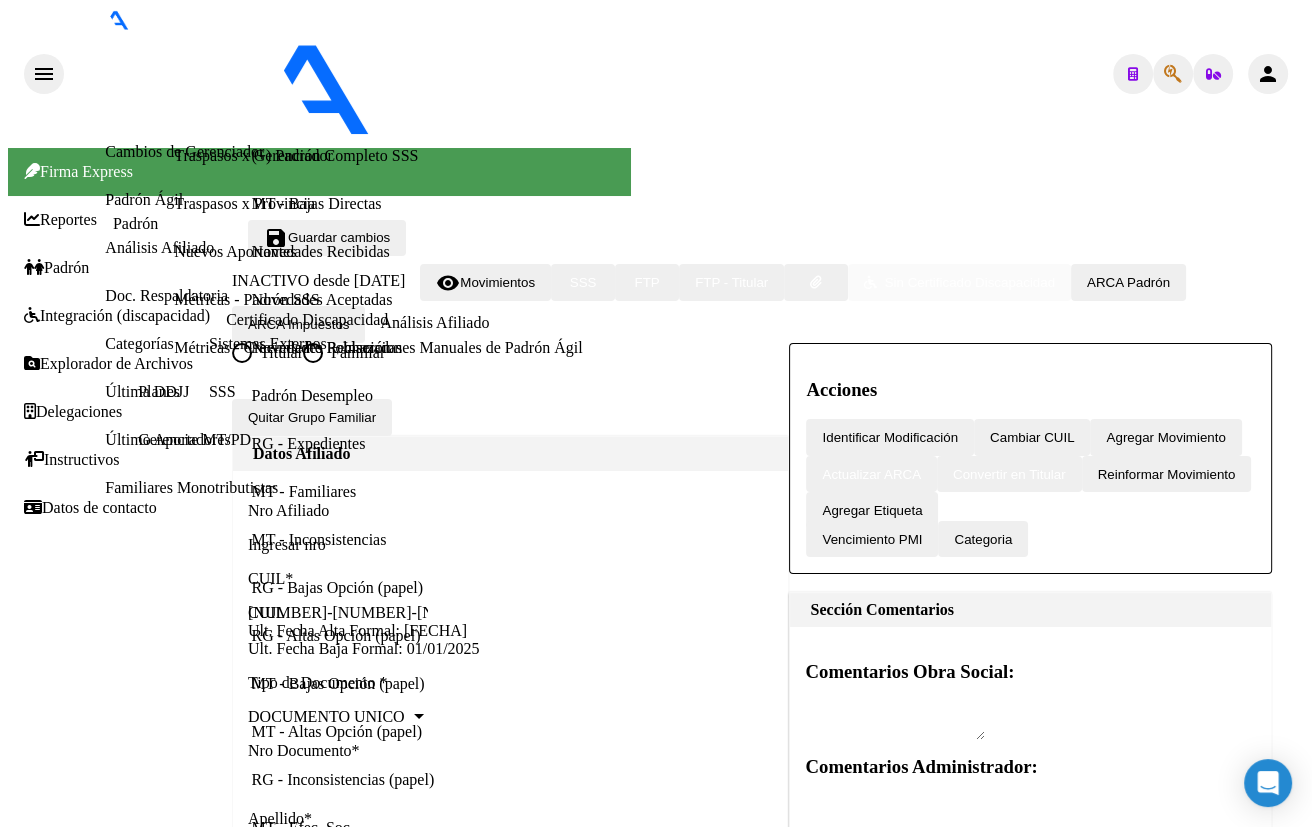 click 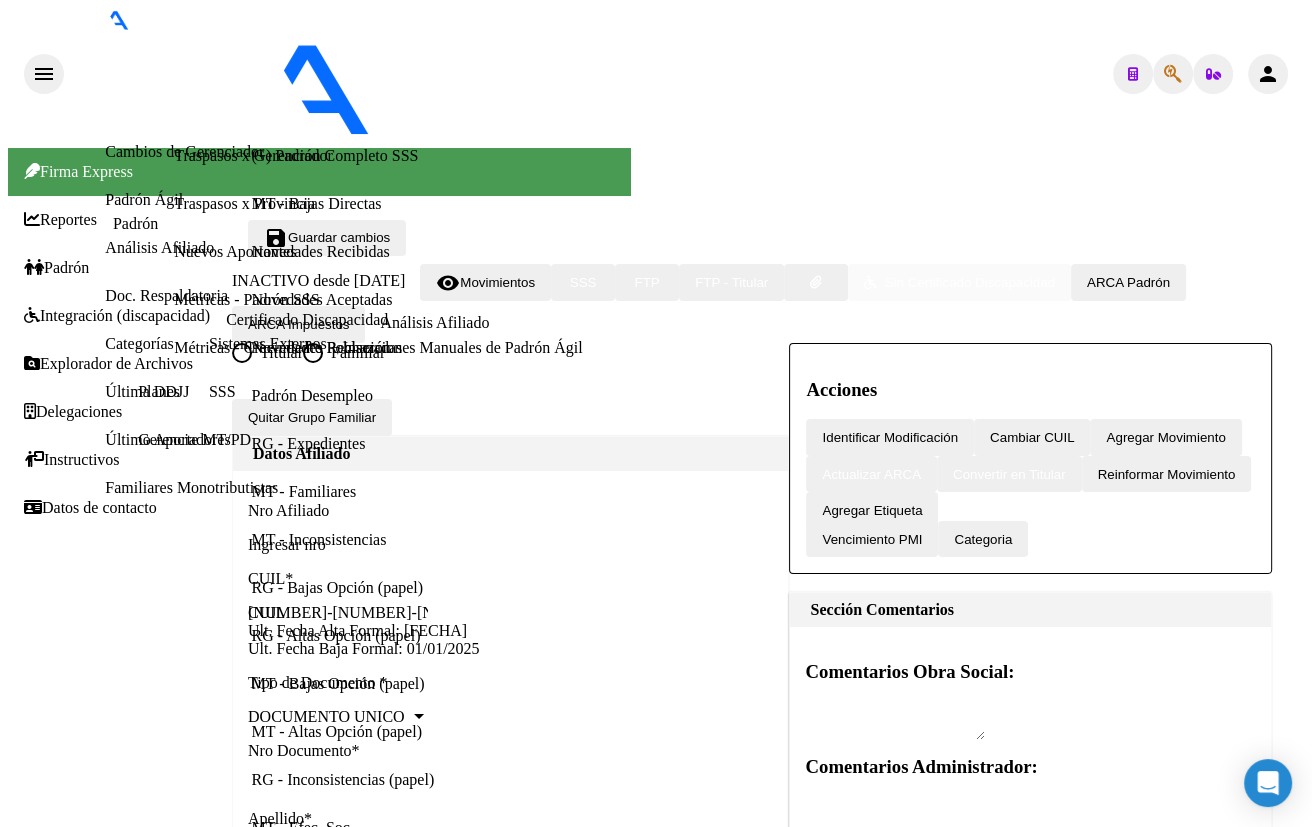 type on "[NUMBER]" 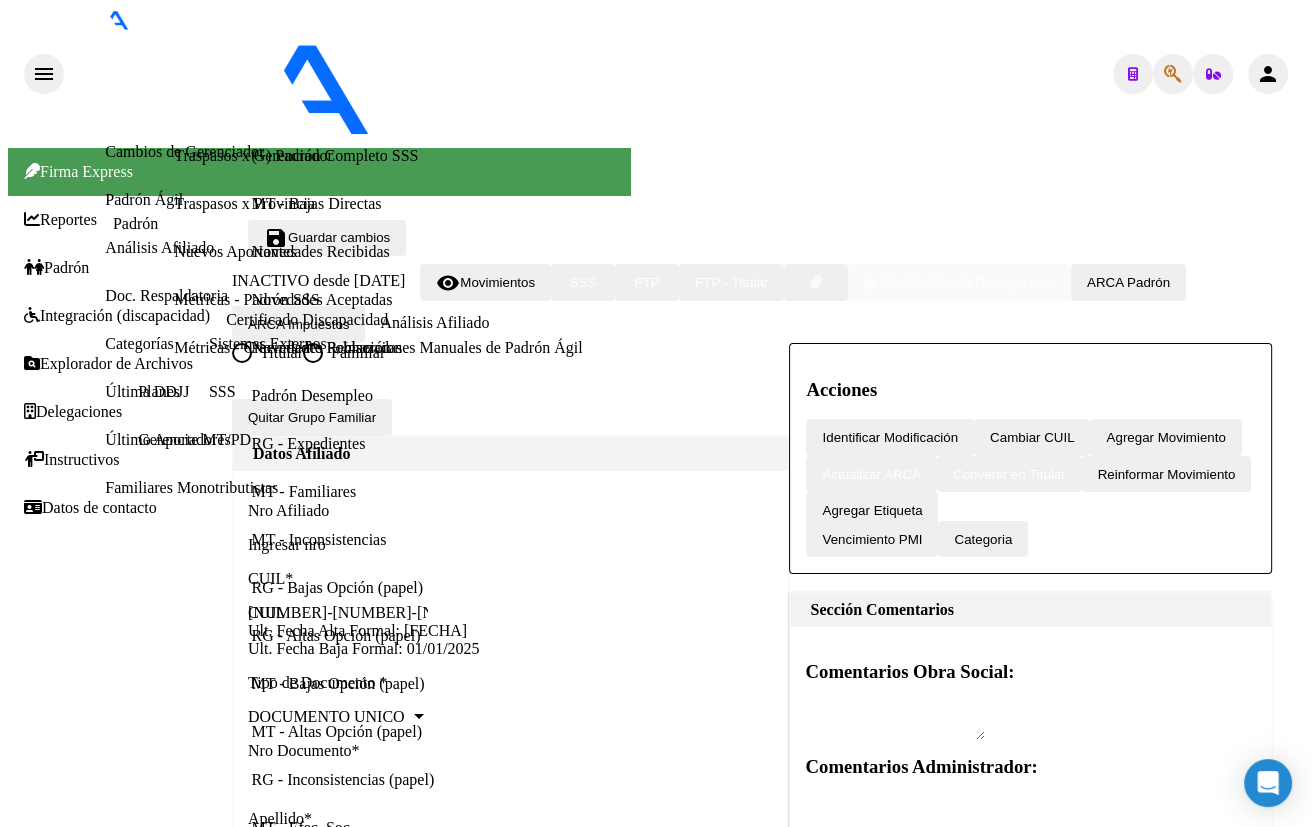 click on "[CUIL]" 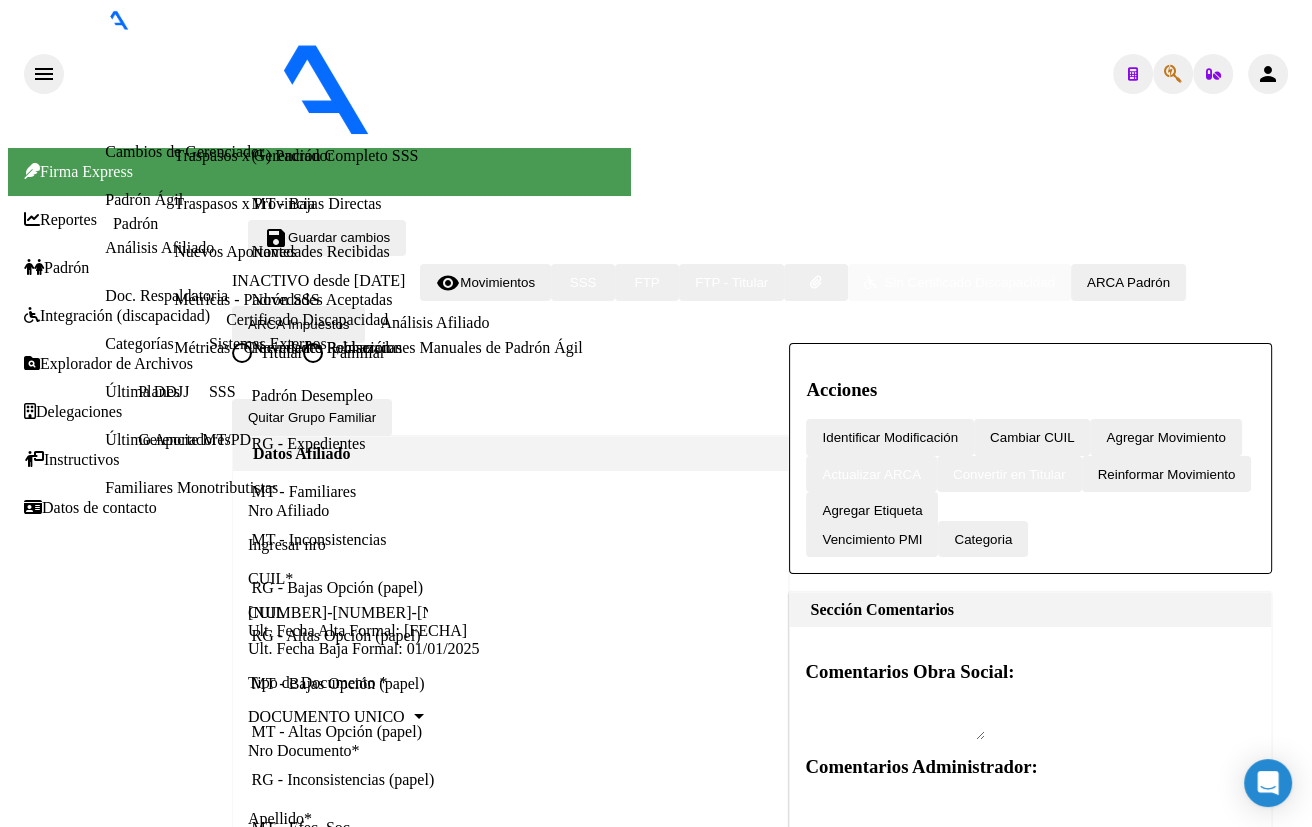 scroll, scrollTop: 1065, scrollLeft: 0, axis: vertical 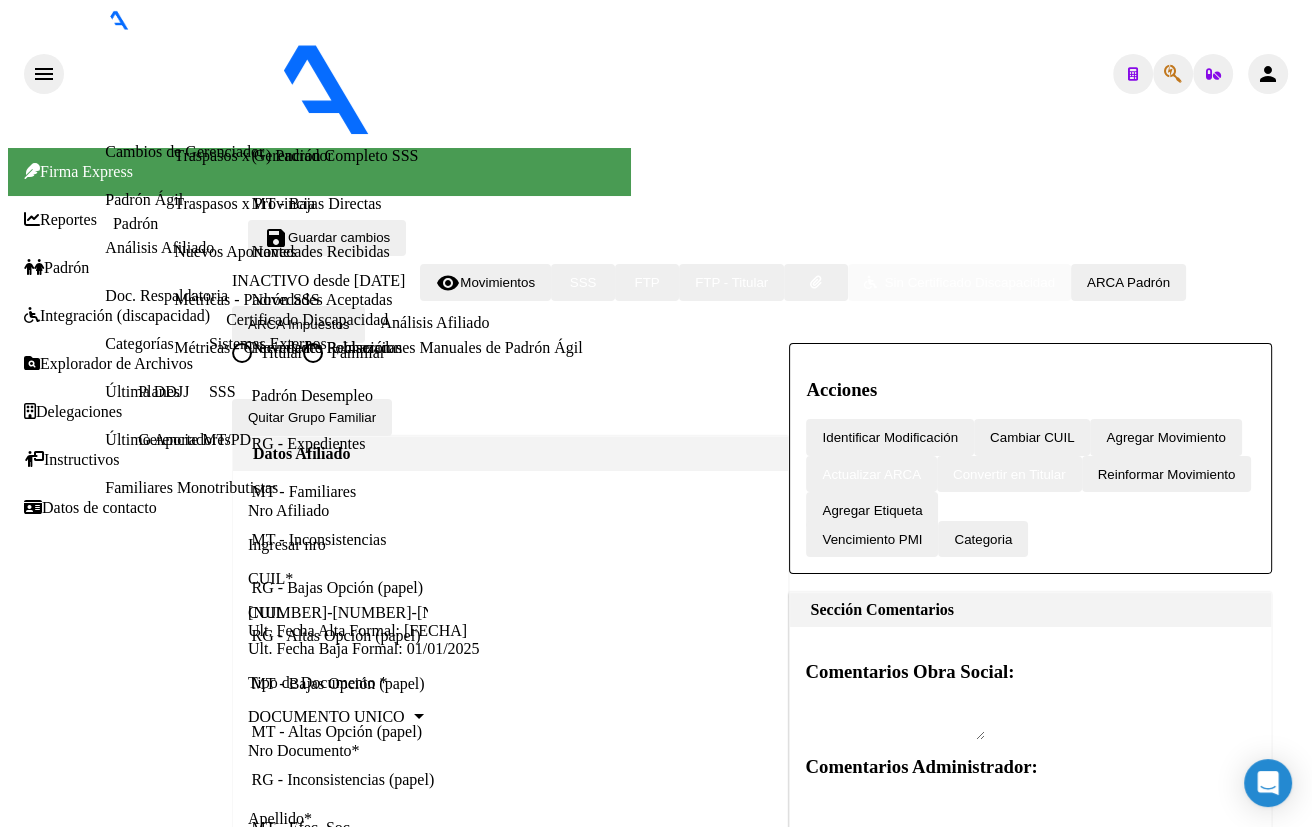 click on "Aportes y Contribuciones del Afiliado: [CUIL]" at bounding box center (244, 9668) 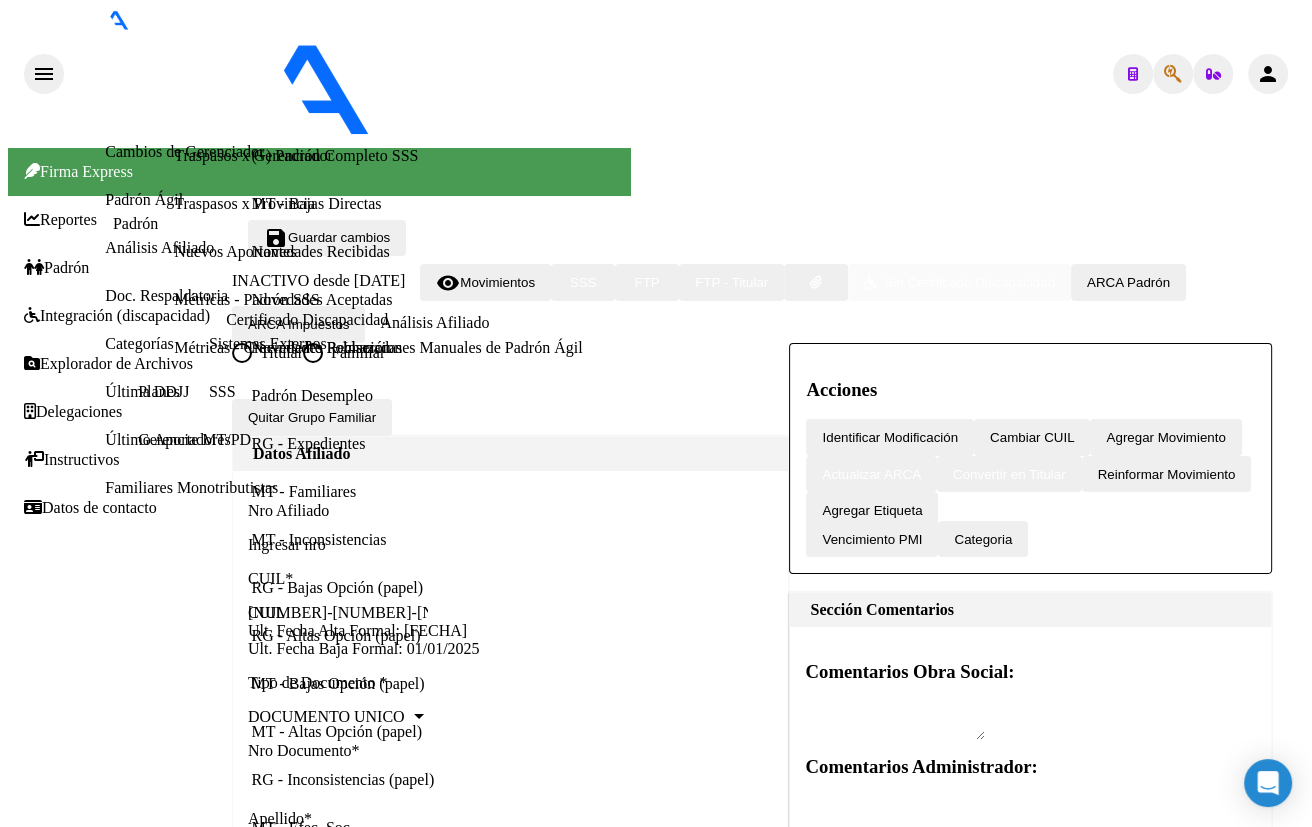 scroll, scrollTop: 520, scrollLeft: 0, axis: vertical 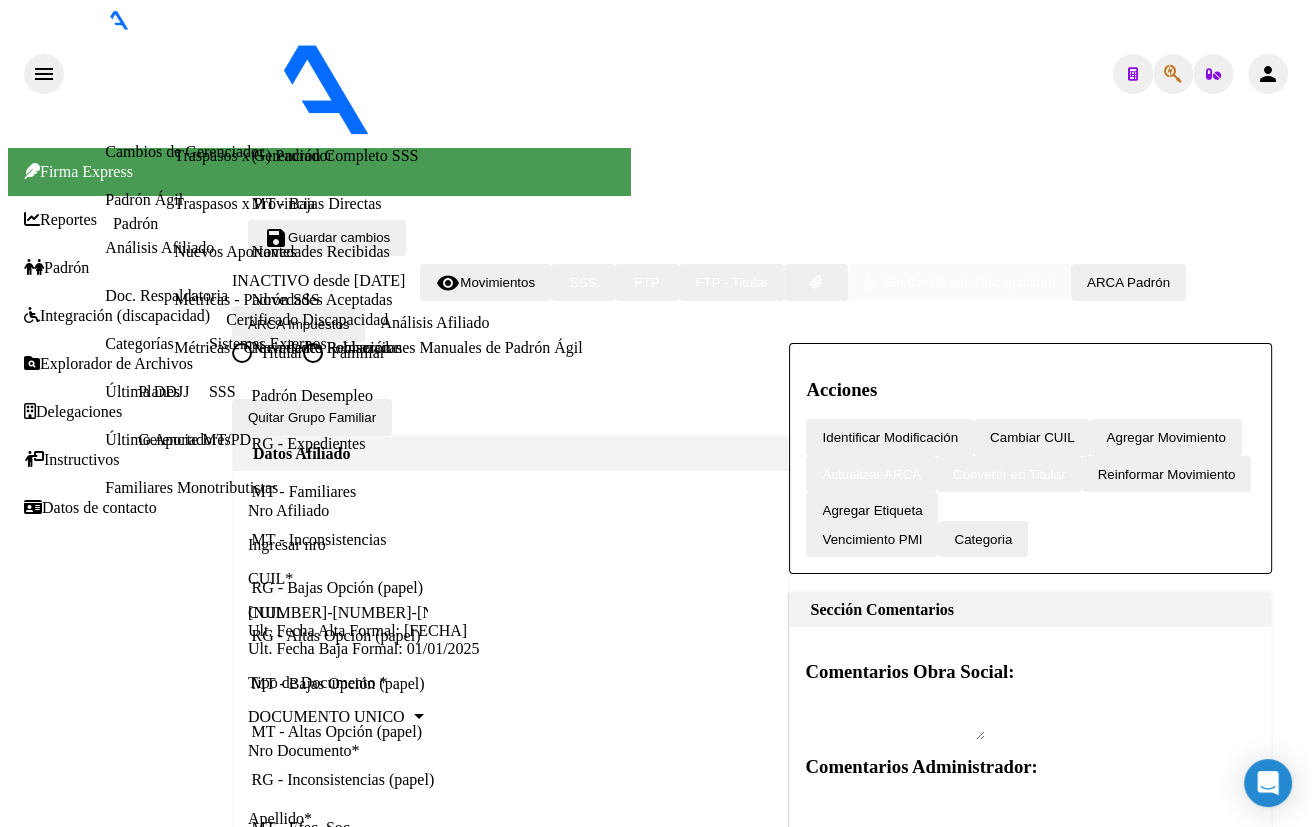 click on "Última Alta Formal:  [DD]/[MM]/[YYYY]" at bounding box center (533, 9044) 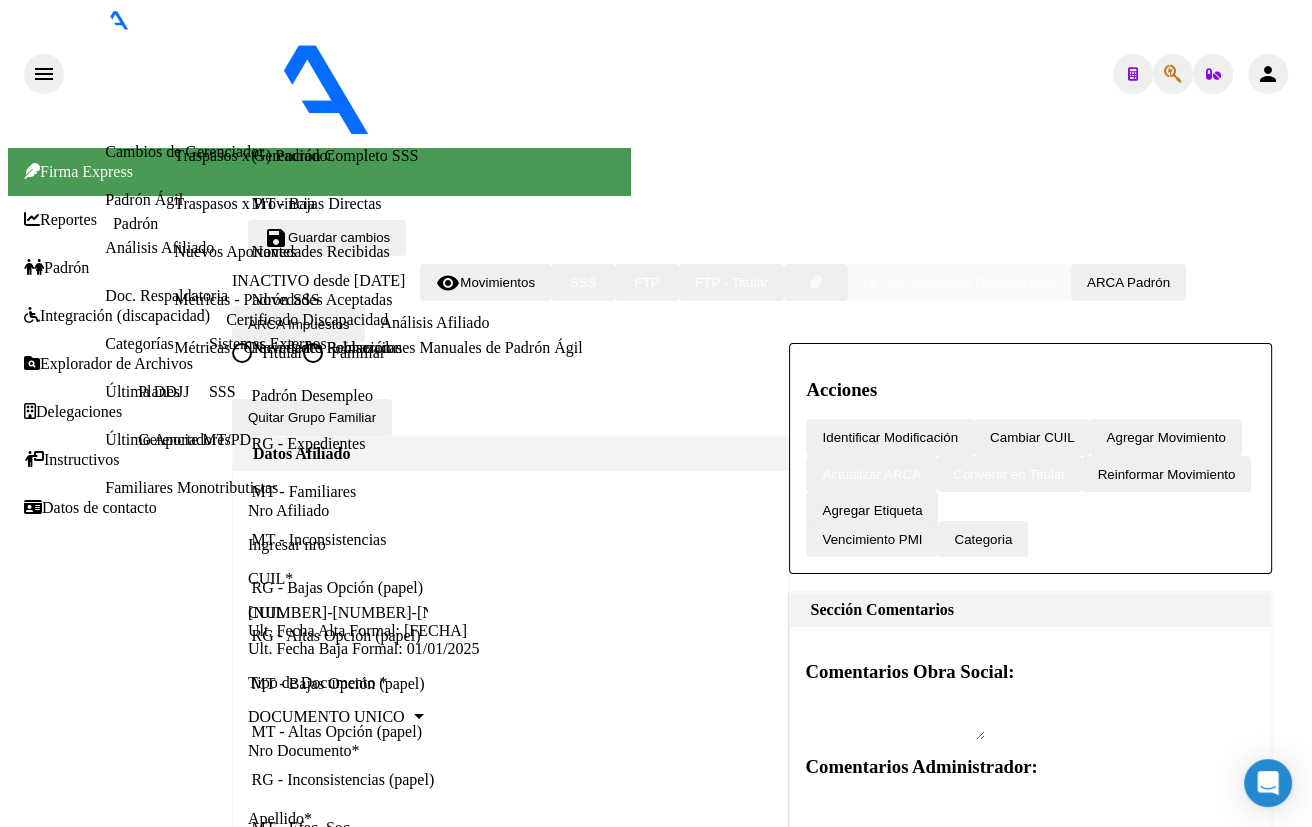 click 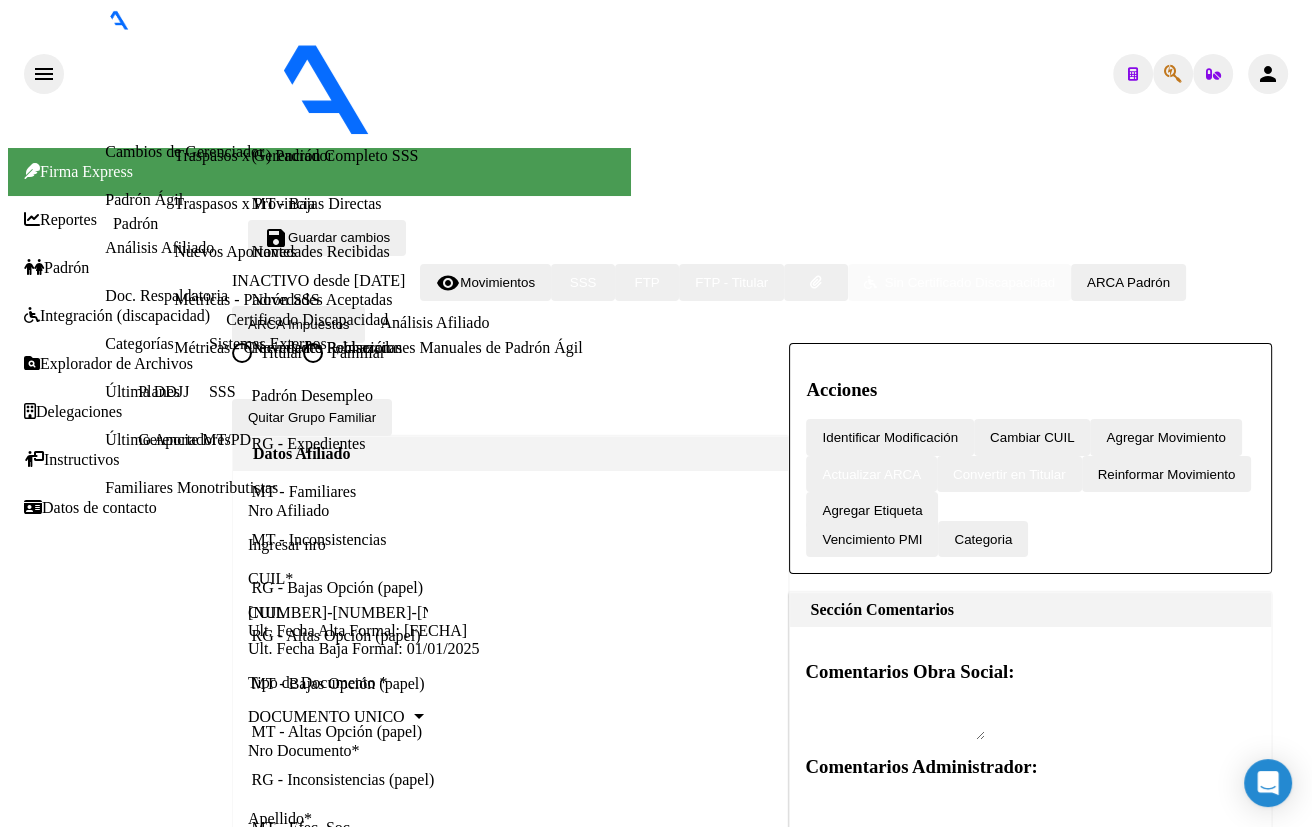 type on "18216965" 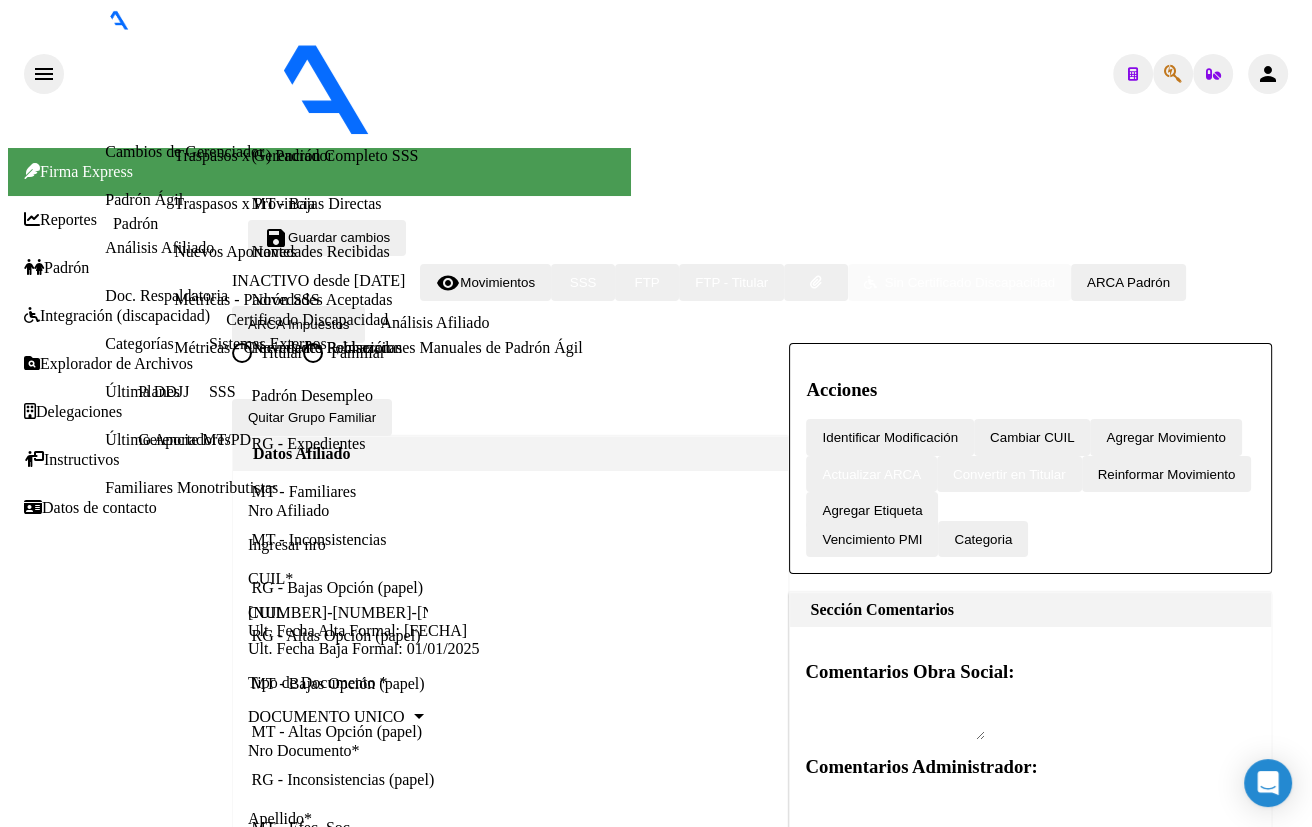 click on "20182169650" 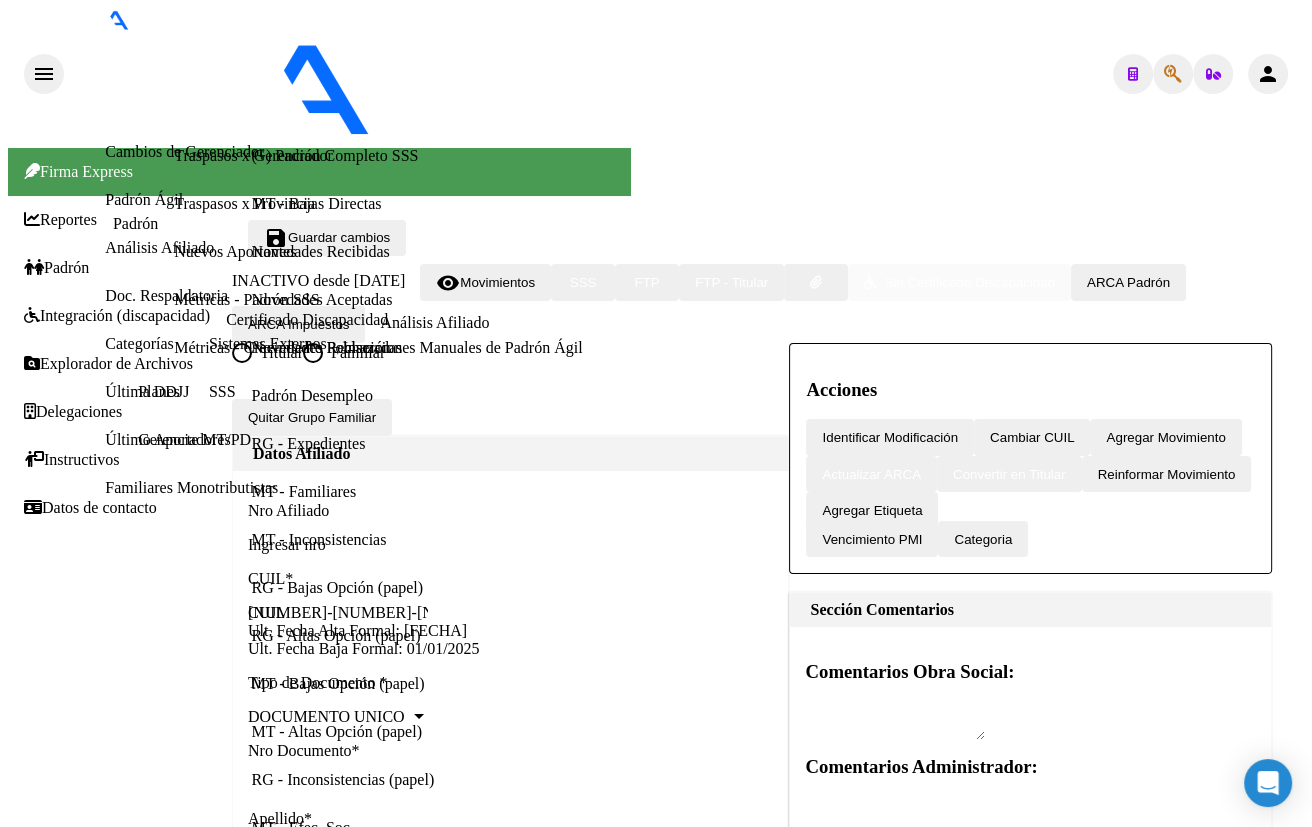 scroll, scrollTop: 1223, scrollLeft: 0, axis: vertical 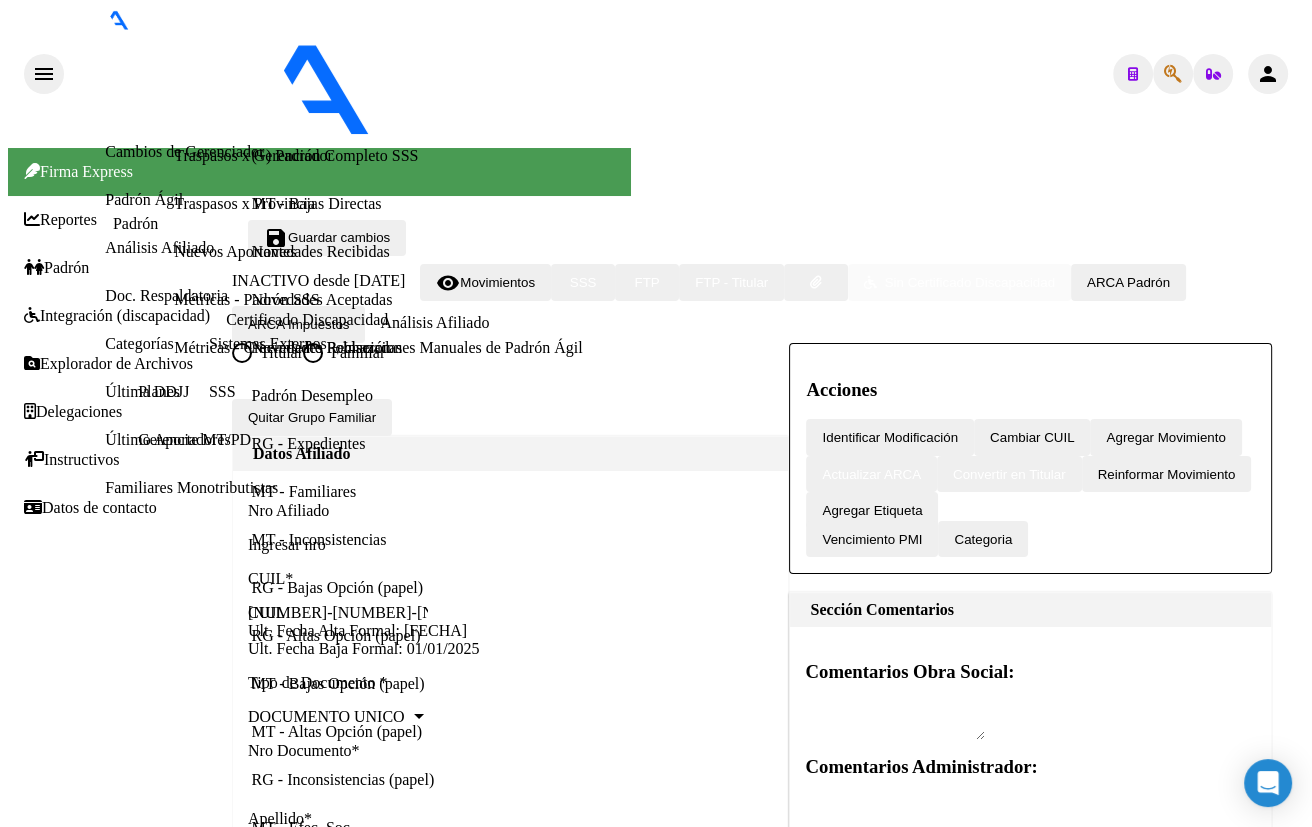 click on "Aportes y Contribuciones del Afiliado: [CUIL]" at bounding box center (244, 9686) 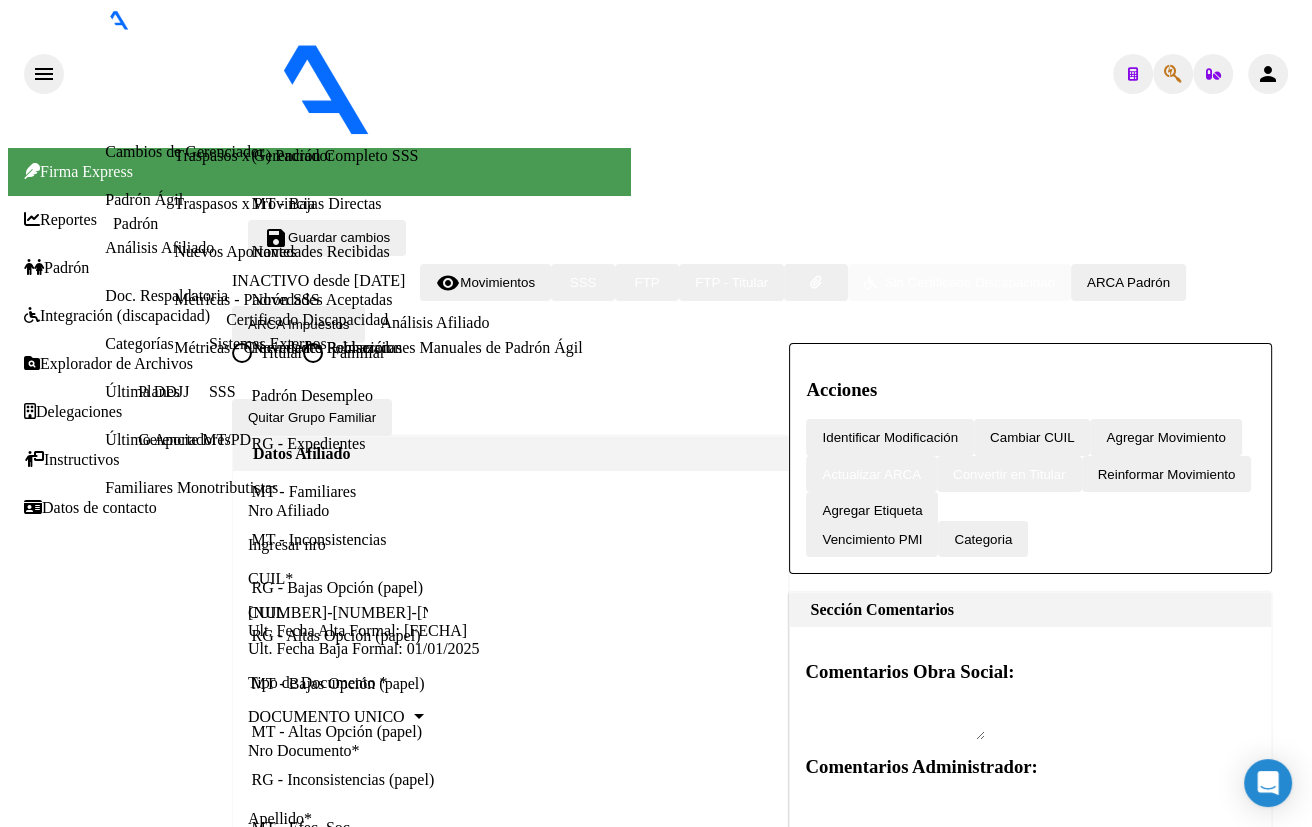 scroll, scrollTop: 519, scrollLeft: 0, axis: vertical 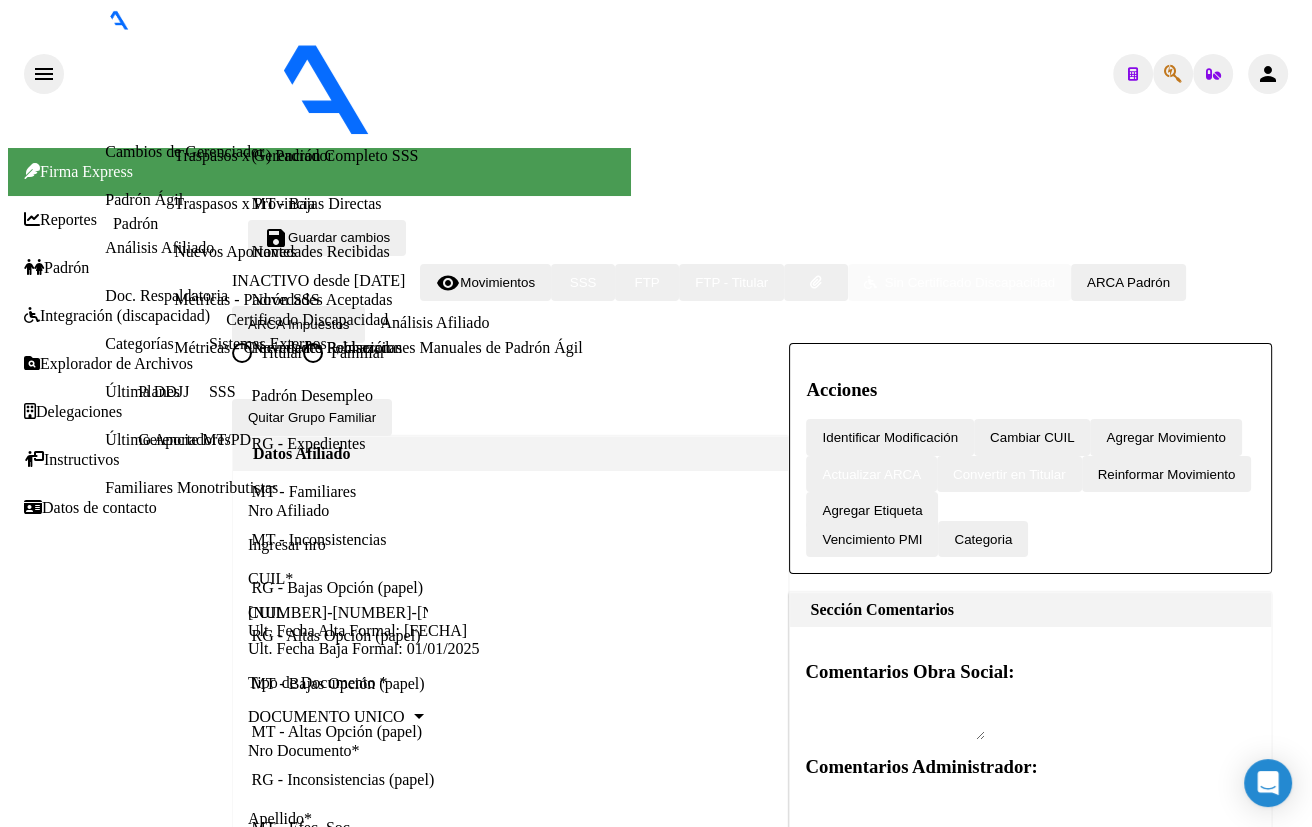 click on "Última Alta Formal:  01/05/1996" at bounding box center [533, 9099] 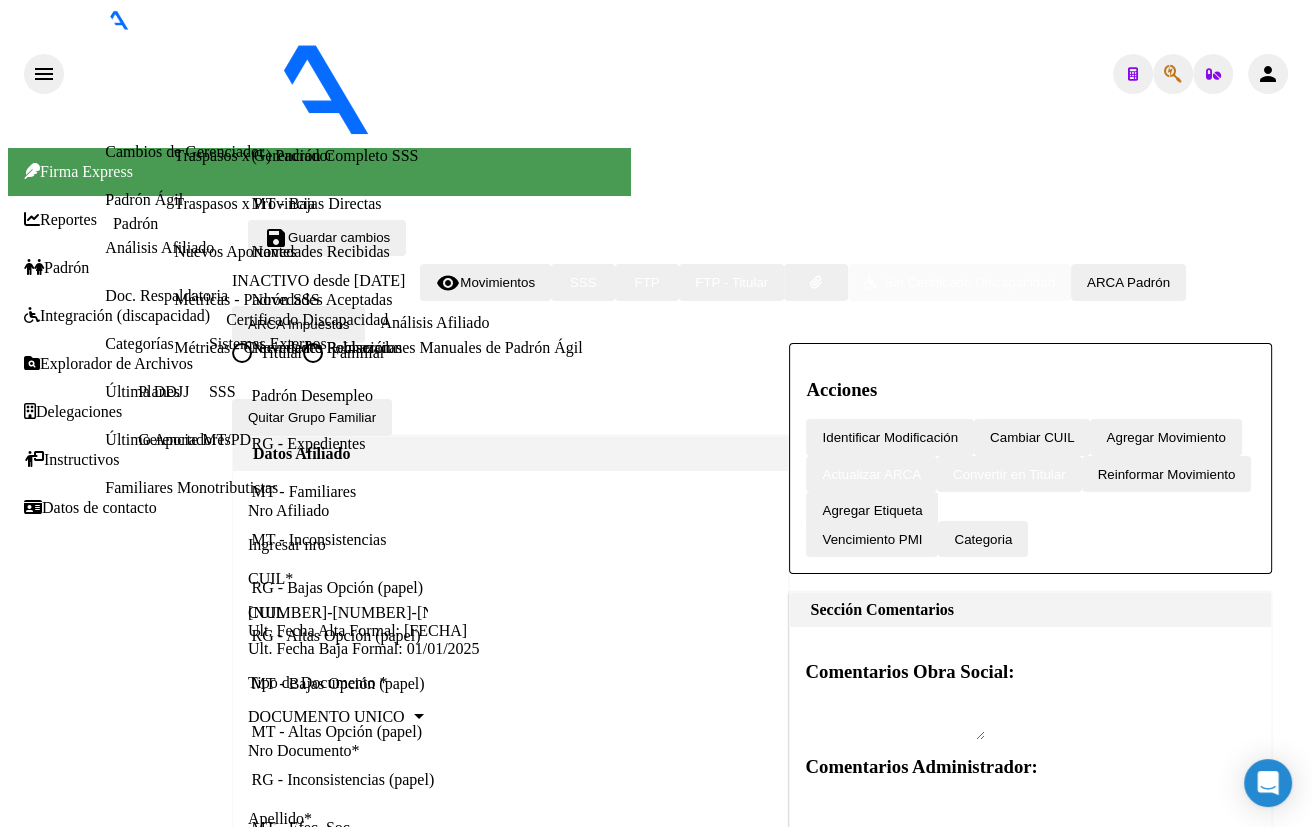 click 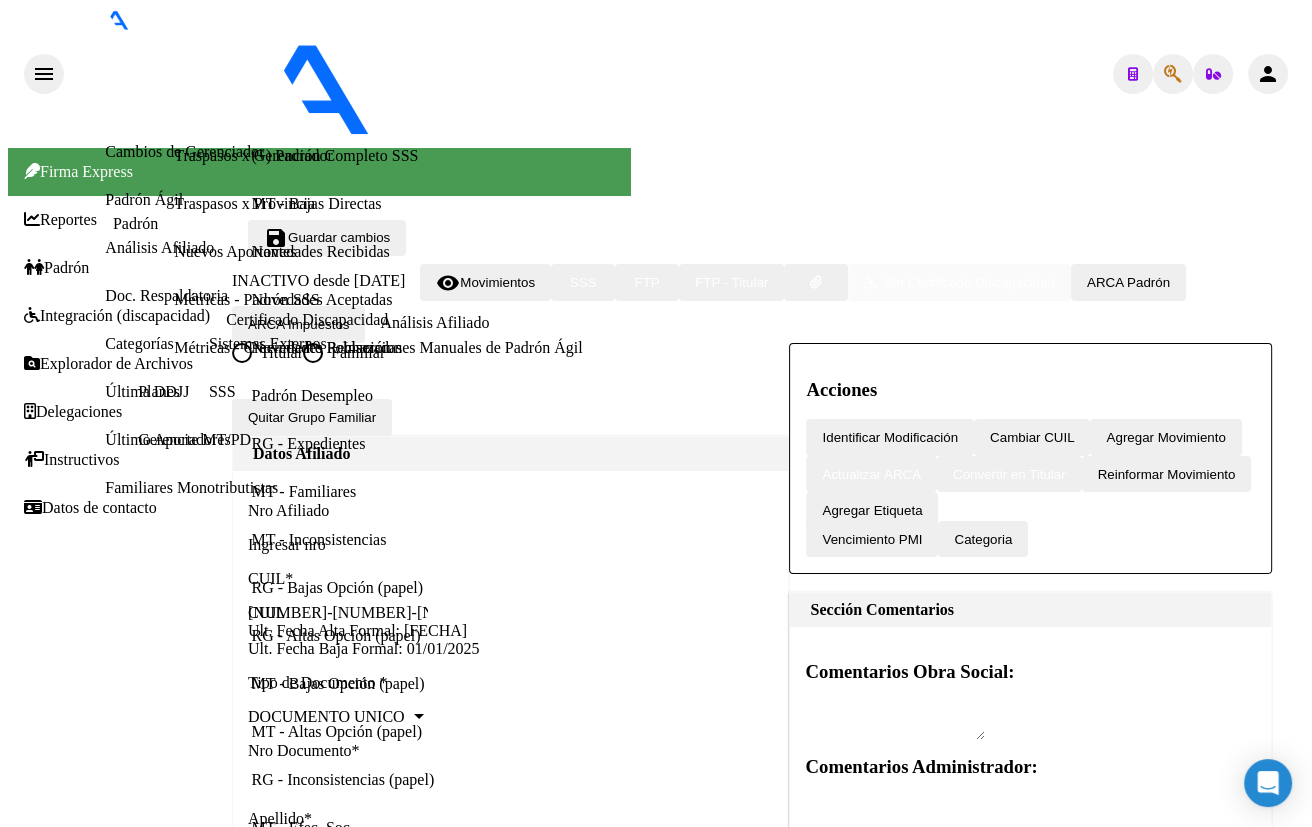 type on "[NUMBER]" 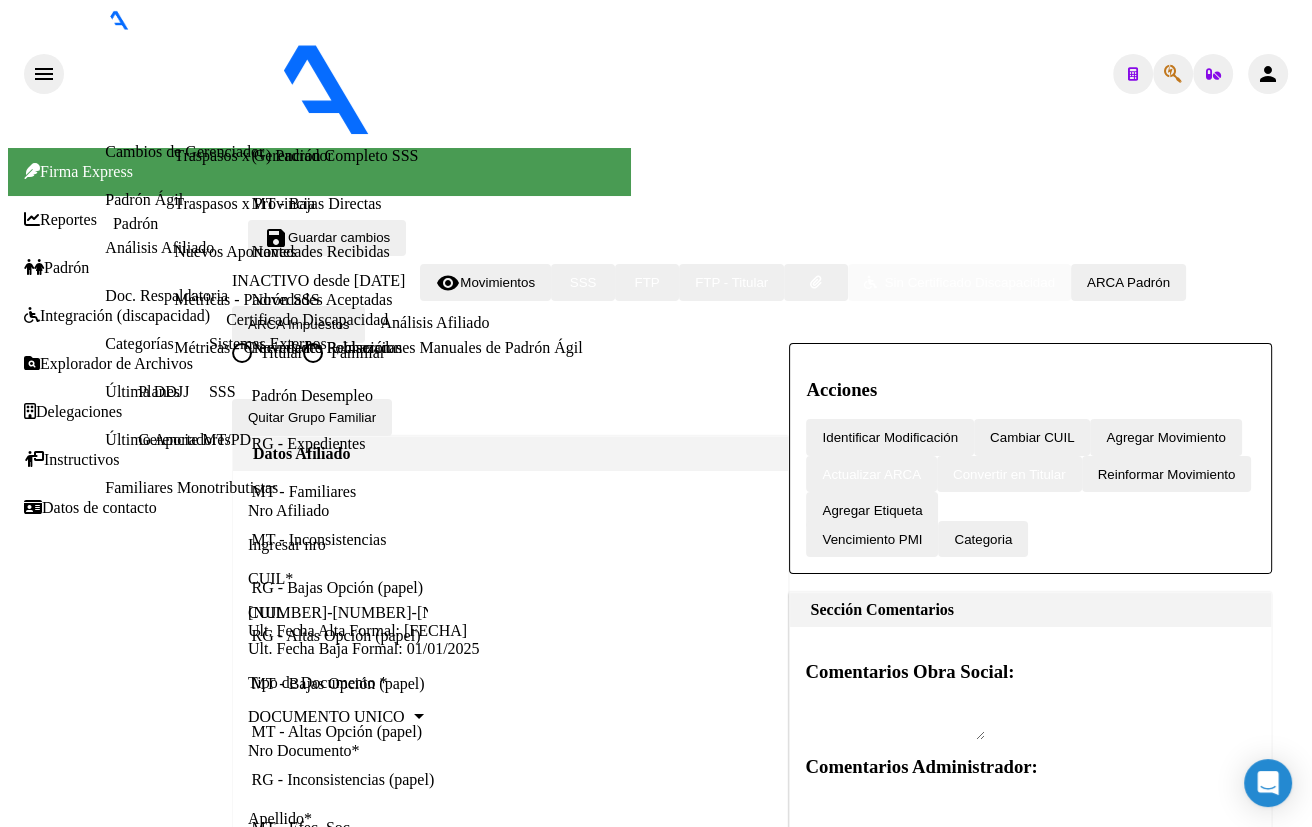 drag, startPoint x: 267, startPoint y: 446, endPoint x: 293, endPoint y: 445, distance: 26.019224 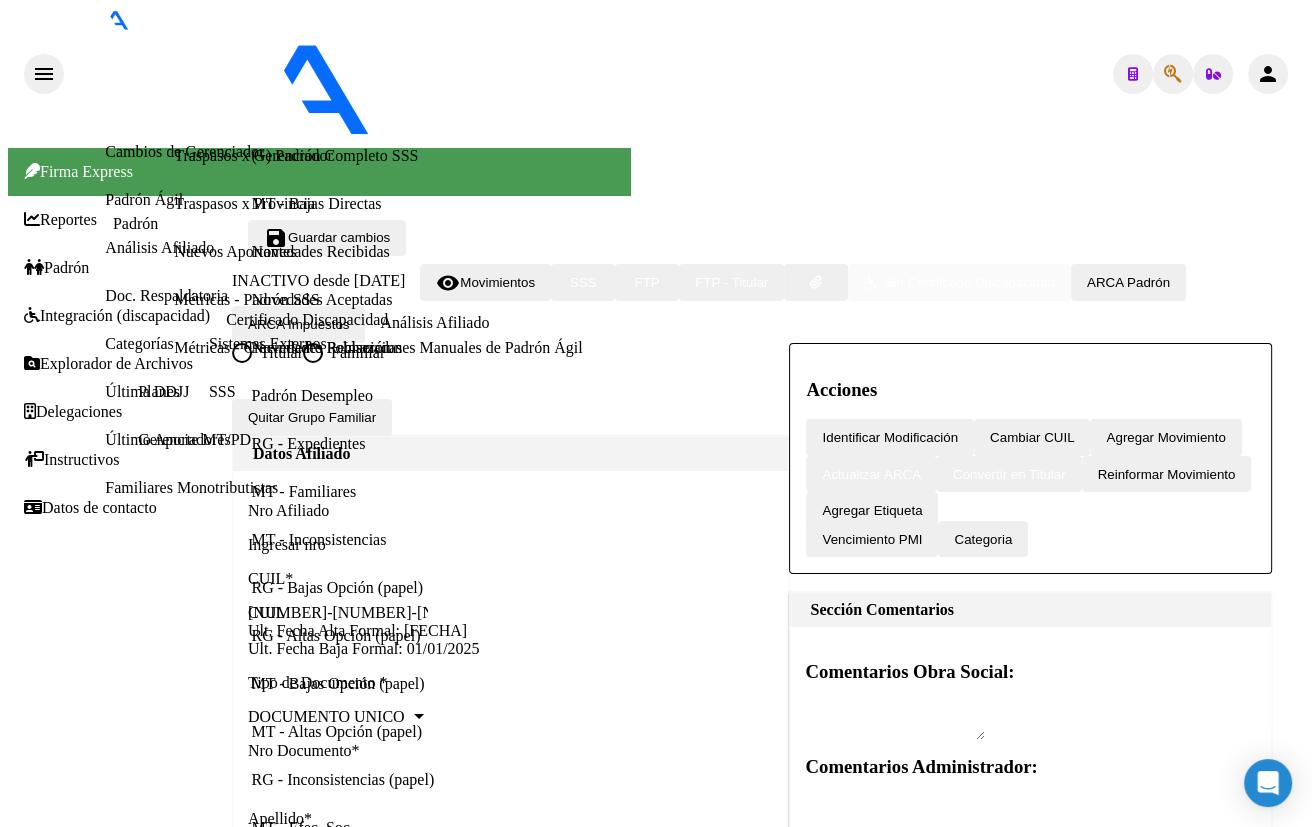 click on "[CUIL]" 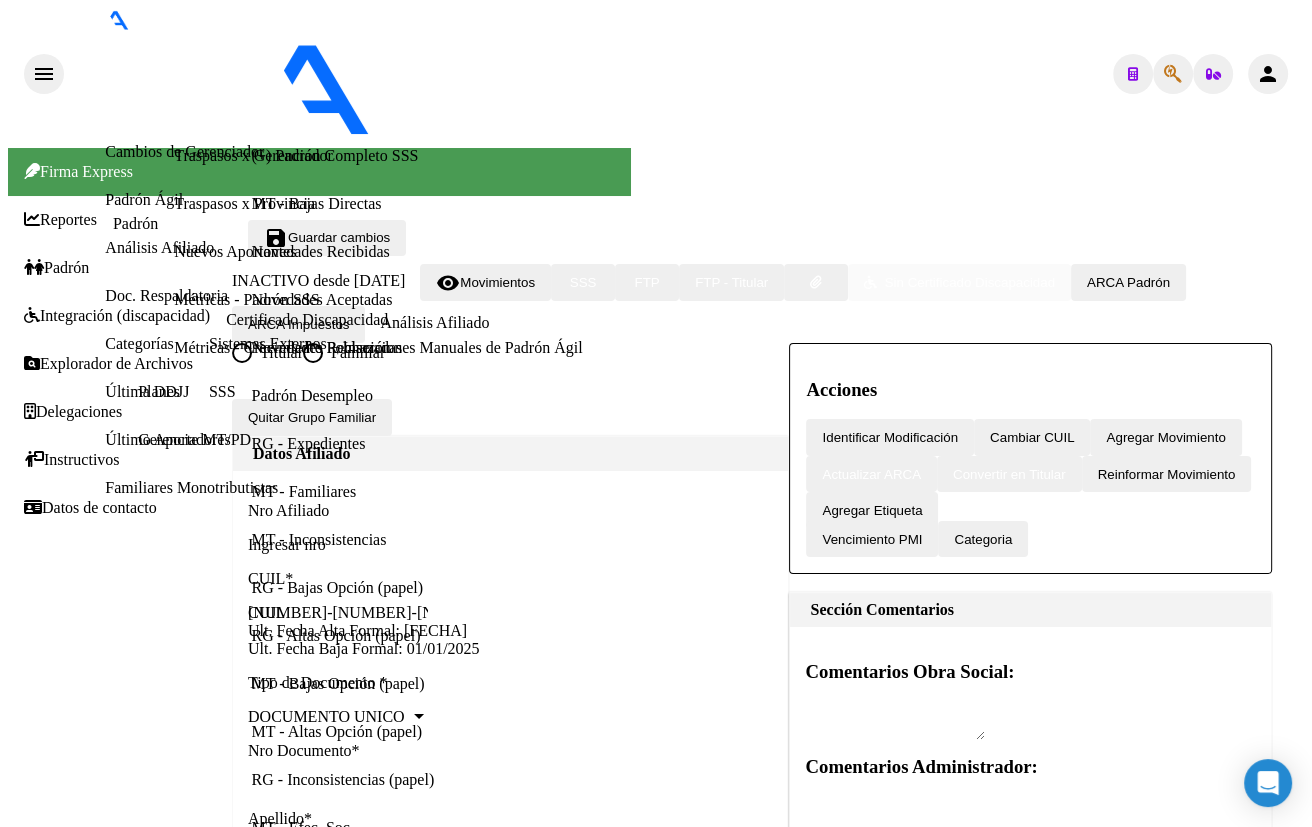 scroll, scrollTop: 1324, scrollLeft: 0, axis: vertical 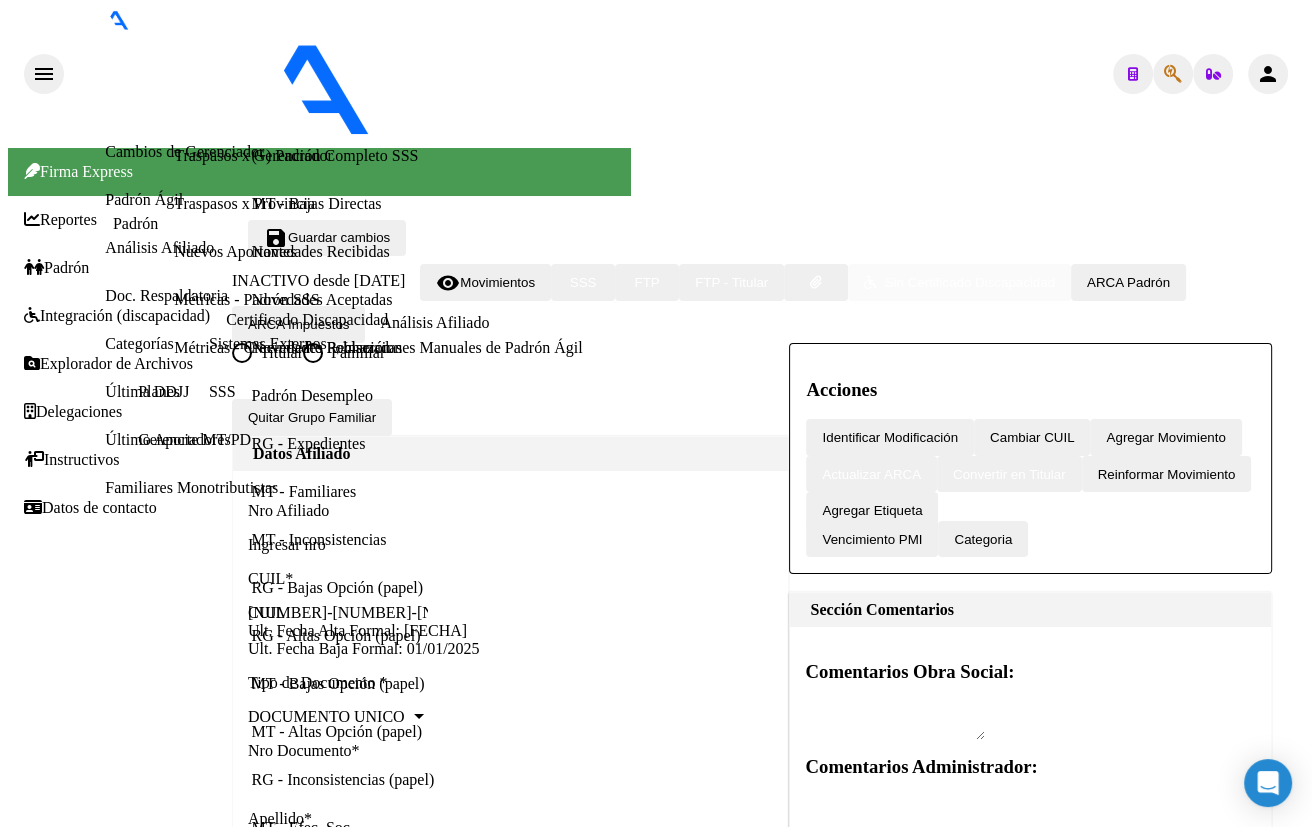 click on "Aportes y Contribuciones del Afiliado: [CUIL]" at bounding box center (244, 9668) 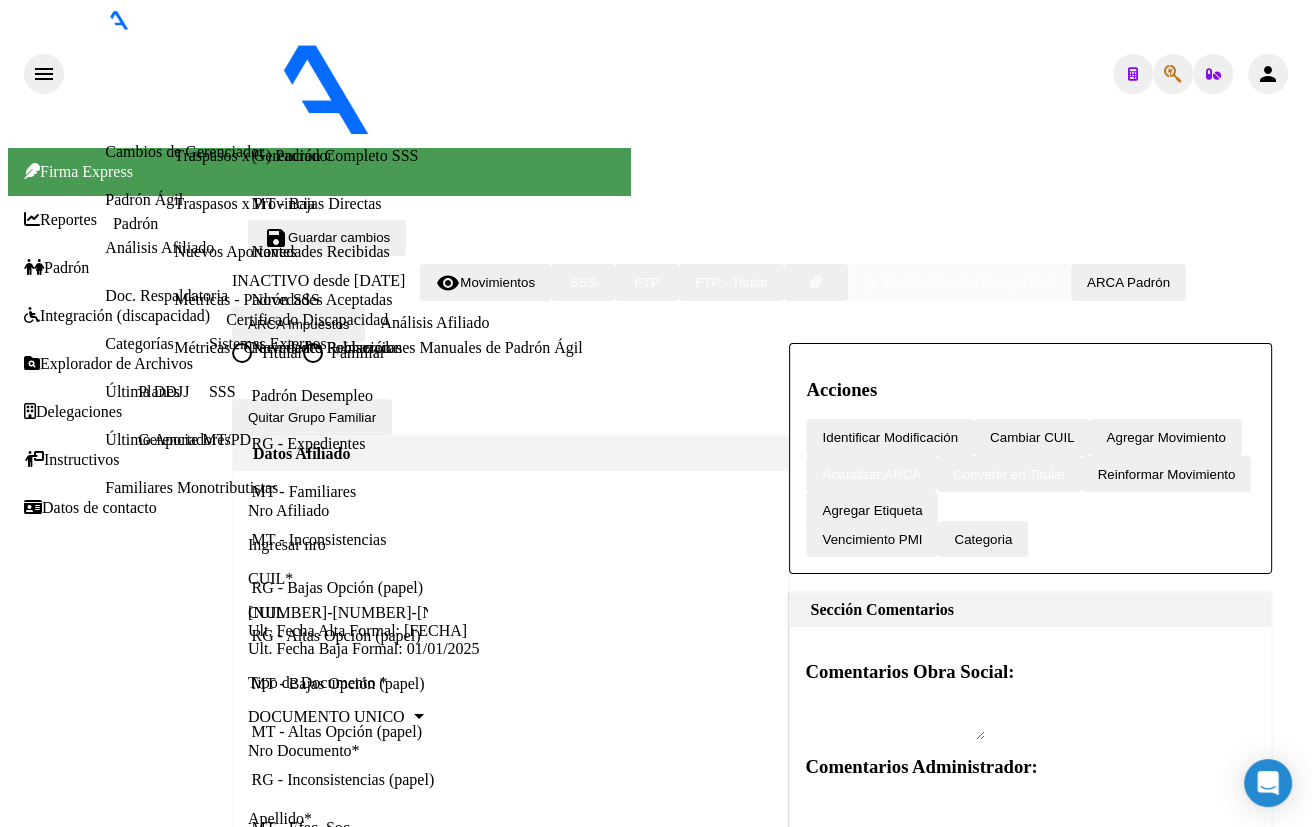 scroll, scrollTop: 530, scrollLeft: 0, axis: vertical 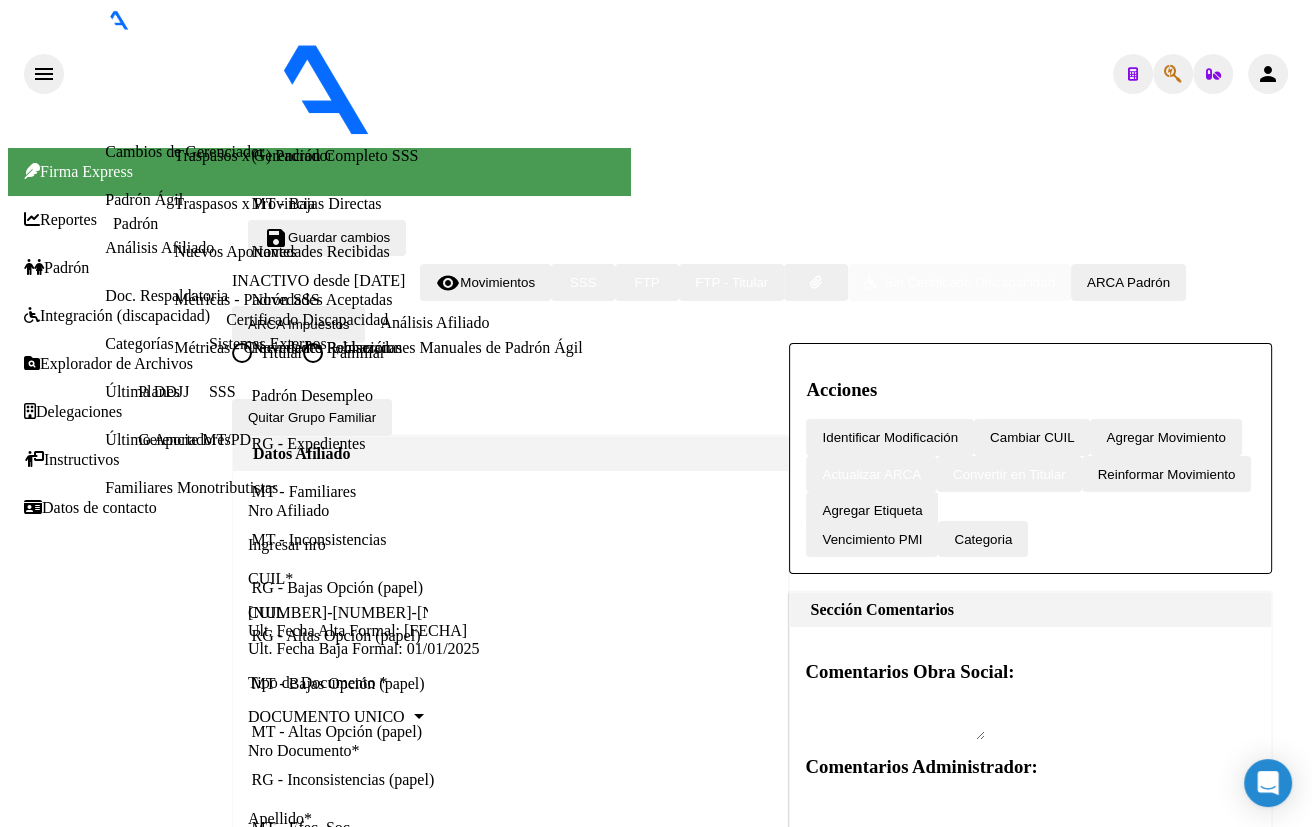 click on "Enviar Credencial Digital remove_red_eye Movimientos    Sin Certificado Discapacidad Crear Familiar ABM Rápido ABM Etiquetas: Estado: INACTIVO Última Alta Formal:  01/12/2022 Última Baja Formal:  01/07/2023 Comentario ADMIN:" at bounding box center (533, 9042) 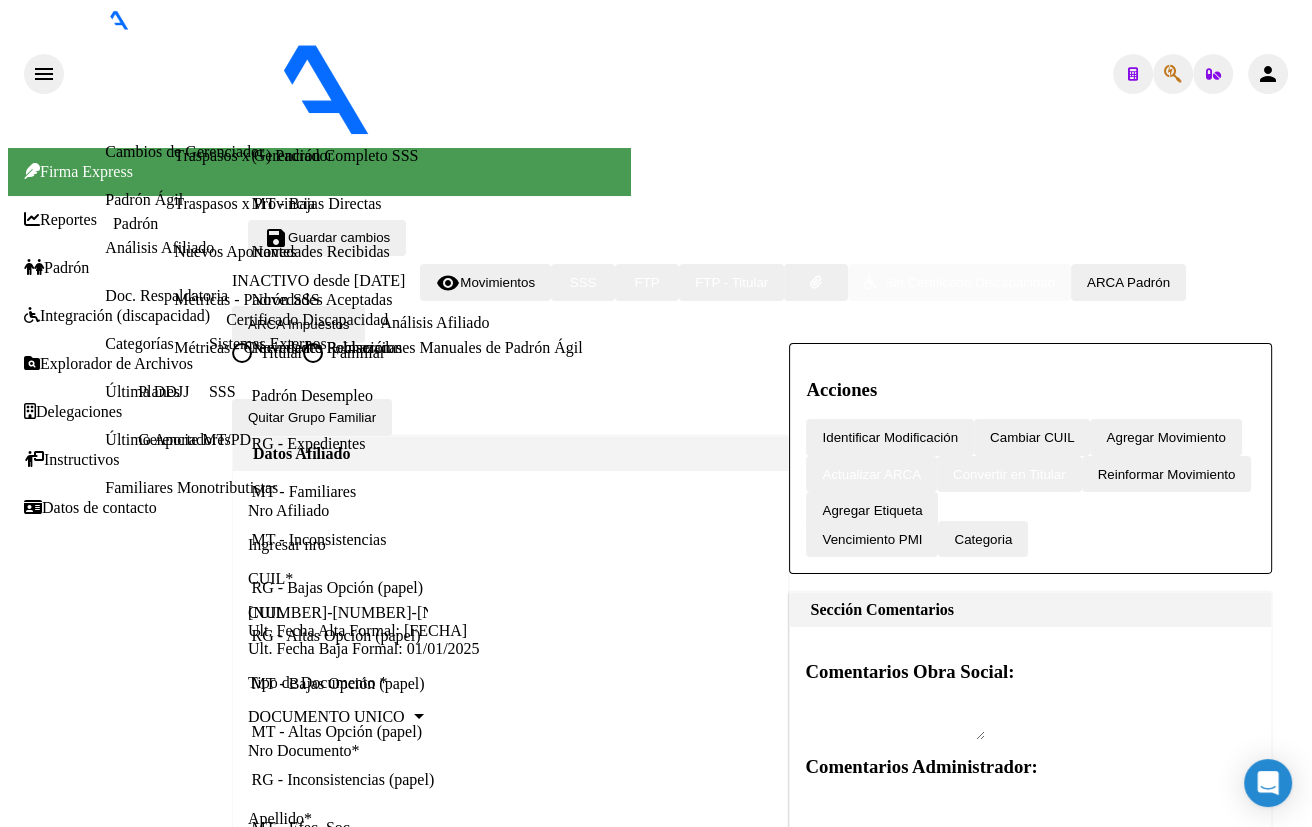 type on "[DOCUMENT]" 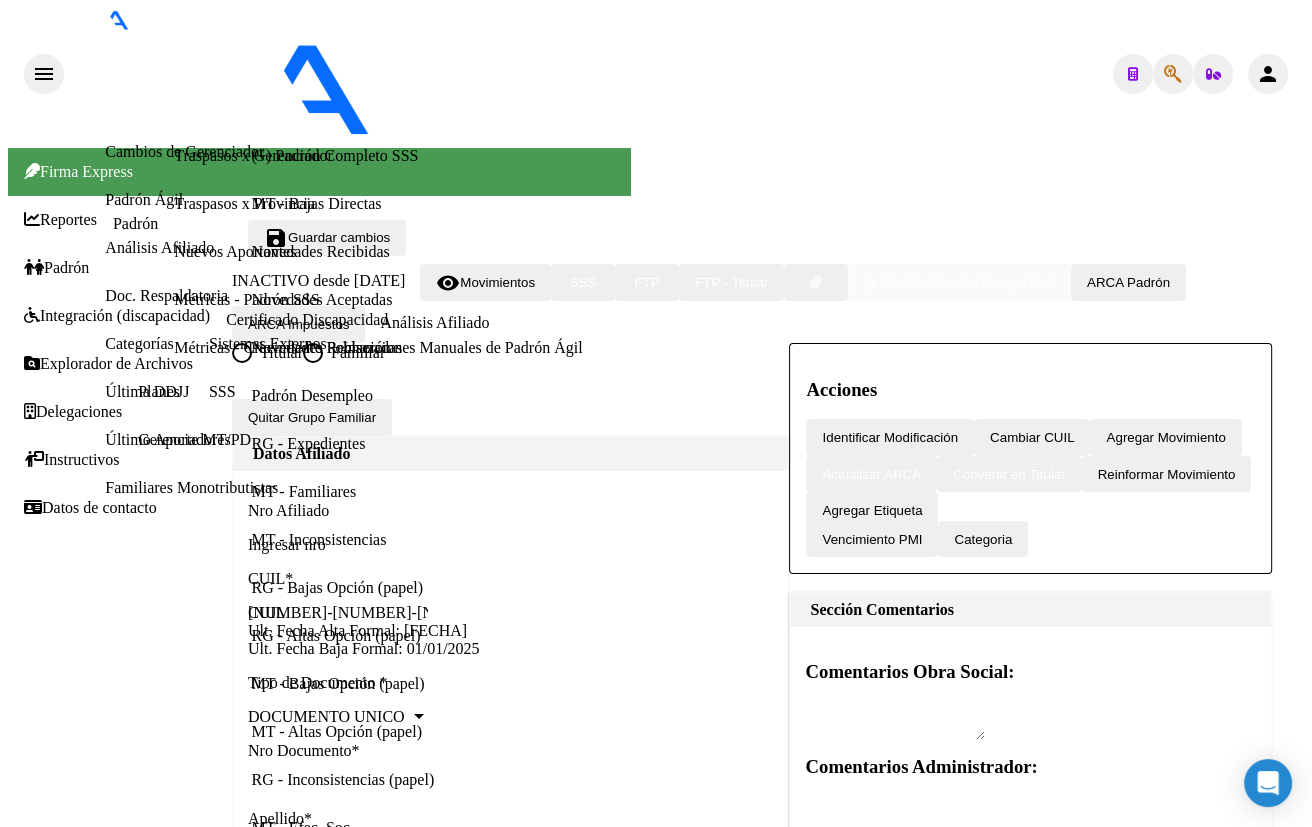 click on "[CUIL]" 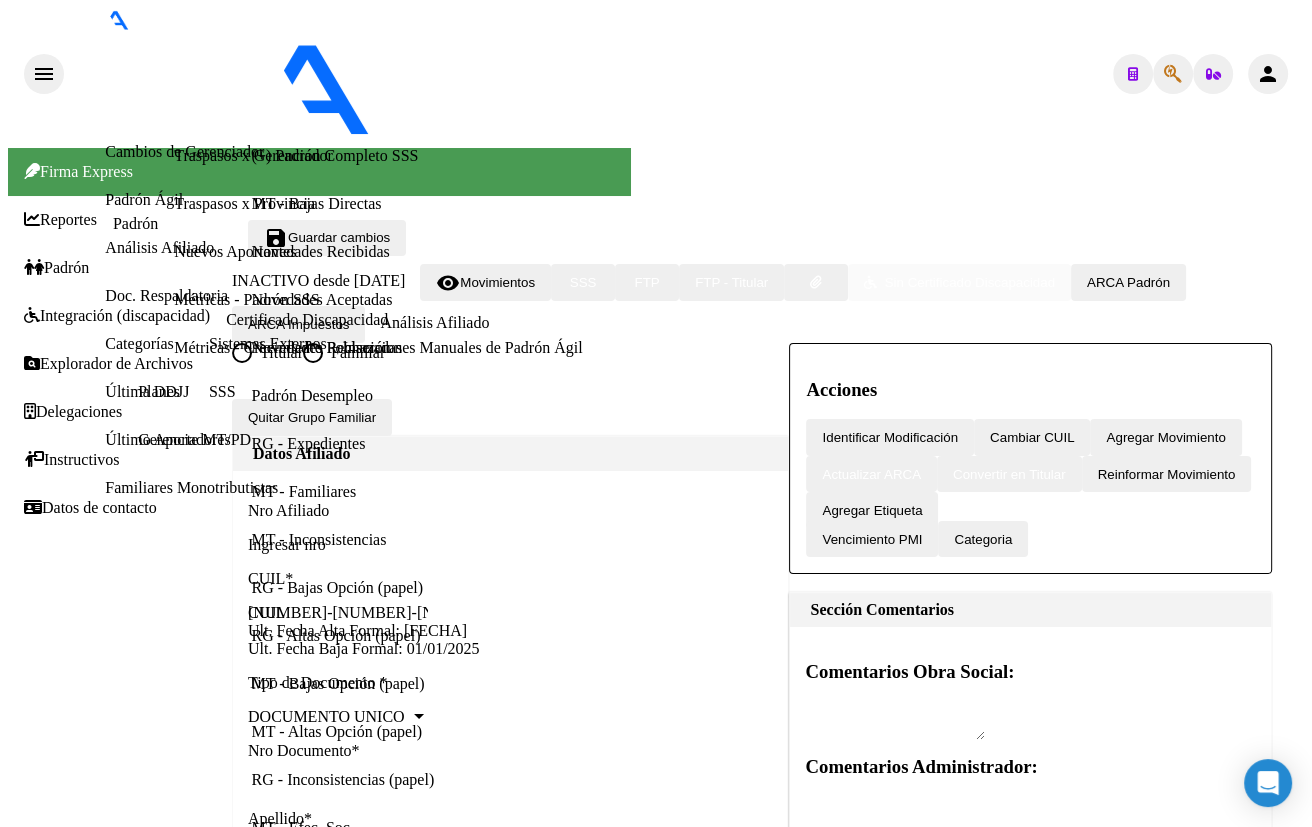 scroll, scrollTop: 1182, scrollLeft: 0, axis: vertical 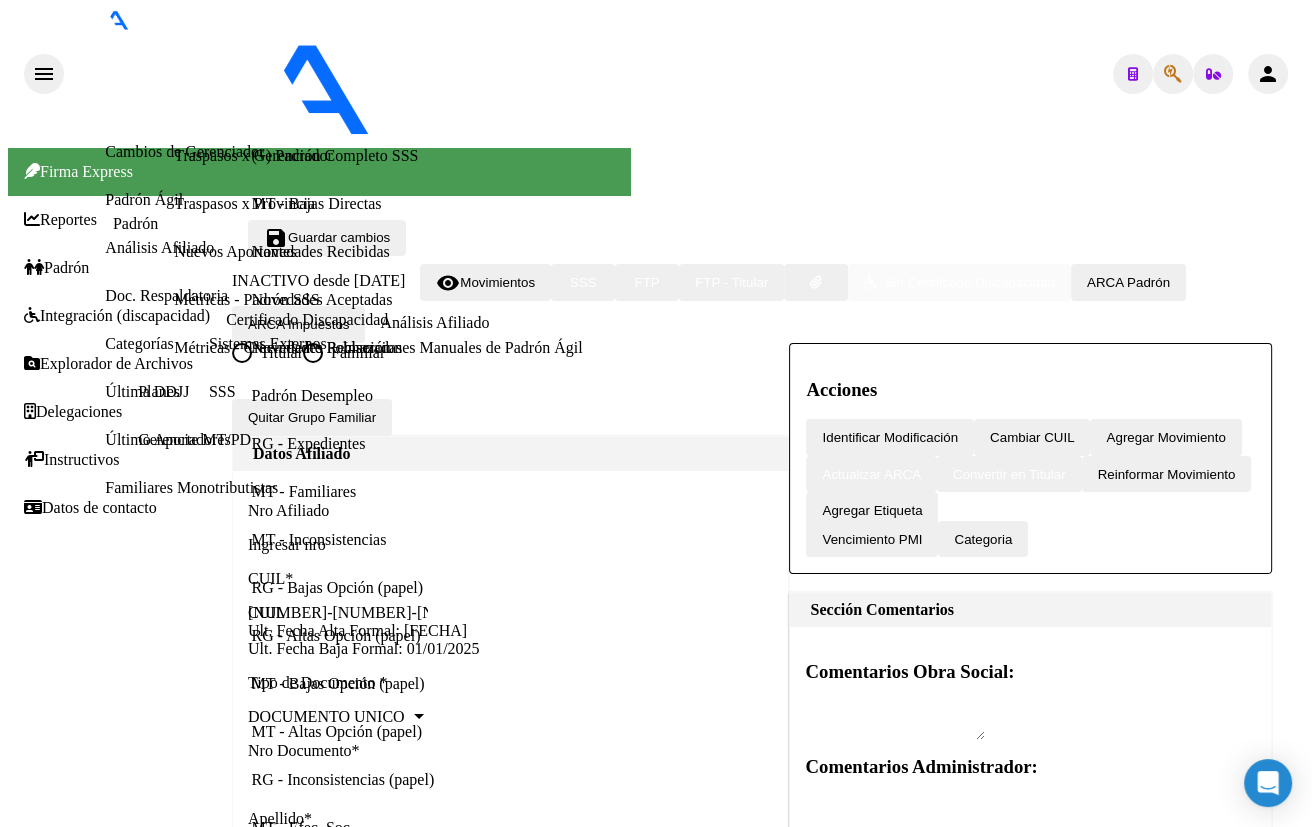 click on "Aportes y Contribuciones del Afiliado: [CUIL]" at bounding box center [244, 9722] 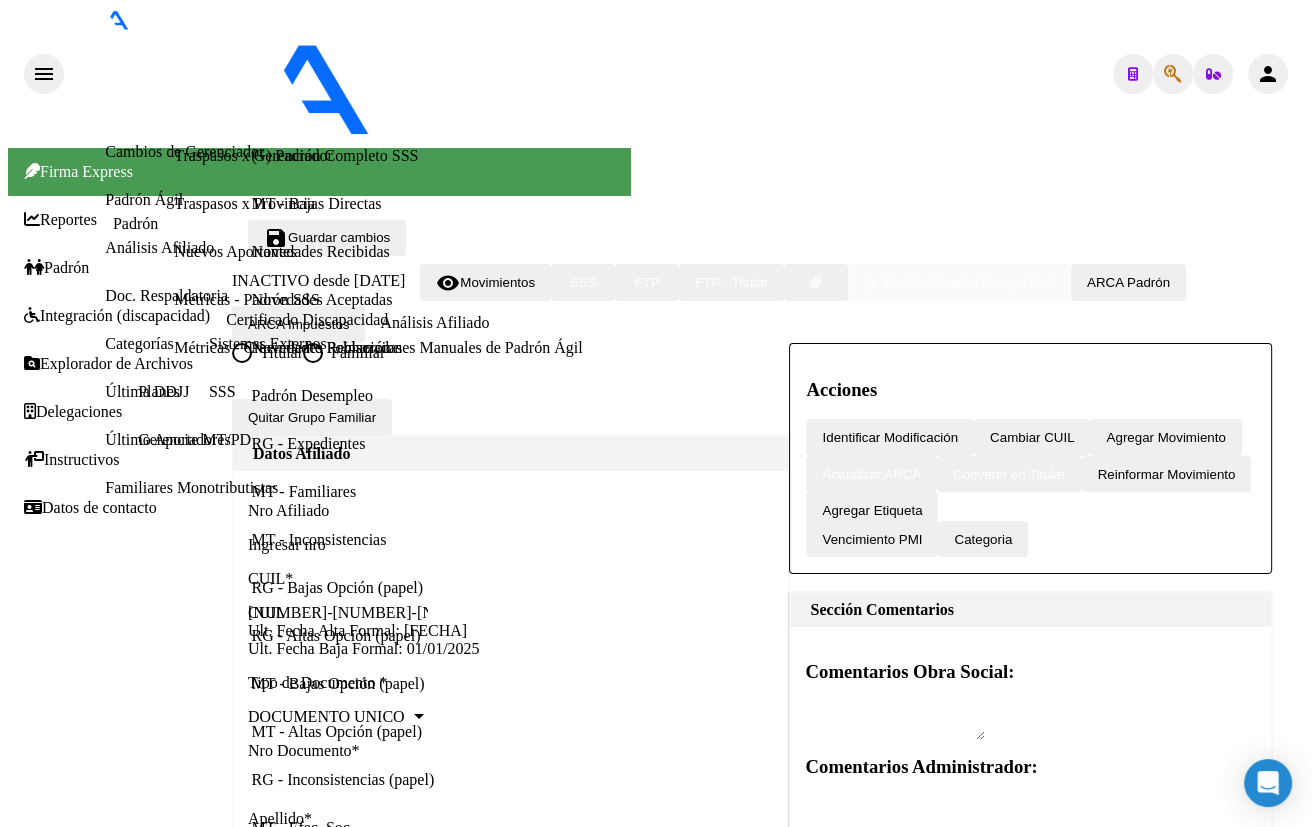 scroll, scrollTop: 637, scrollLeft: 0, axis: vertical 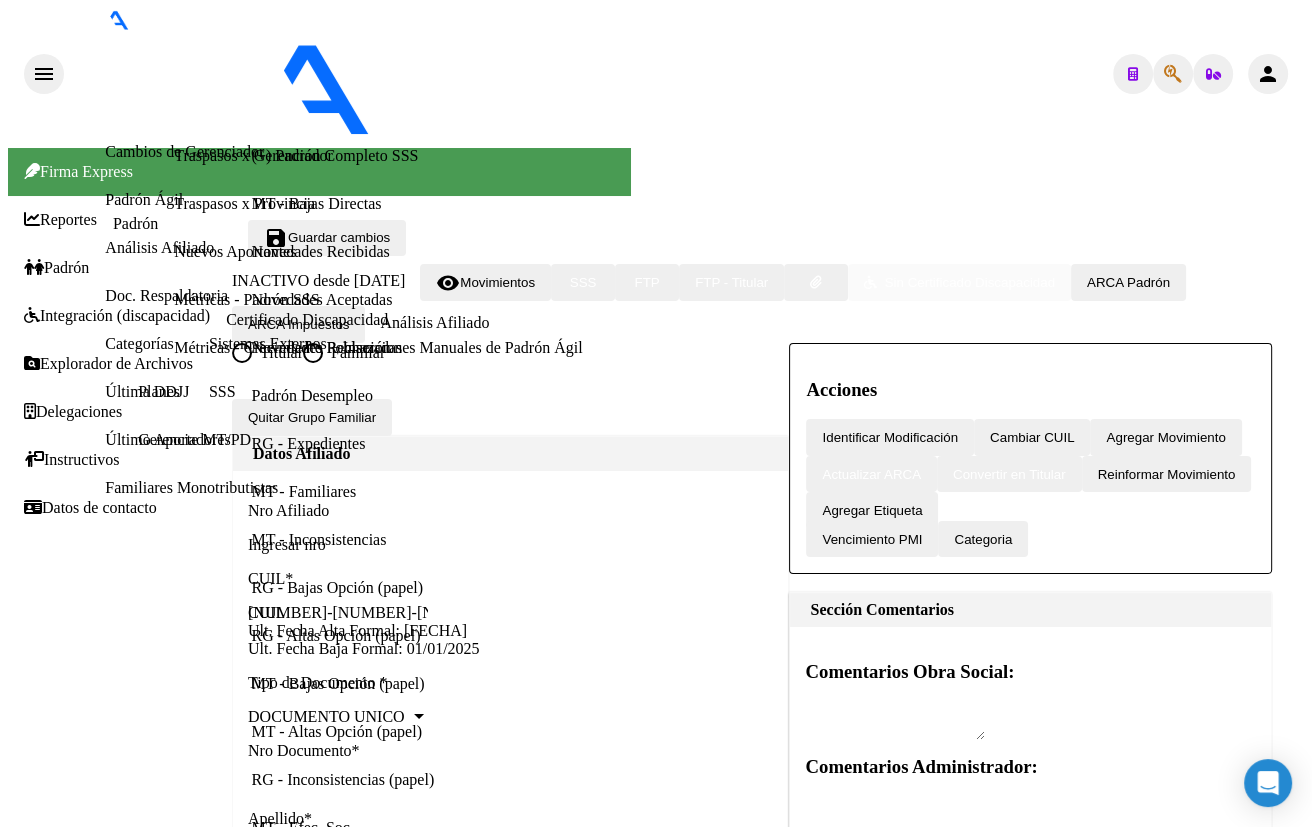 click on "DATOS DEL AFILIADO" at bounding box center (533, 9087) 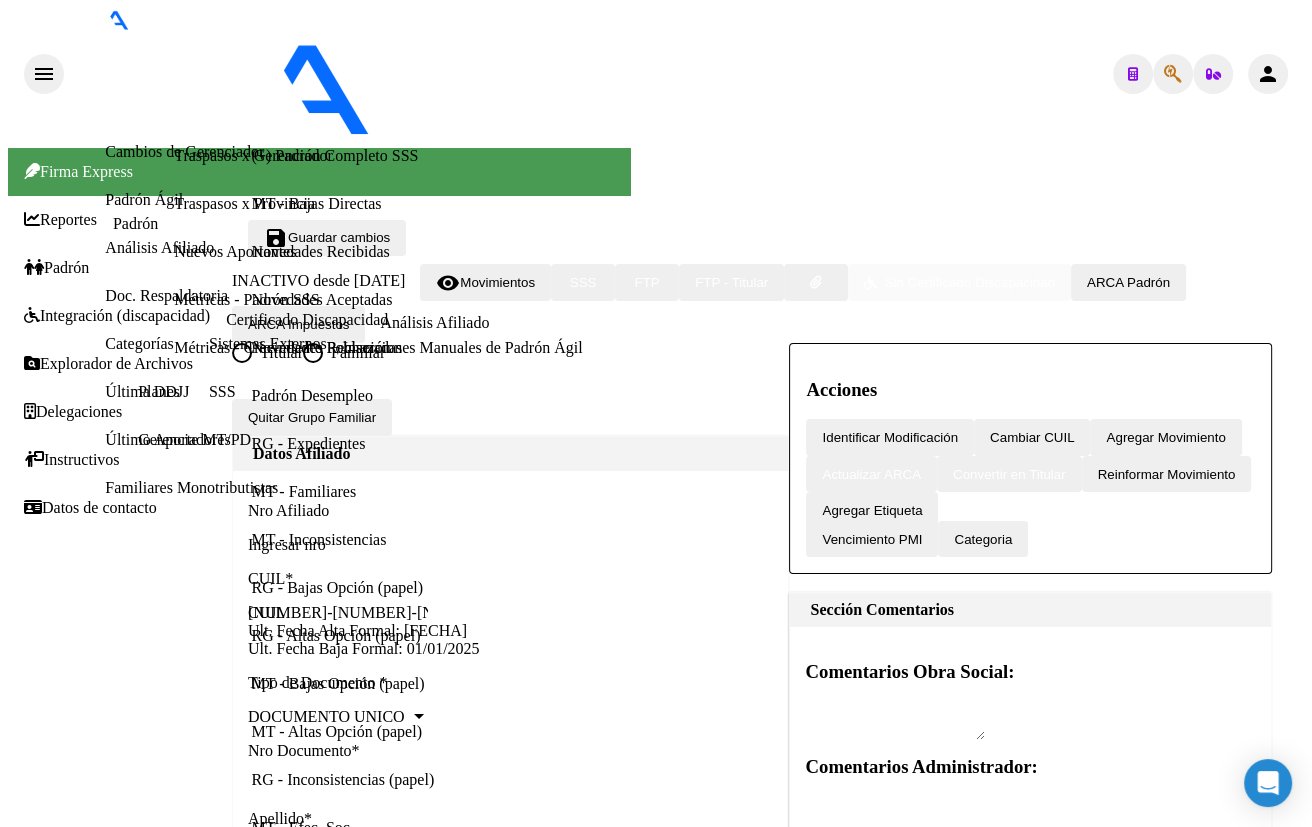 click 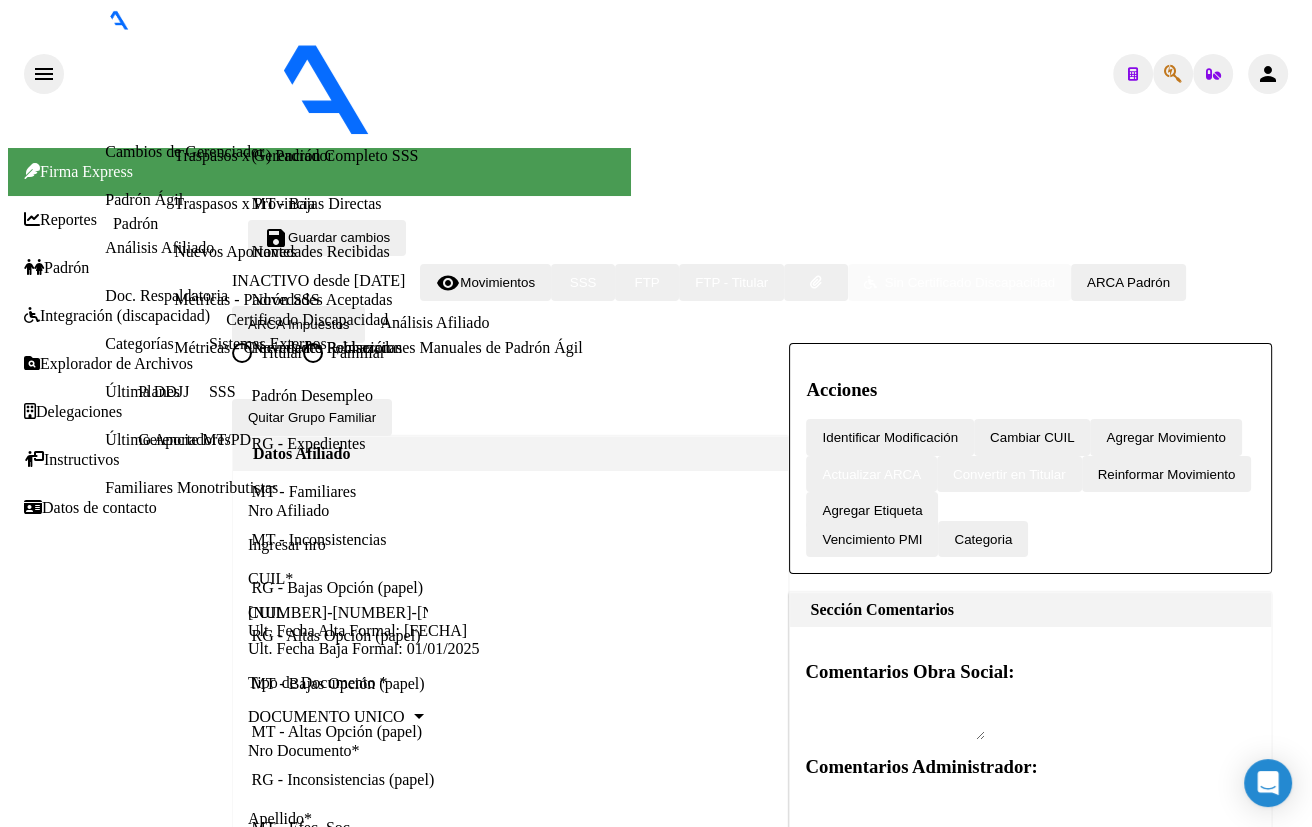 type on "14945820" 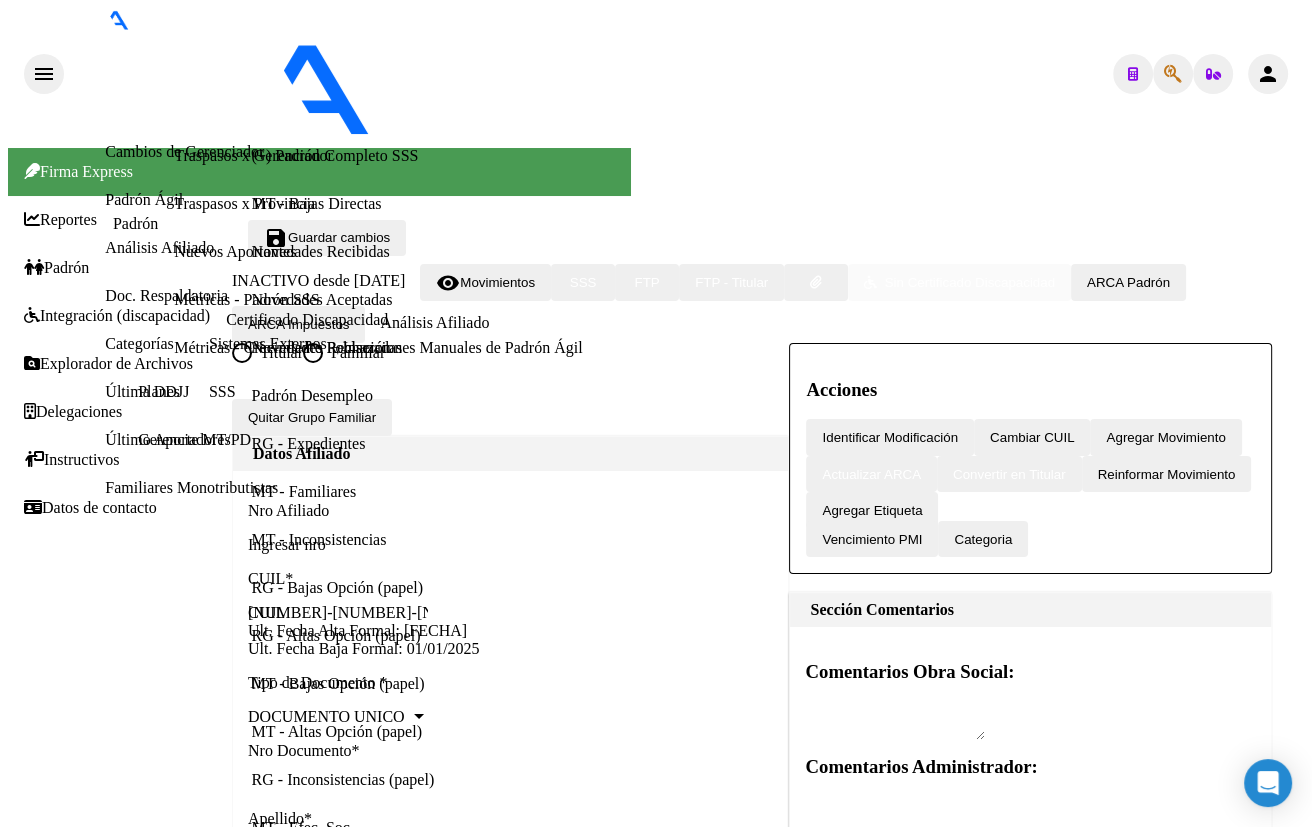 click on "[NUMBER]" 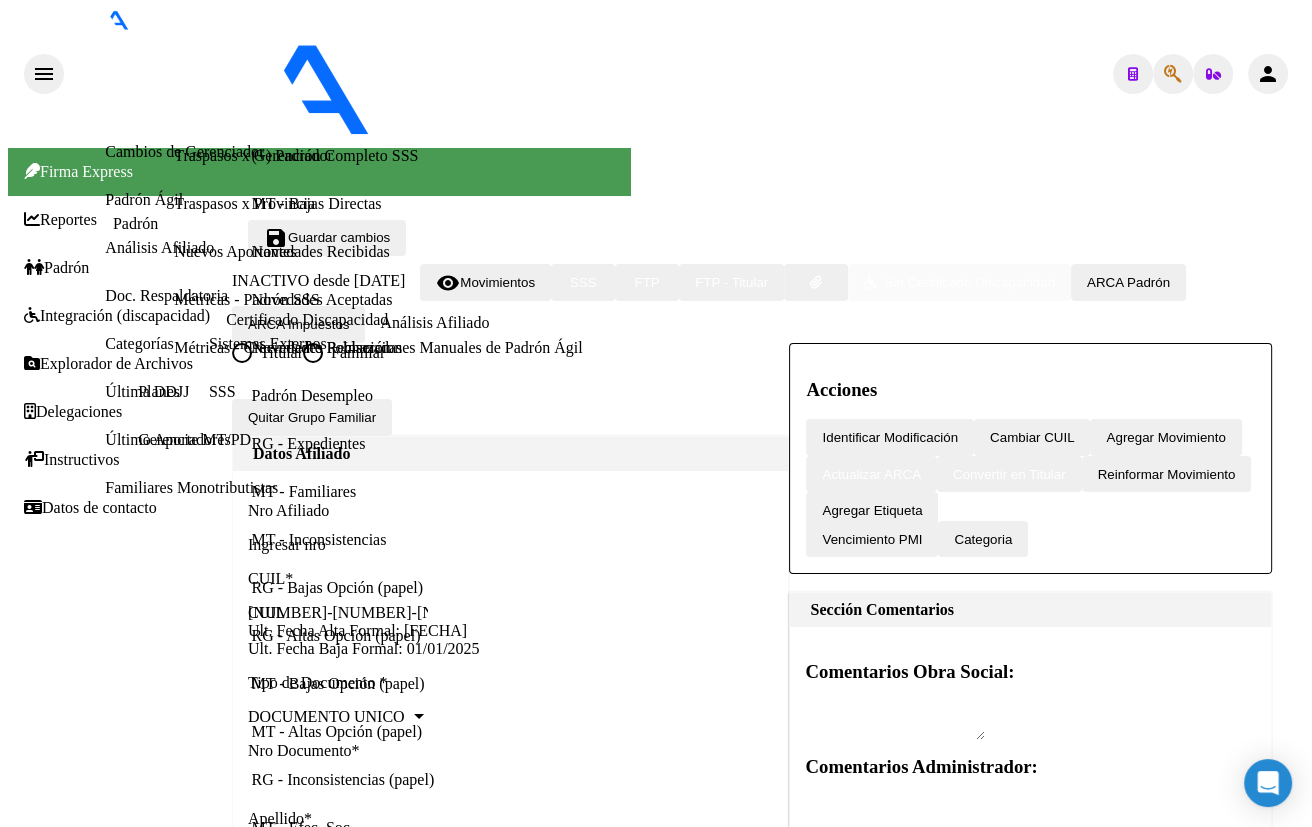 scroll, scrollTop: 90, scrollLeft: 0, axis: vertical 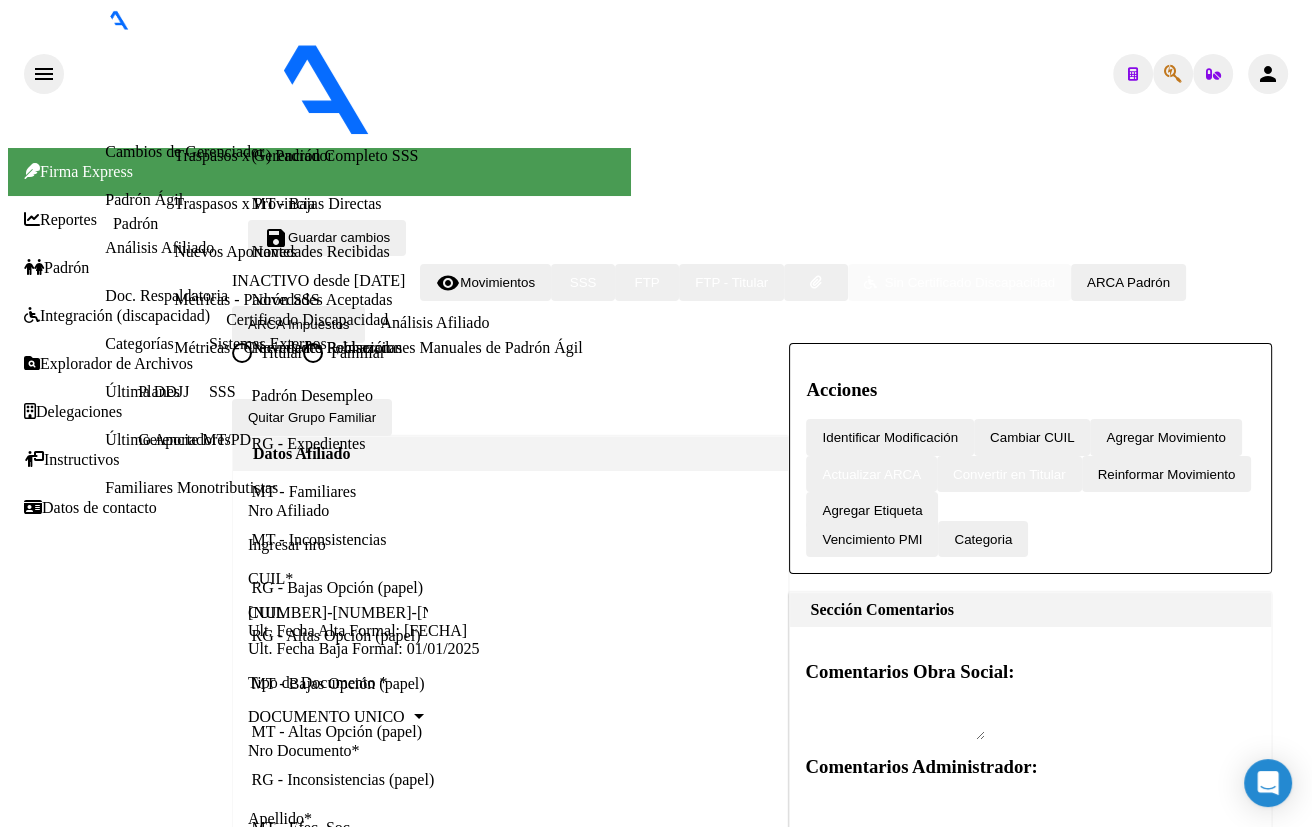 click on "SSS" at bounding box center [357, 9244] 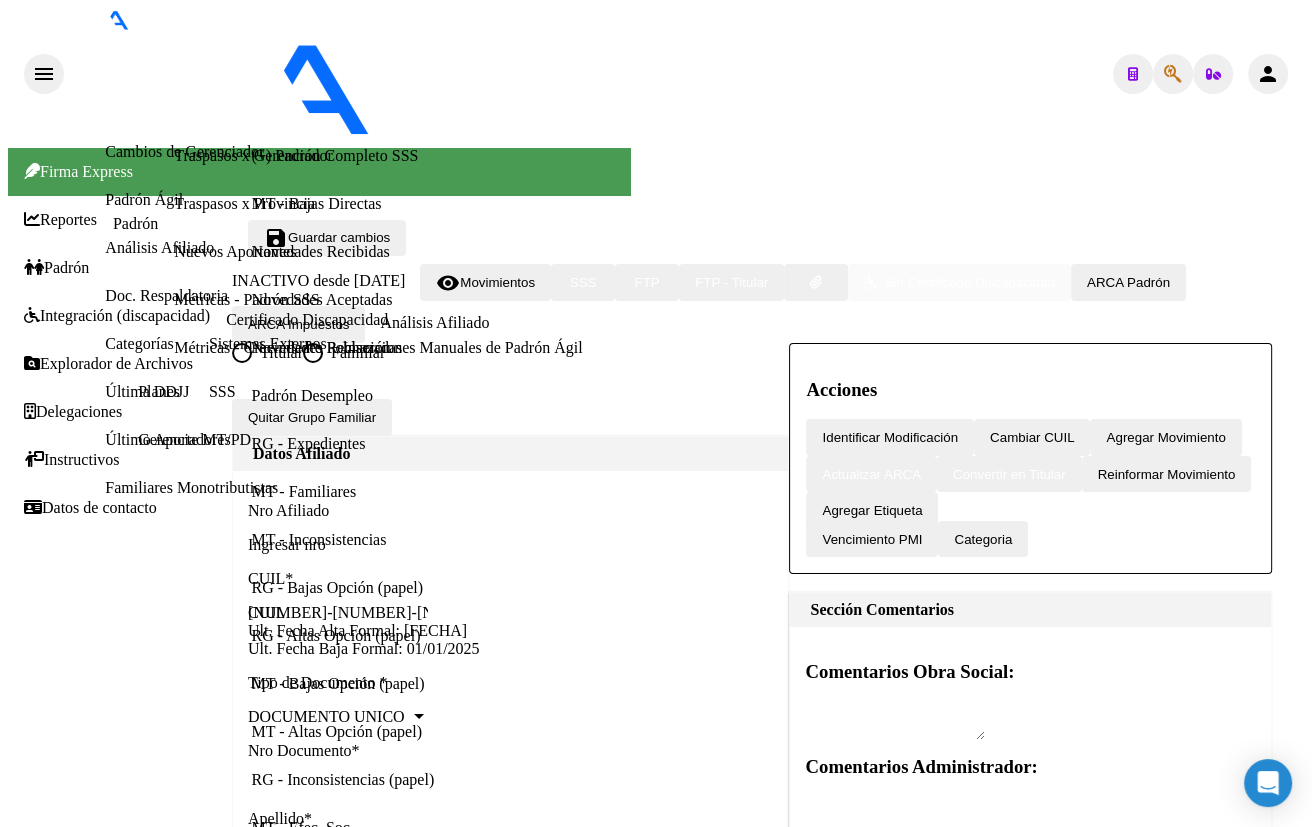 click 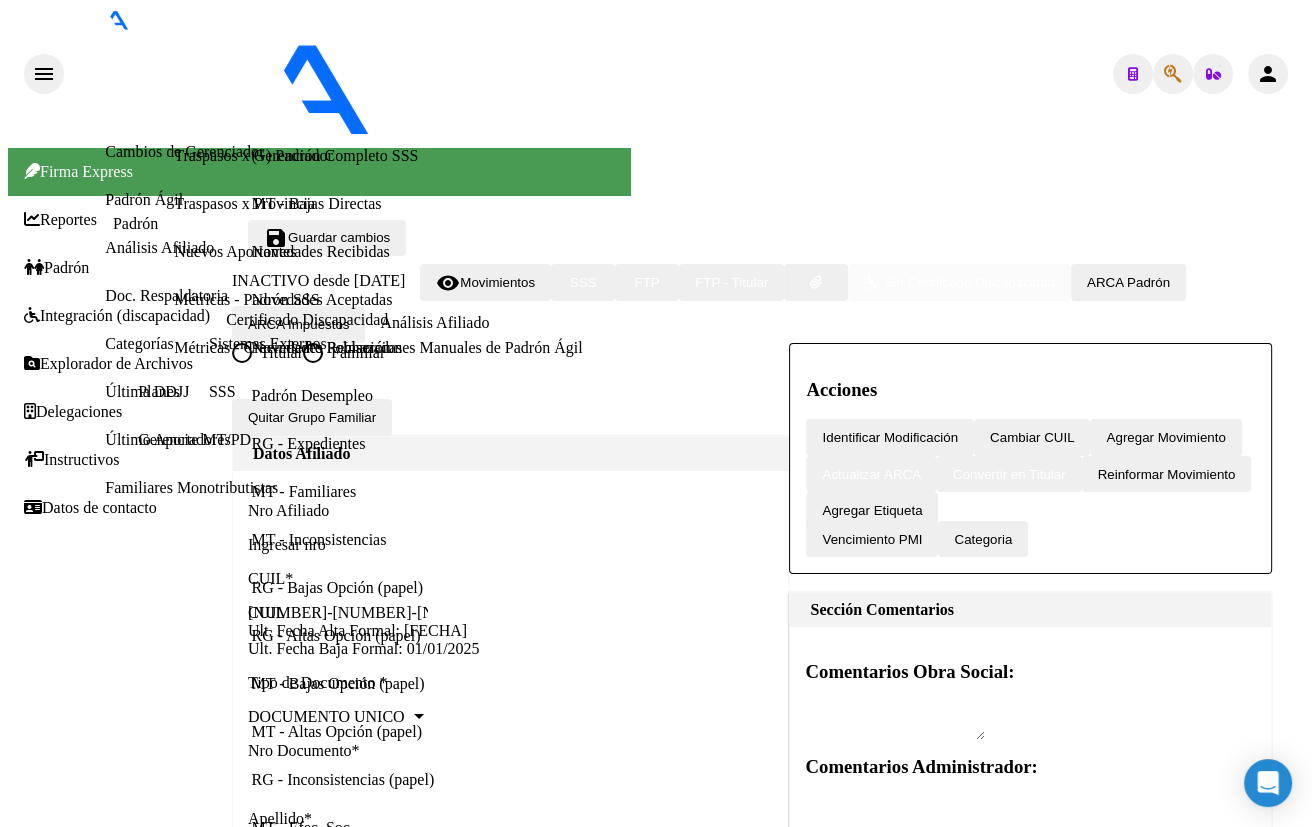 type on "[NUMBER]" 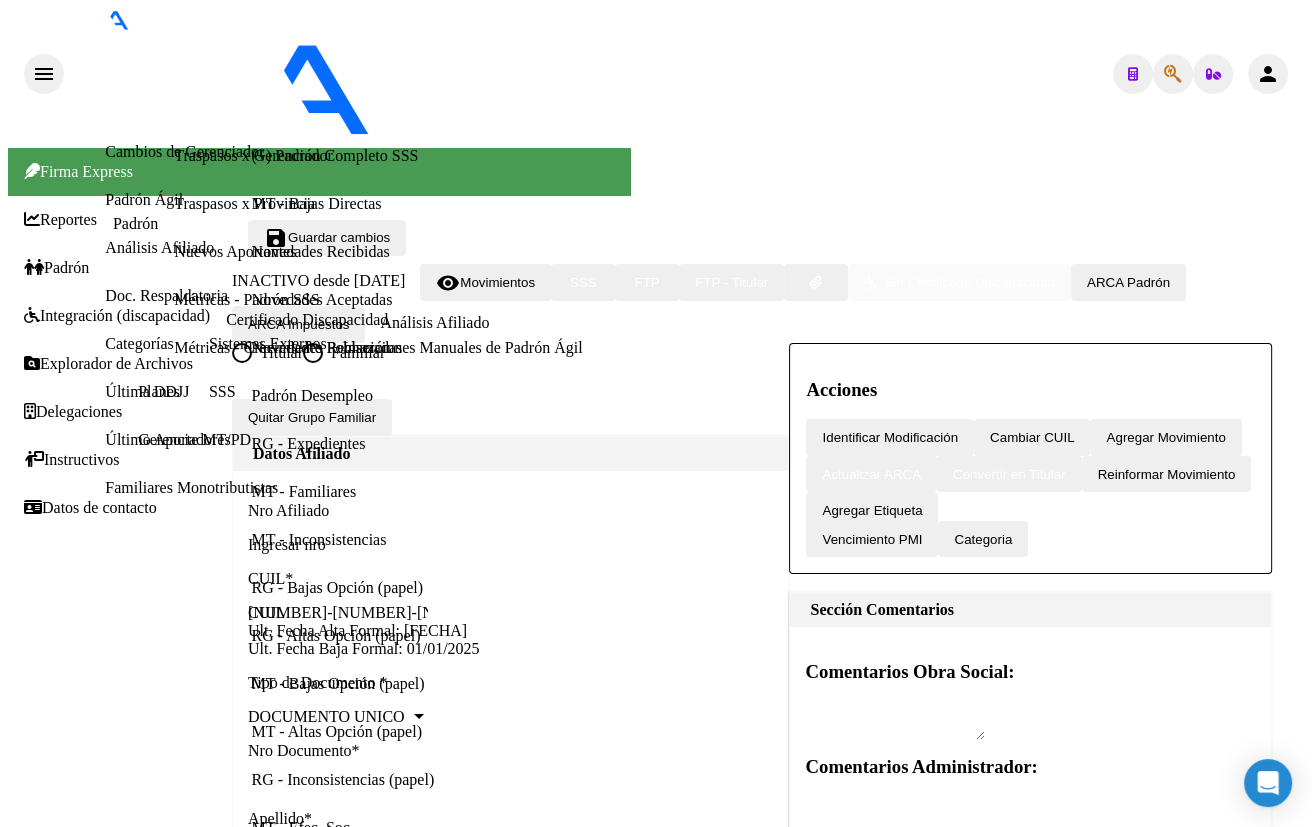 click on "[NUMBER]" 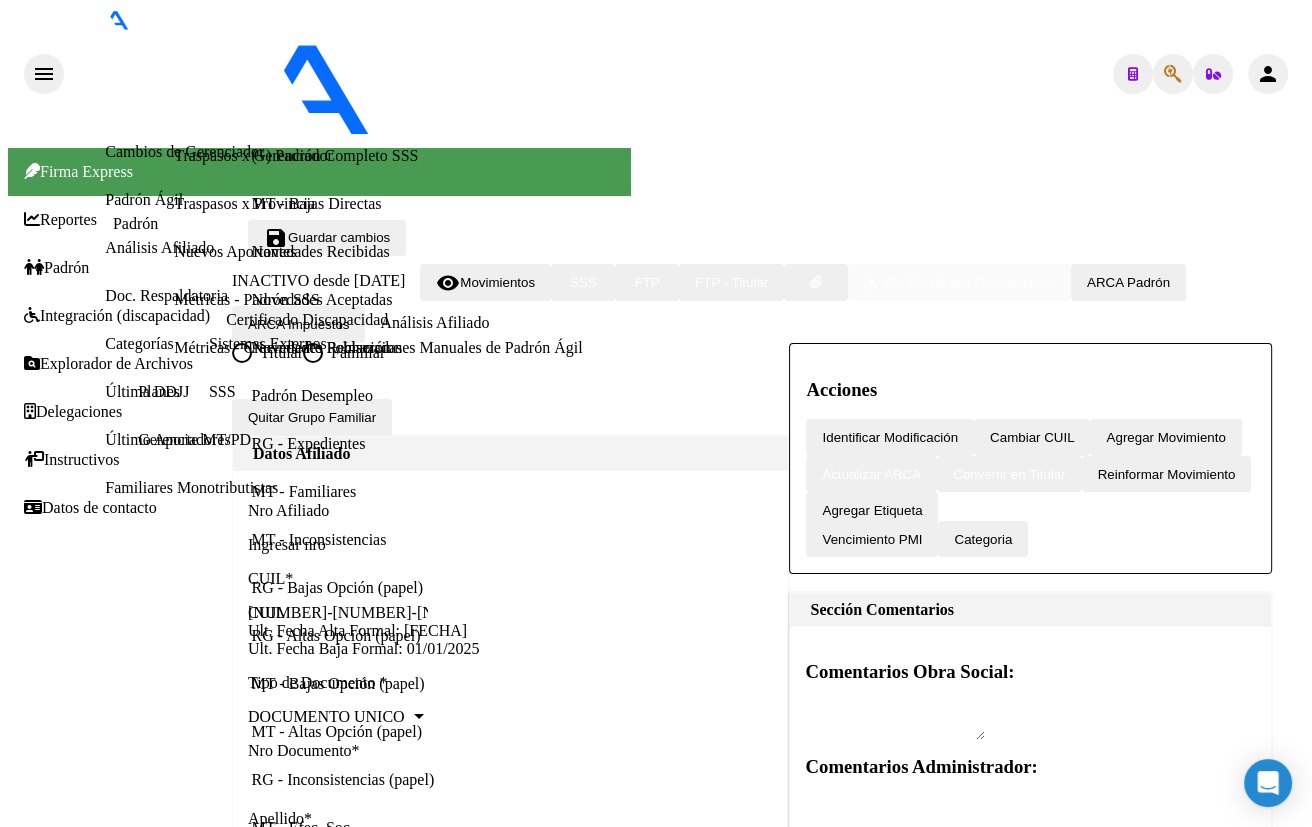 scroll, scrollTop: 1080, scrollLeft: 0, axis: vertical 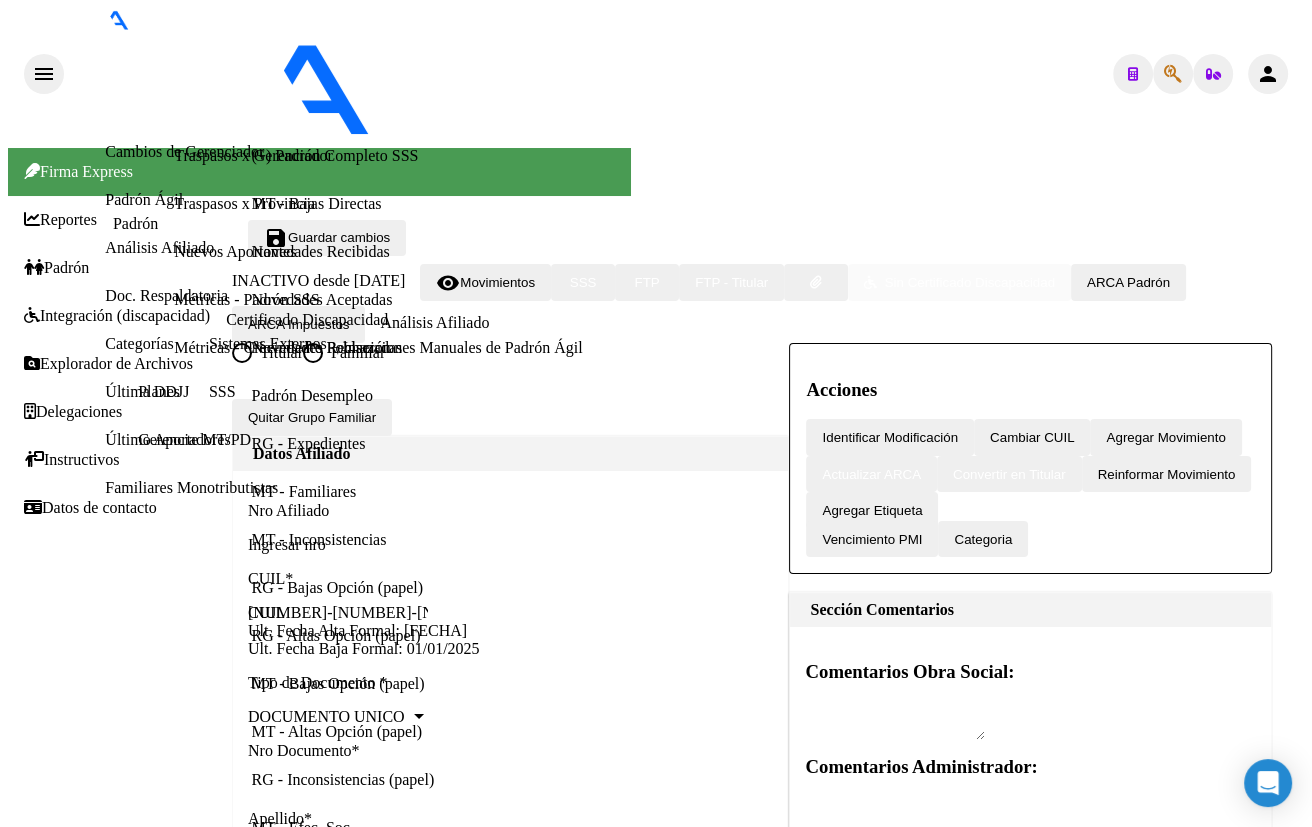 click on "Aportes y Contribuciones del Afiliado: [NUMBER]" at bounding box center [259, 9668] 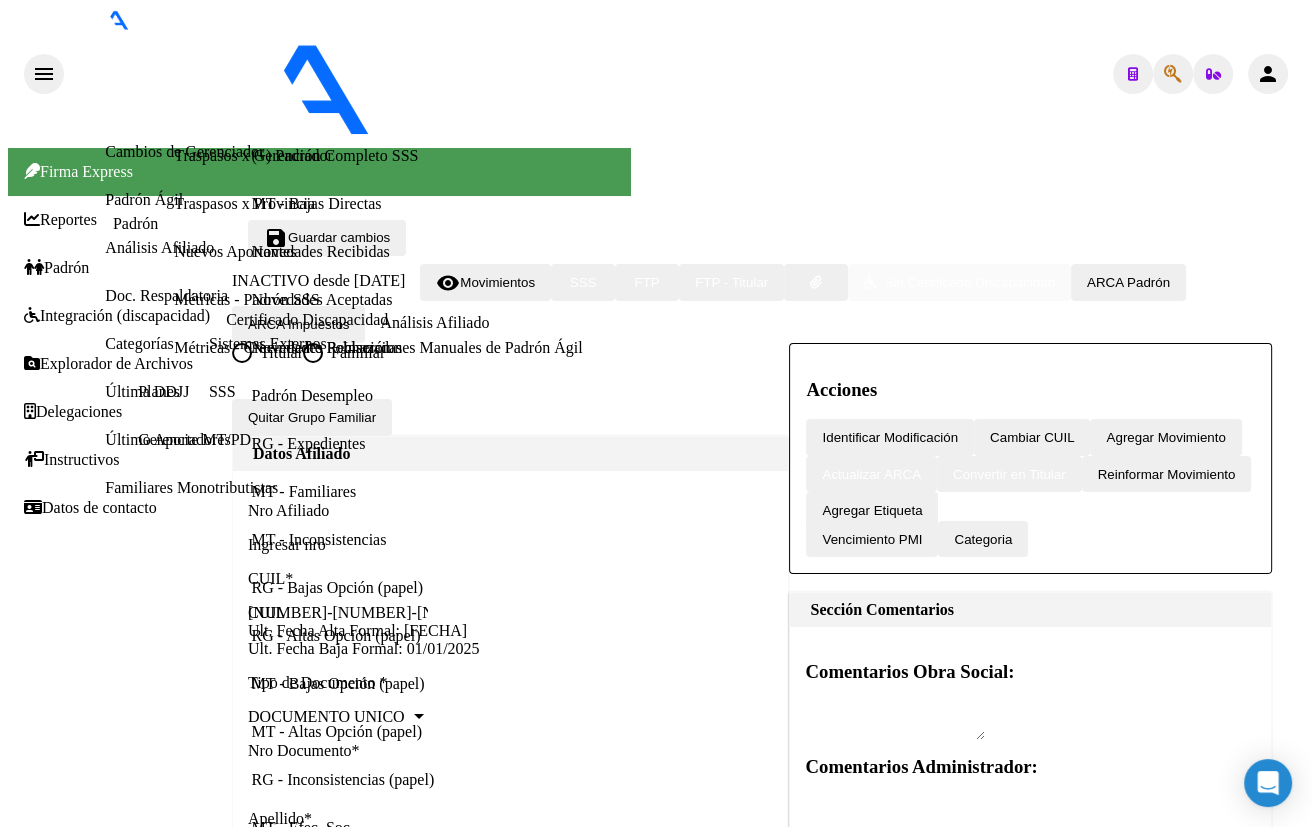 scroll, scrollTop: 492, scrollLeft: 0, axis: vertical 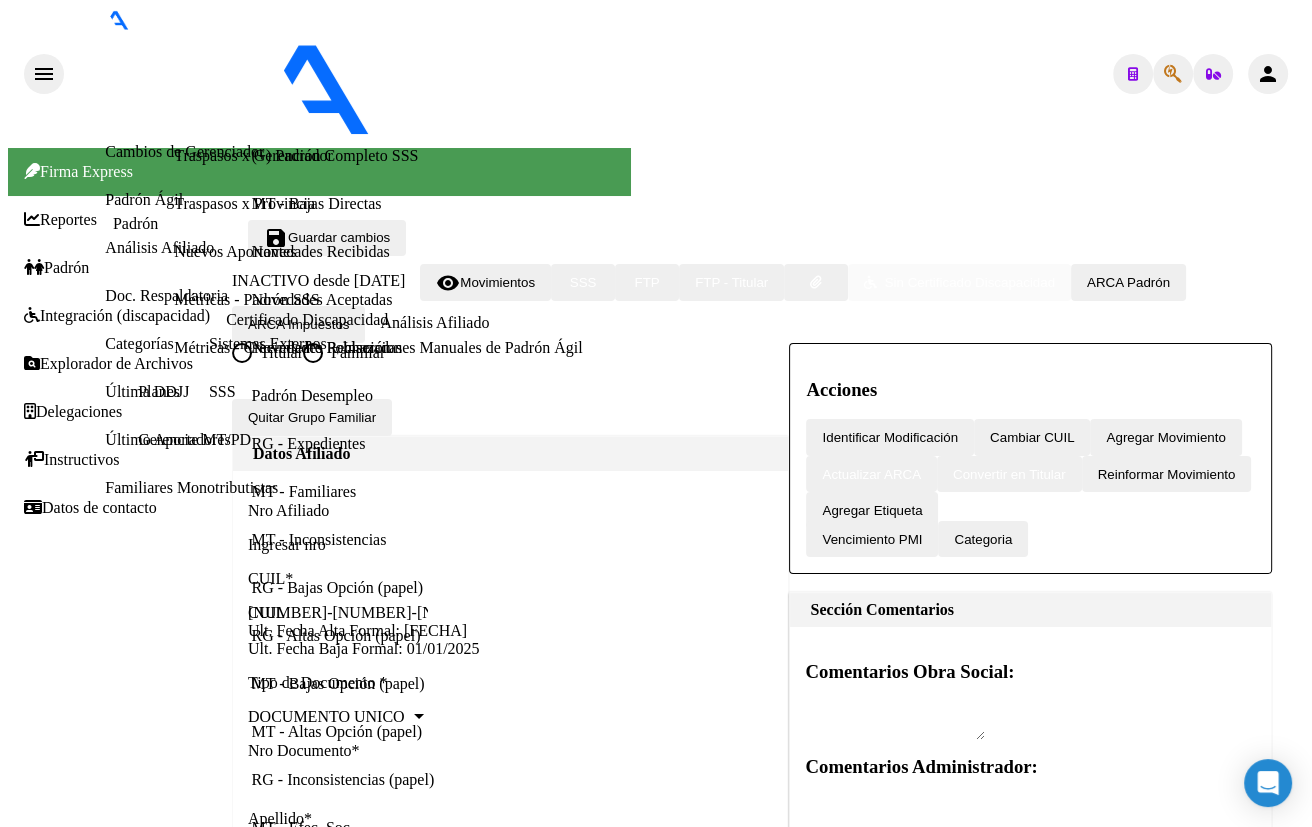 click on "Última Alta Formal:  01/06/2023" at bounding box center (533, 9108) 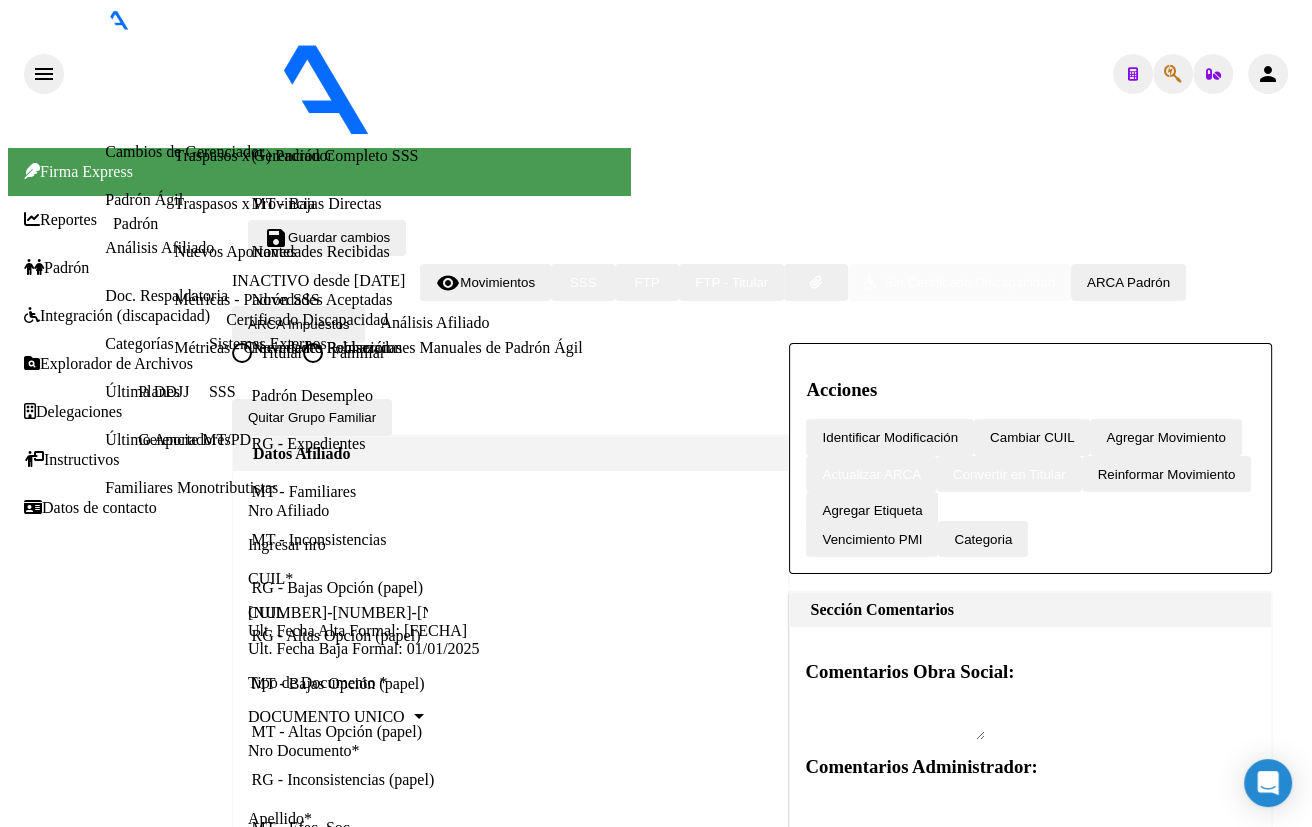 click 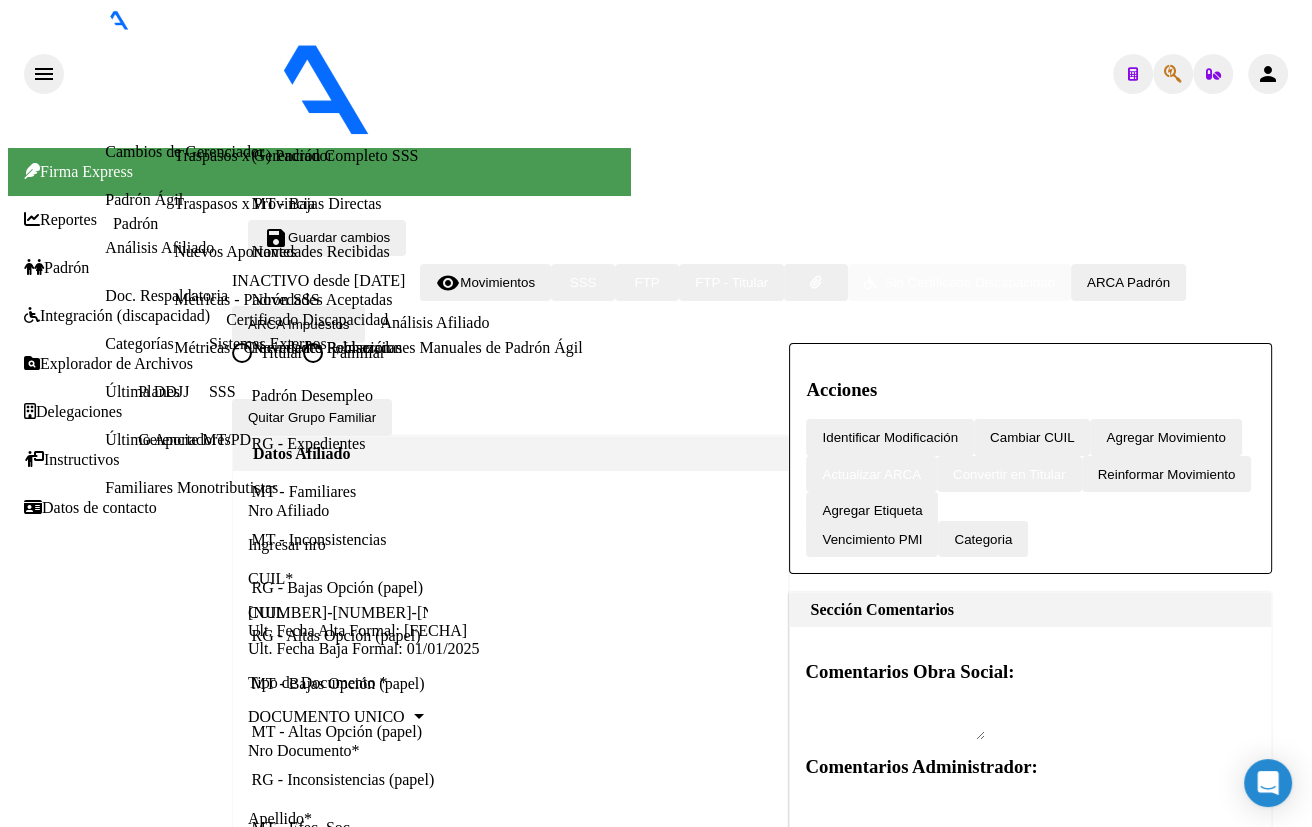 type on "18223566" 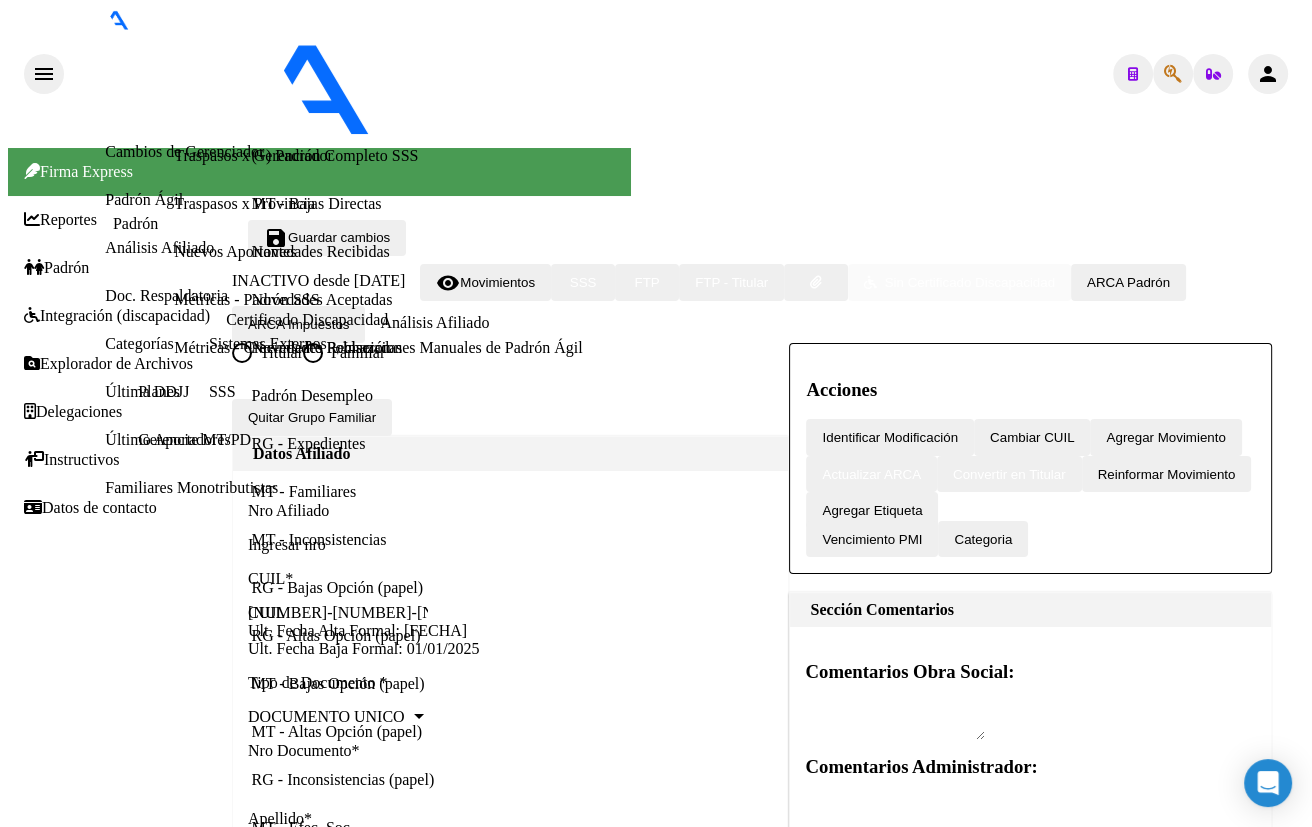click on "[CUIL]" 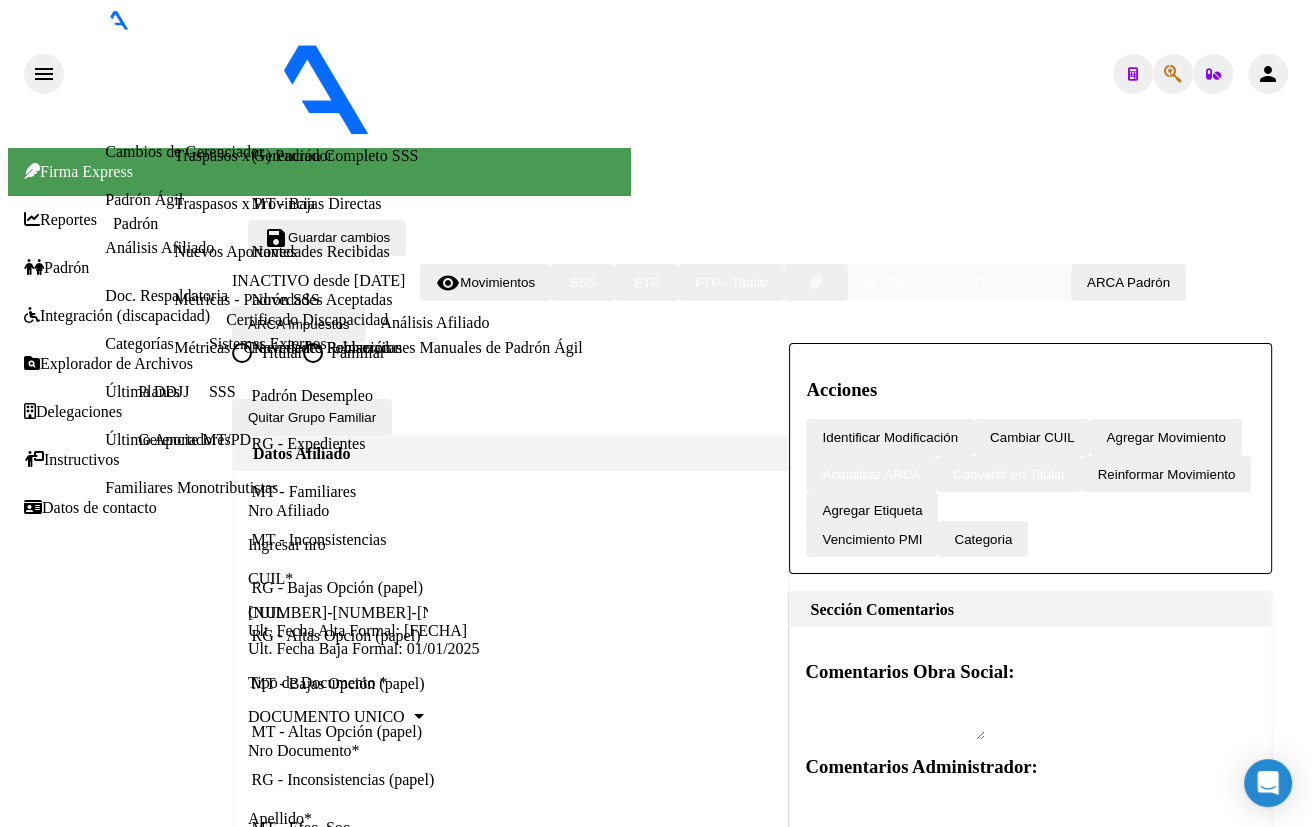 scroll, scrollTop: 1245, scrollLeft: 0, axis: vertical 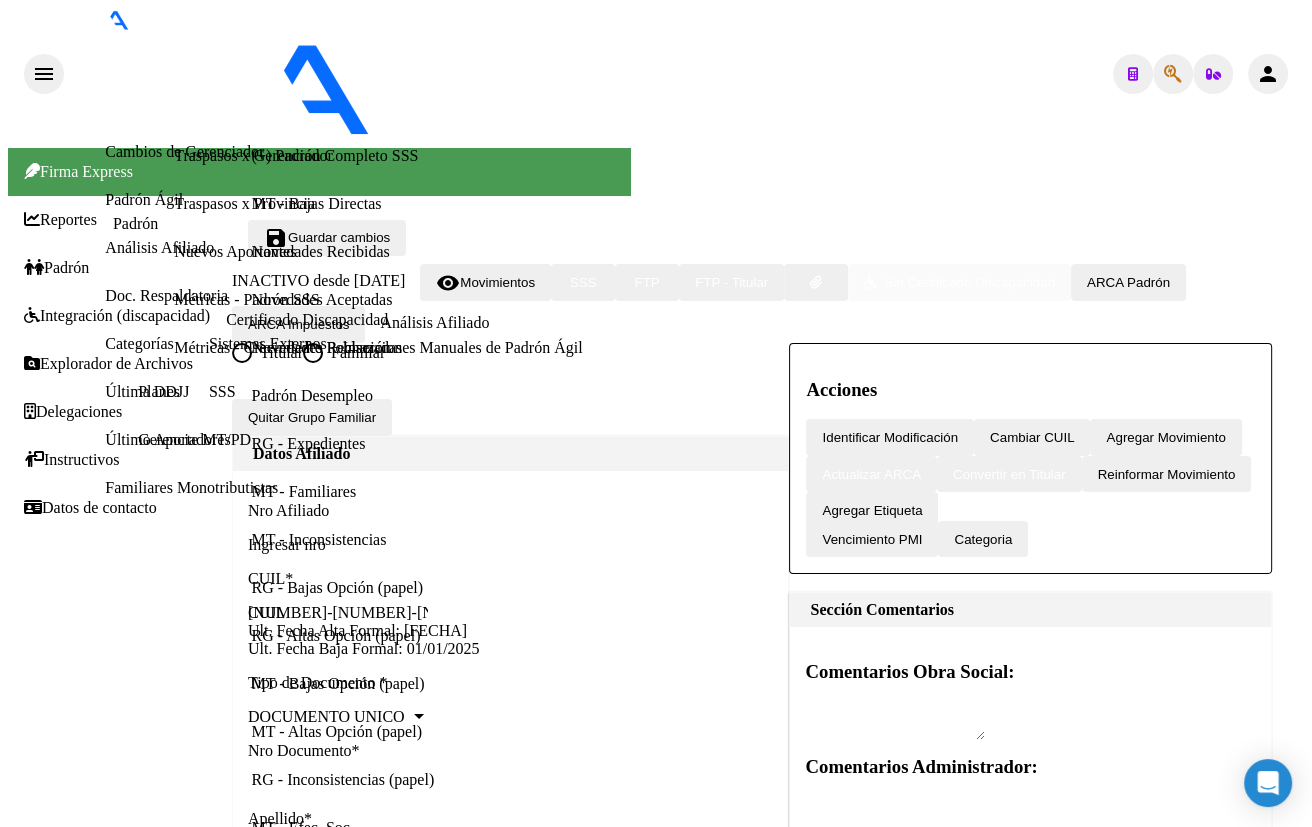 click on "Aportes y Contribuciones del Afiliado: [CUIL]" at bounding box center [244, 9686] 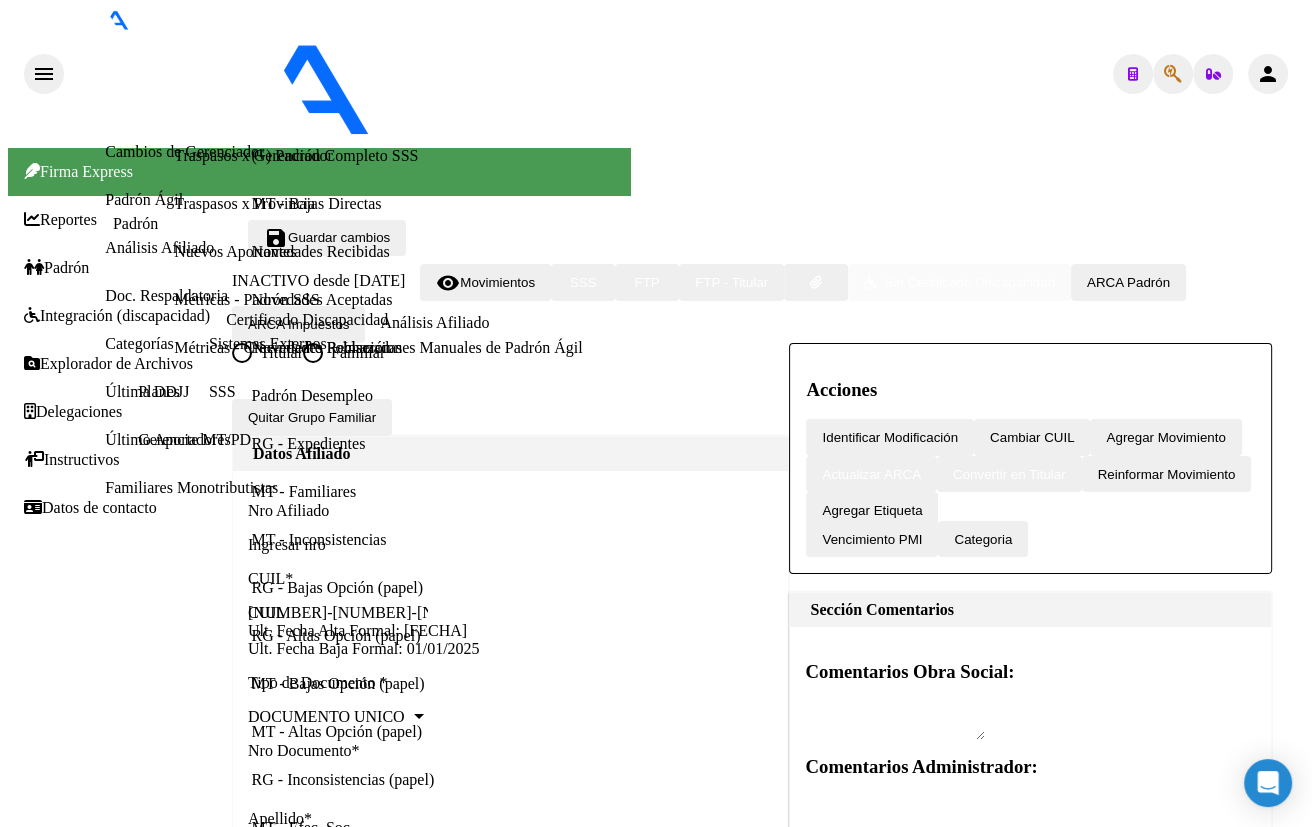 scroll, scrollTop: 631, scrollLeft: 0, axis: vertical 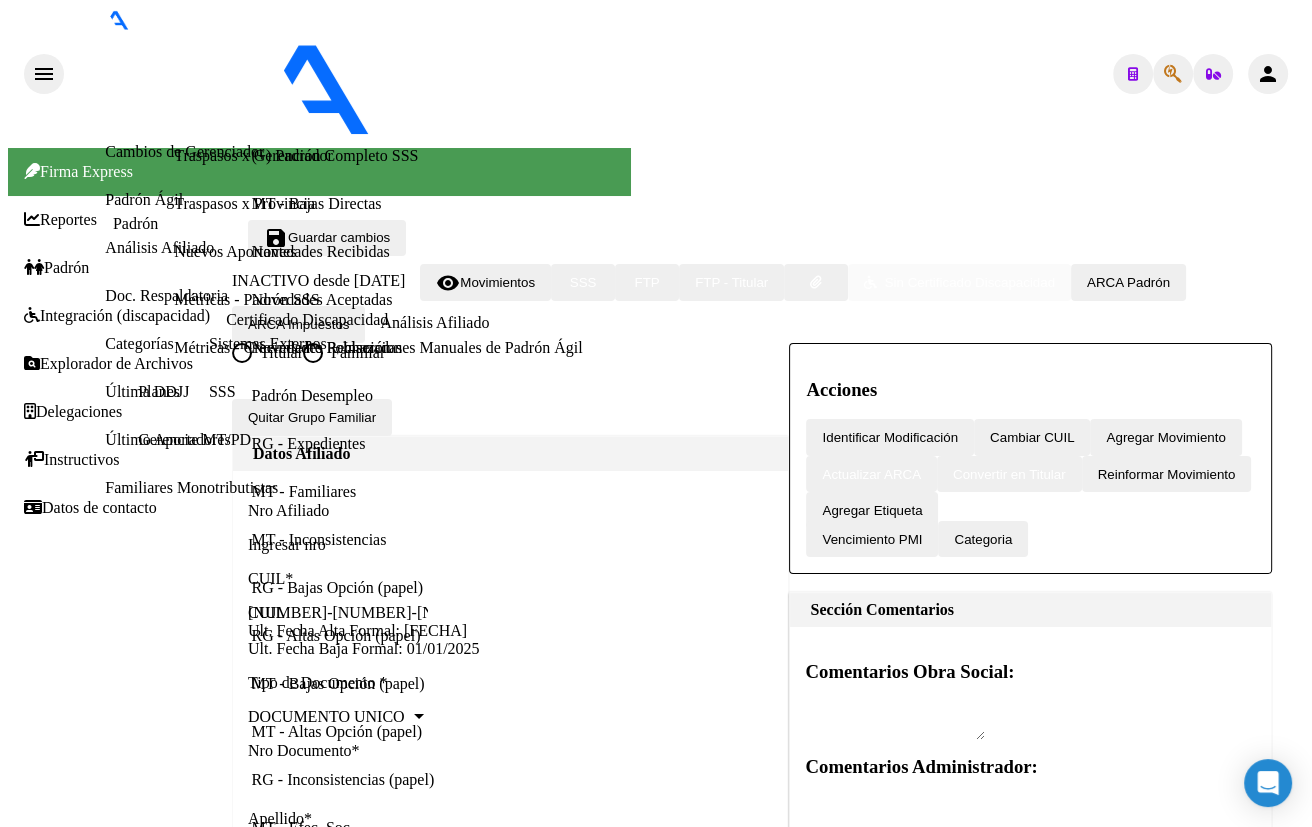 drag, startPoint x: 415, startPoint y: 169, endPoint x: 565, endPoint y: 251, distance: 170.95029 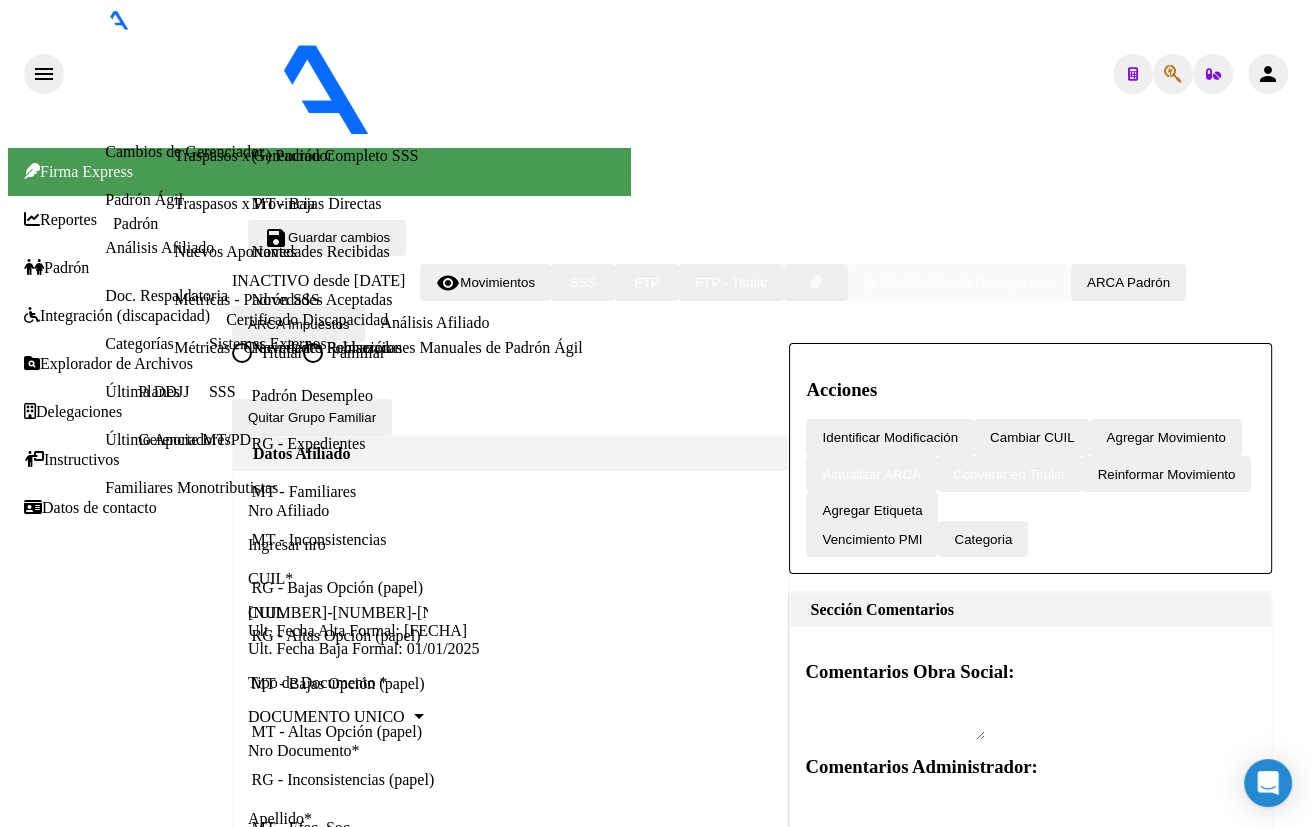 click 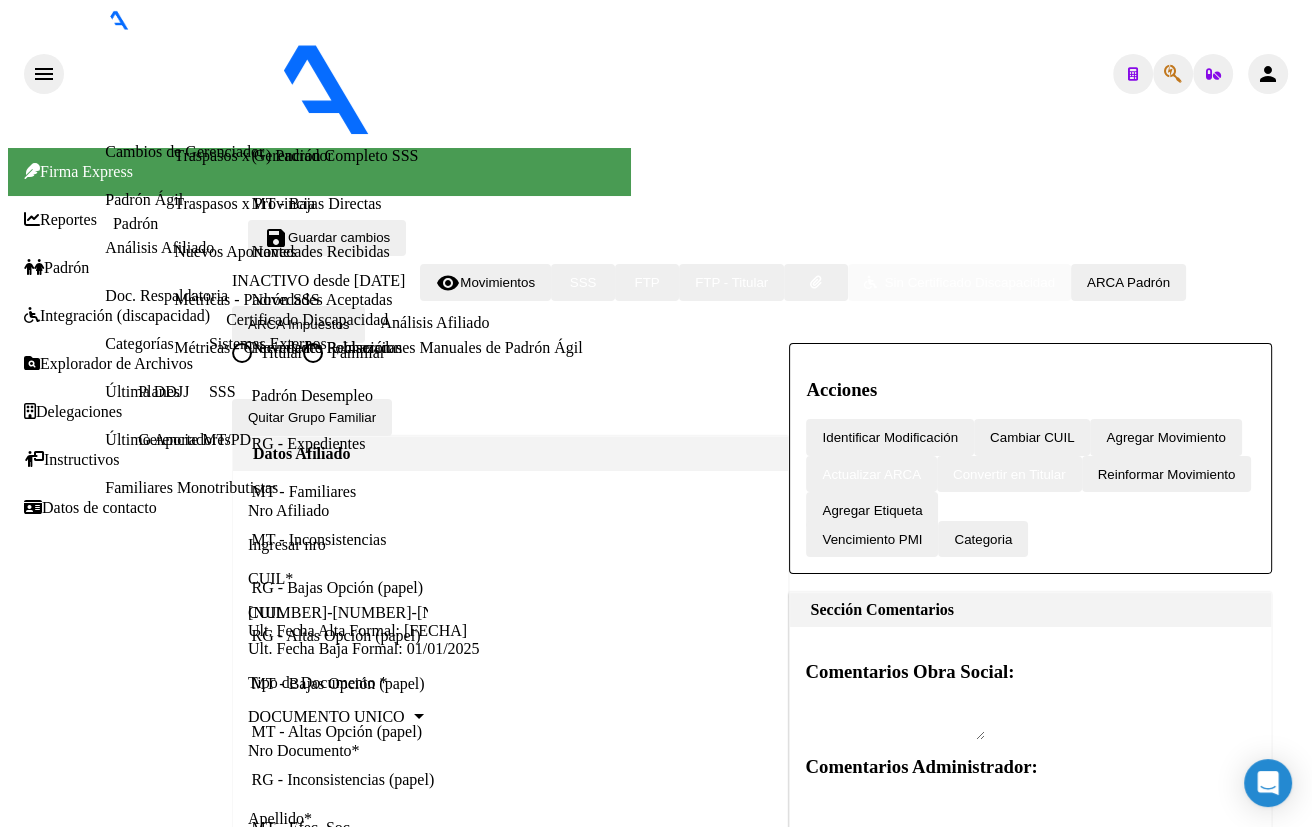 type on "[DOCUMENT]" 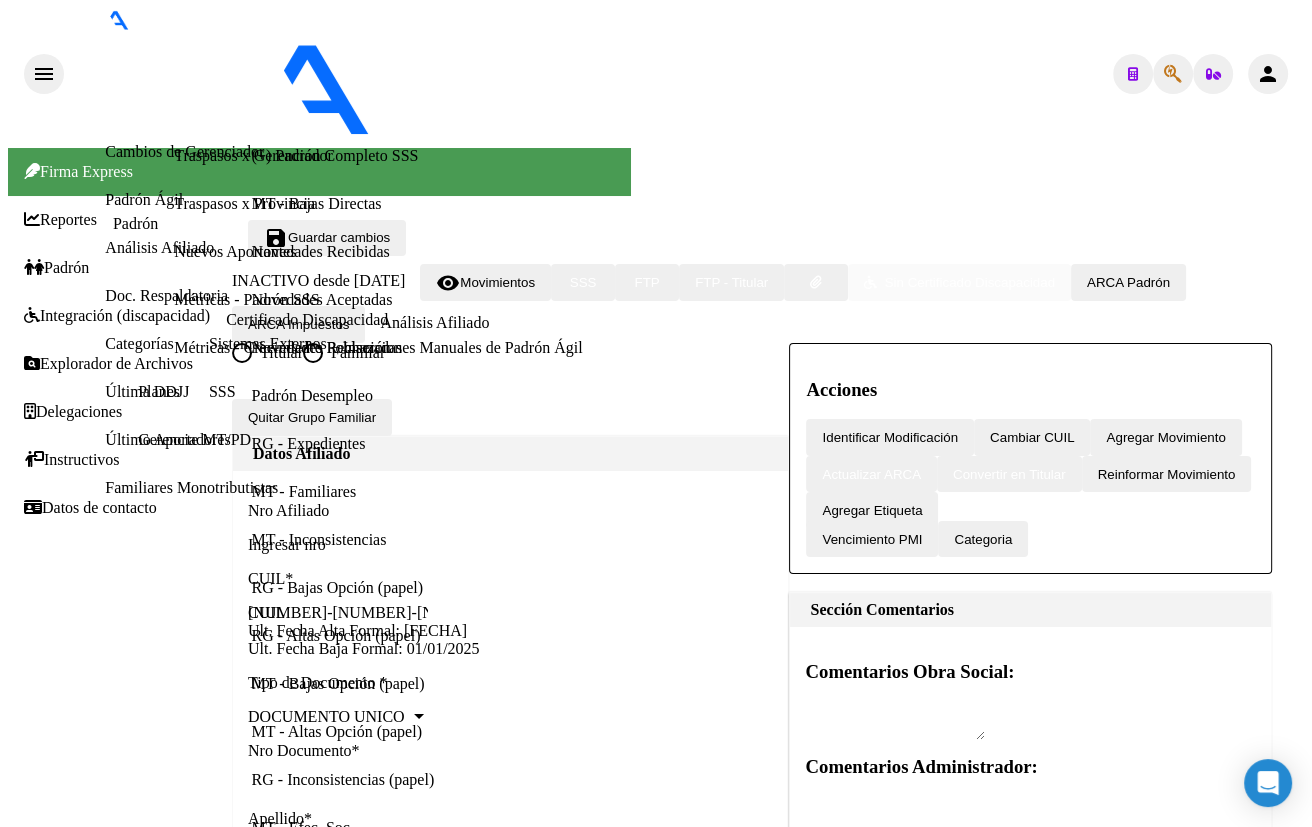 click on "[CUIL]" 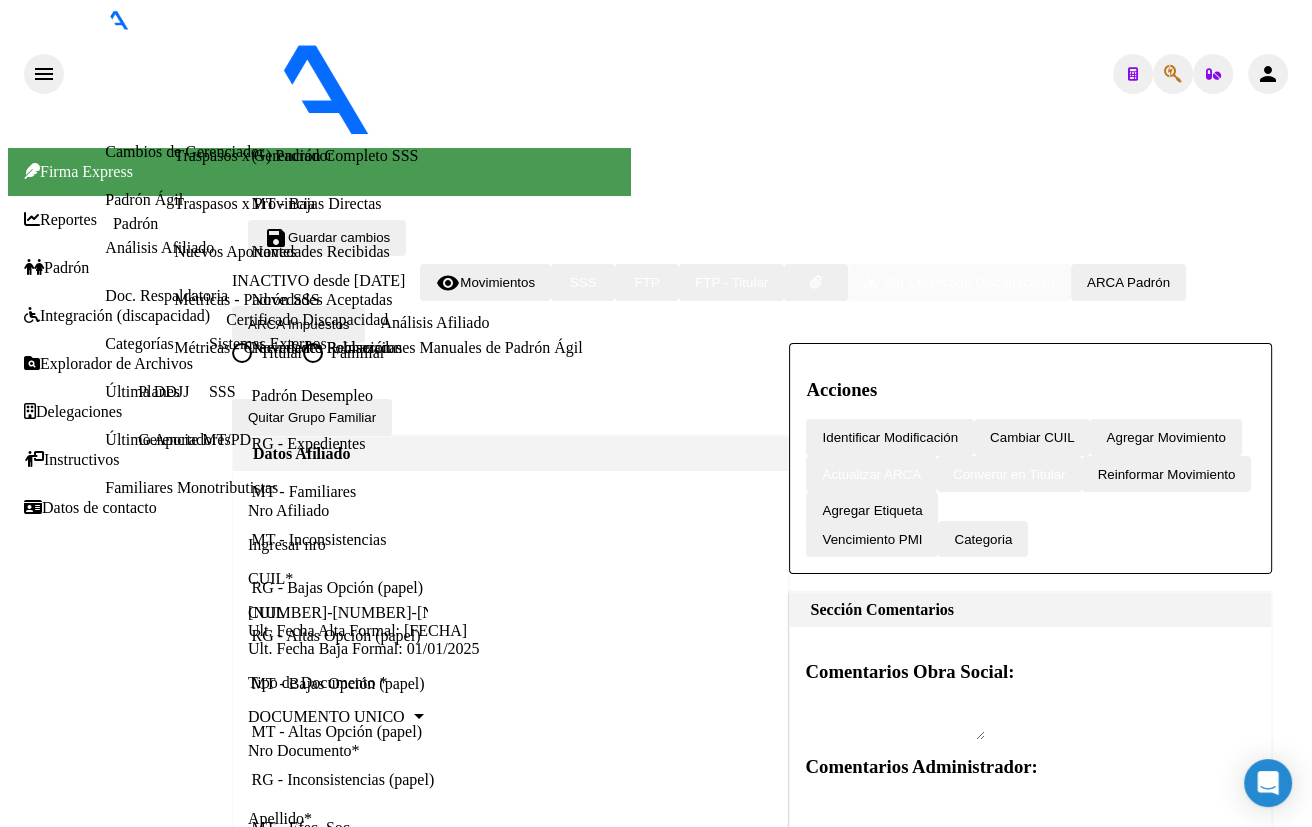 scroll, scrollTop: 1165, scrollLeft: 0, axis: vertical 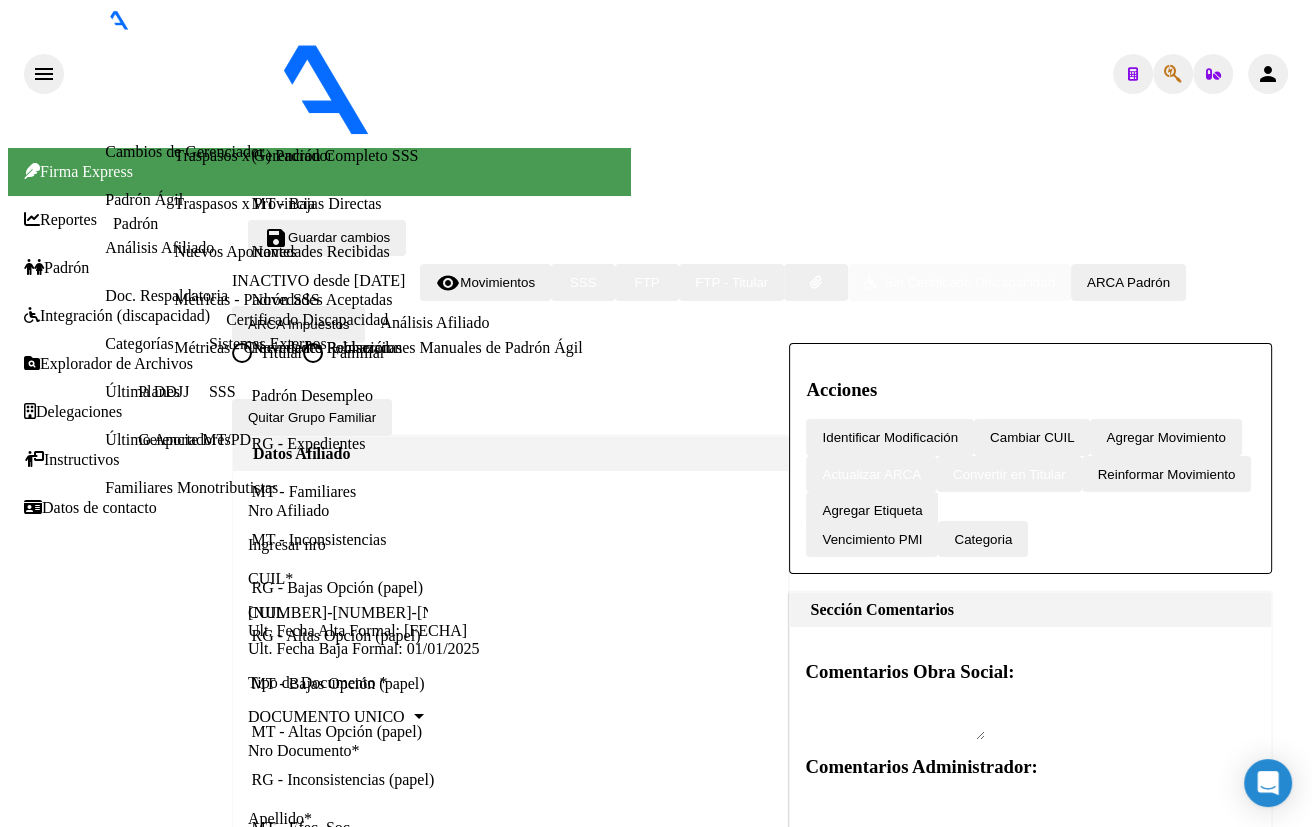 click on "Aportes y Contribuciones del Afiliado: [CUIL]" at bounding box center [244, 9668] 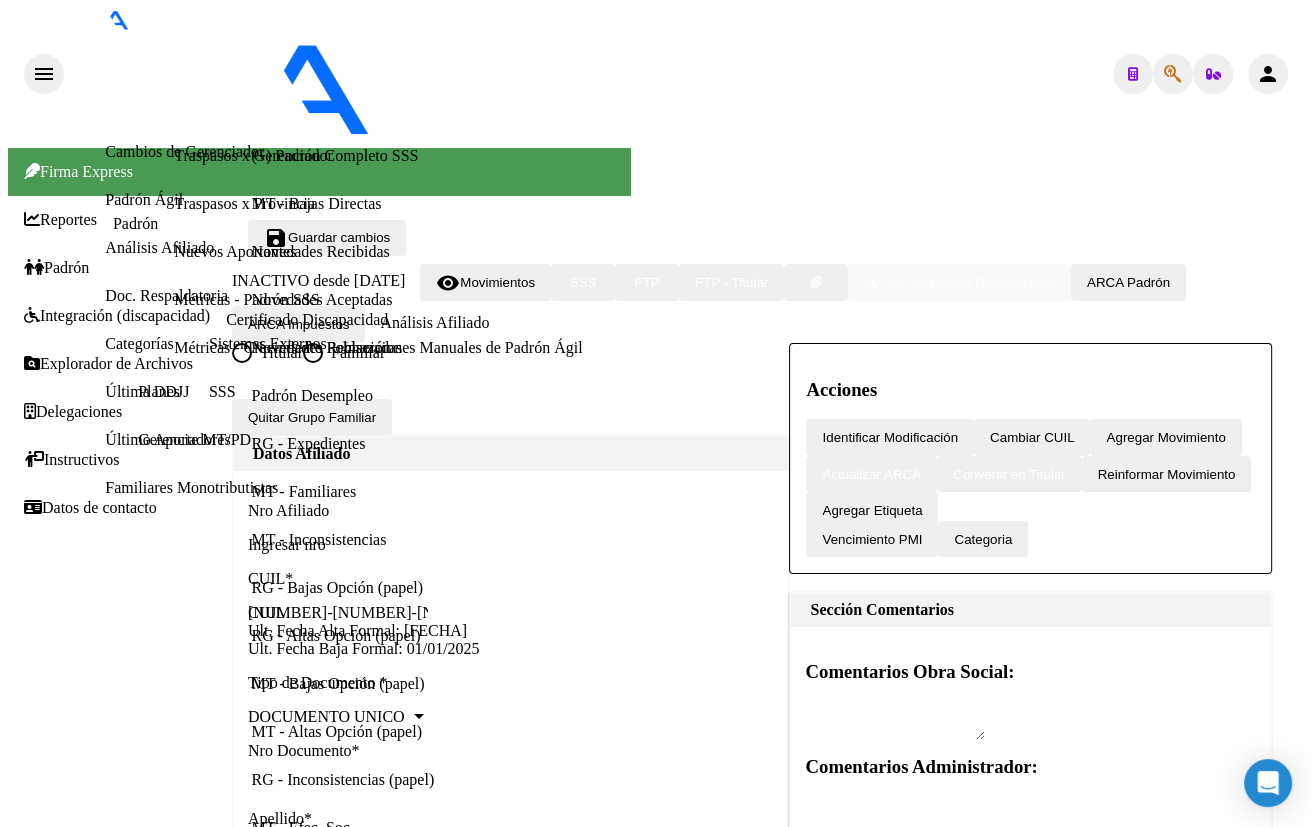 scroll, scrollTop: 460, scrollLeft: 0, axis: vertical 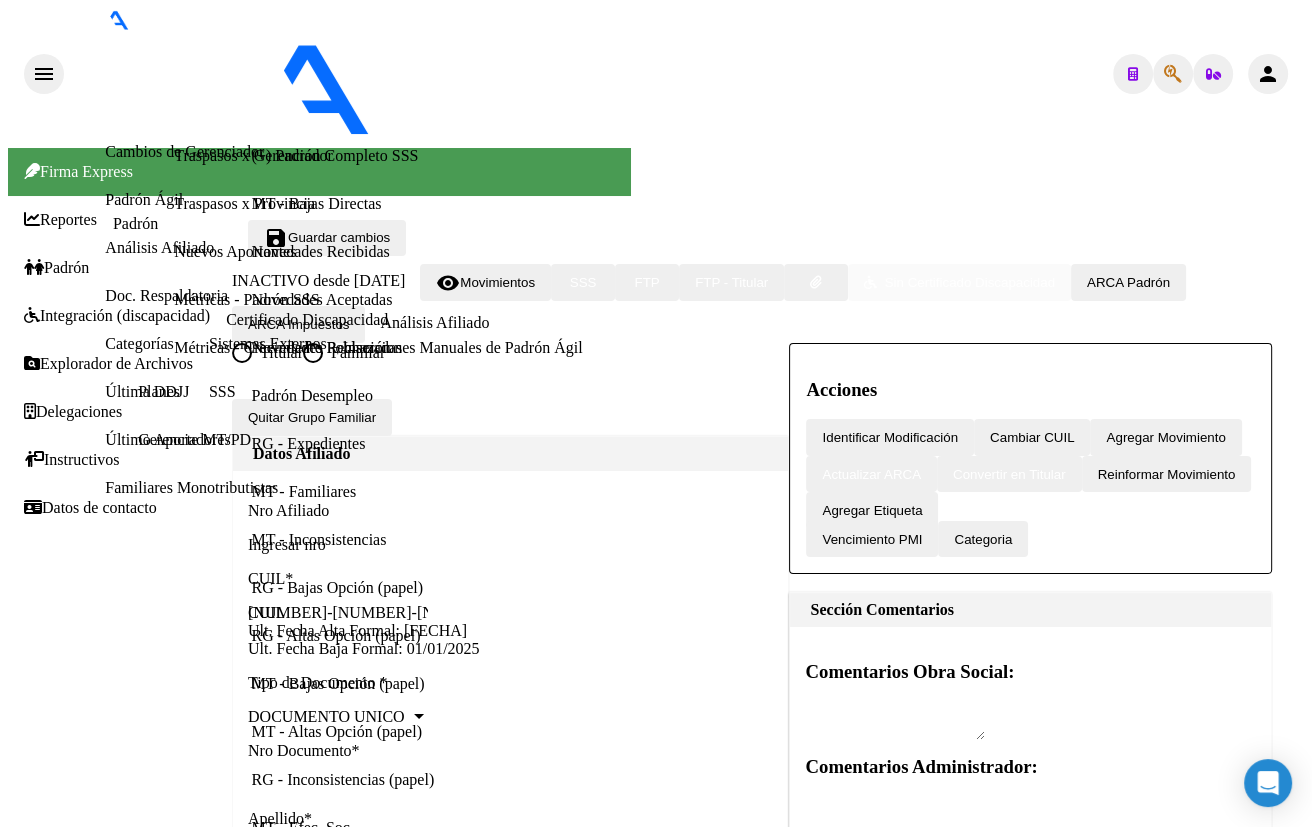 drag, startPoint x: 411, startPoint y: 144, endPoint x: 449, endPoint y: 177, distance: 50.32892 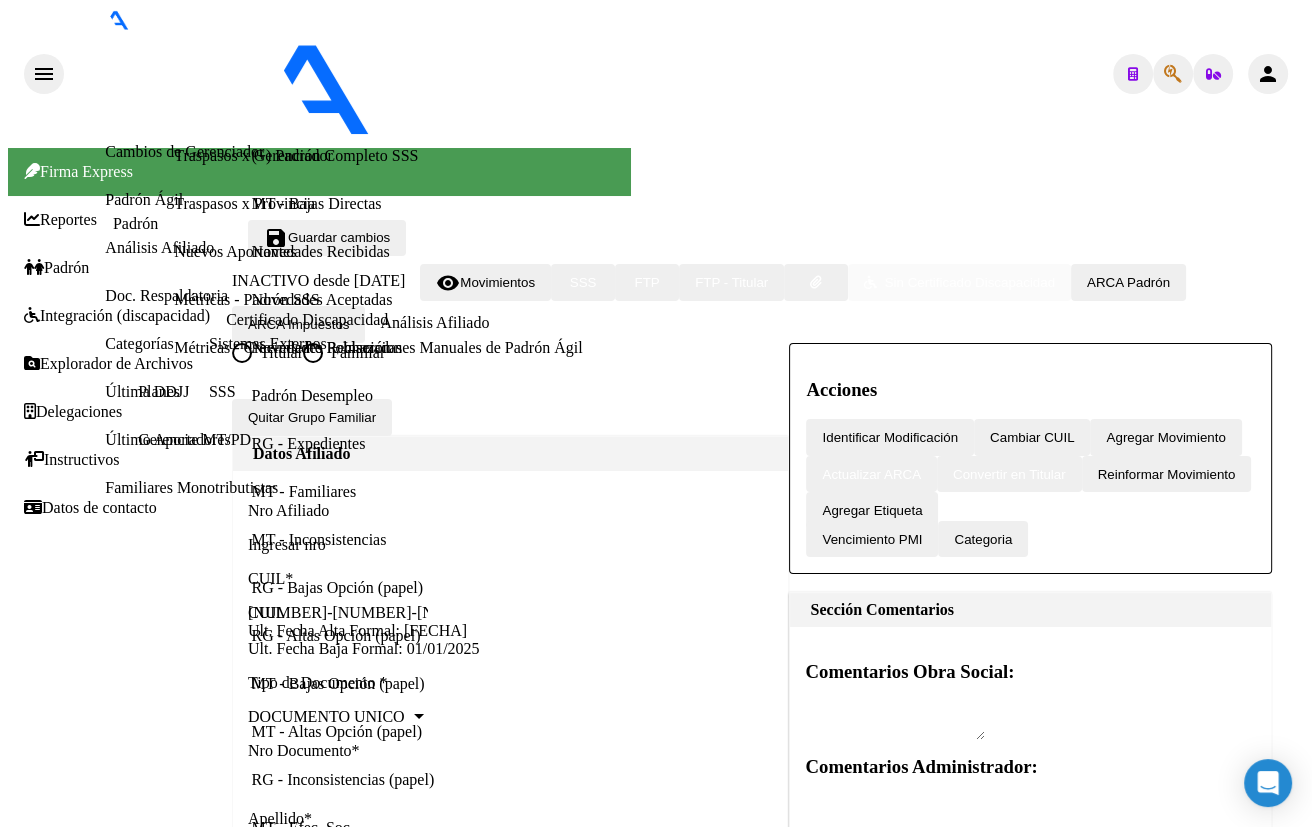 click 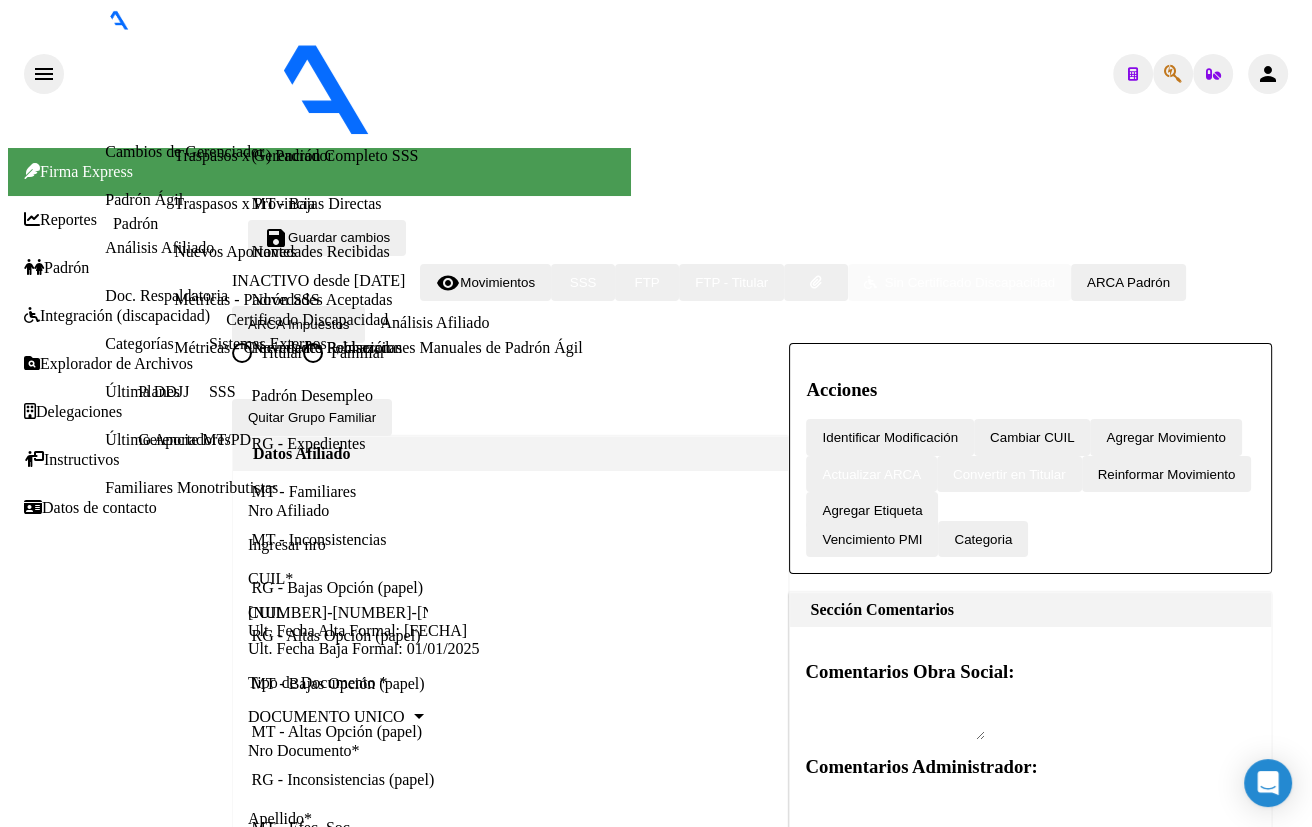 type on "[NUMBER]" 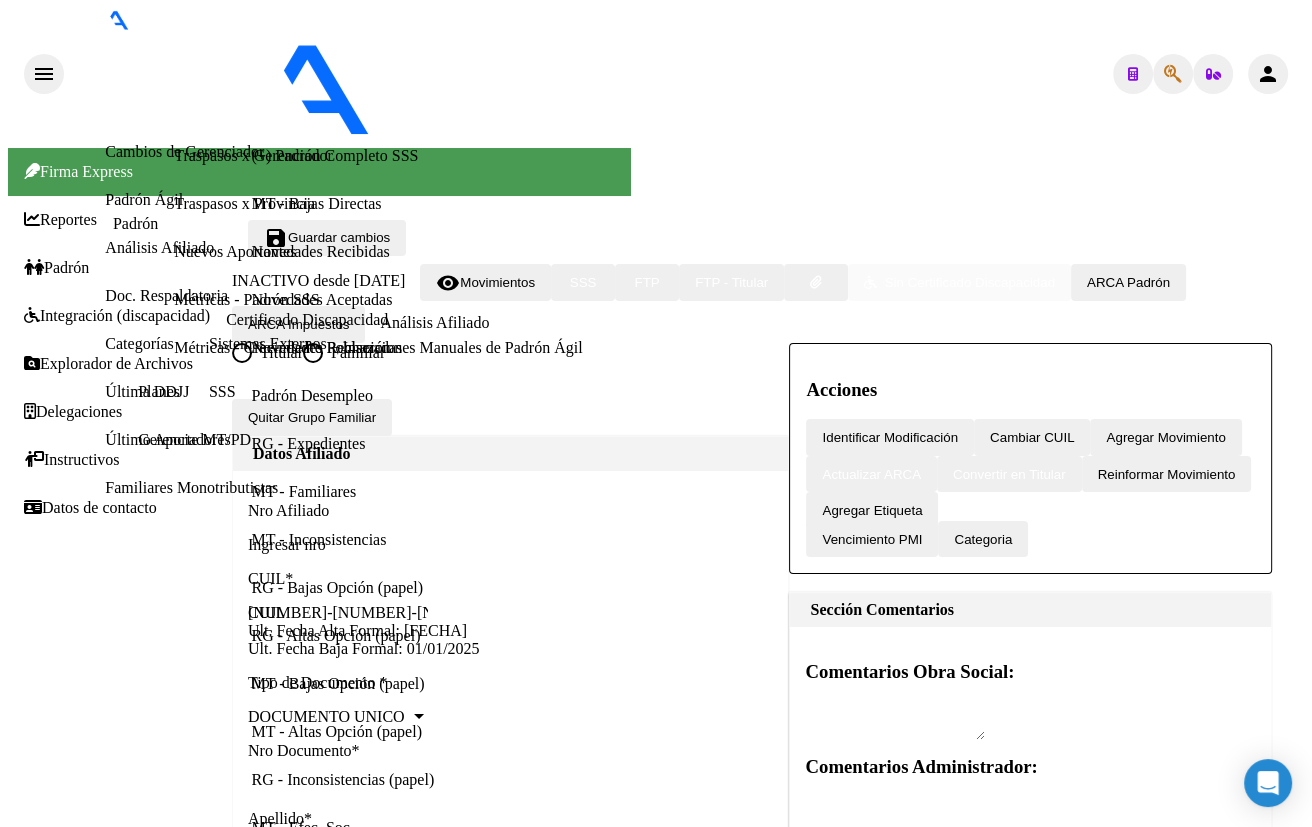 click on "[CUIL]" 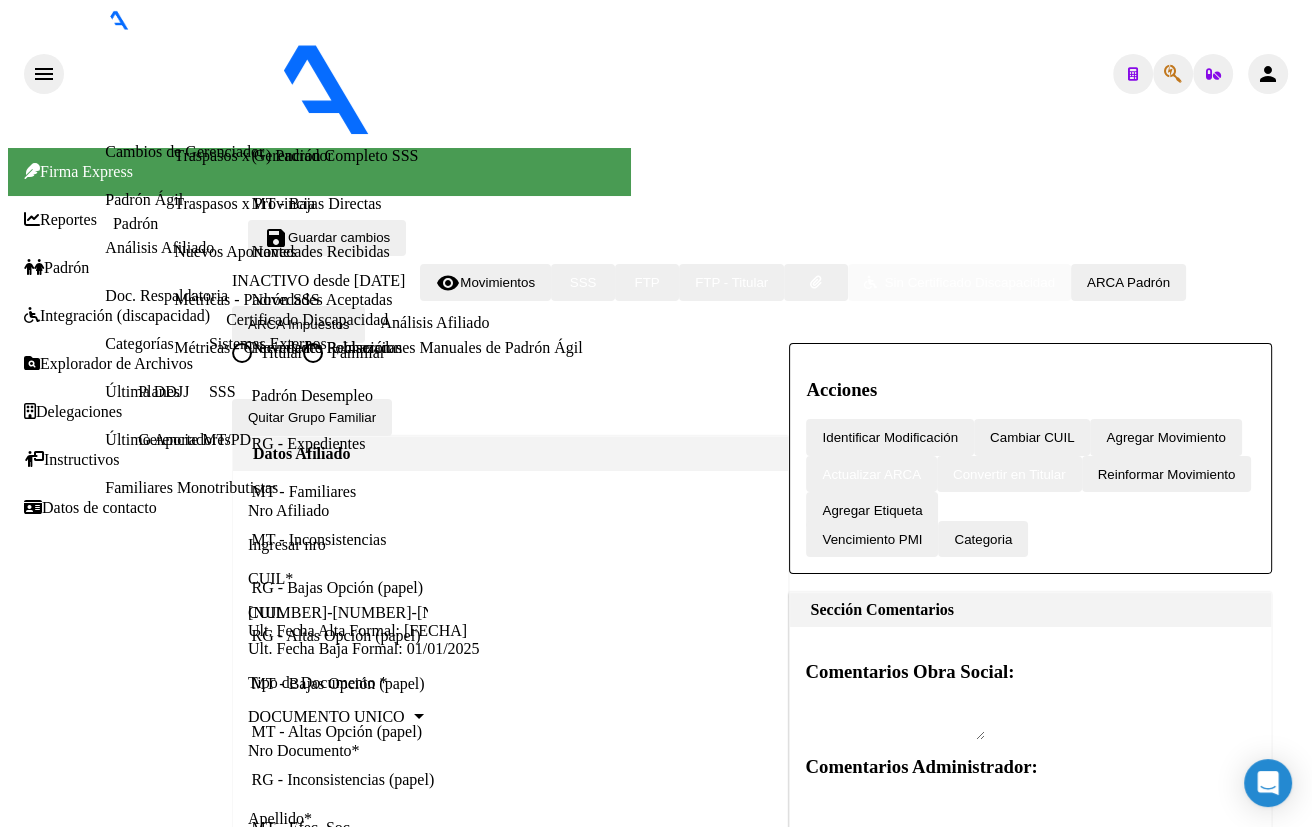 scroll, scrollTop: 876, scrollLeft: 0, axis: vertical 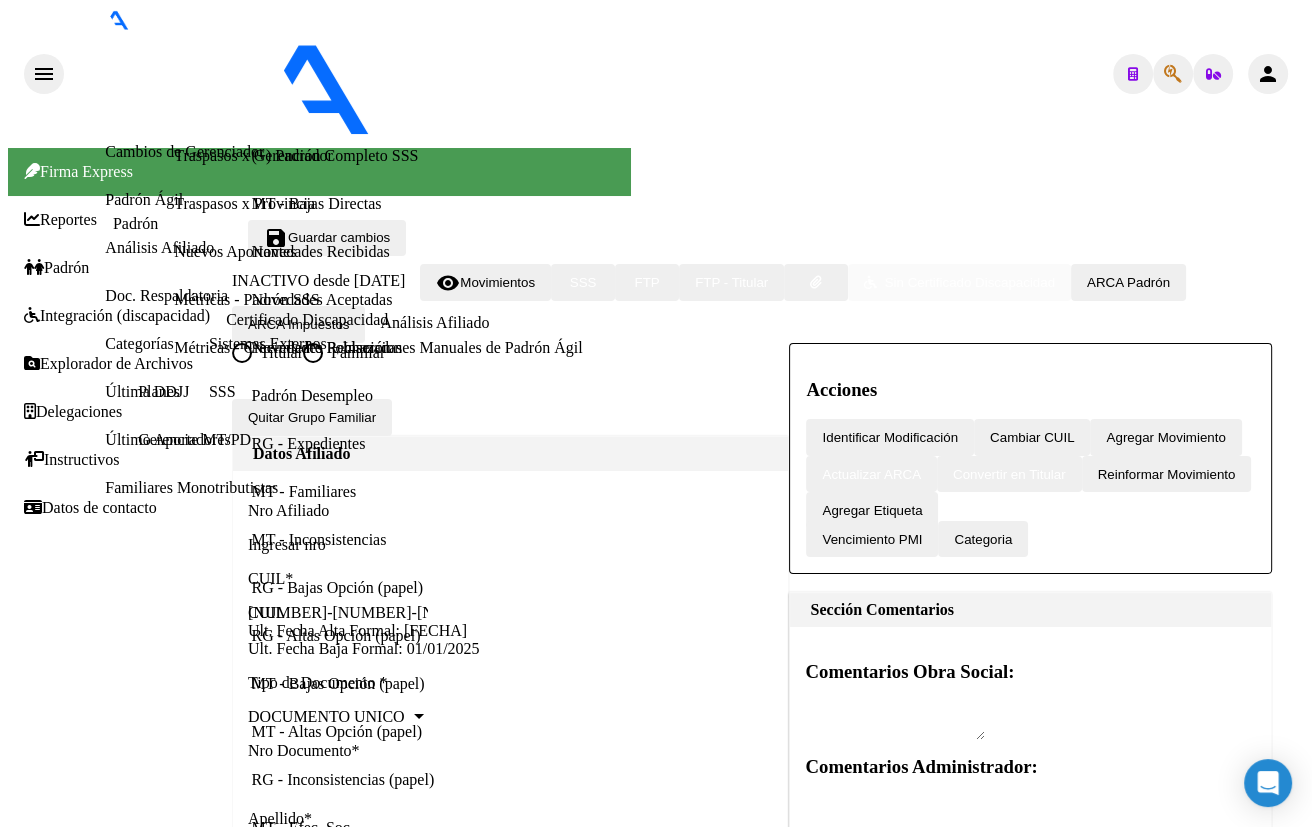 click on "Aportes y Contribuciones del Afiliado: [CUIL]" at bounding box center [244, 9686] 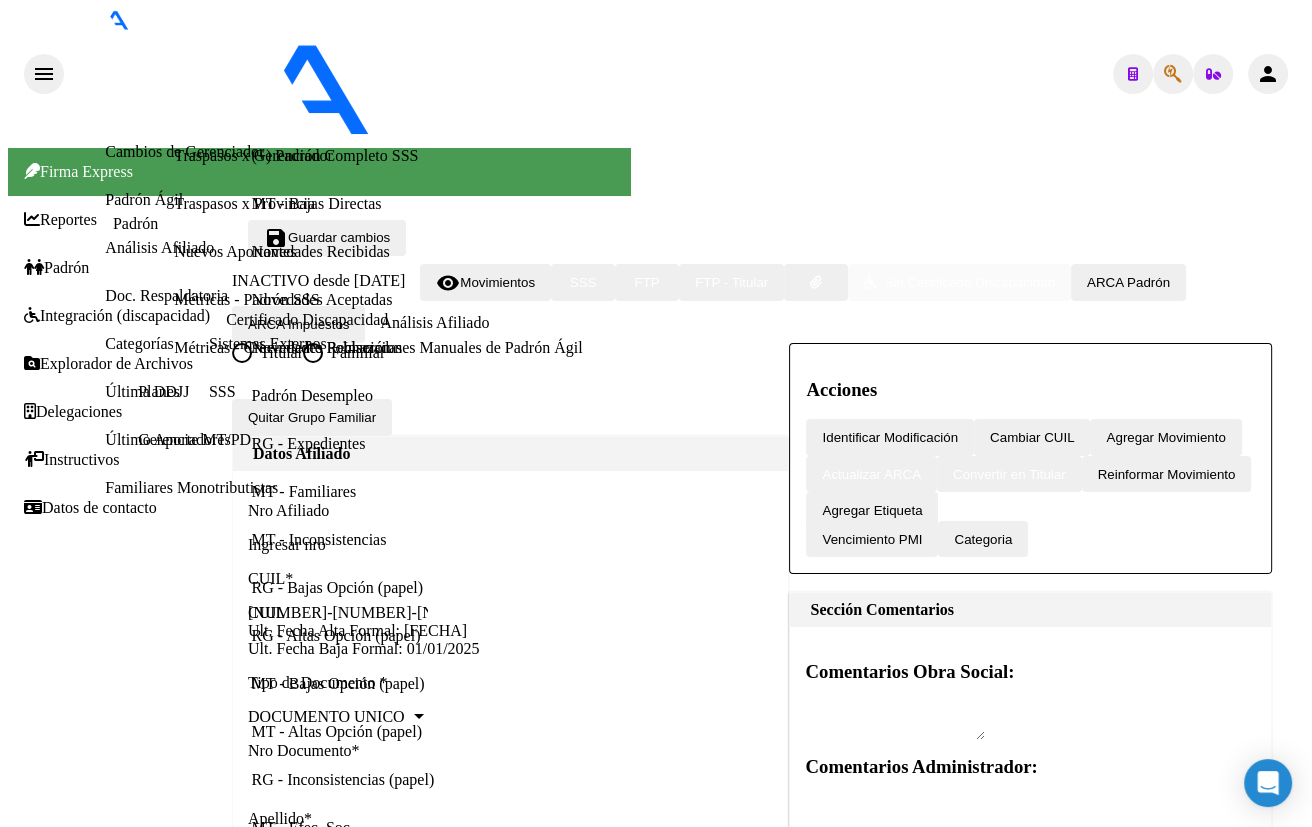 scroll, scrollTop: 626, scrollLeft: 0, axis: vertical 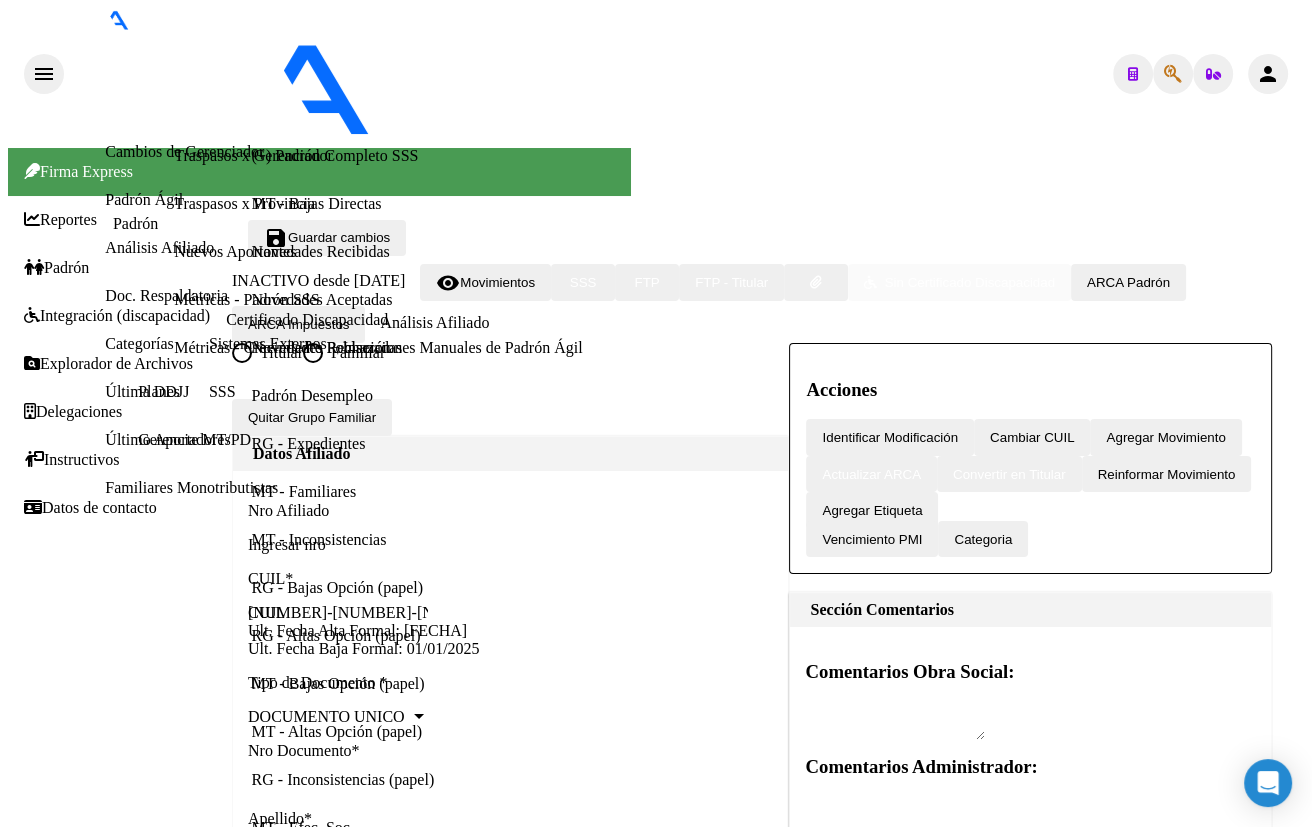 drag, startPoint x: 421, startPoint y: 110, endPoint x: 455, endPoint y: 137, distance: 43.416588 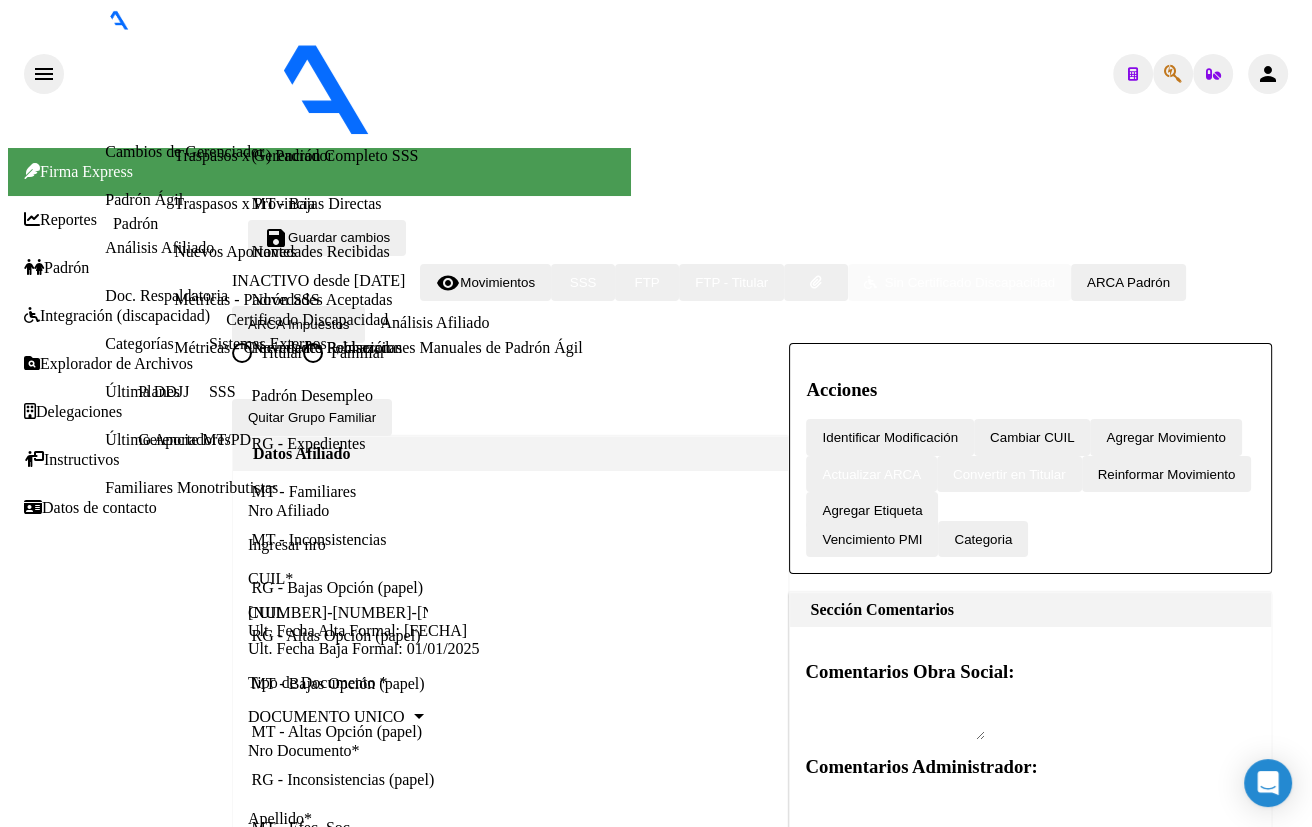 click 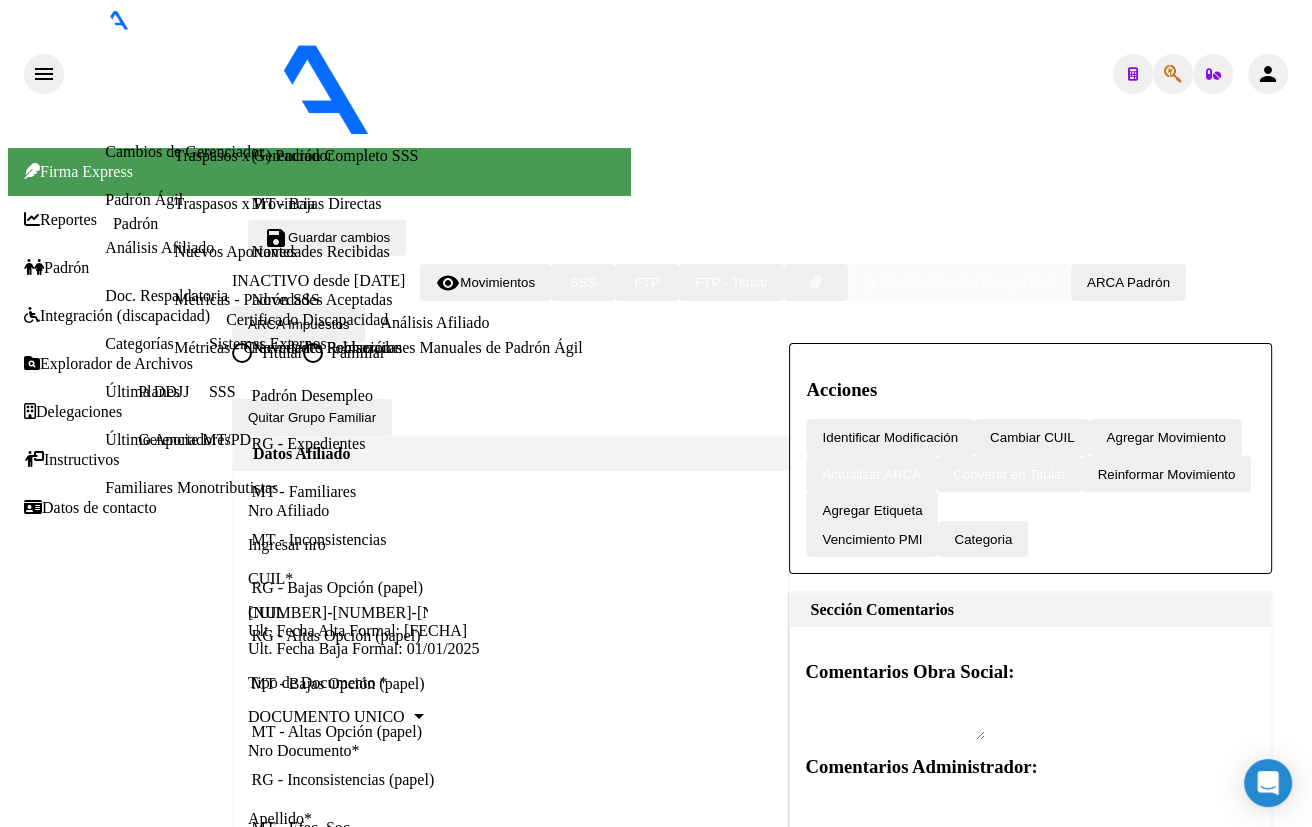 drag, startPoint x: 322, startPoint y: 236, endPoint x: 71, endPoint y: 242, distance: 251.0717 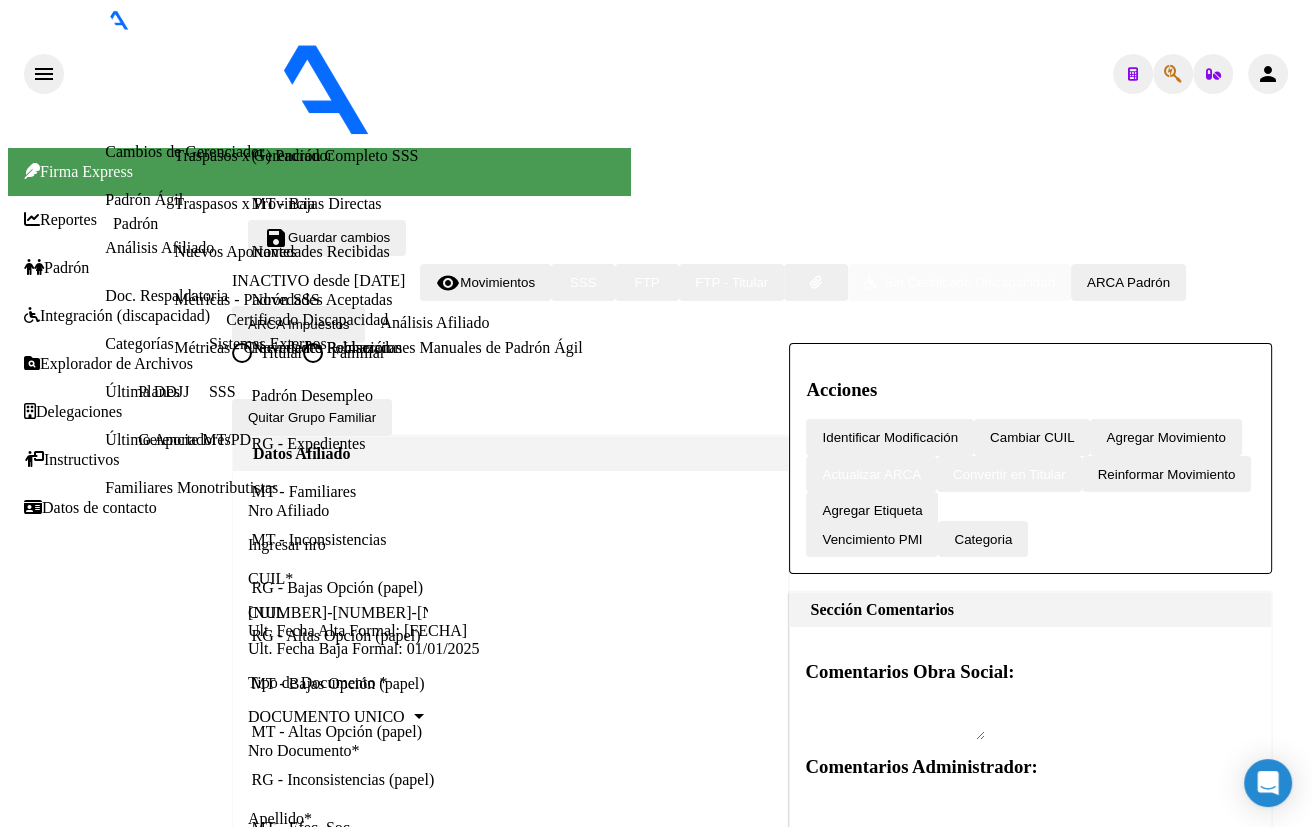 type on "[NUMBER]" 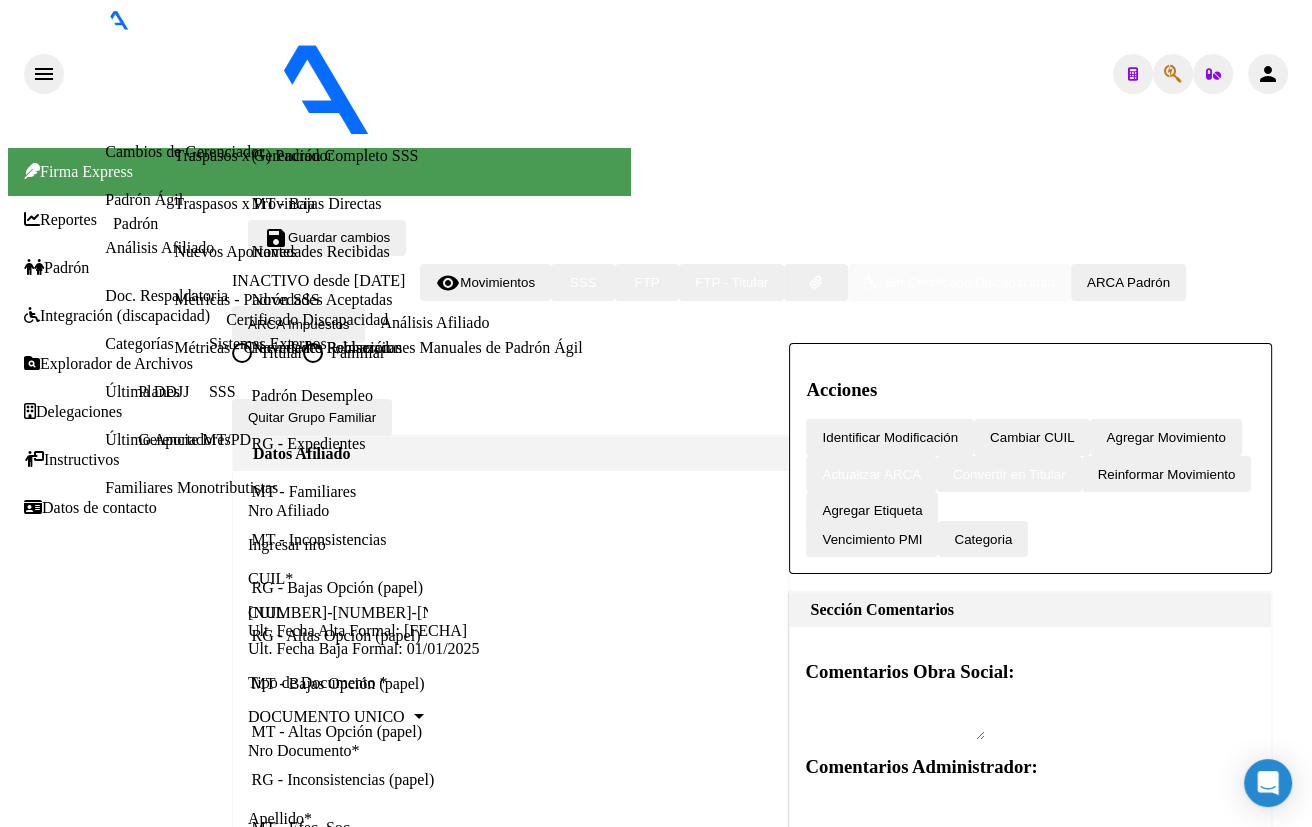 click on "[NUMBER]" 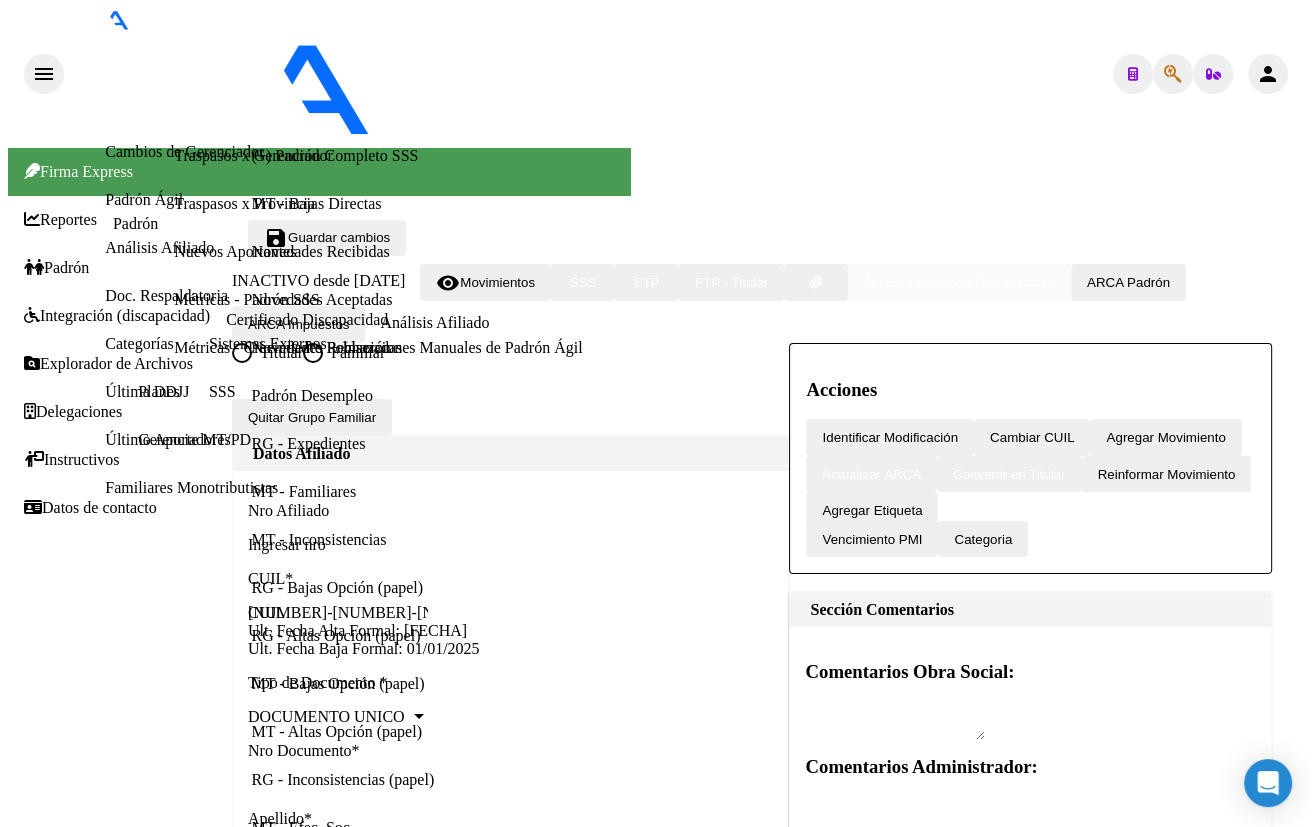 scroll, scrollTop: 1406, scrollLeft: 0, axis: vertical 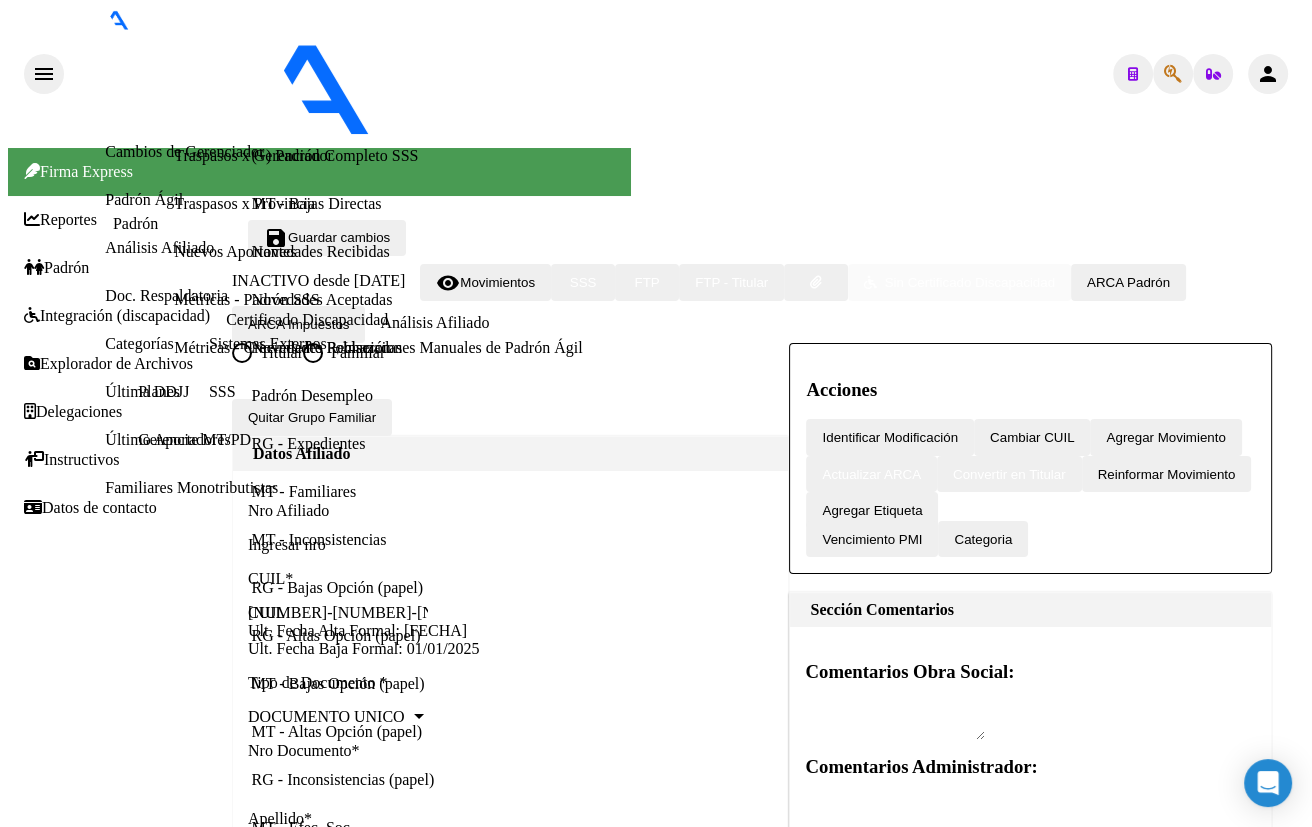 click on "Aportes y Contribuciones del Afiliado: 20182273229" at bounding box center [262, 9686] 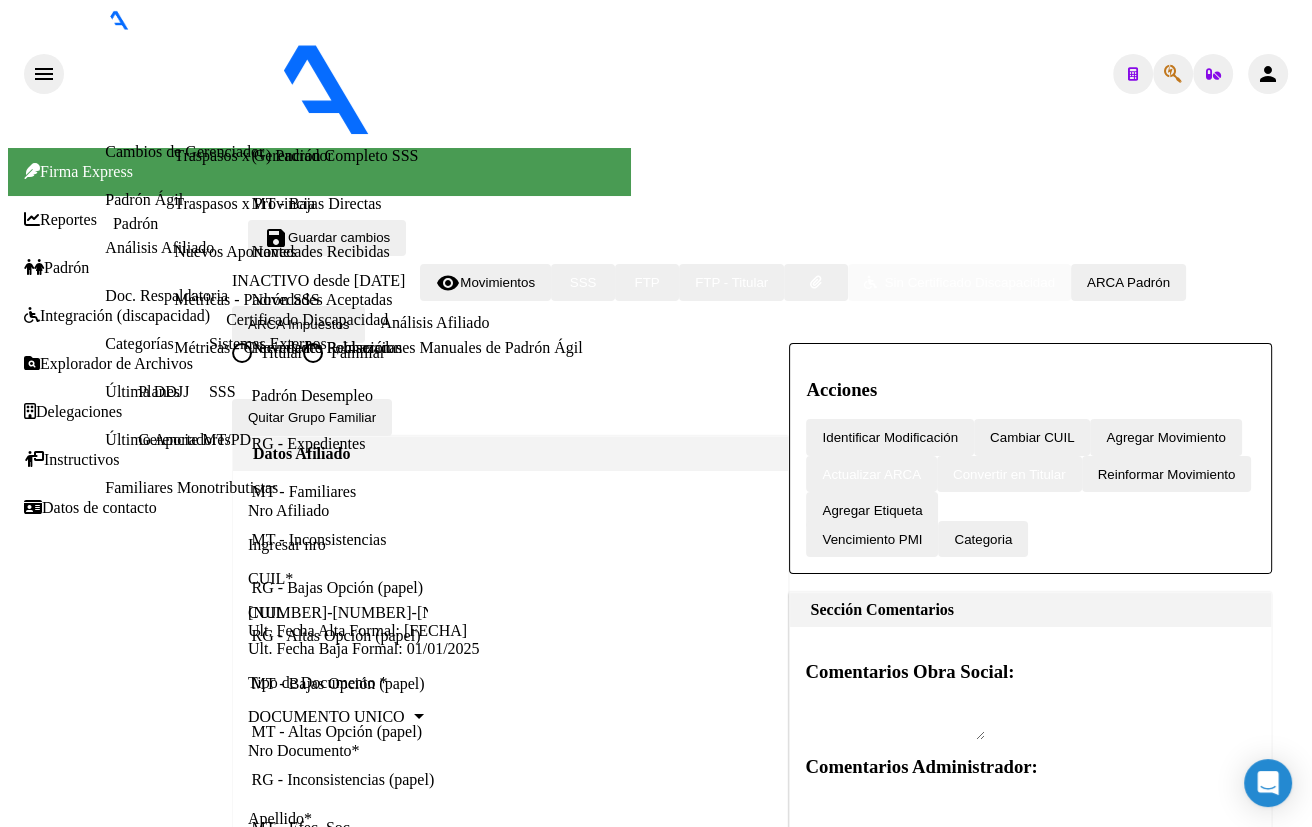 scroll, scrollTop: 610, scrollLeft: 0, axis: vertical 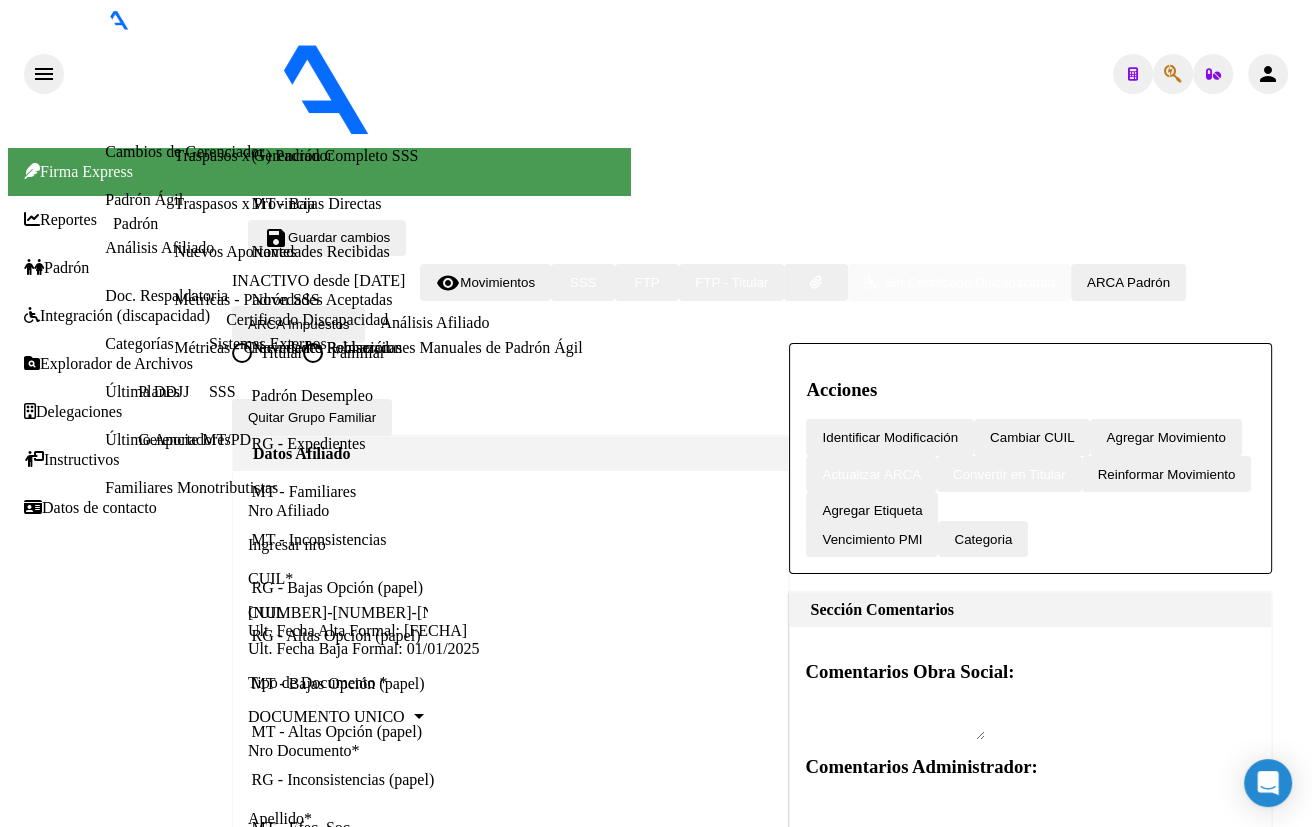 click on "DATOS DEL AFILIADO" at bounding box center [533, 9078] 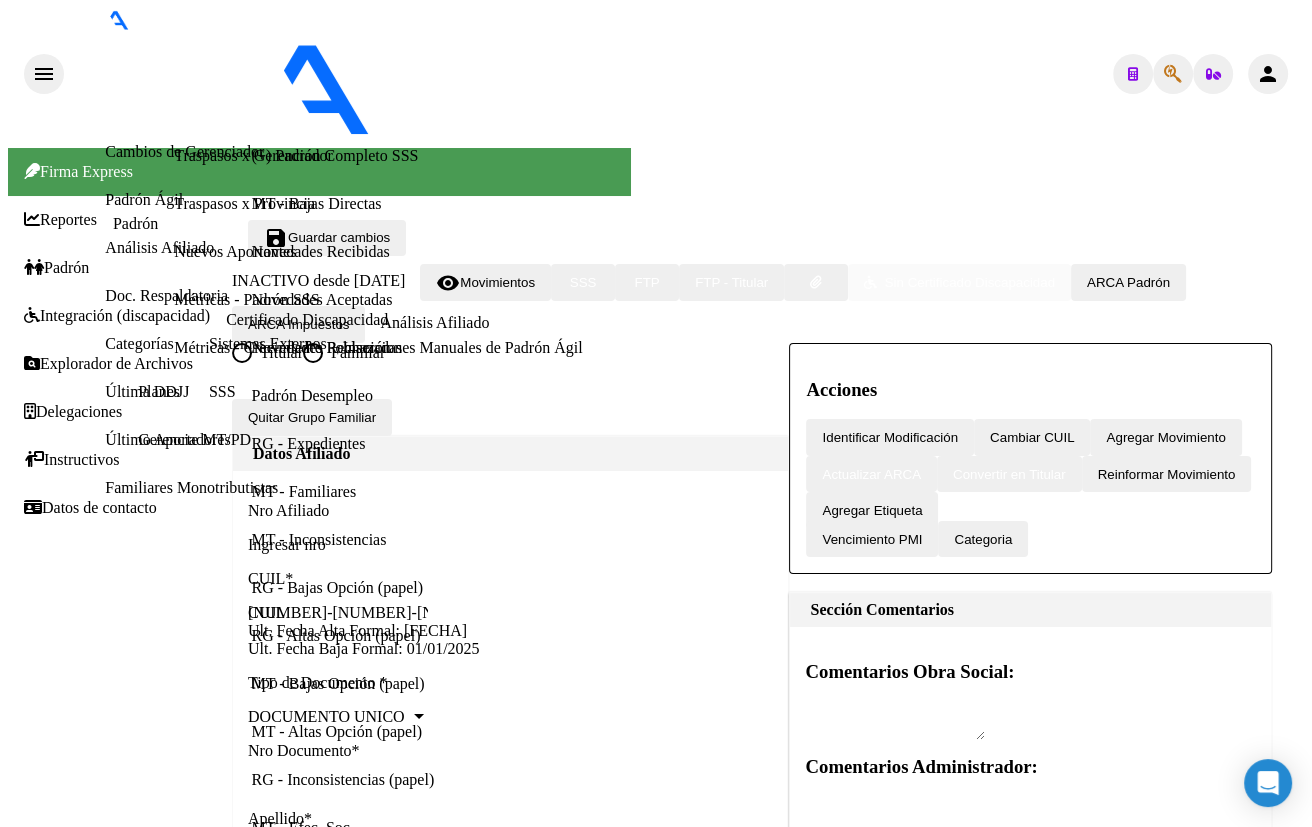 click 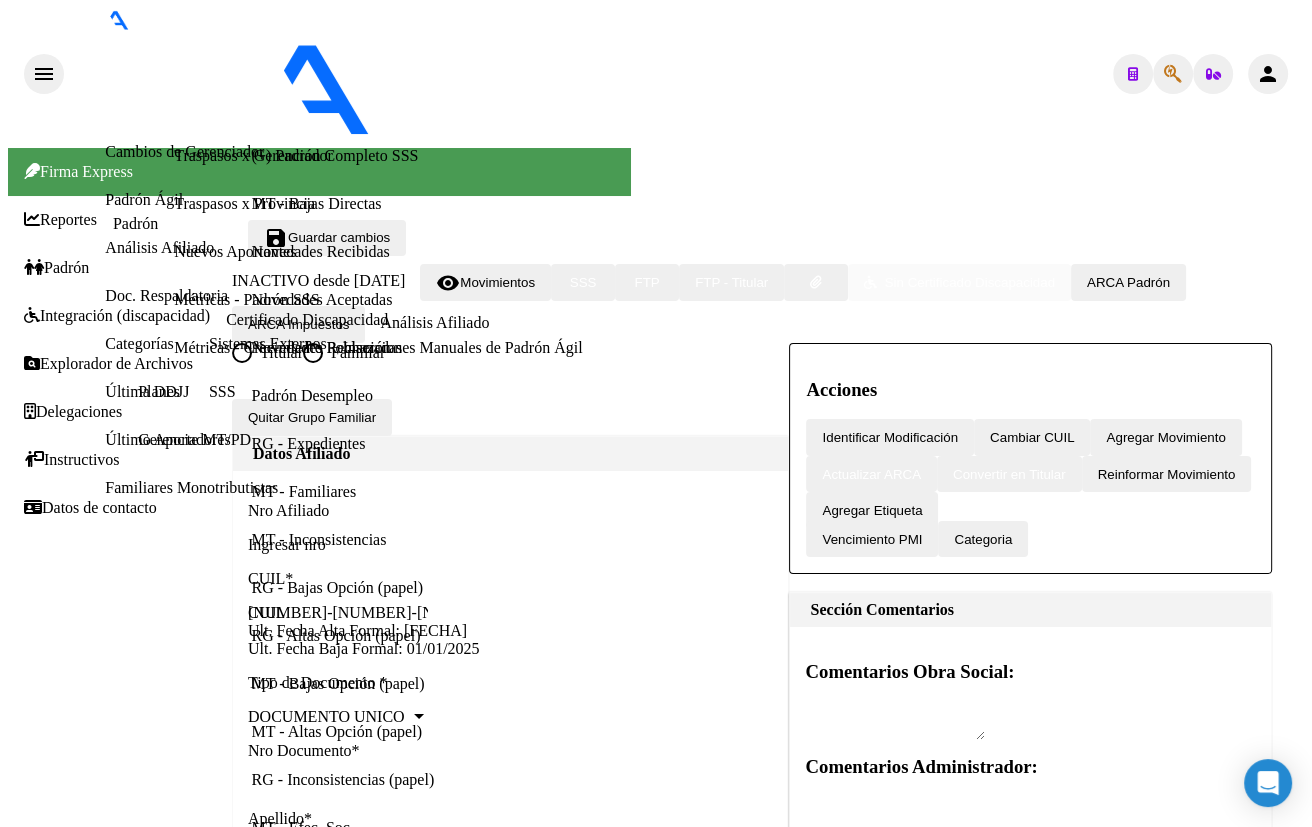 type on "[NUMBER]" 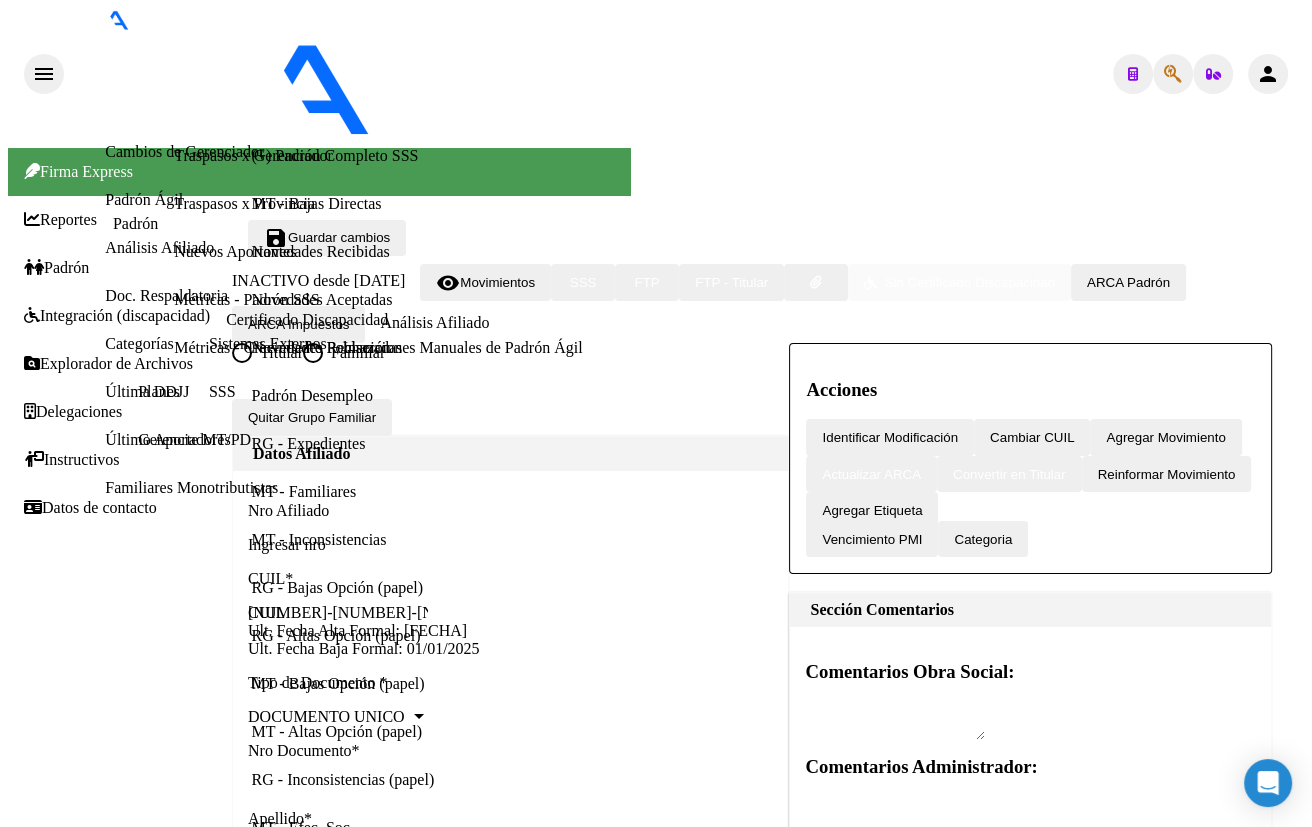 click on "[CUIL]" 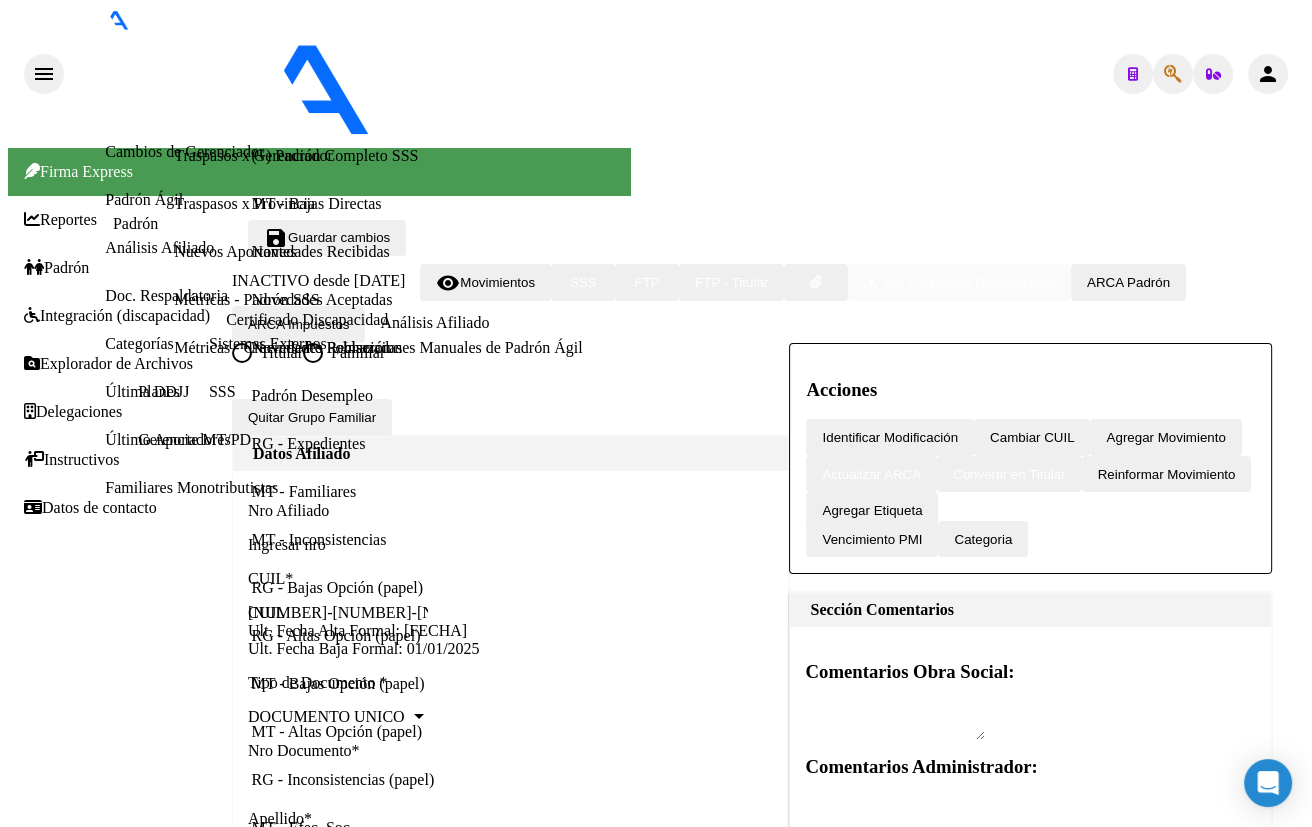 scroll, scrollTop: 90, scrollLeft: 0, axis: vertical 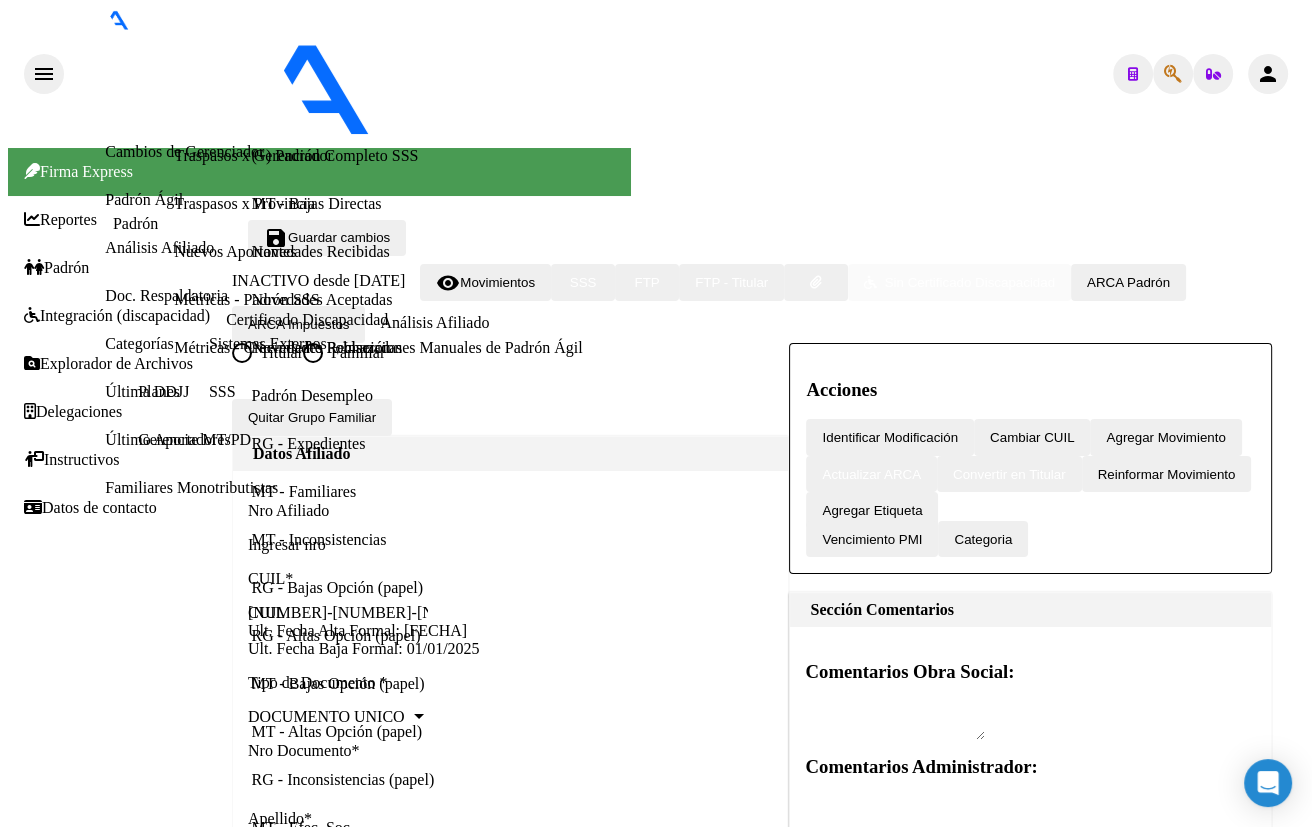 click on "SSS" at bounding box center (357, 9270) 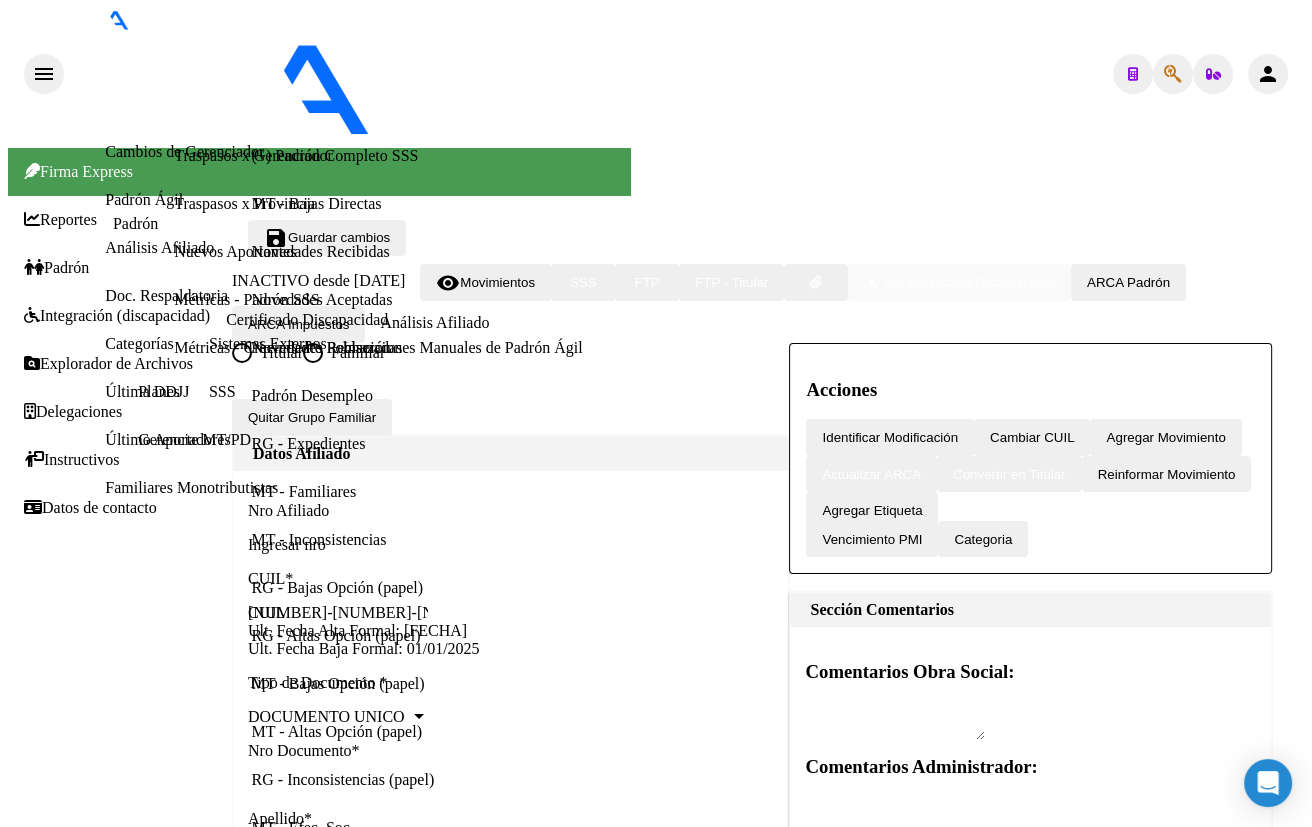 scroll, scrollTop: 0, scrollLeft: 0, axis: both 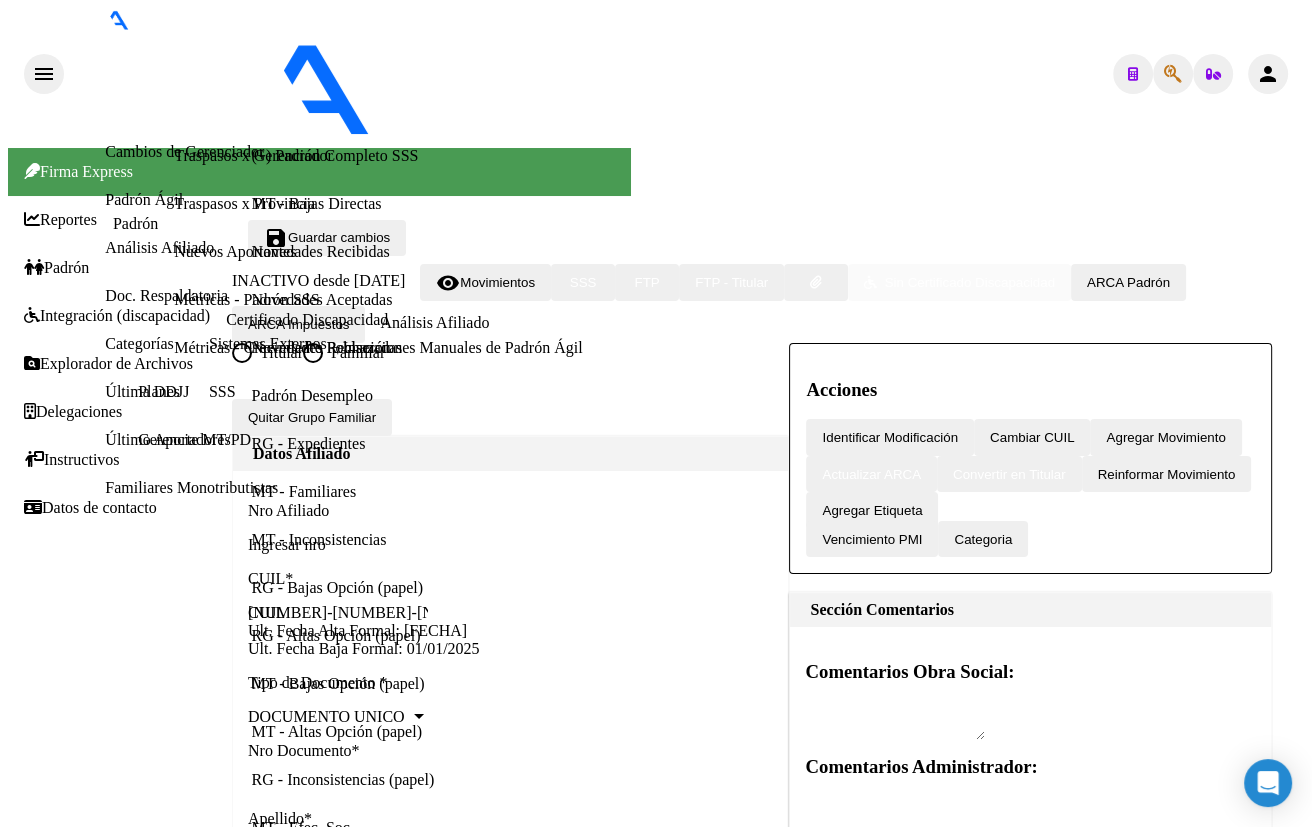 type 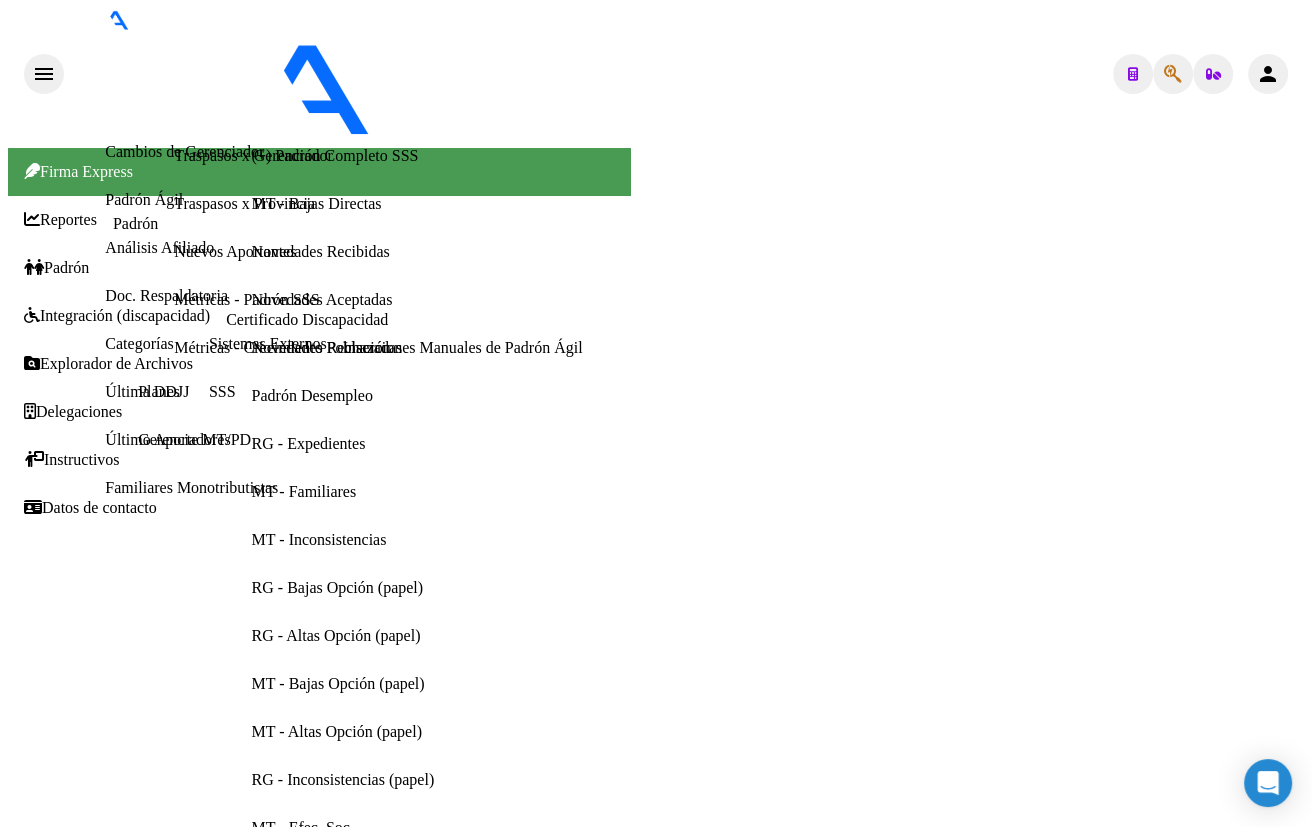 scroll, scrollTop: 0, scrollLeft: 0, axis: both 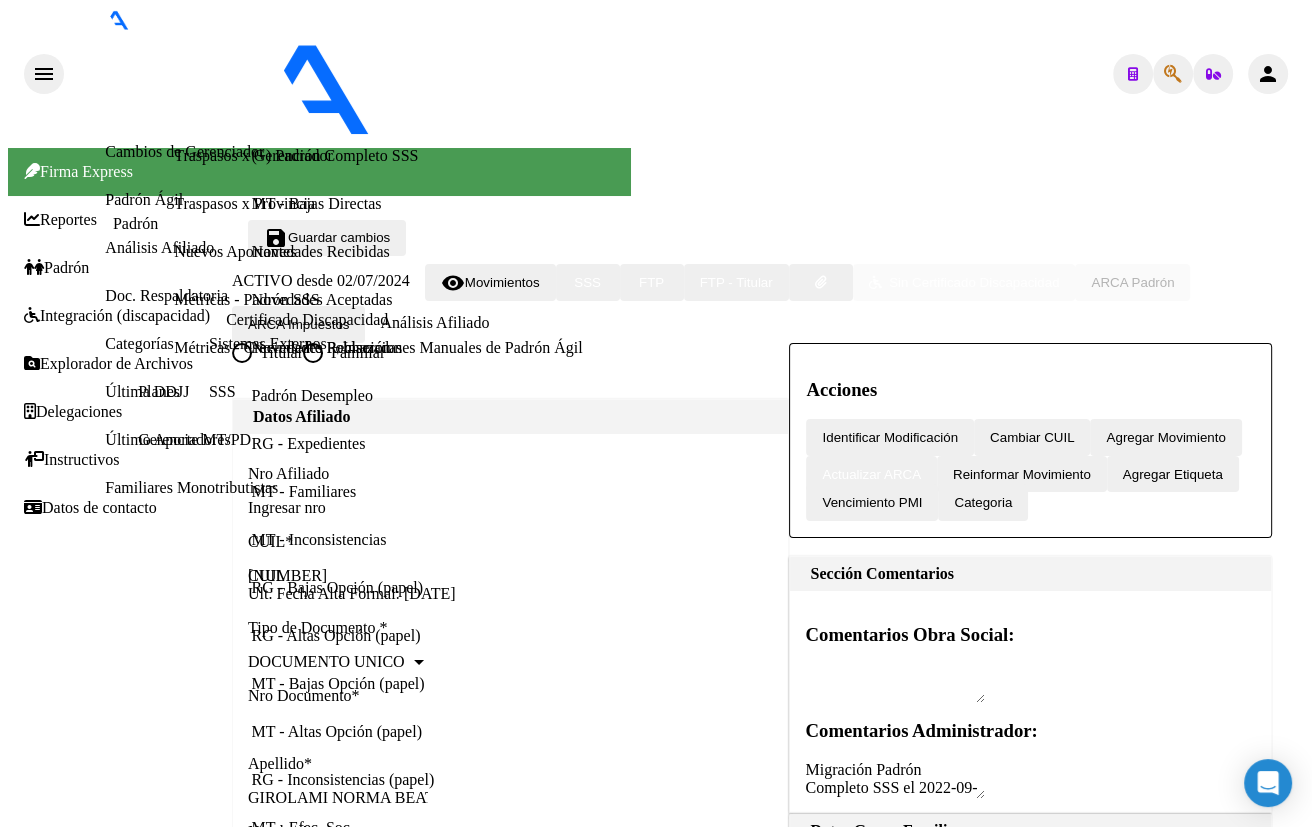 click on "Acciones Identificar Modificación Cambiar CUIL Agregar Movimiento Actualizar ARCA Reinformar Movimiento Agregar Etiqueta Vencimiento PMI Categoria" 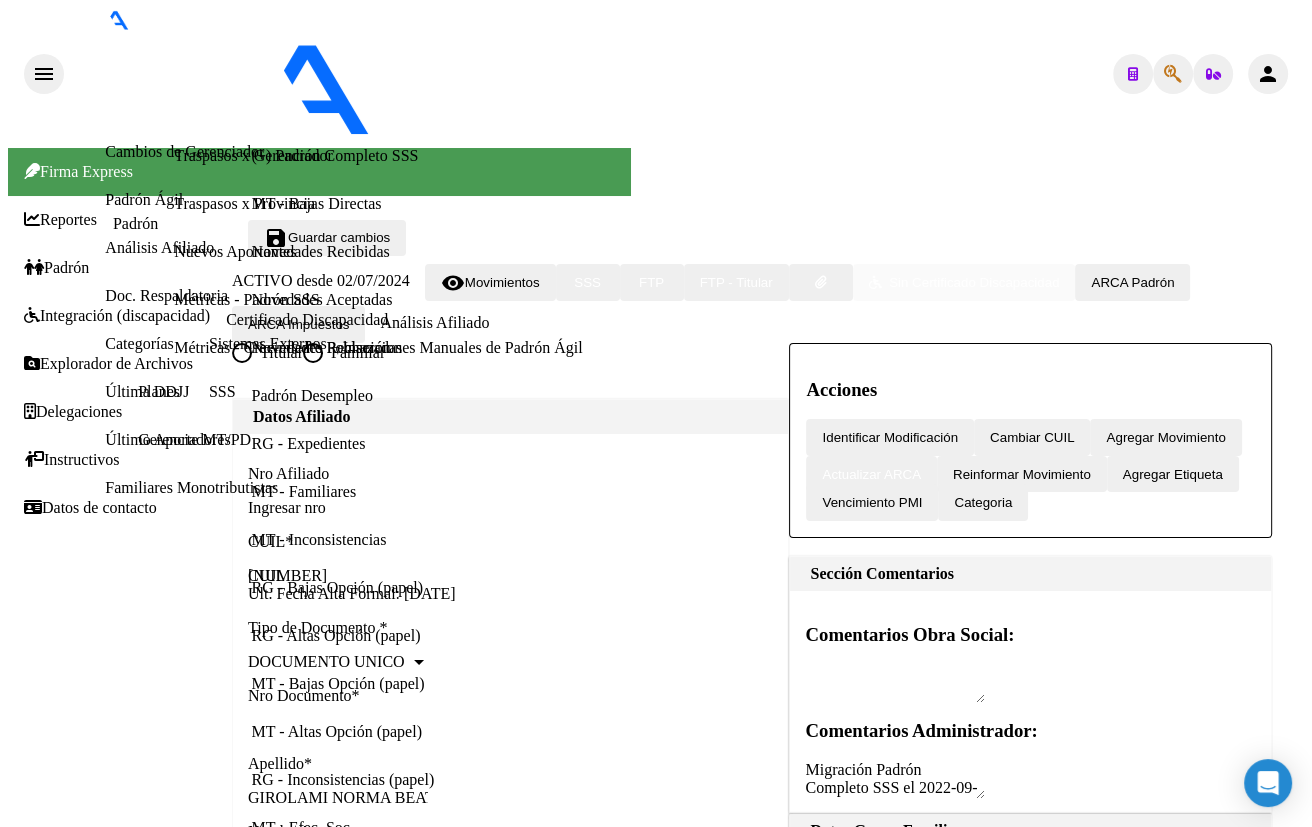 click on "Agregar Movimiento" 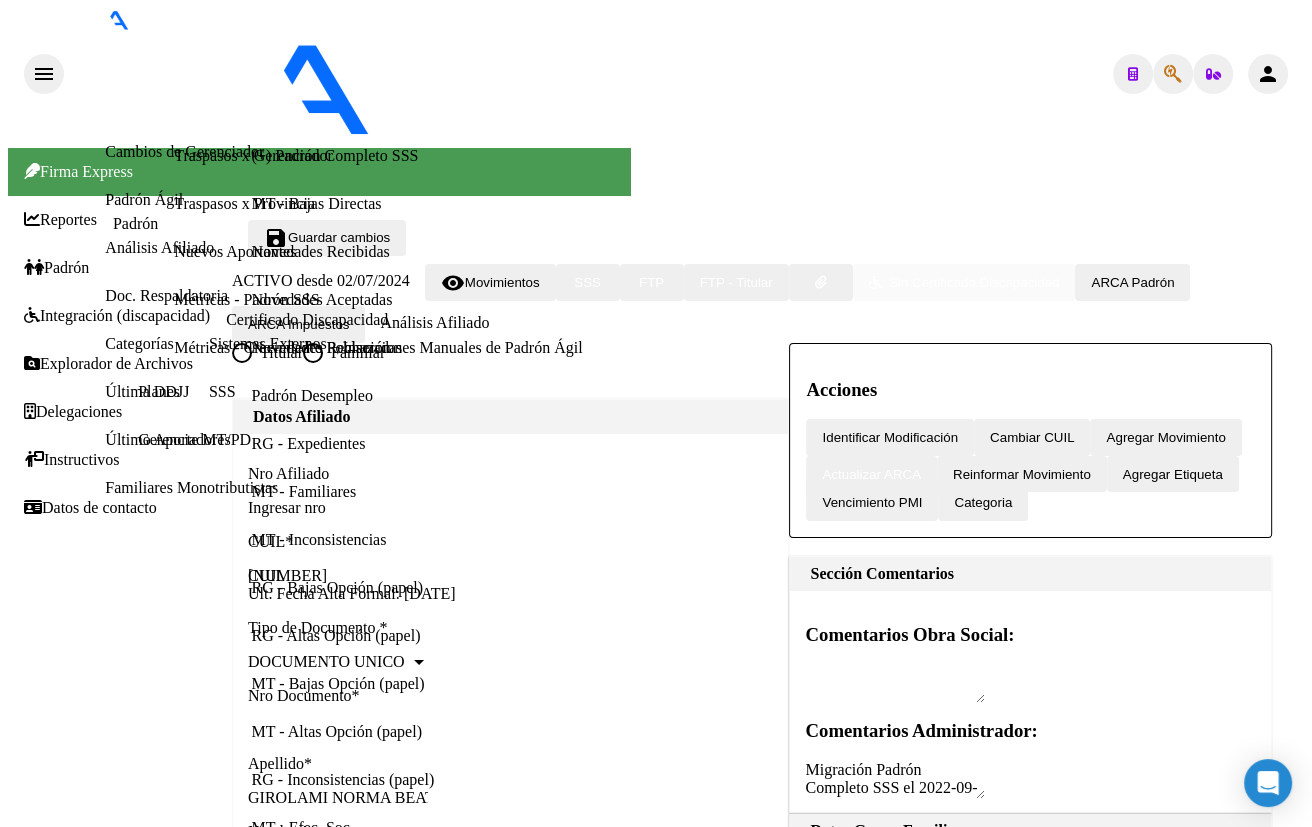 type on "2025-03-01" 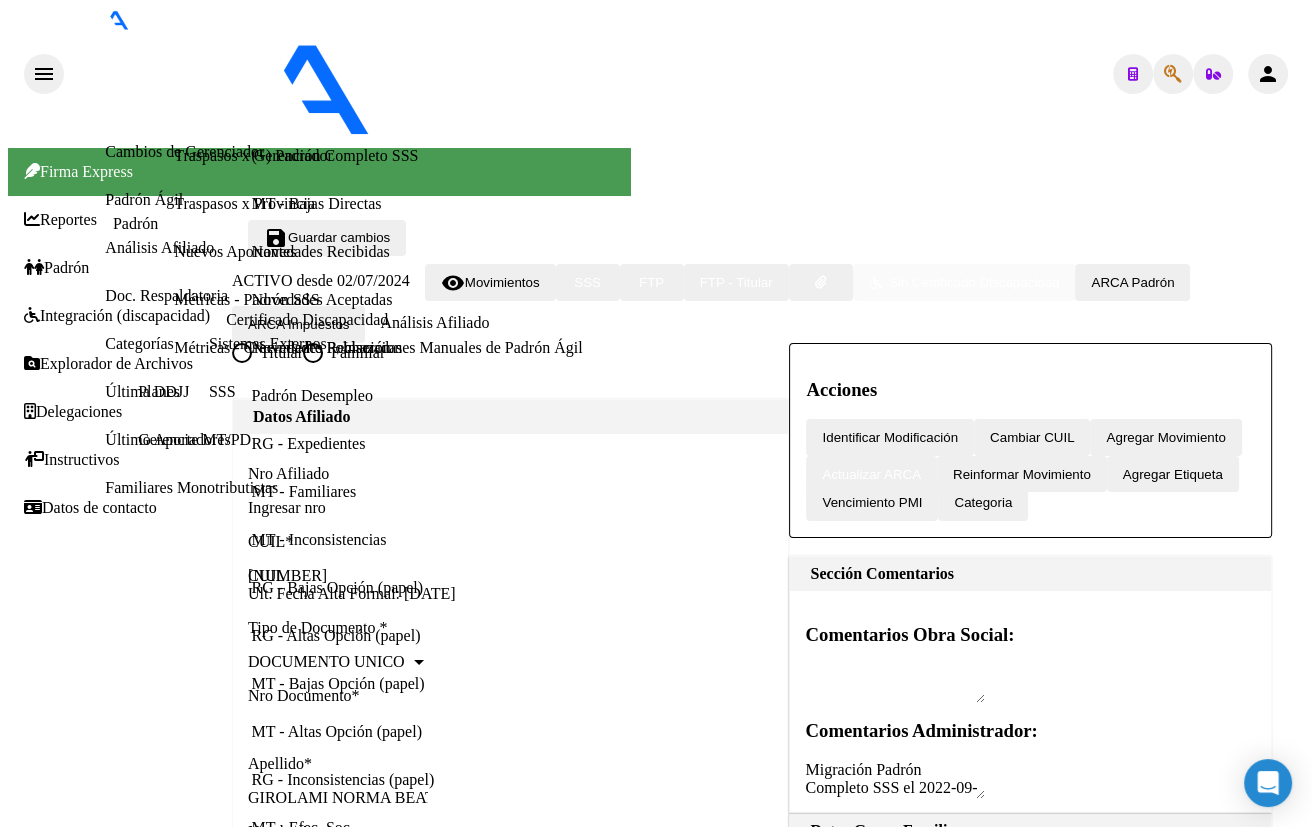 click on "Movimiento - Seleccionar tipo *" at bounding box center [614, 9467] 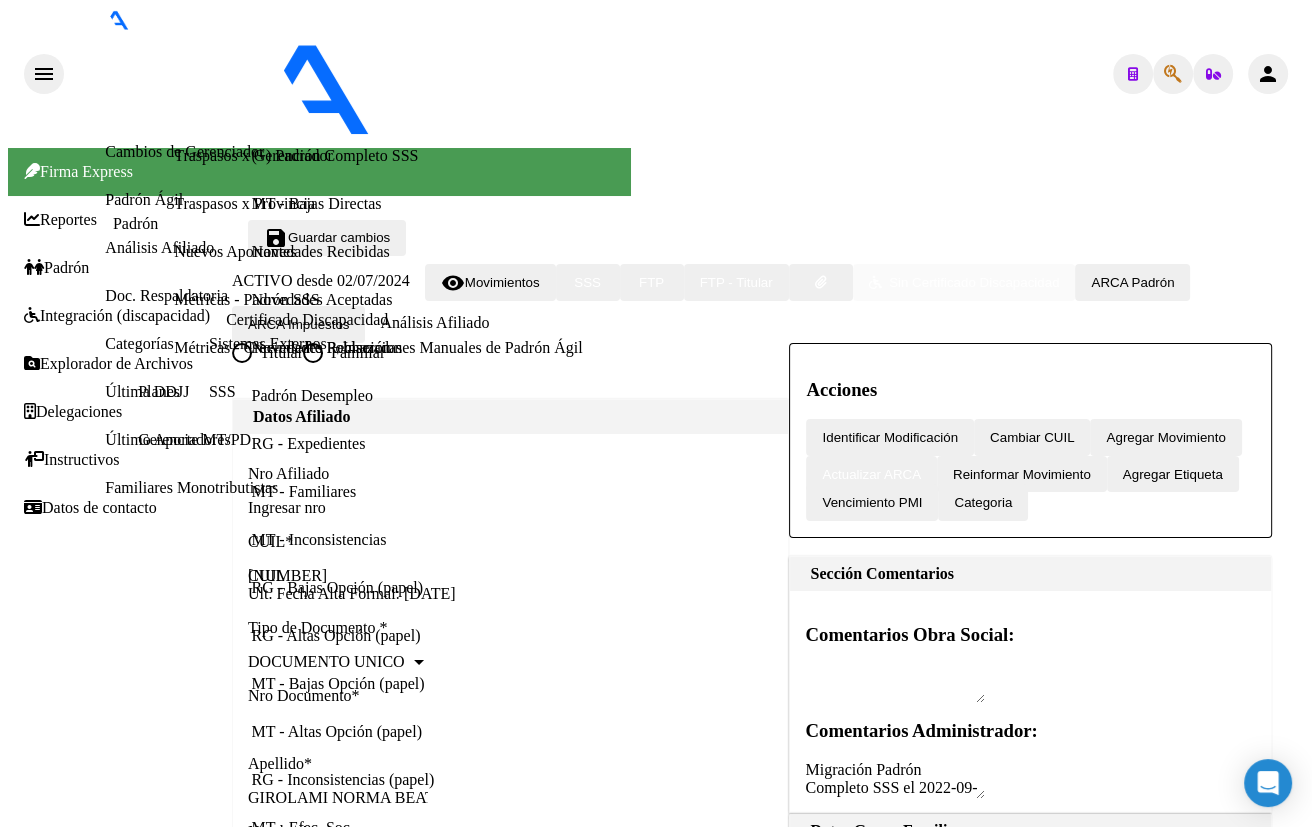 click on "JUBILADO INFORMADO POR LA SSS (NO PENSIONADO)" at bounding box center (189, 9889) 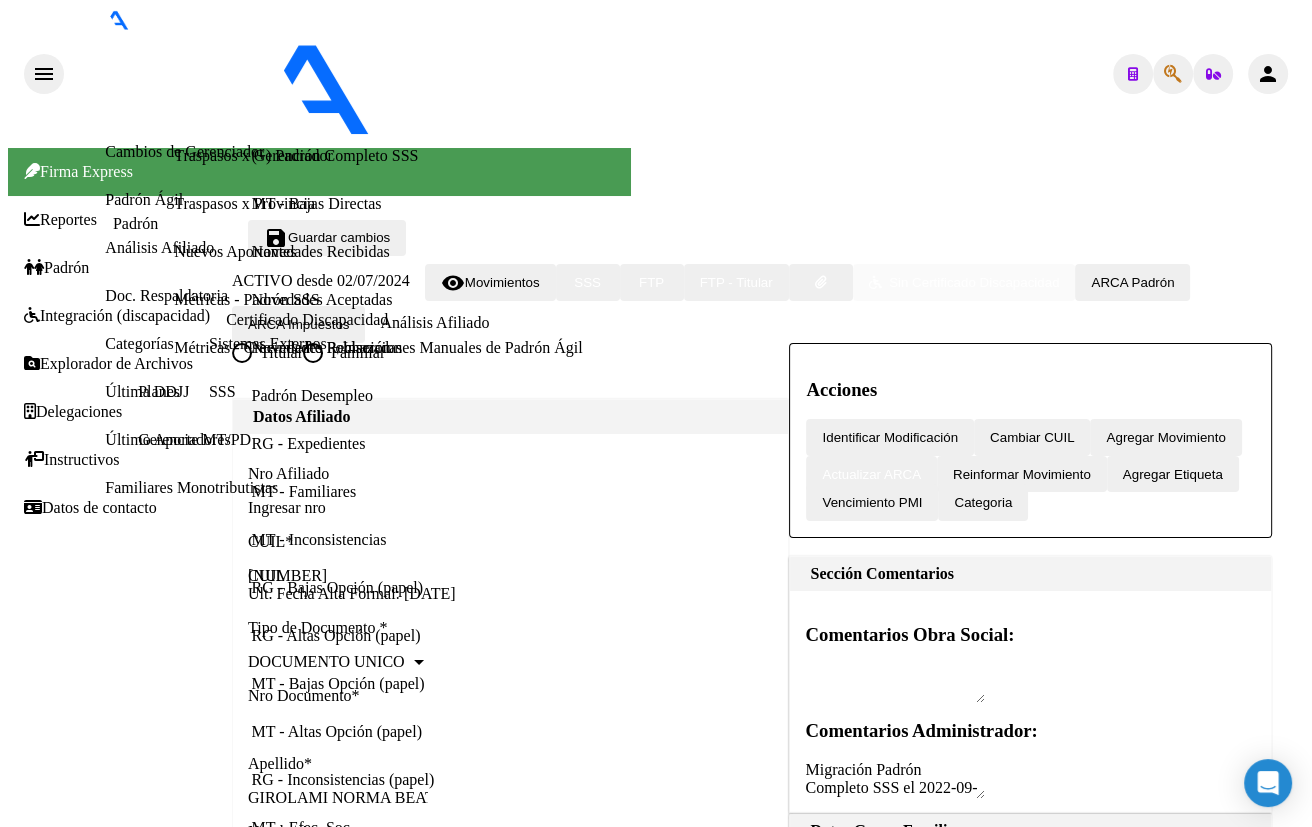 click at bounding box center (50, 9554) 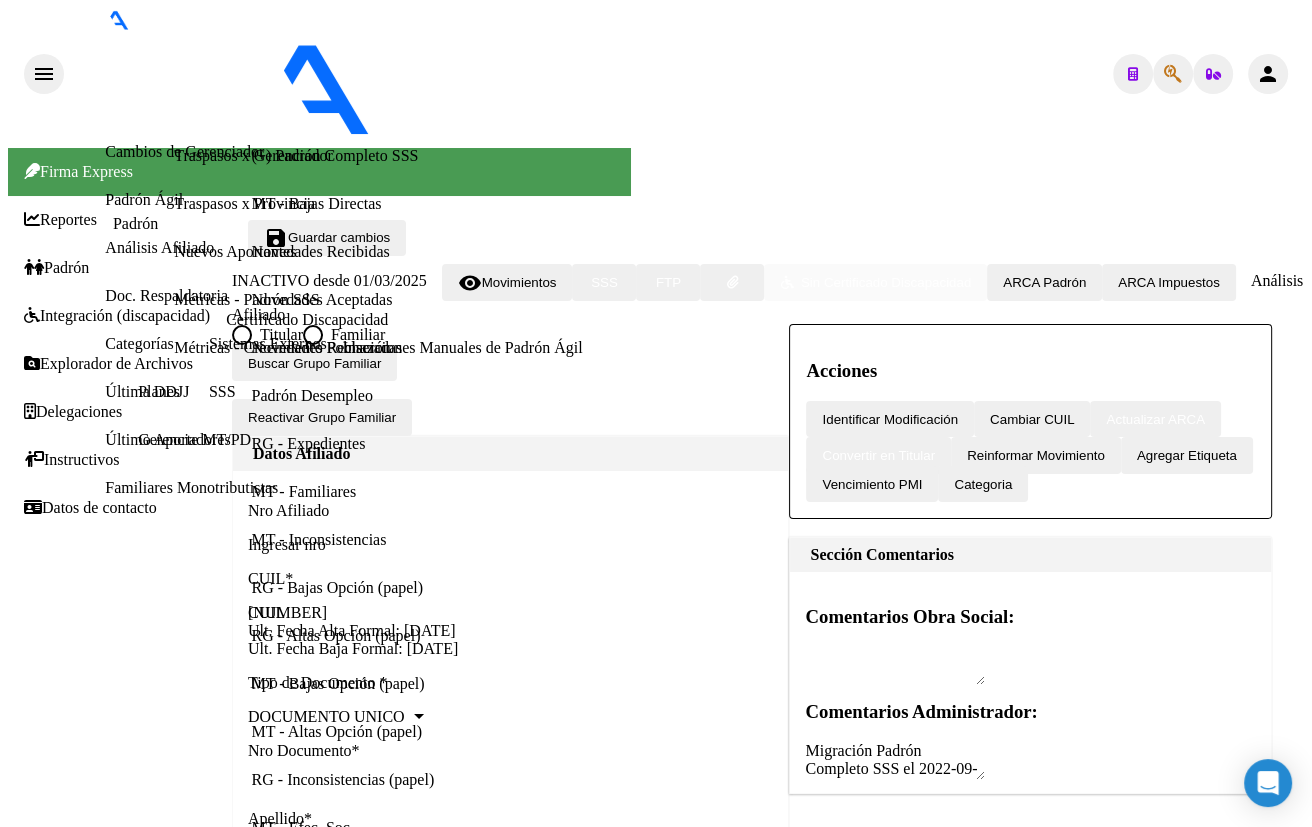 click on "arrow_back Editar Afiliado [NUMBER] save Guardar cambios INACTIVO desde [DATE] remove_red_eye Movimientos SSS FTP Sin Certificado Discapacidad ARCA Padrón ARCA Impuestos Análisis Afiliado Titular Familiar Buscar Grupo Familiar Reactivar Grupo Familiar Datos Afiliado Nro Afiliado Ingresar nro CUIL * [NUMBER]-[NUMBER]-[NUMBER] CUIL ARCA Padrón Ult. Fecha Alta Formal: [DATE] Ult. Fecha Baja Formal: [DATE] Tipo de Documento * DOCUMENTO UNICO Seleccionar tipo Nro Documento * [NUMBER] Ingresar nro Apellido * GIROLAMI NORMA BEATRIZ Ingresar apellido Nombre * Ingresar nombre Fecha de nacimiento * [DATE] Ingresar fecha Parentesco * Cónyuge Seleccionar parentesco Estado Civil * Casado Seleccionar tipo Sexo * Femenino Seleccionar sexo Nacionalidad * ARGENTINA Seleccionar tipo Discapacitado * No discapacitado Seleccionar tipo Vencimiento Certificado Estudio Ingresar fecha Tipo domicilio * Domicilio Completo Seleccionar tipo domicilio Provincia * Santa Fe *" 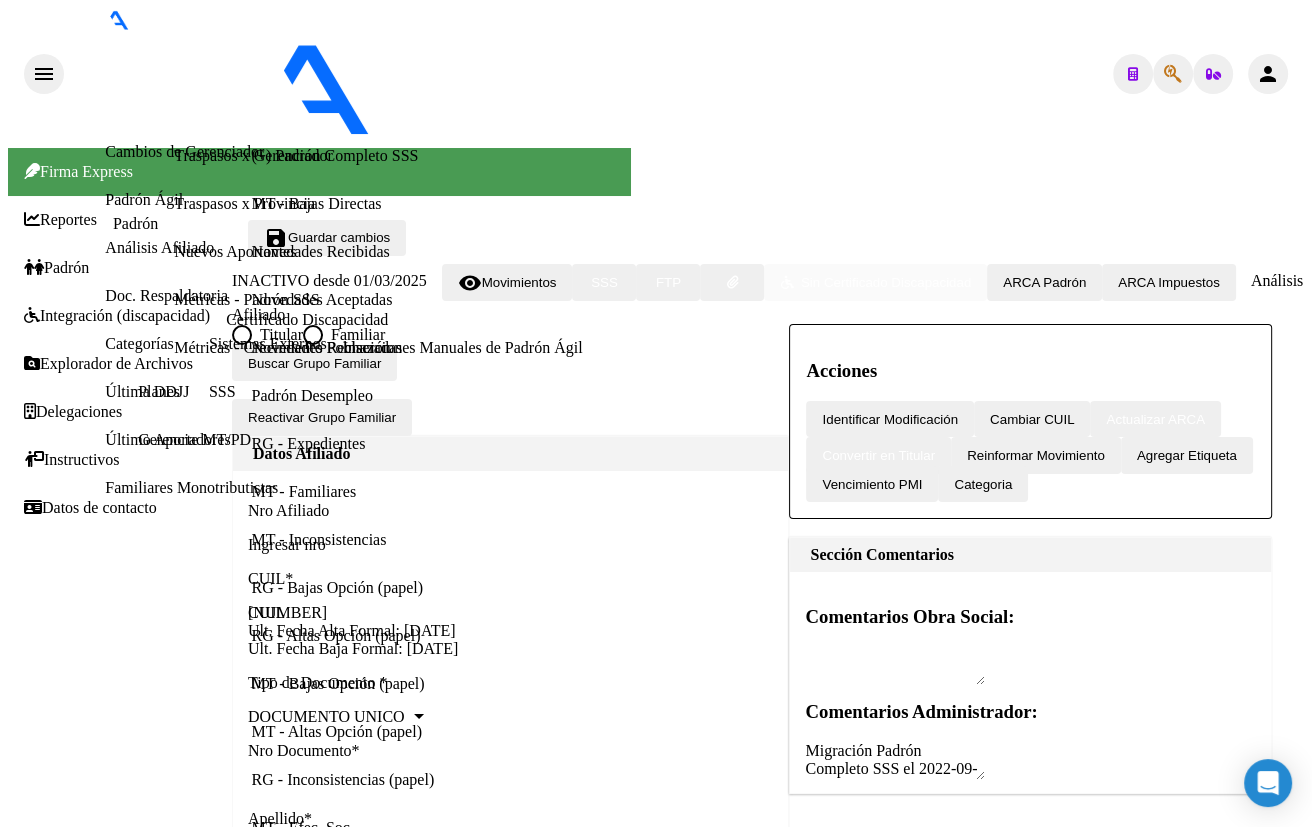 click 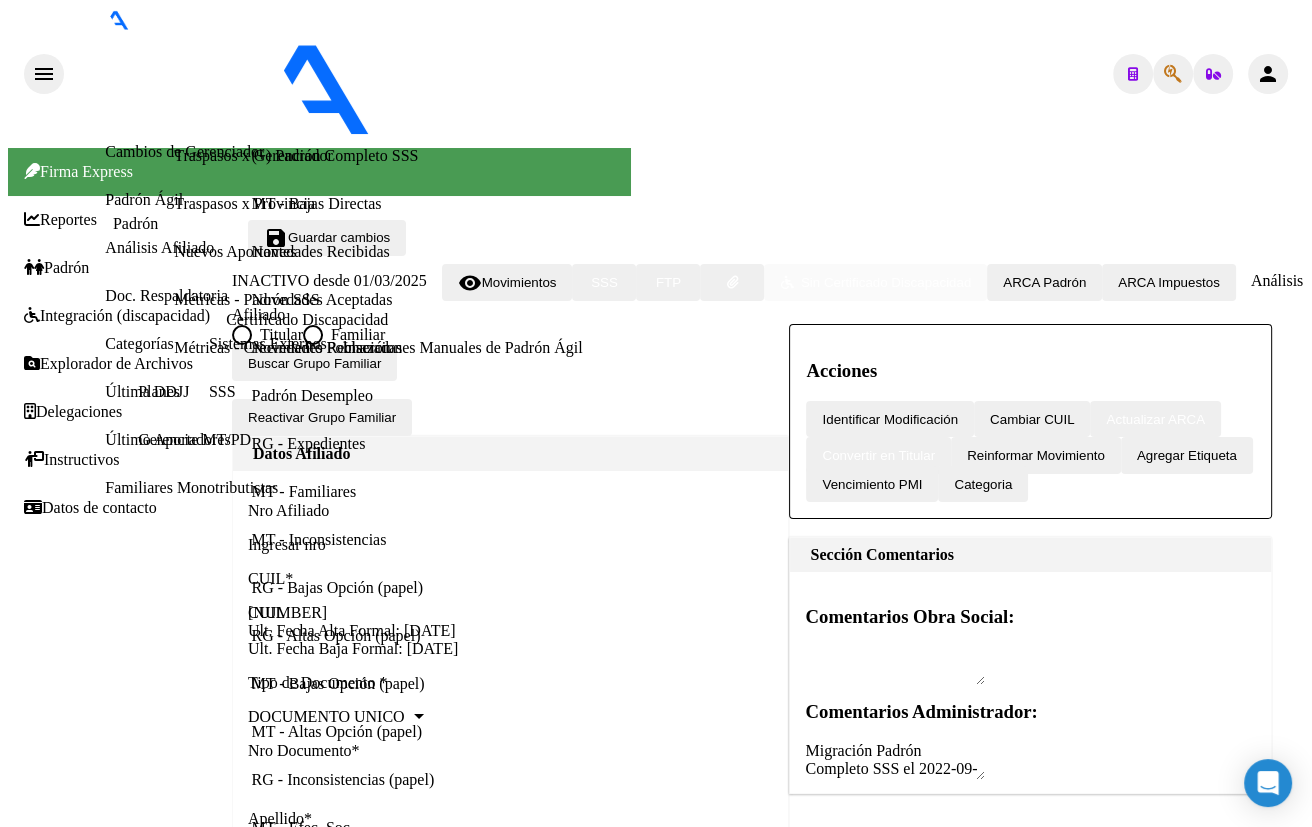 type on "18235281" 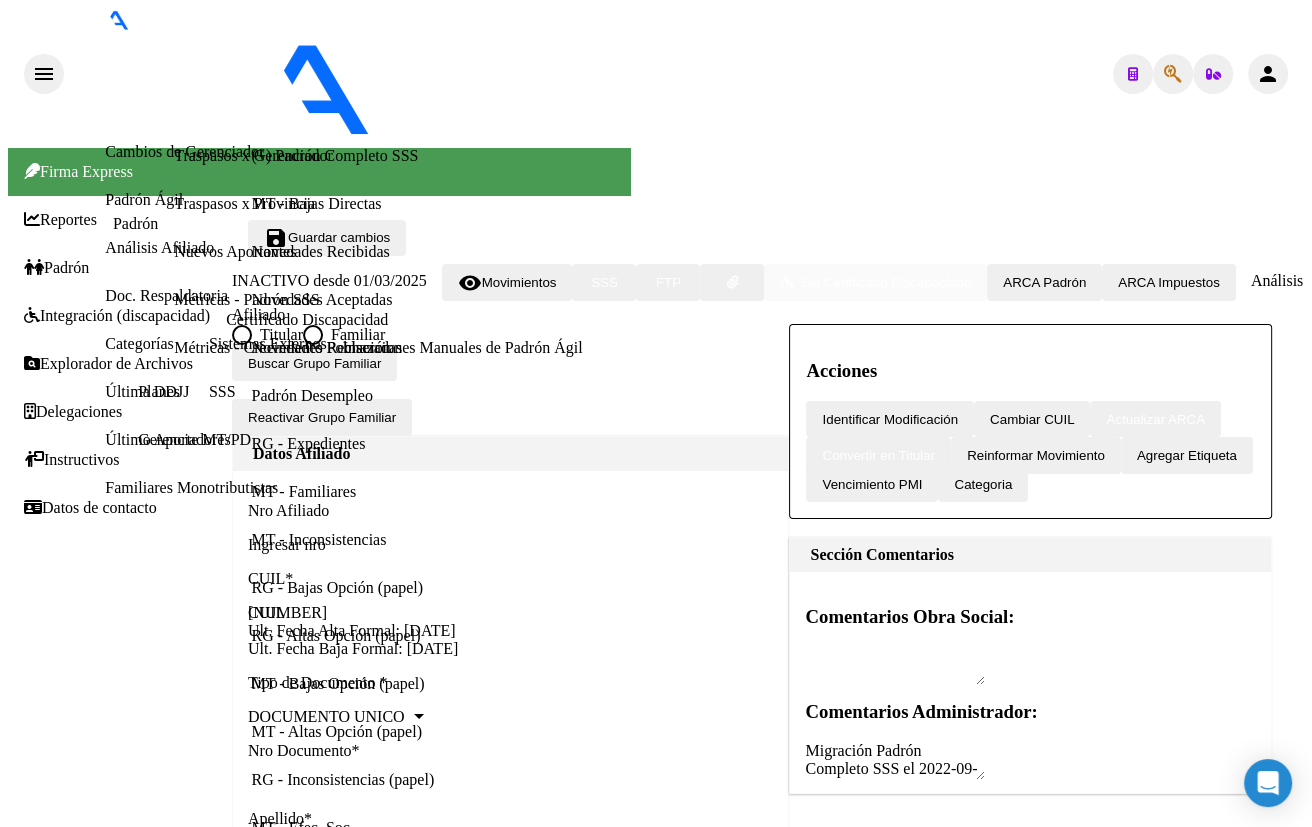 click on "[NUMBER]" 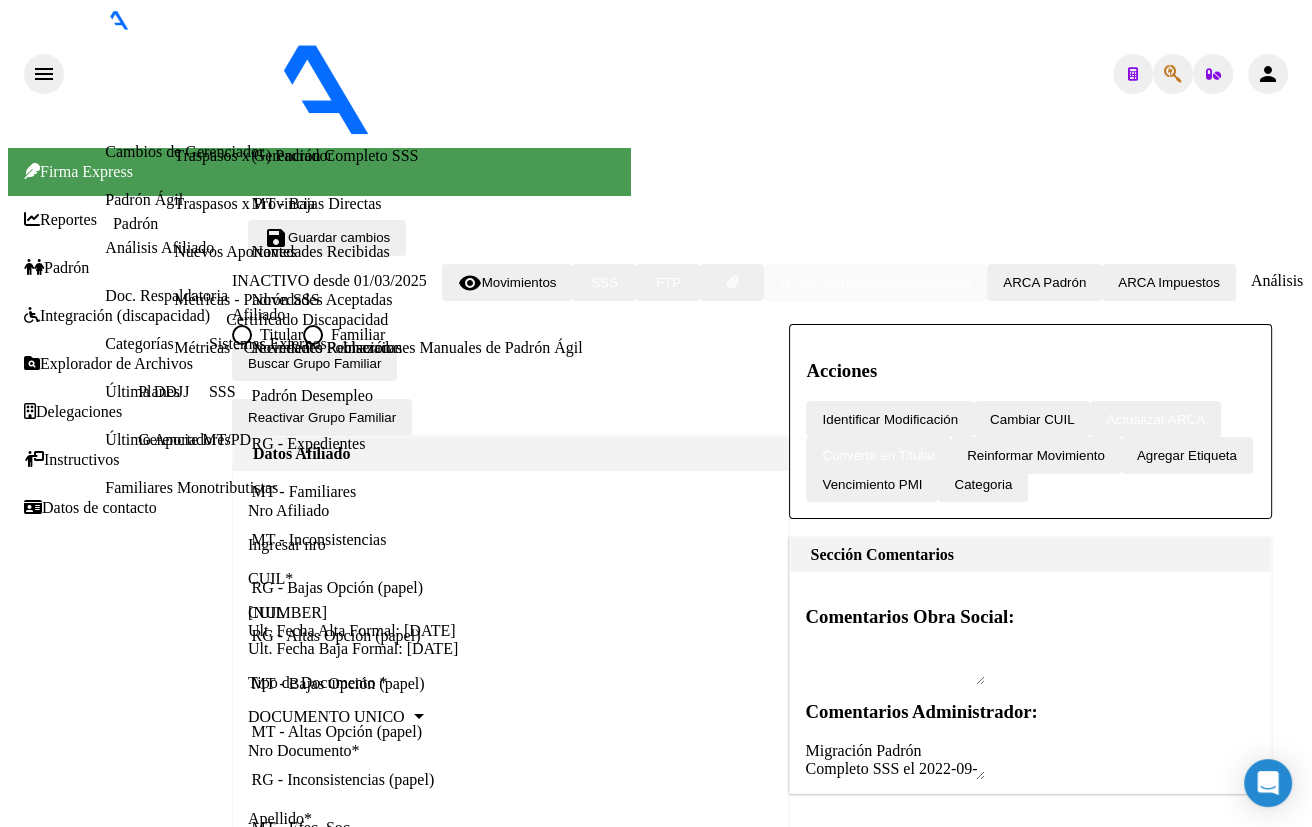 scroll, scrollTop: 1324, scrollLeft: 0, axis: vertical 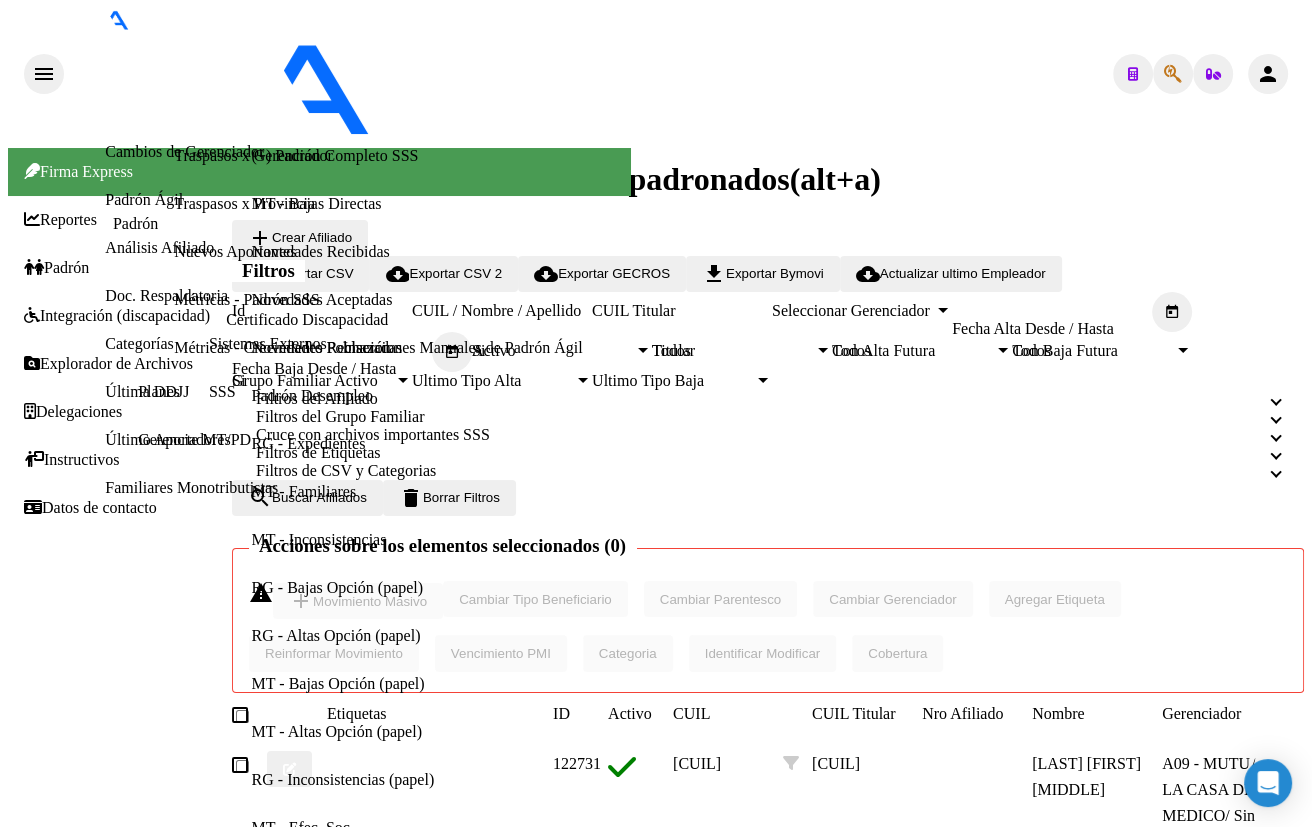 click 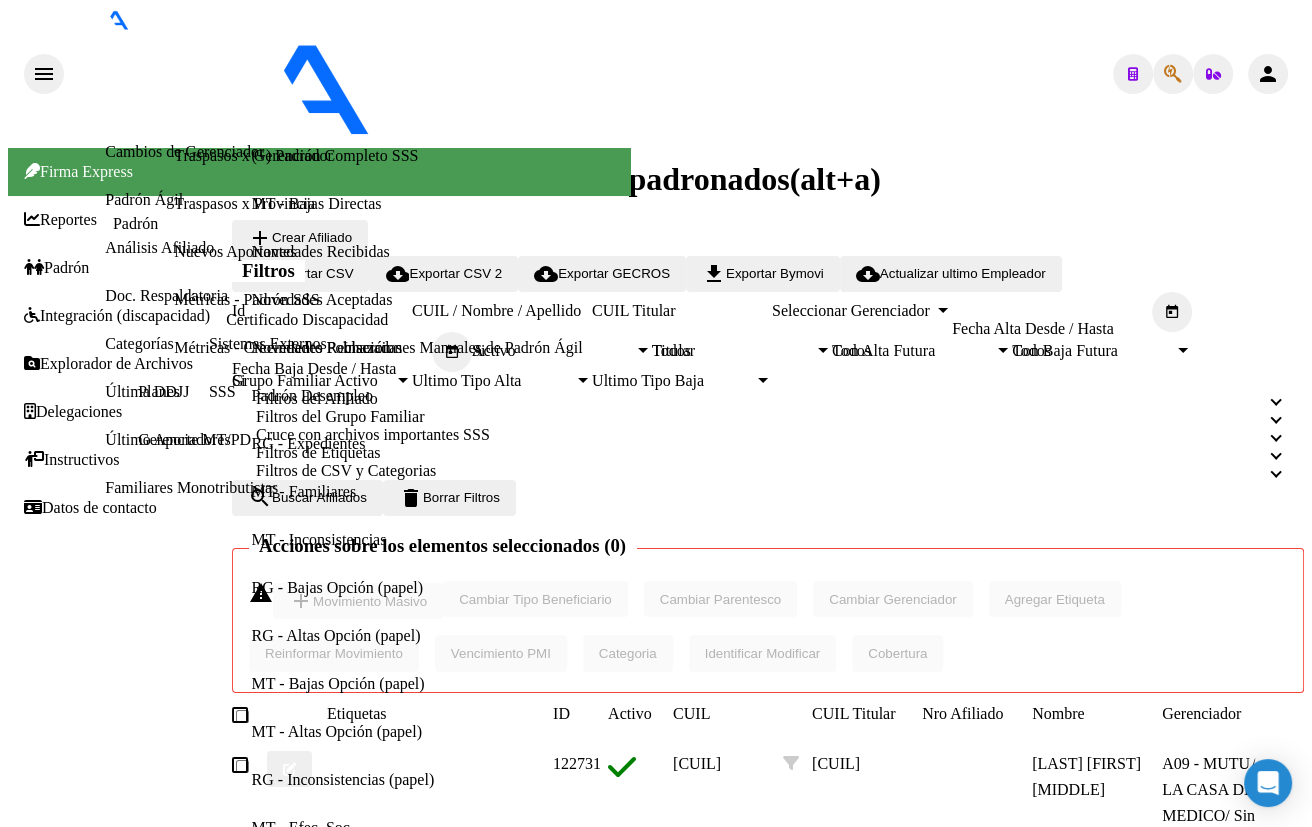 type on "[NUMBER]" 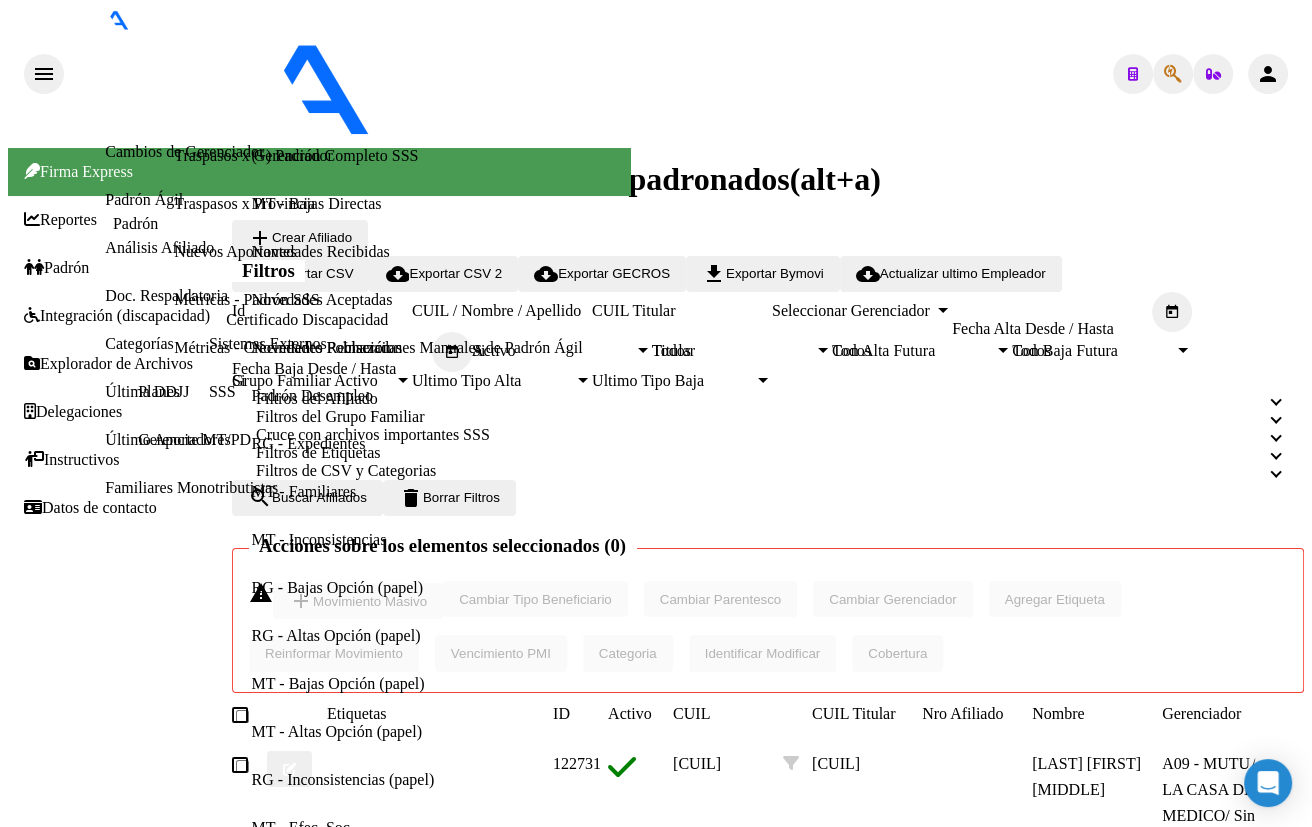 click on "[CUIL]" 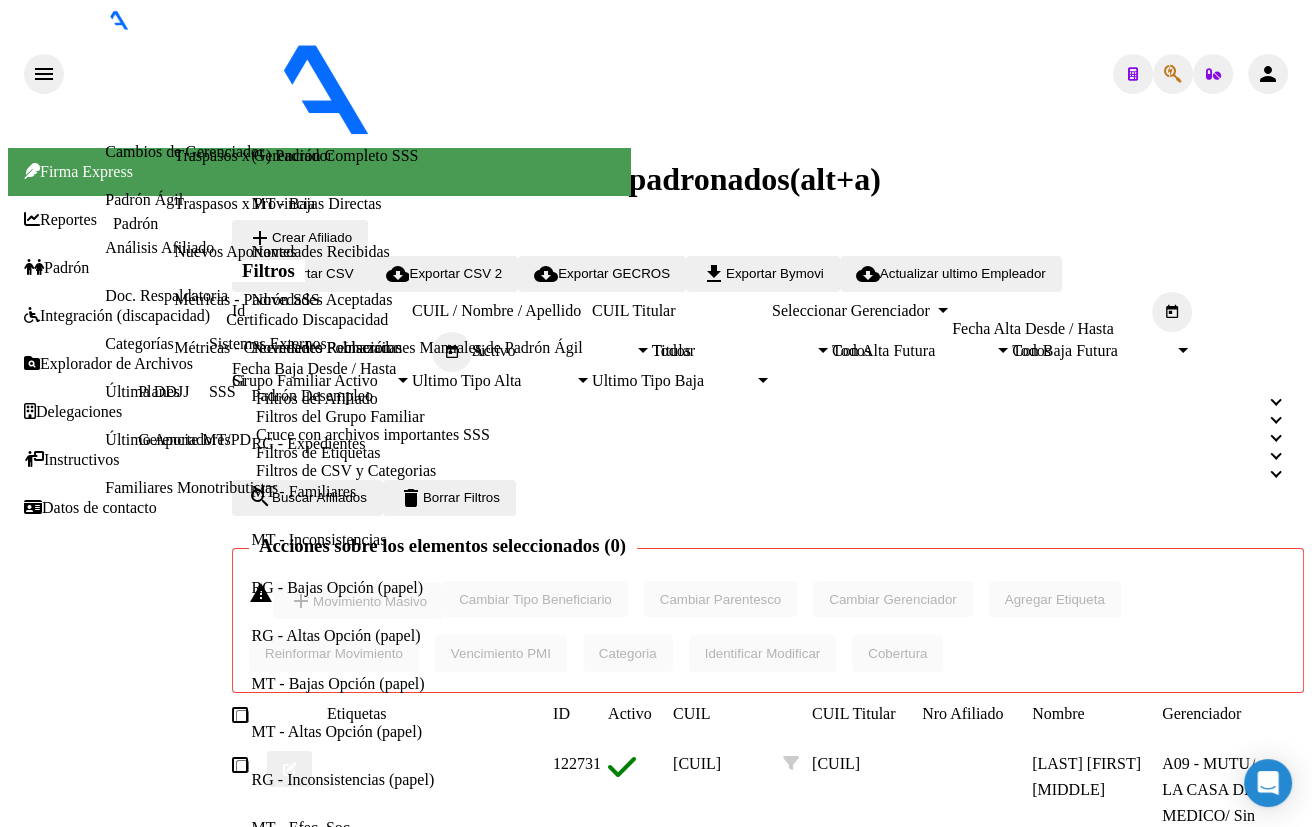 scroll, scrollTop: 1141, scrollLeft: 0, axis: vertical 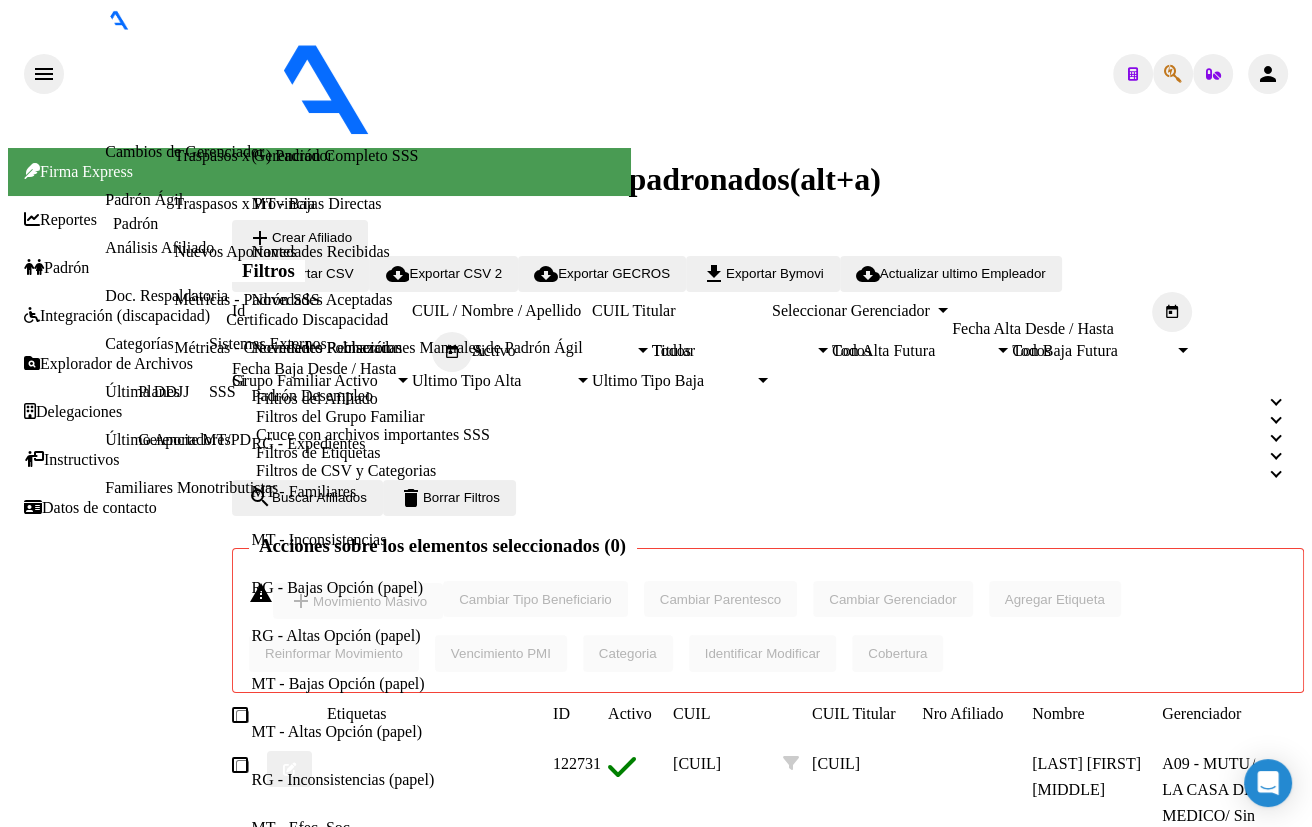 click 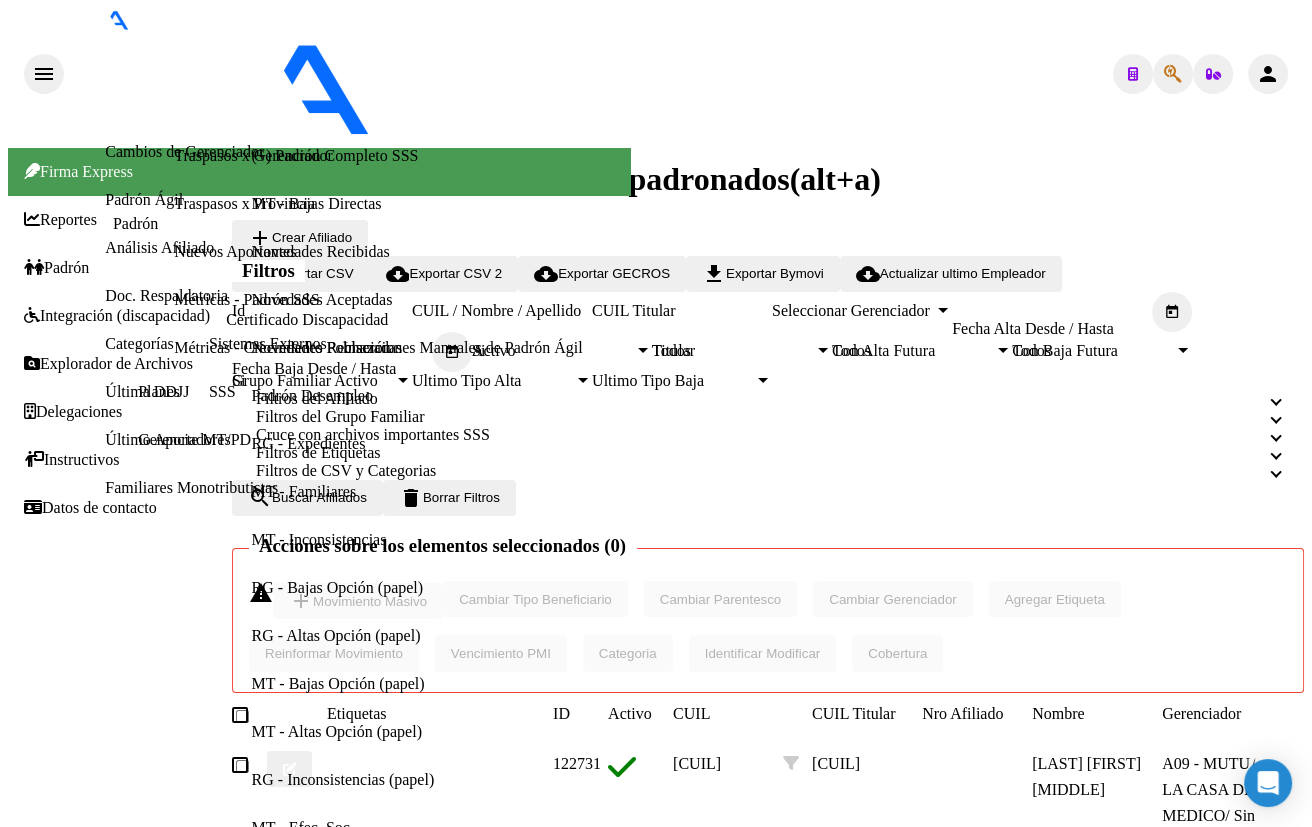 type on "[NUMBER]" 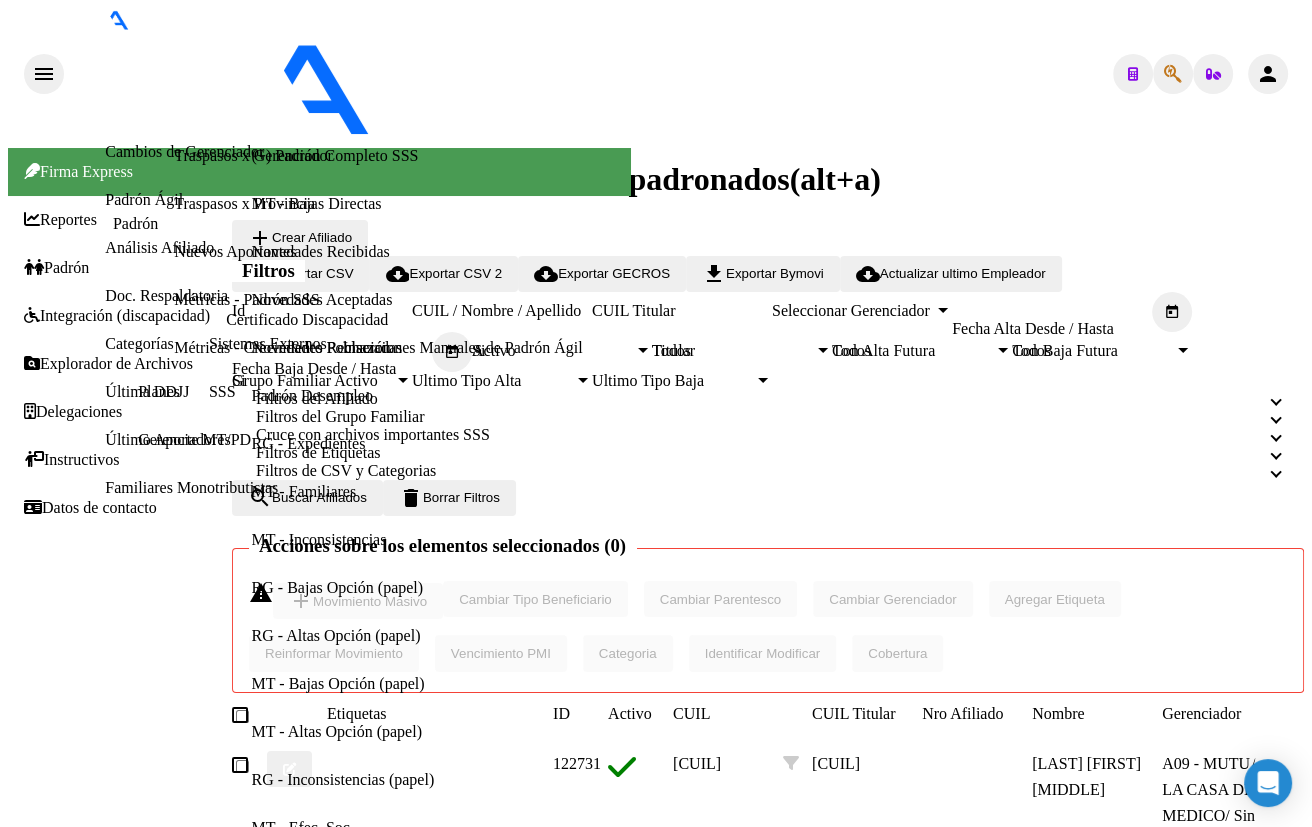 click on "[NUMBER]" 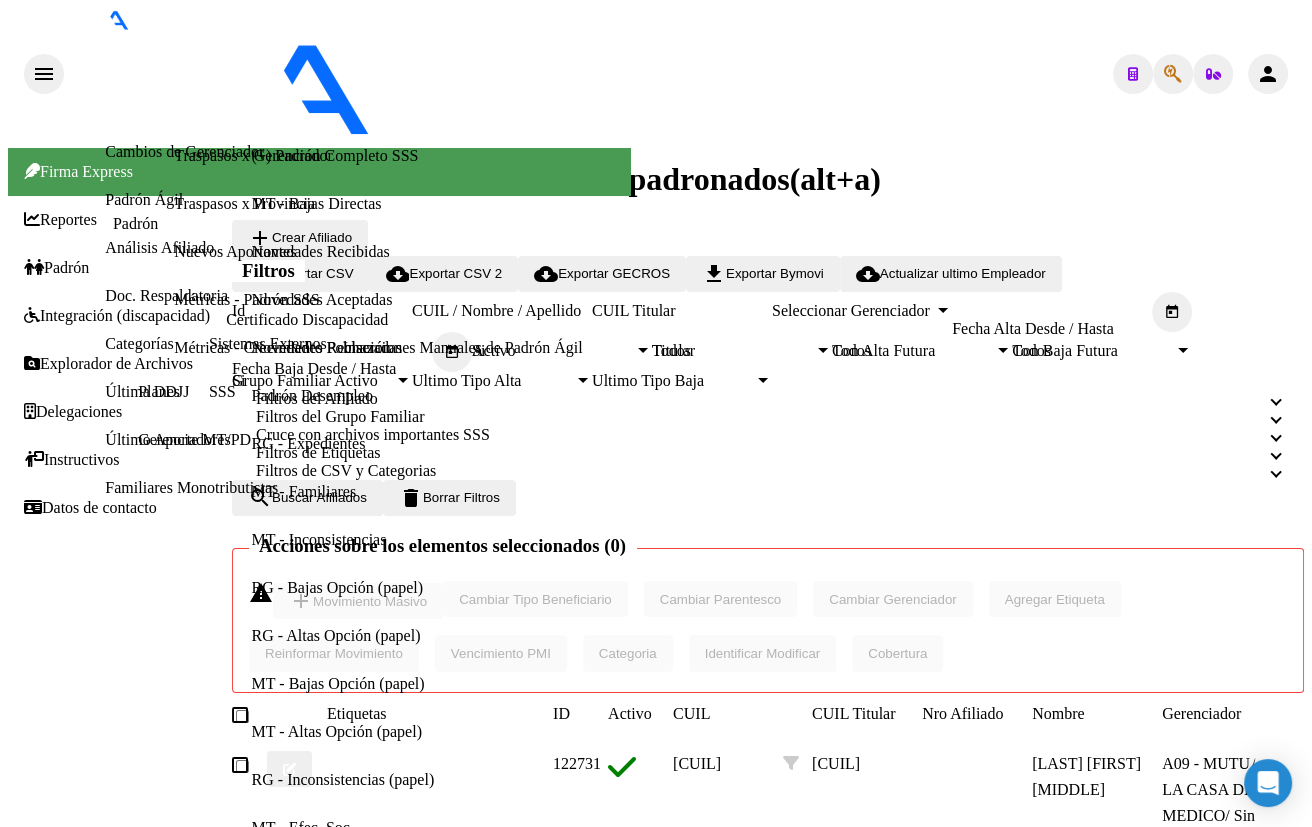 scroll, scrollTop: 1347, scrollLeft: 0, axis: vertical 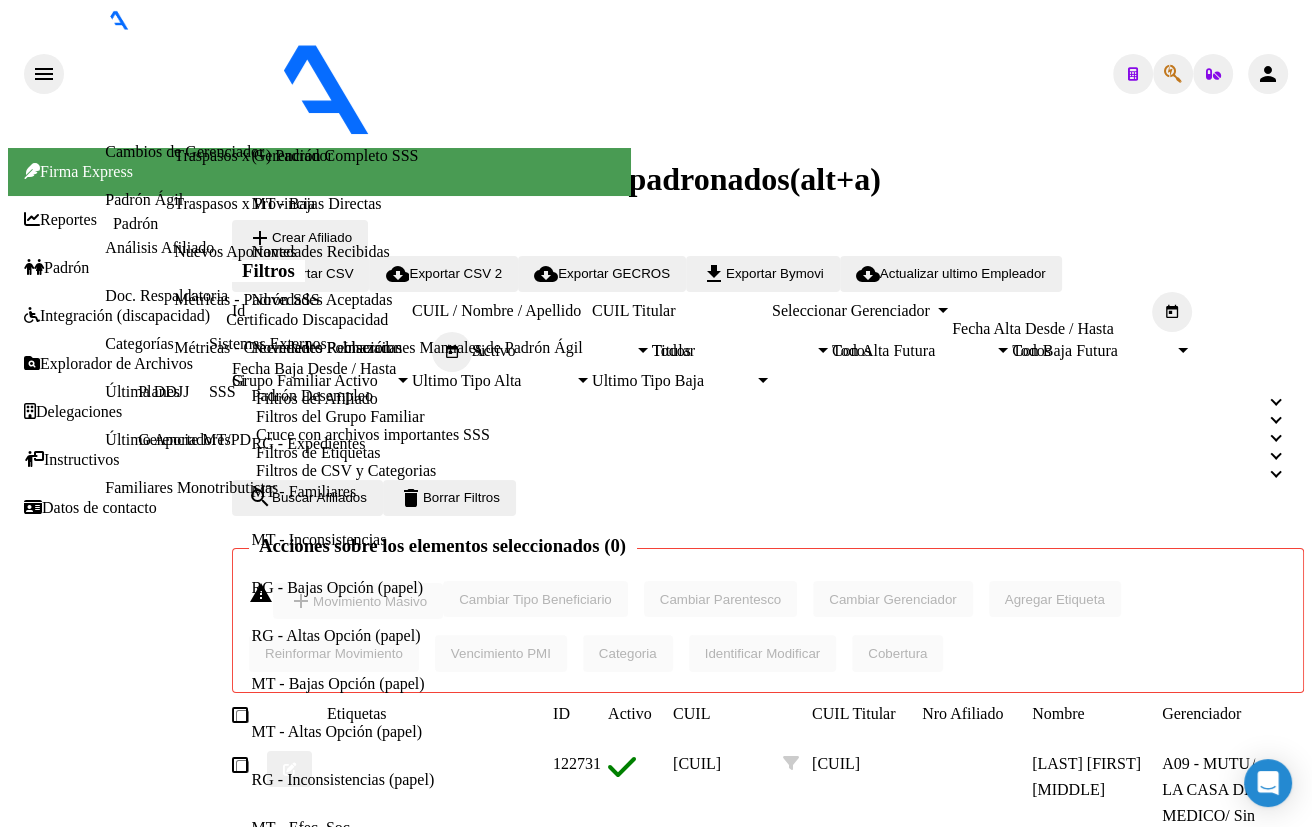 click 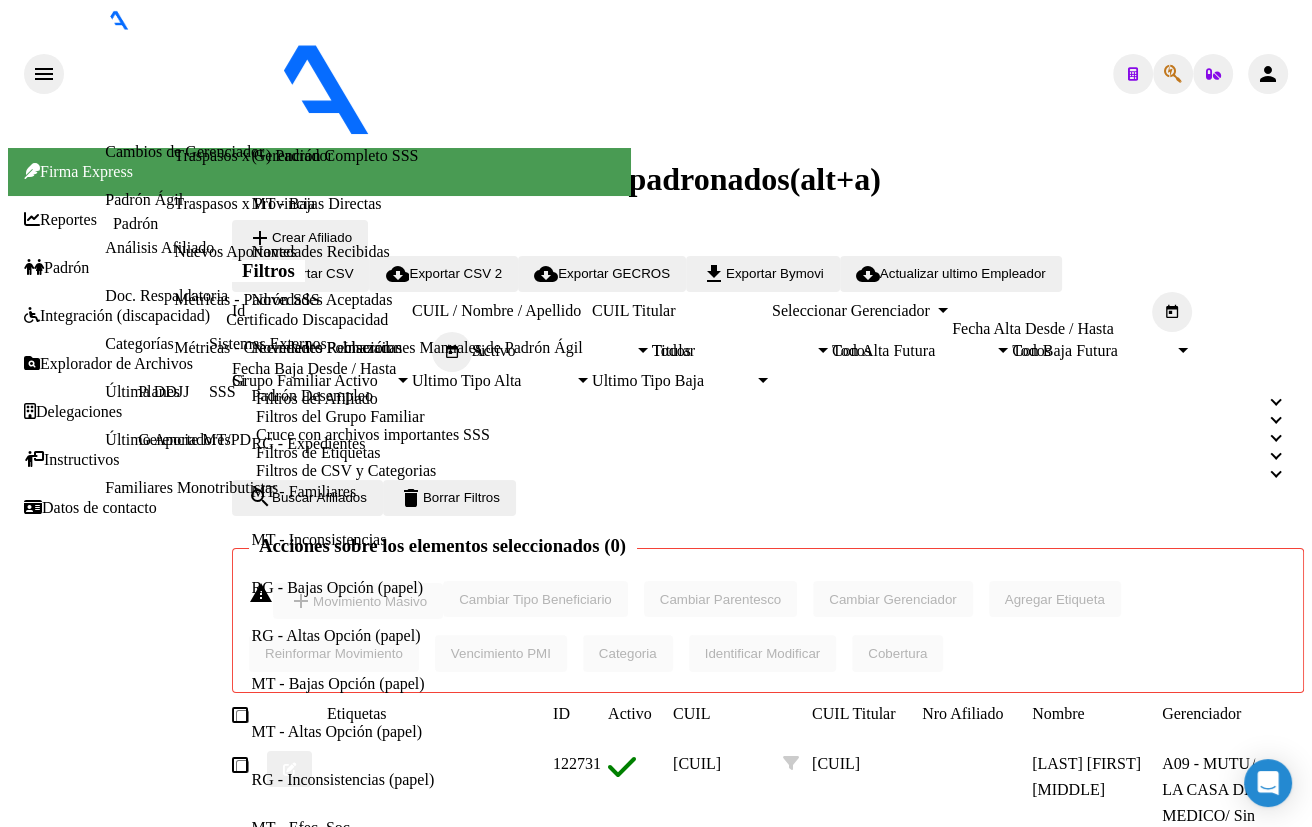 type on "[NUMBER]" 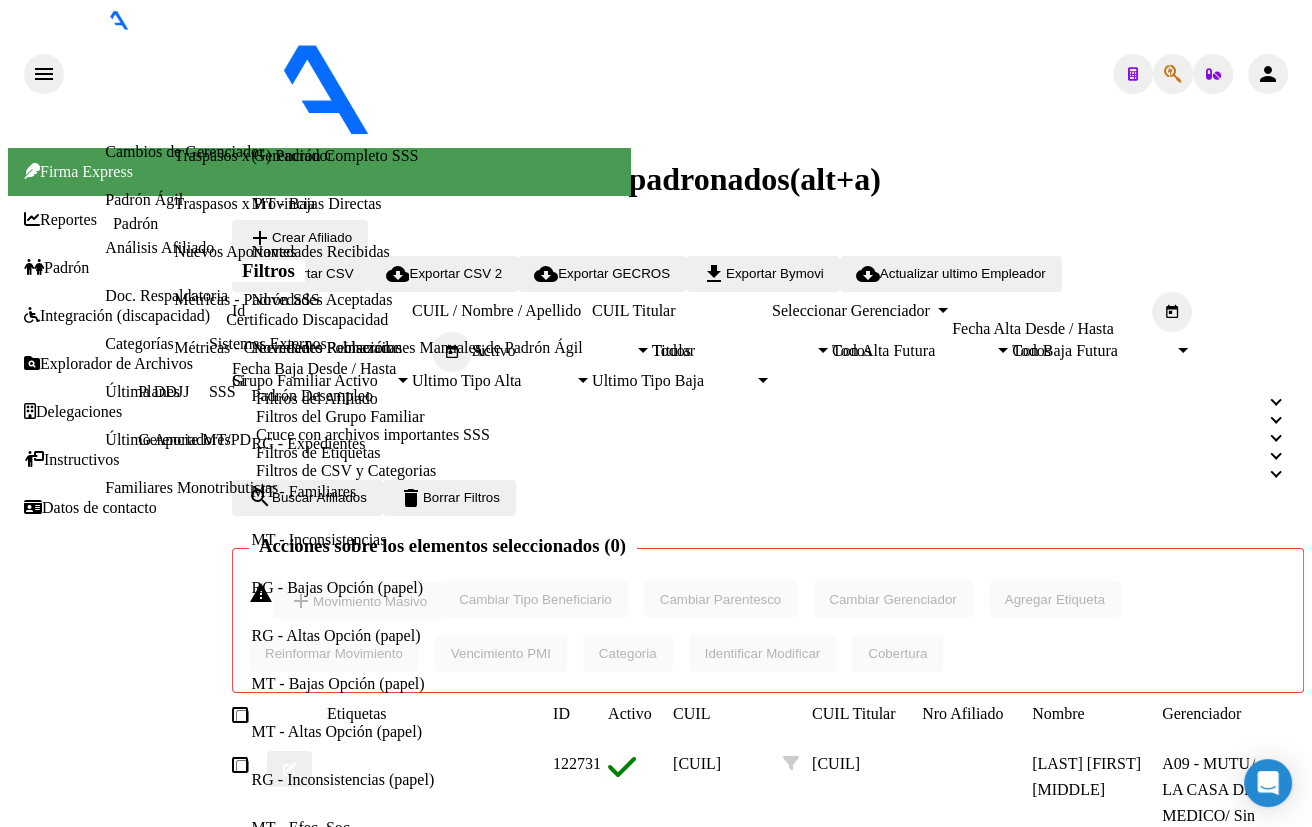 click on "[CUIL]" 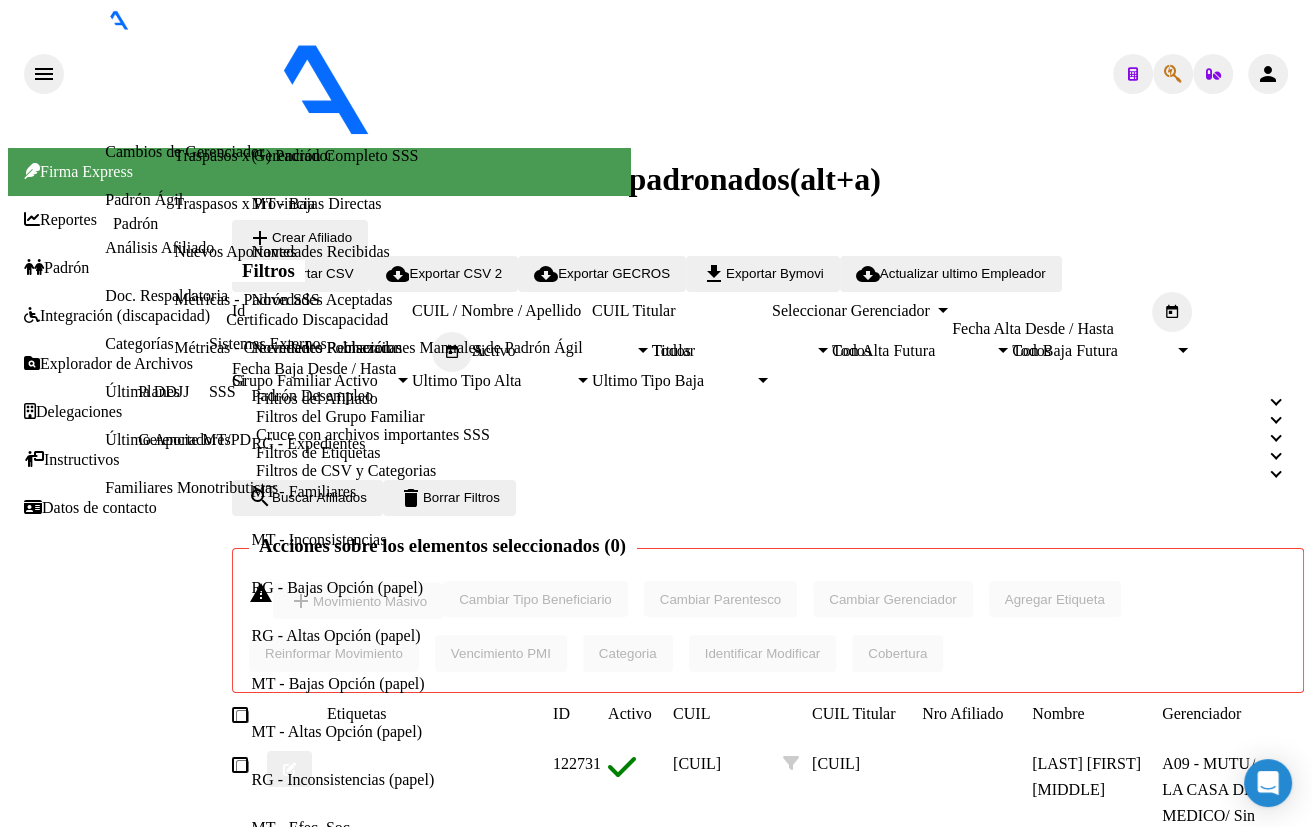 scroll, scrollTop: 1263, scrollLeft: 0, axis: vertical 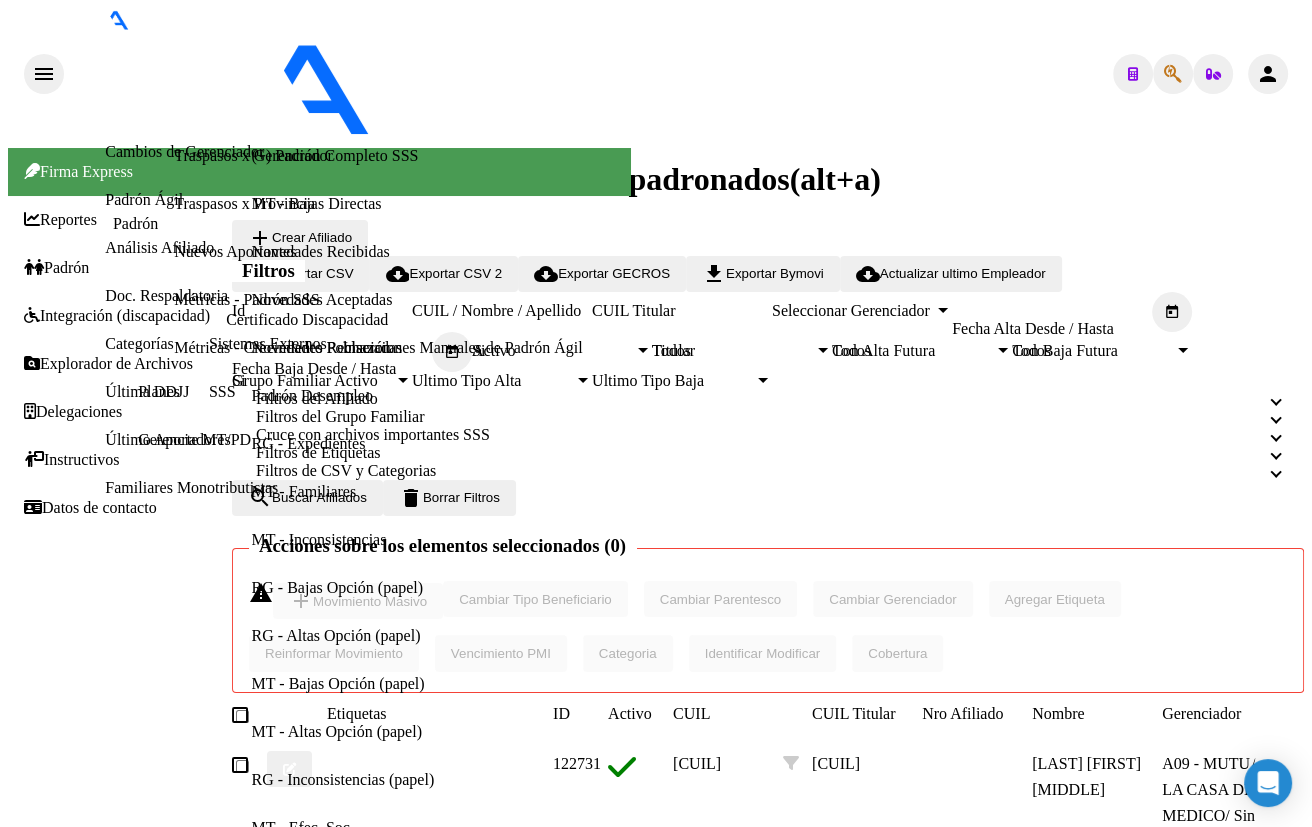 click 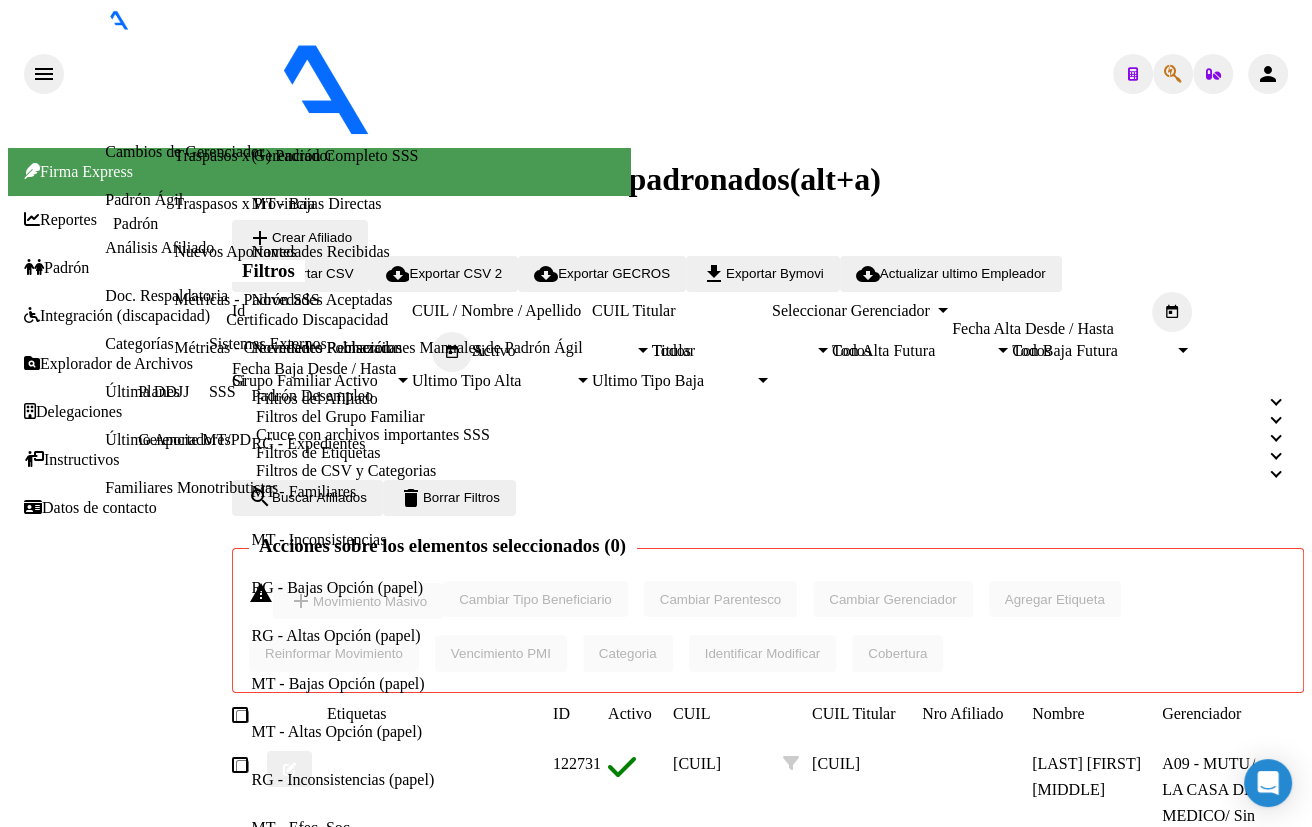 type on "[NUMBER]" 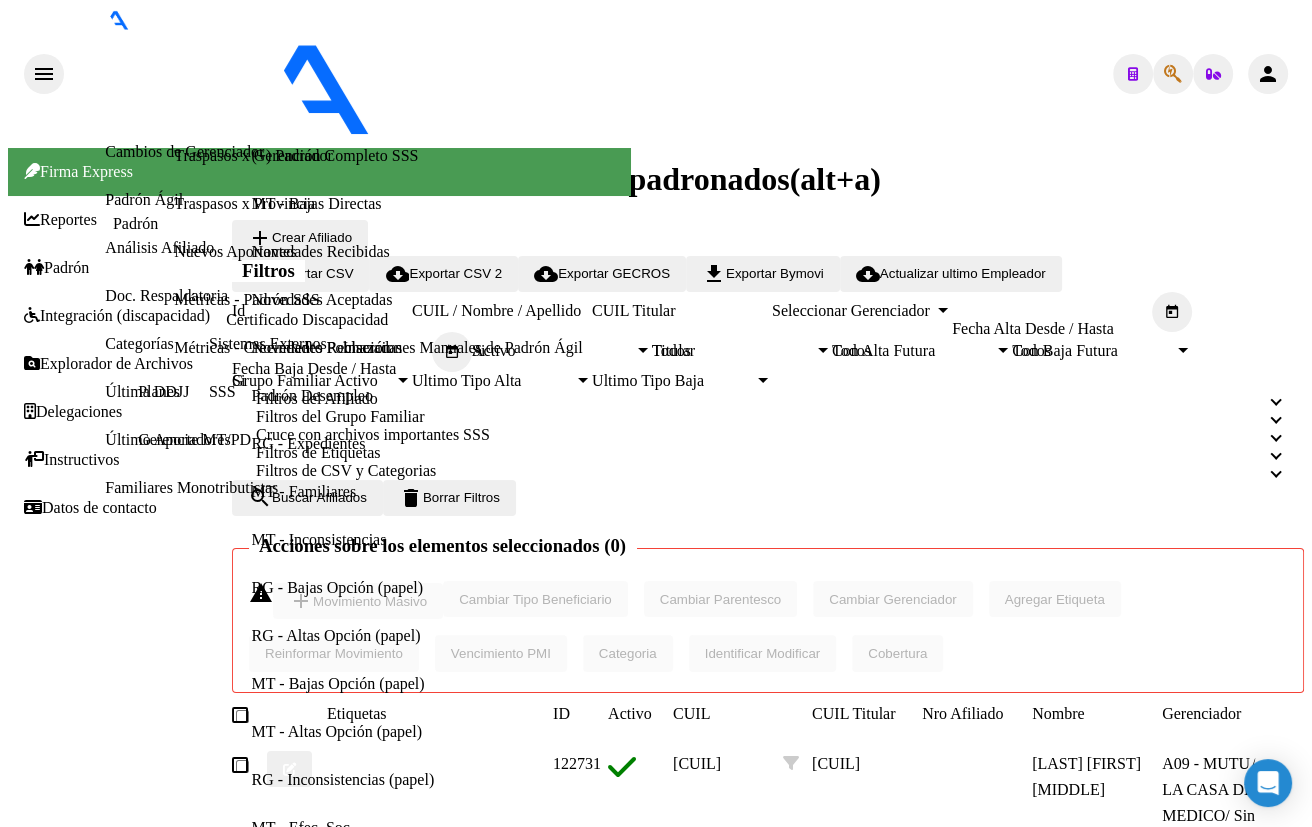 click on "[NUMBER]" 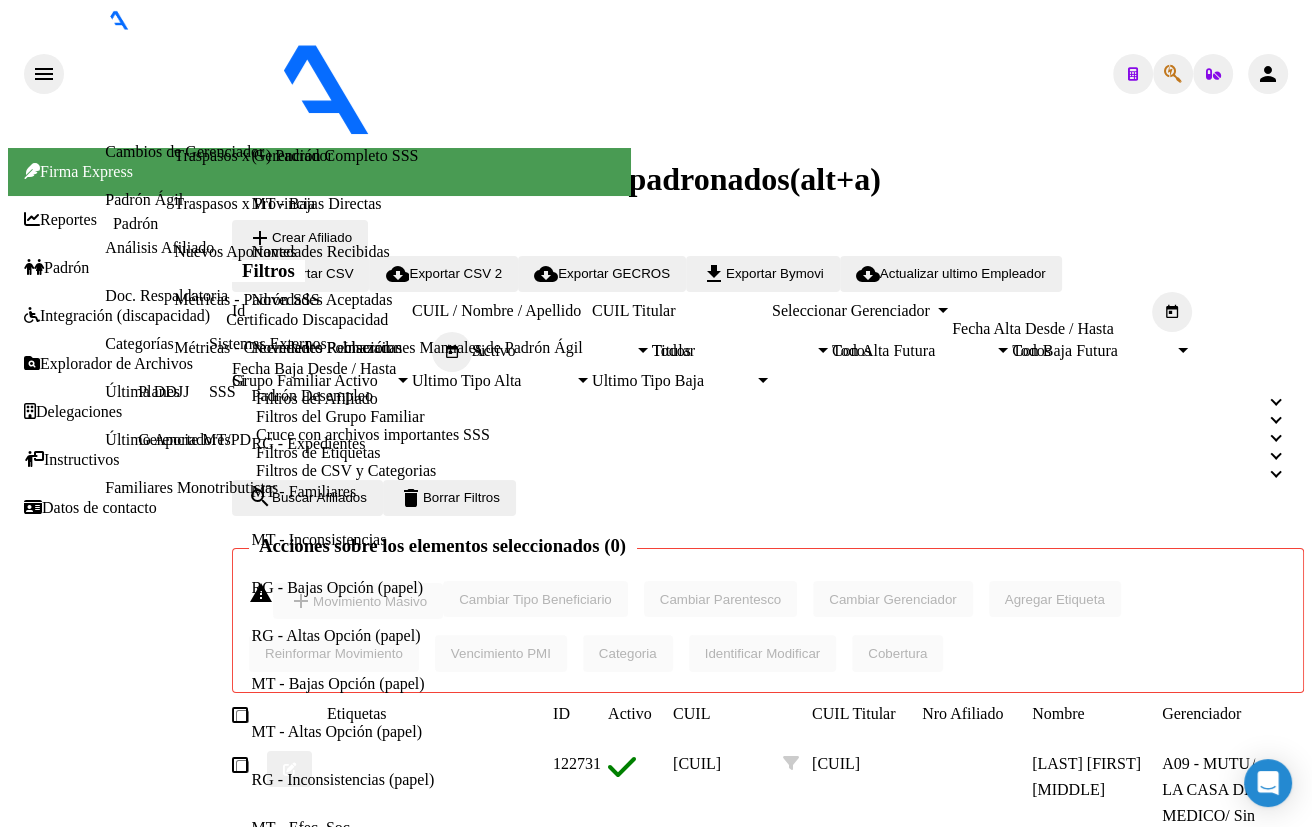 scroll, scrollTop: 502, scrollLeft: 0, axis: vertical 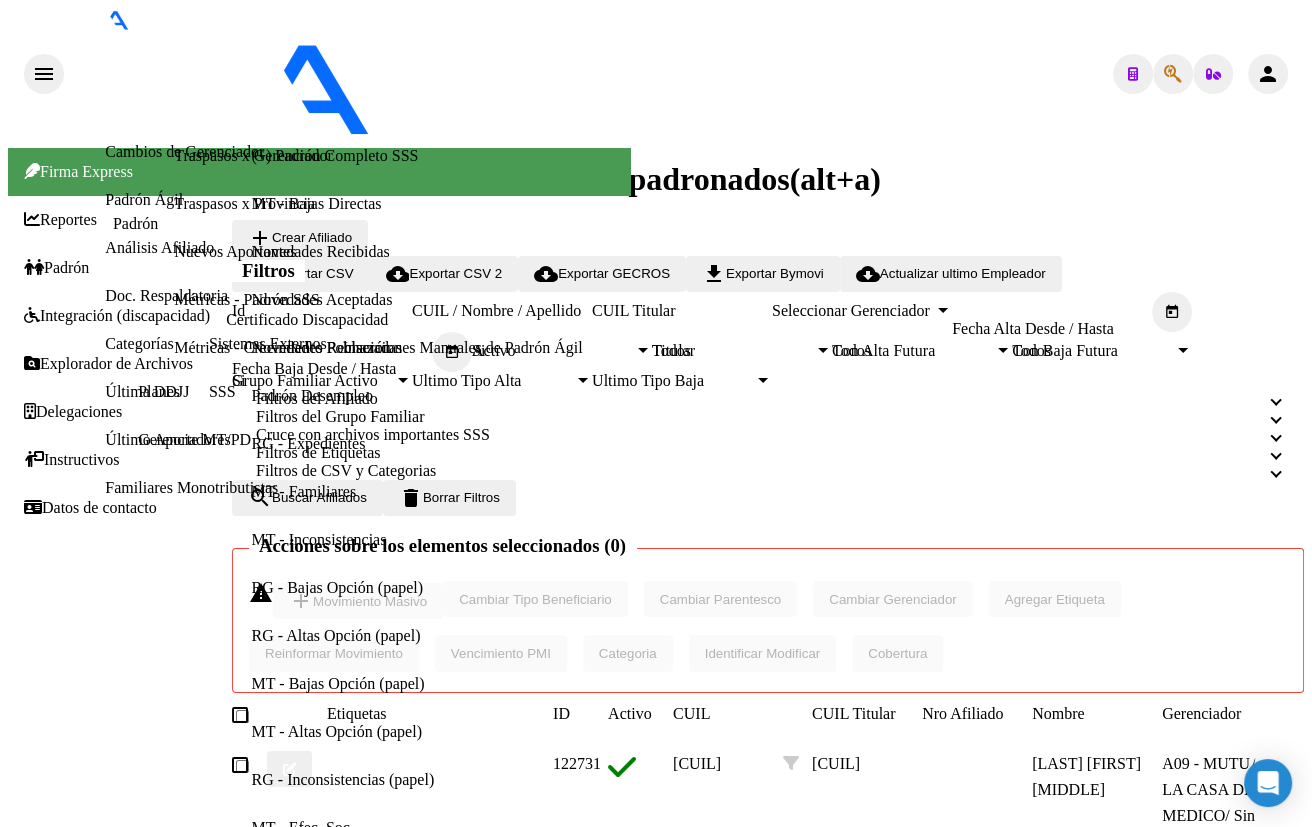 click 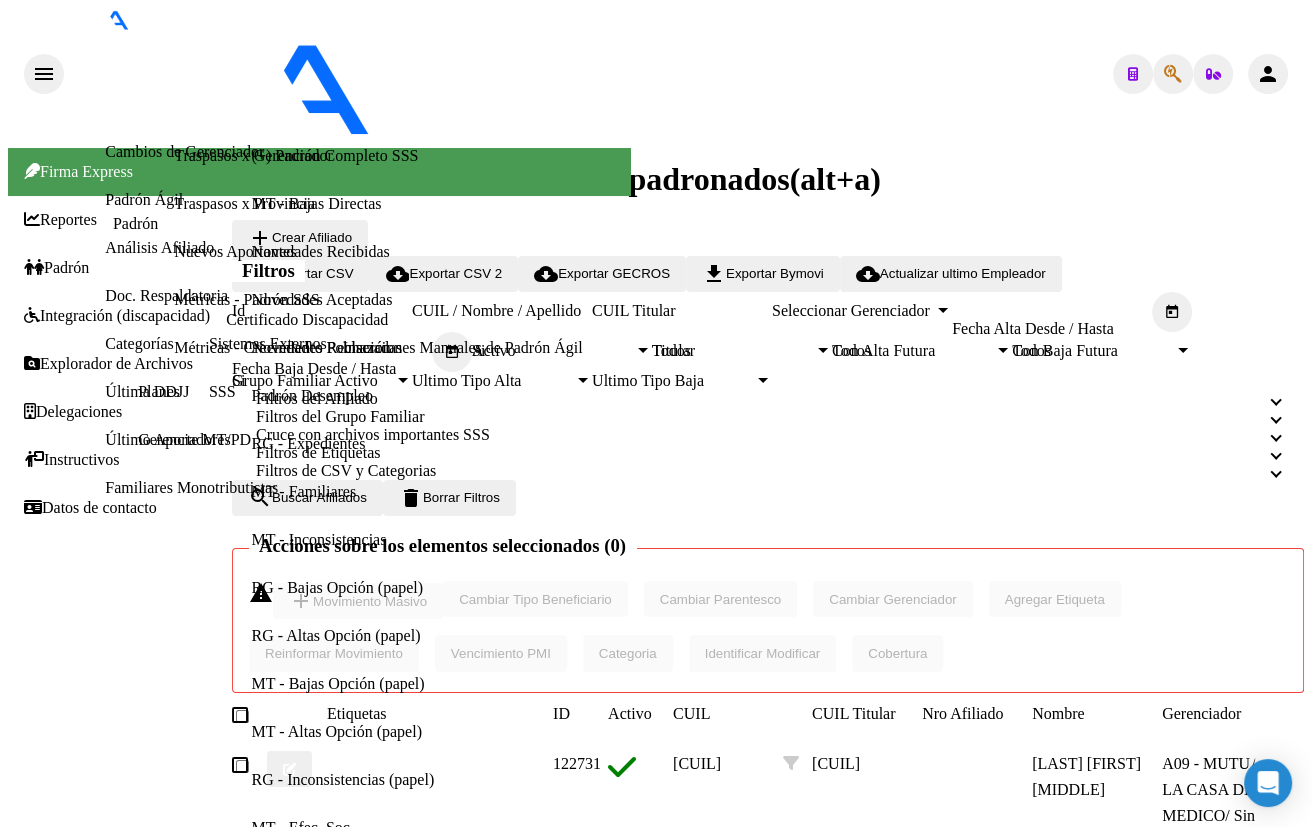 drag, startPoint x: 304, startPoint y: 228, endPoint x: 100, endPoint y: 230, distance: 204.0098 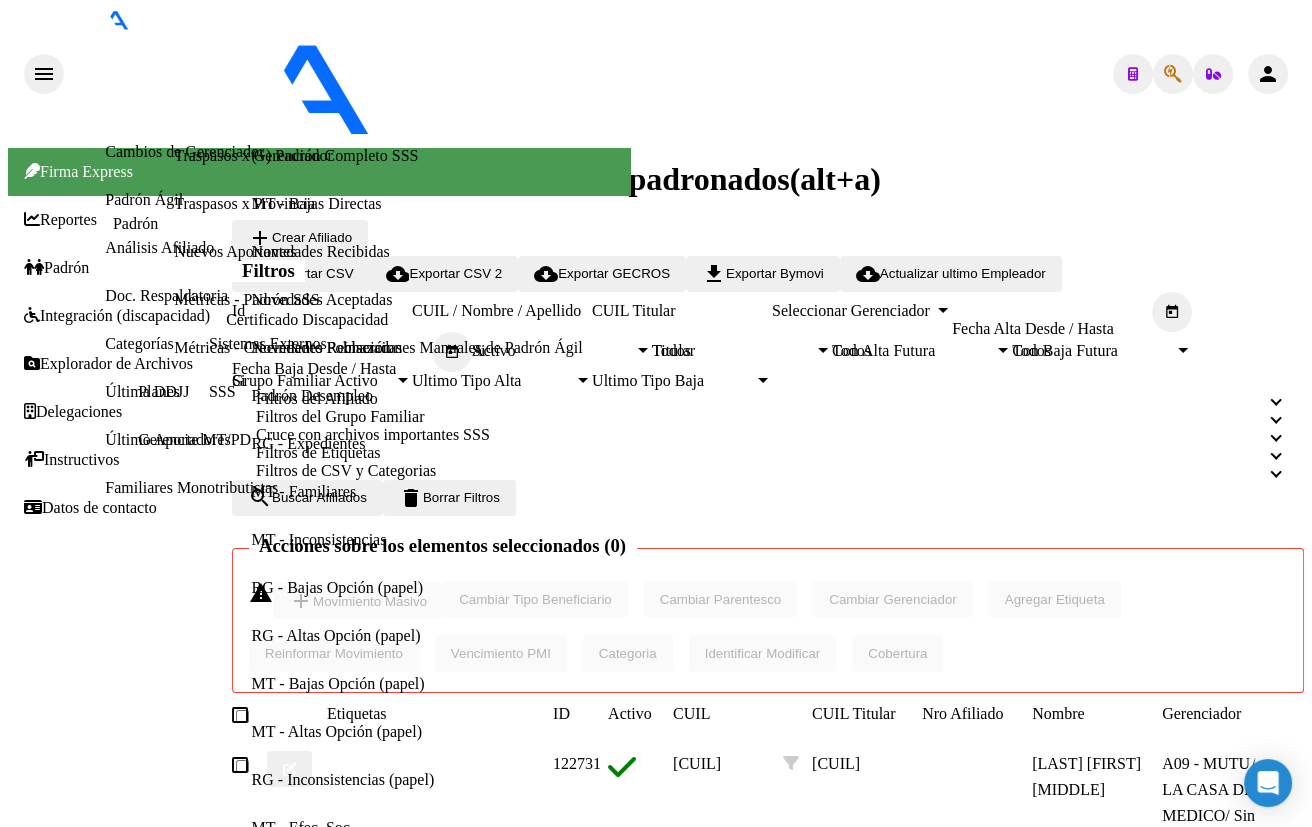 click on "27169218396" 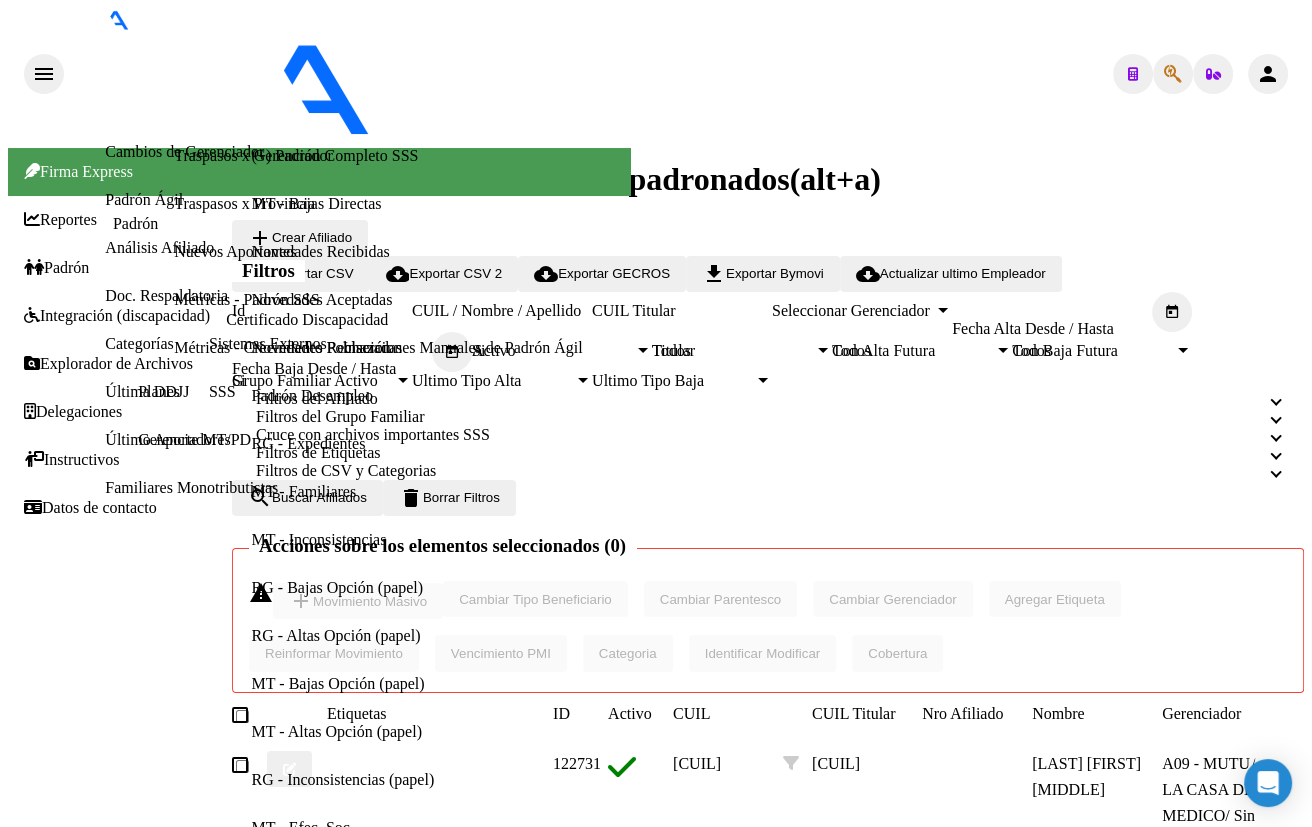 scroll, scrollTop: 363, scrollLeft: 0, axis: vertical 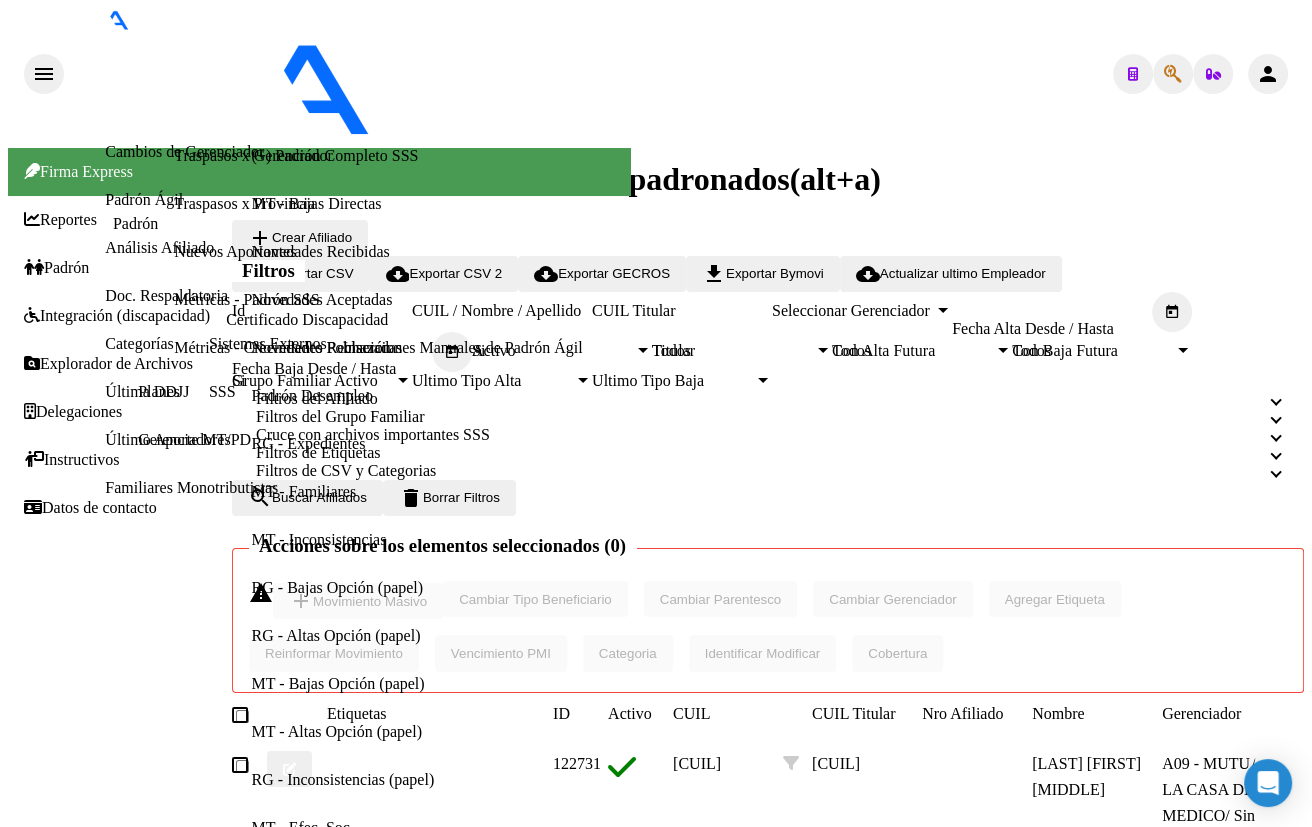 click 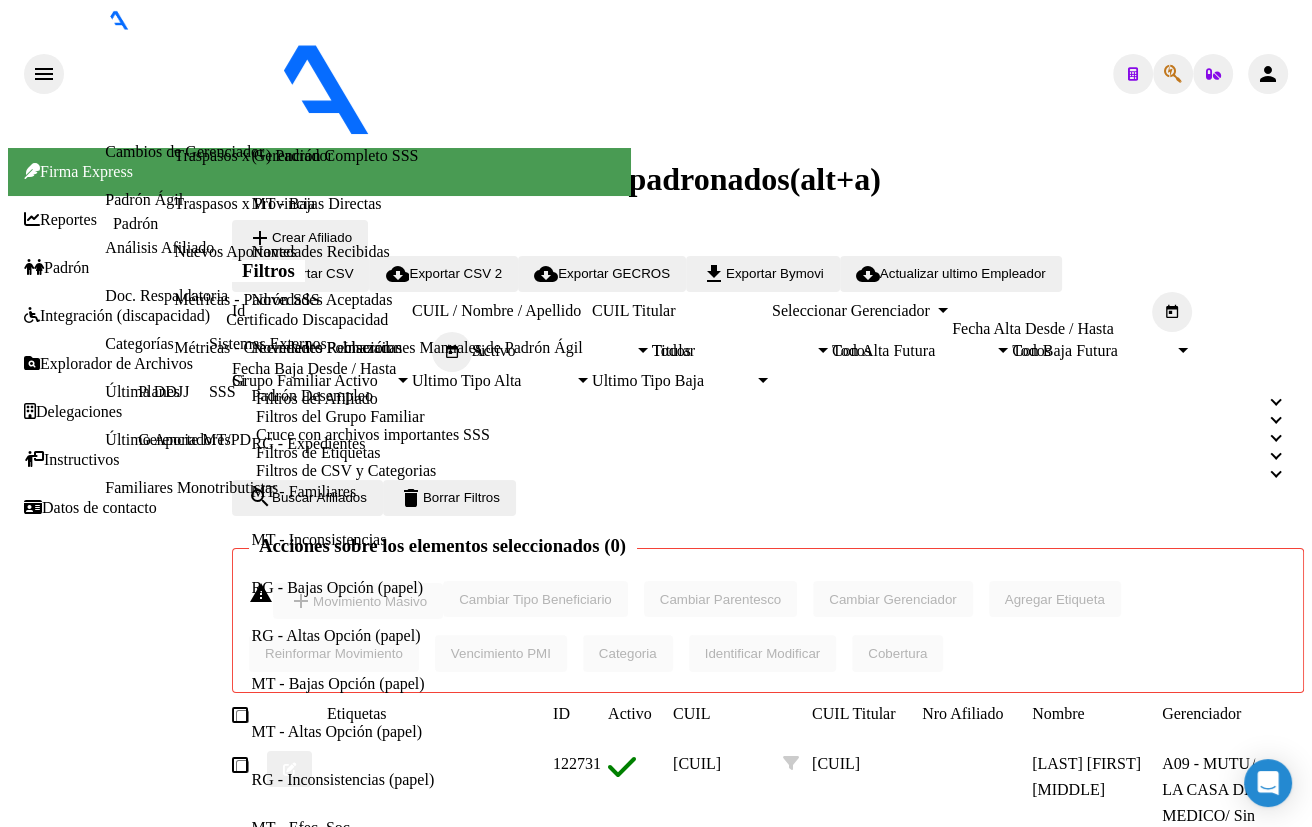 type on "18244356" 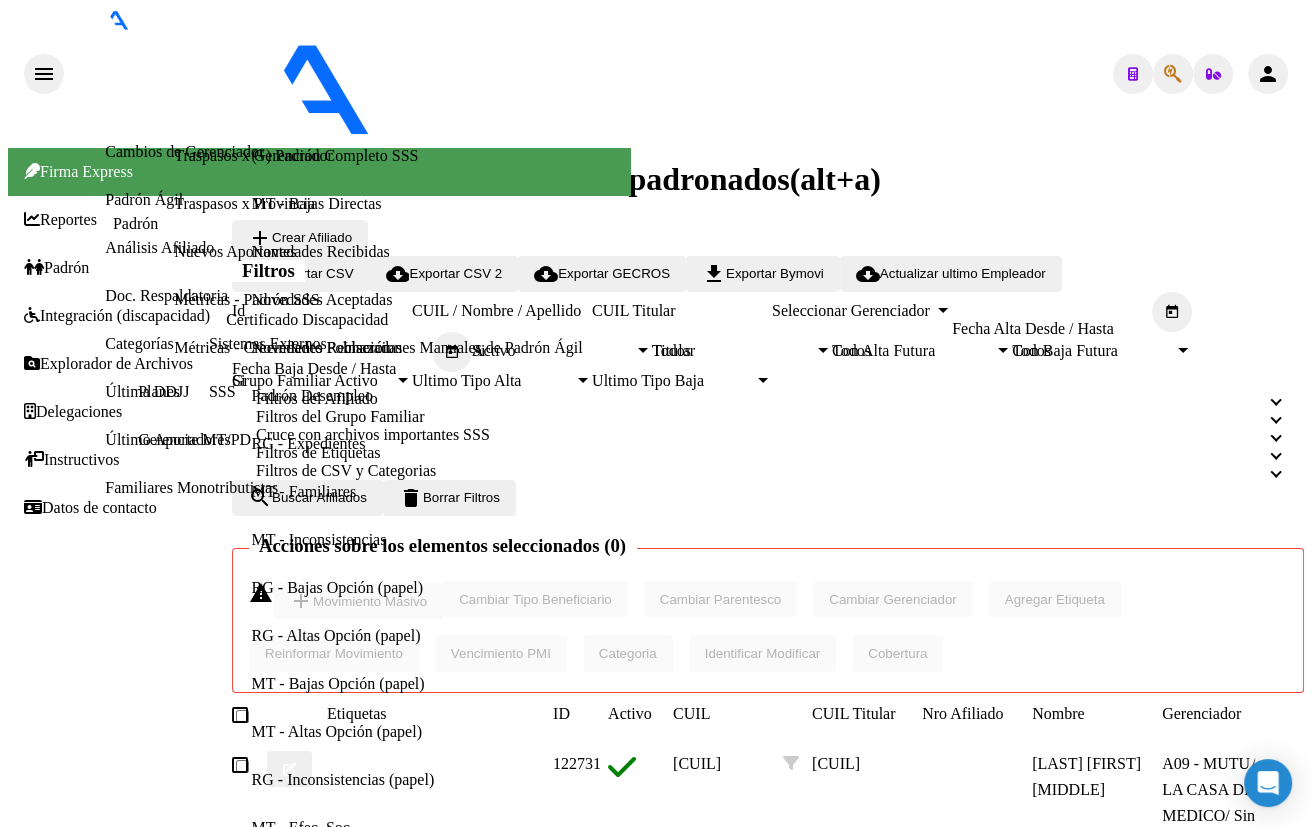 click on "[CUIL]" 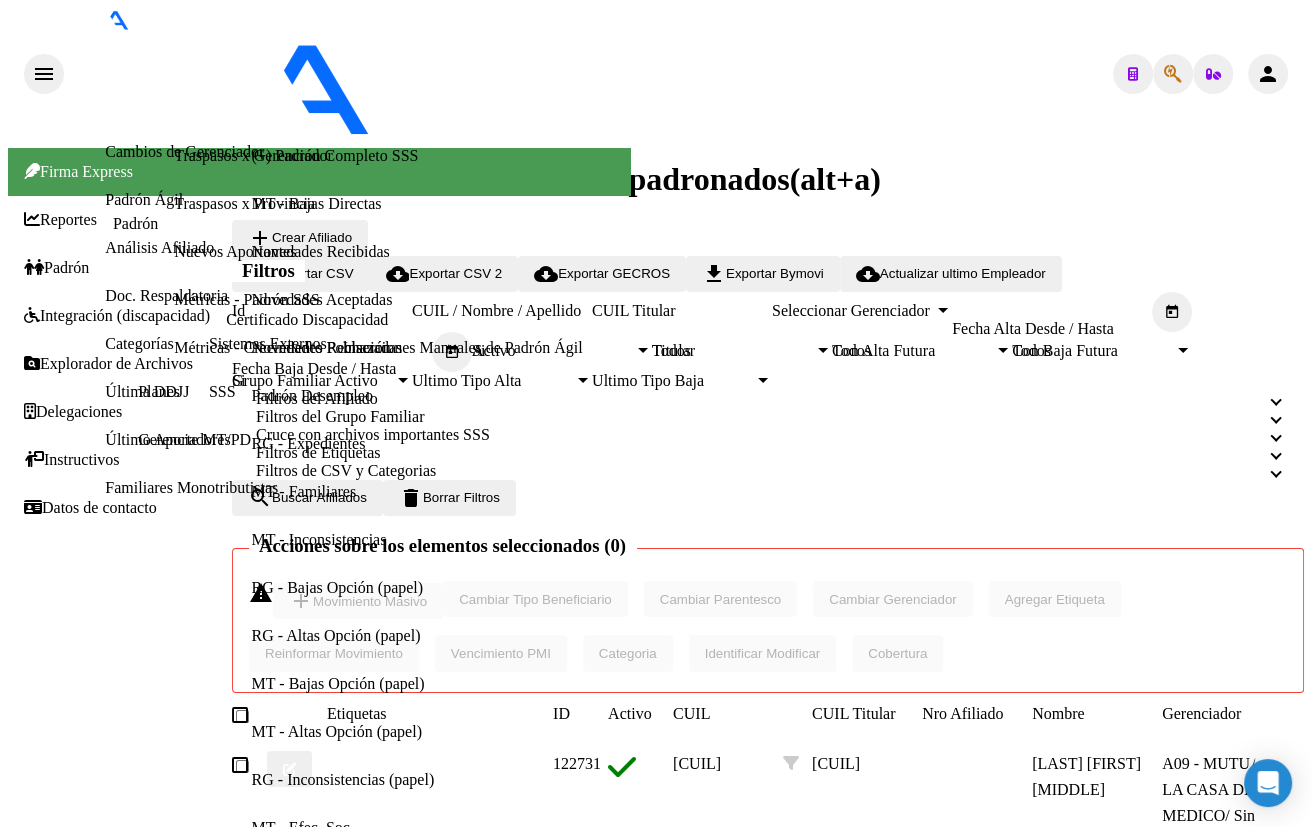 scroll, scrollTop: 1165, scrollLeft: 0, axis: vertical 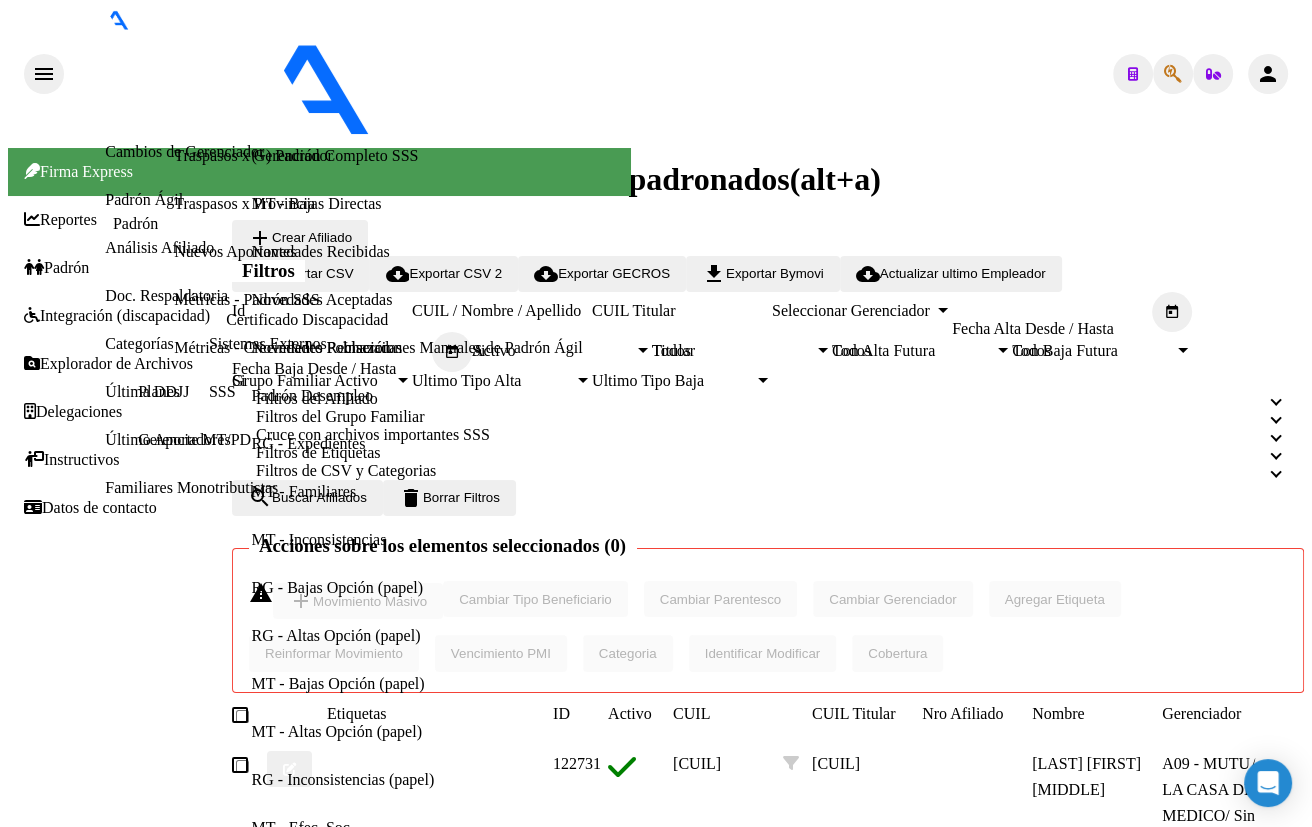 click 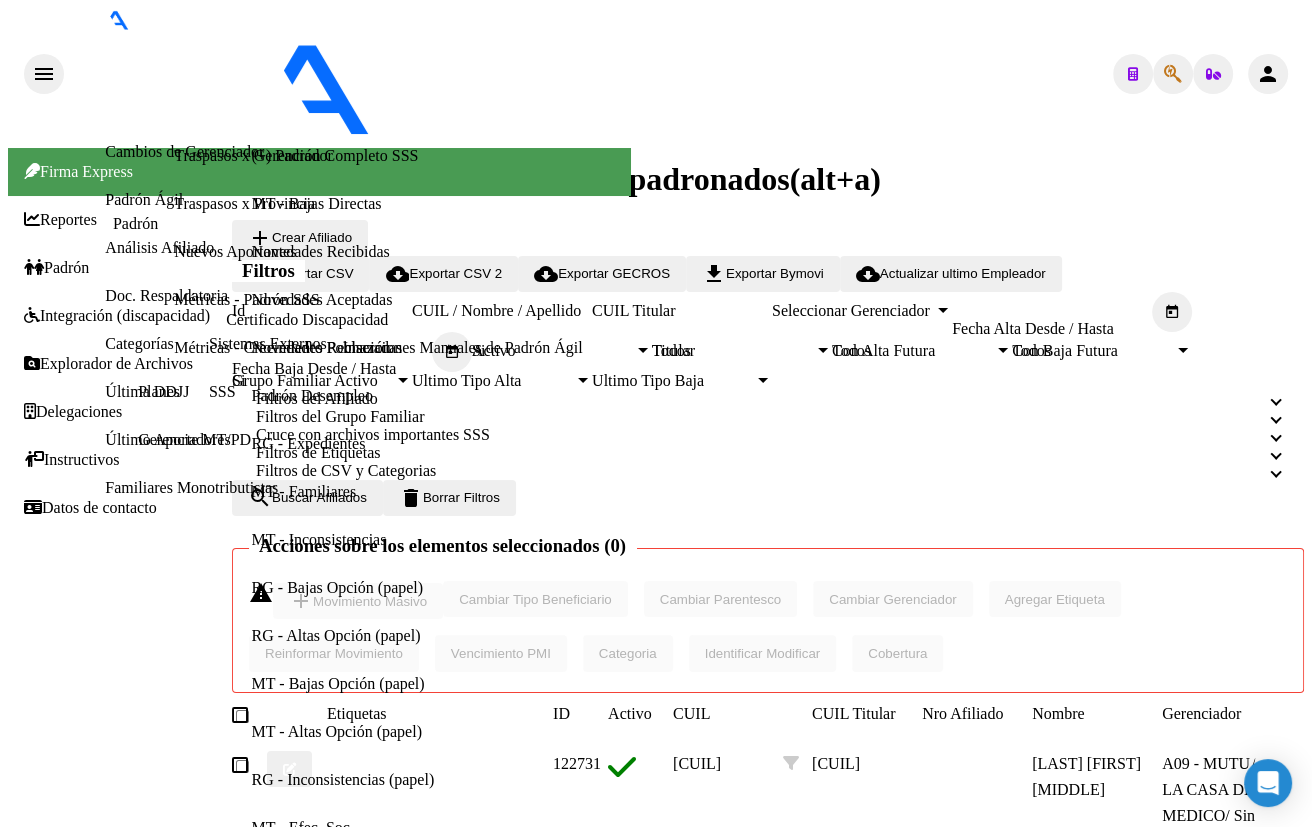 type on "[NUMBER]" 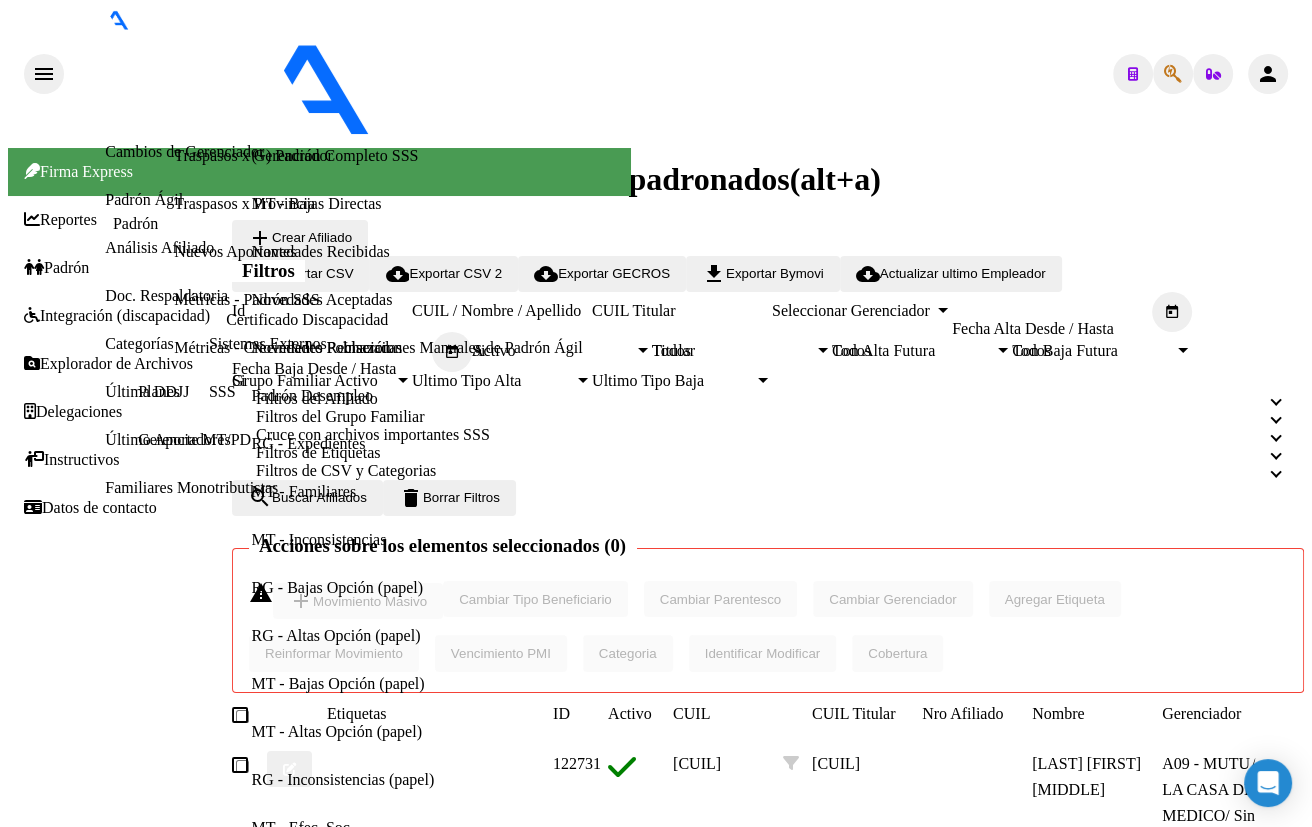 click on "[NUMBER]" 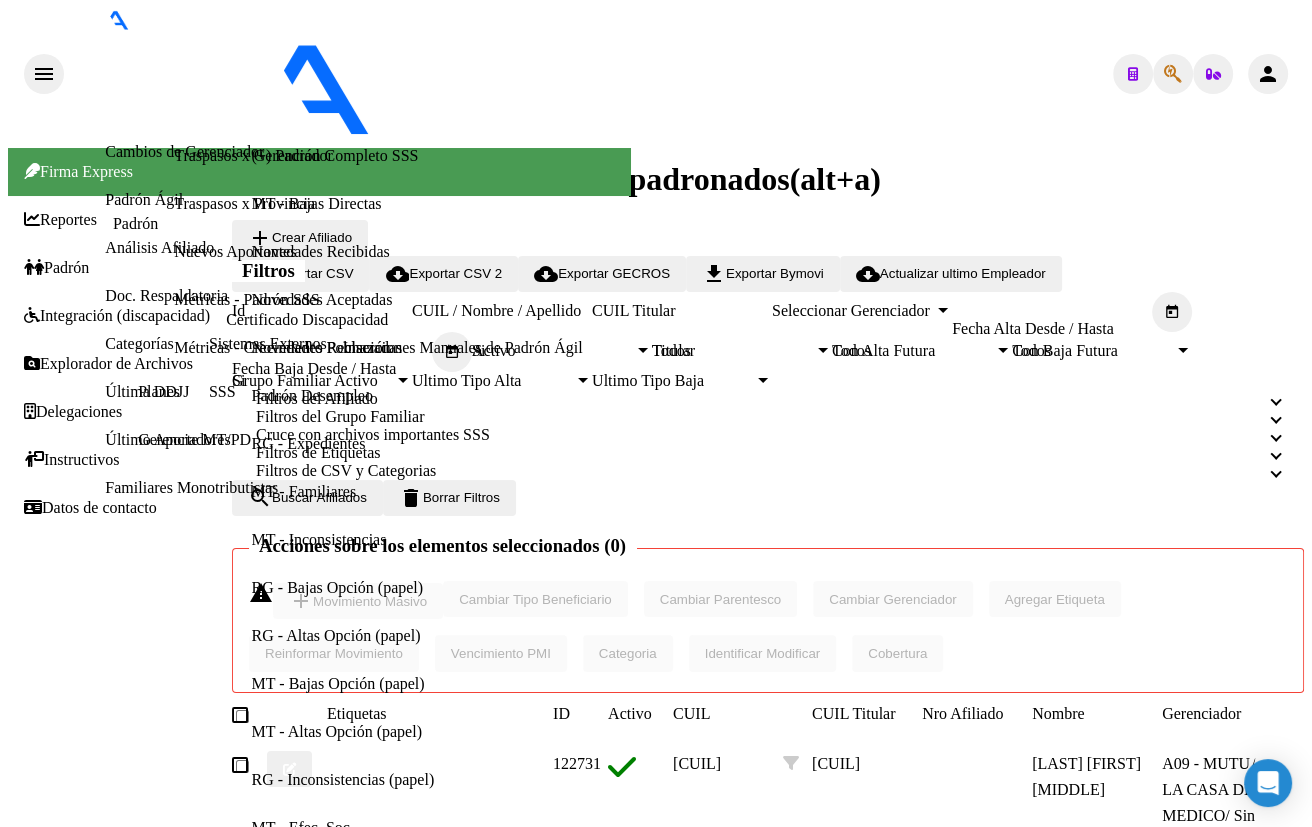 scroll, scrollTop: 1104, scrollLeft: 0, axis: vertical 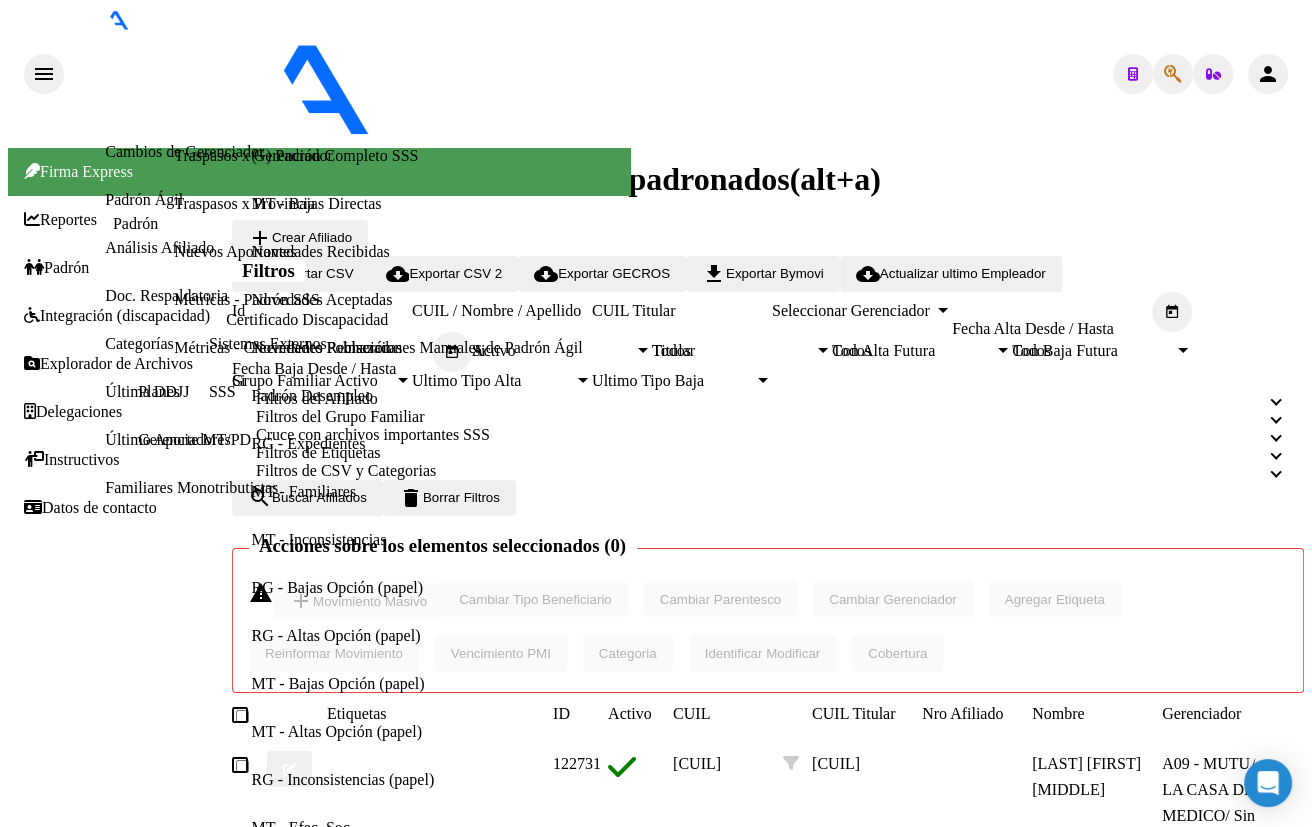 click 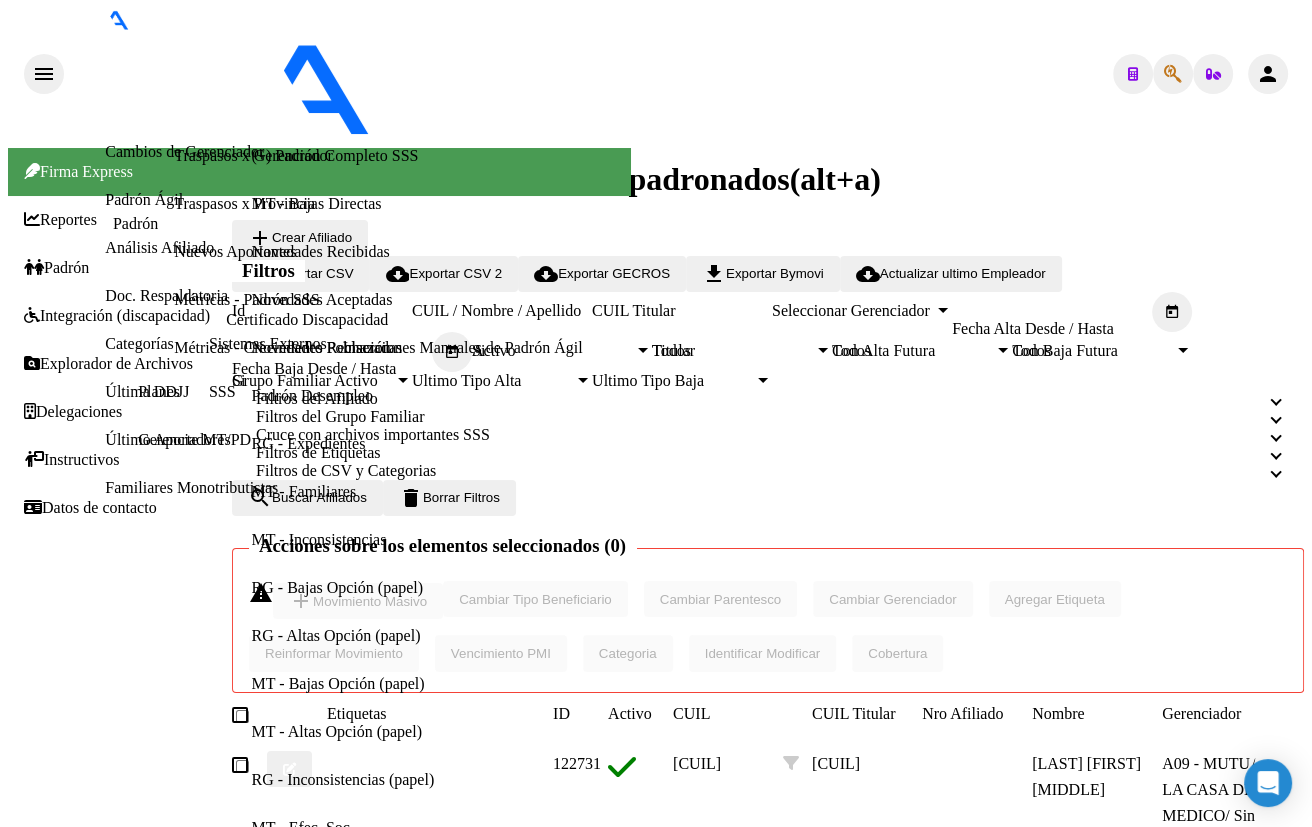 type on "[NUMBER]" 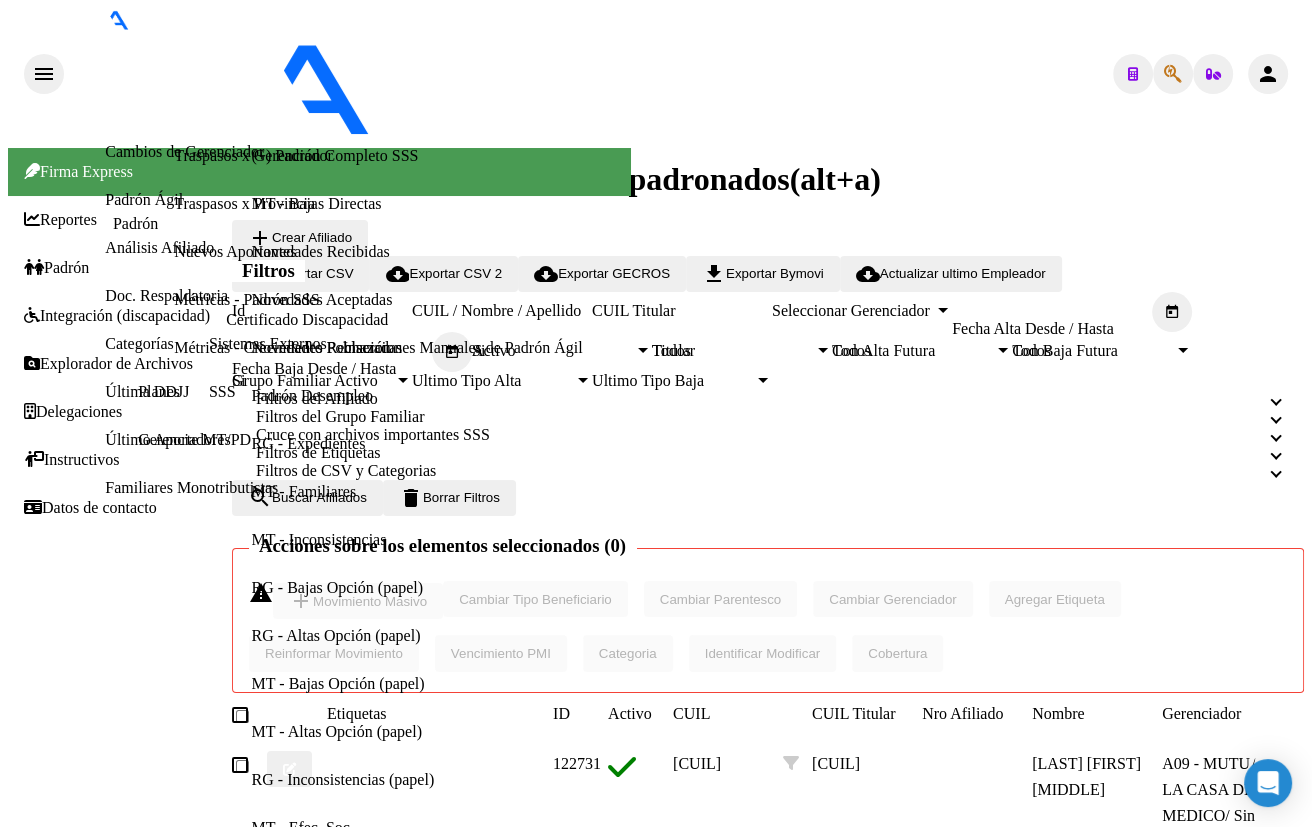 click on "20182452468" 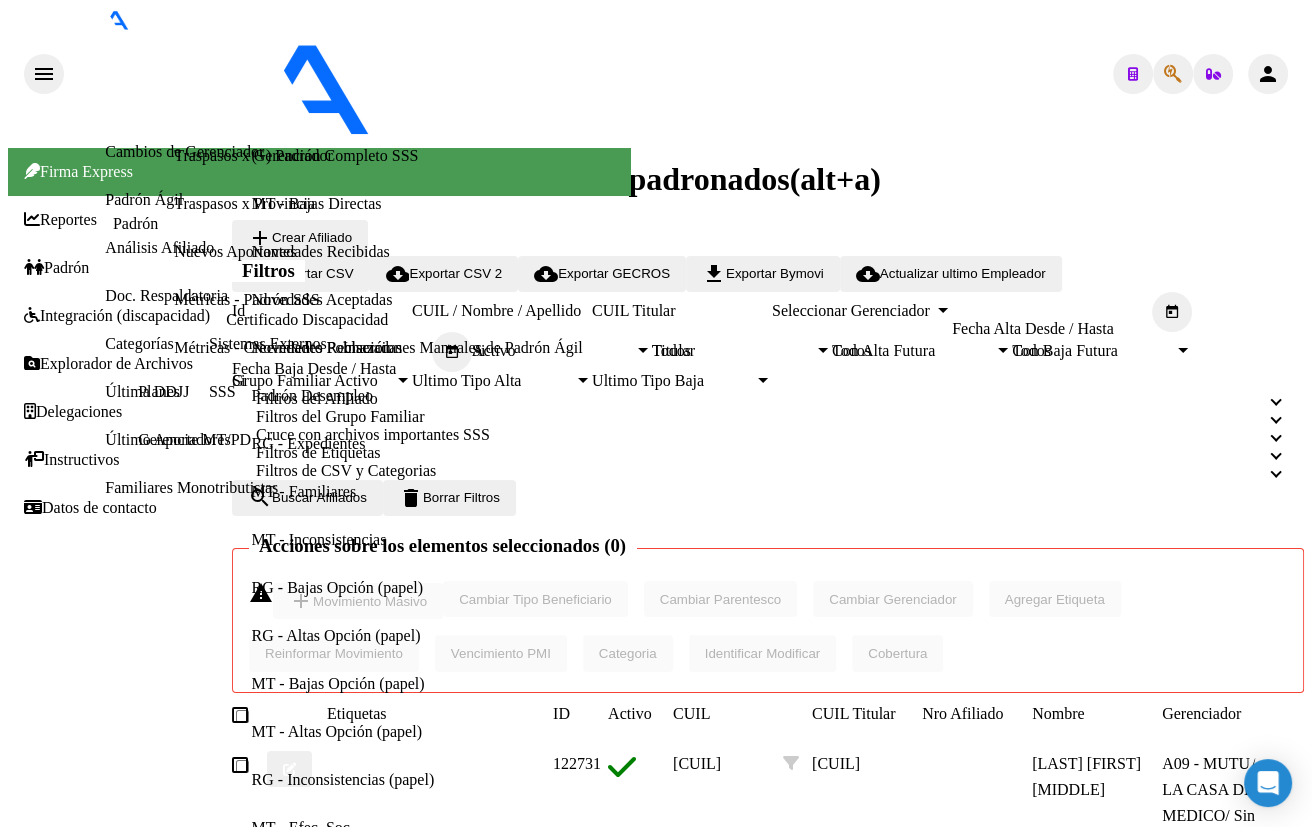 scroll, scrollTop: 1104, scrollLeft: 0, axis: vertical 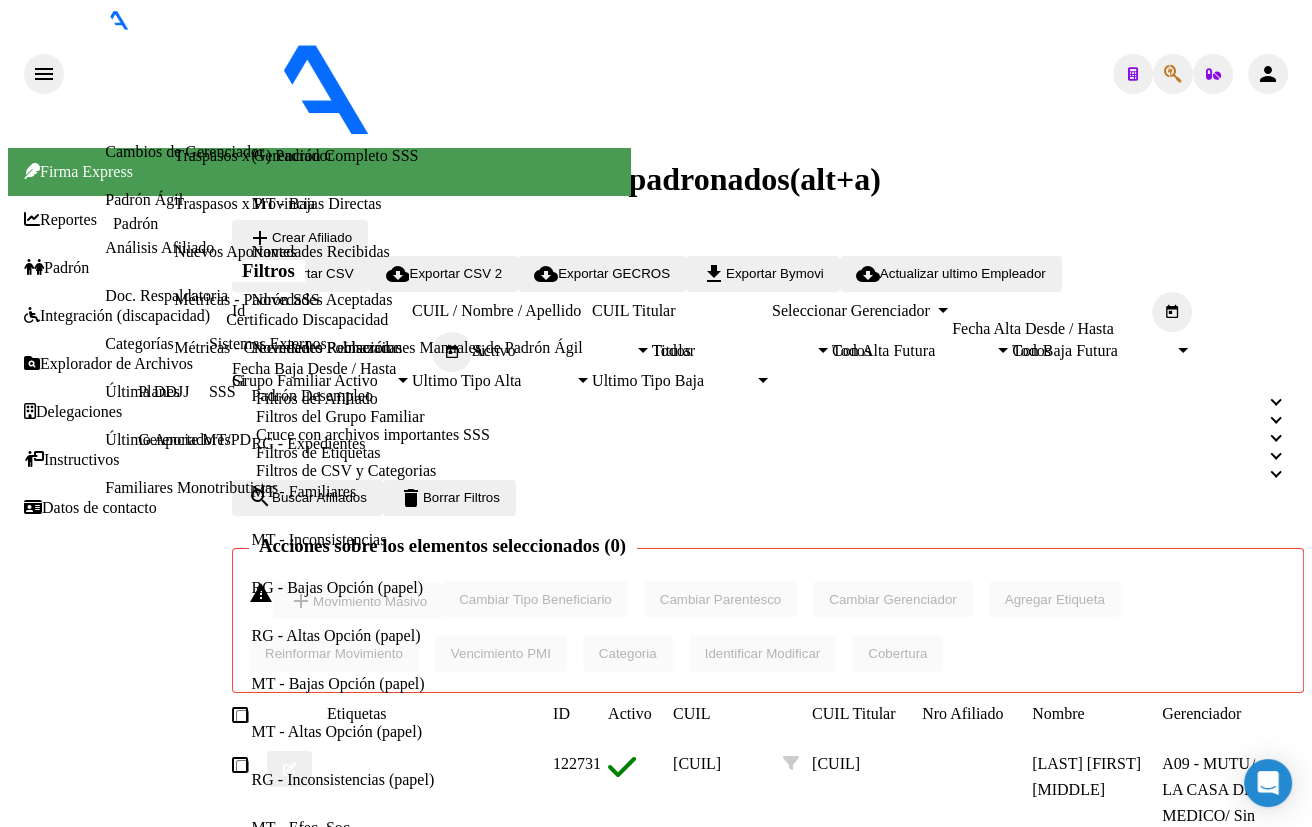 click 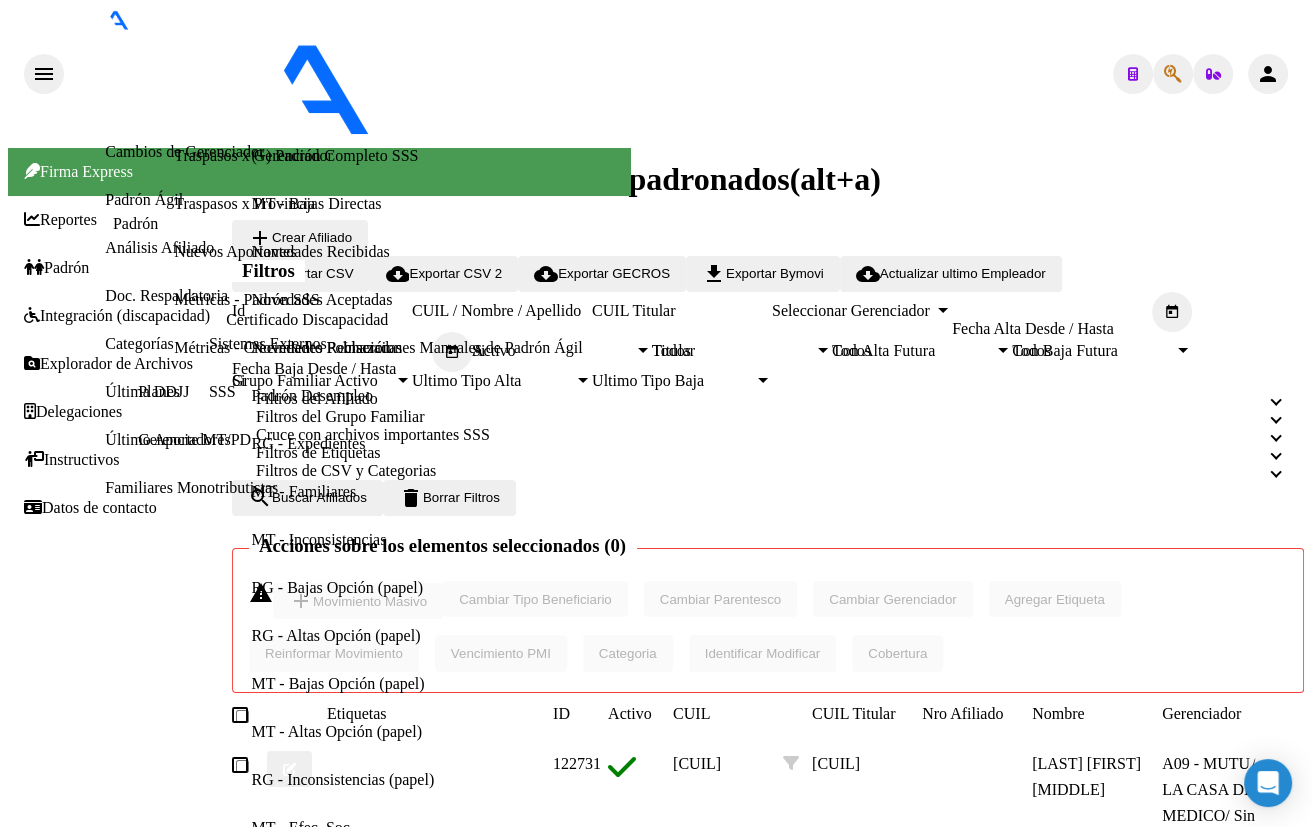 type on "18251389" 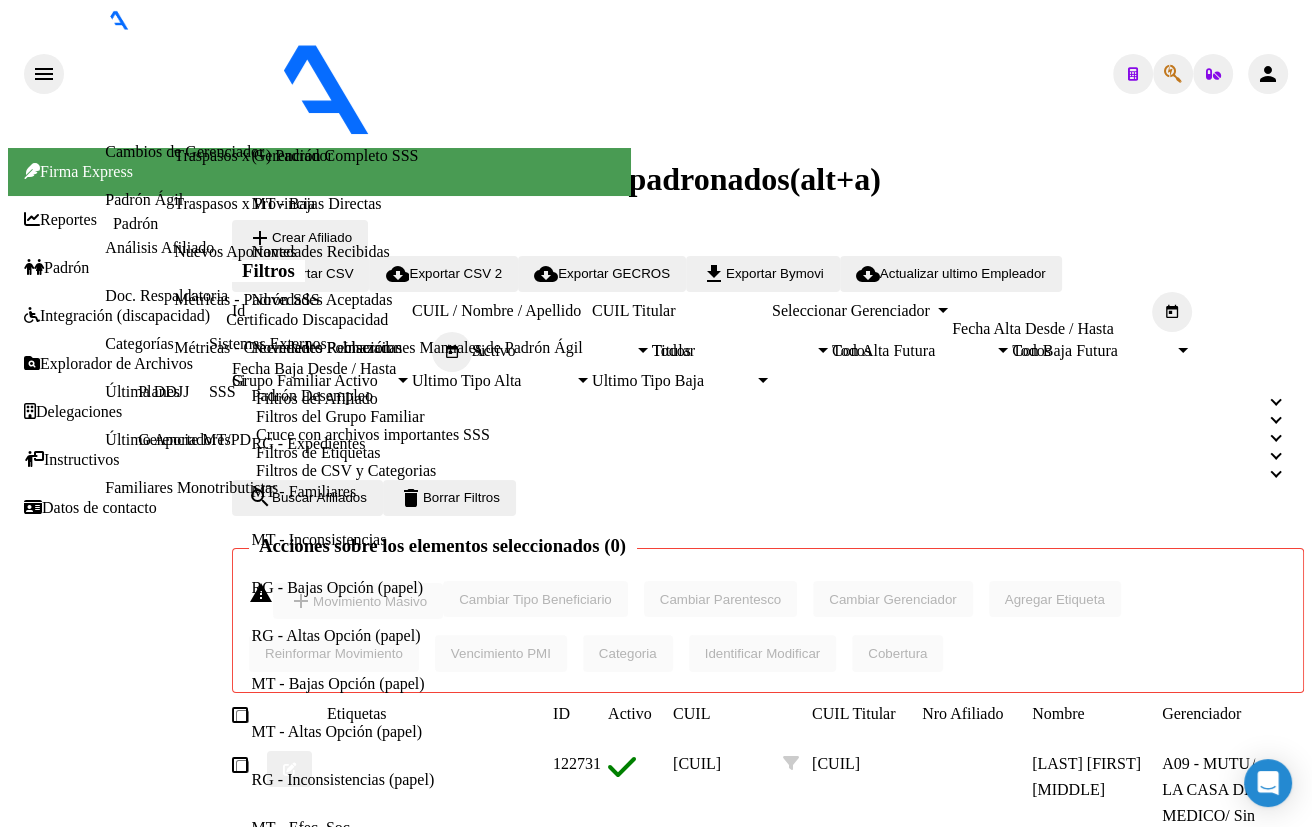 click on "20182513890" 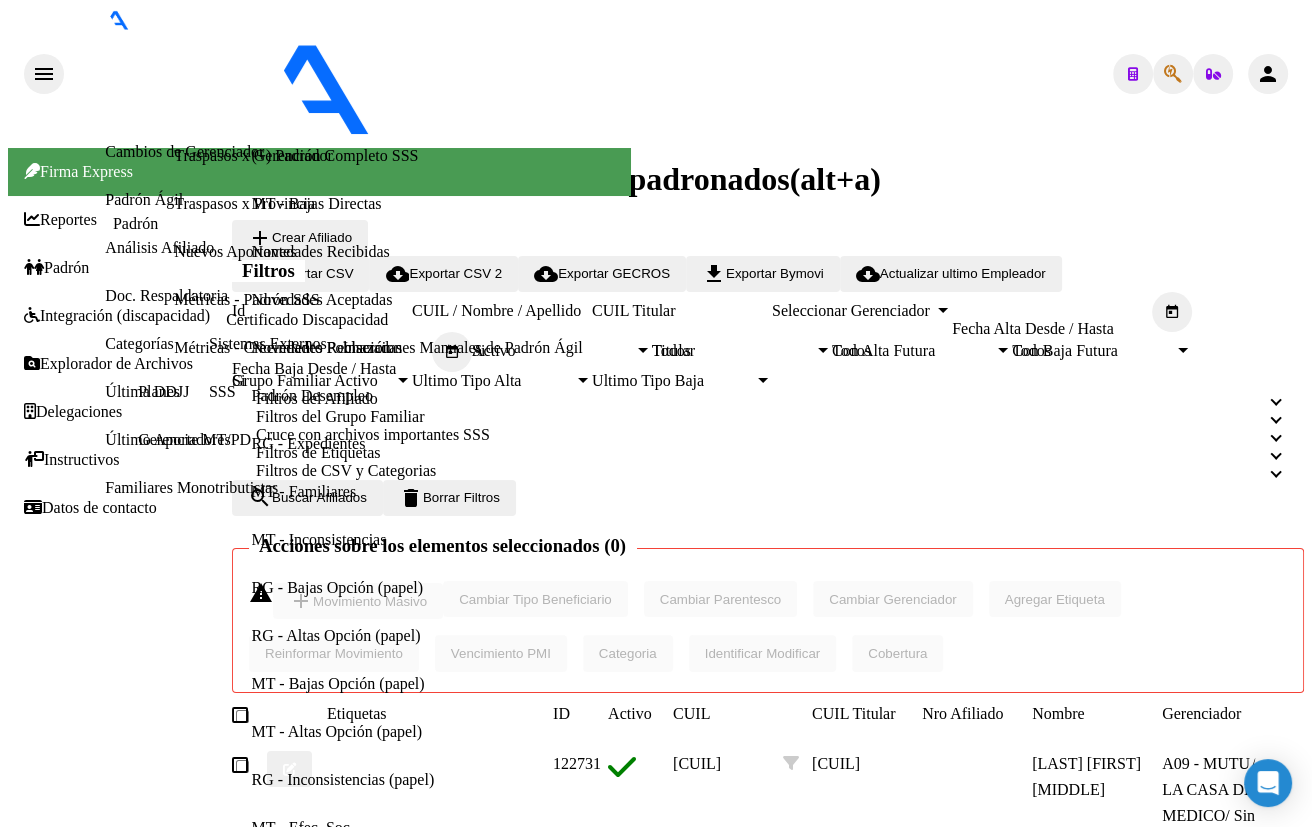 scroll, scrollTop: 851, scrollLeft: 0, axis: vertical 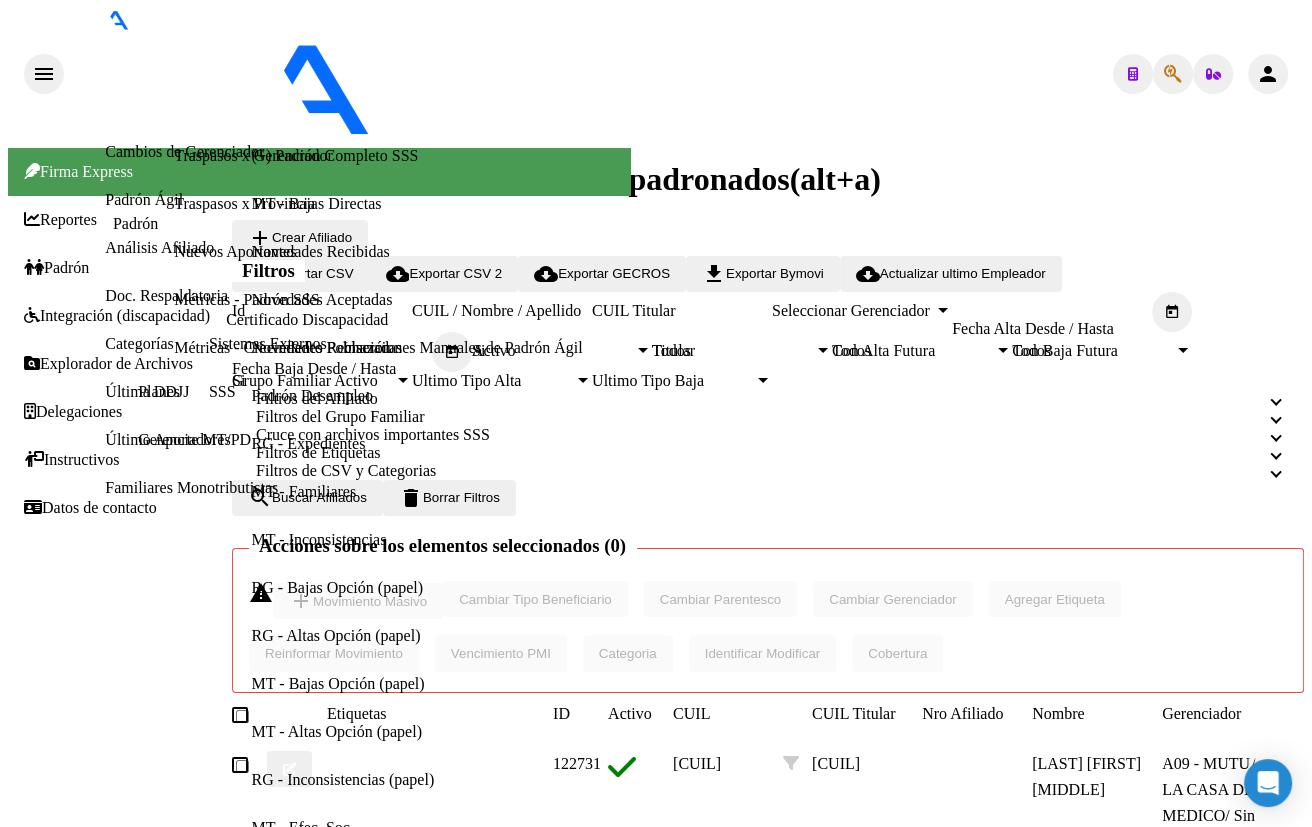 click 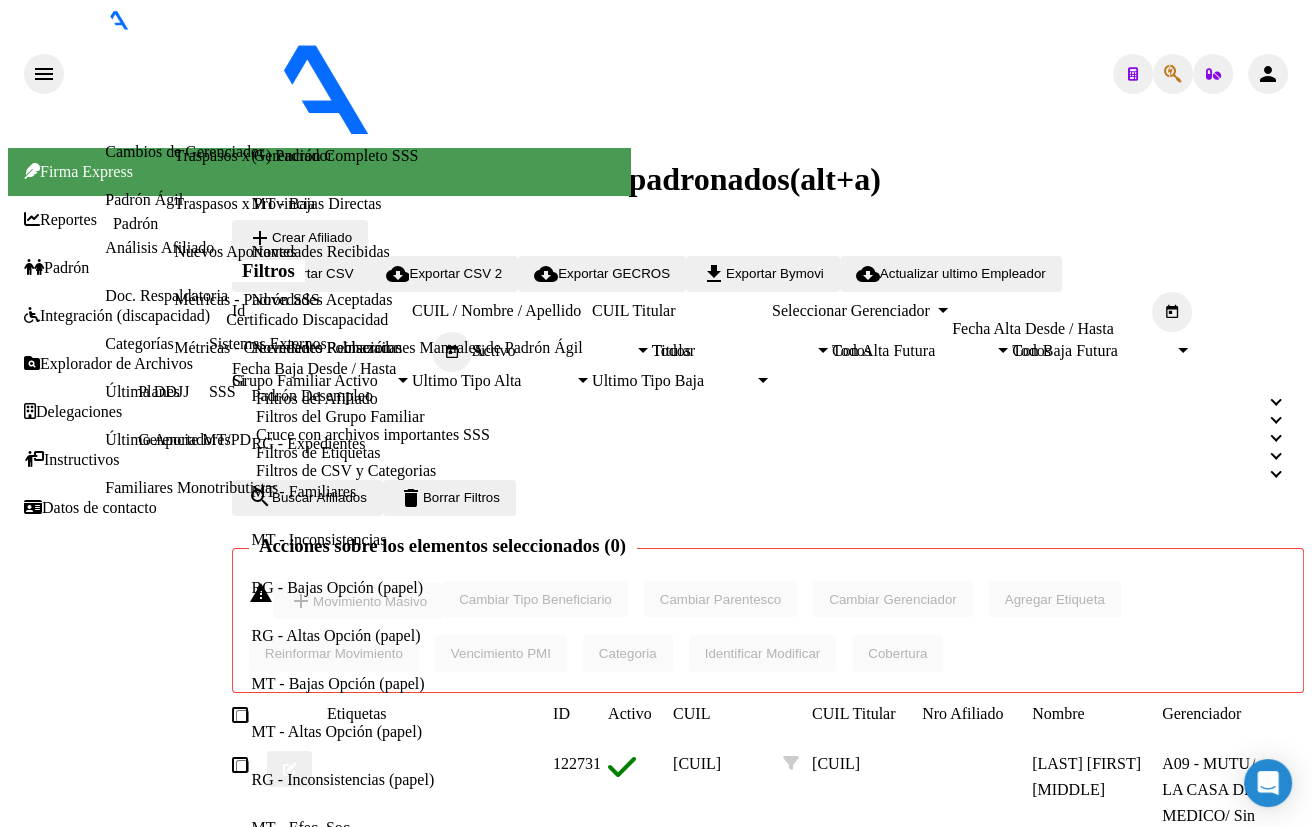 type on "[NUMBER]" 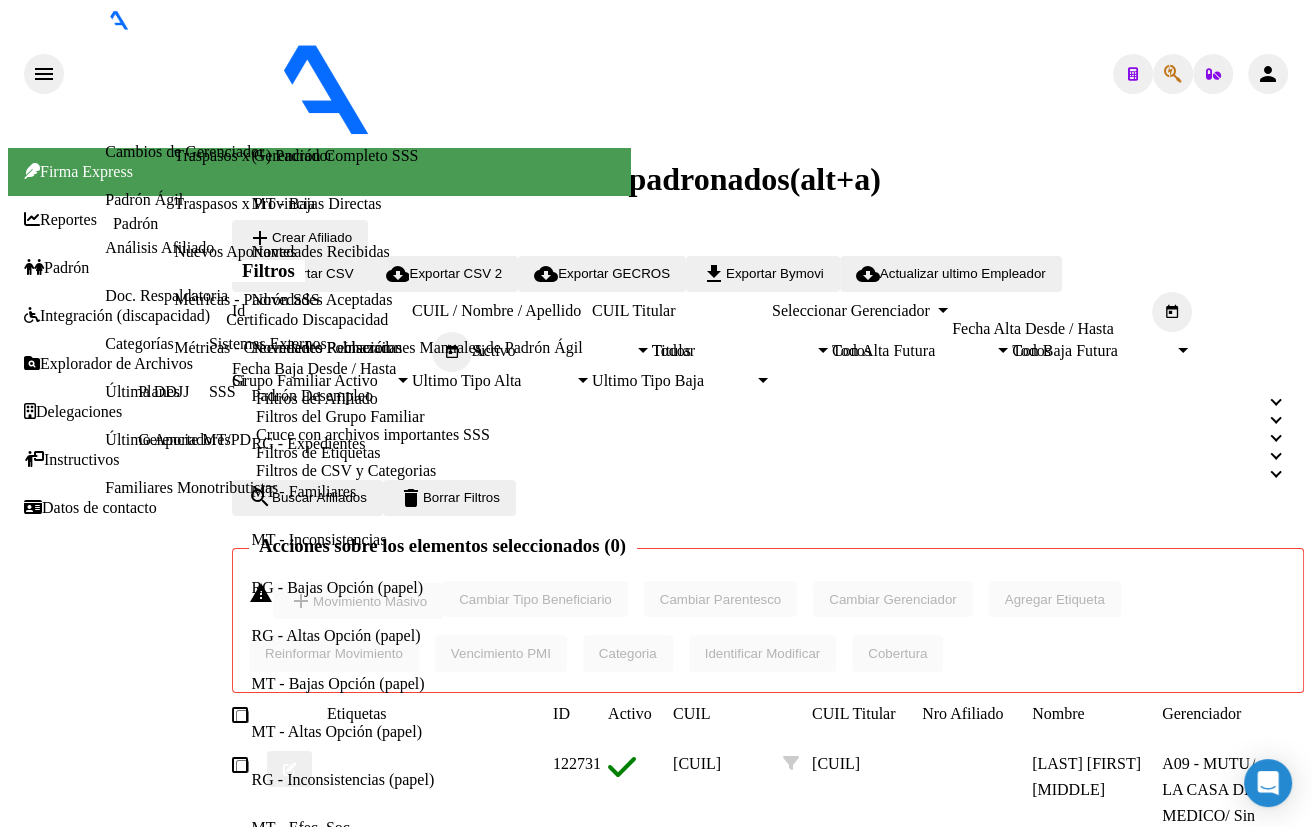 click on "[NUMBER]" 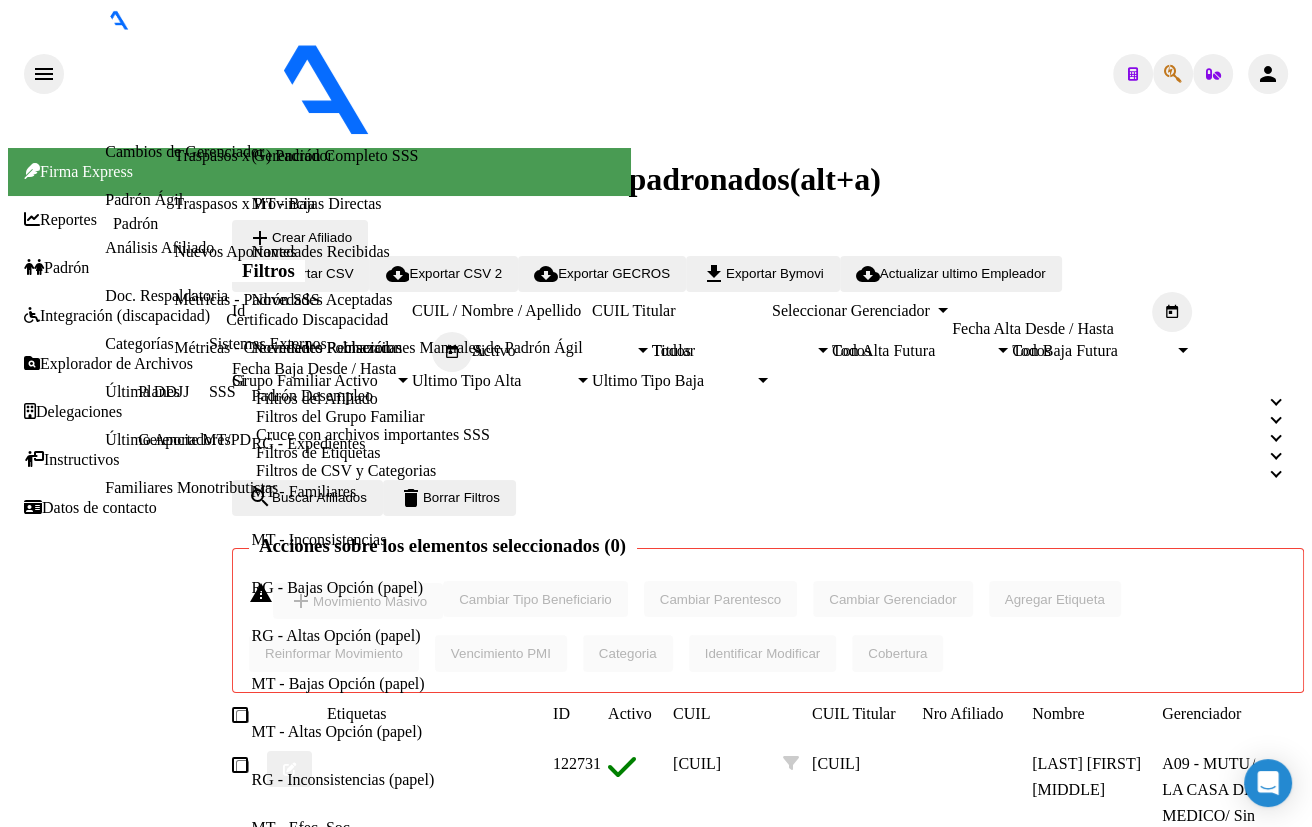 scroll, scrollTop: 1245, scrollLeft: 0, axis: vertical 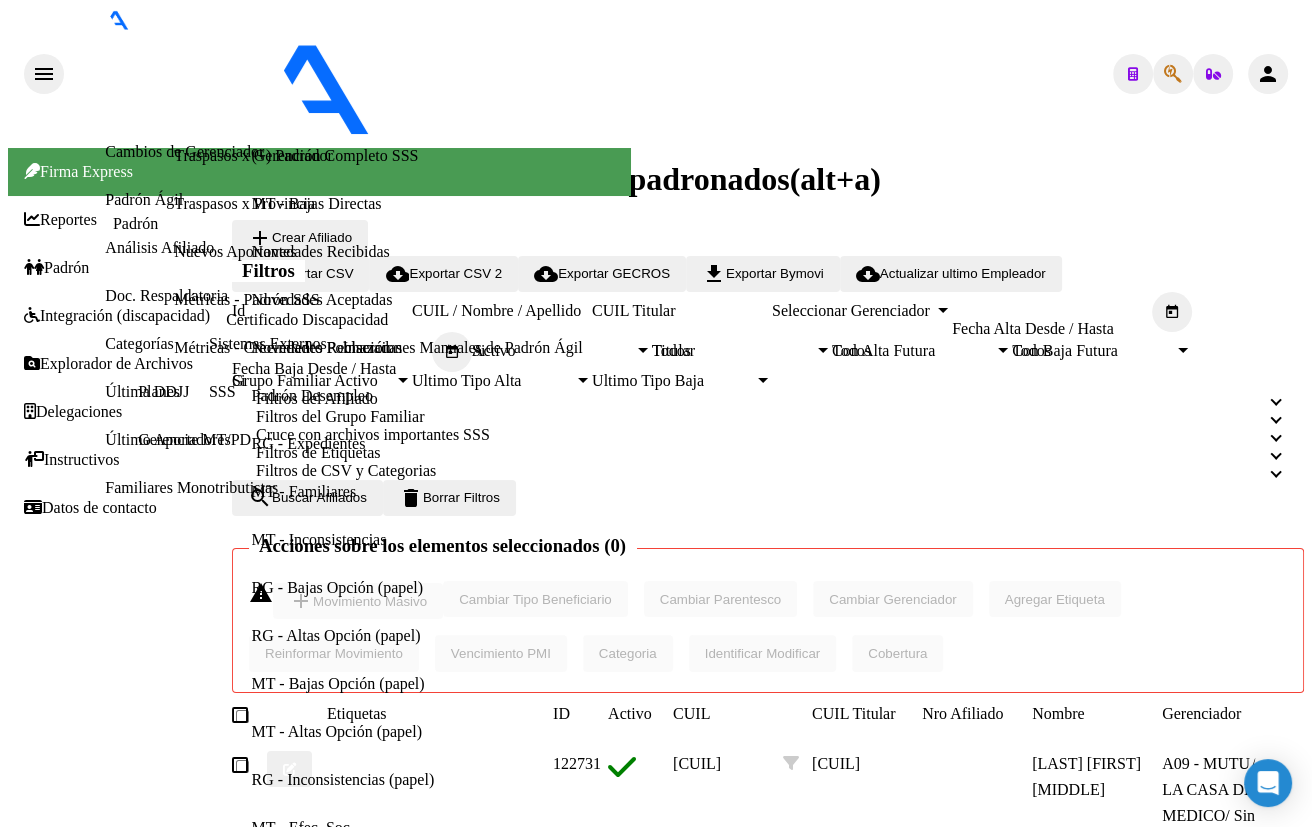 click 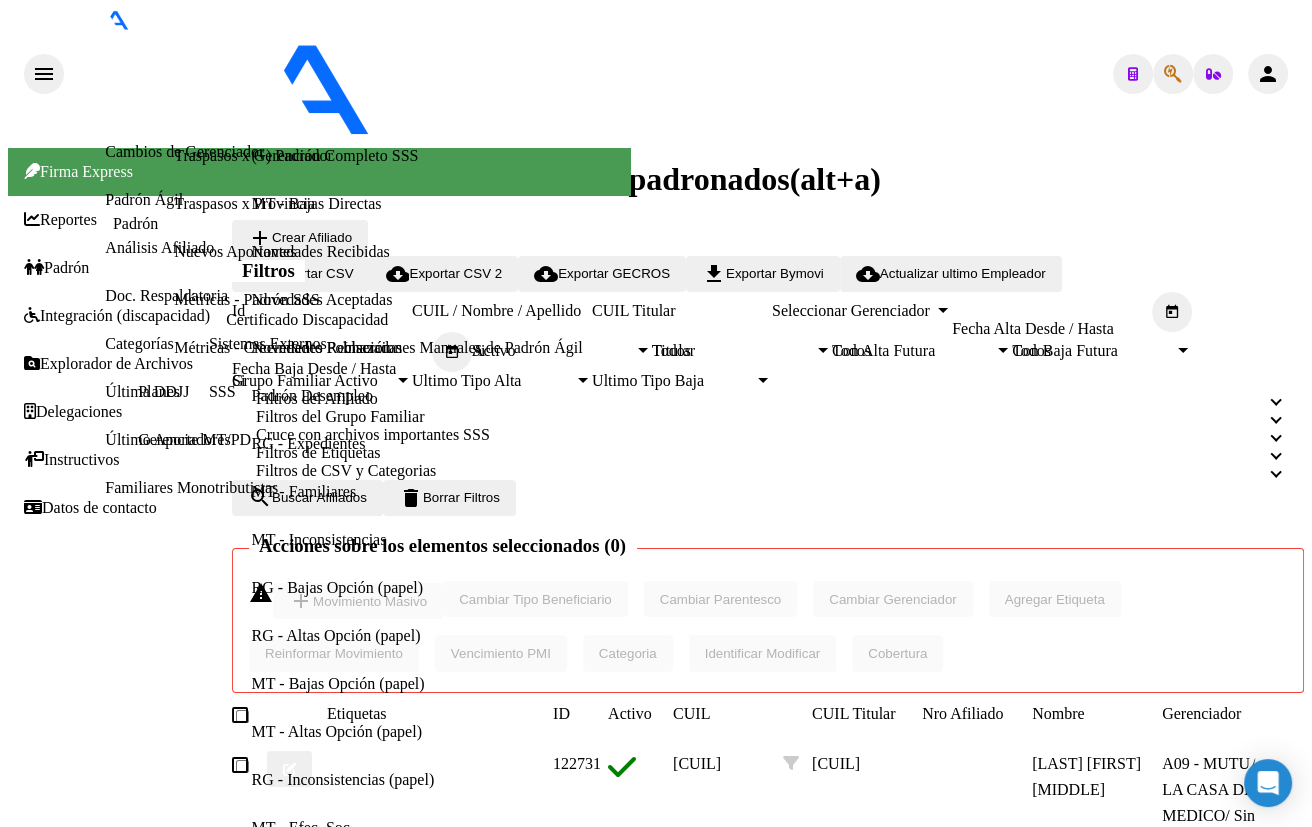 type on "[NUMBER]" 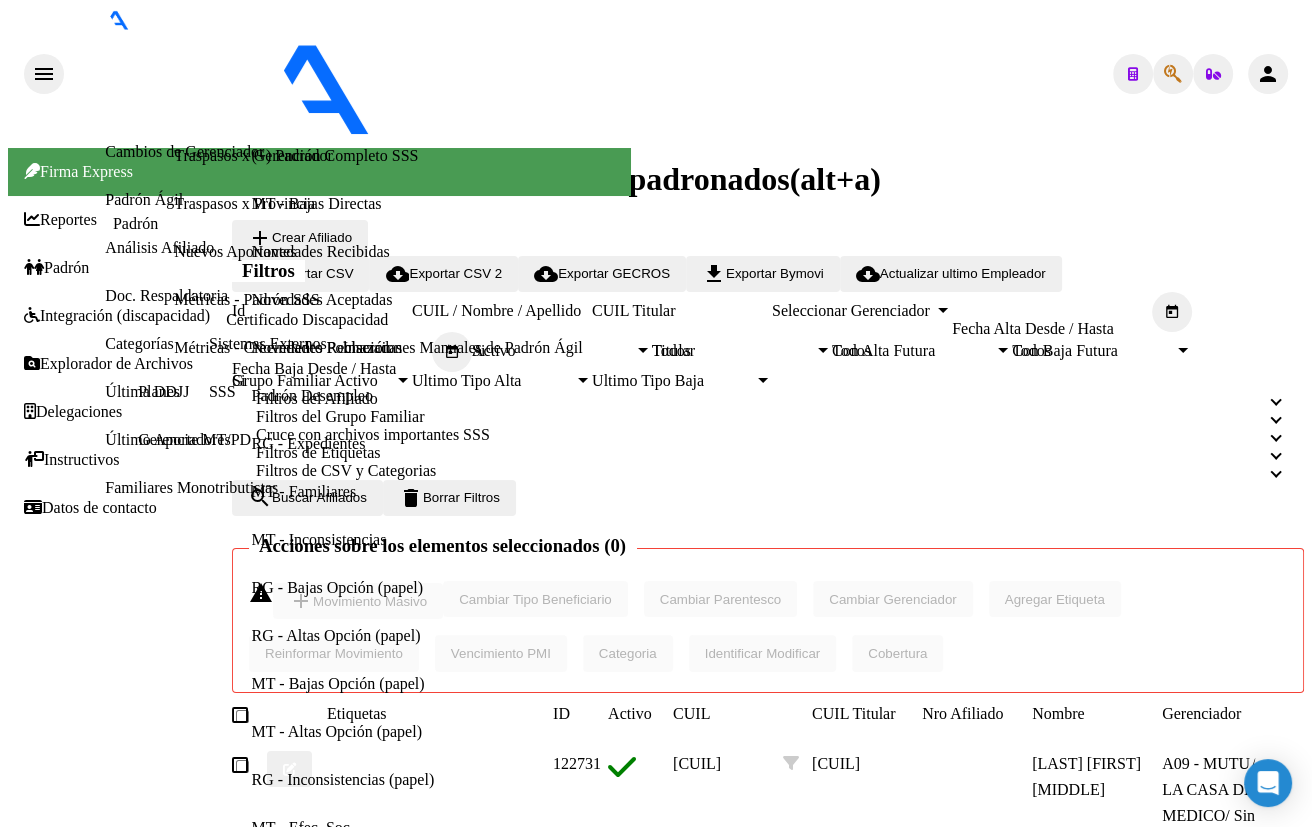 click on "[CUIL]" 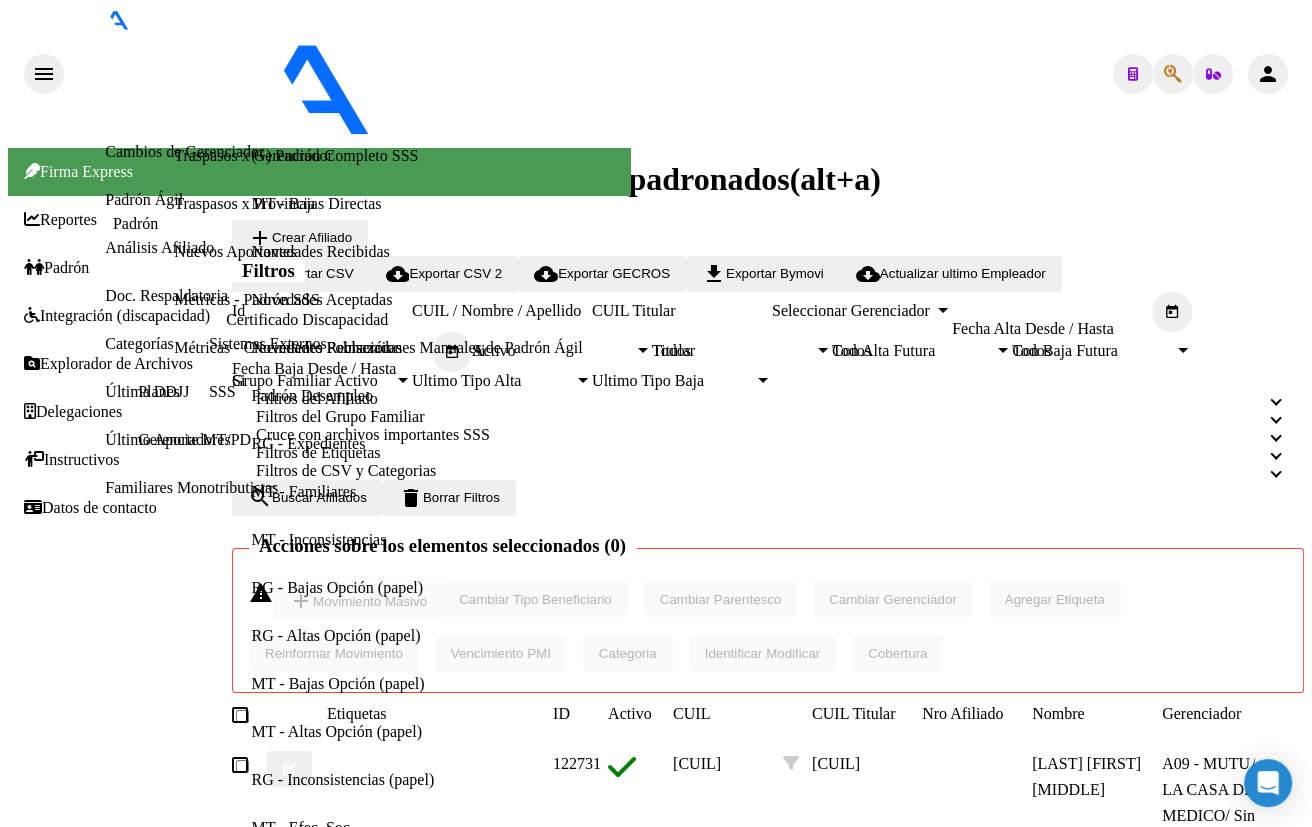 scroll, scrollTop: 727, scrollLeft: 0, axis: vertical 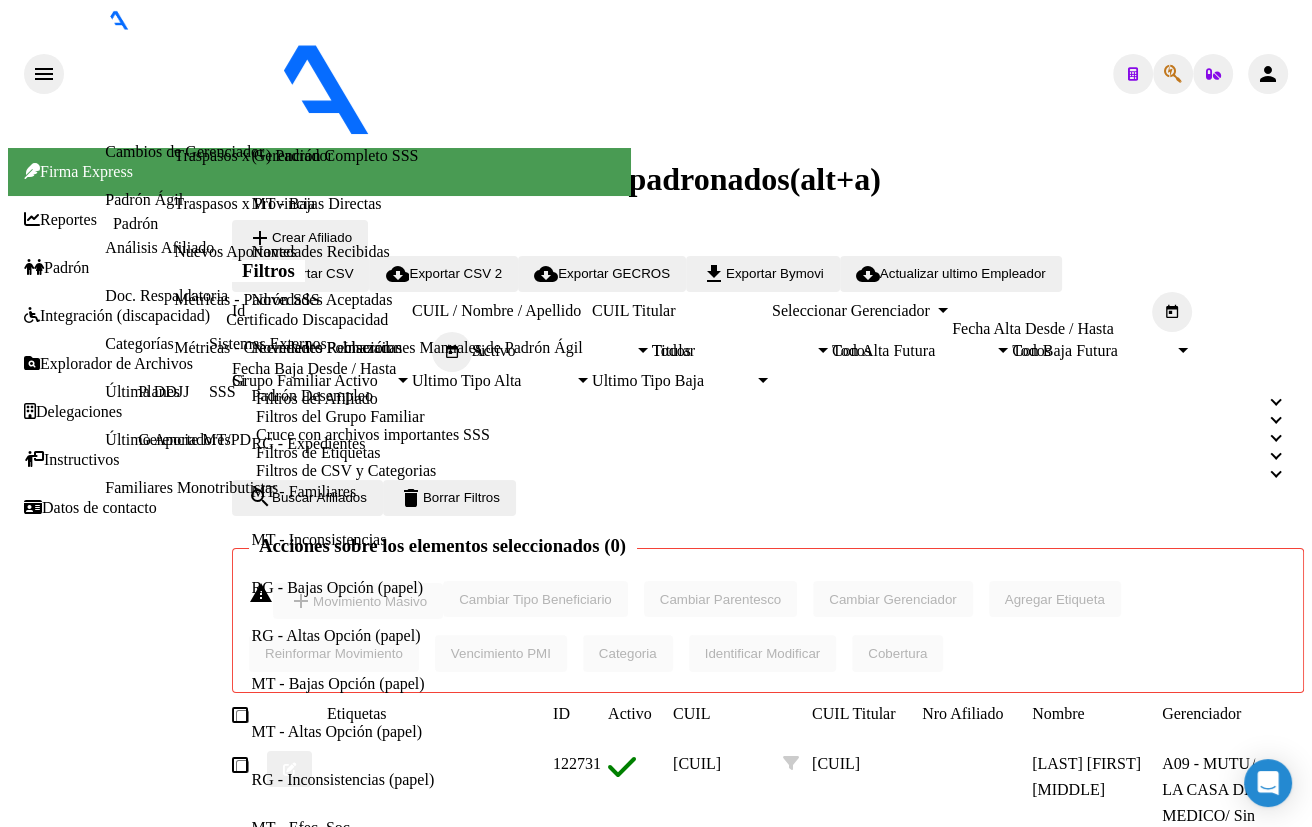 click 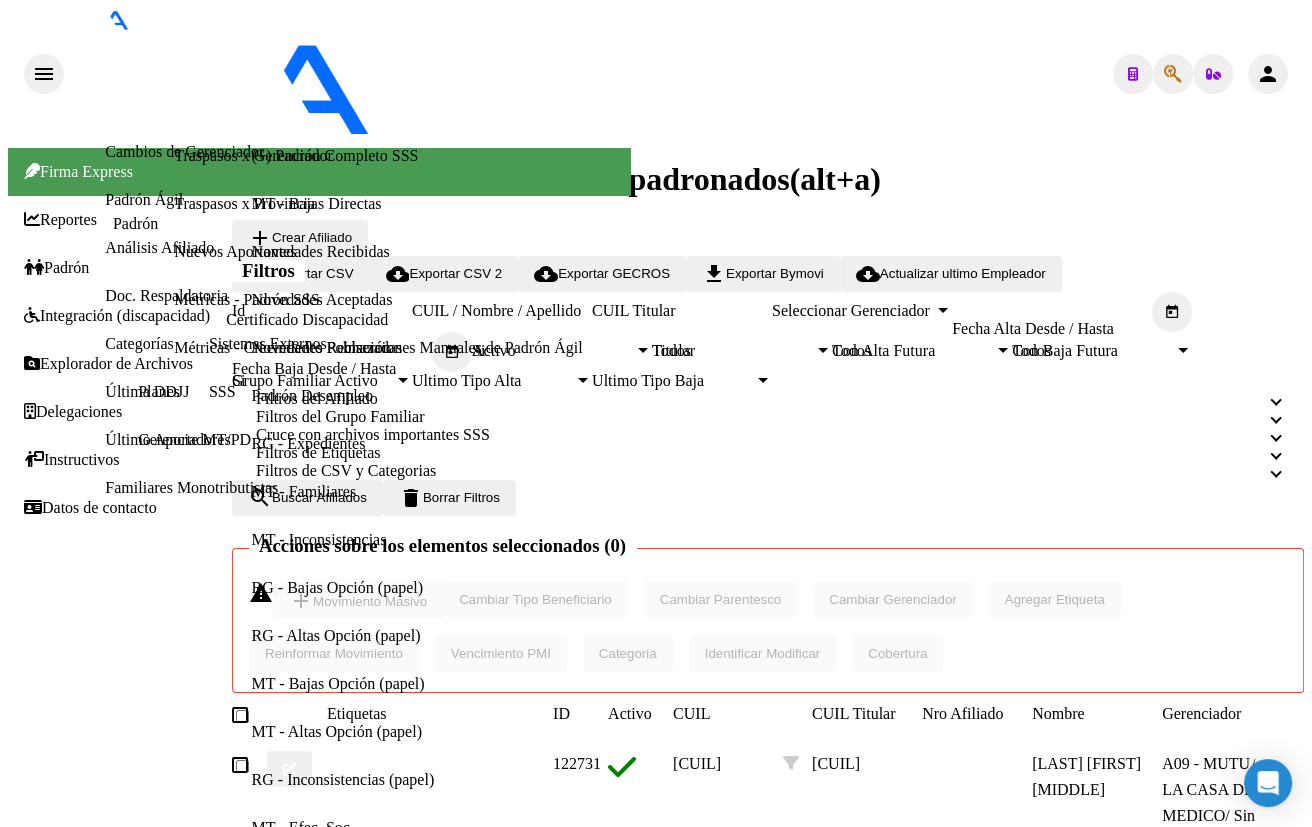 type on "[NUMBER]" 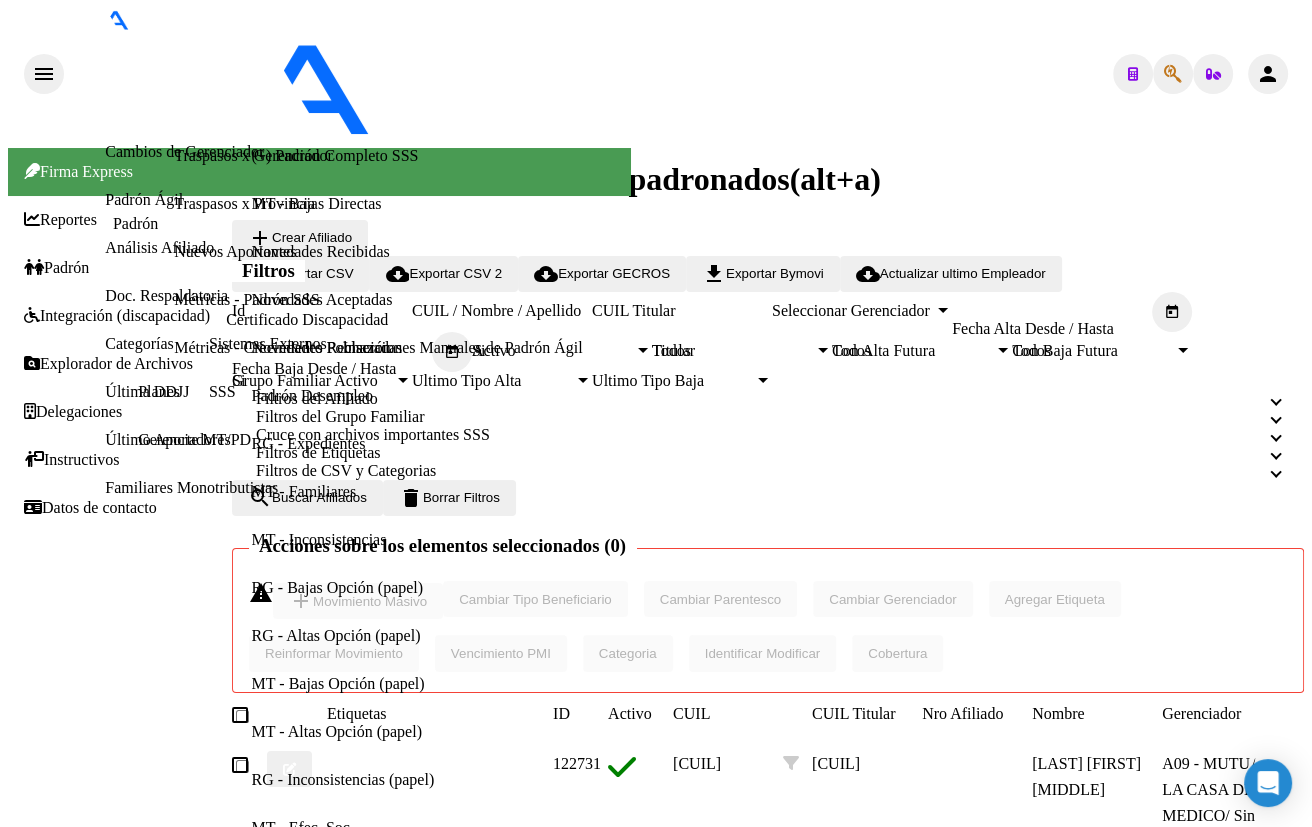click on "20182590917" 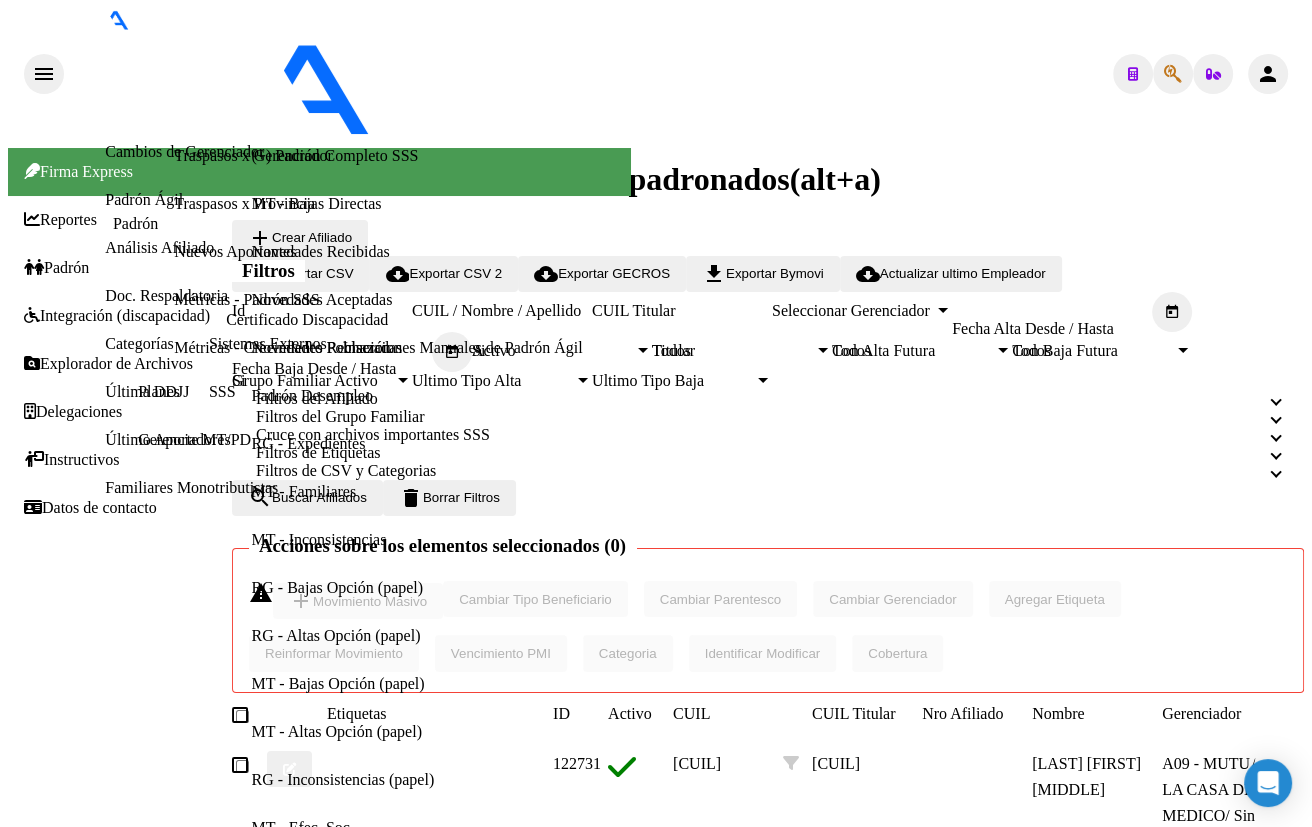 scroll, scrollTop: 1454, scrollLeft: 0, axis: vertical 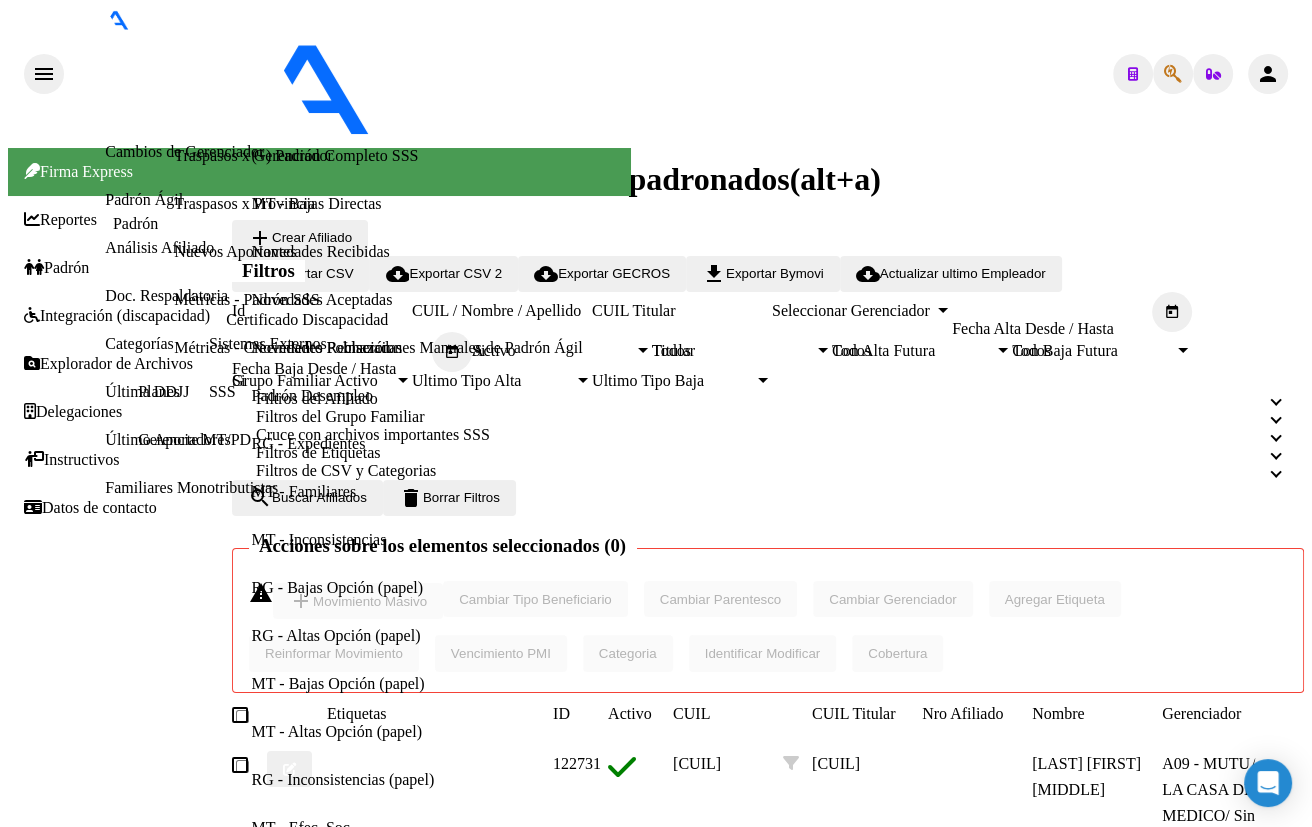 click on "[CUIL]" 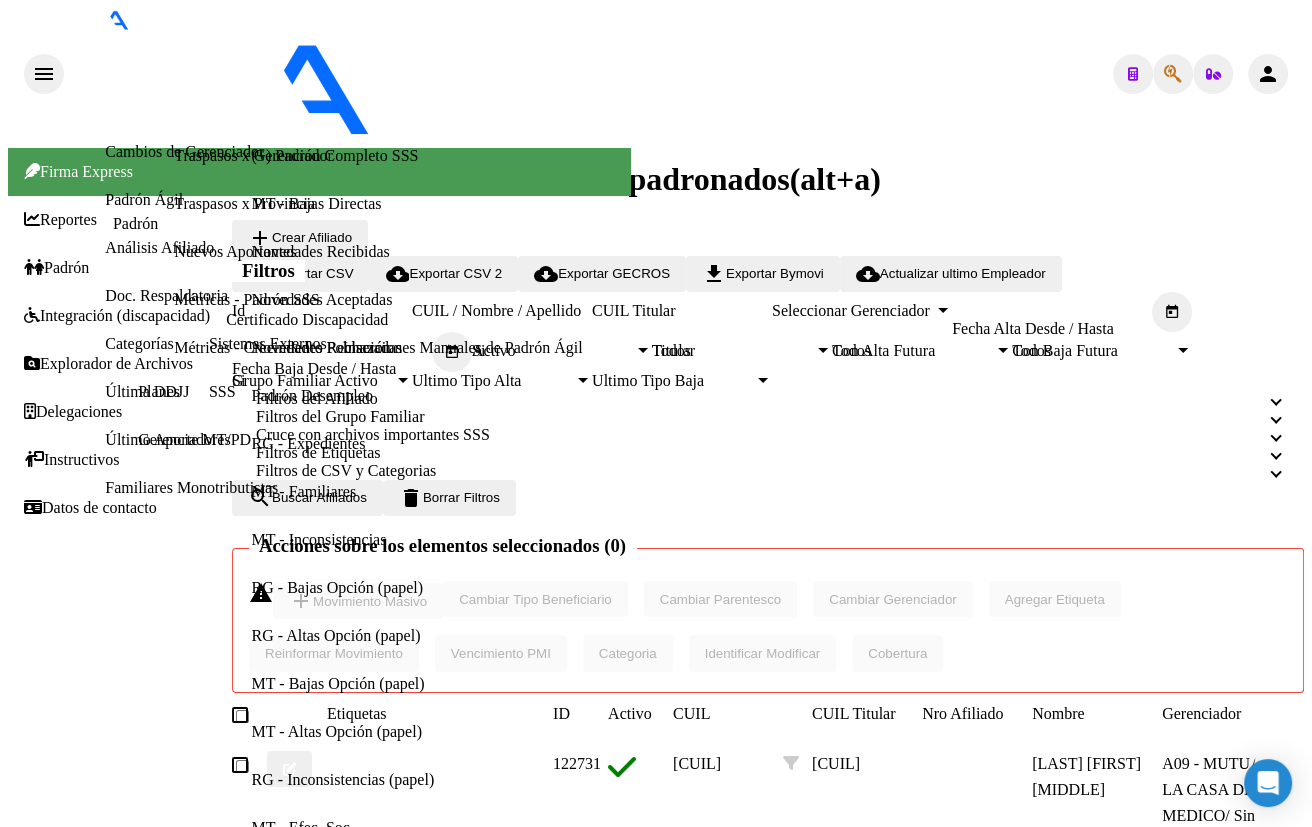 scroll, scrollTop: 454, scrollLeft: 0, axis: vertical 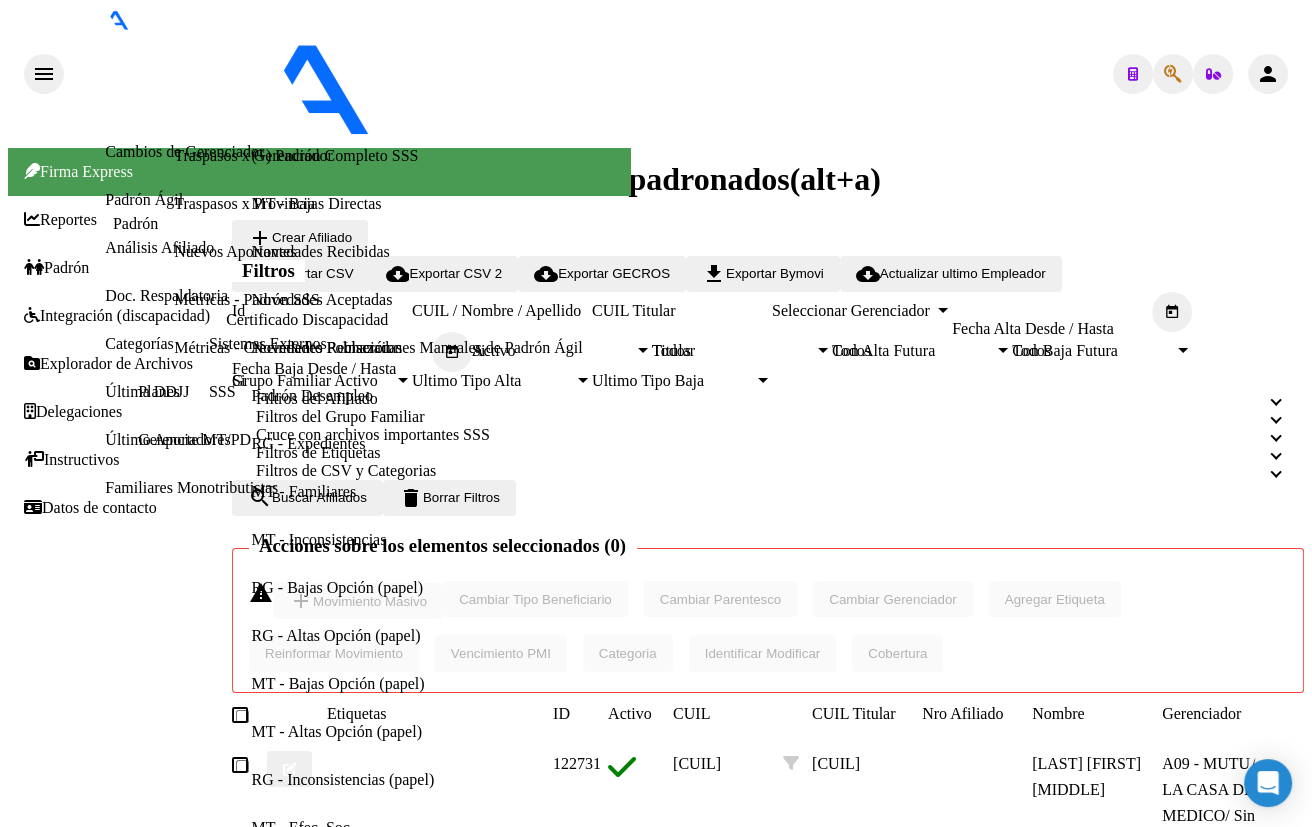 click 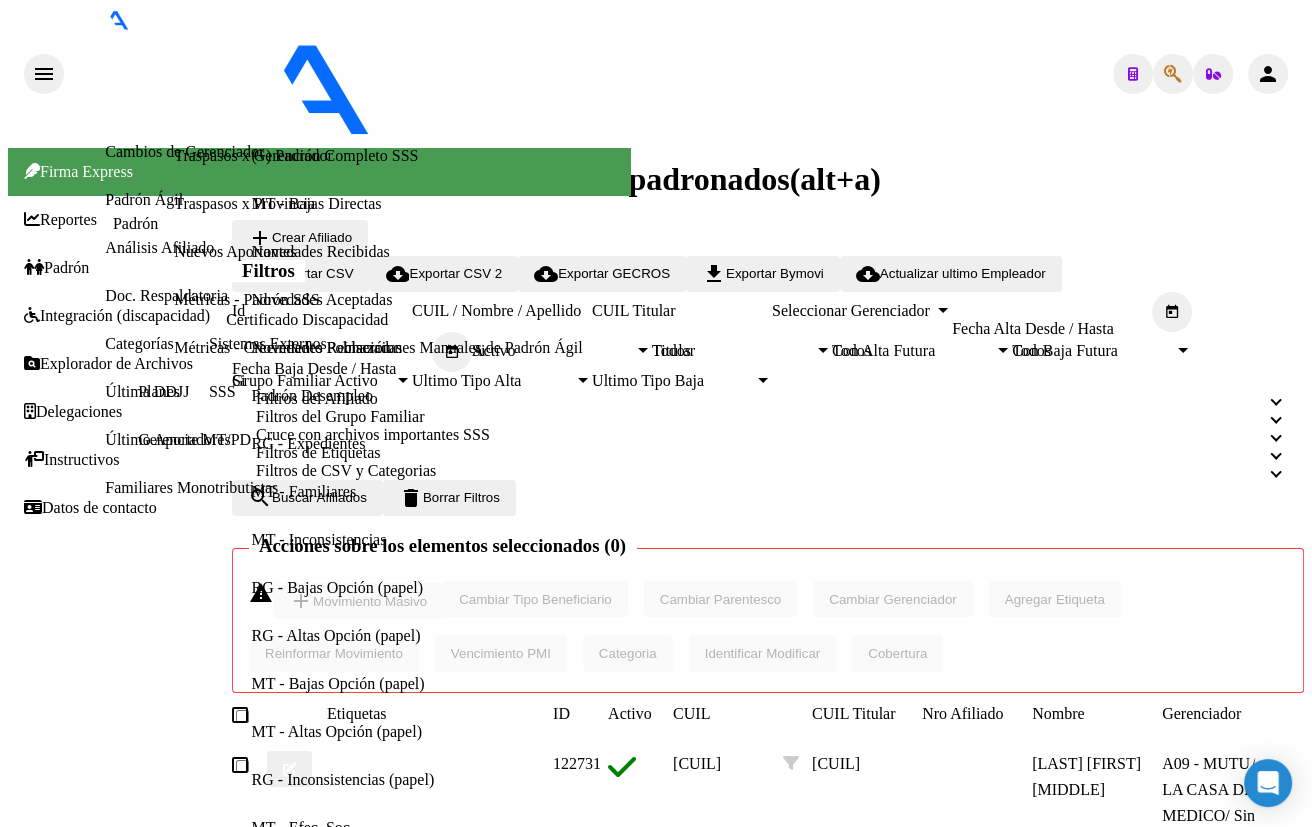 type on "[NUMBER]" 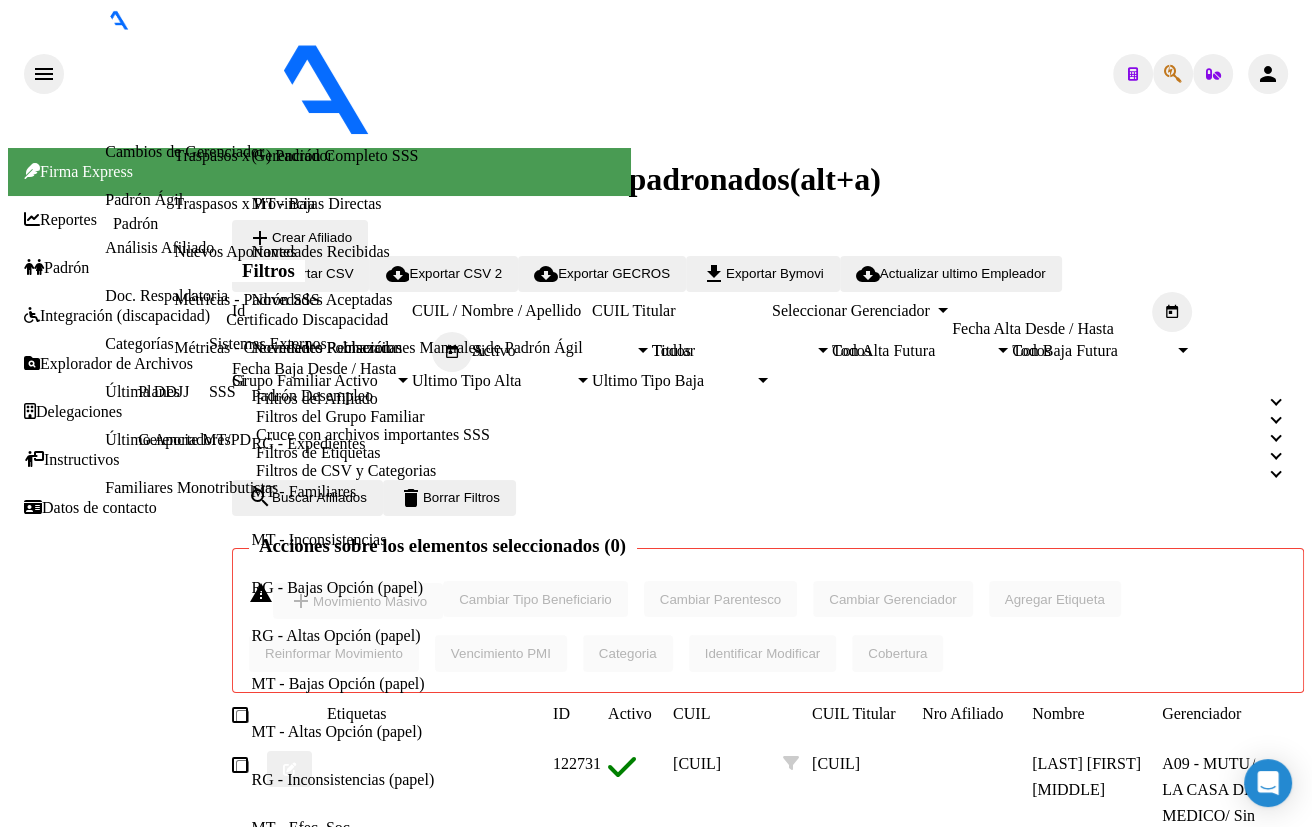click on "[CUIL]" 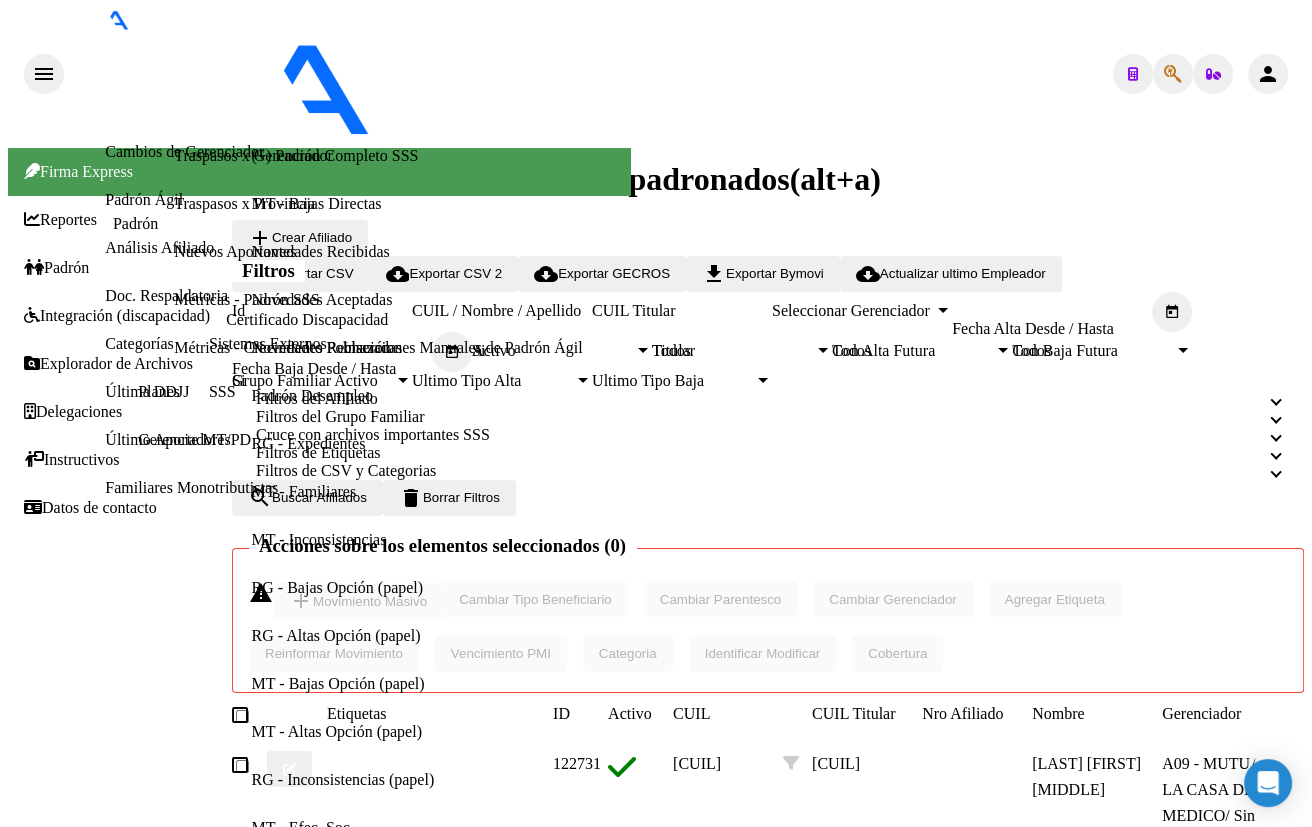 scroll, scrollTop: 1020, scrollLeft: 0, axis: vertical 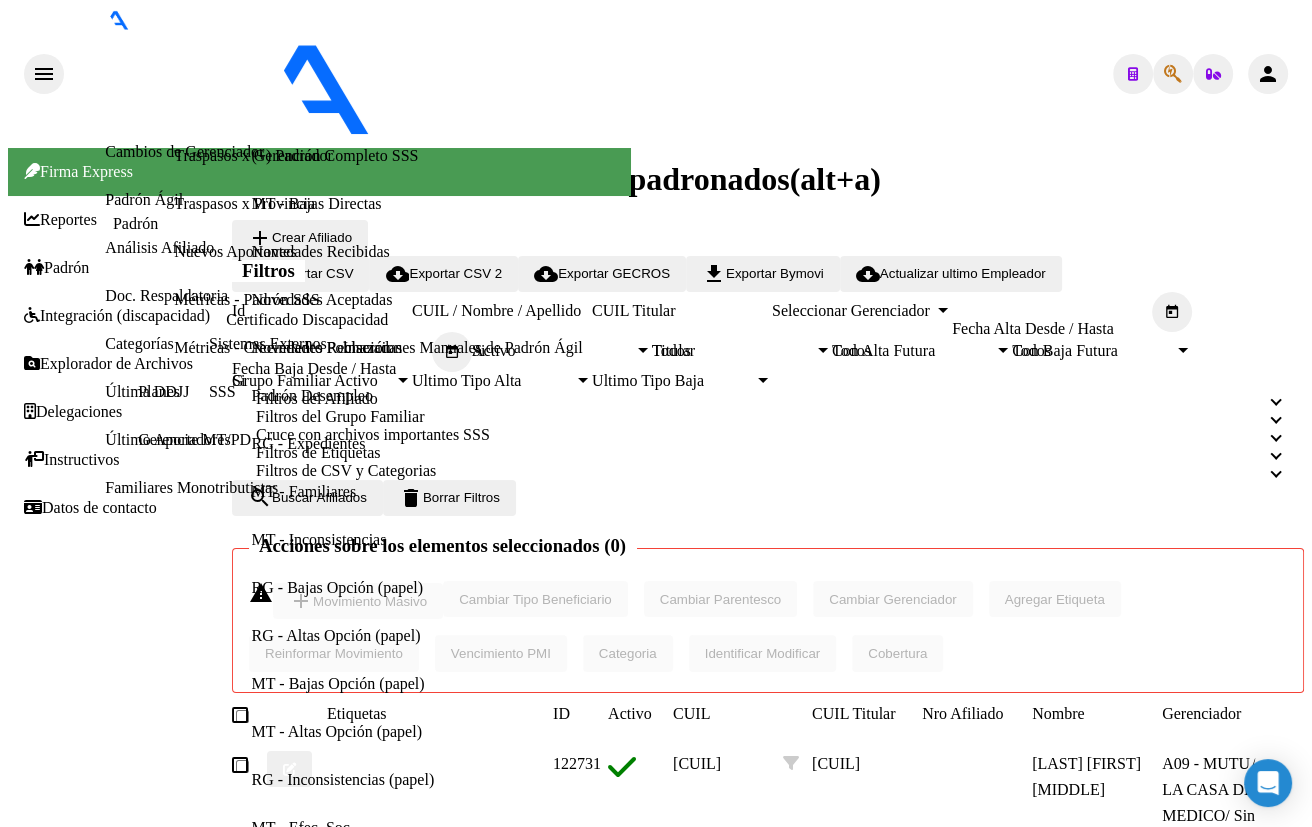 click 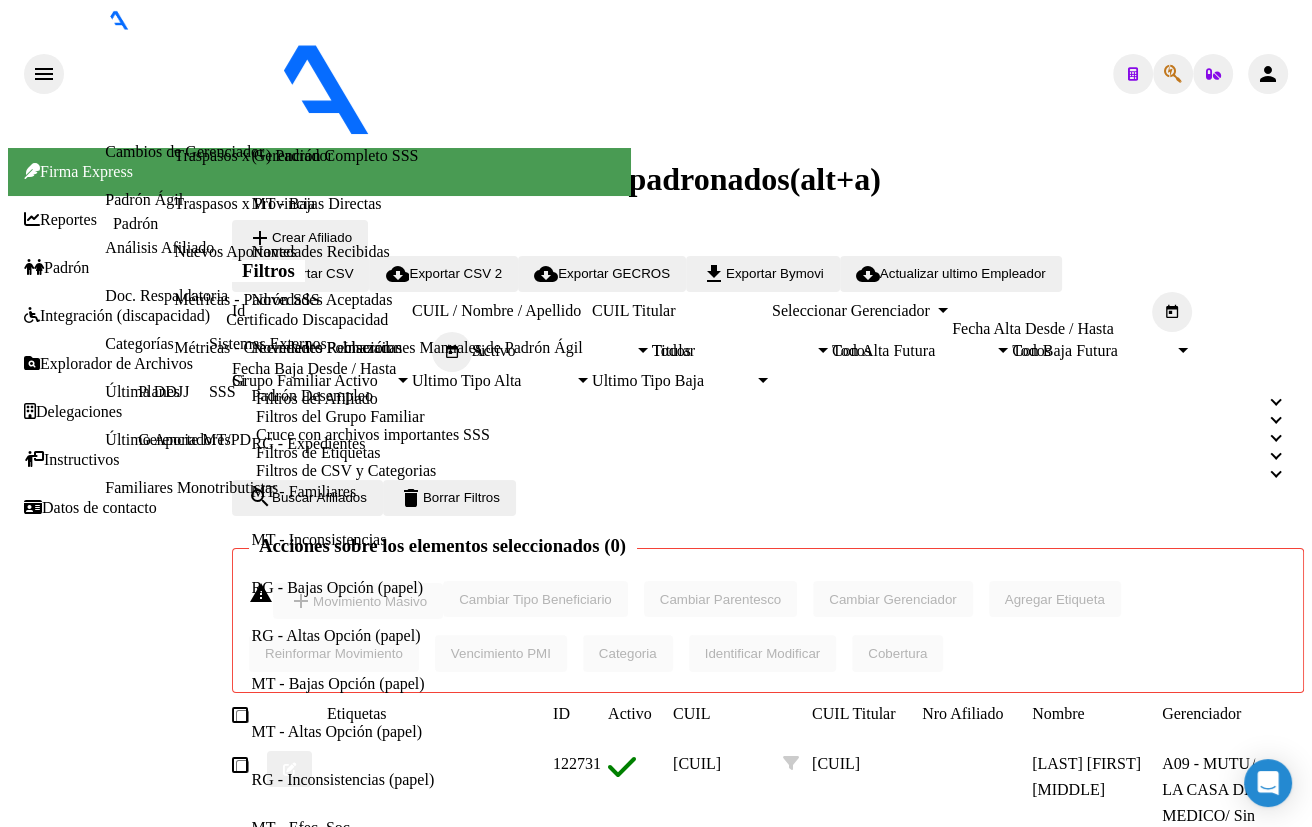 type on "18262516" 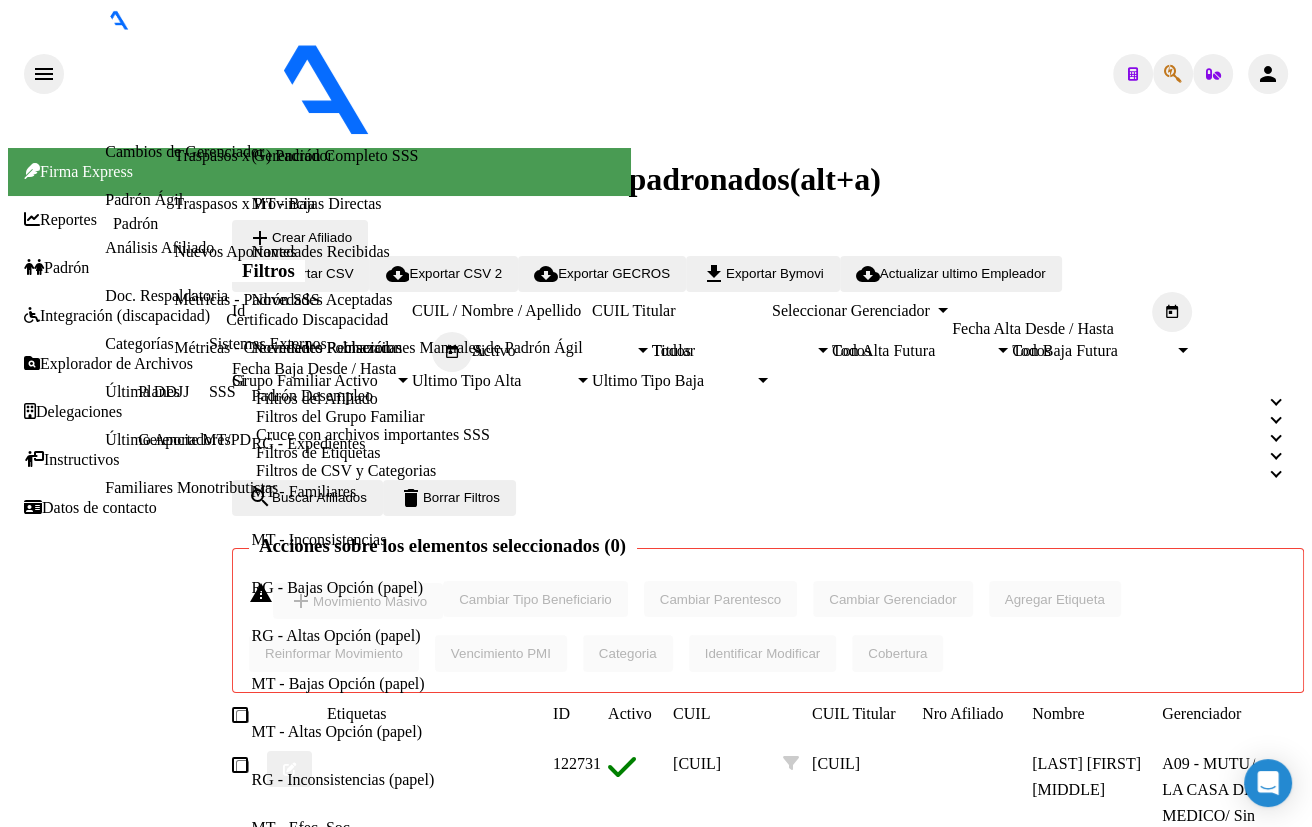 click on "[NUMBER]" 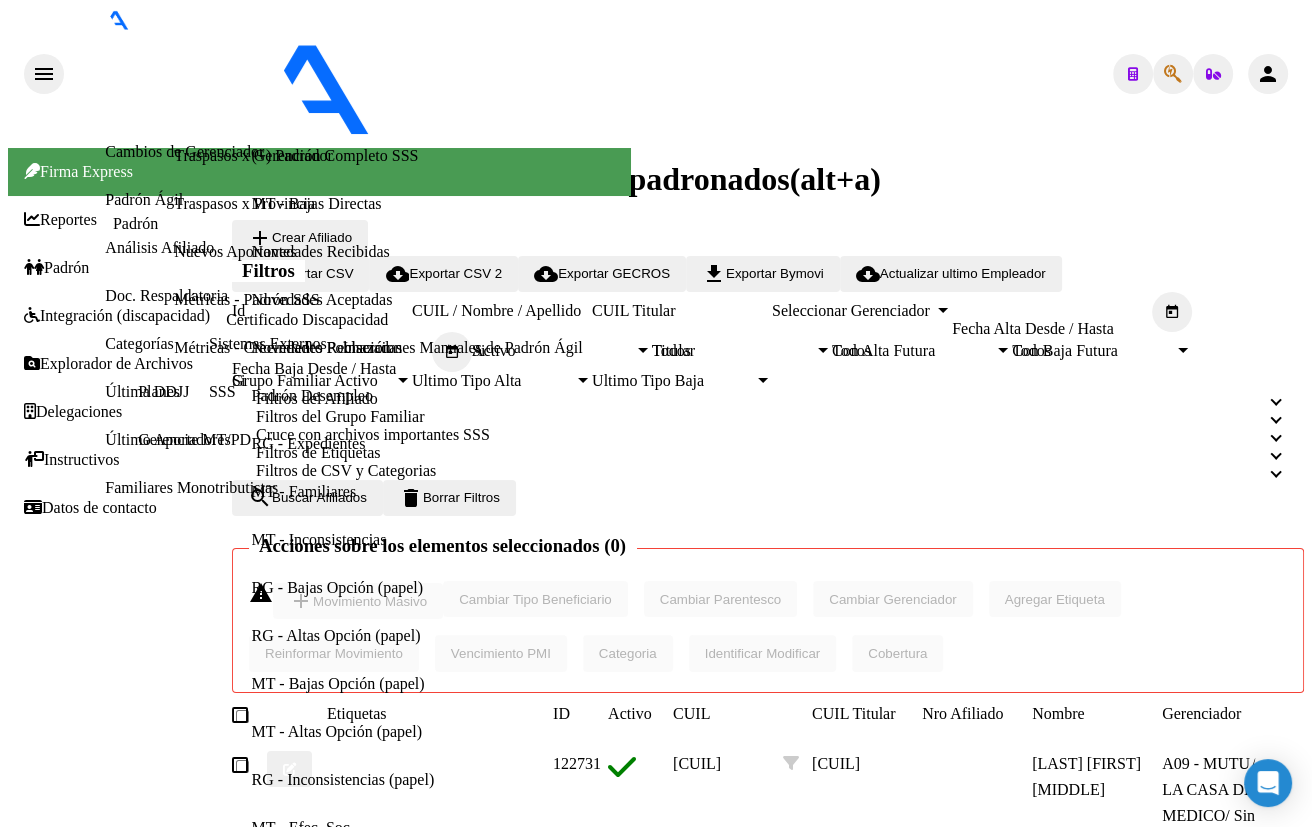 scroll, scrollTop: 1286, scrollLeft: 0, axis: vertical 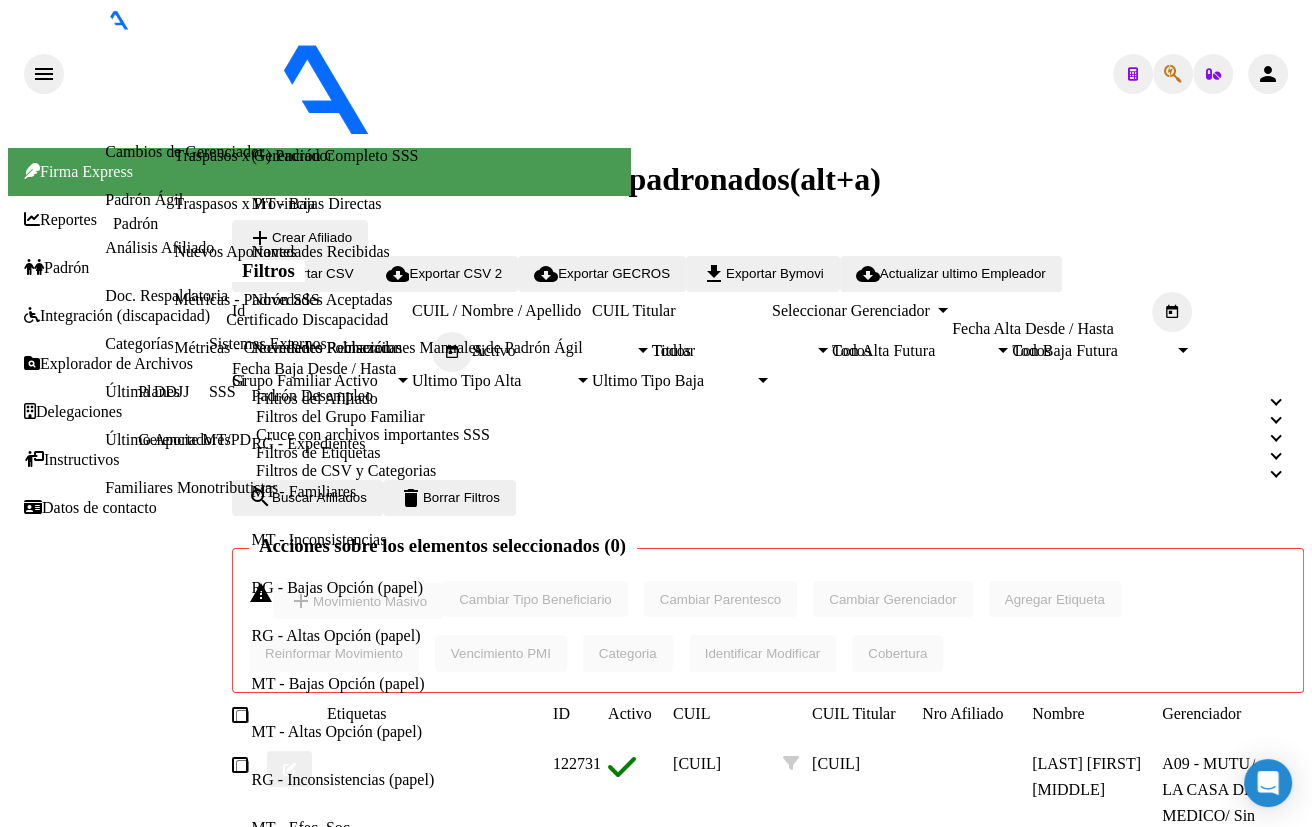 click 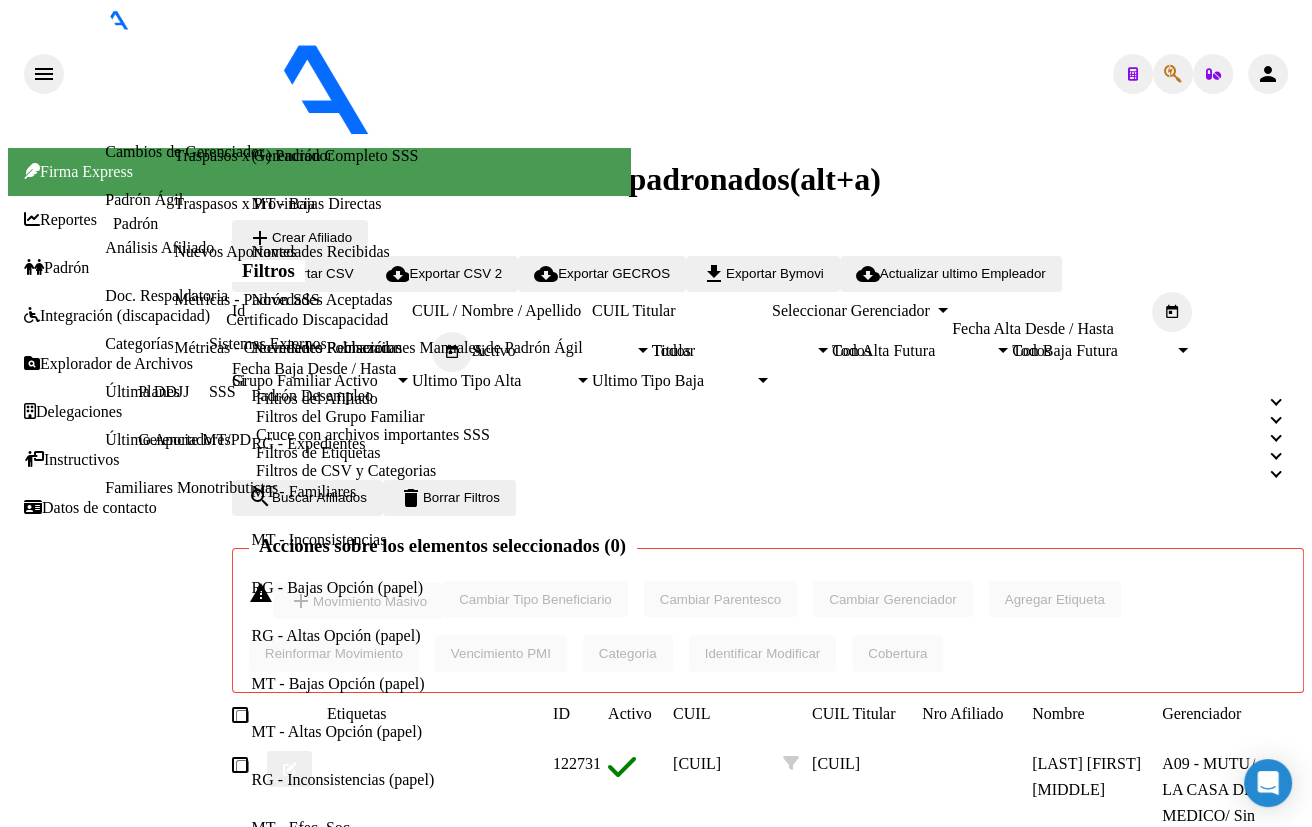 type on "21850219" 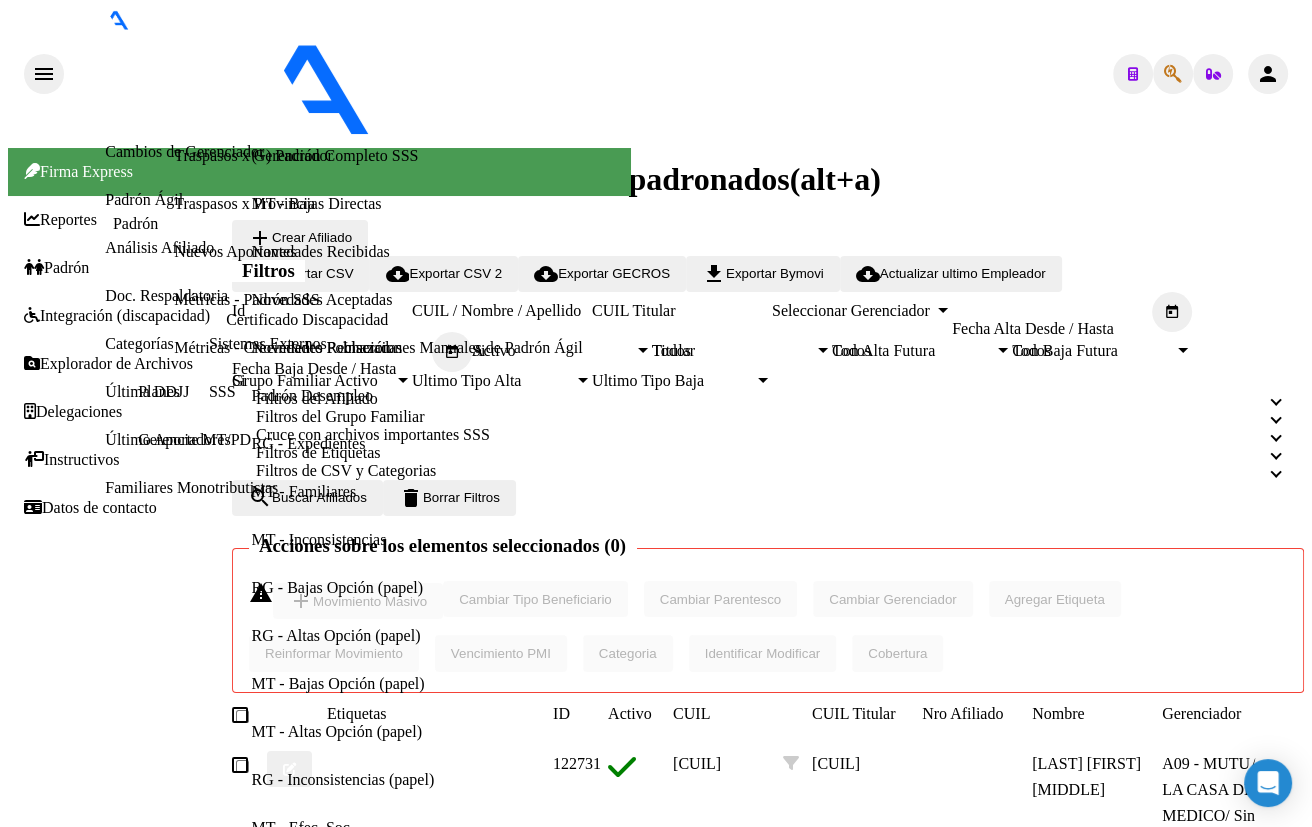 click on "[CUIL]" 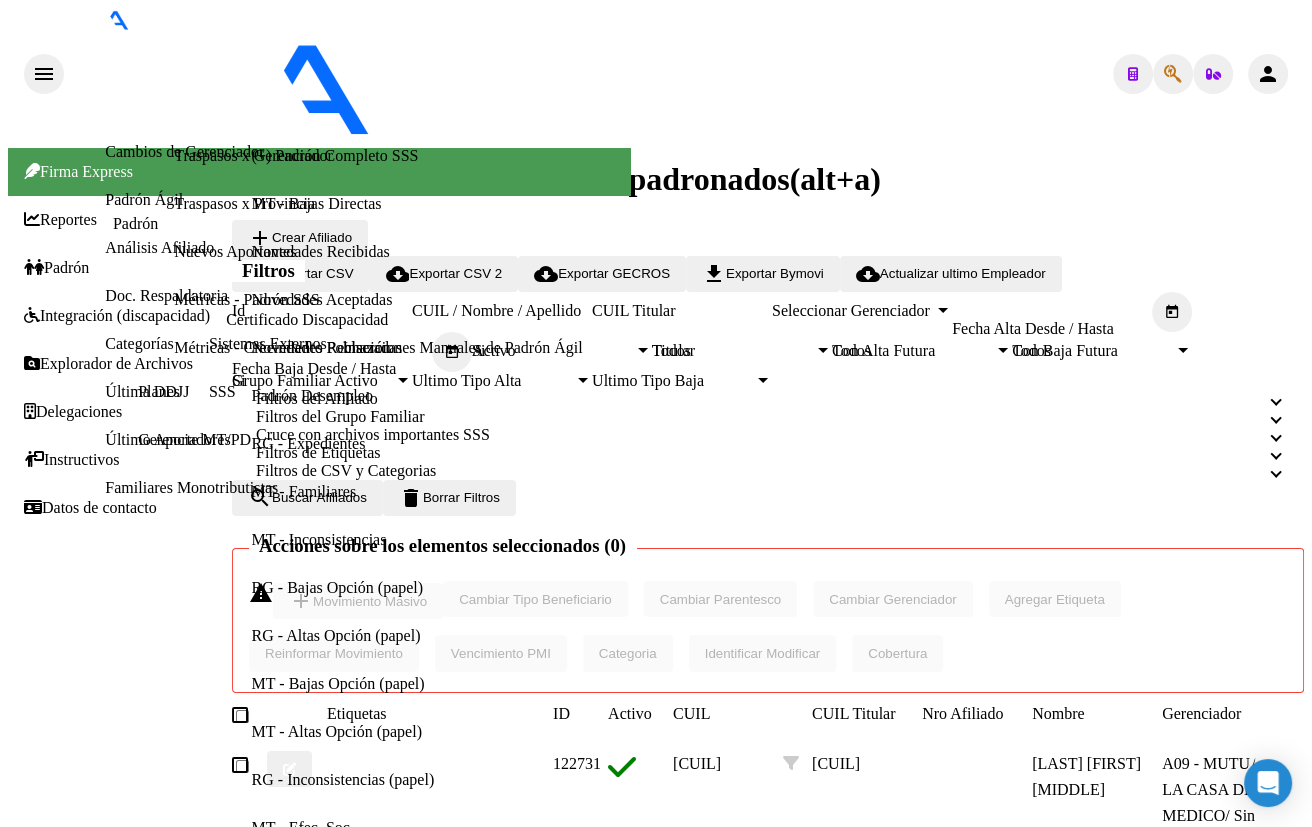 scroll, scrollTop: 636, scrollLeft: 0, axis: vertical 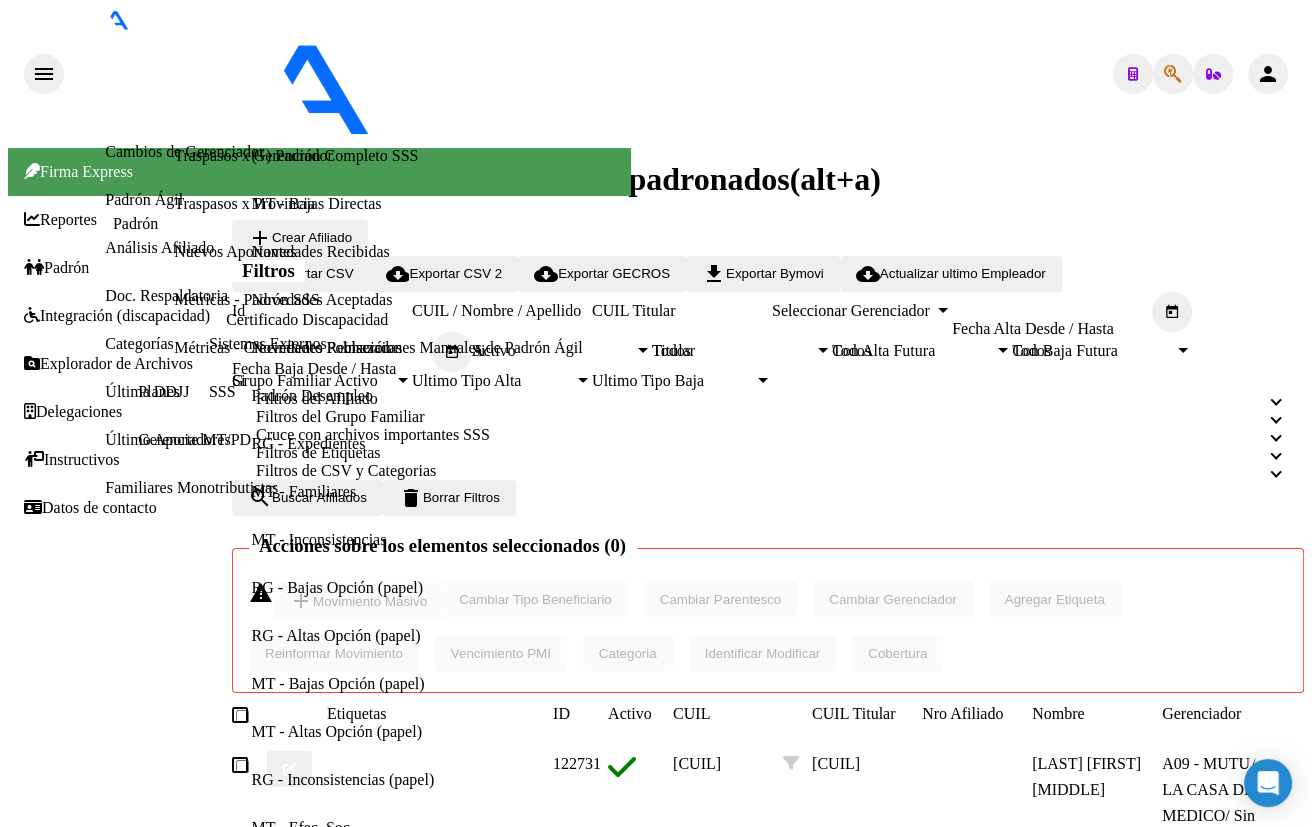 click 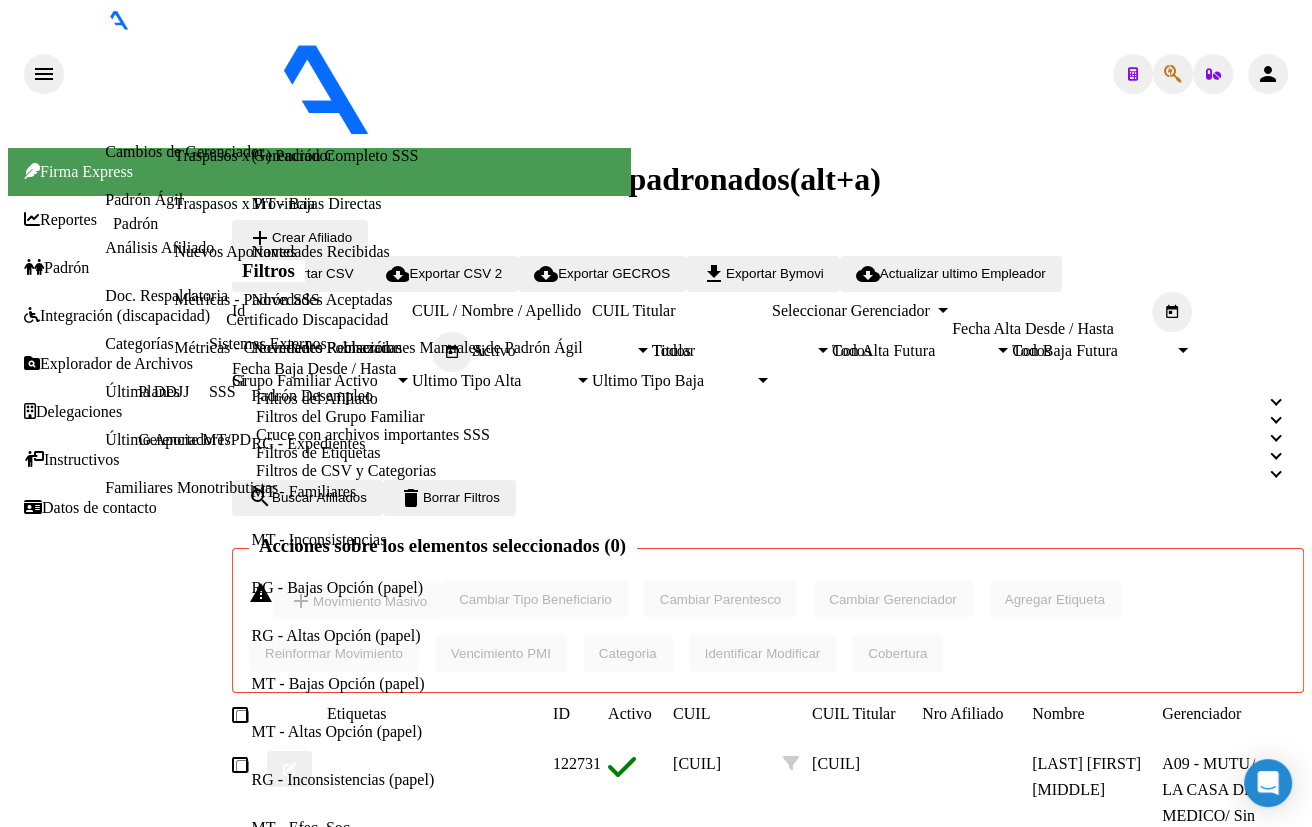 type on "[NUMBER]" 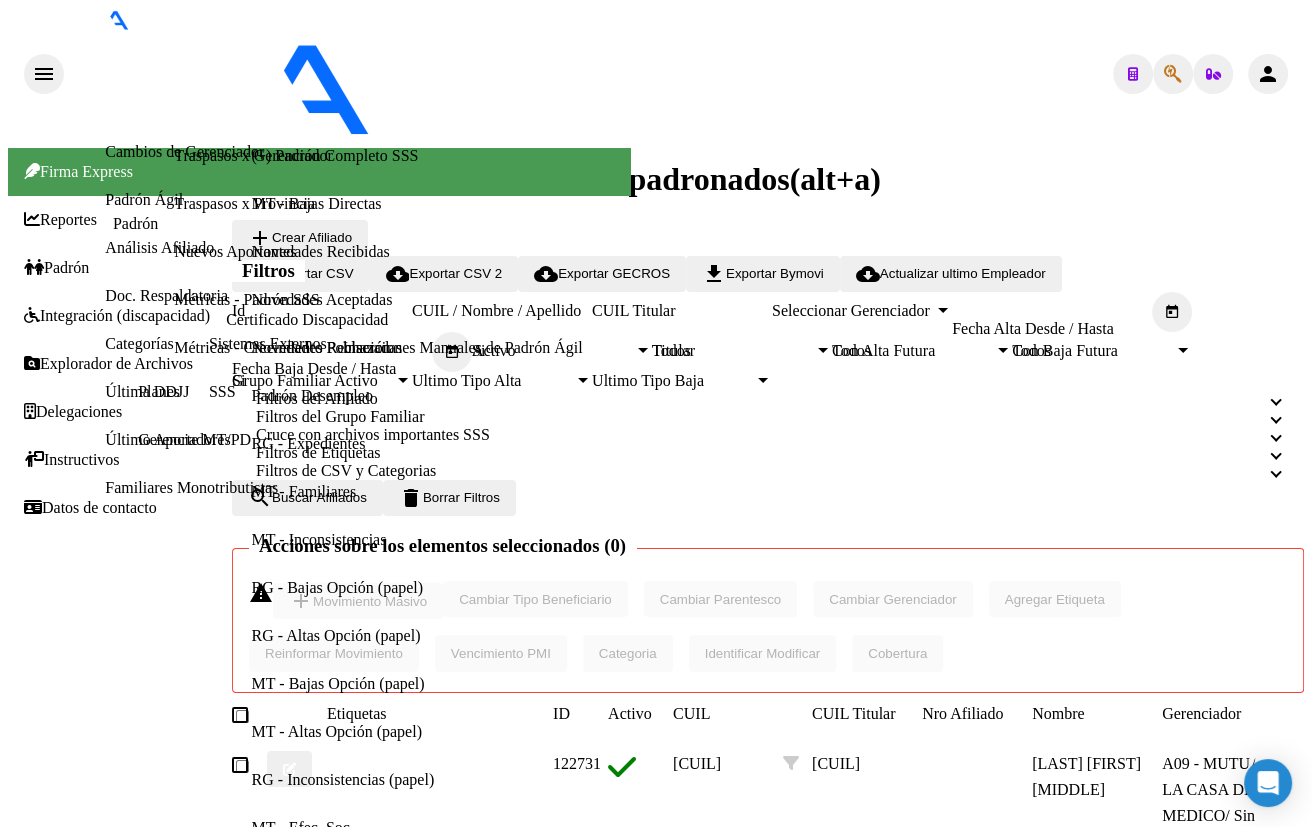click on "[CUIL]" 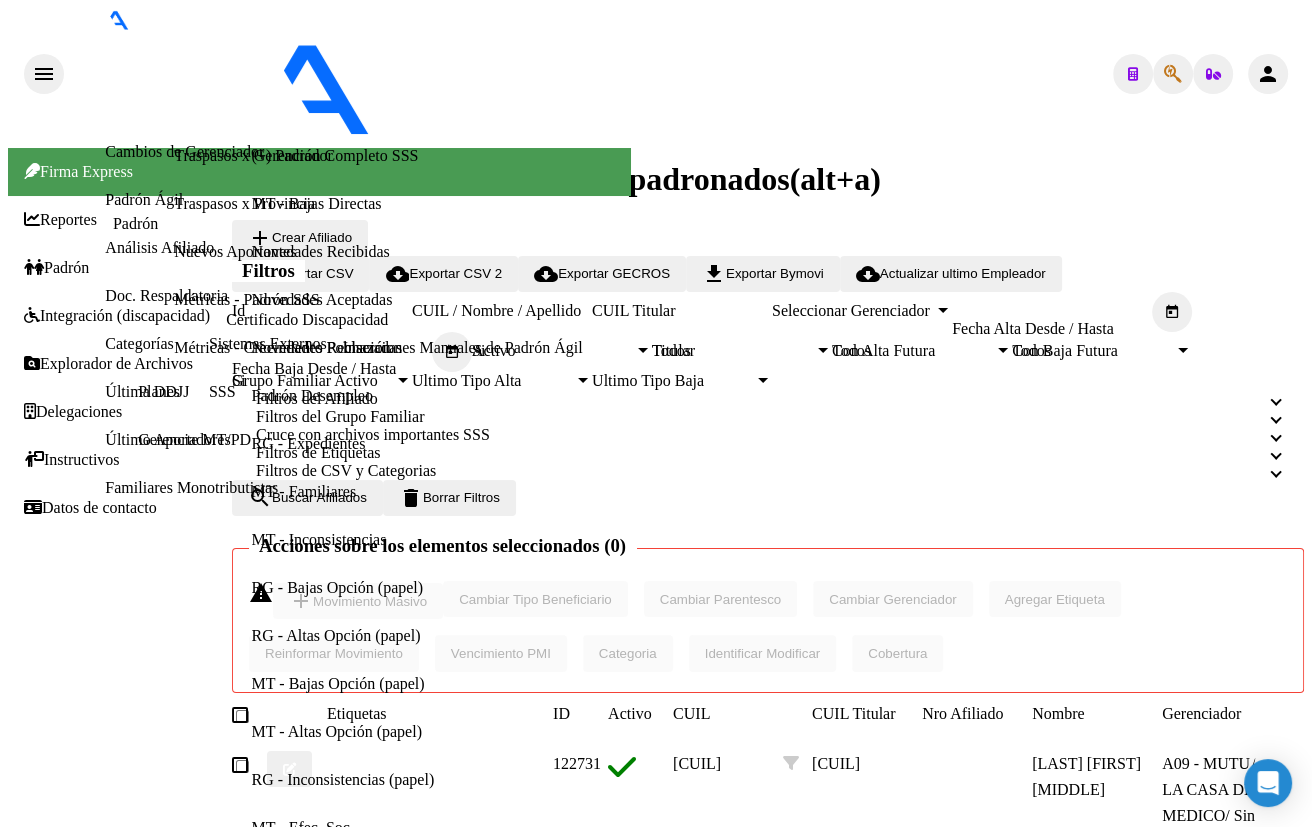 scroll, scrollTop: 90, scrollLeft: 0, axis: vertical 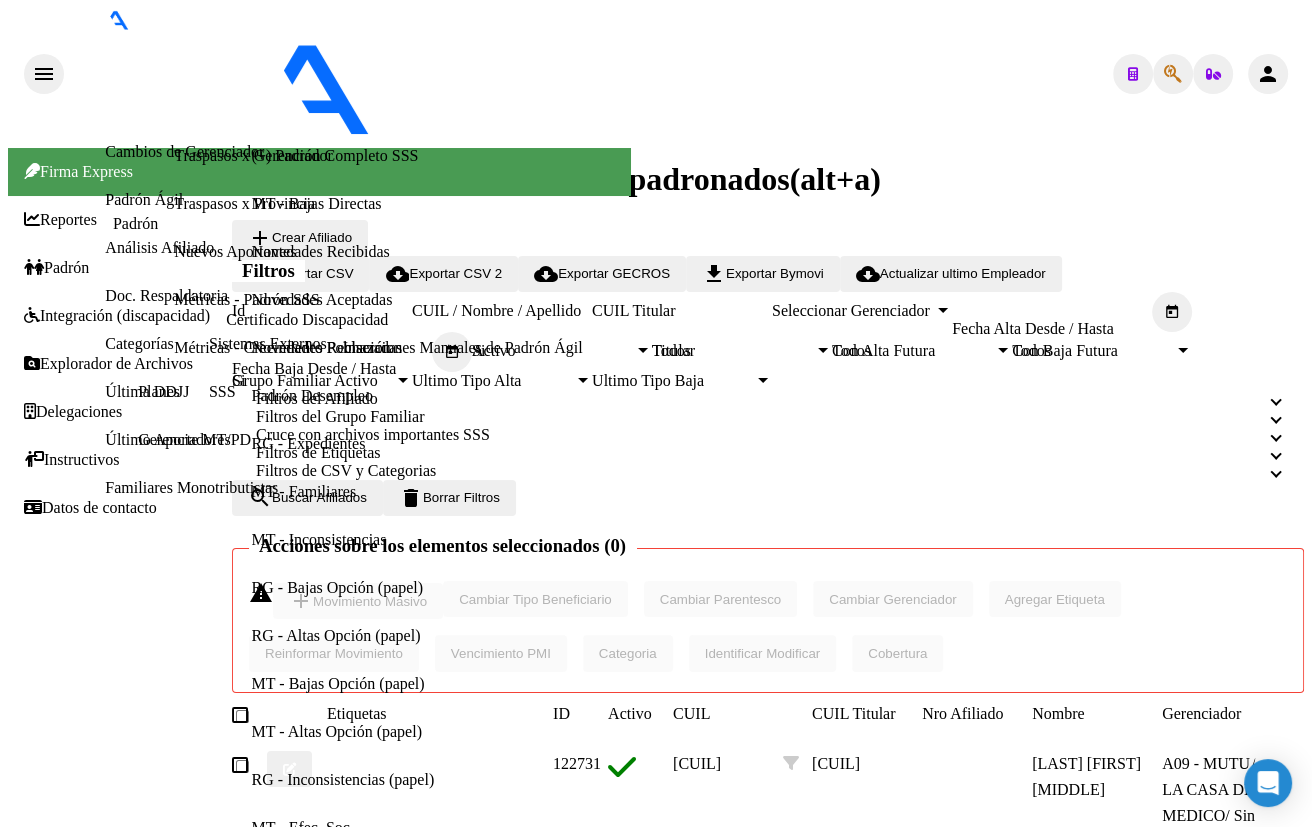 click 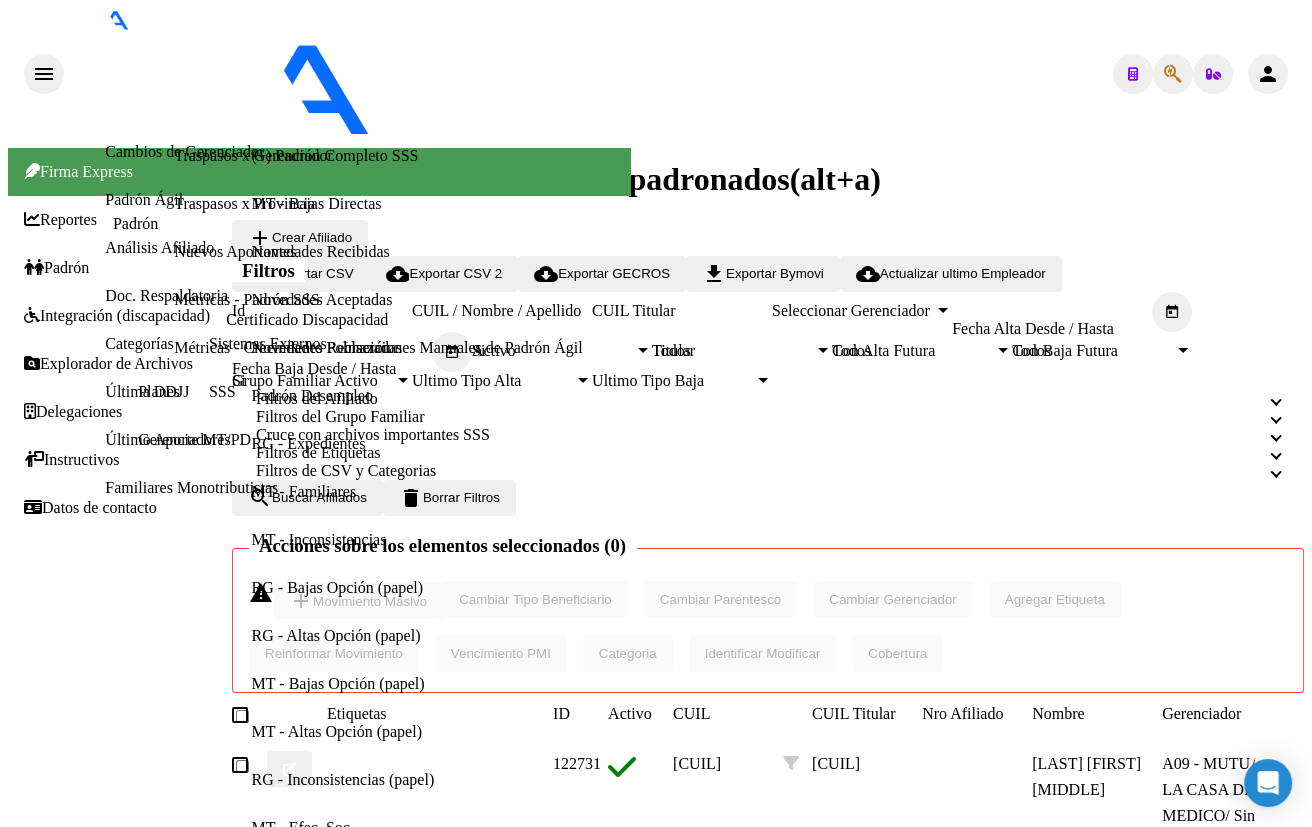 click on "AFILIADO - Documentación Adjunta / Respaldatoria" at bounding box center [533, 10562] 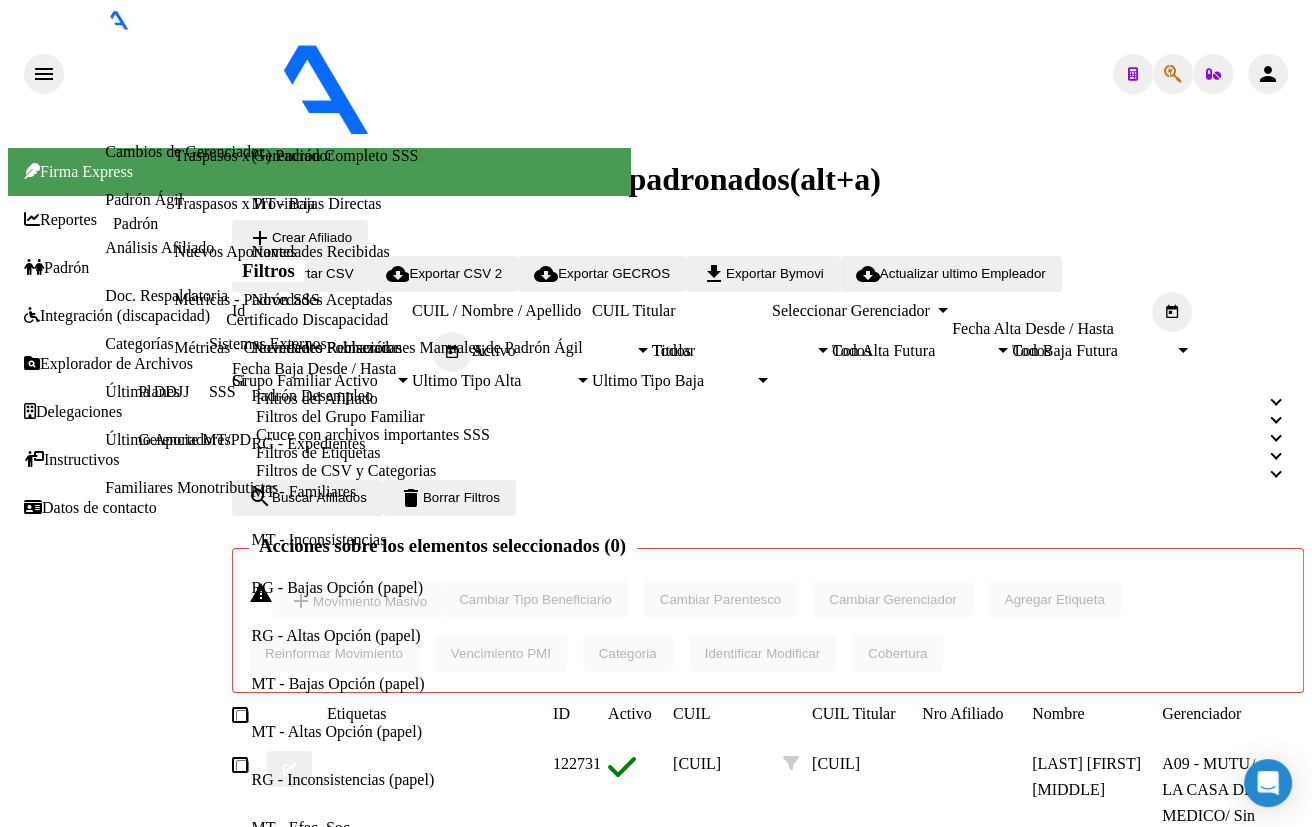 click 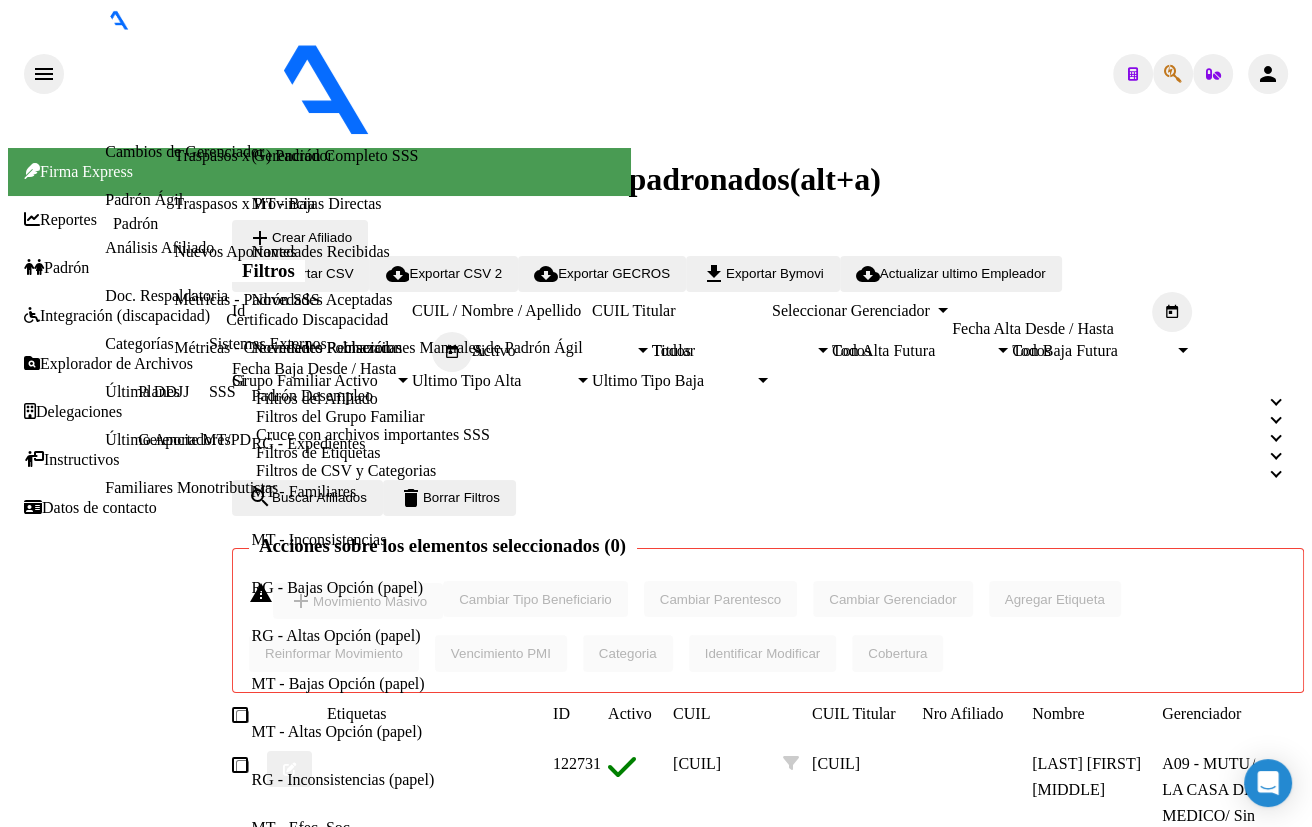 type on "[NUMBER]" 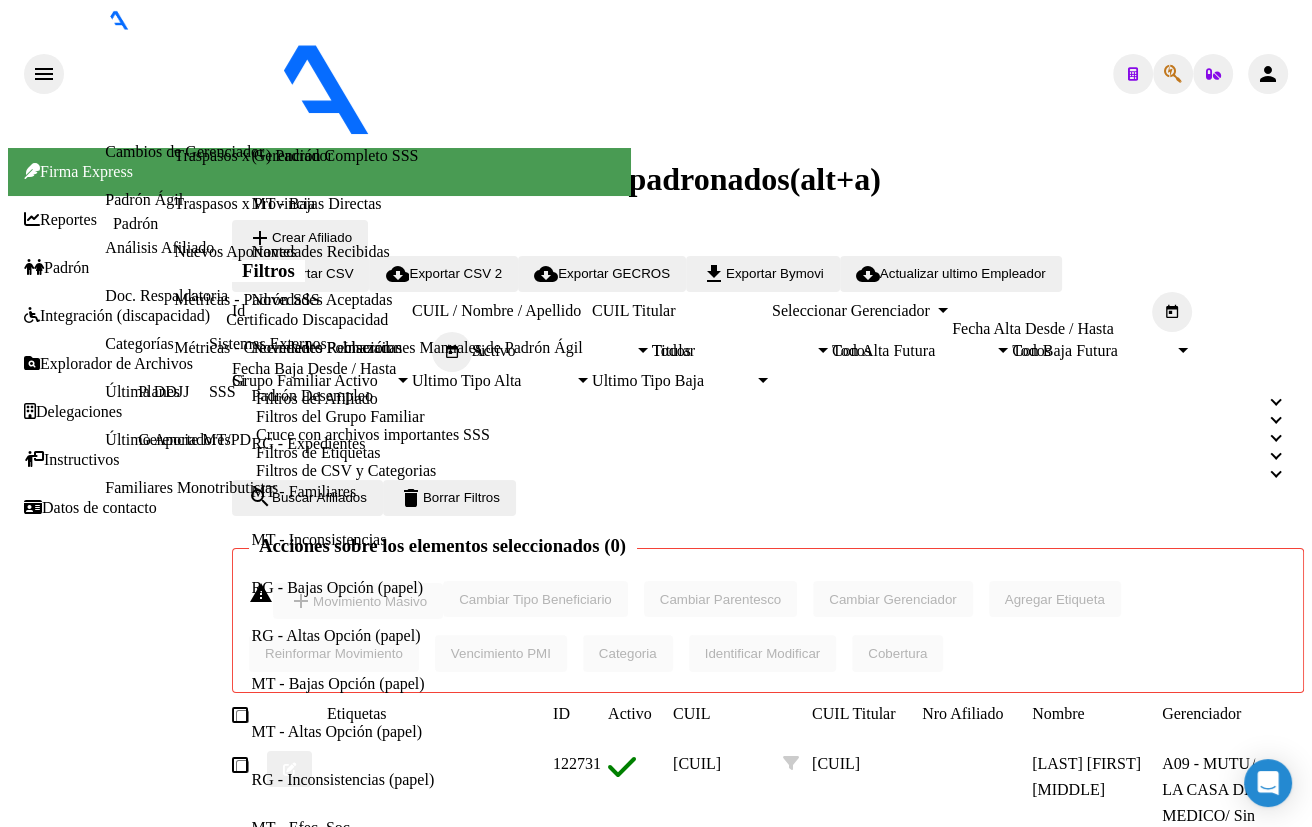 click 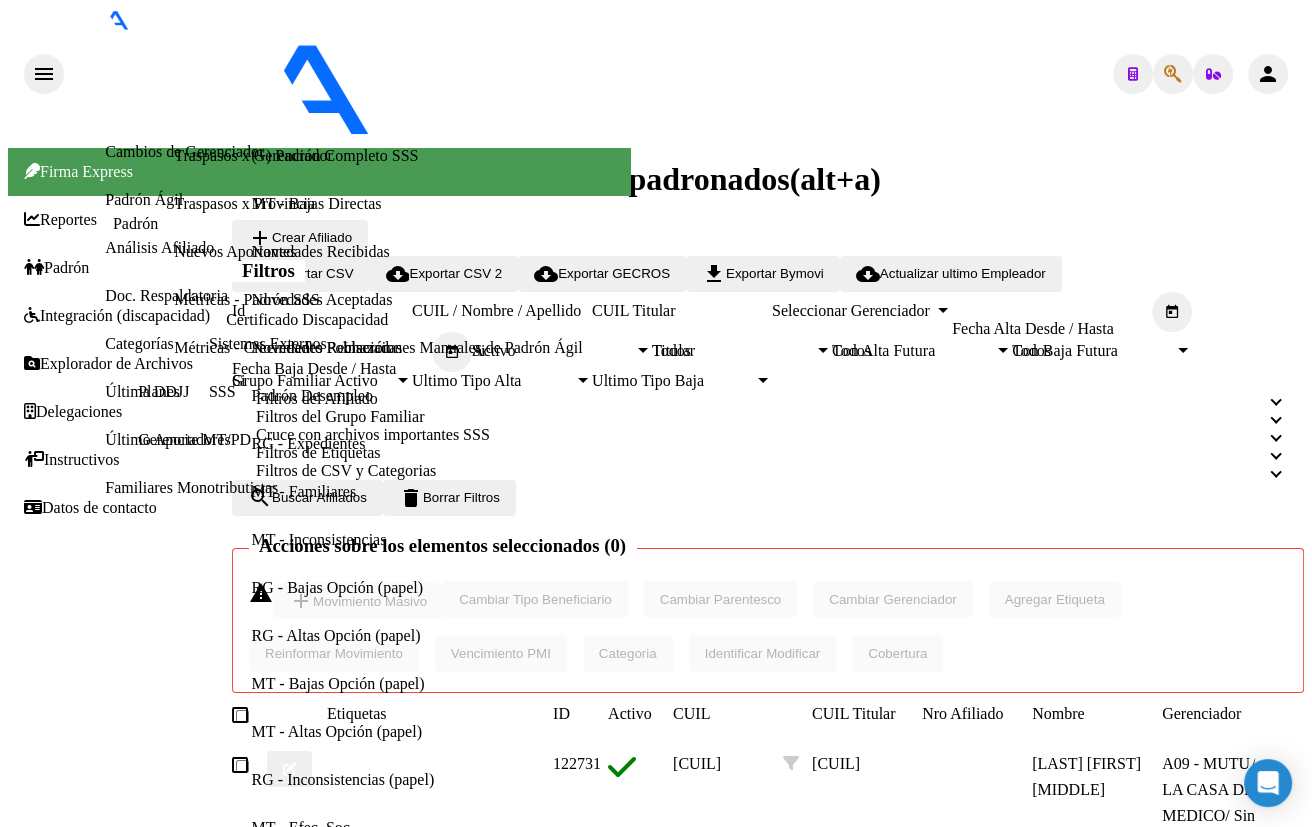 type on "18263605" 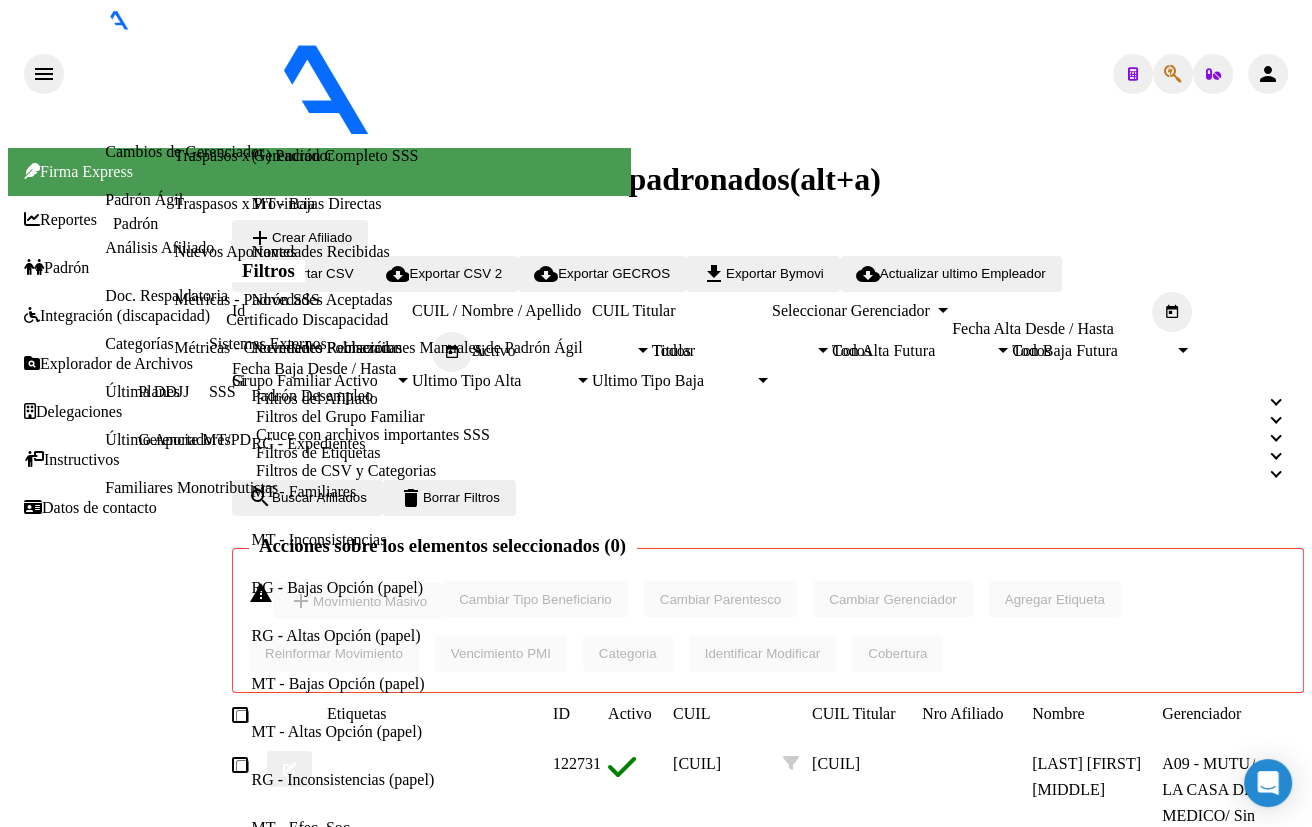 click on "20182636054" 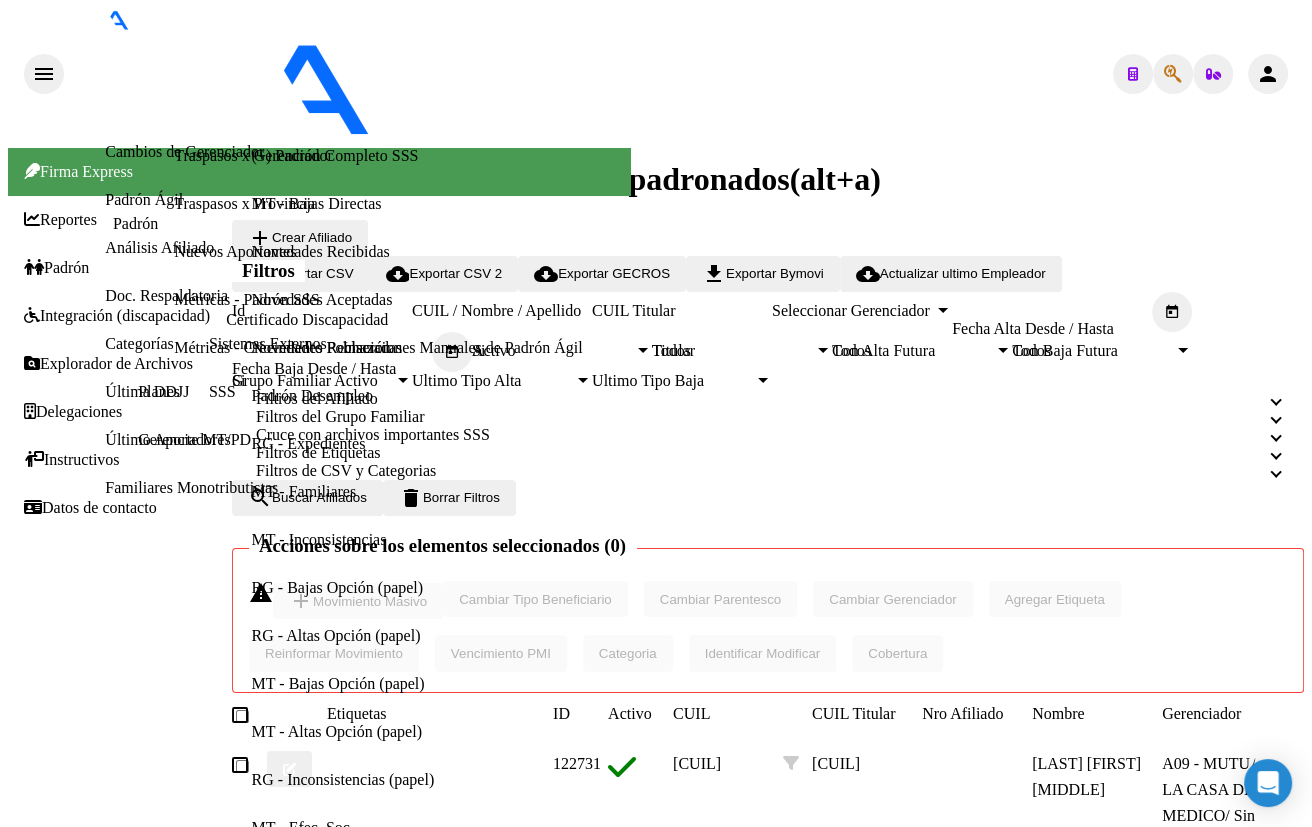 scroll, scrollTop: 1202, scrollLeft: 0, axis: vertical 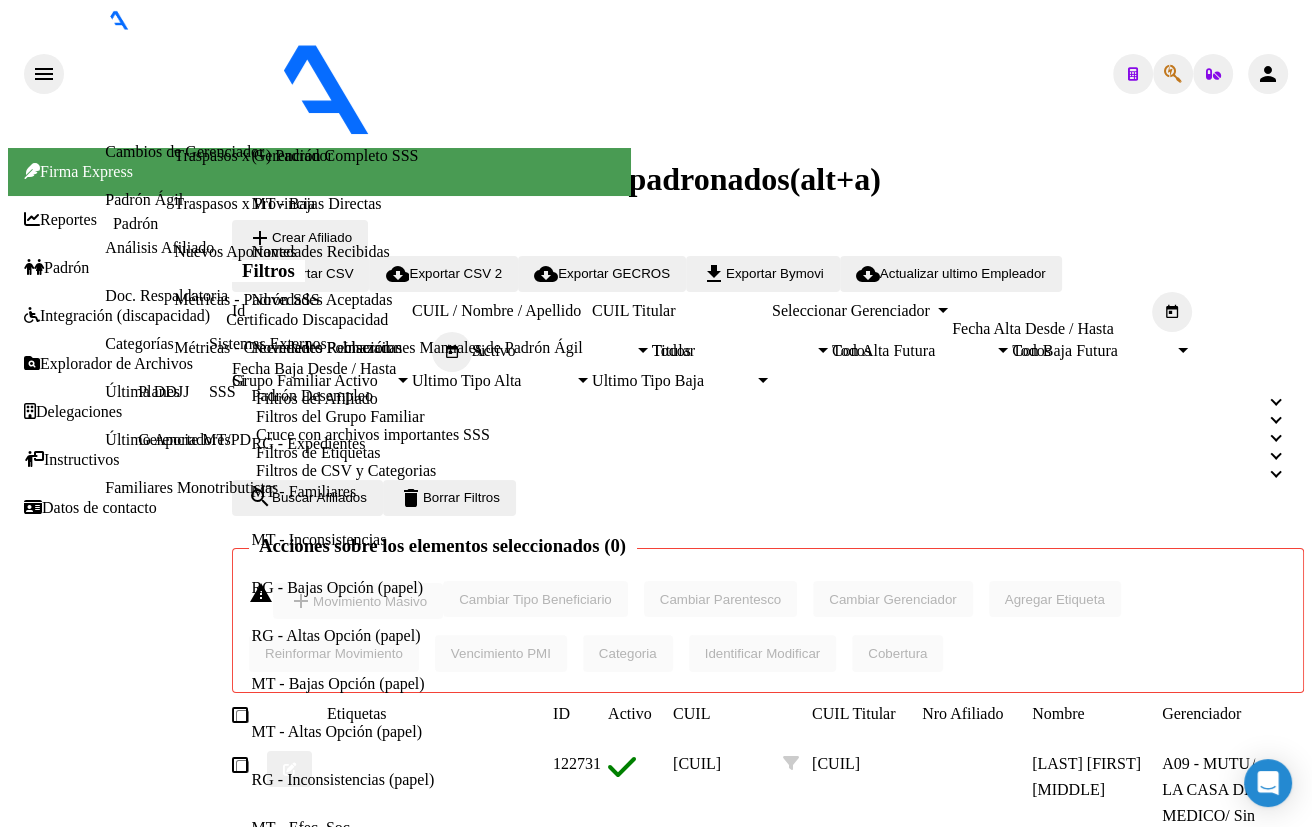 click 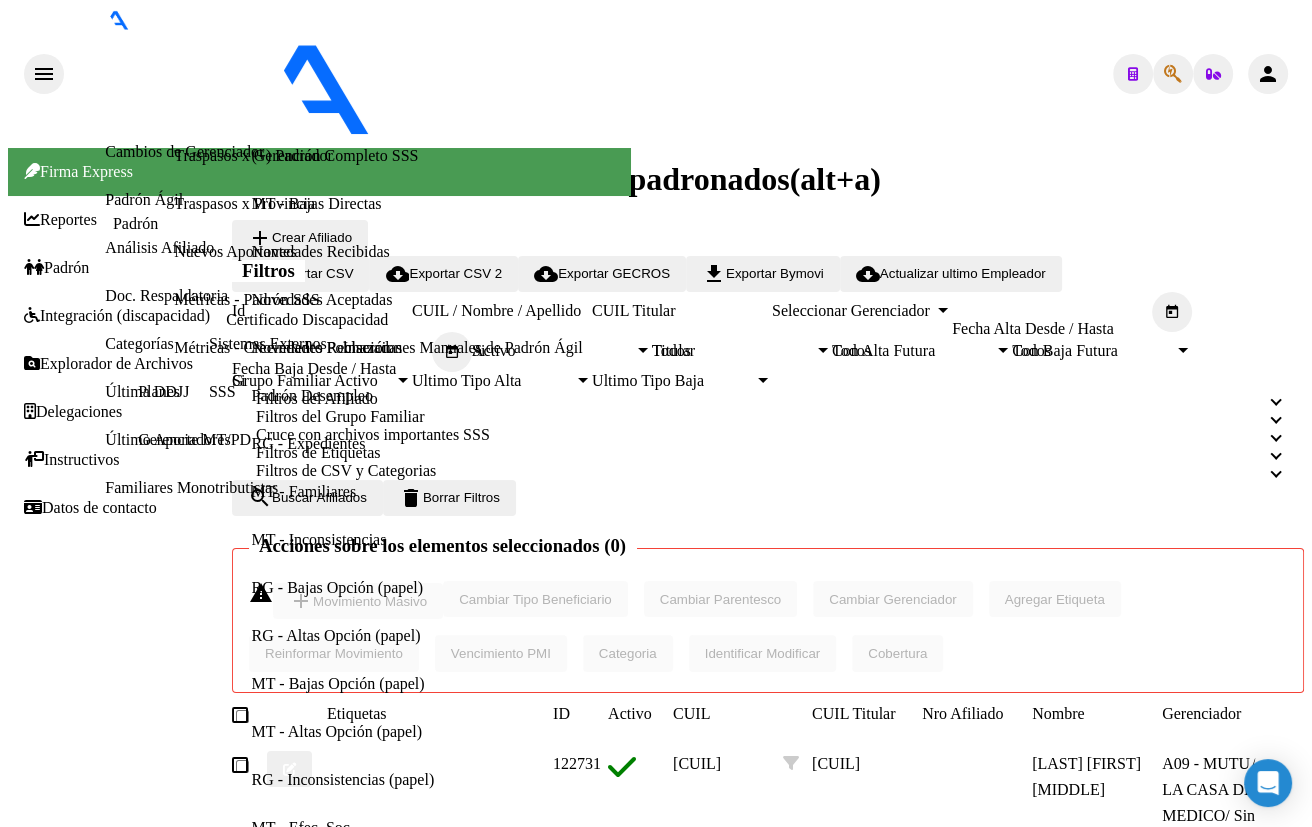 type on "[NUMBER]" 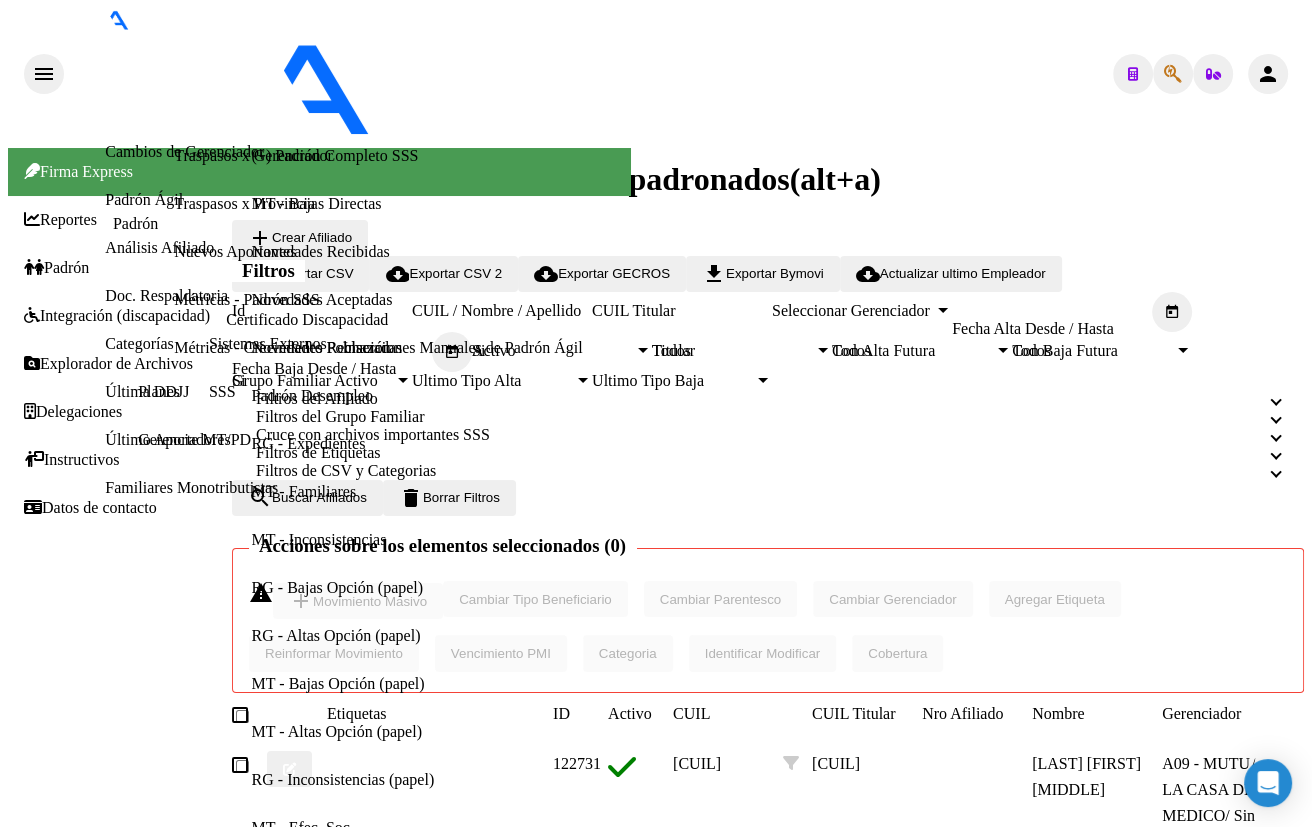 click on "[NUMBER]" 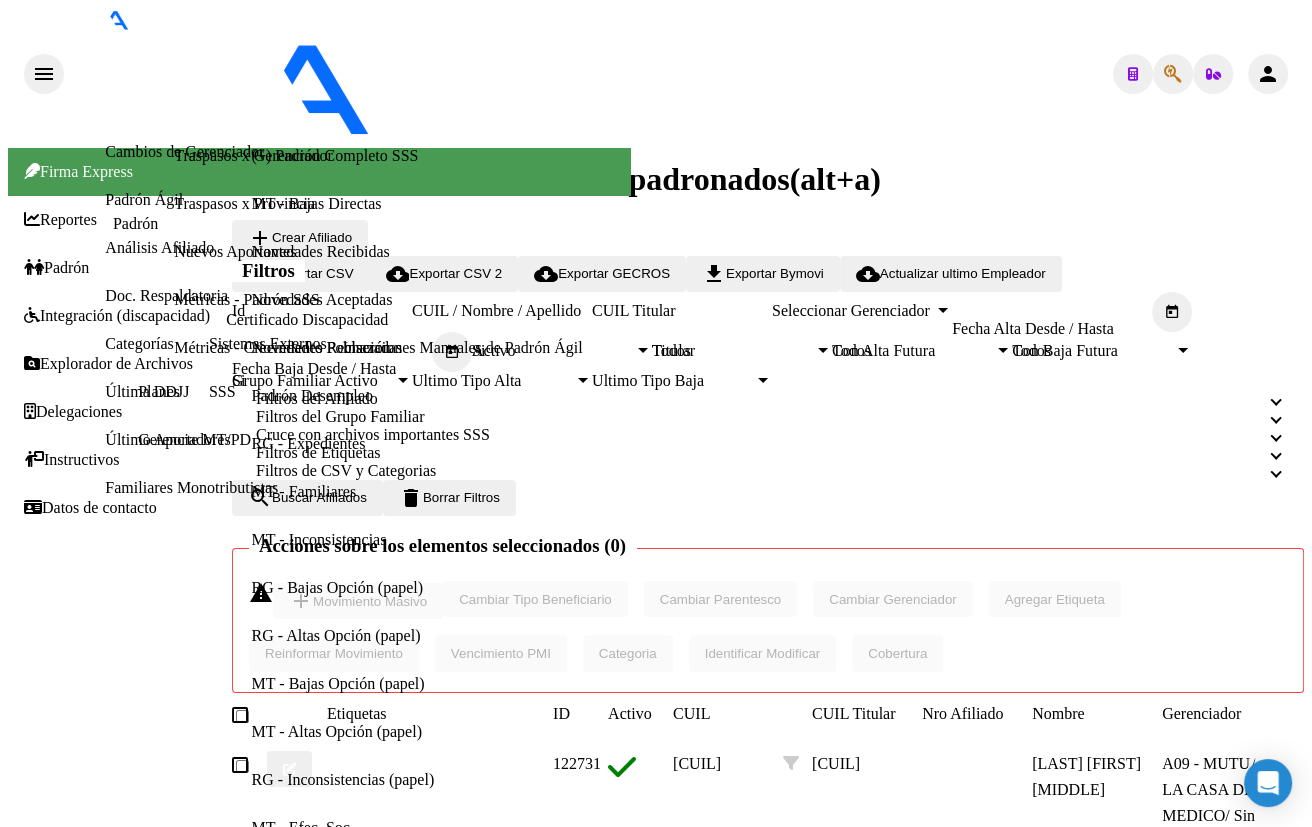 scroll, scrollTop: 1261, scrollLeft: 0, axis: vertical 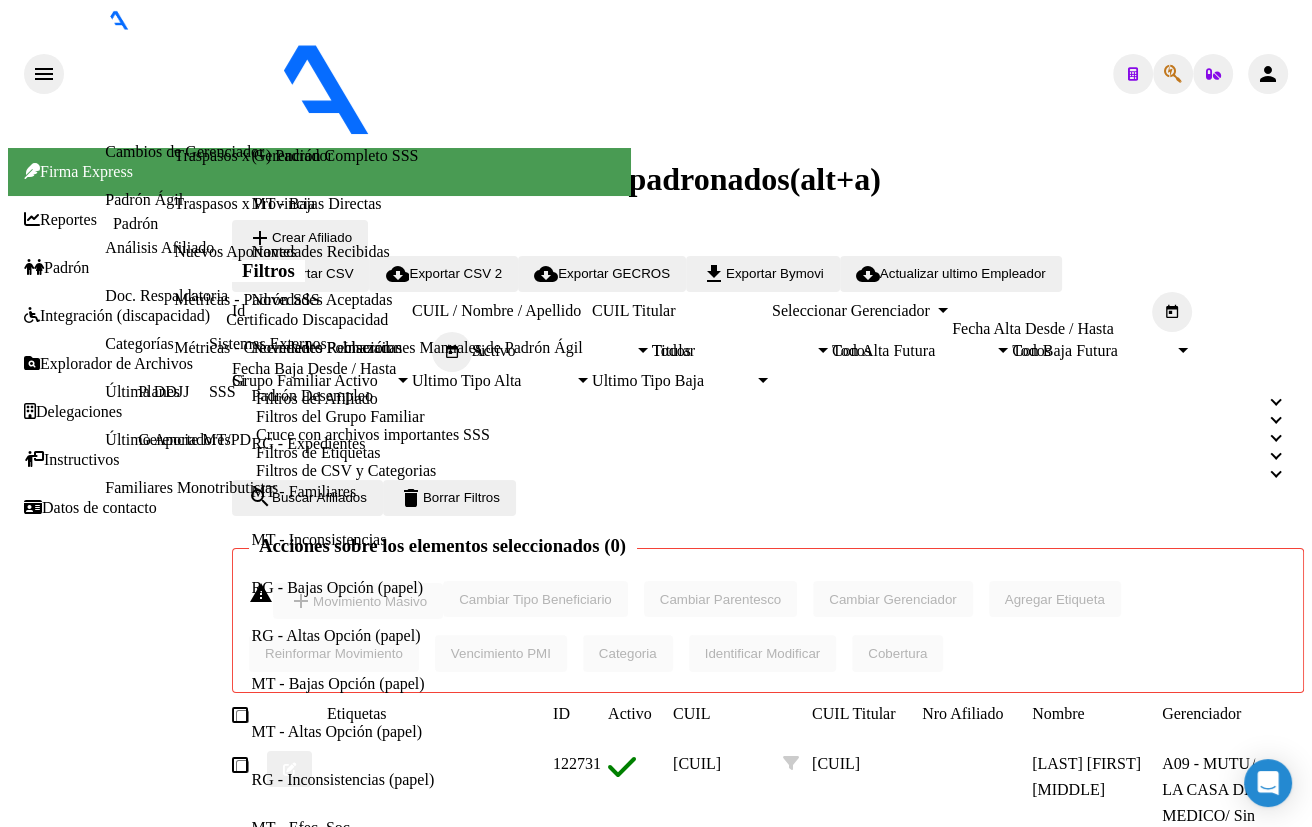 click 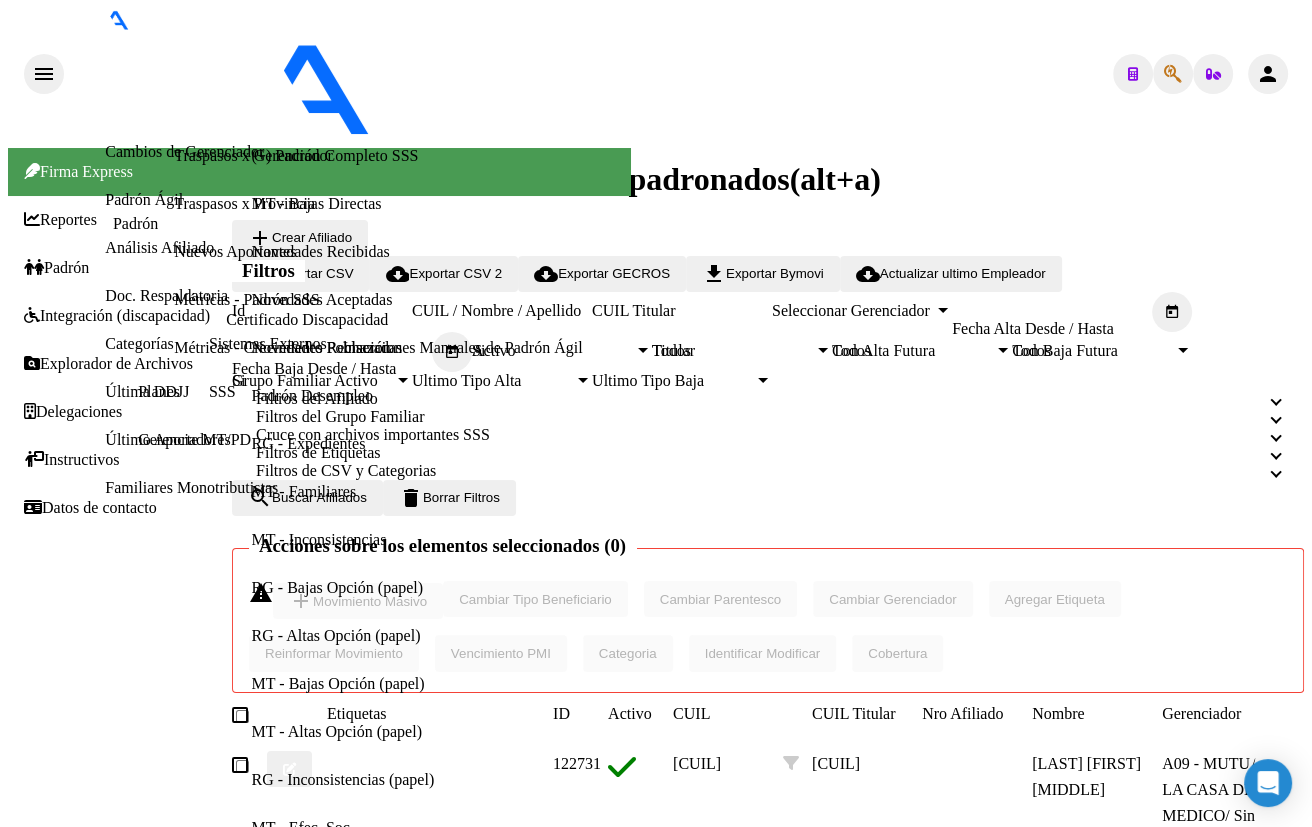 type on "18264963" 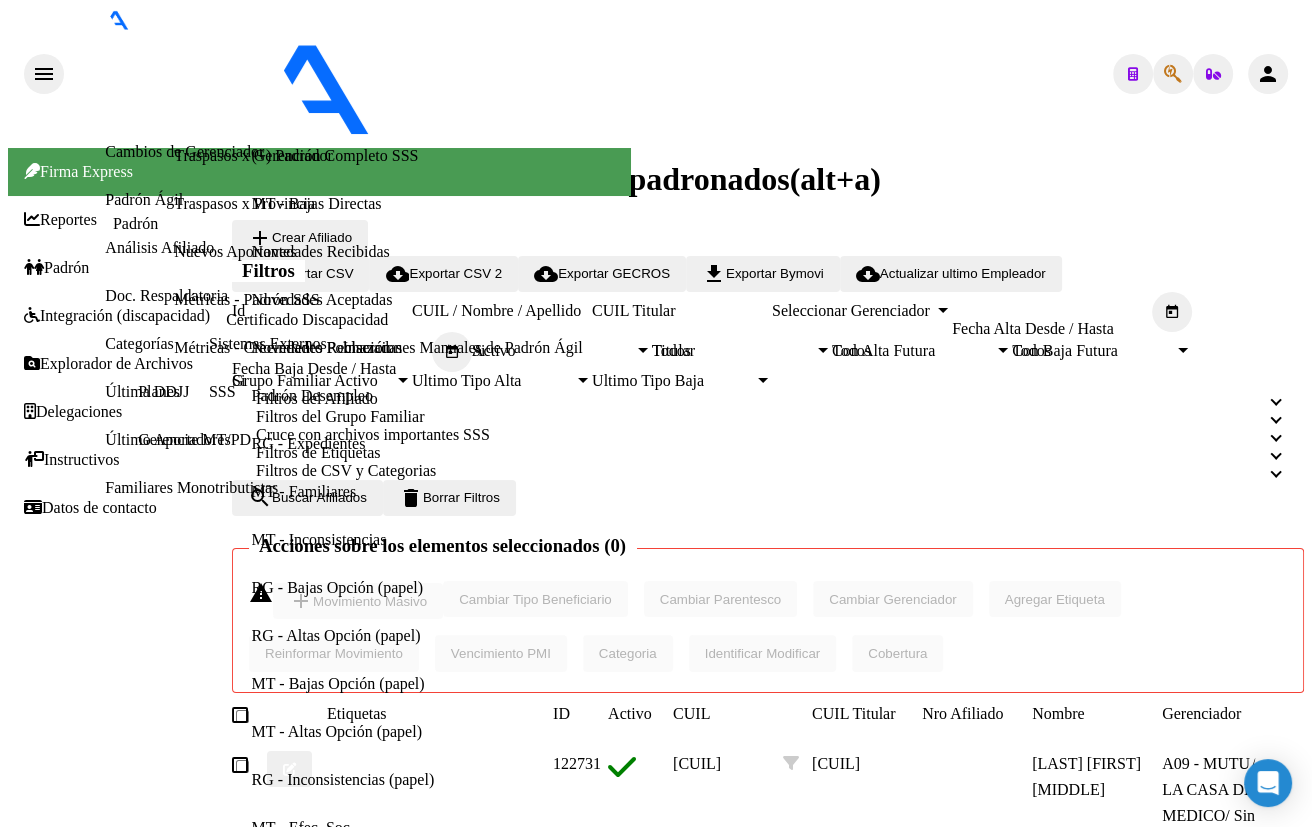 click on "[NUMBER]" 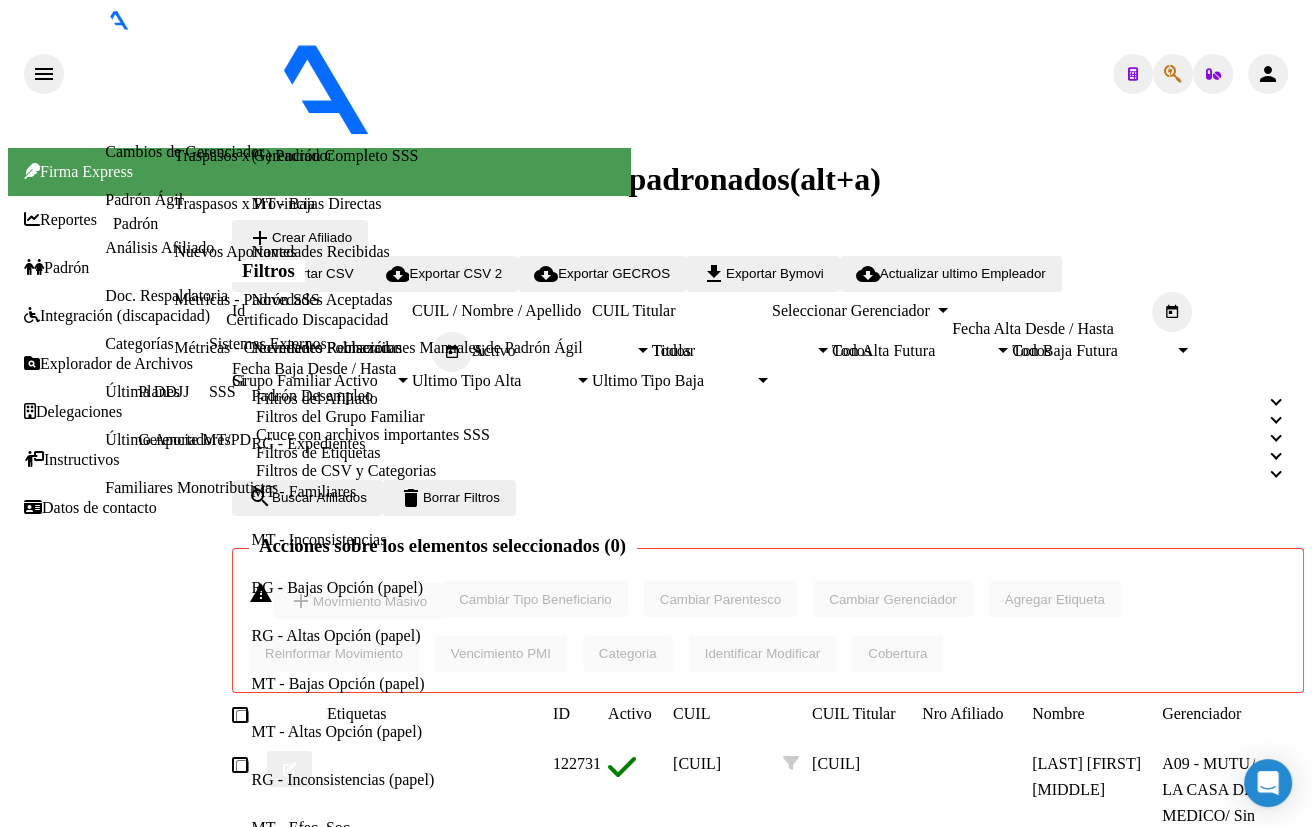scroll, scrollTop: 1369, scrollLeft: 0, axis: vertical 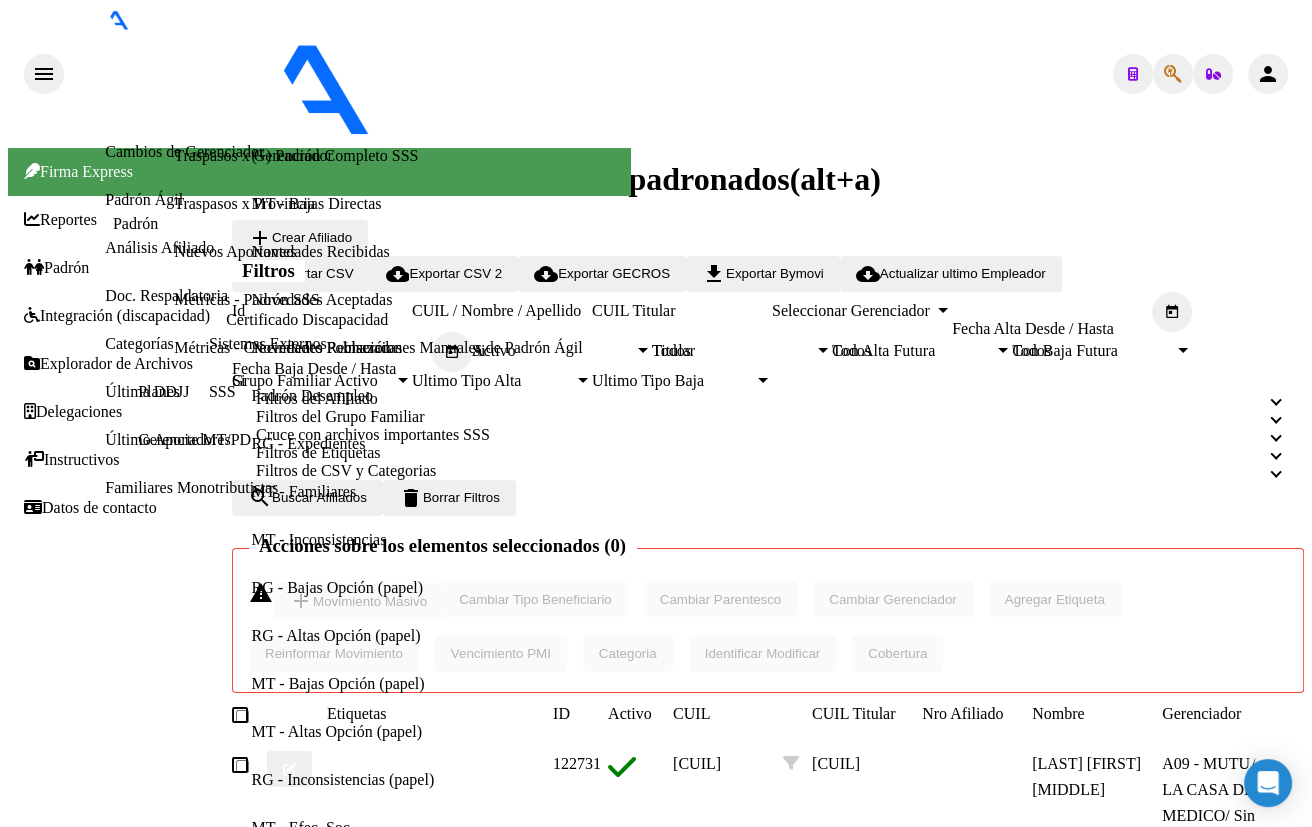 click 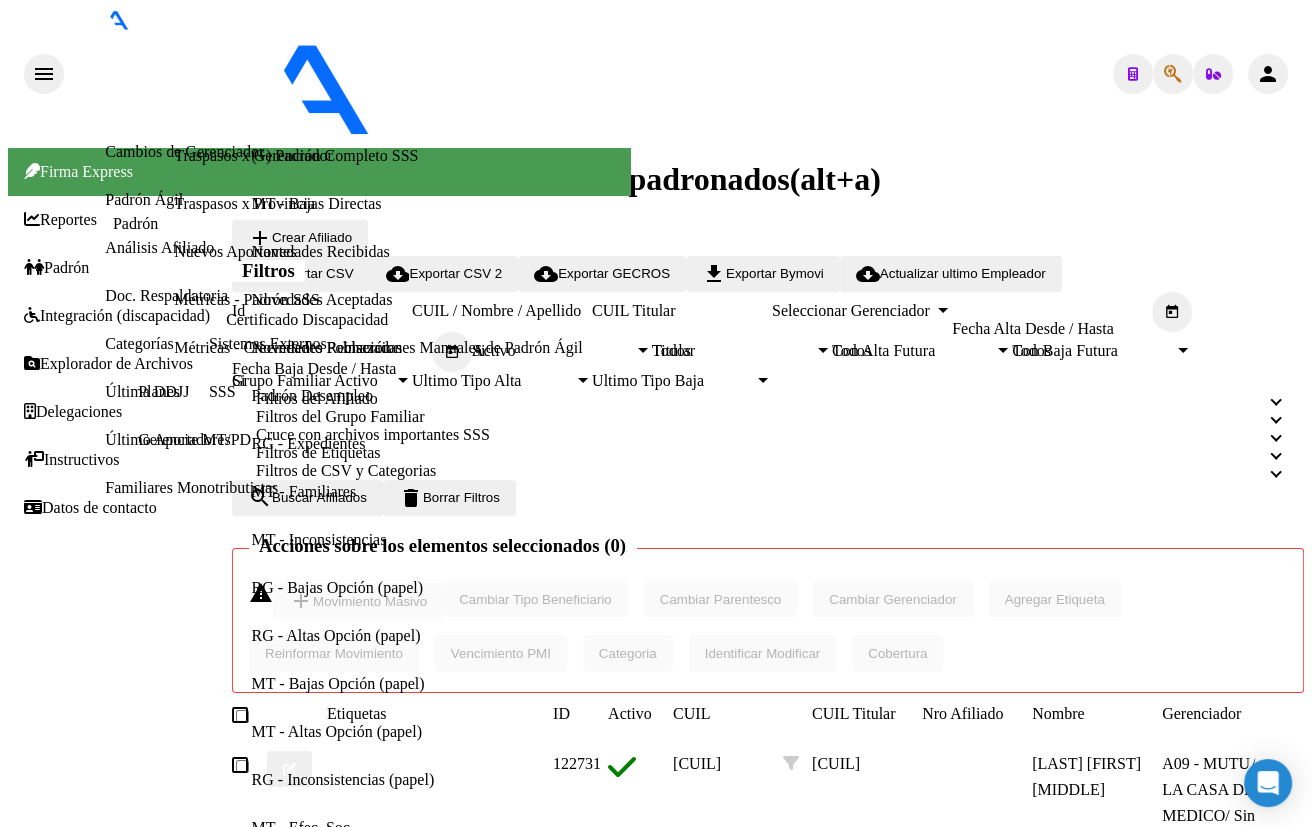 type on "[NUMBER]" 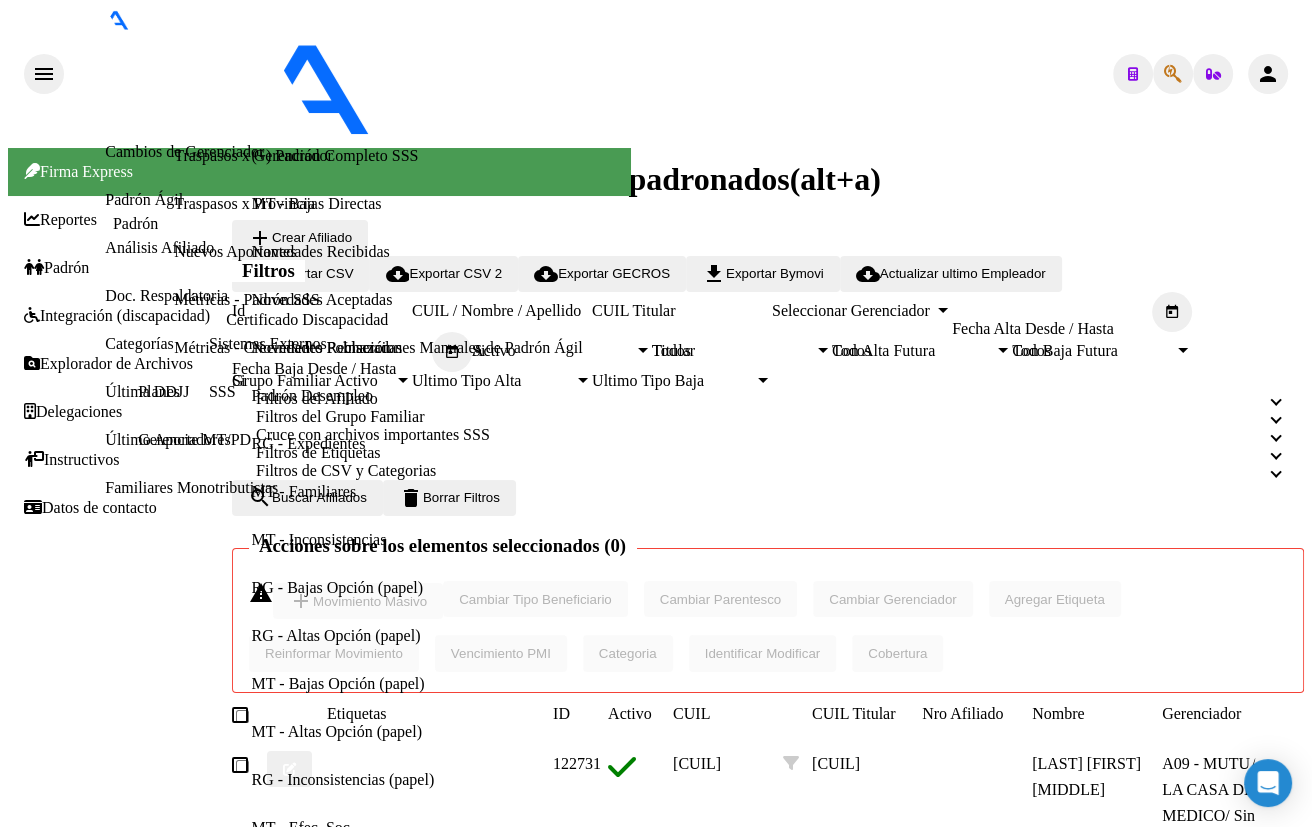 click on "[CUIL]" 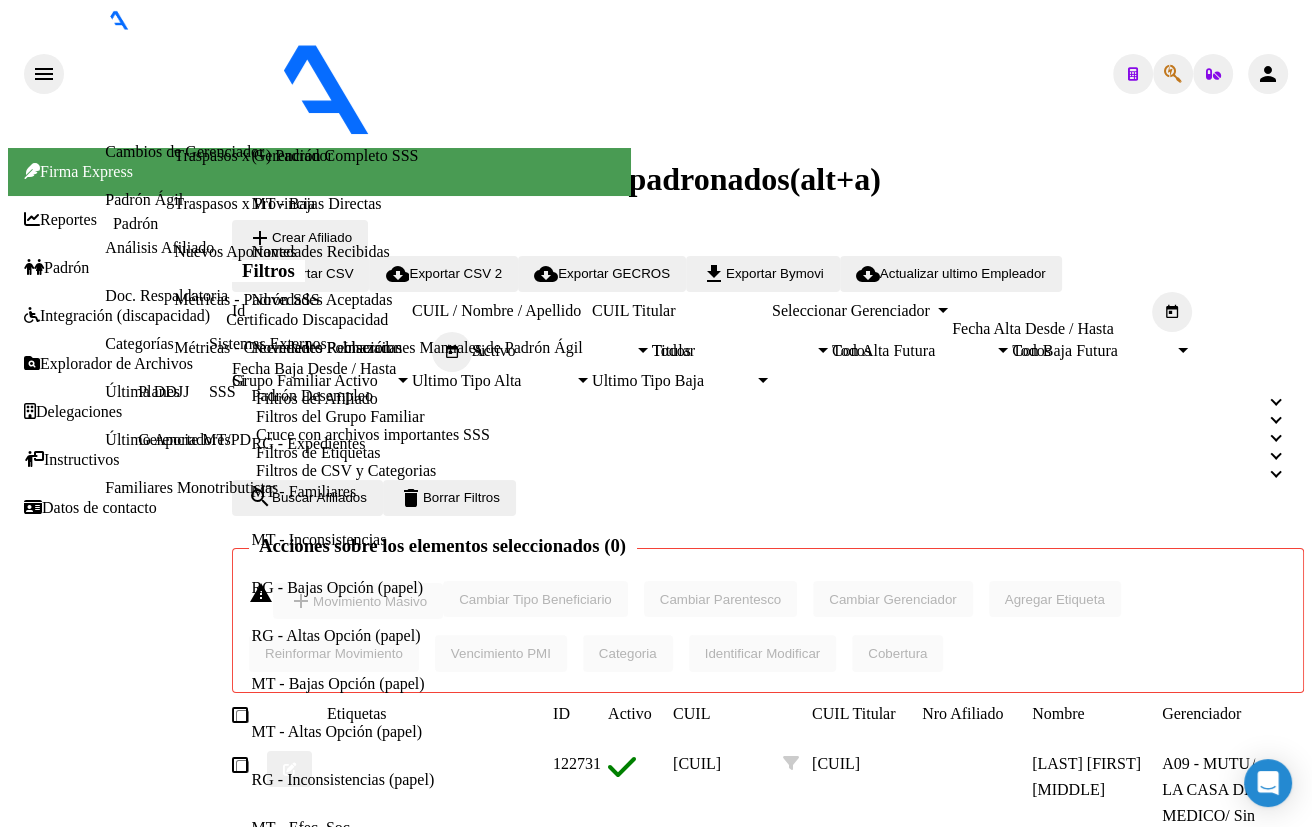 scroll, scrollTop: 1020, scrollLeft: 0, axis: vertical 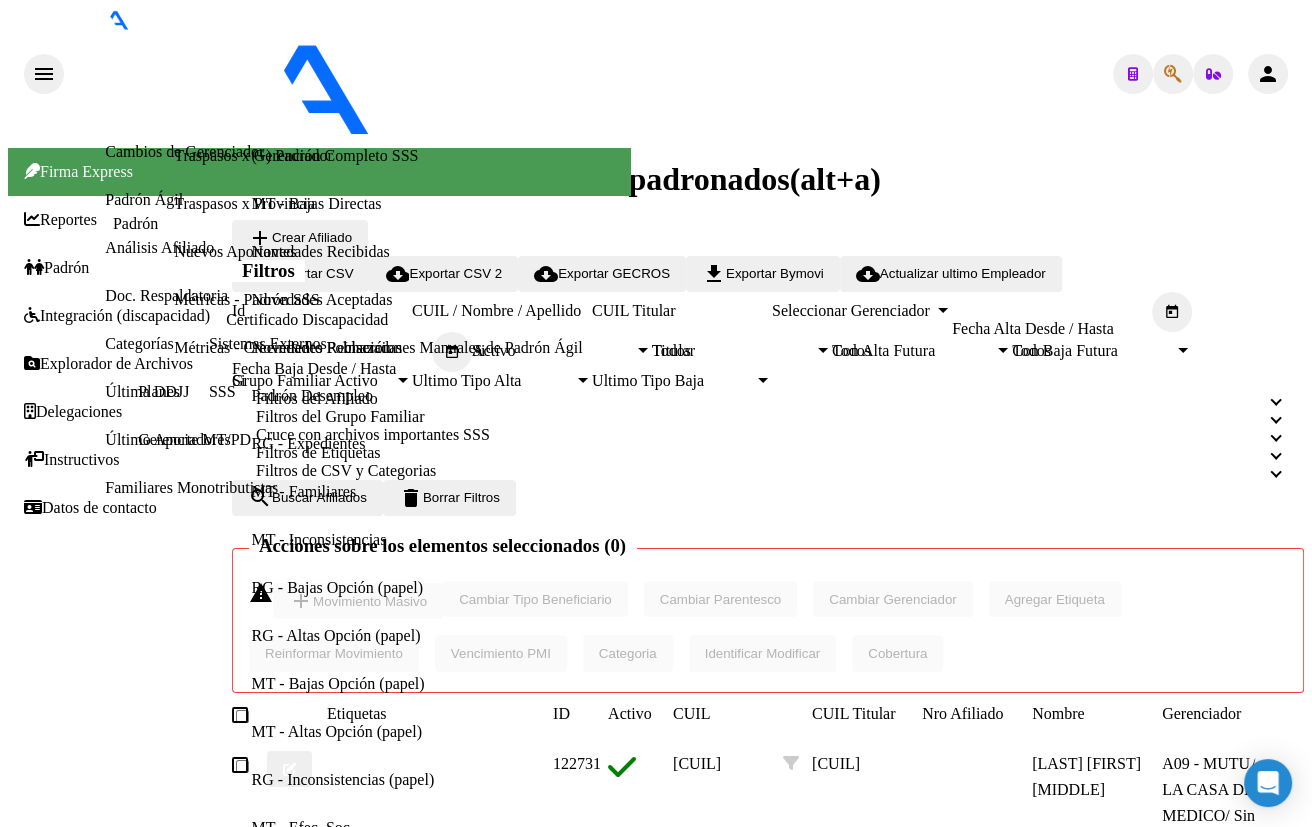 click 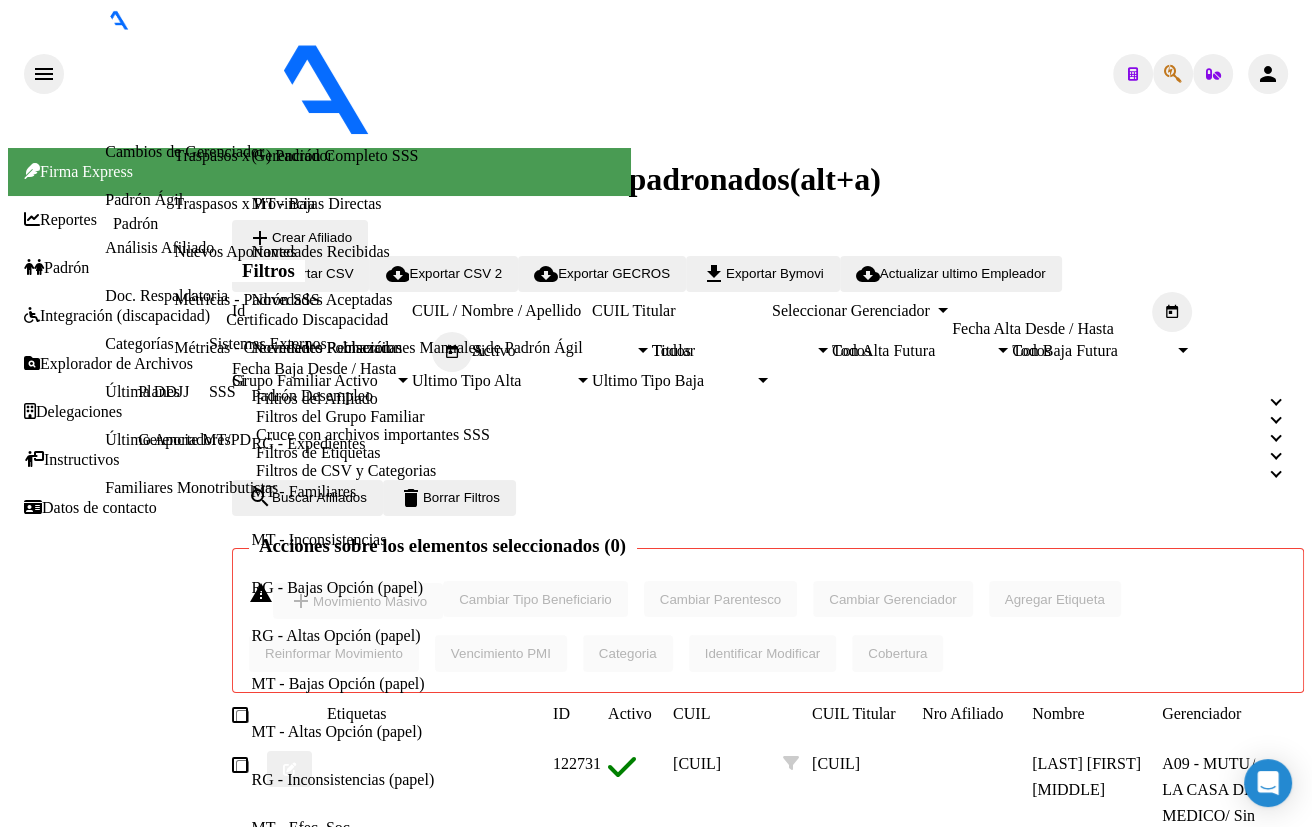 type on "[CUIL]" 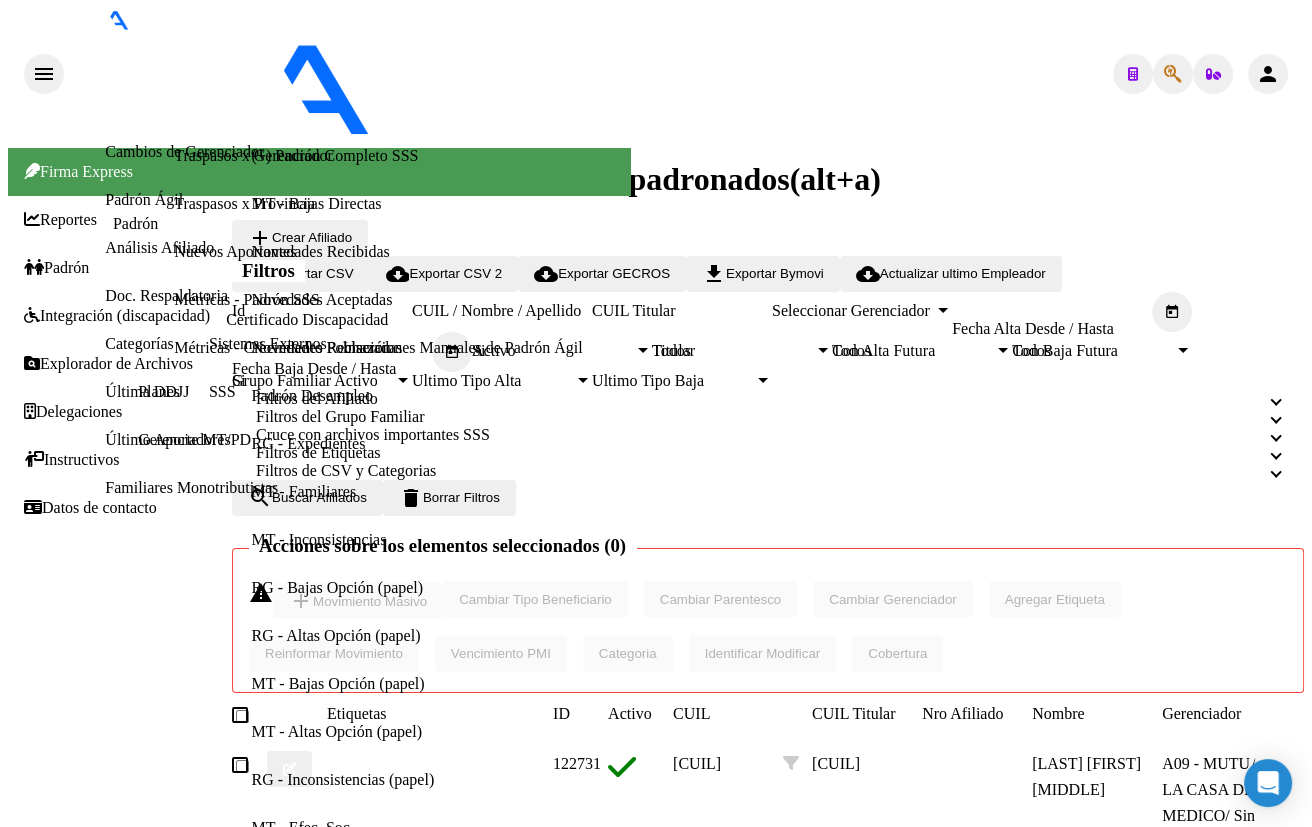 click on "[NUMBER]" 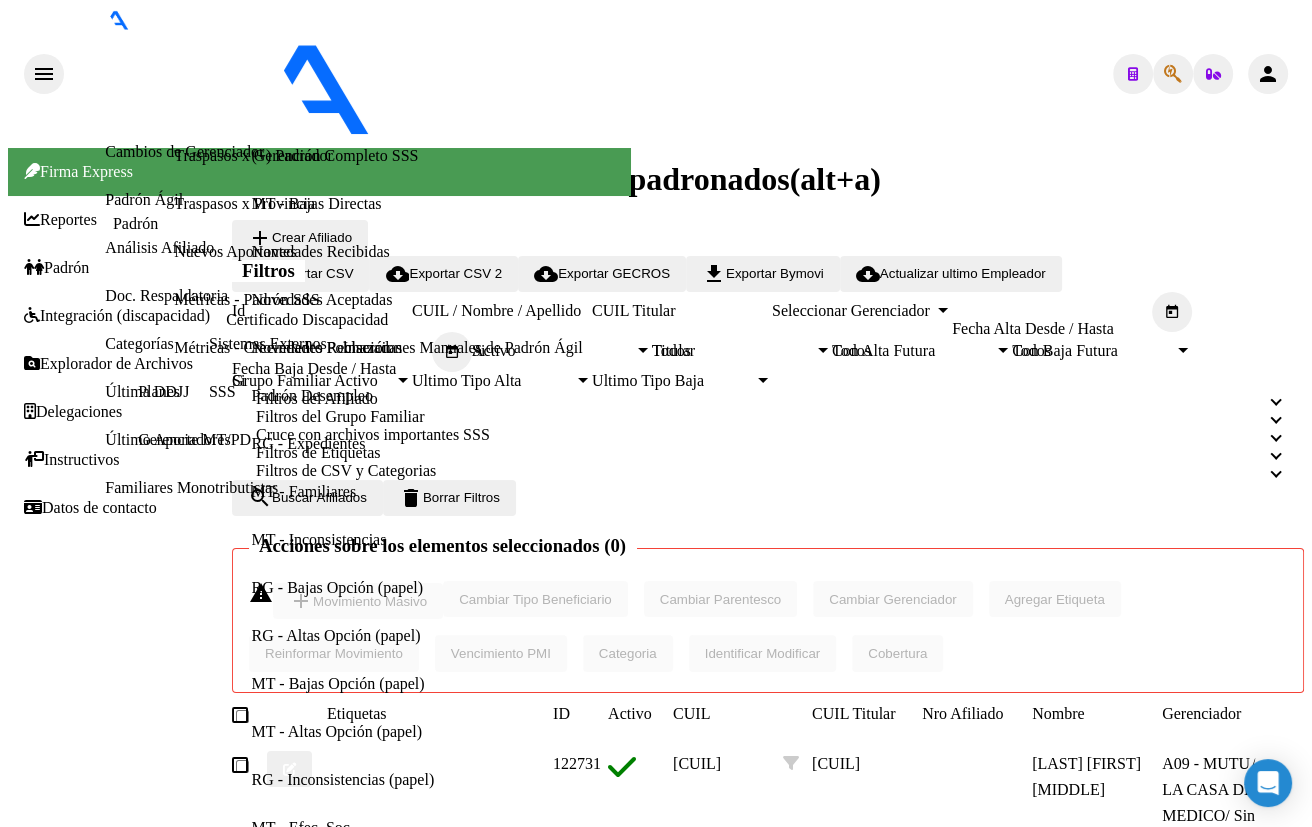 scroll, scrollTop: 1345, scrollLeft: 0, axis: vertical 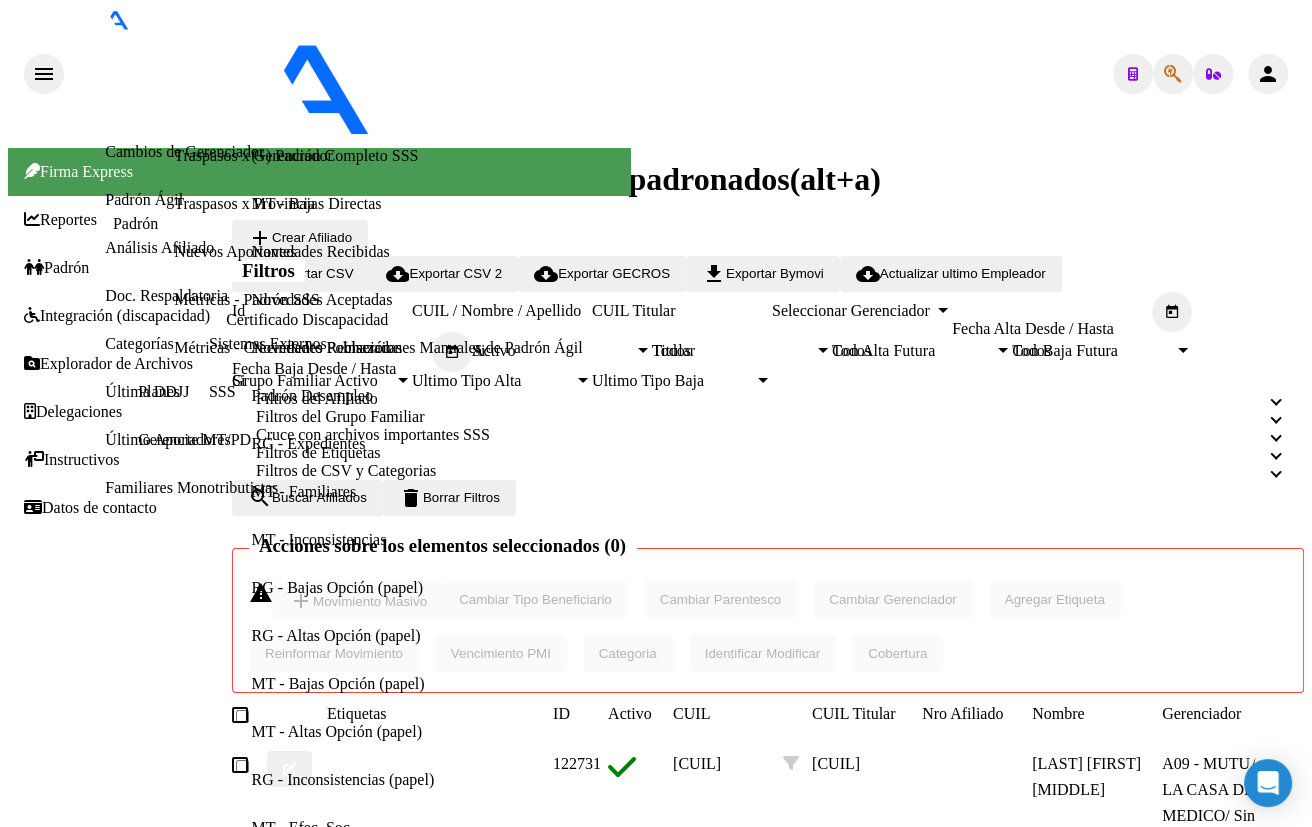 click 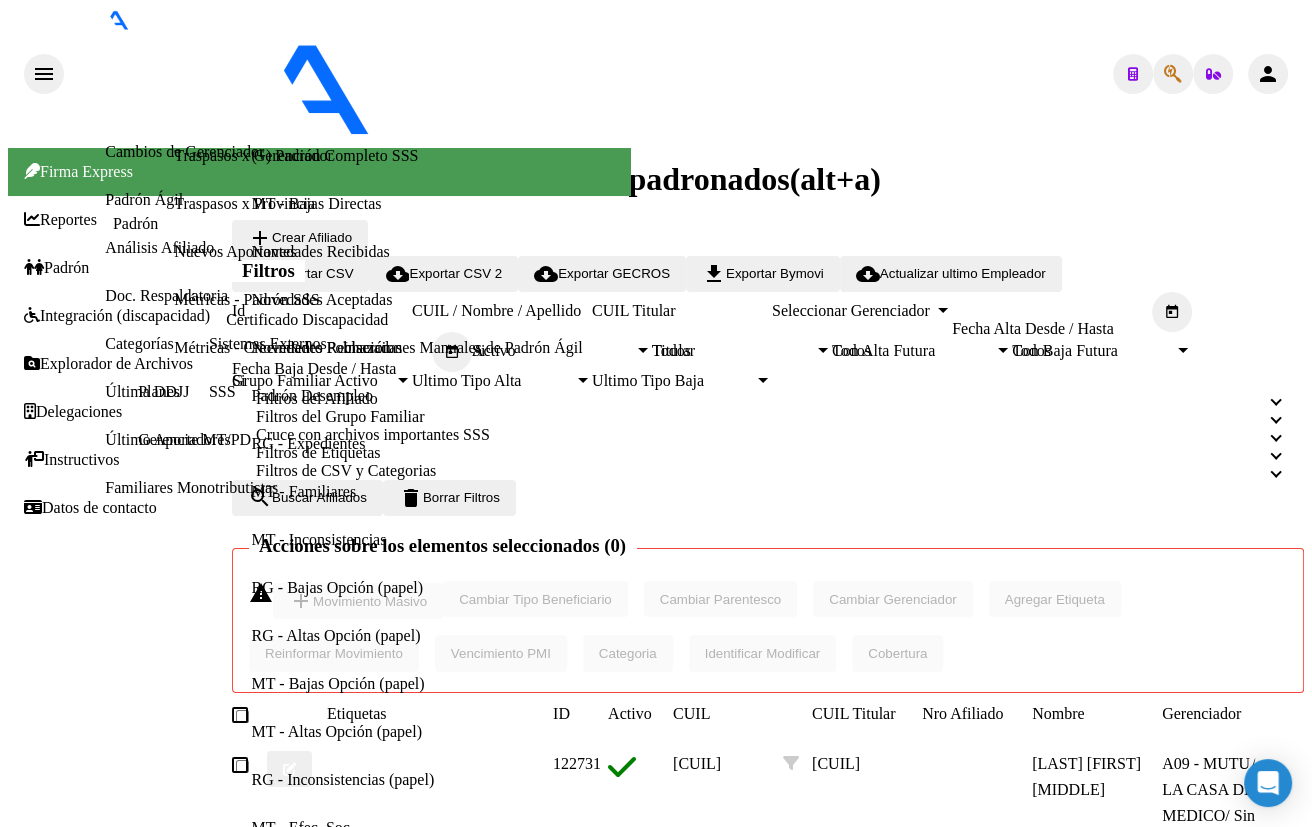 type on "[NUMBER]" 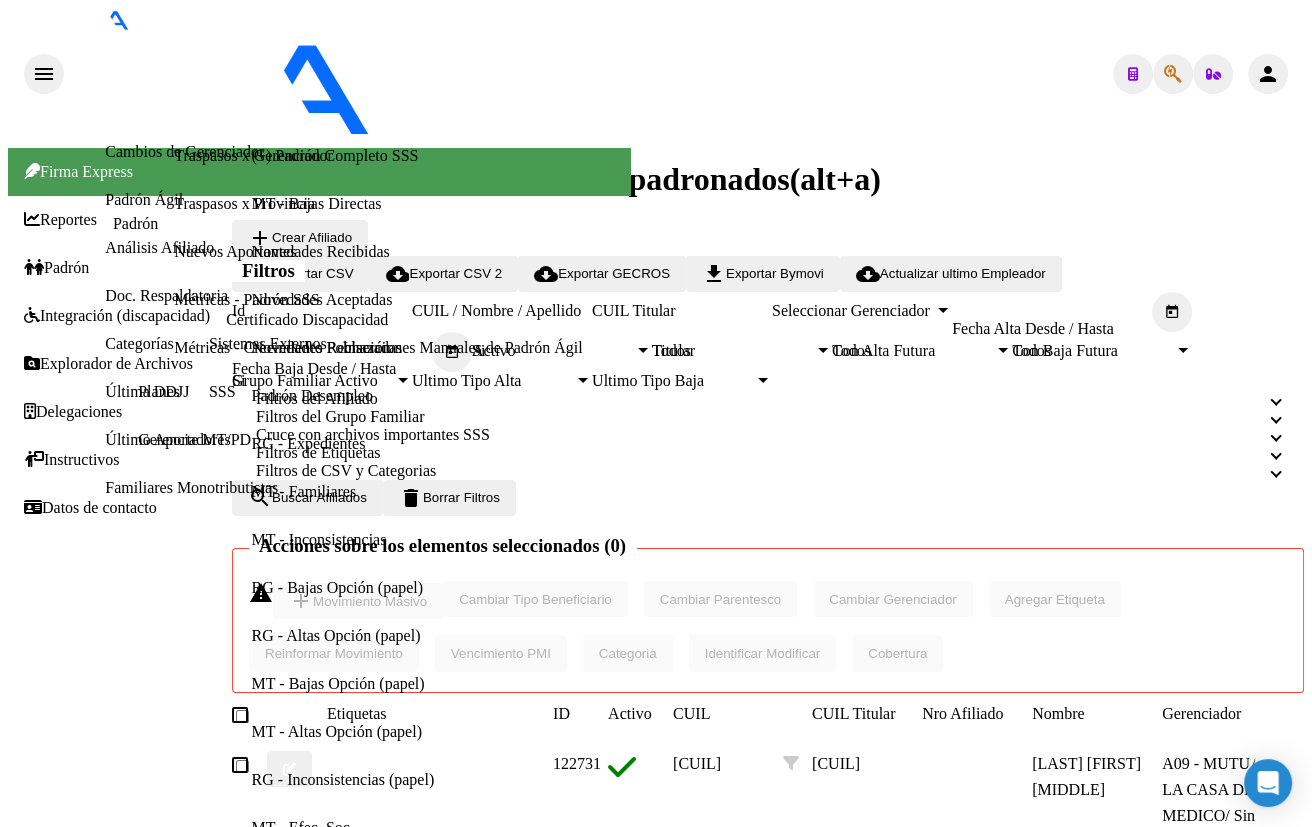 click on "[NUMBER]" 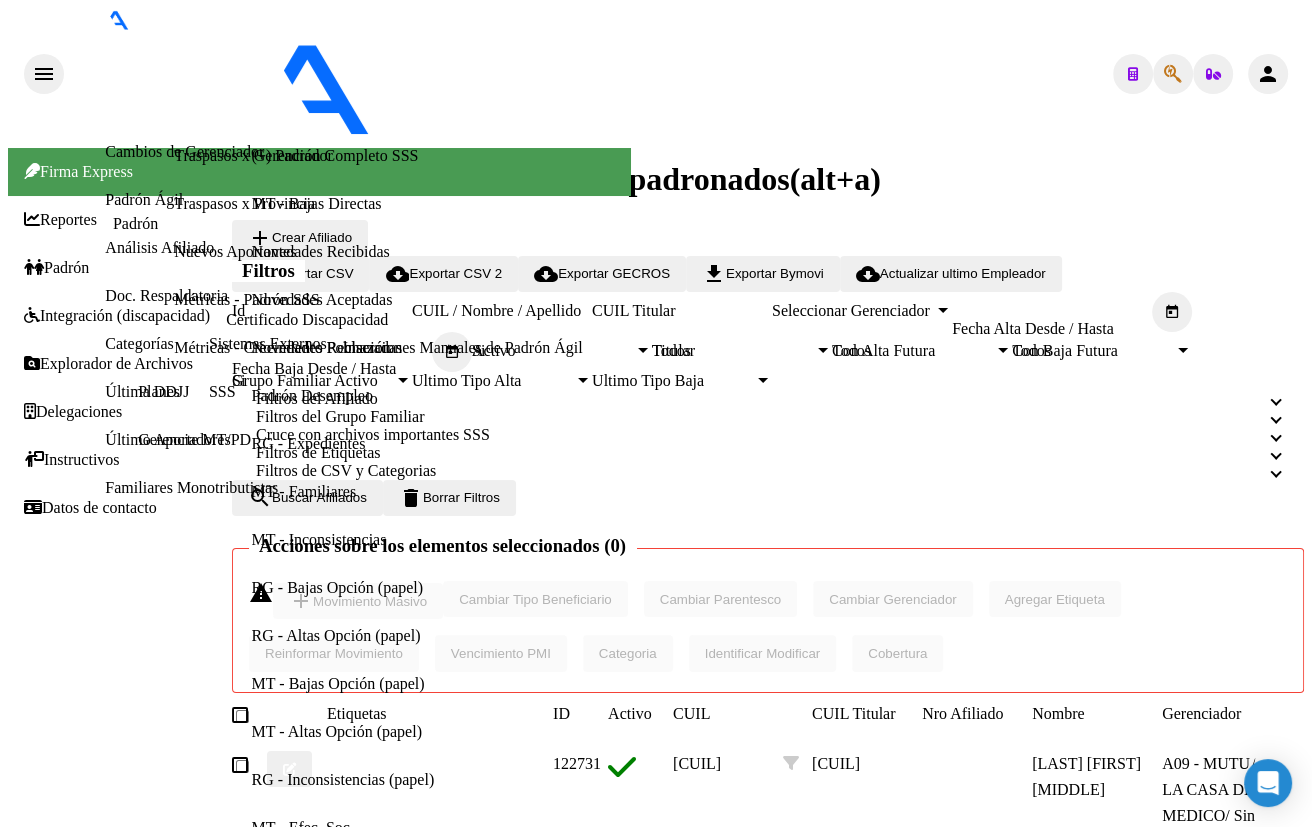 scroll, scrollTop: 1226, scrollLeft: 0, axis: vertical 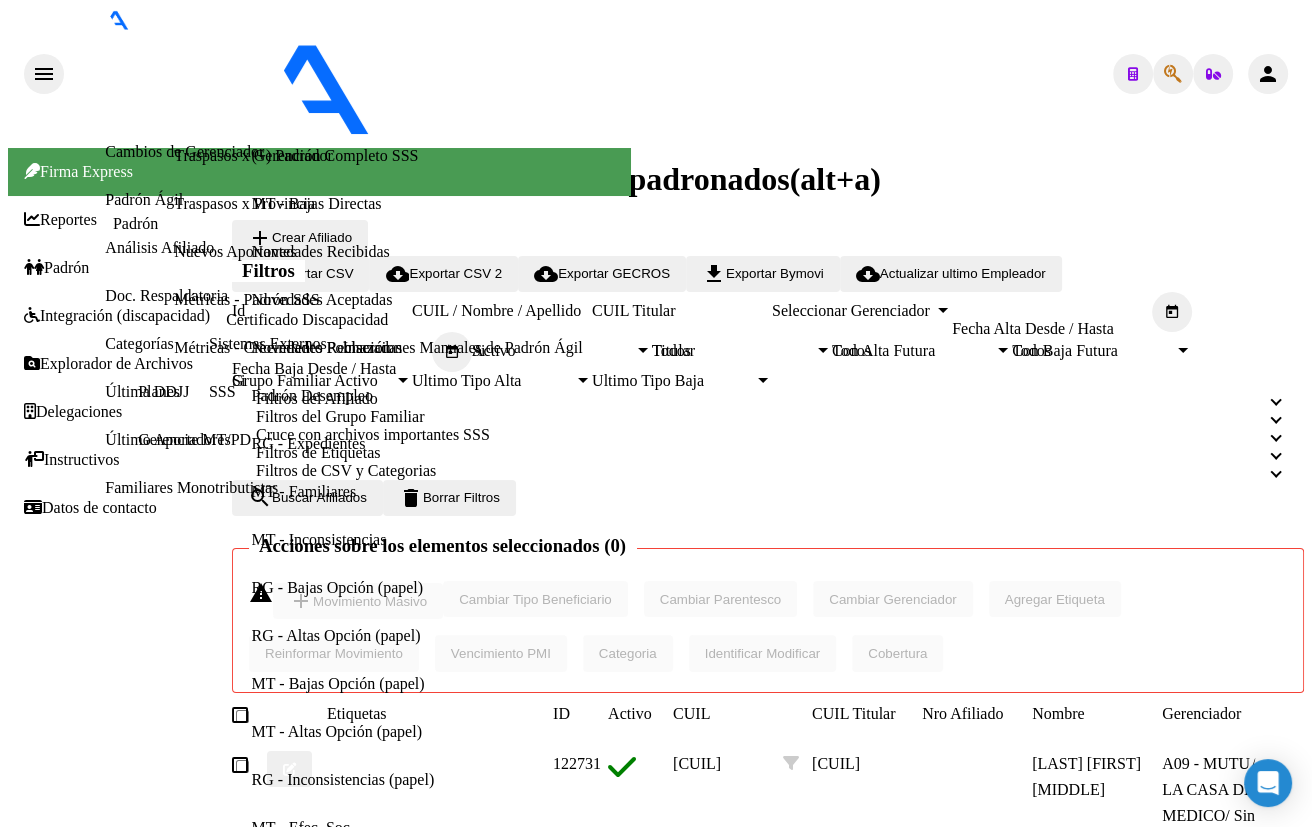 click 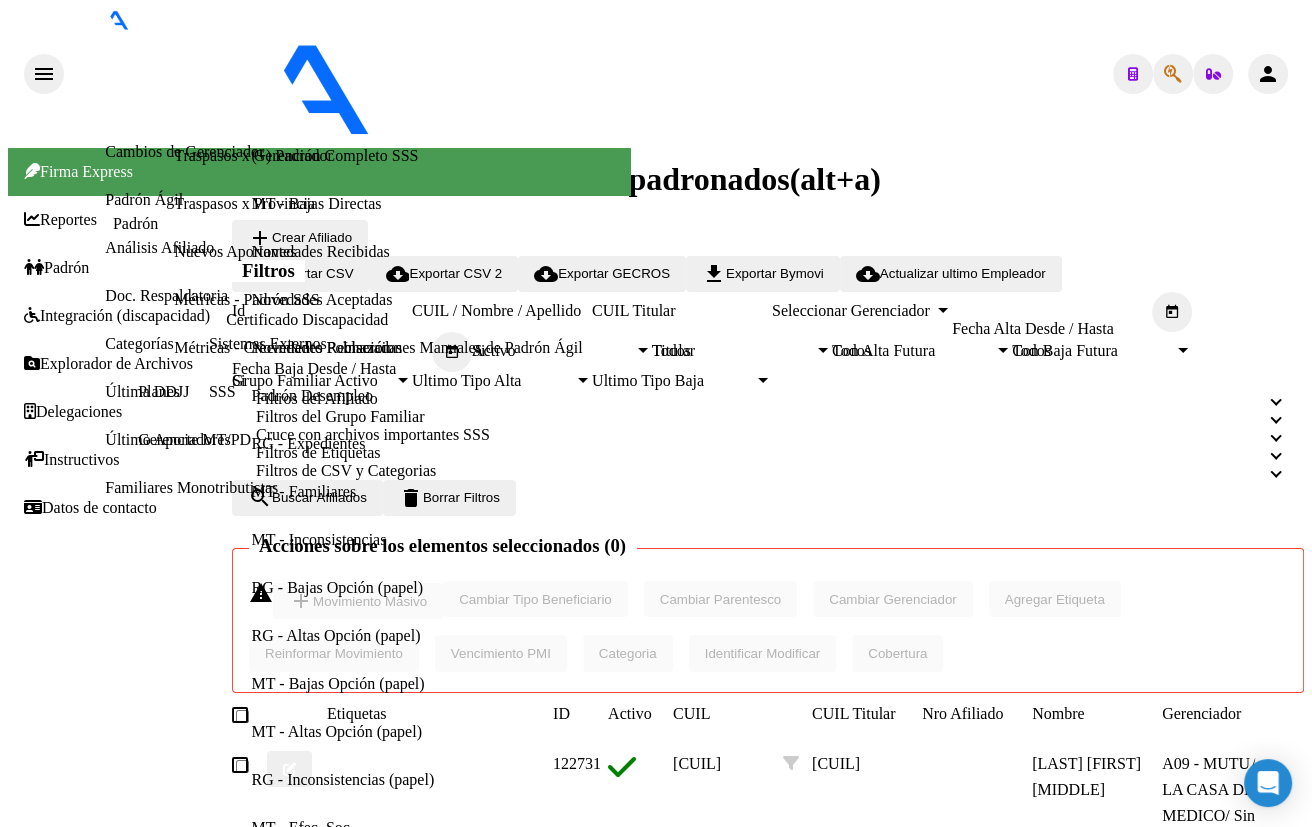 type on "[NUMBER]" 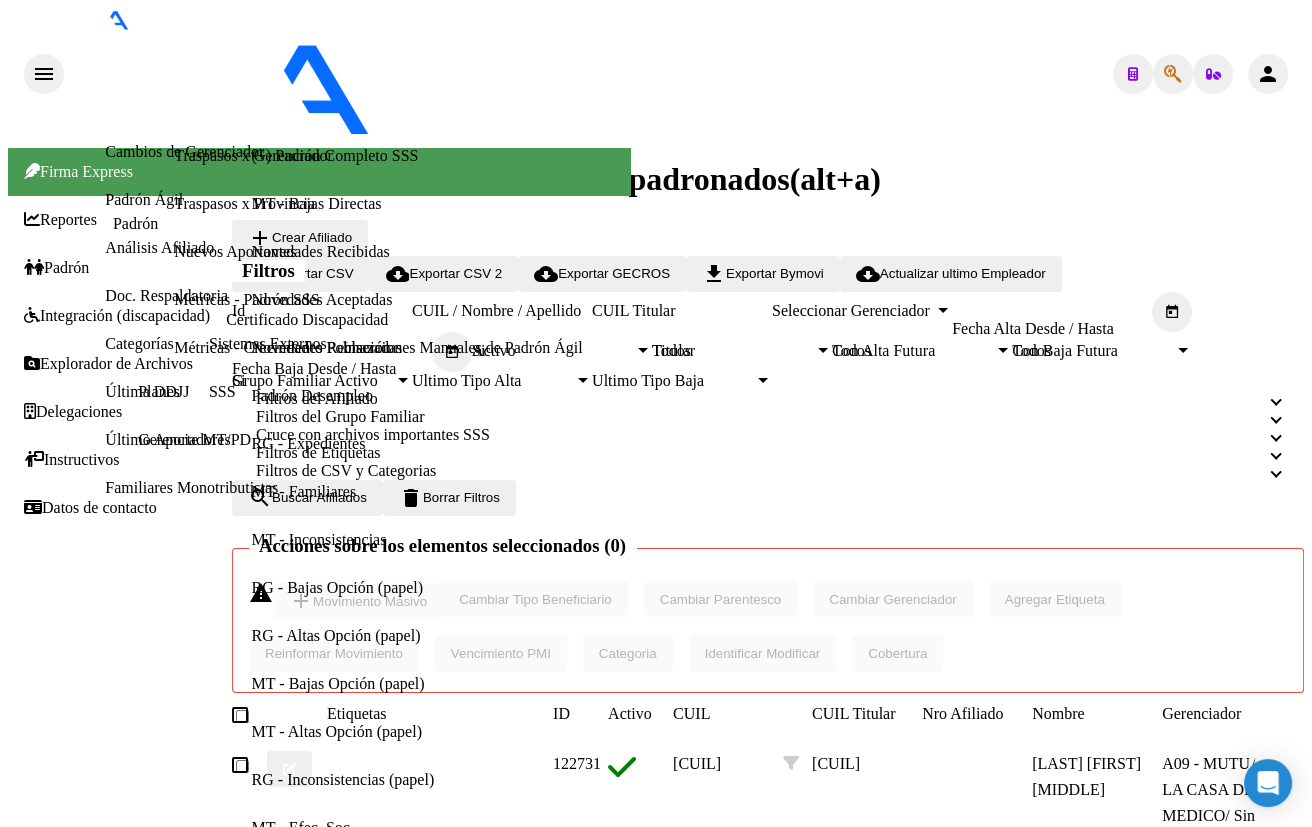 click on "[CUIL]" 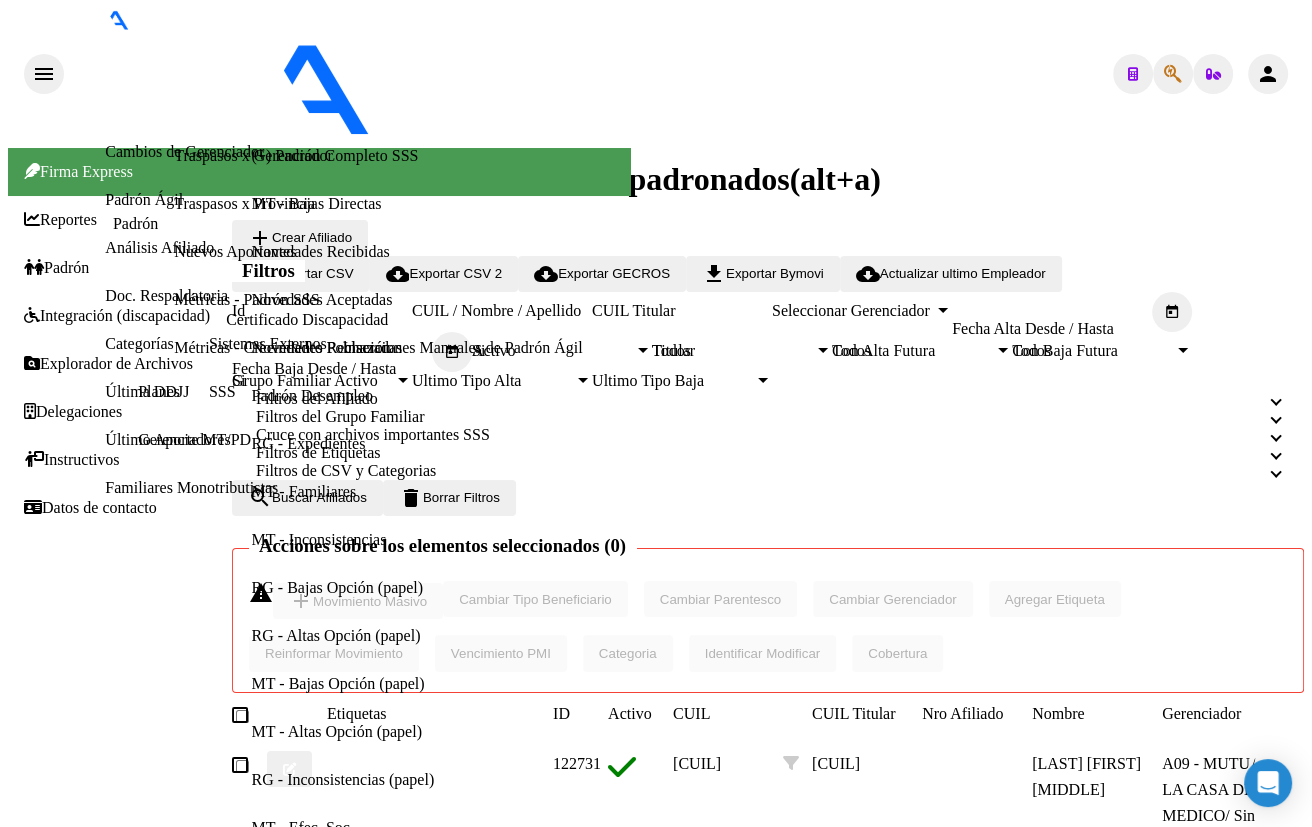 scroll, scrollTop: 636, scrollLeft: 0, axis: vertical 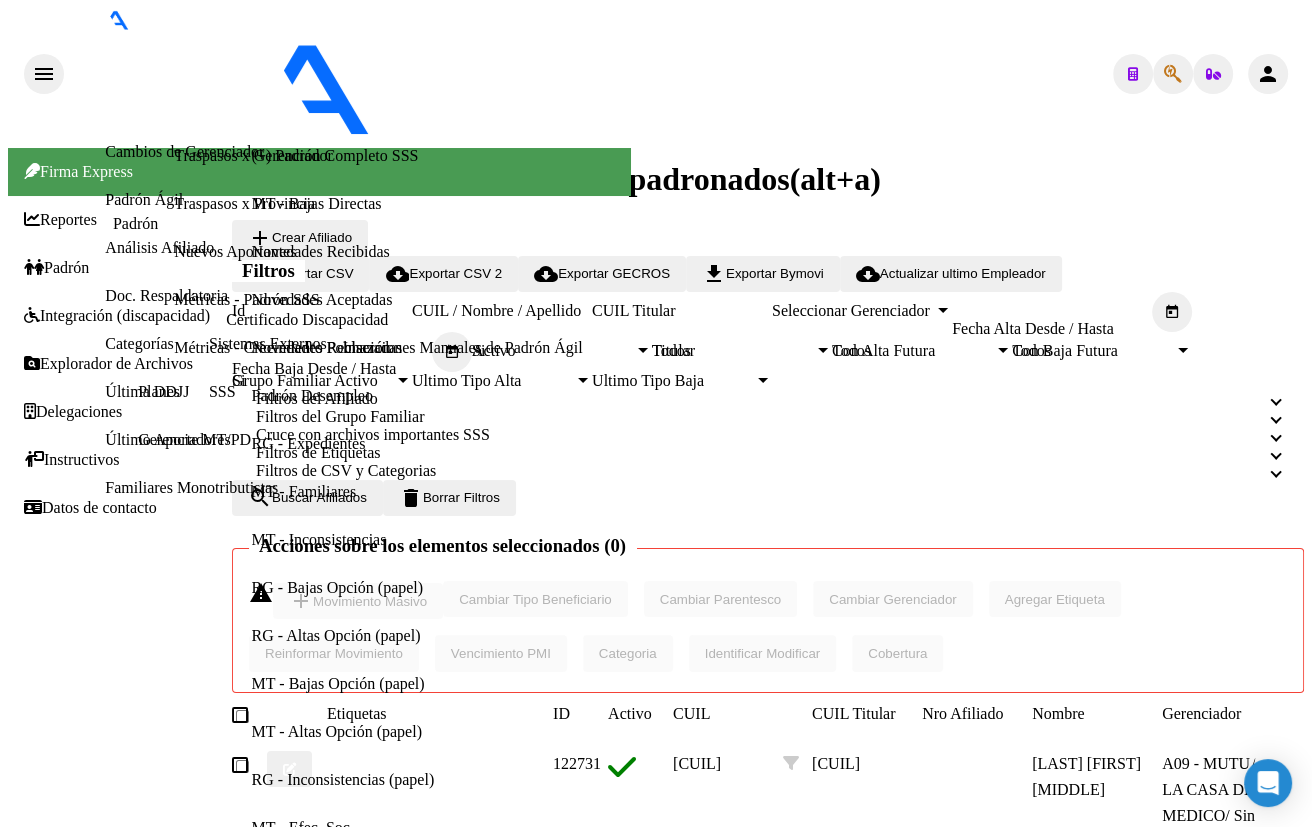 click 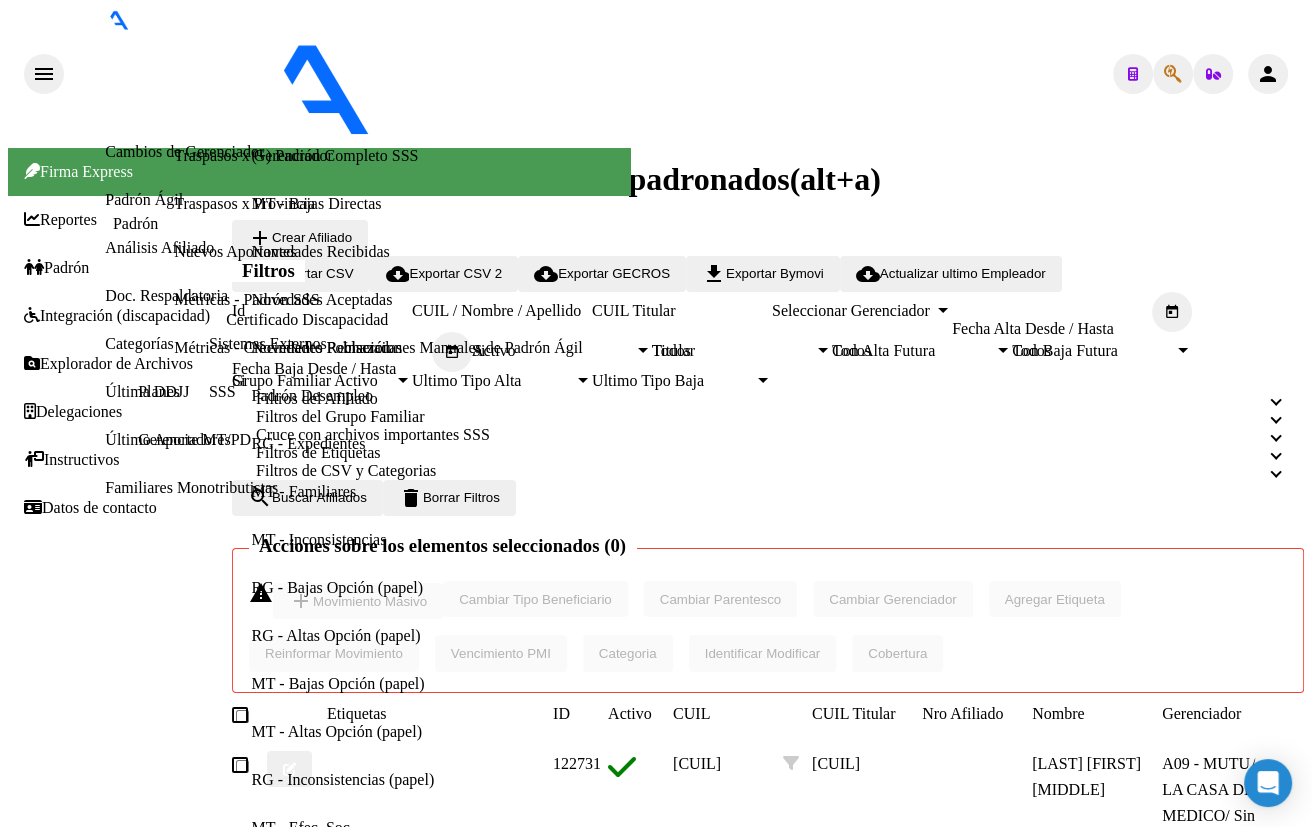 type on "[NUMBER]" 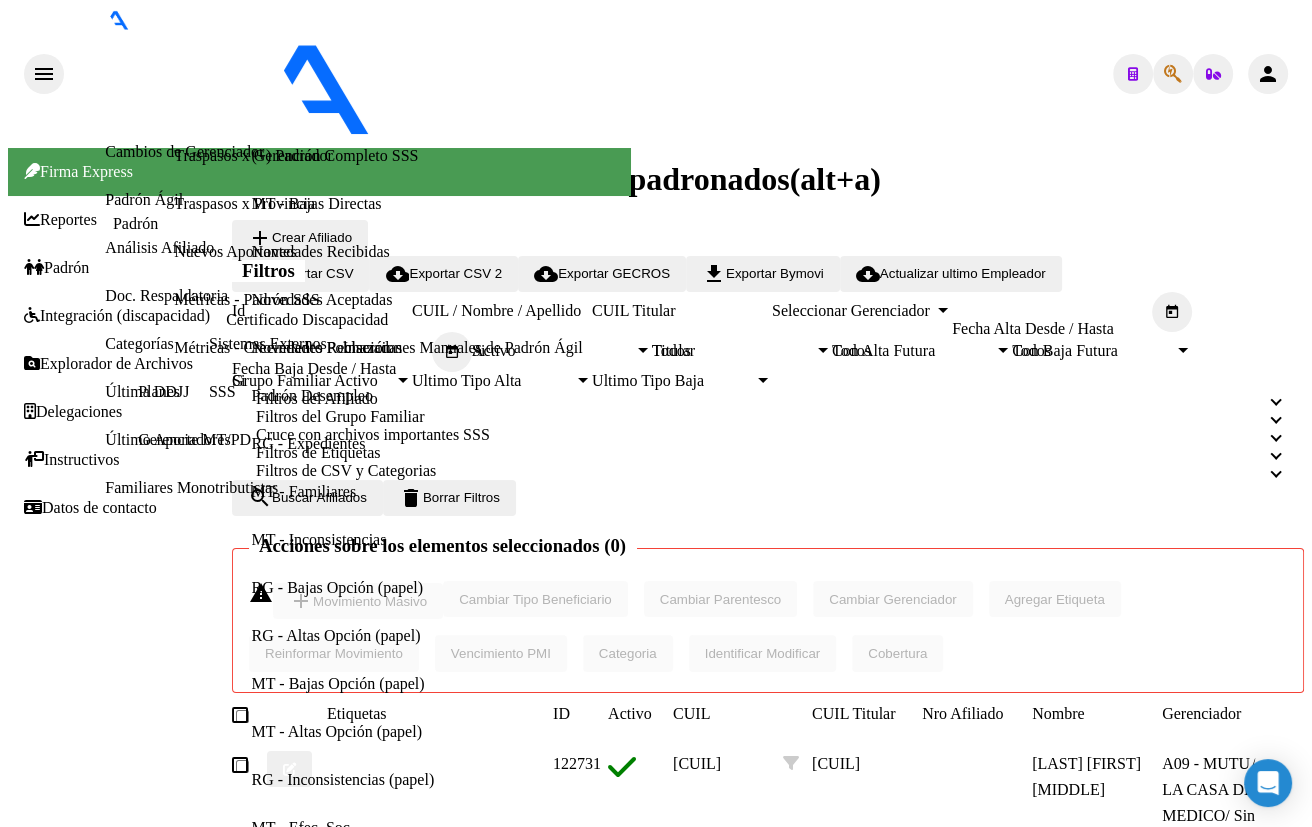 click on "[CUIL]" 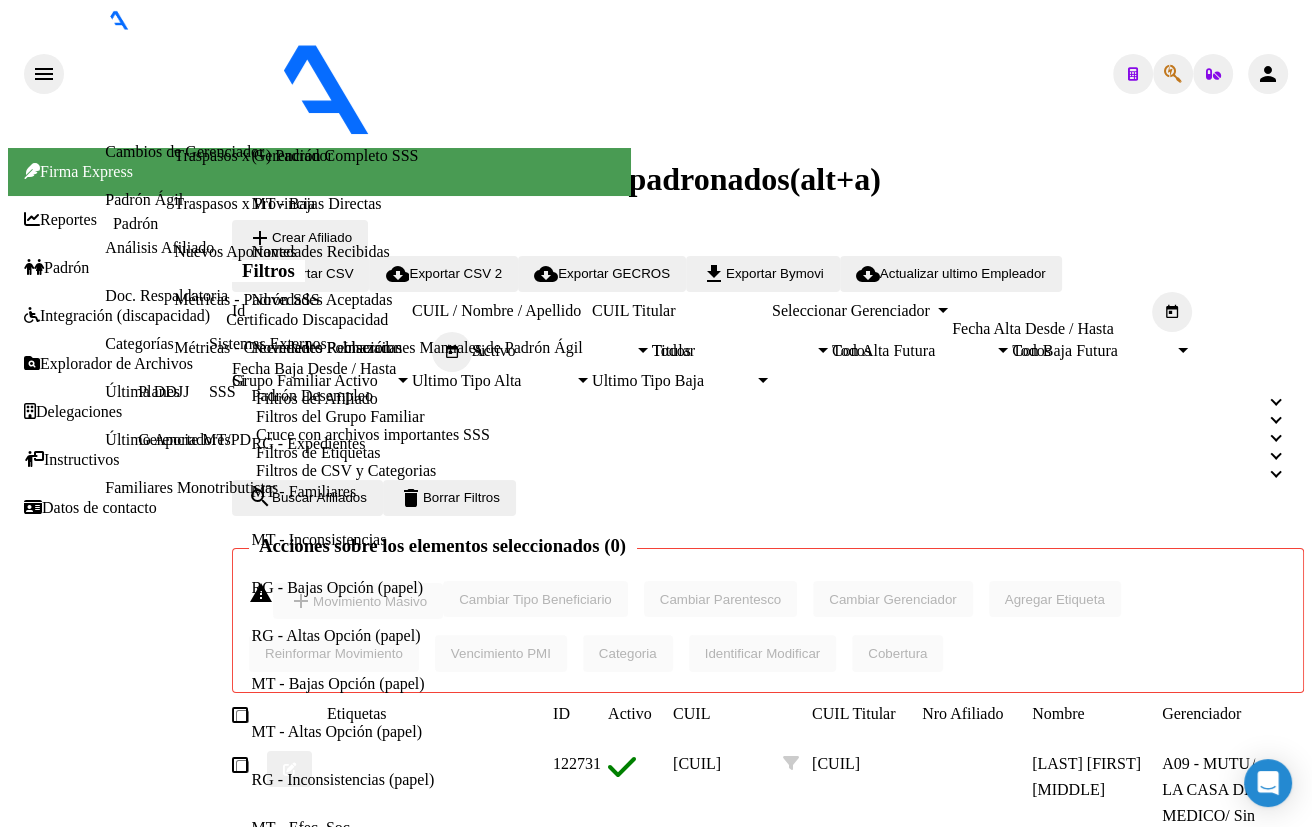 scroll, scrollTop: 1165, scrollLeft: 0, axis: vertical 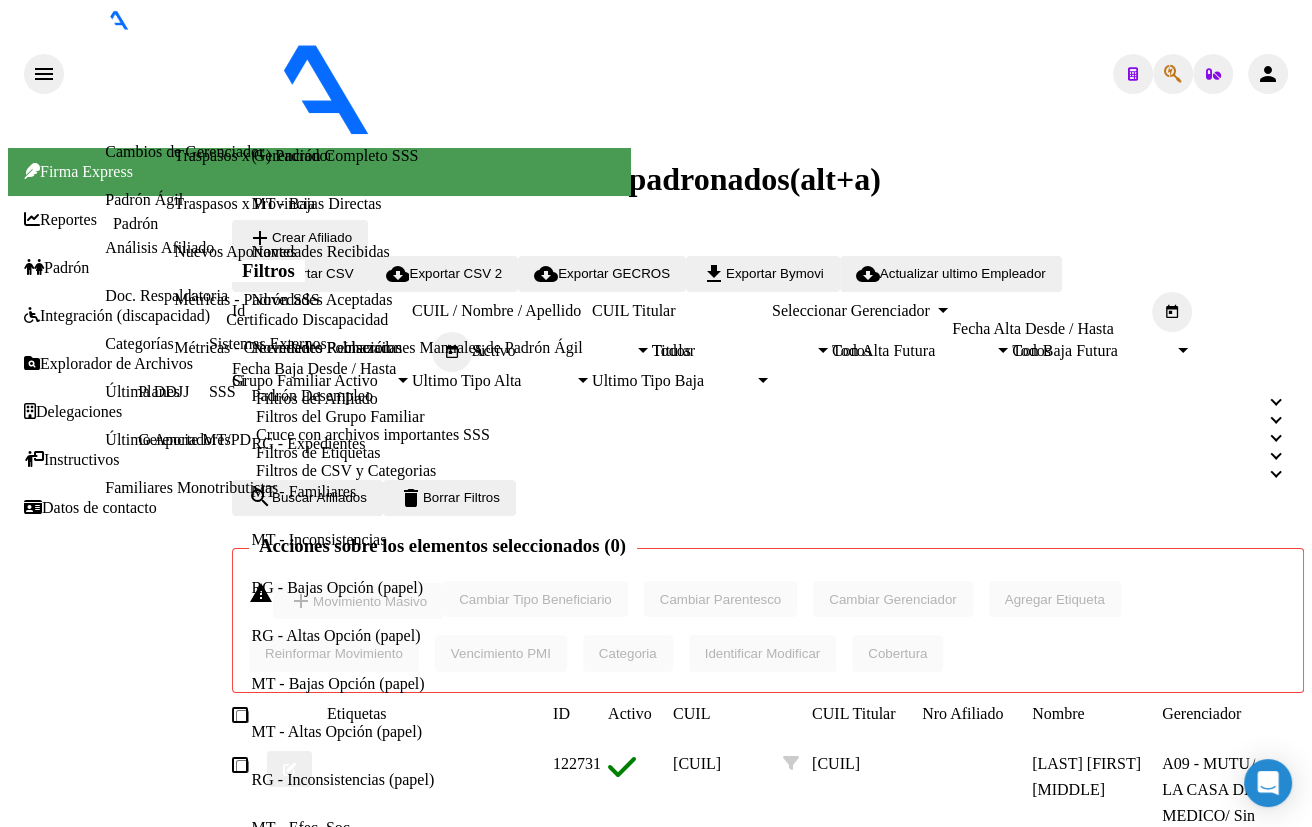 click 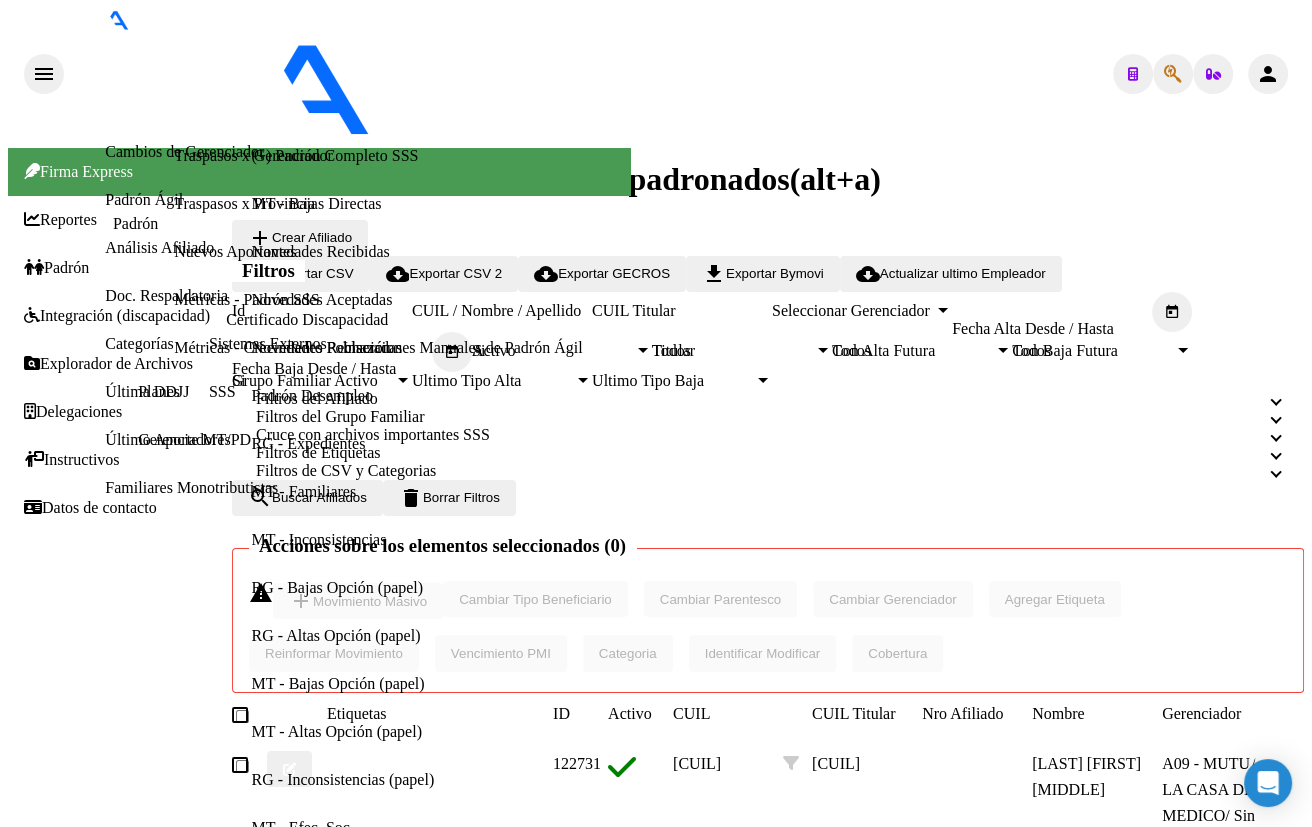 type on "[NUMBER]" 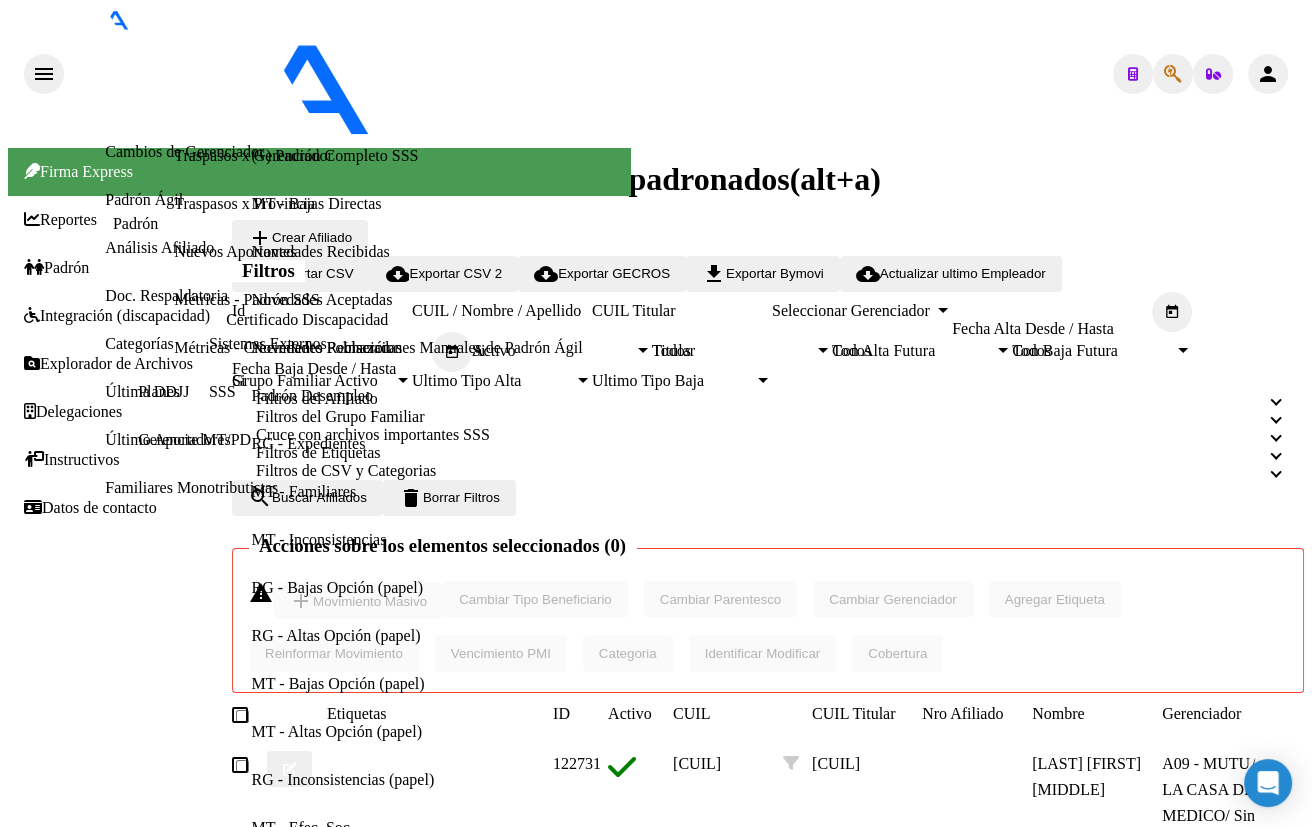 click on "20182861325" 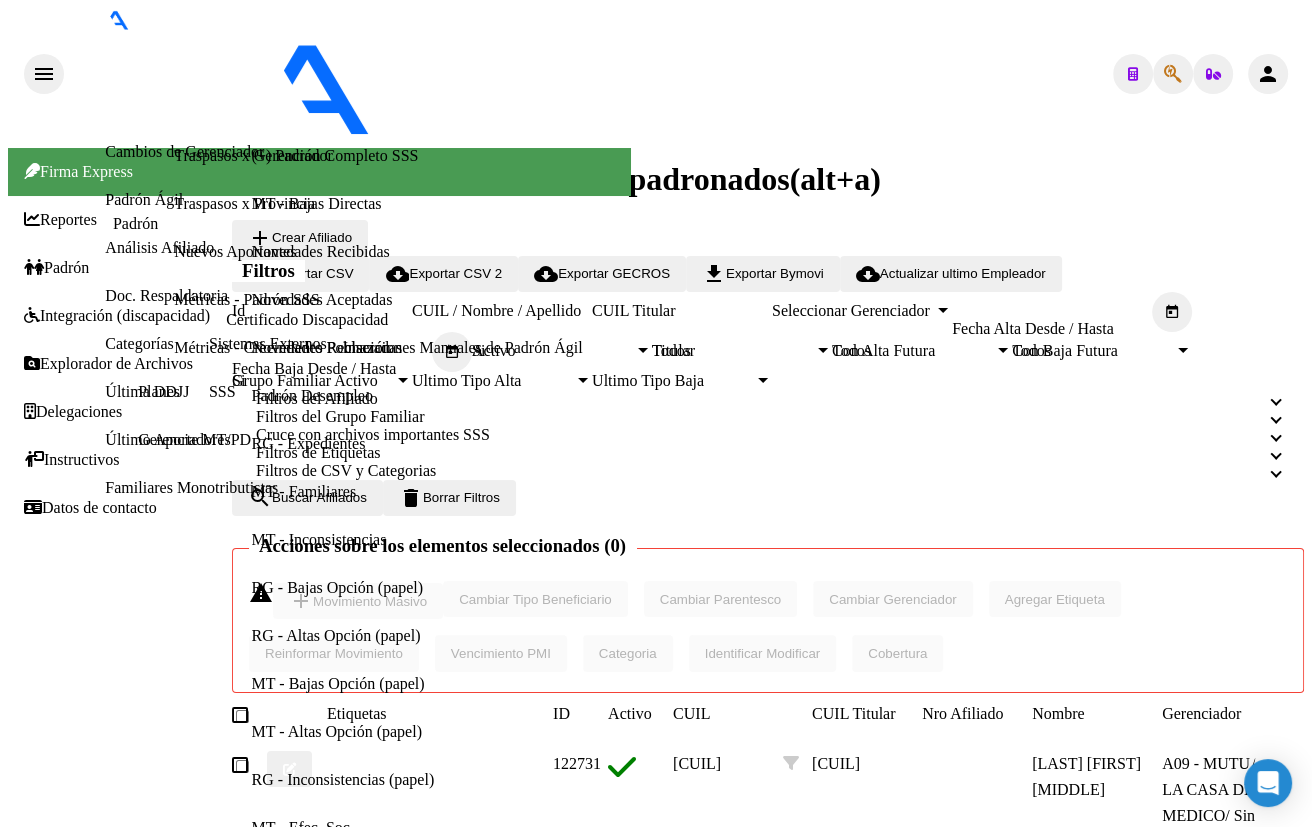 scroll, scrollTop: 851, scrollLeft: 0, axis: vertical 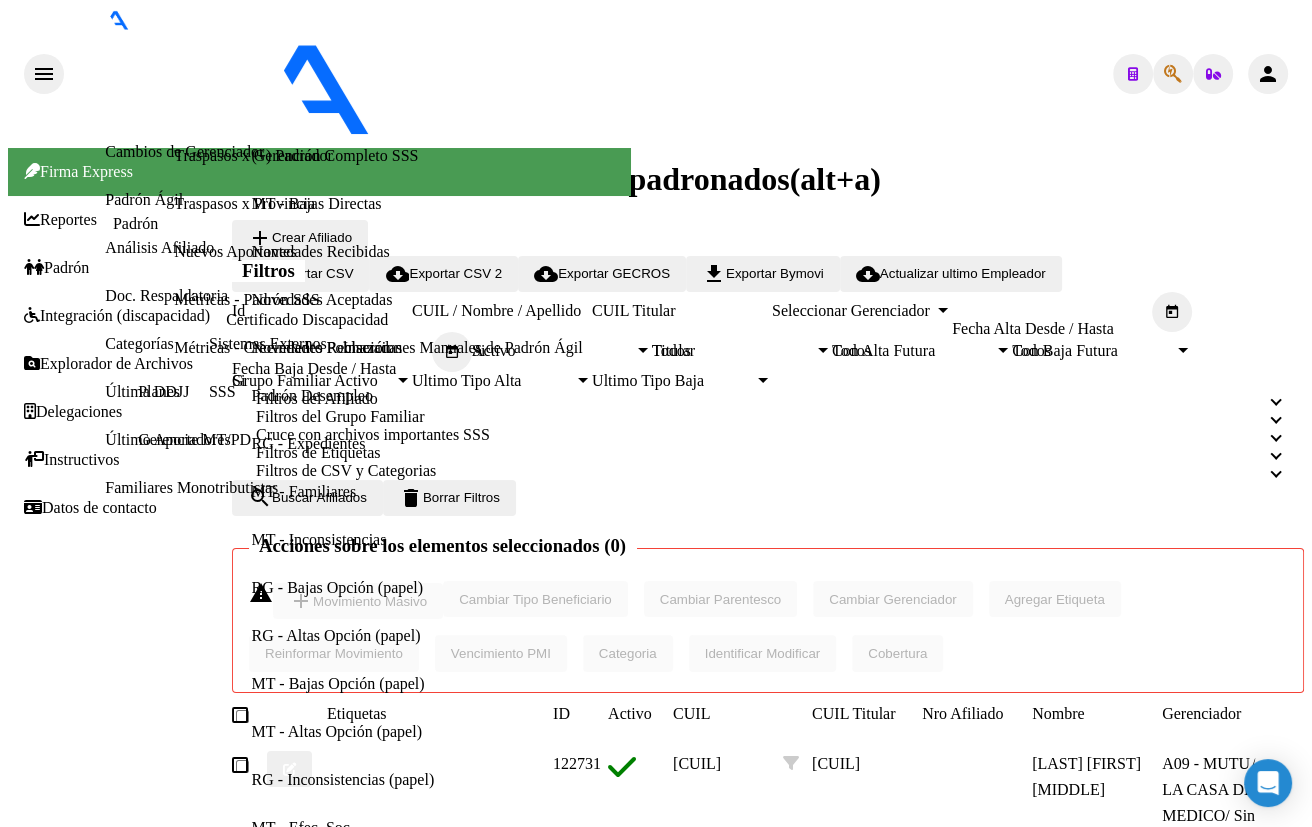 click on "[CUIL]" 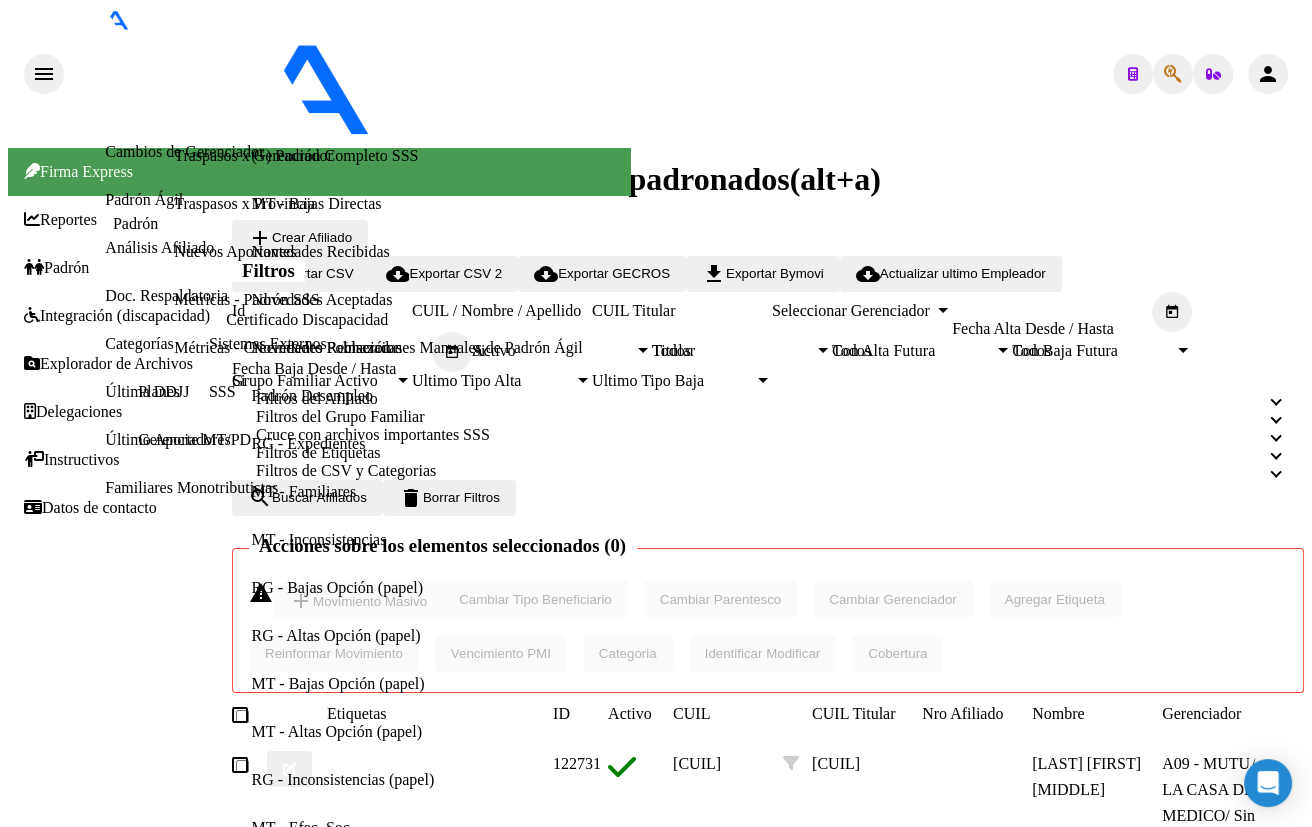 scroll, scrollTop: 545, scrollLeft: 0, axis: vertical 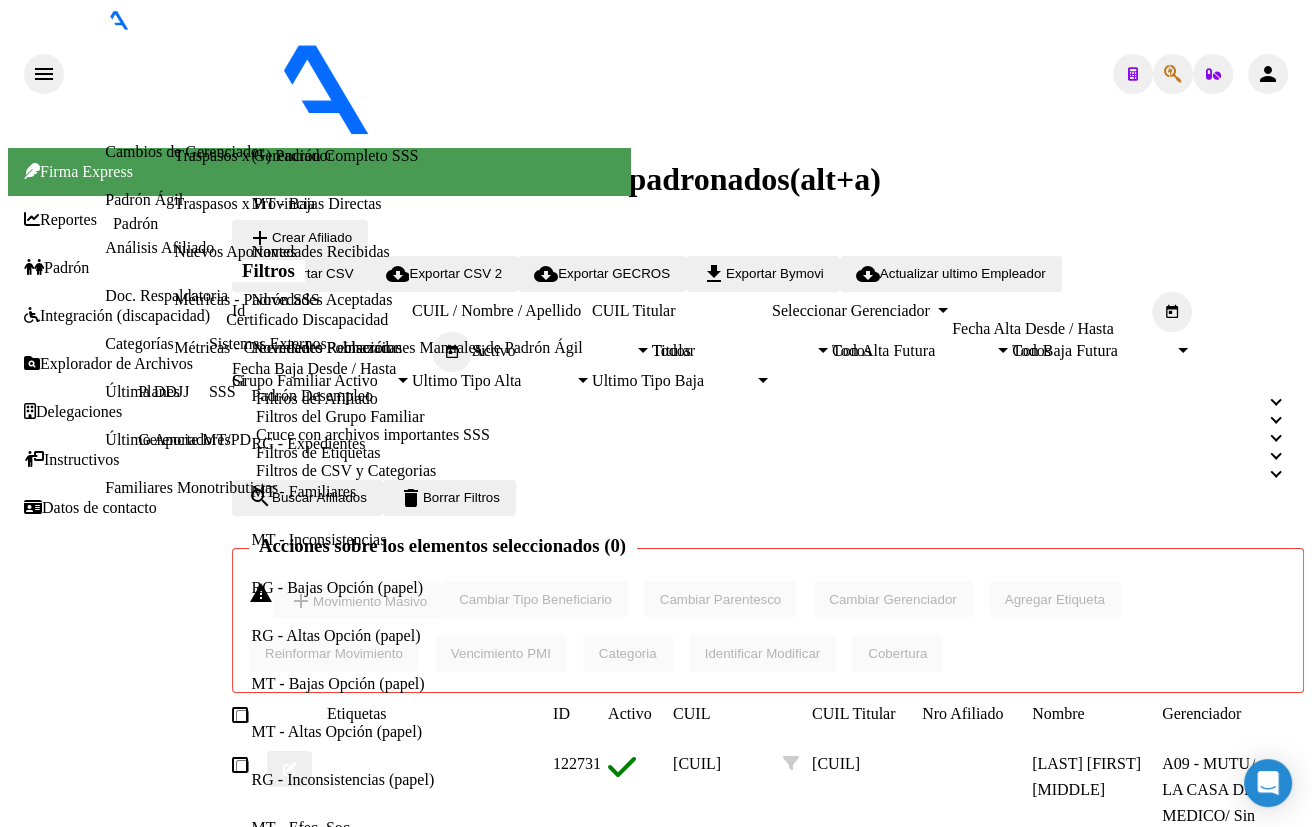 click on "[CUIL]" 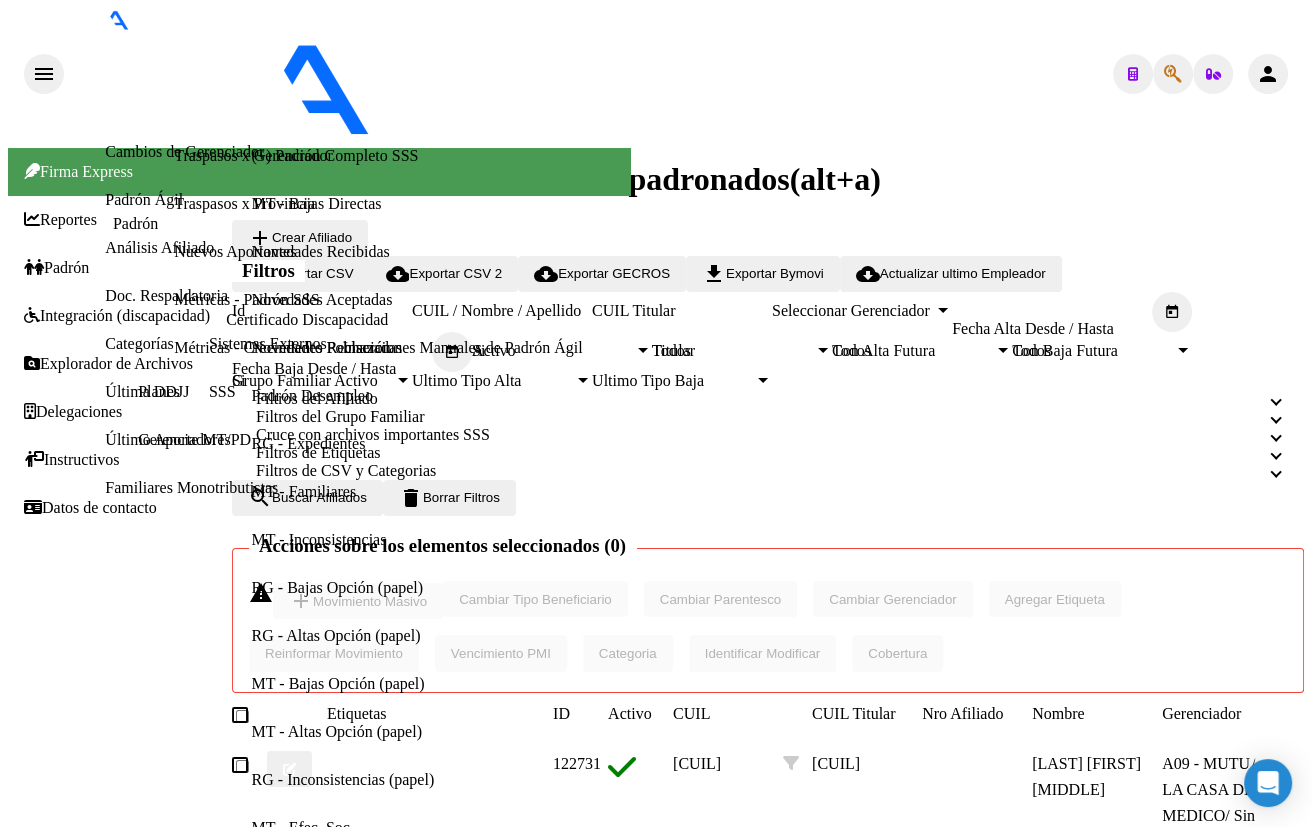 scroll, scrollTop: 1000, scrollLeft: 0, axis: vertical 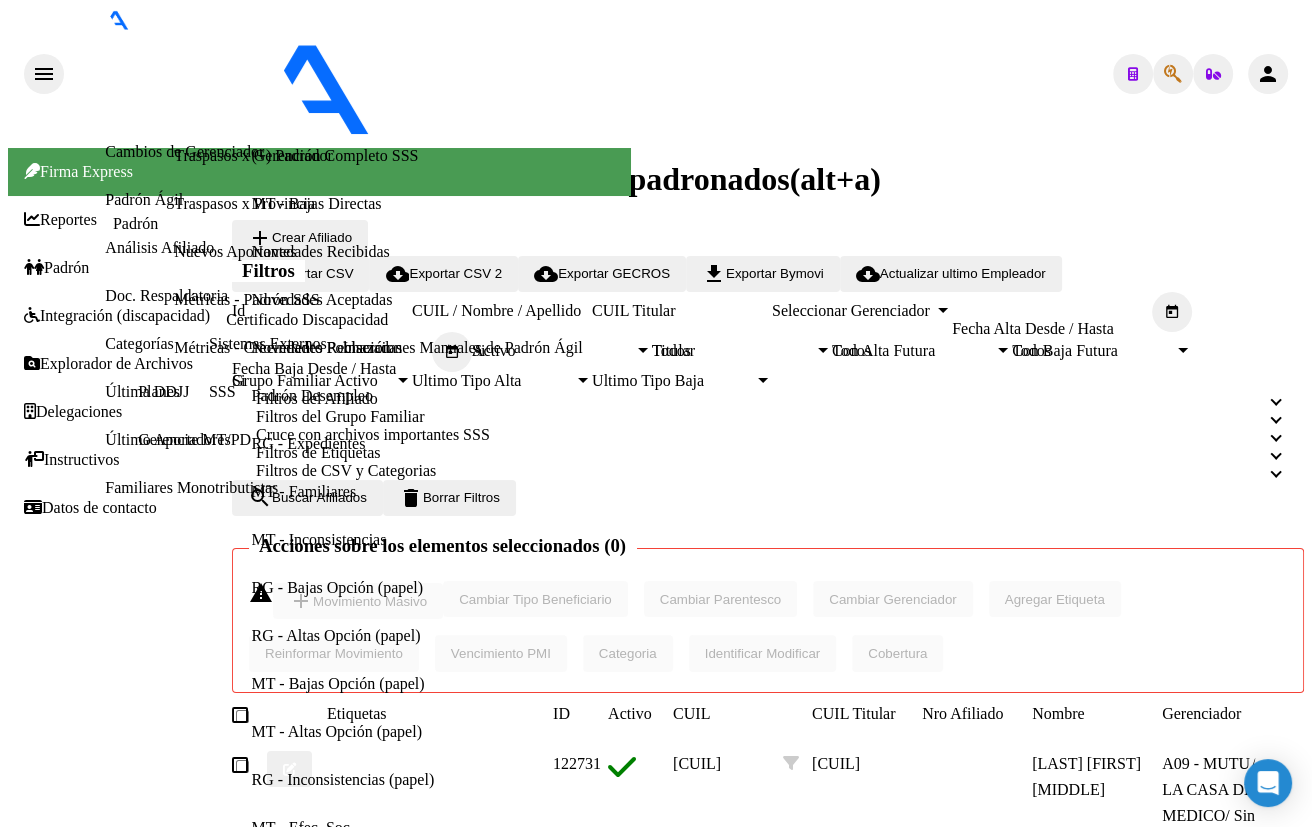 click 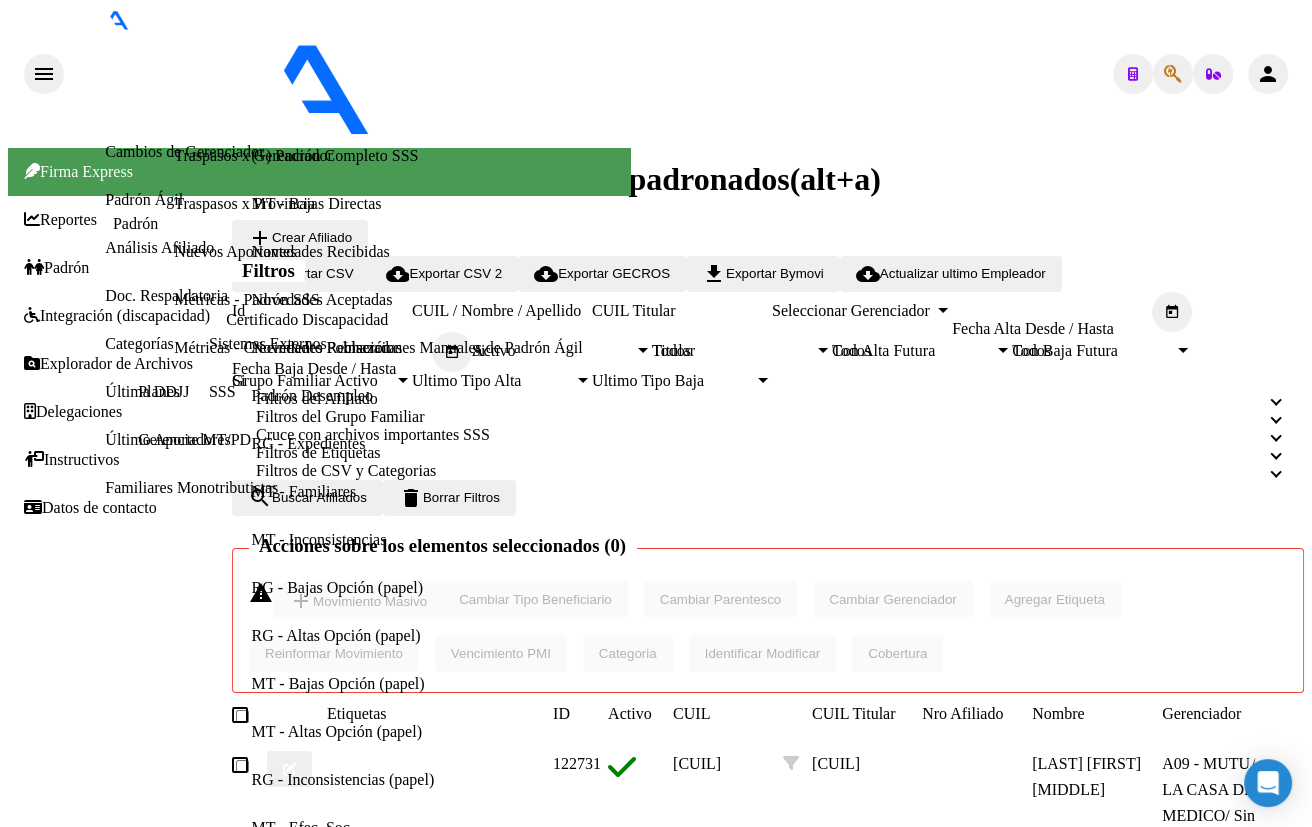 type on "[NUMBER]" 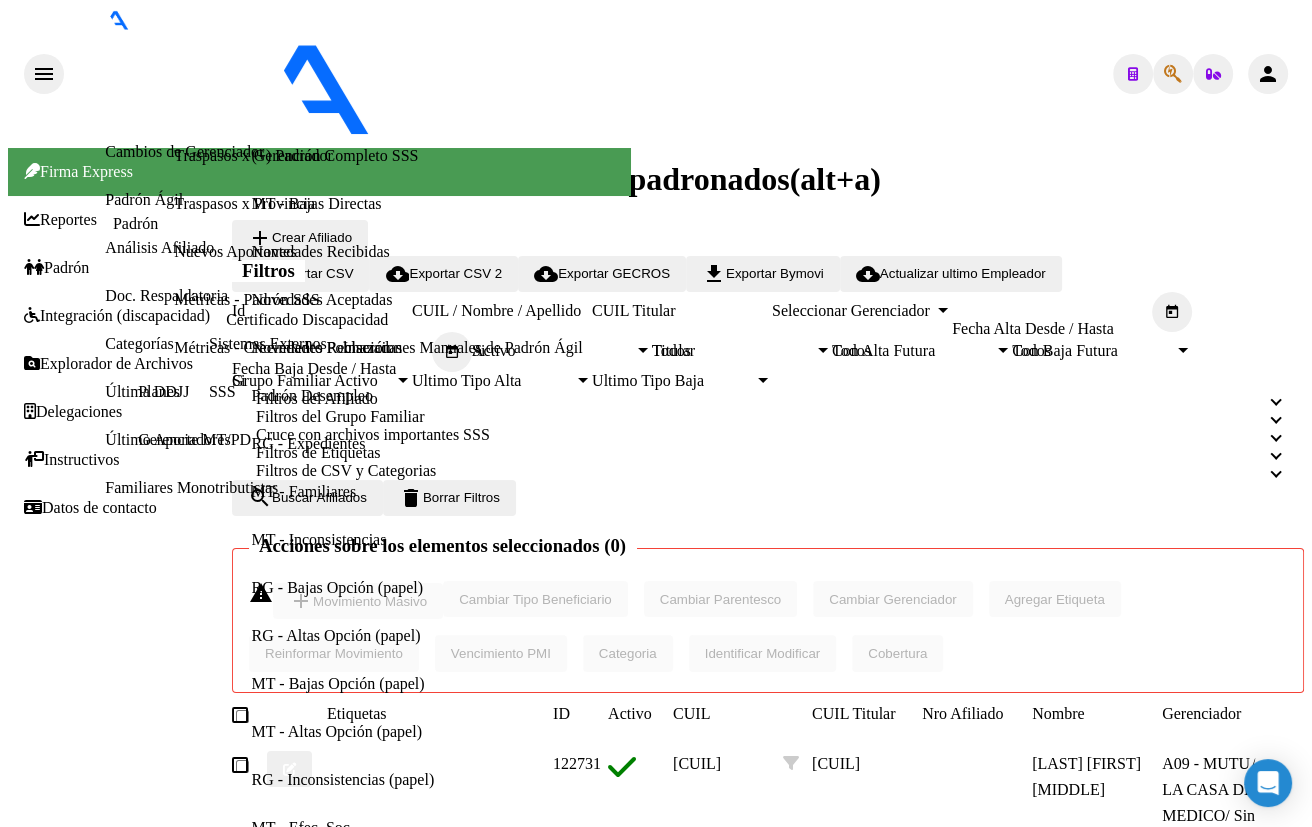 click on "[CUIL]" 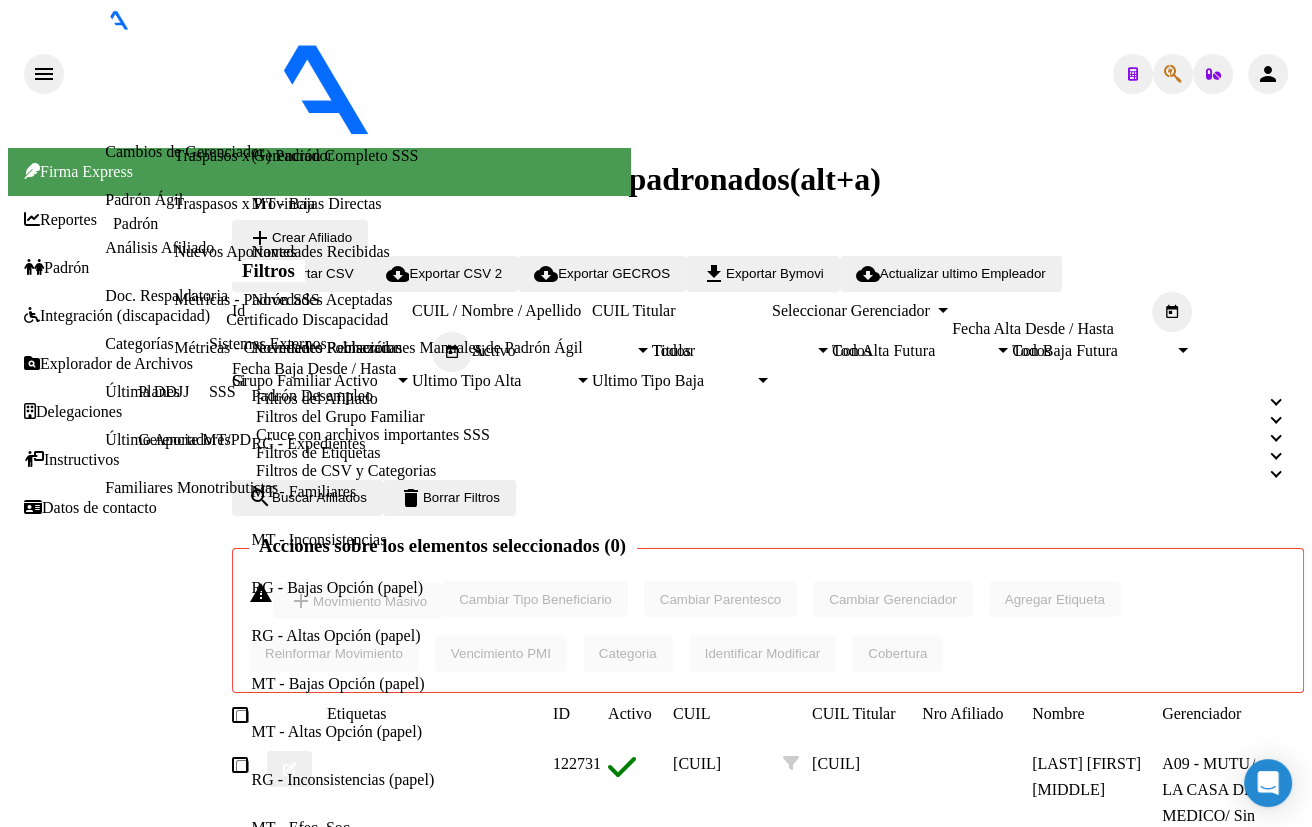 scroll, scrollTop: 1345, scrollLeft: 0, axis: vertical 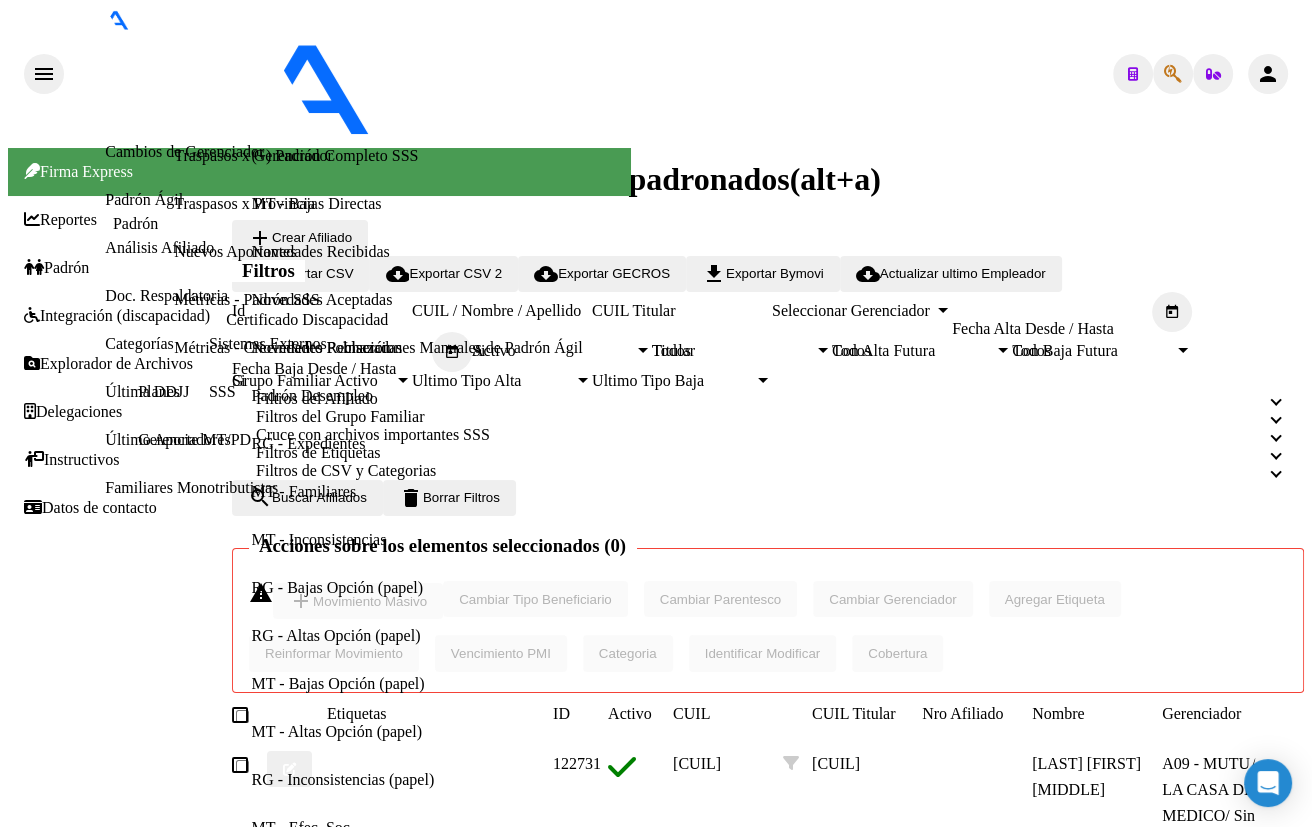 click 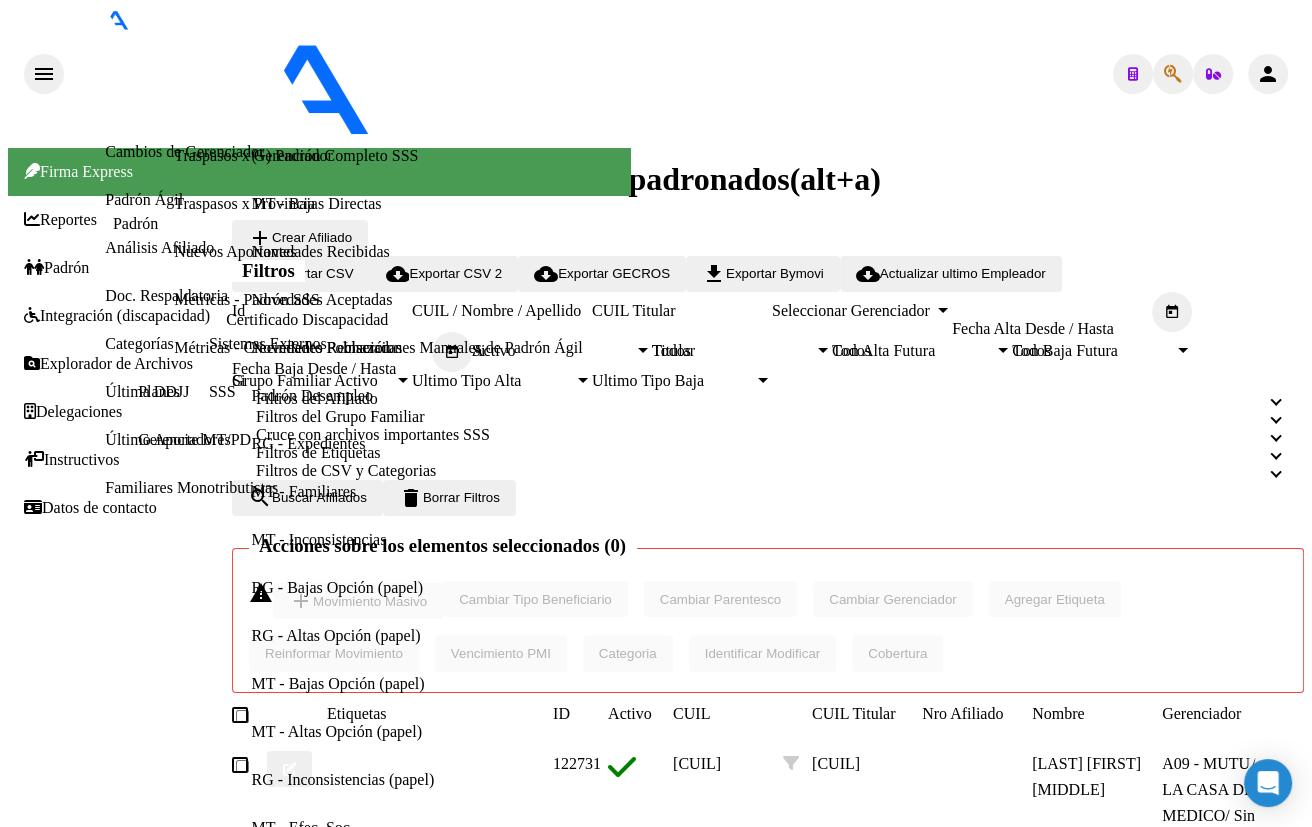 type on "[NUMBER]" 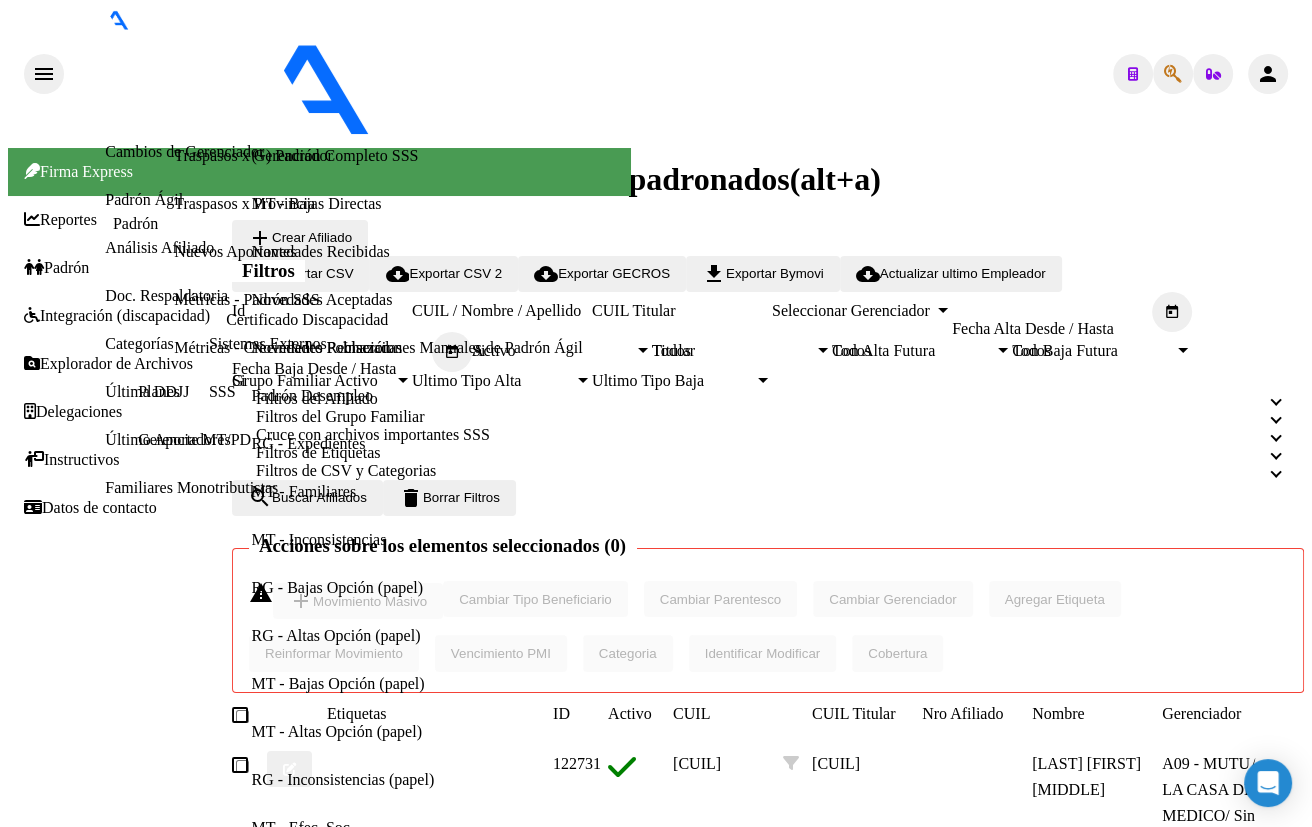 click on "[CUIL]" 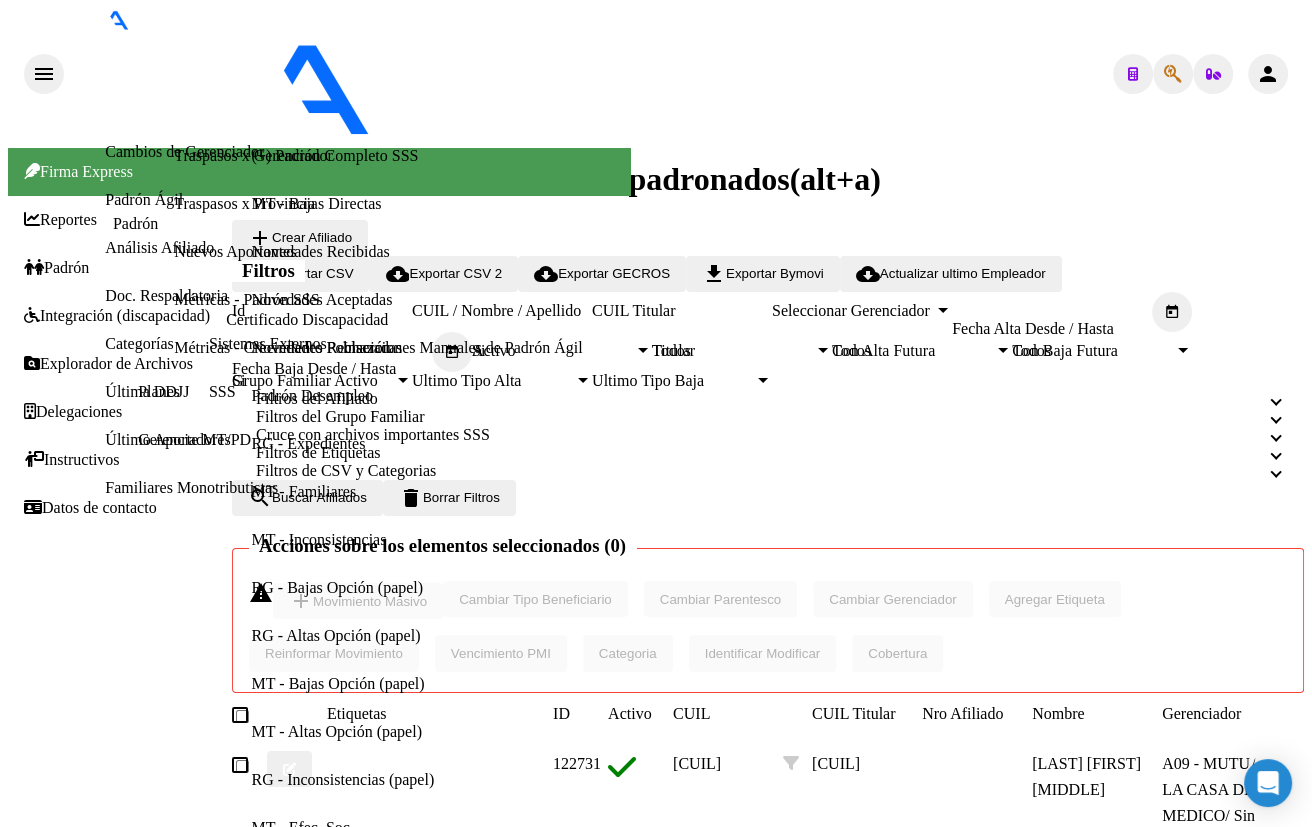 scroll, scrollTop: 1369, scrollLeft: 0, axis: vertical 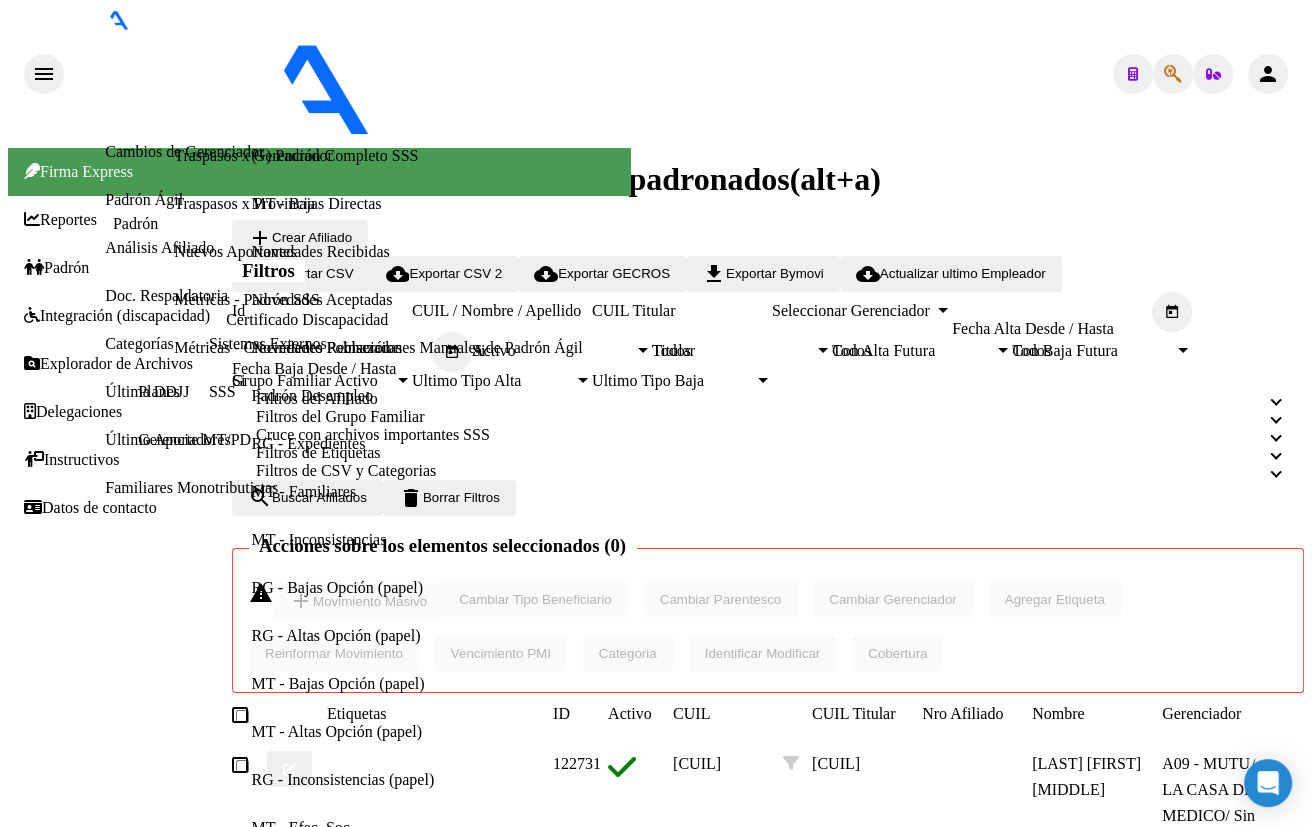 click 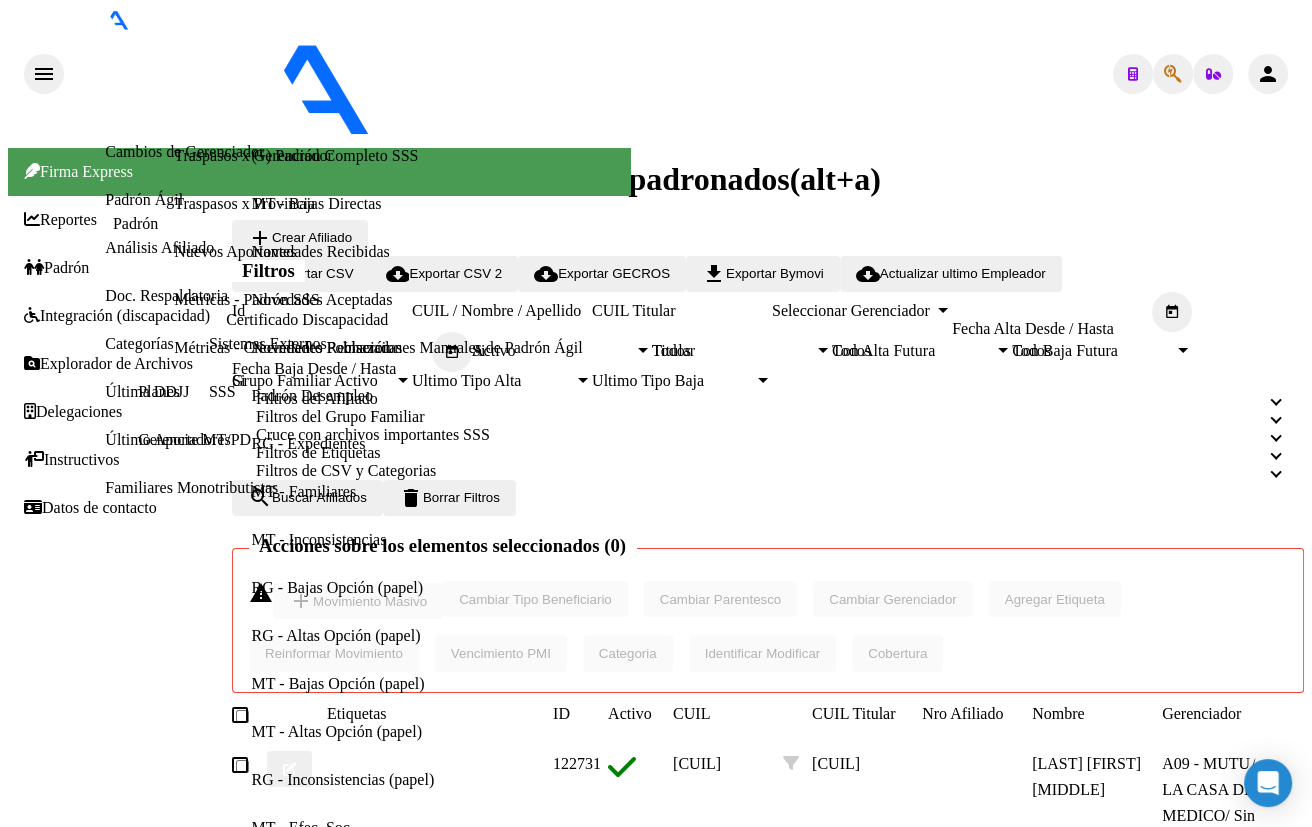 type on "18293436" 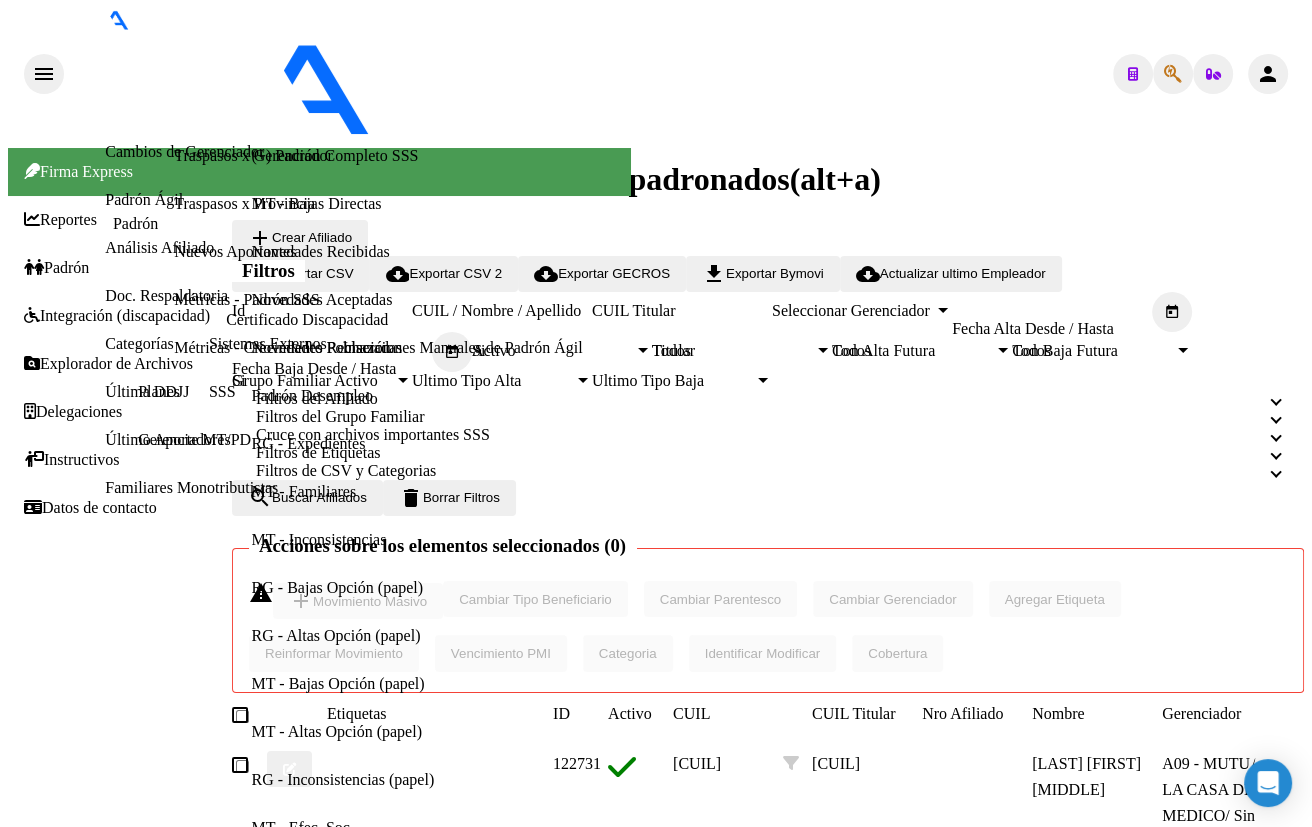 click on "[CUIL]" 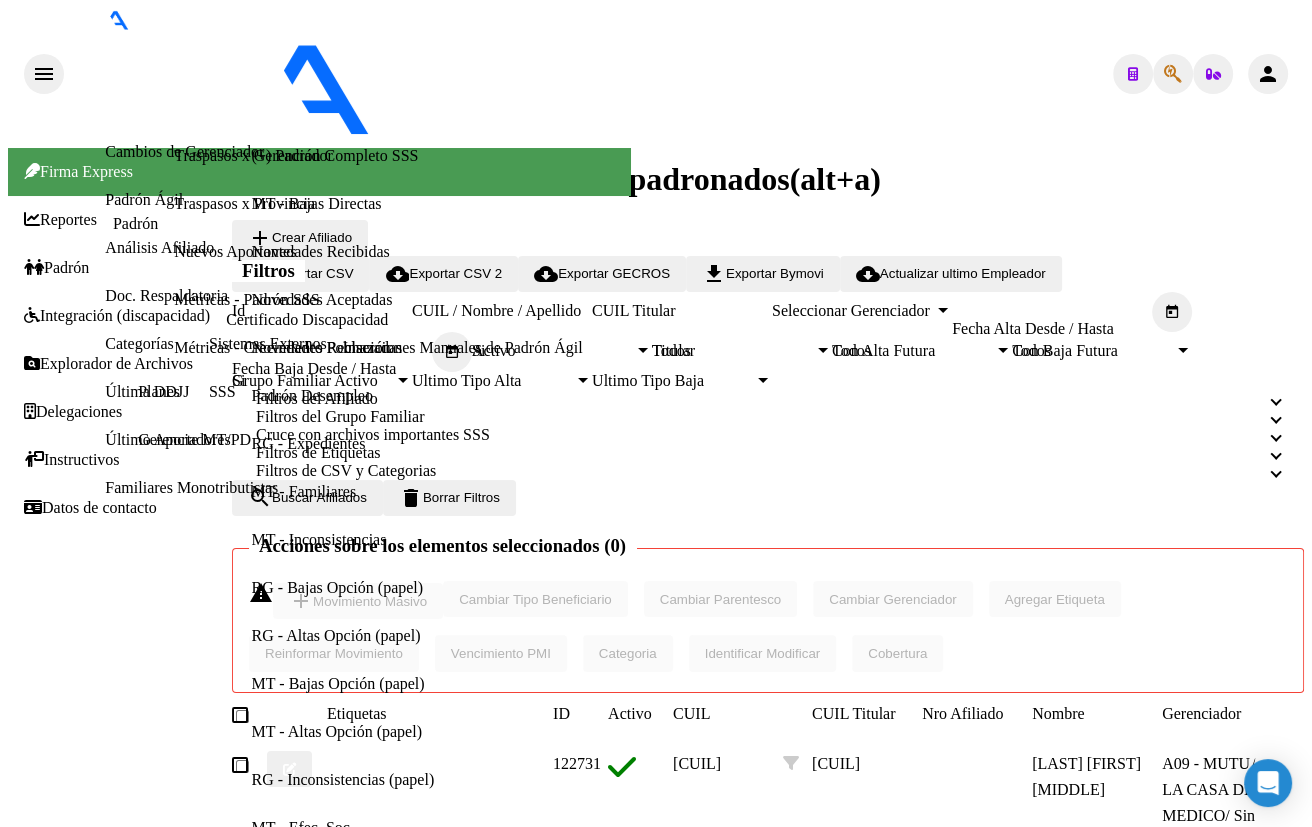 scroll, scrollTop: 1283, scrollLeft: 0, axis: vertical 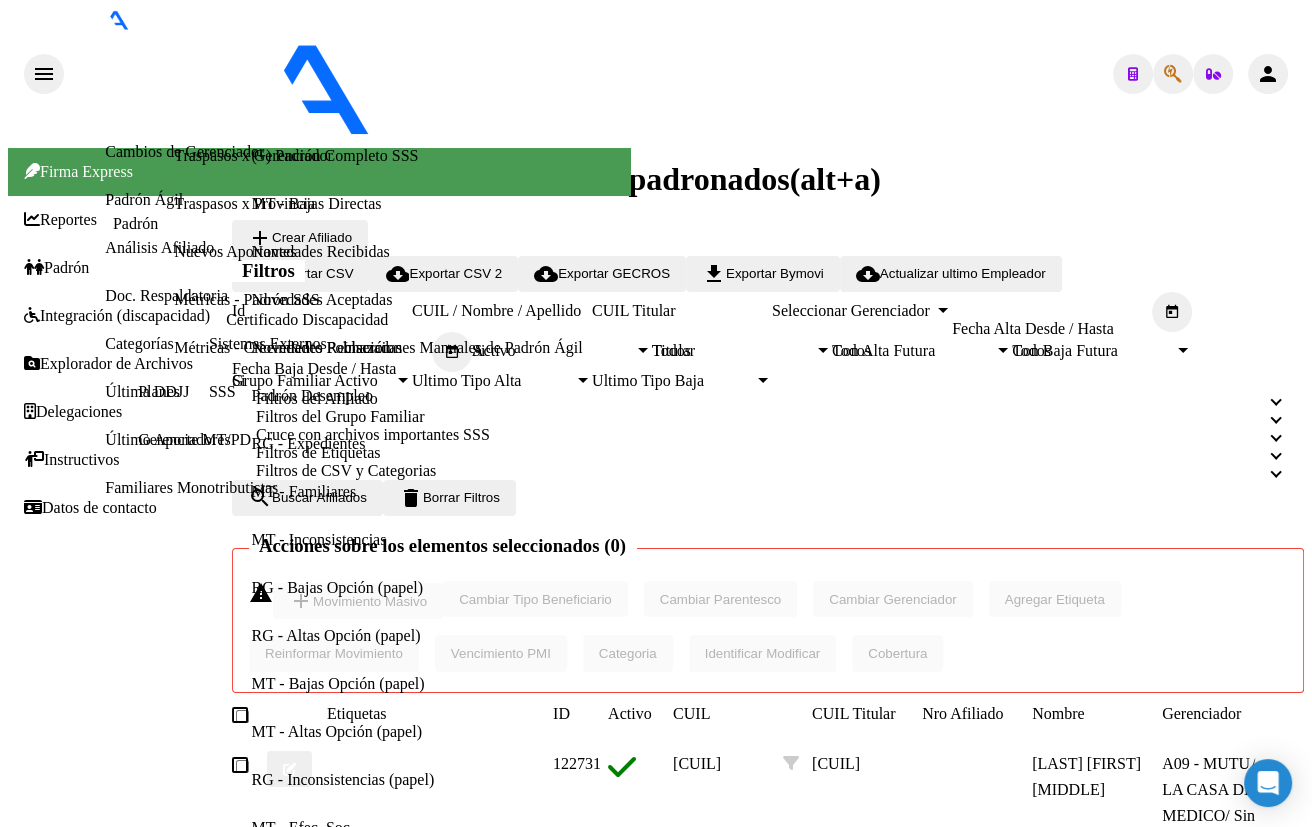 click 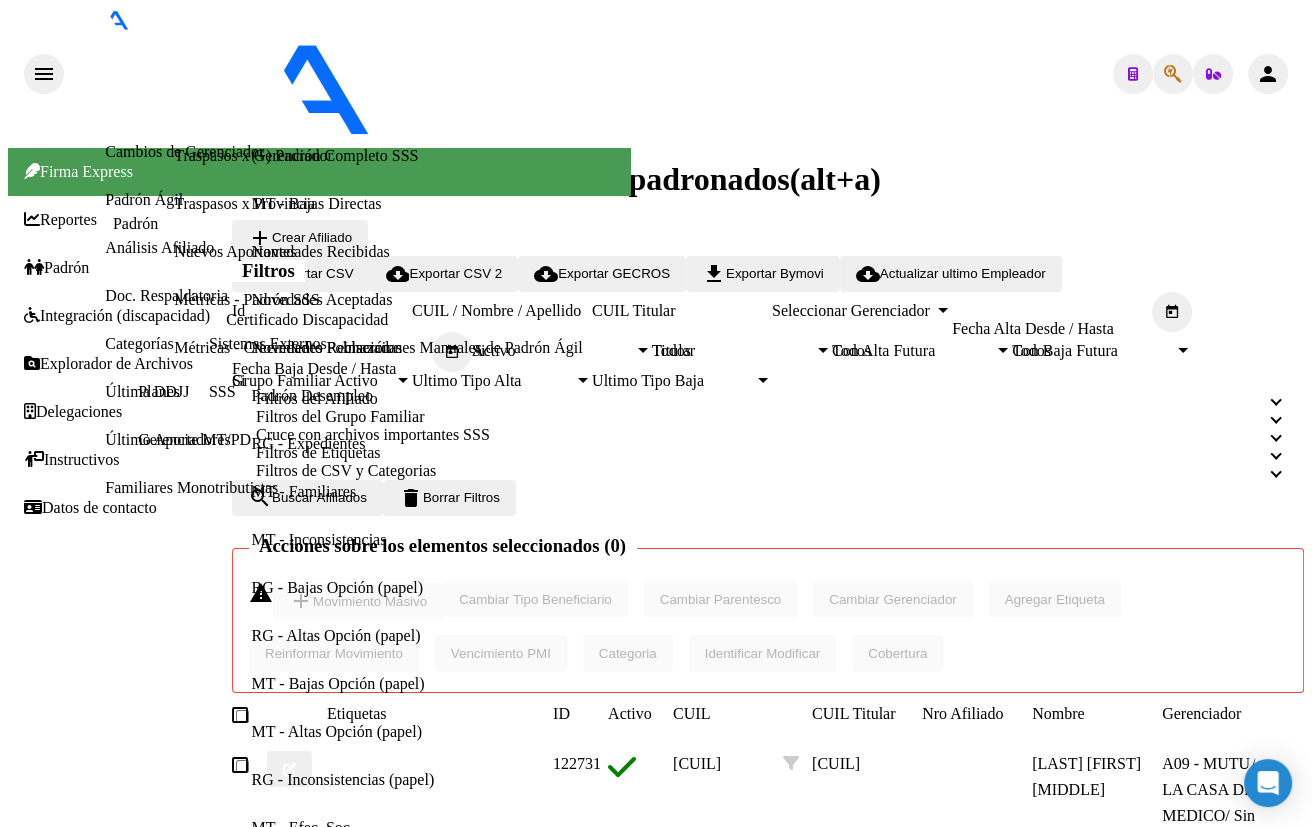 type on "[NUMBER]" 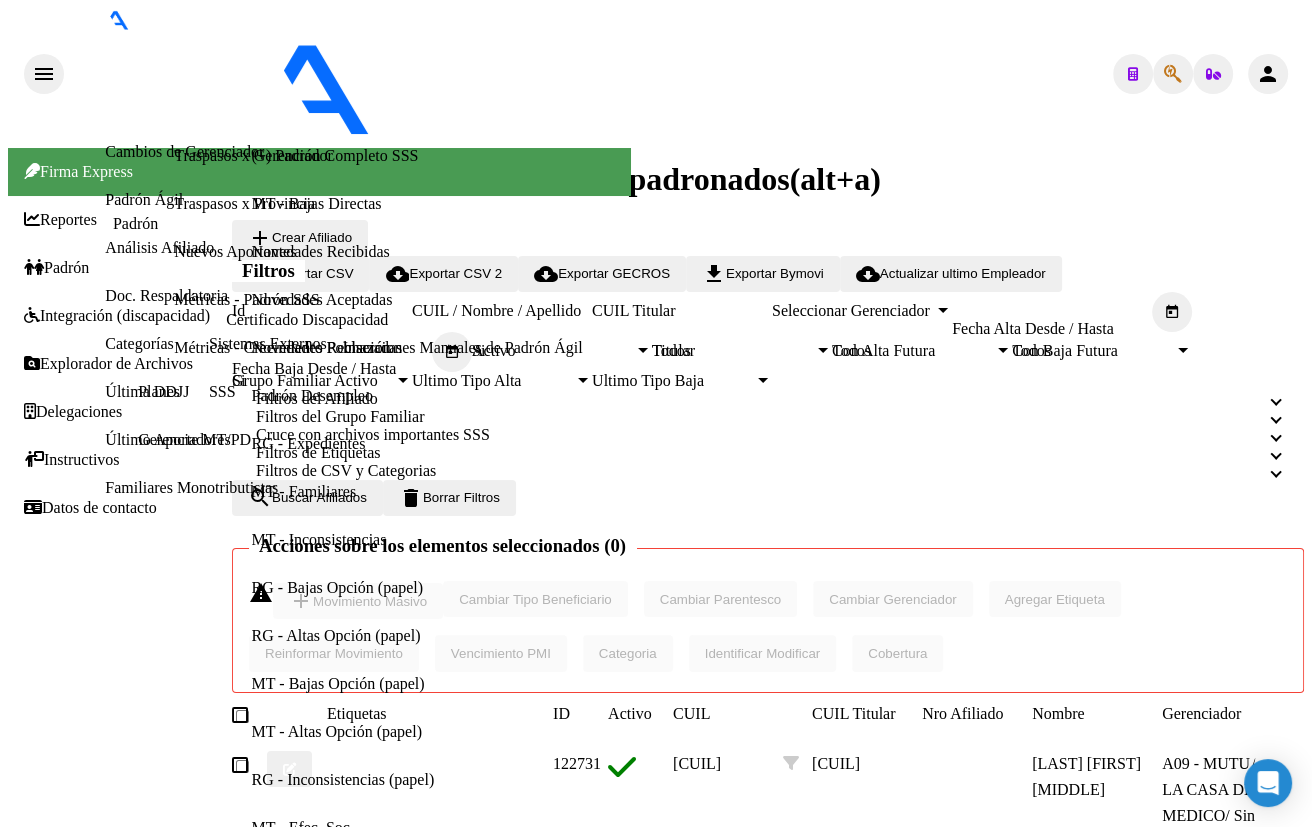 click on "[CUIL]" 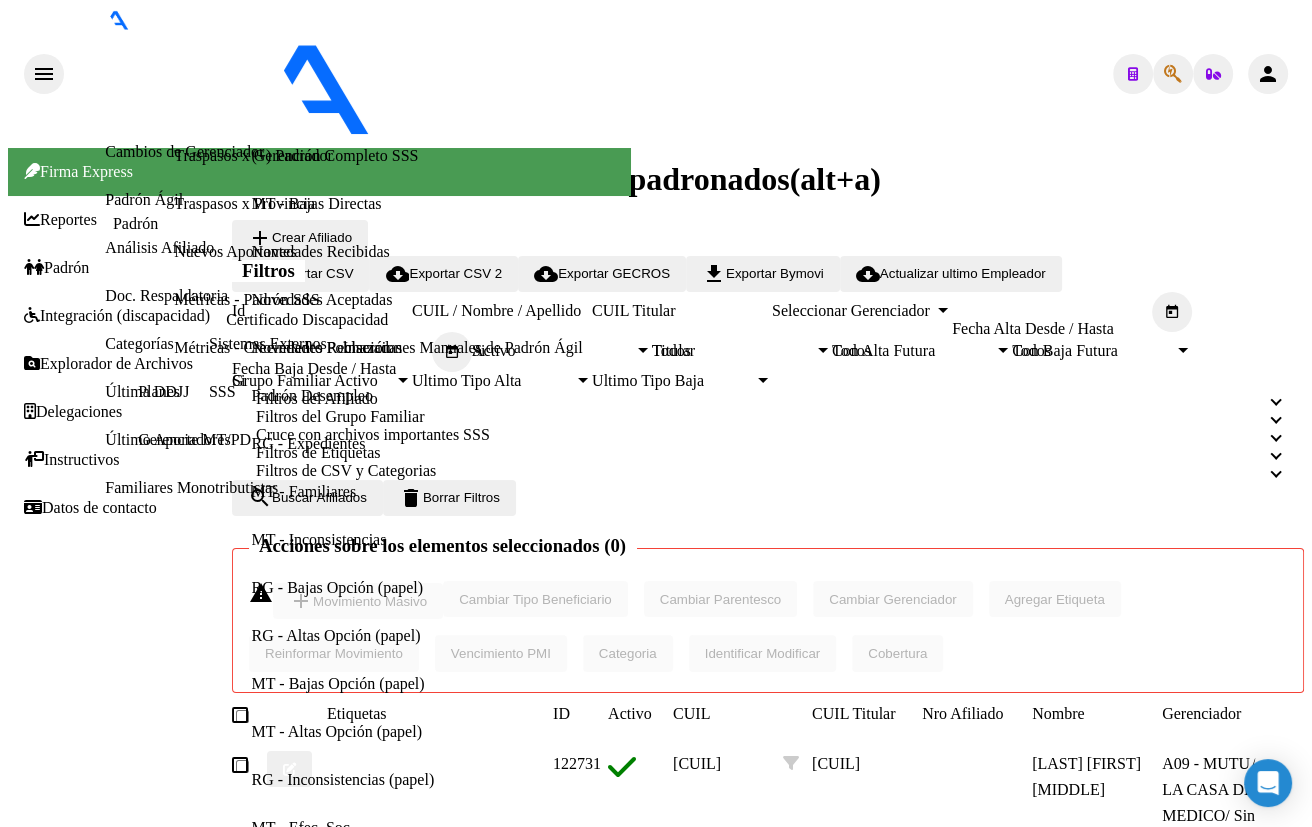 scroll, scrollTop: 813, scrollLeft: 0, axis: vertical 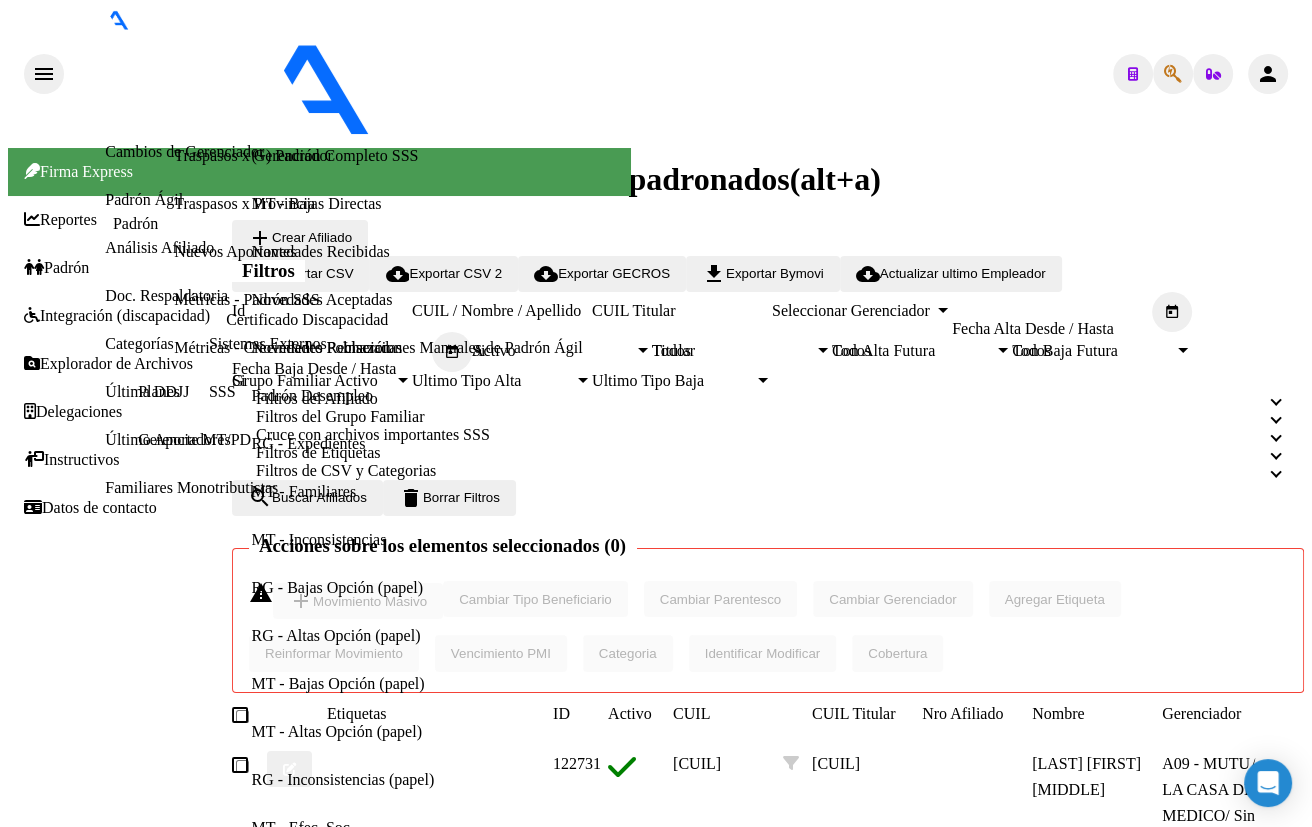 click 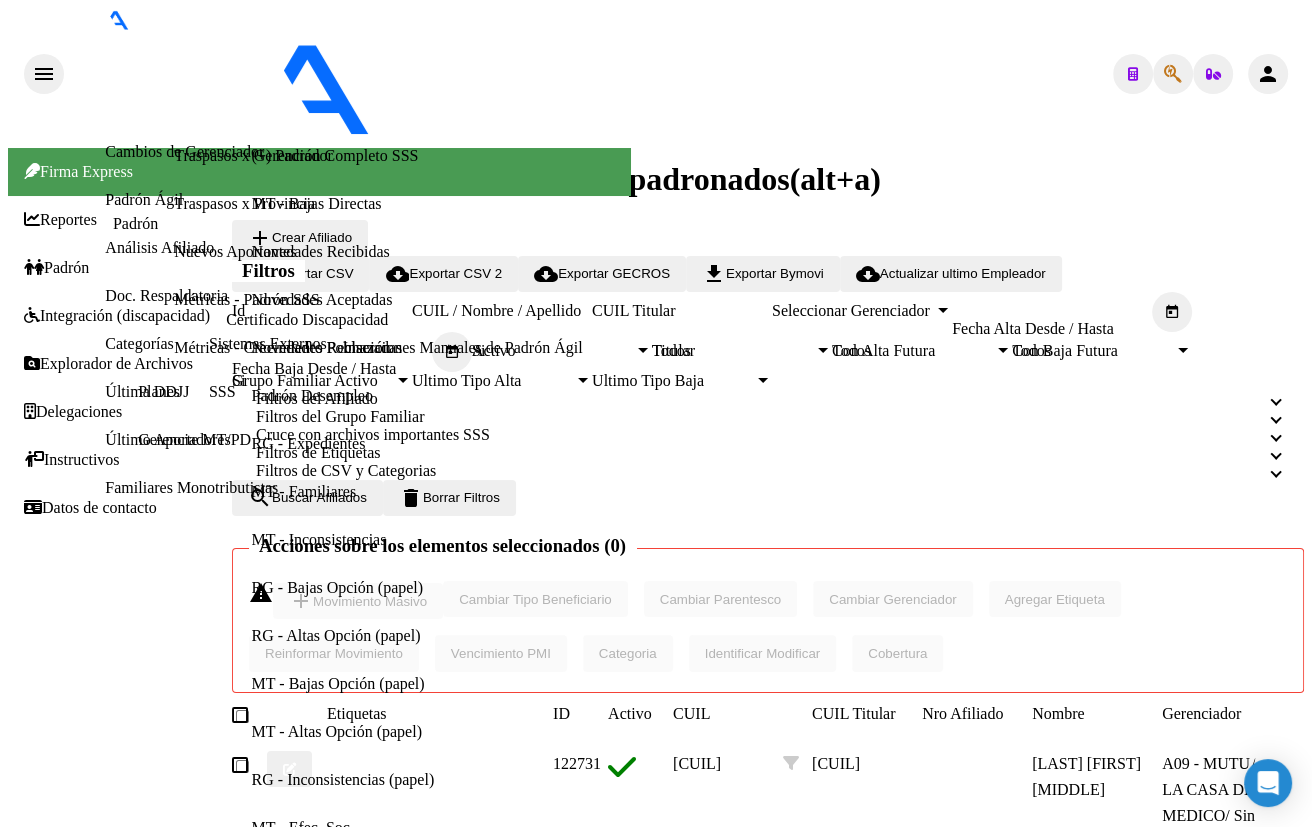 type on "18298670" 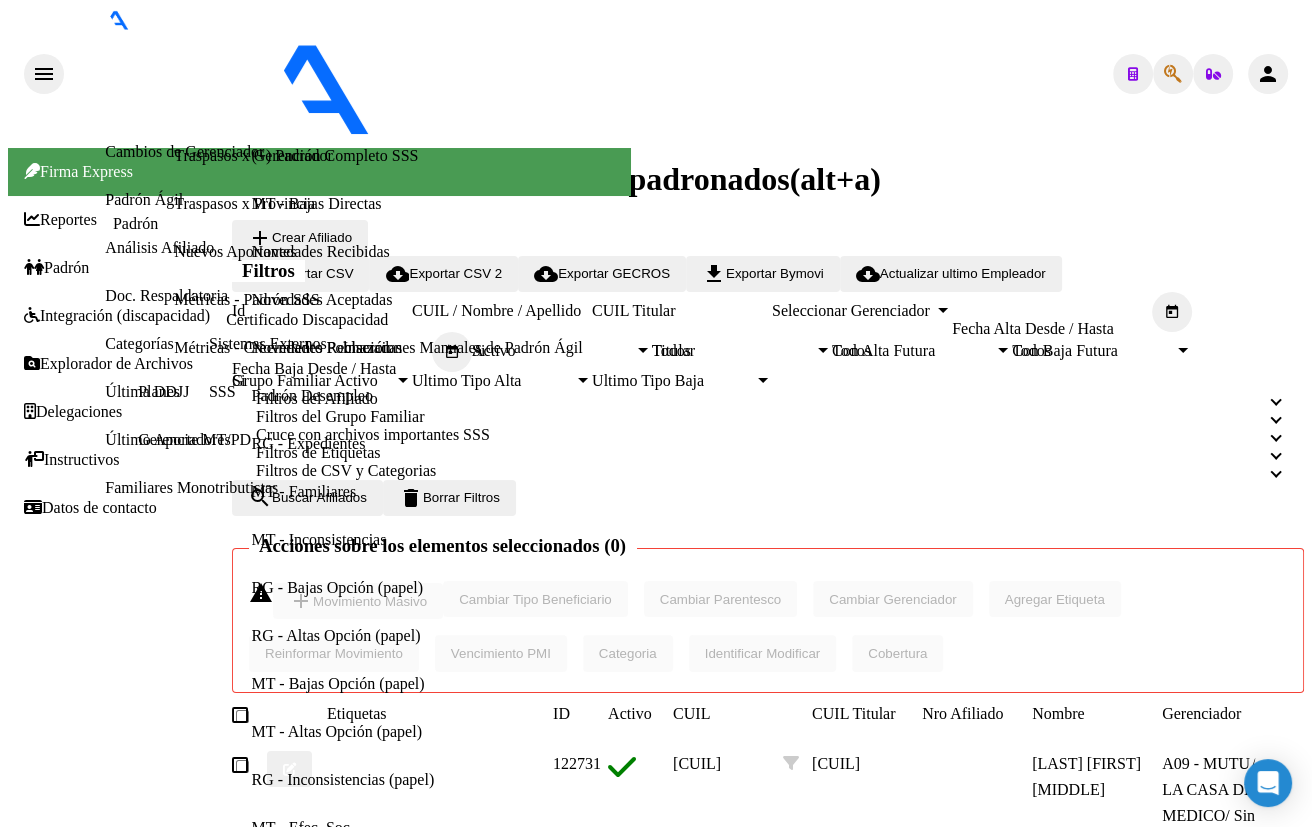 click on "[NUMBER]" 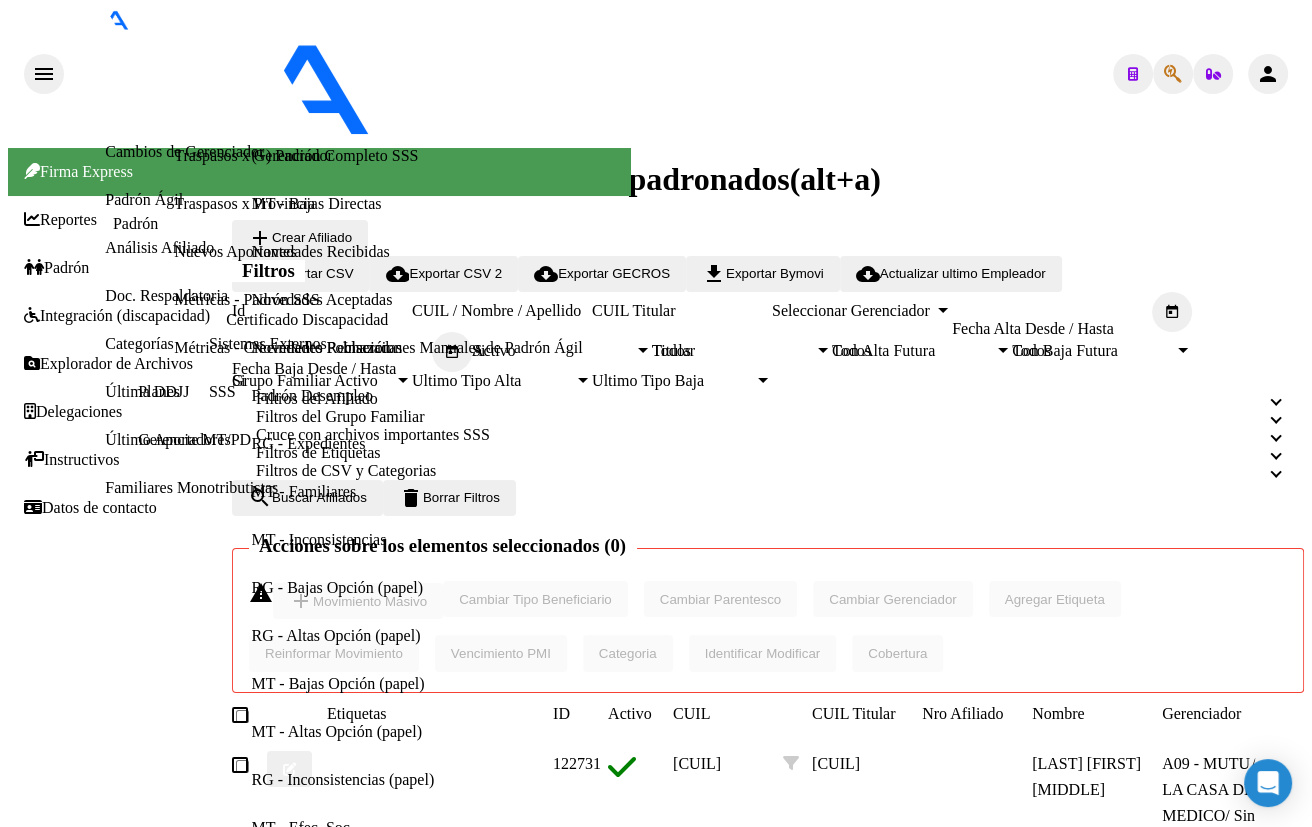 scroll, scrollTop: 1039, scrollLeft: 0, axis: vertical 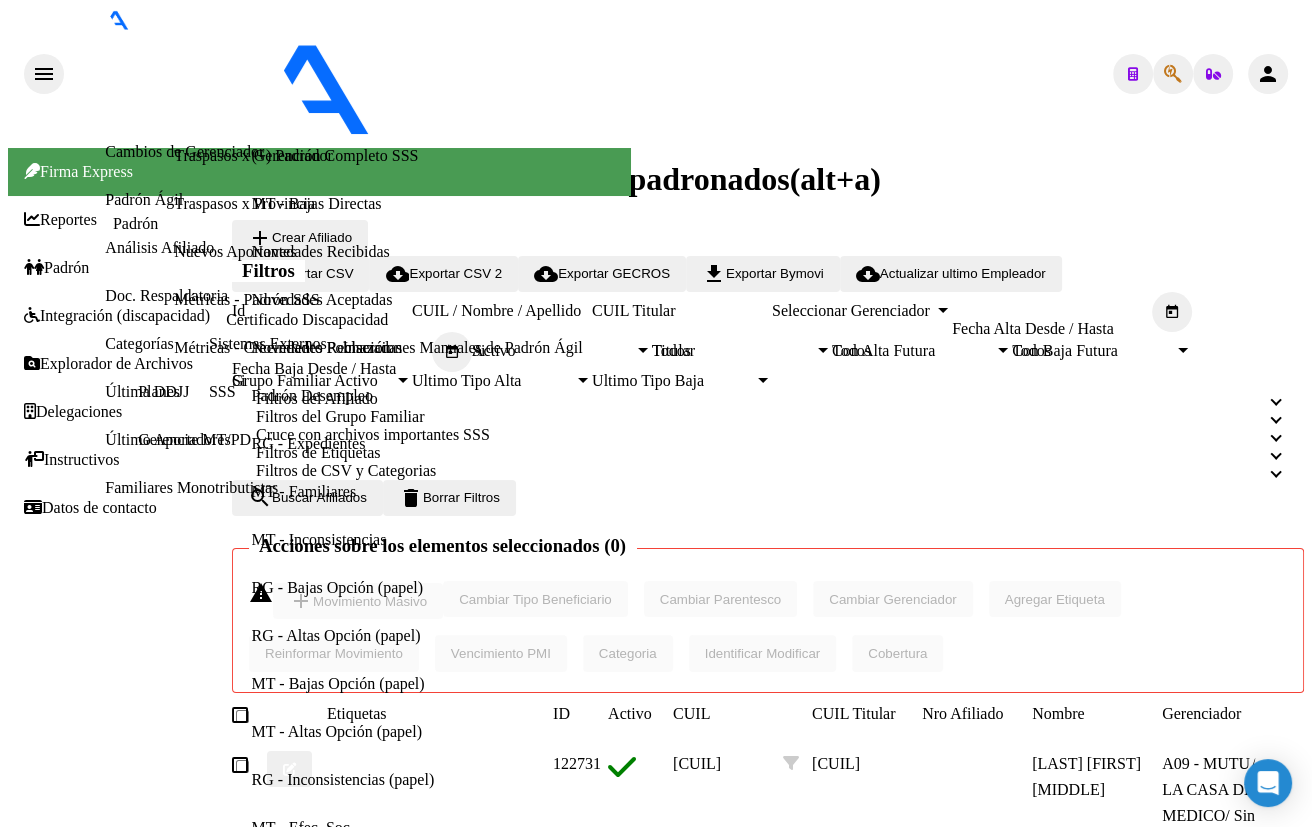 click 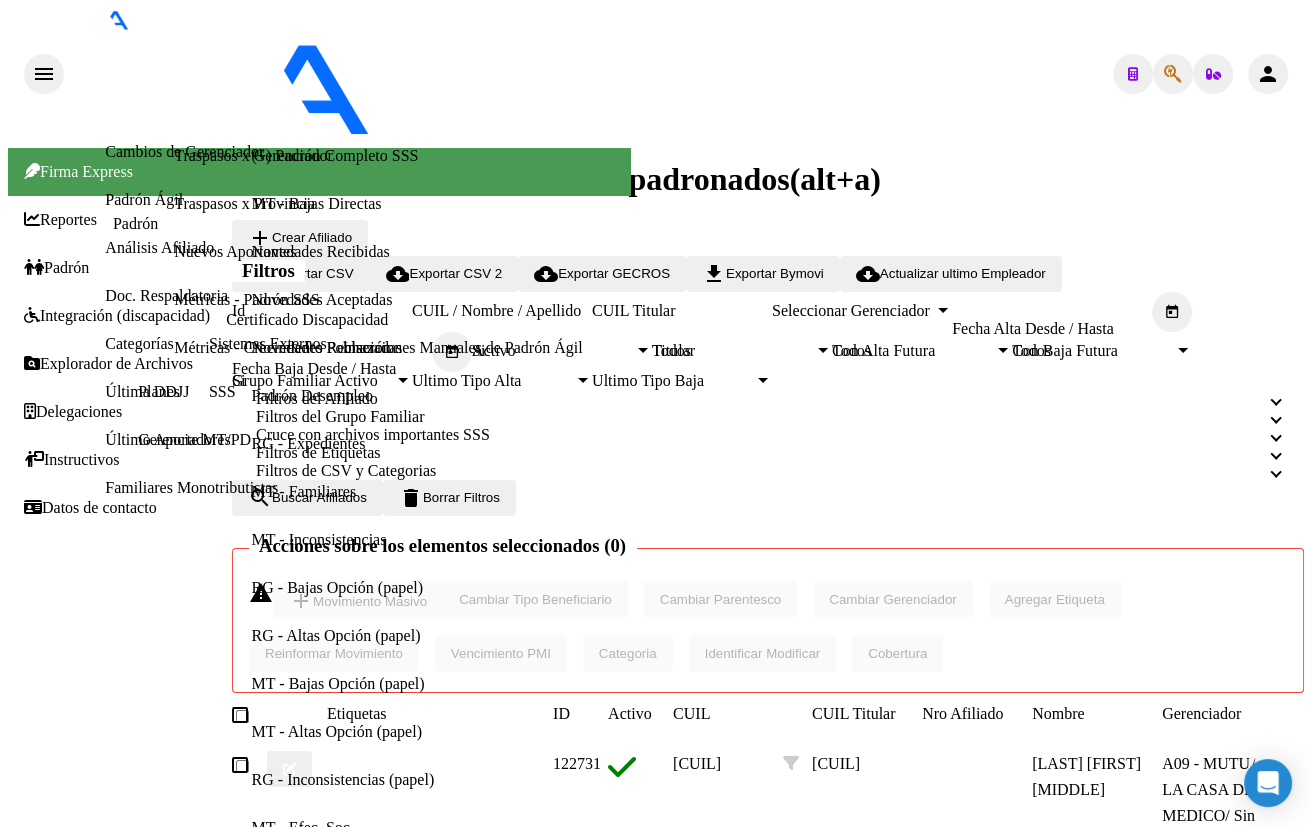 type on "[NUMBER]" 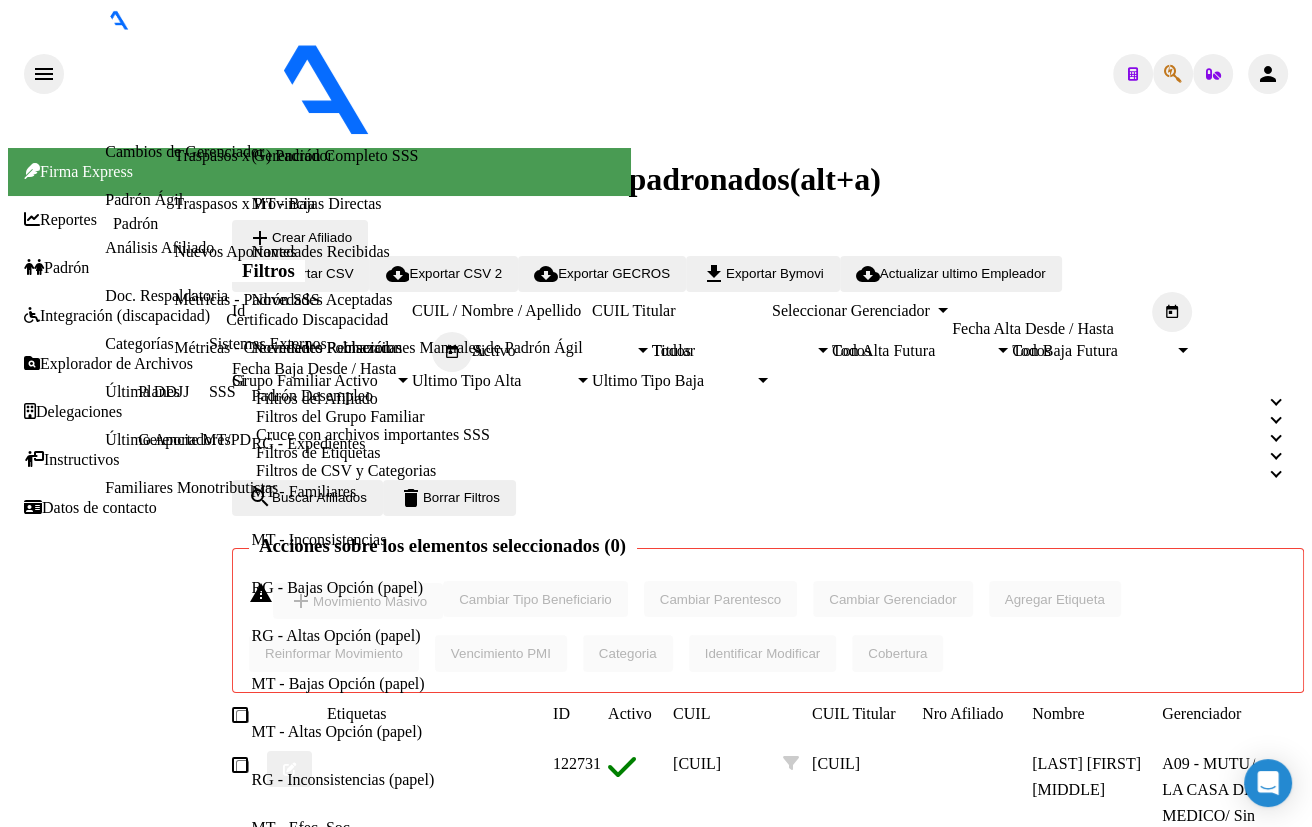 click on "[CUIL]" 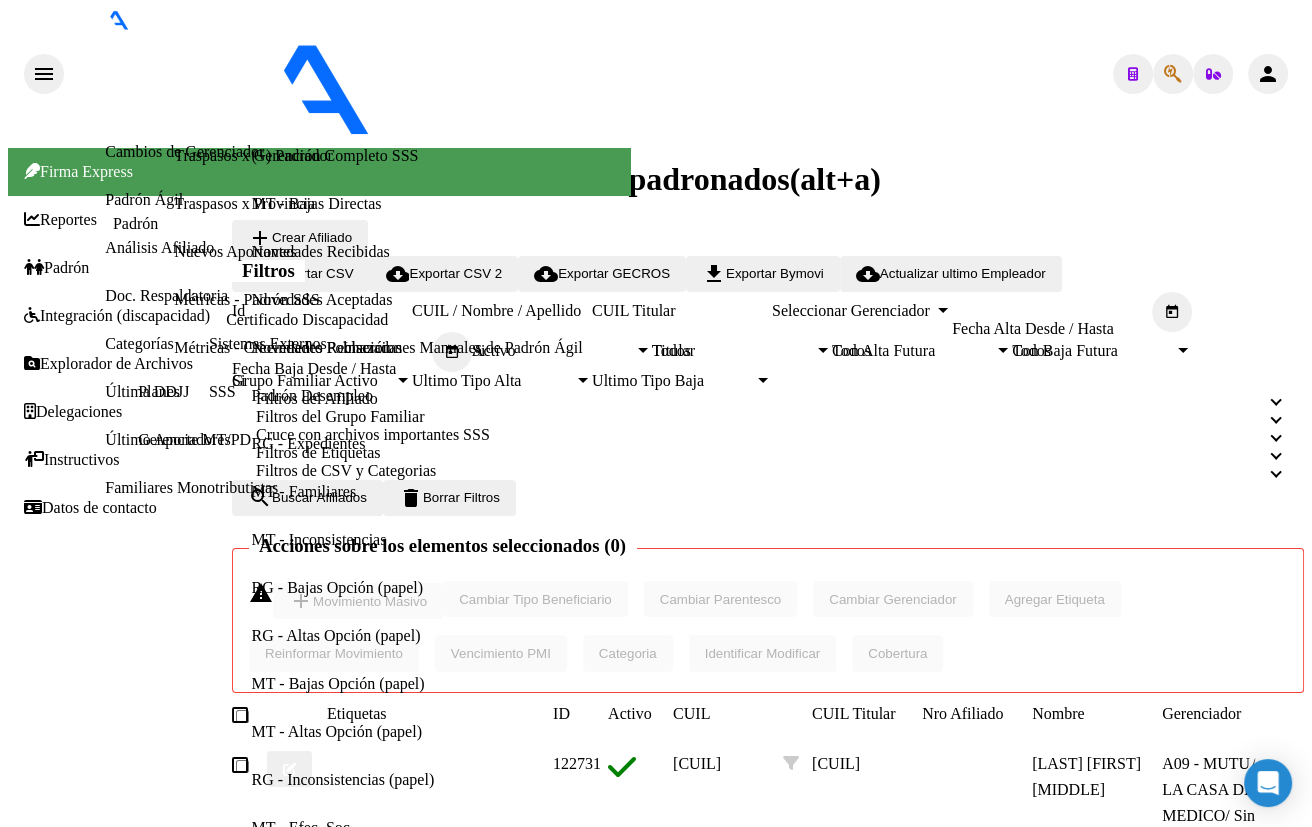 scroll, scrollTop: 1369, scrollLeft: 0, axis: vertical 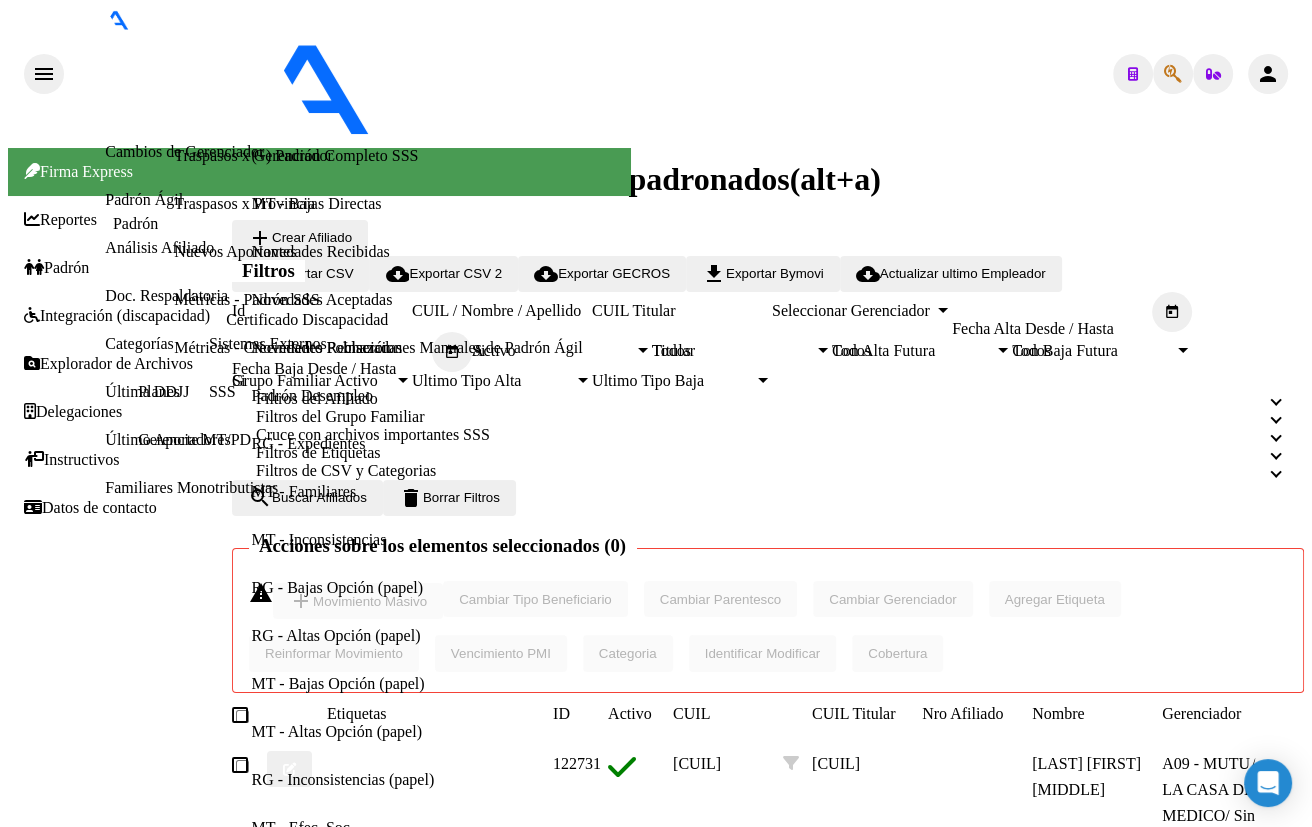 click 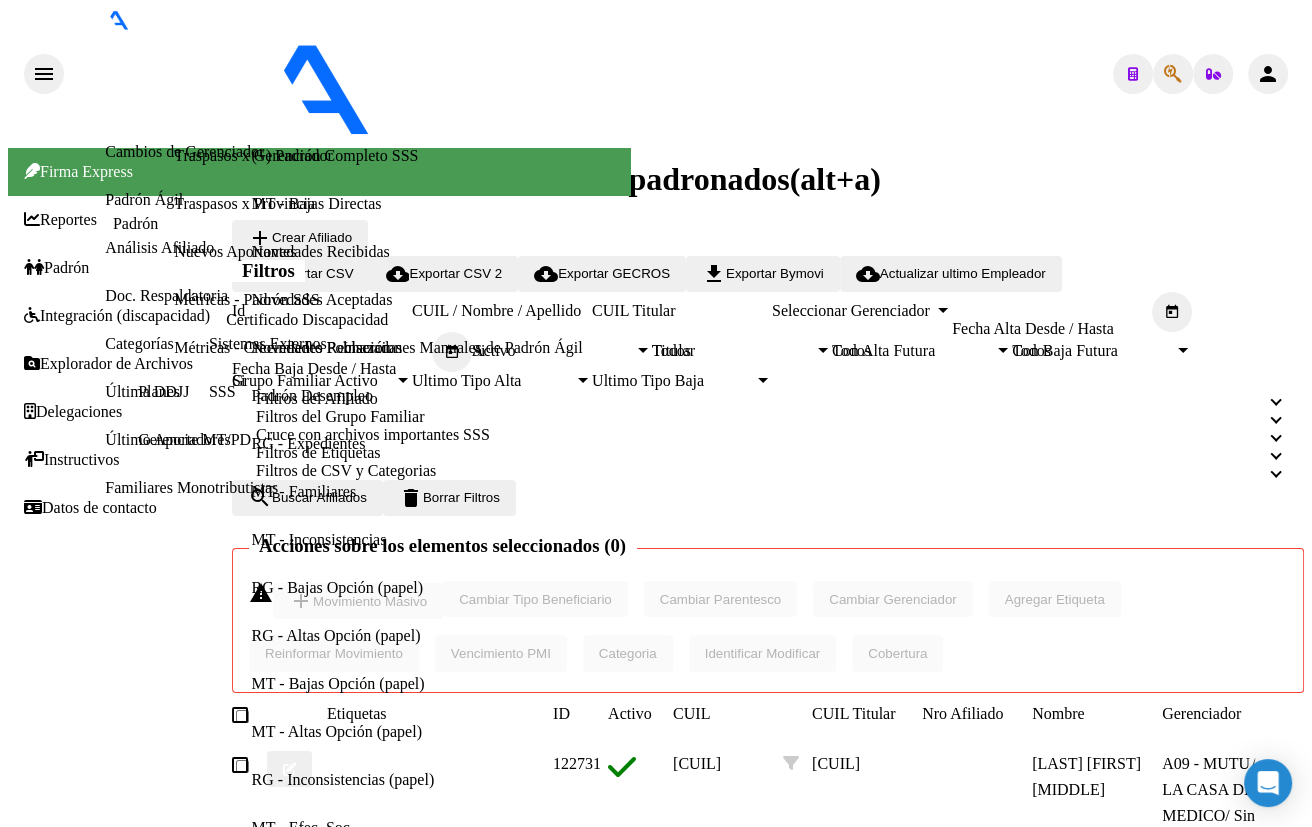 type on "46699692" 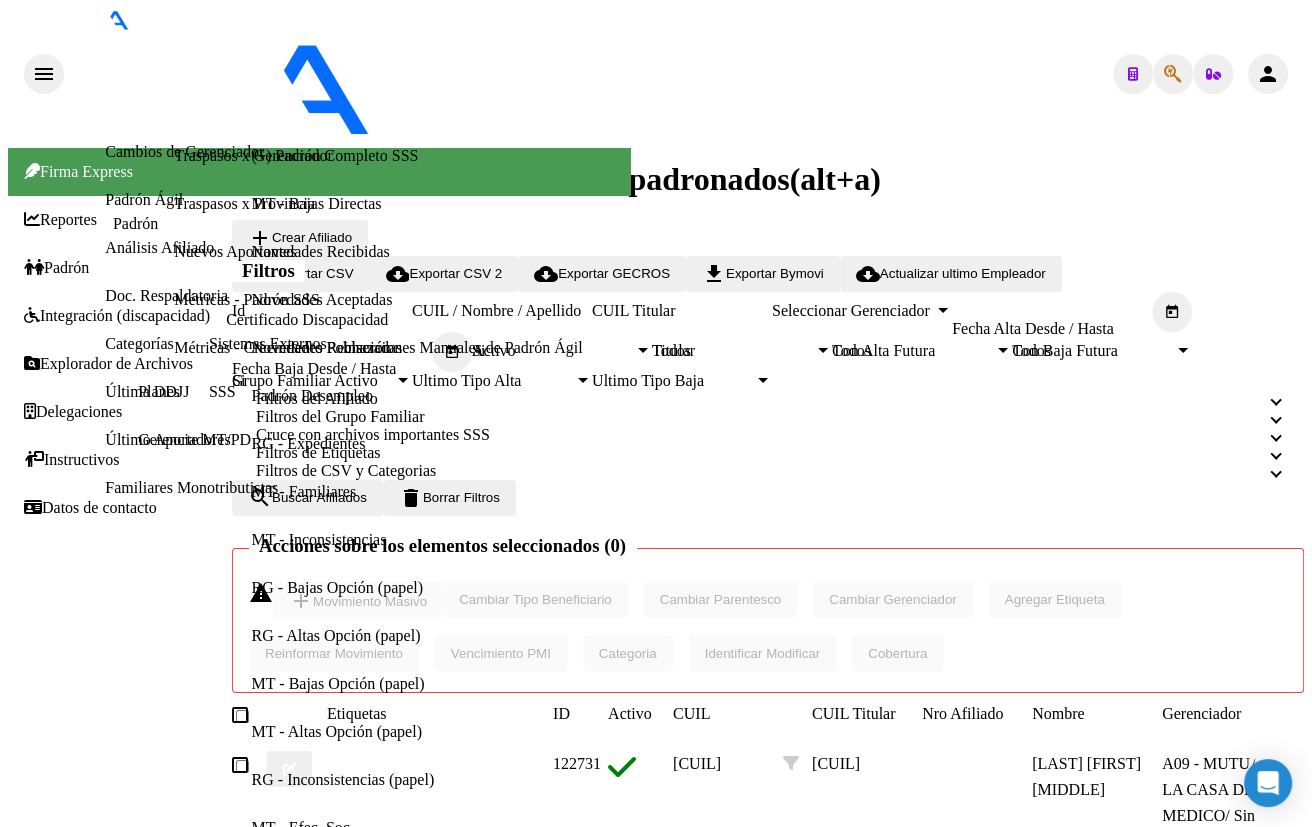 click on "[CUIL]" 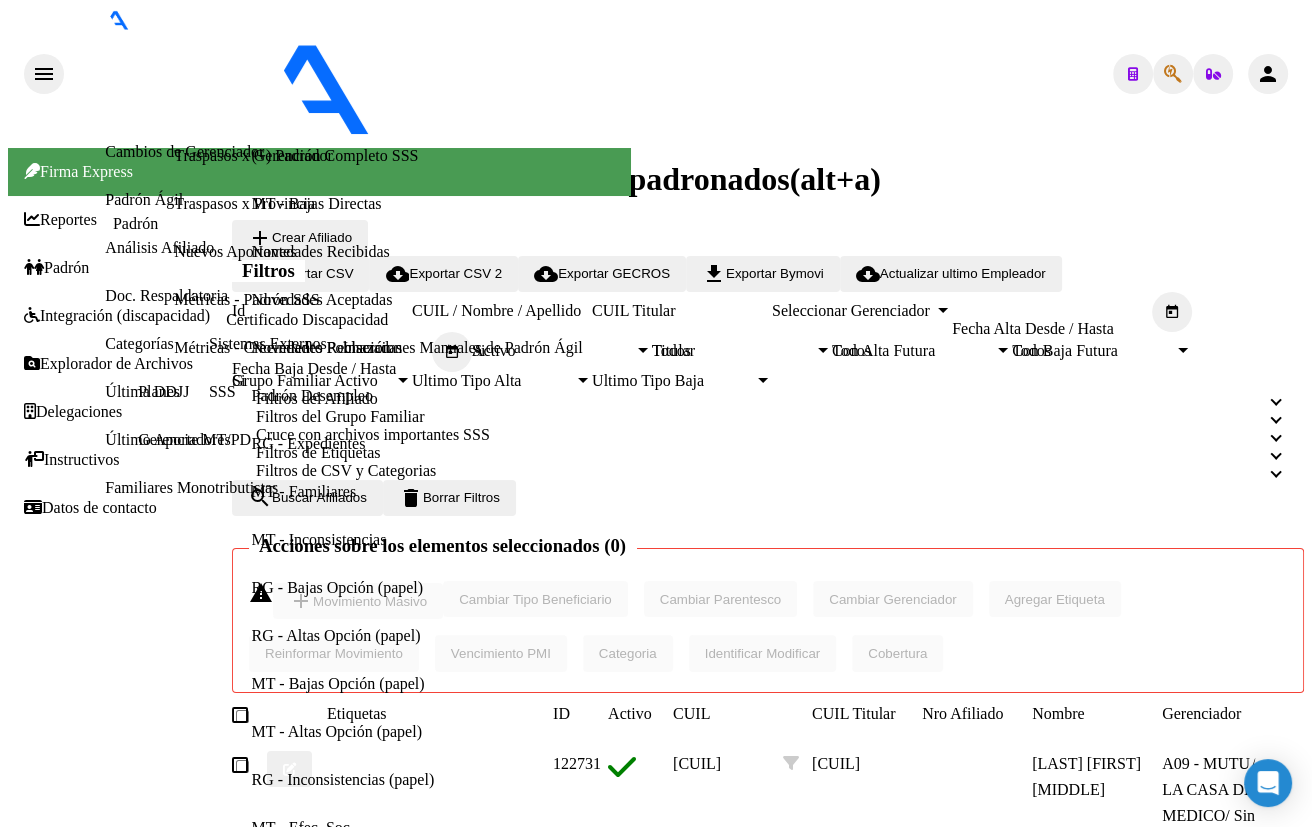 scroll, scrollTop: 0, scrollLeft: 0, axis: both 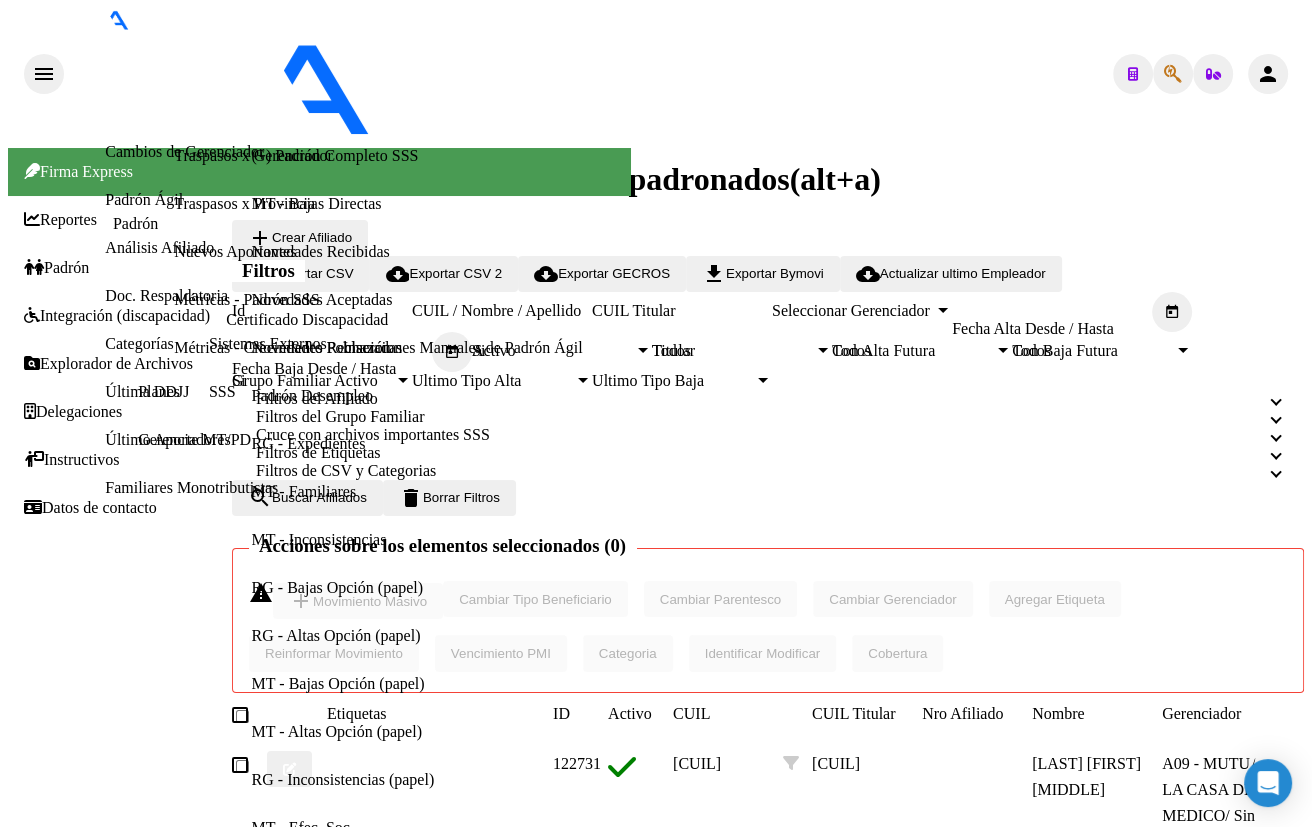 click 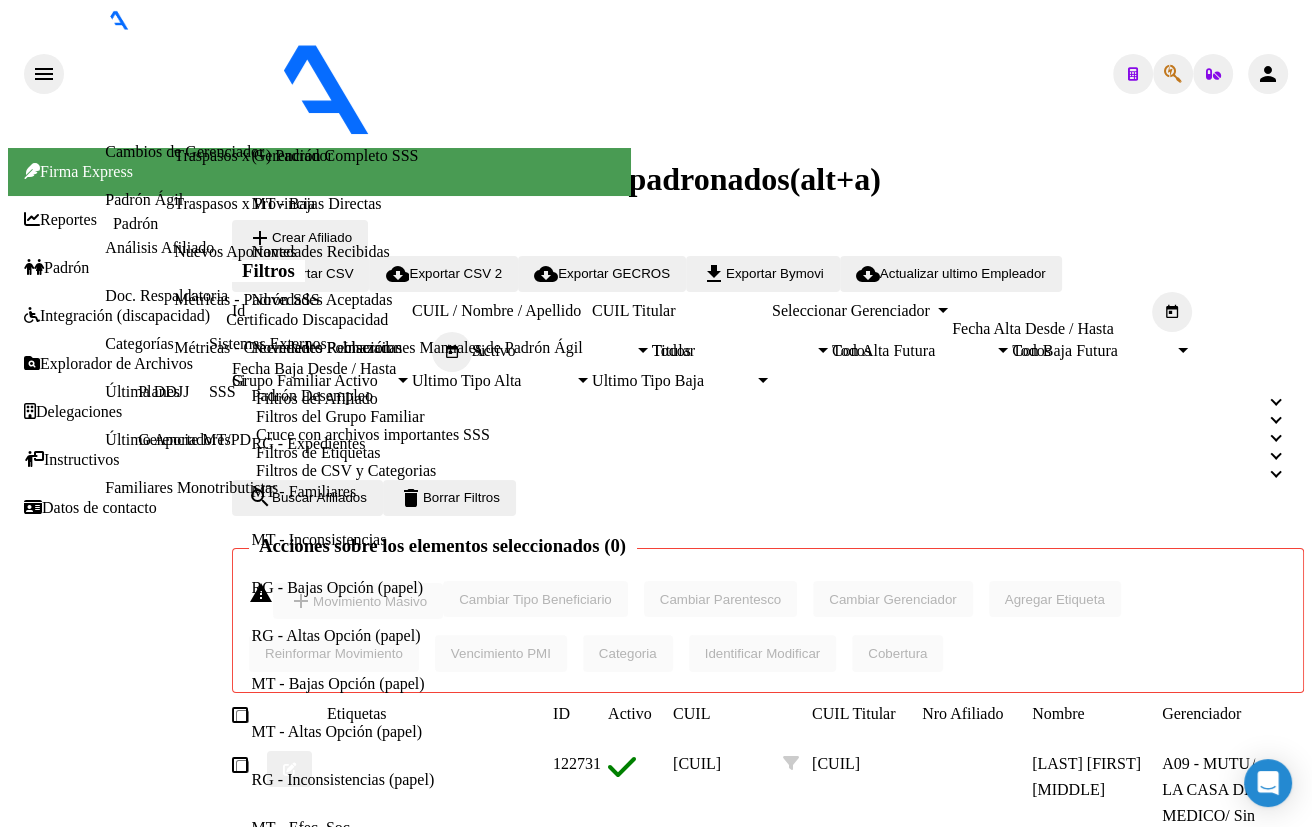type on "43780057" 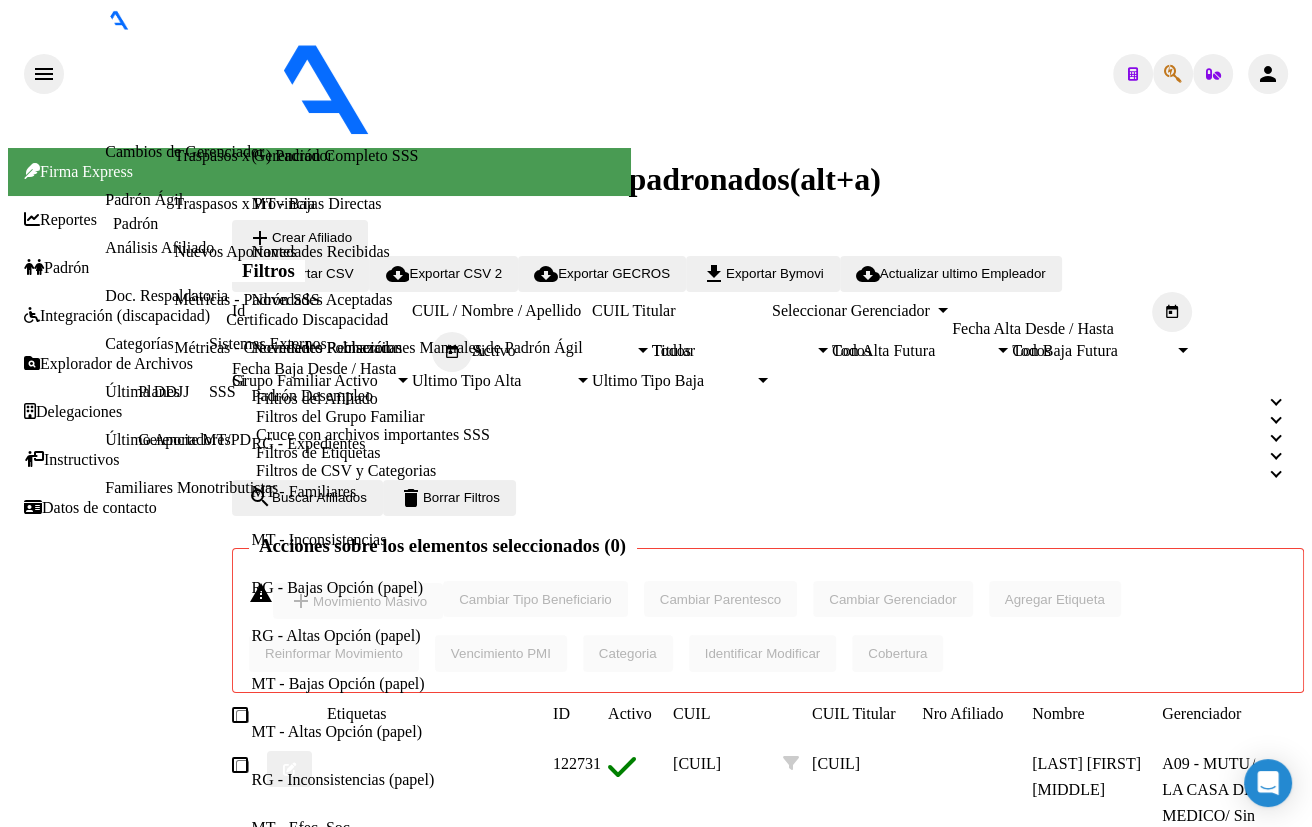click on "27437800575" 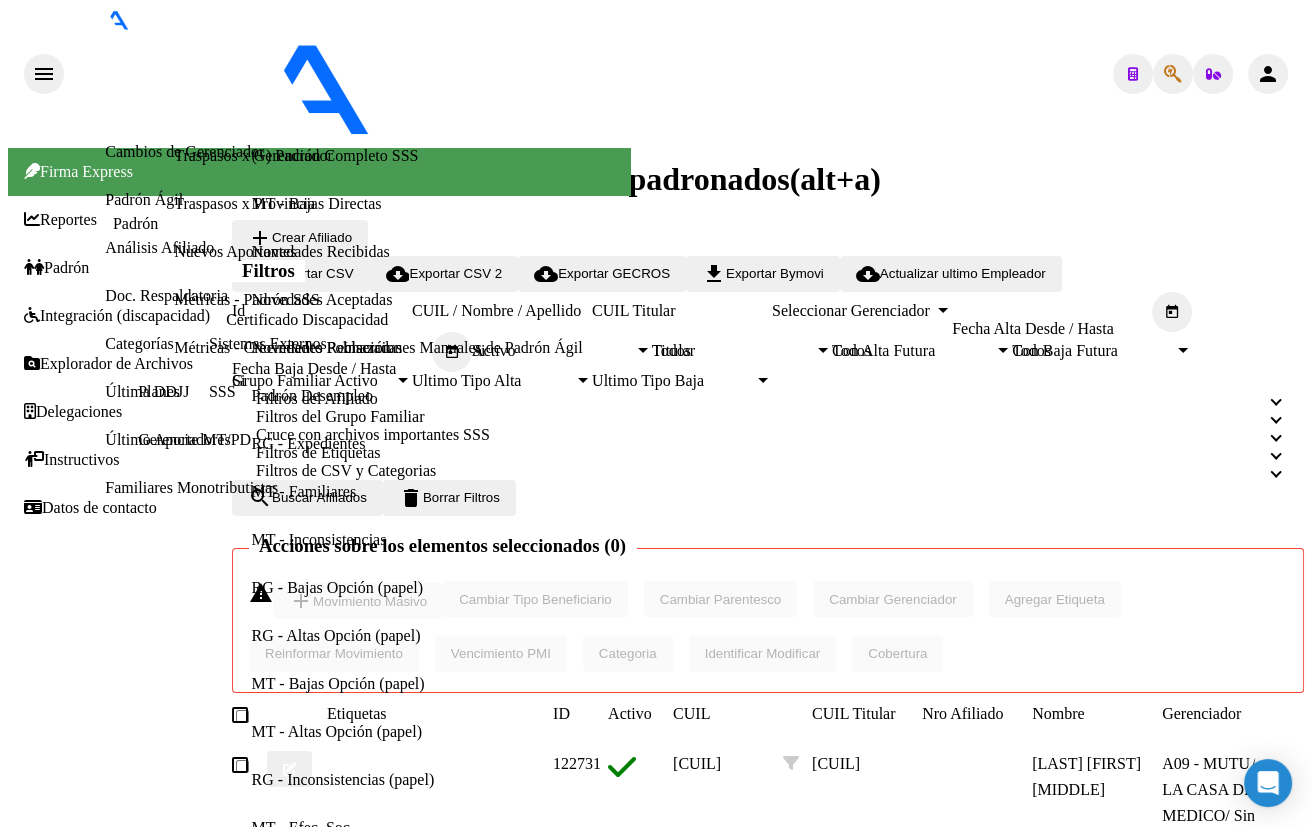 scroll, scrollTop: 454, scrollLeft: 0, axis: vertical 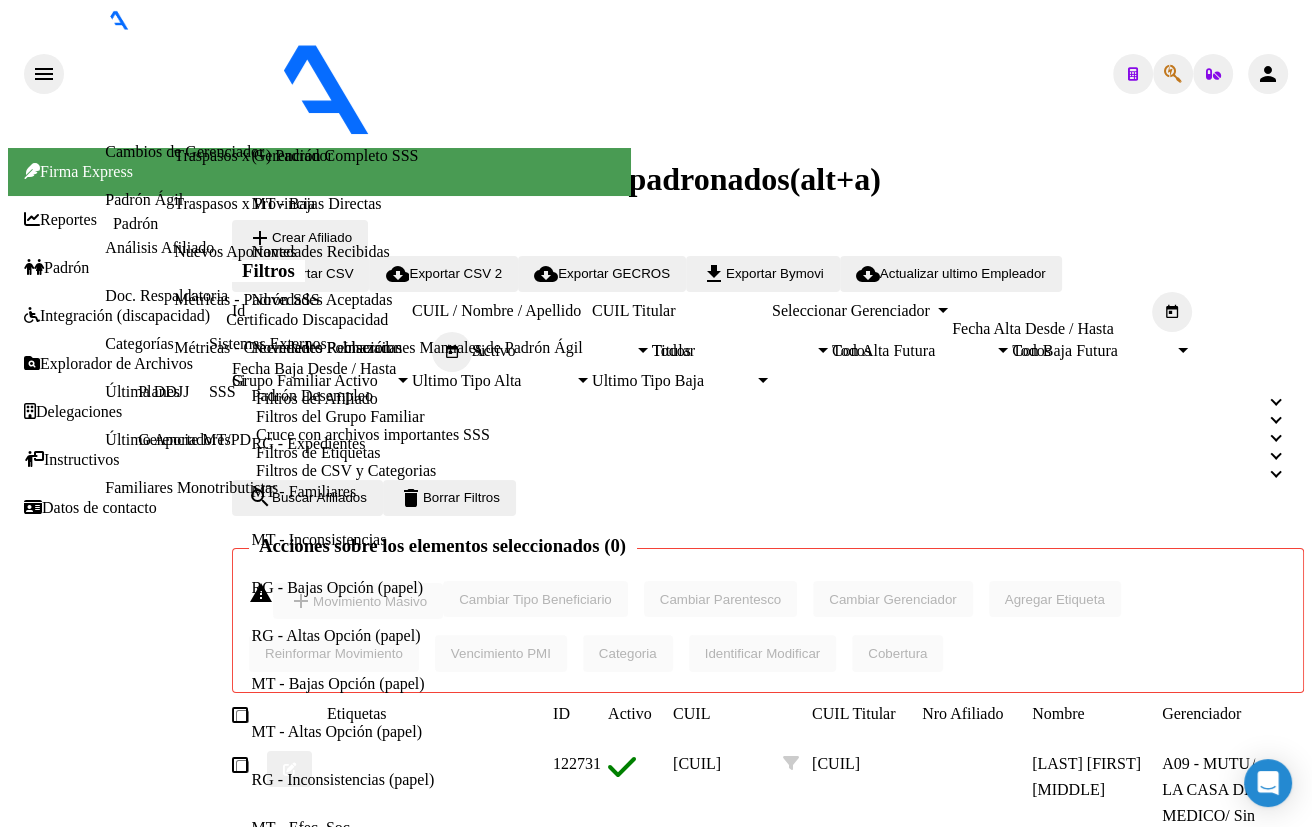 click 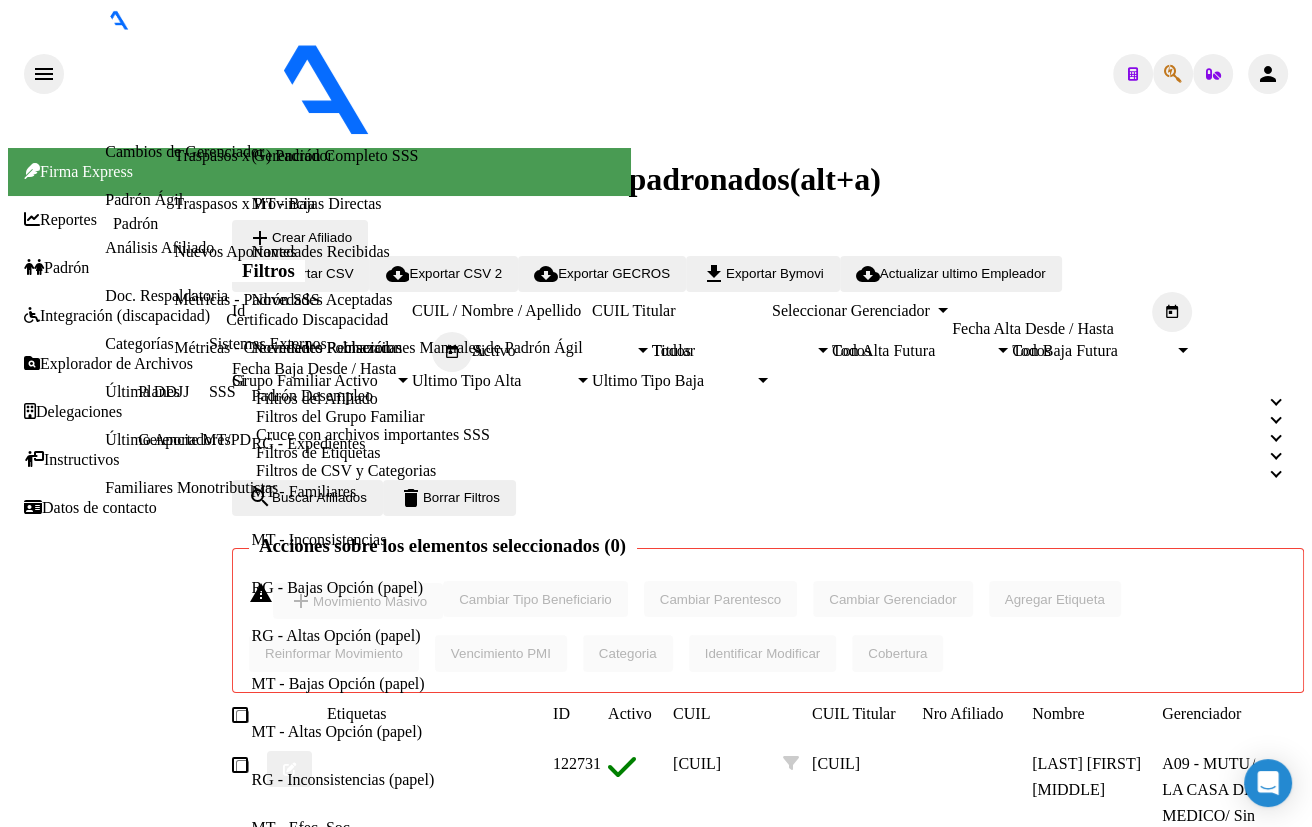 type 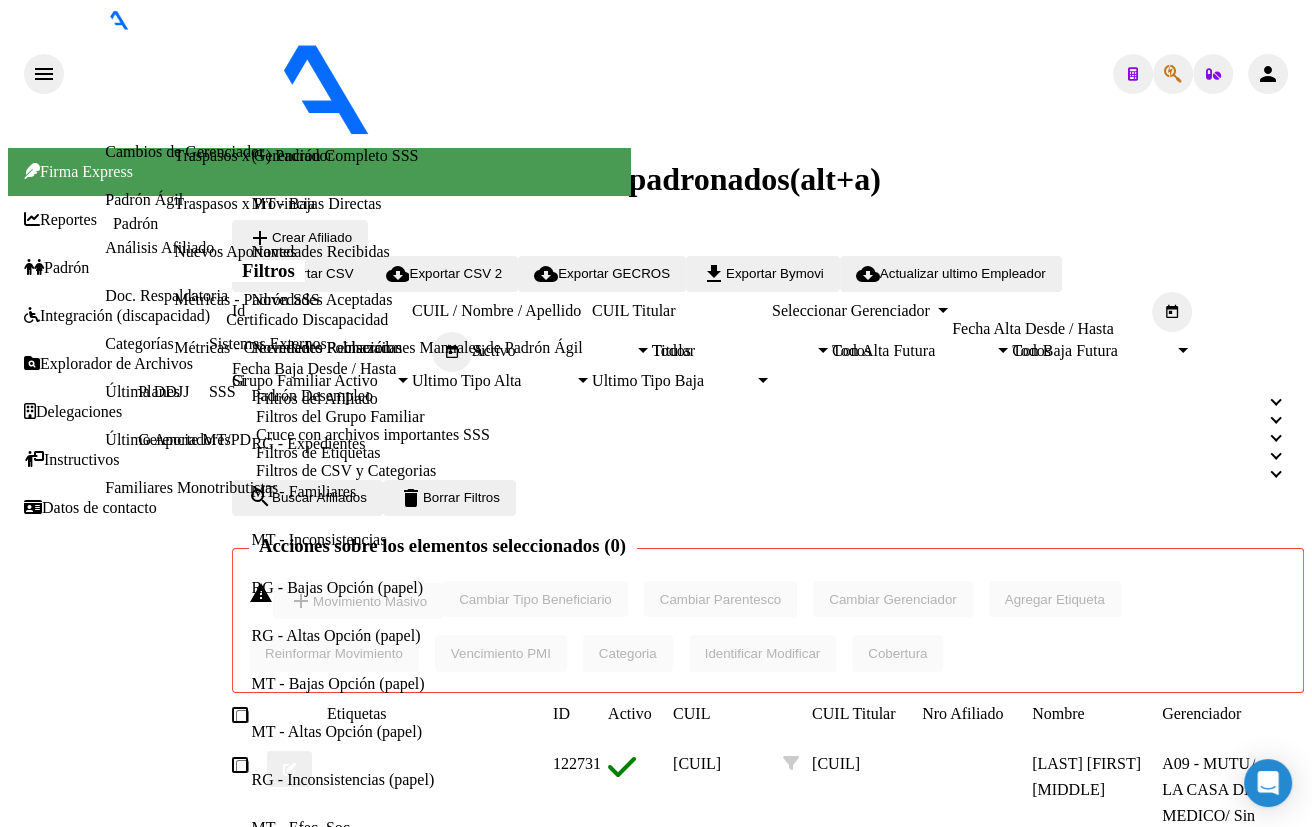 scroll, scrollTop: 909, scrollLeft: 0, axis: vertical 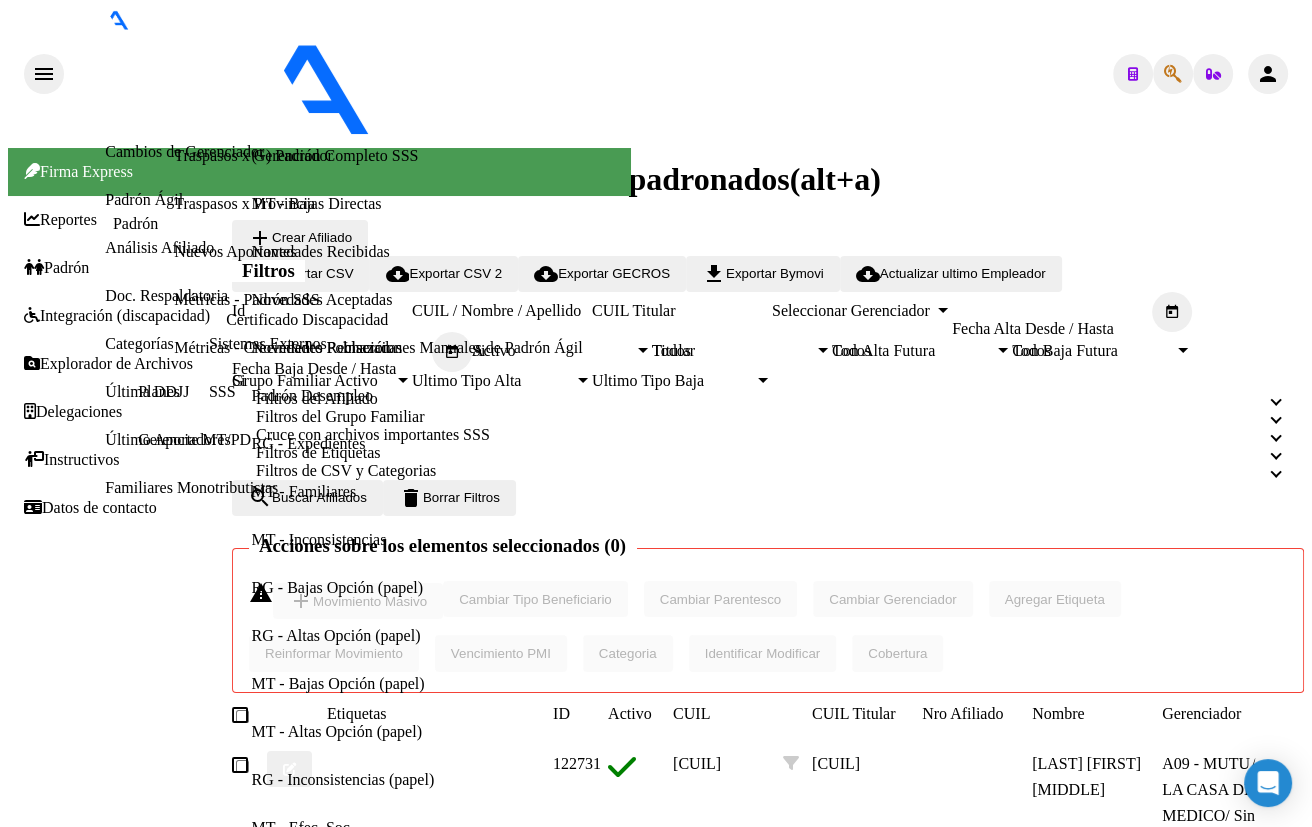 type 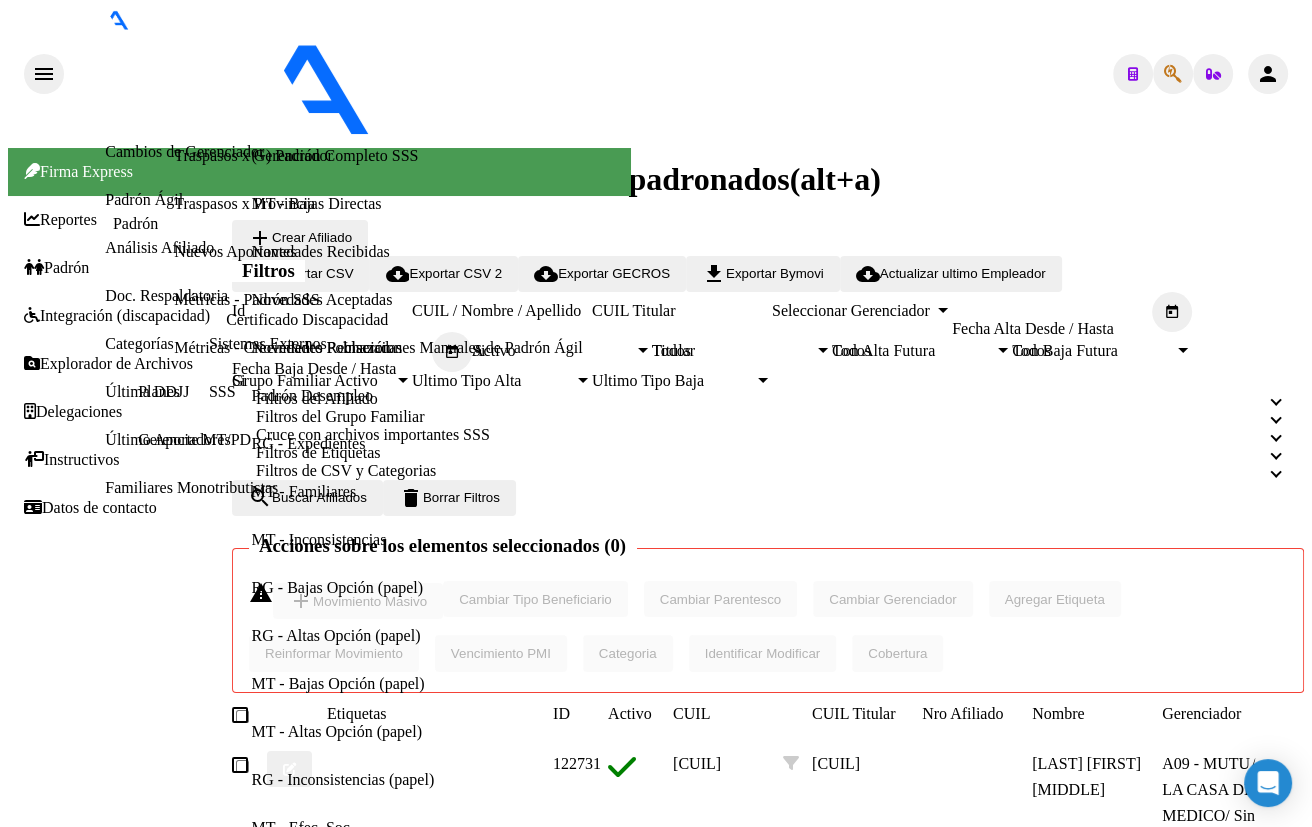click on "[CUIL]" at bounding box center [87, 9929] 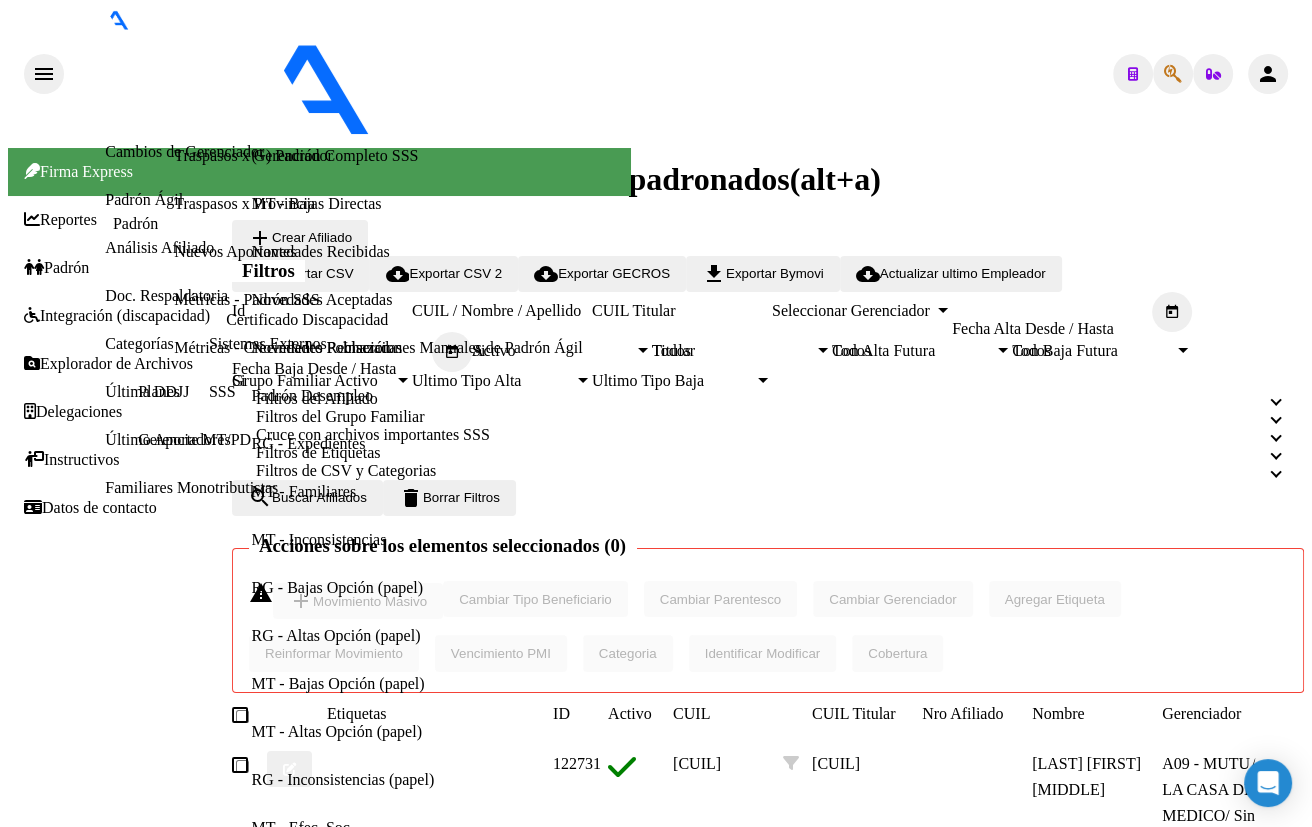 type 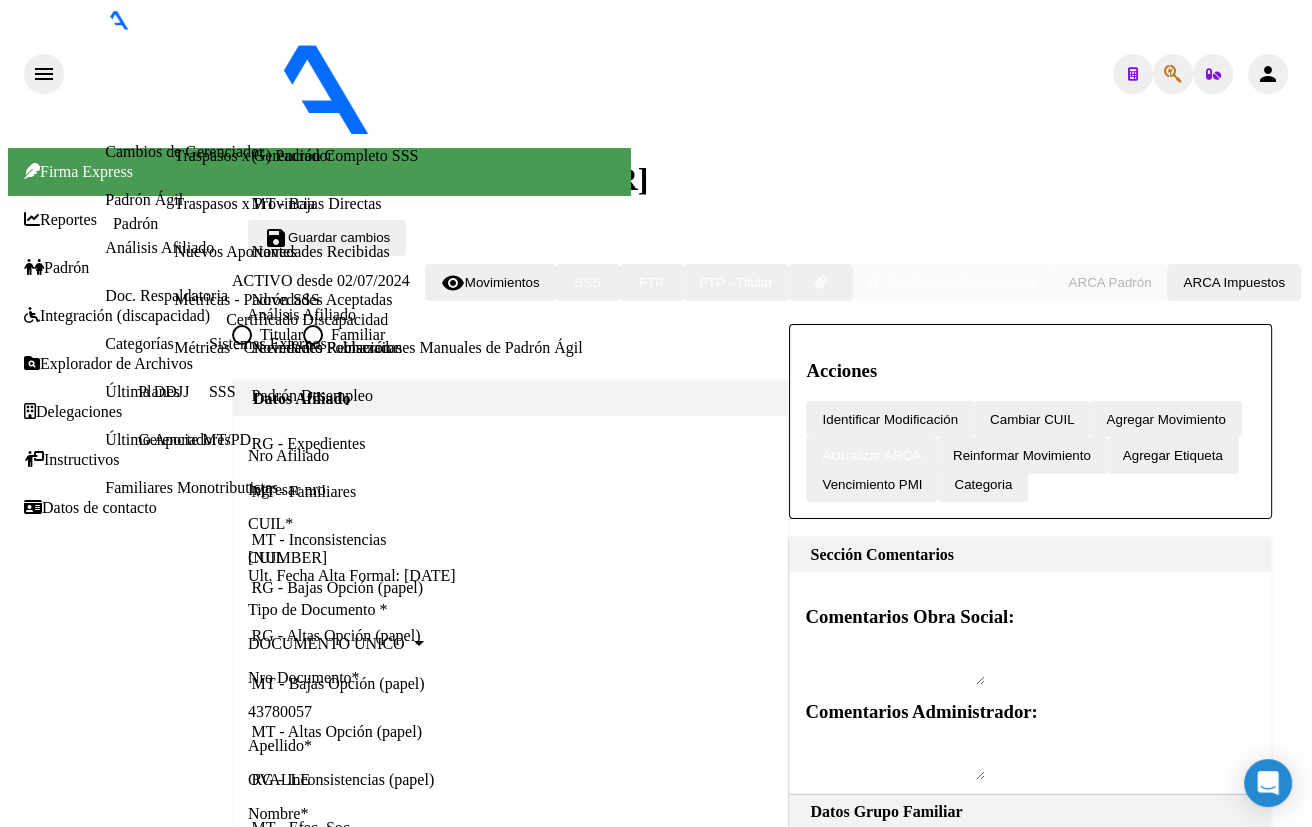 radio on "true" 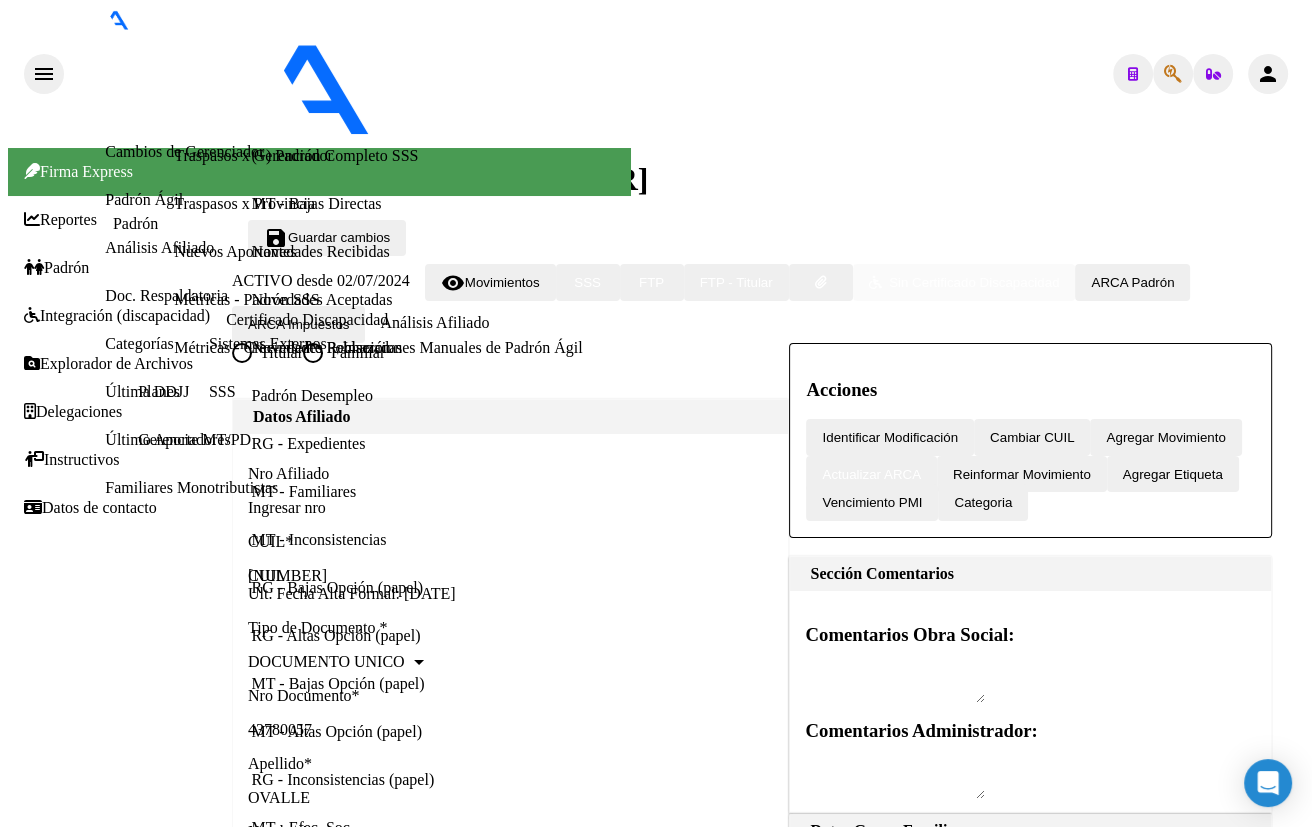 scroll, scrollTop: 181, scrollLeft: 0, axis: vertical 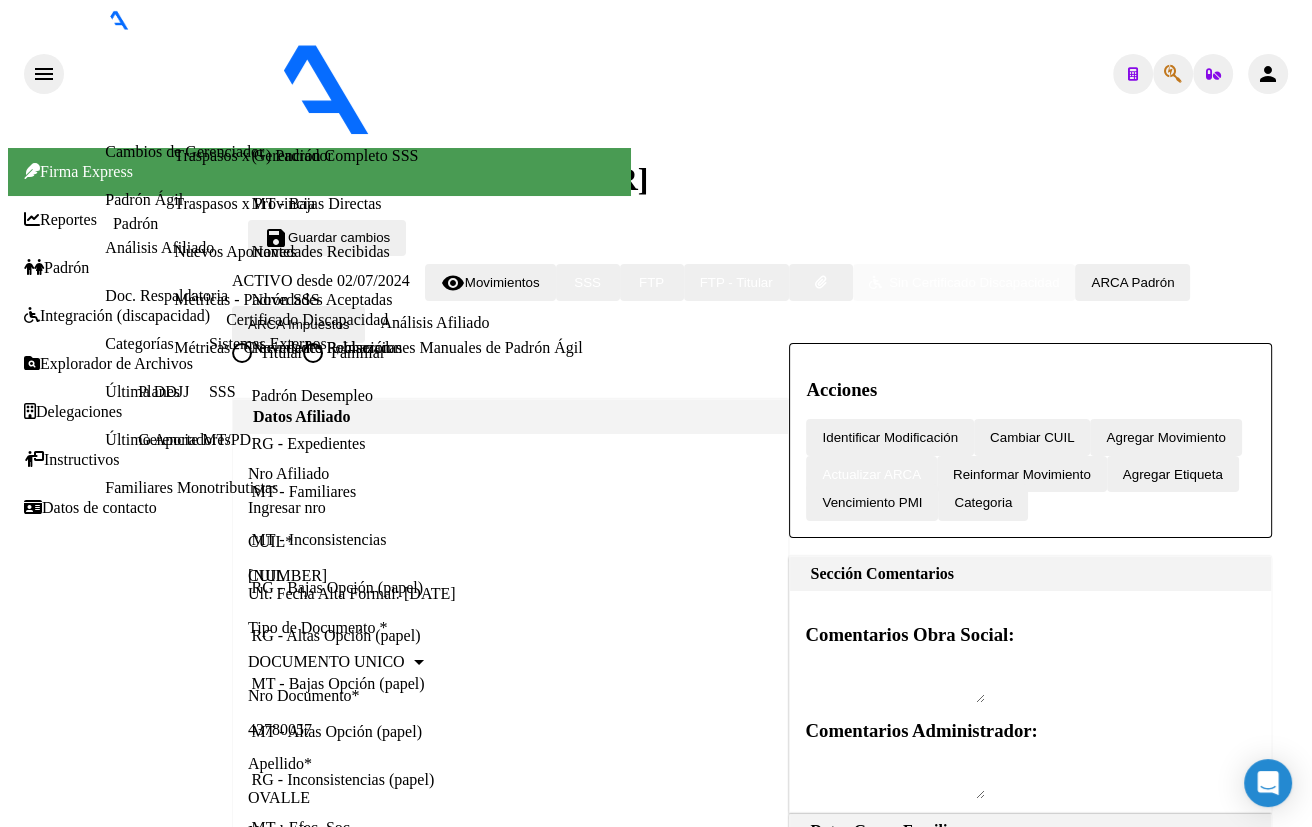 click on "MAYORIA DE EDAD (21 Años CUMPLICOS/ NO DISCA)" at bounding box center [180, 9949] 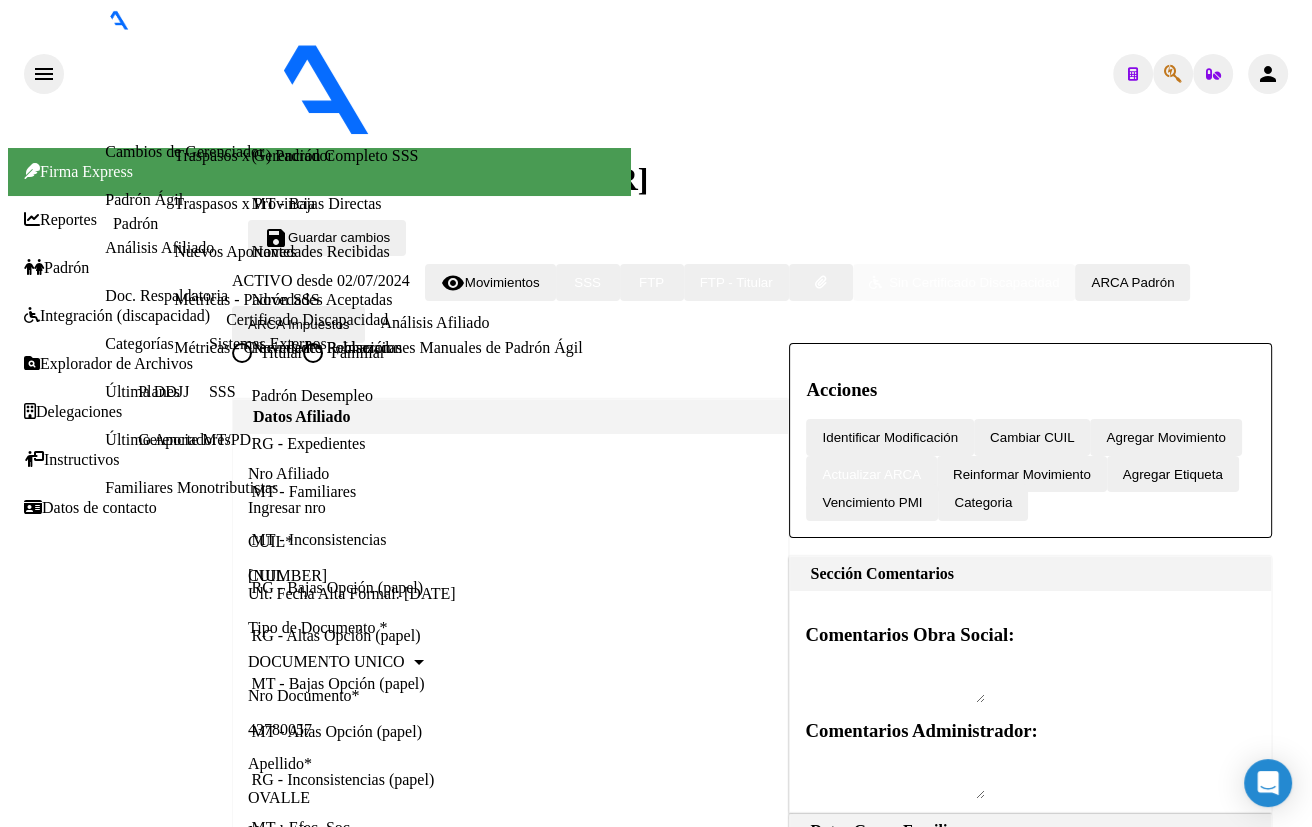 drag, startPoint x: 303, startPoint y: 419, endPoint x: 327, endPoint y: 540, distance: 123.35721 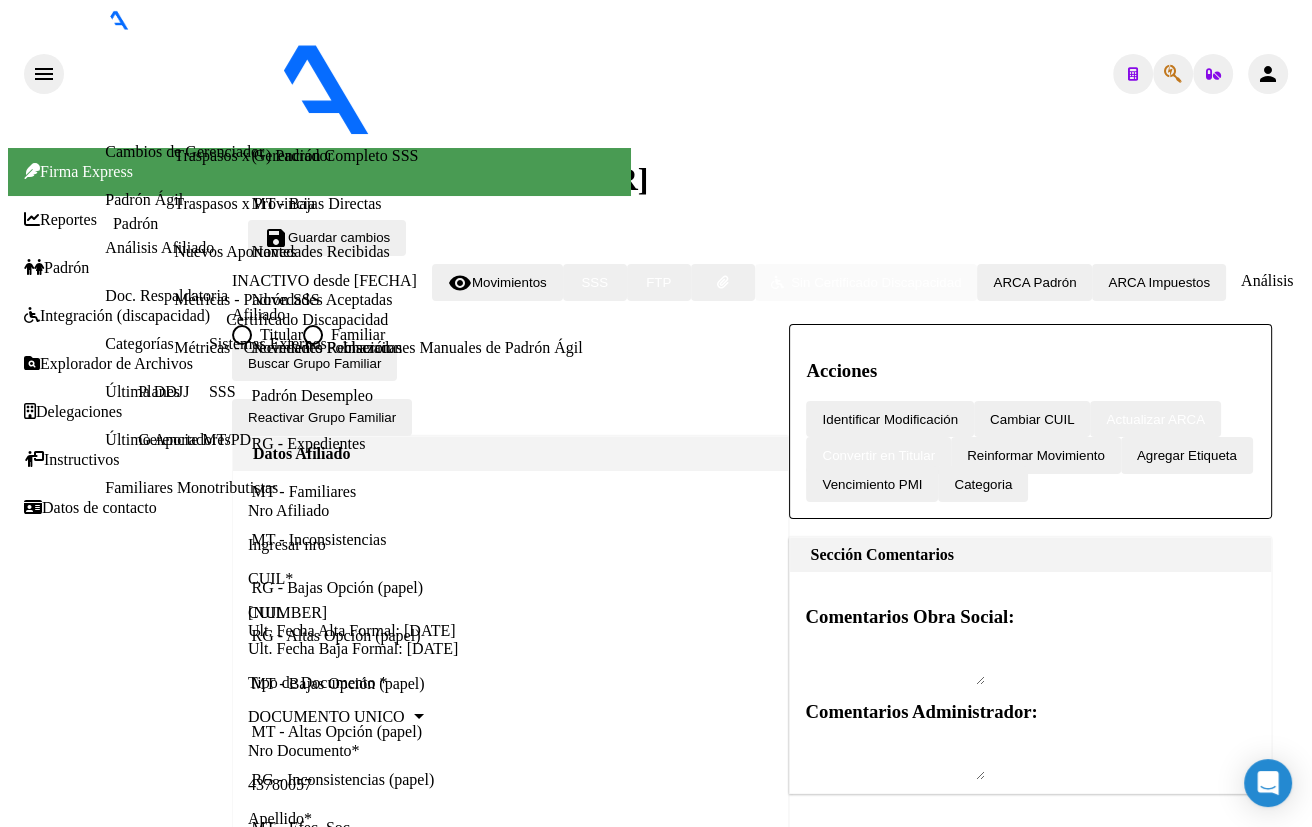 drag, startPoint x: 514, startPoint y: 143, endPoint x: 506, endPoint y: 150, distance: 10.630146 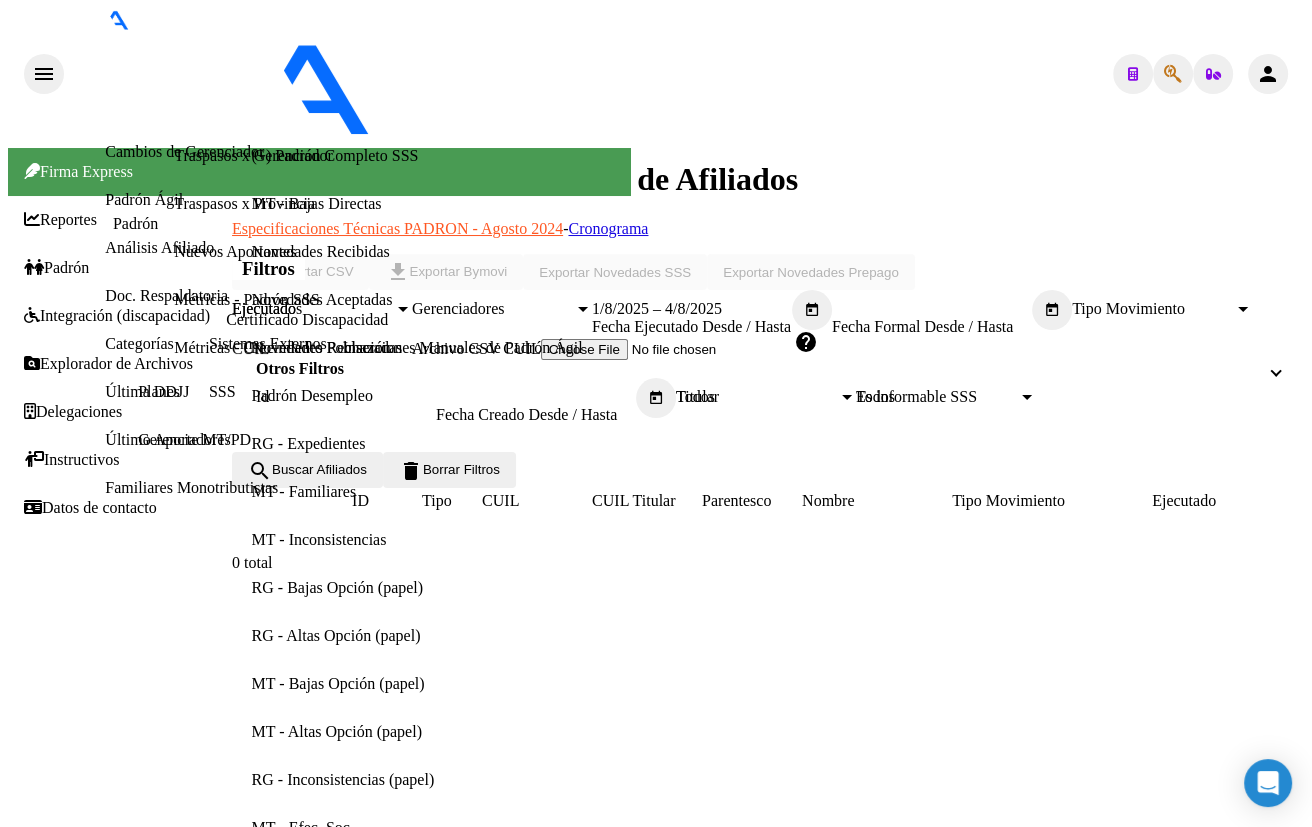 scroll, scrollTop: 0, scrollLeft: 0, axis: both 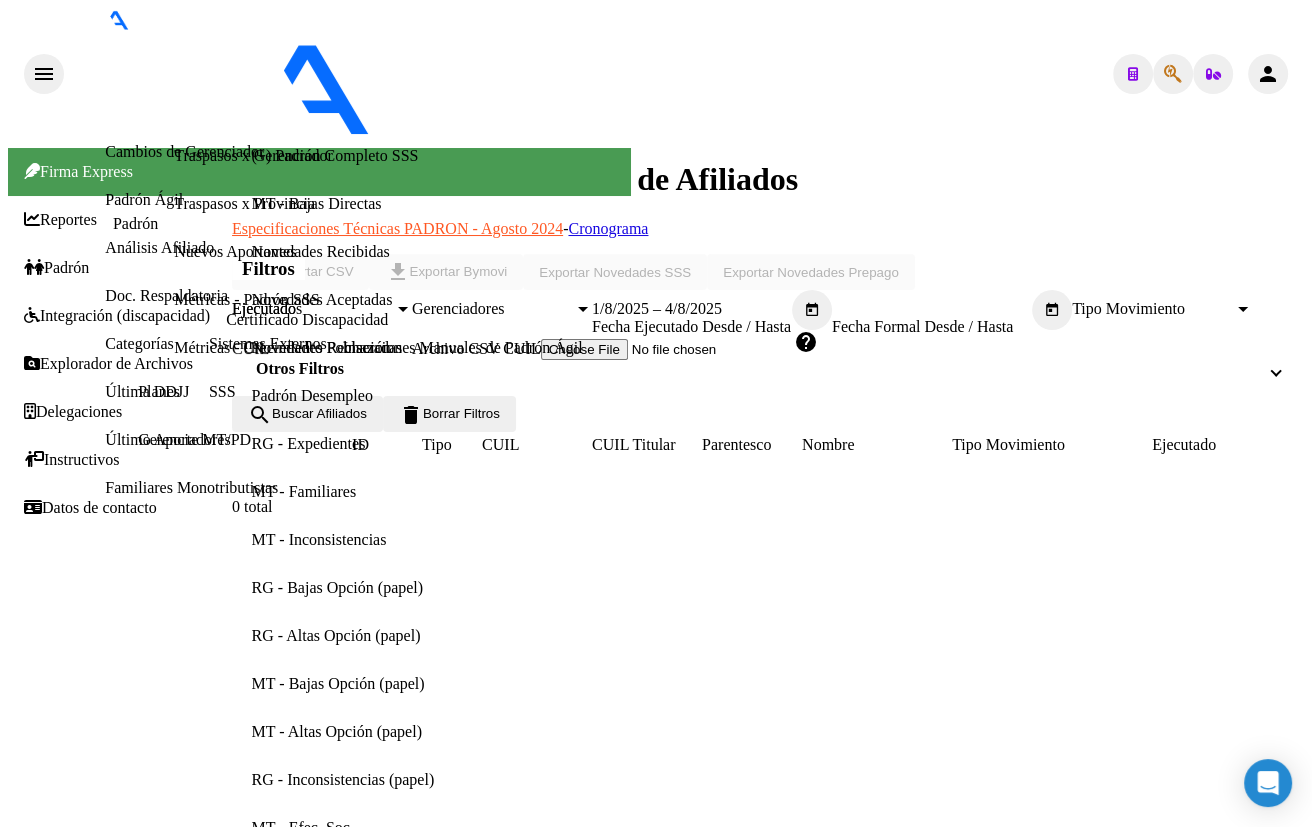 click on "Afiliados Empadronados" at bounding box center [185, 55] 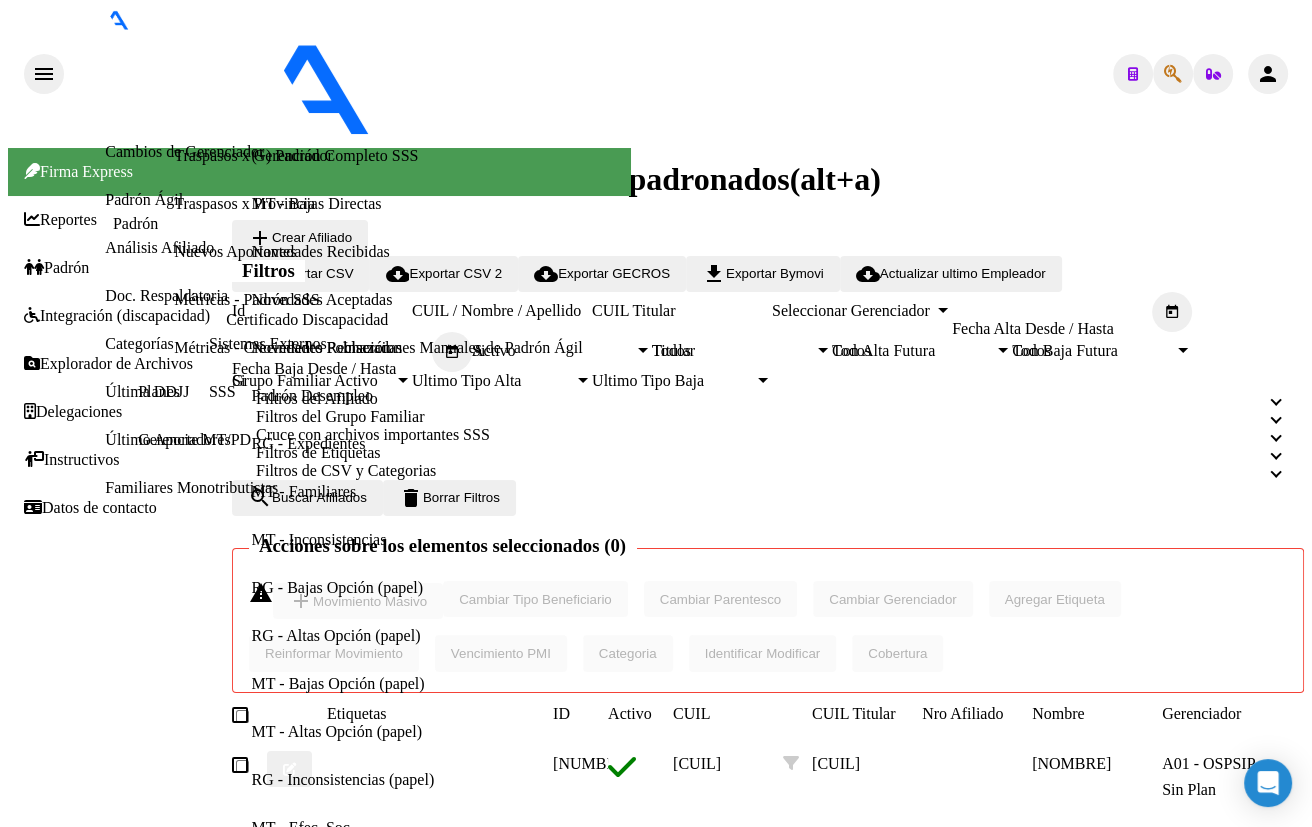 drag, startPoint x: 369, startPoint y: 28, endPoint x: 473, endPoint y: 25, distance: 104.04326 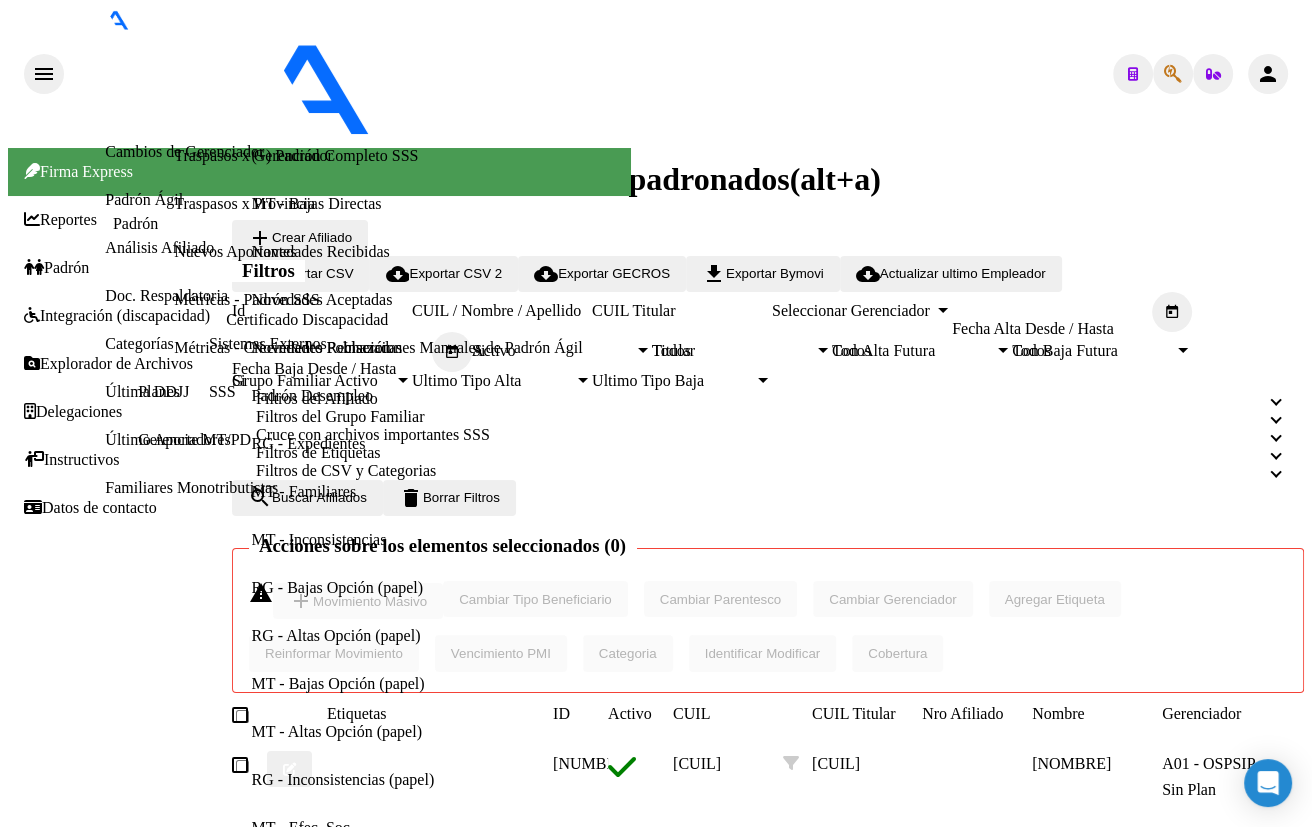 click 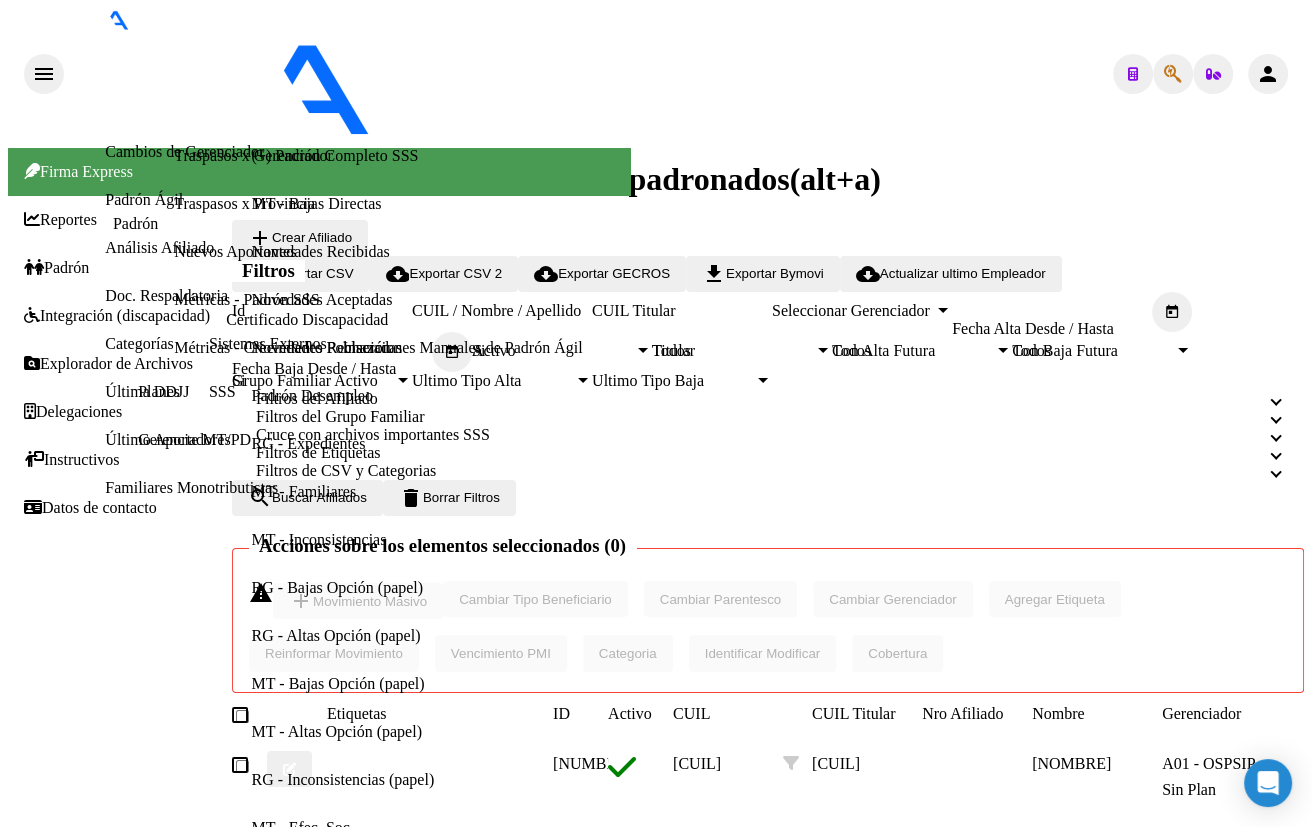 type on "[NUMBER]" 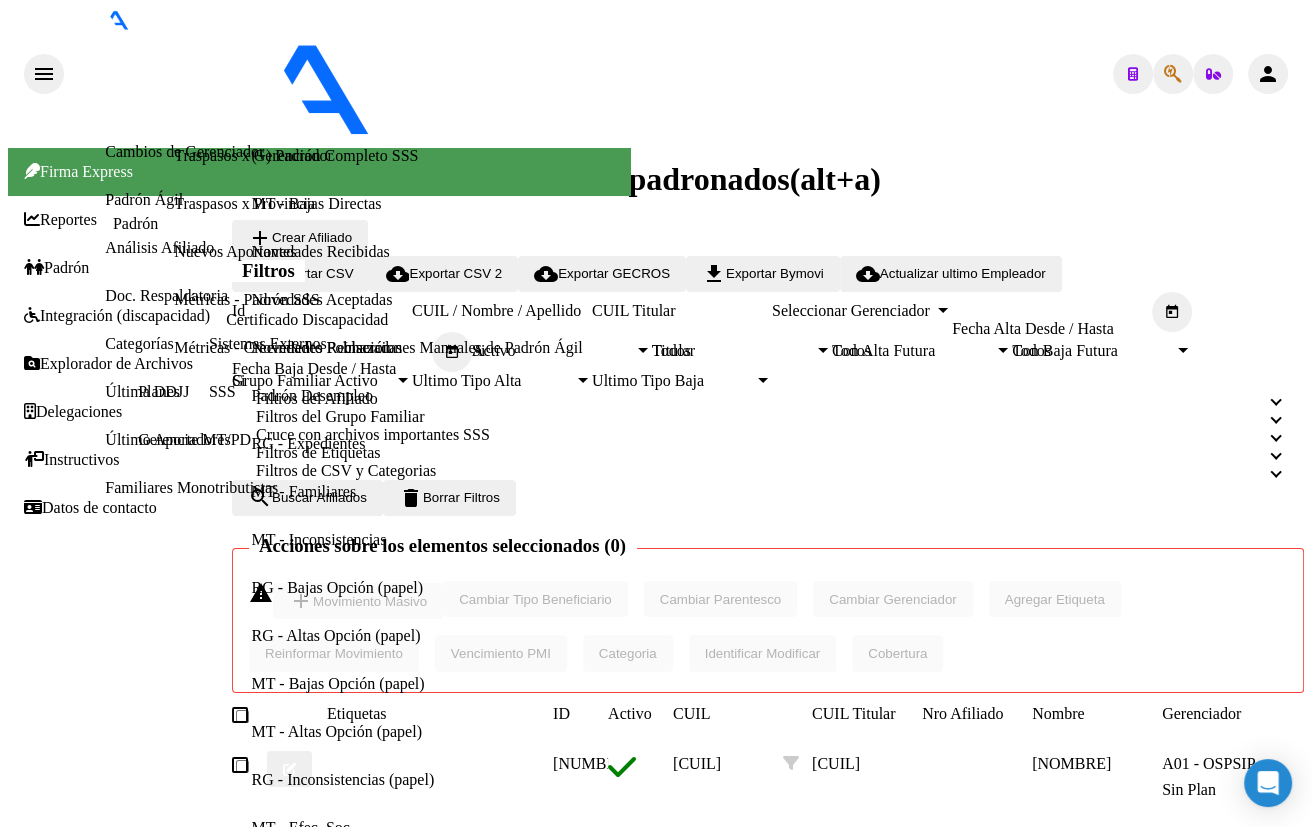 click on "[CUIL]" 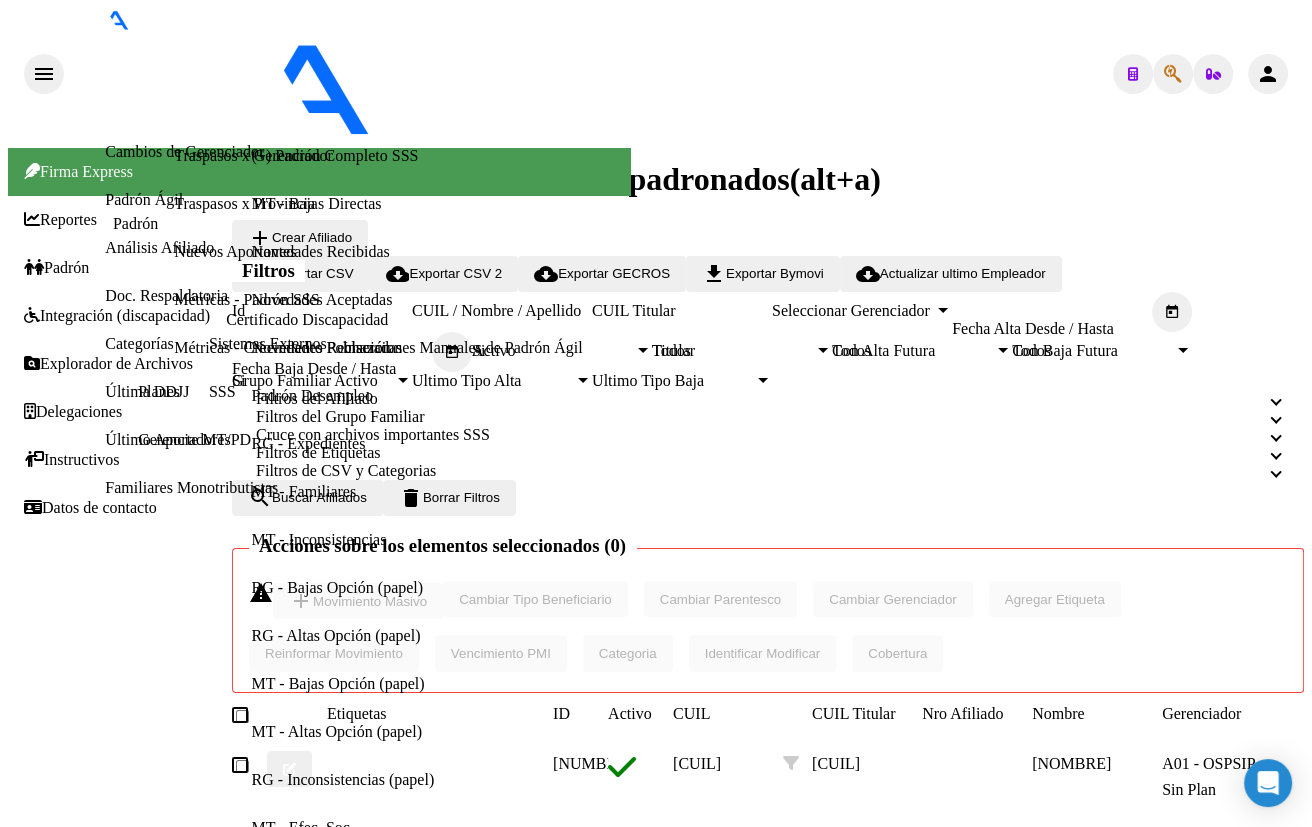 scroll, scrollTop: 1263, scrollLeft: 0, axis: vertical 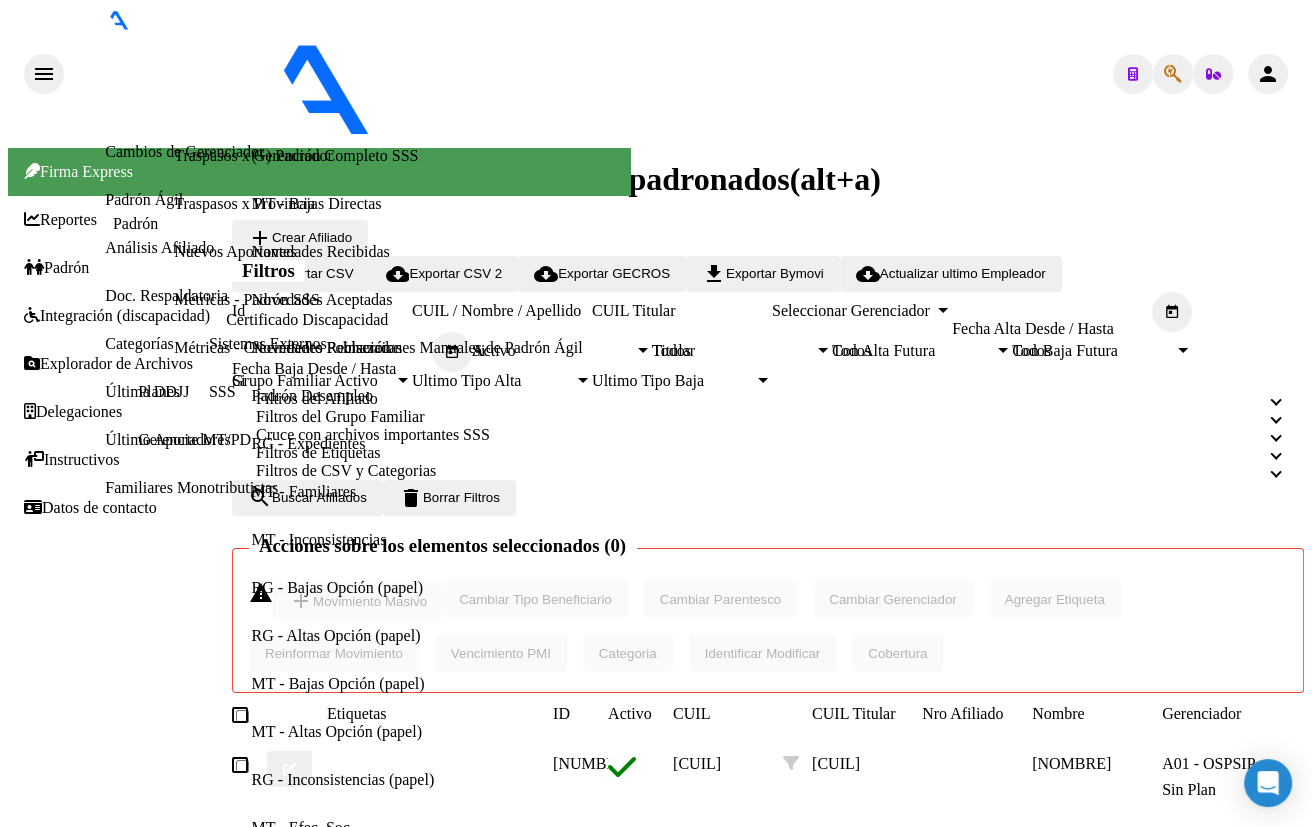 click 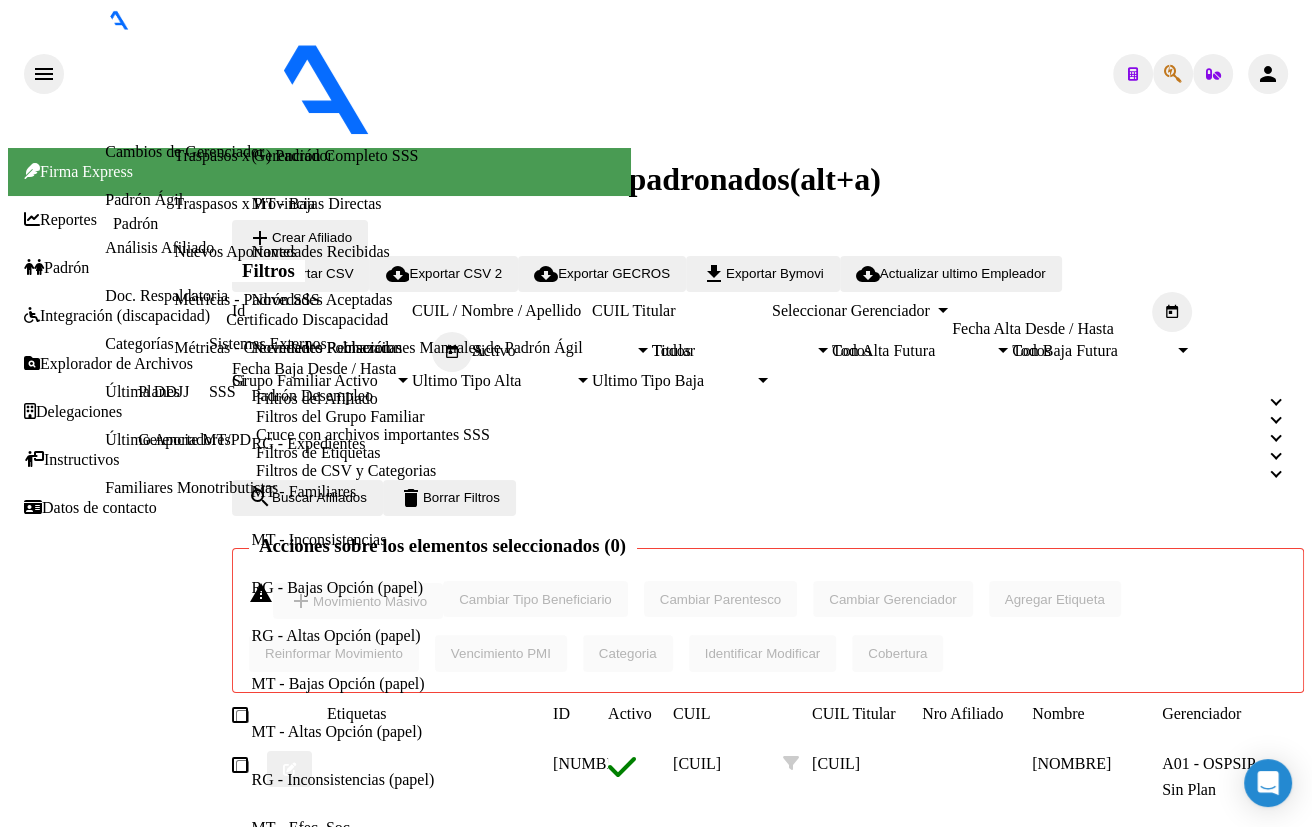 type on "18306887" 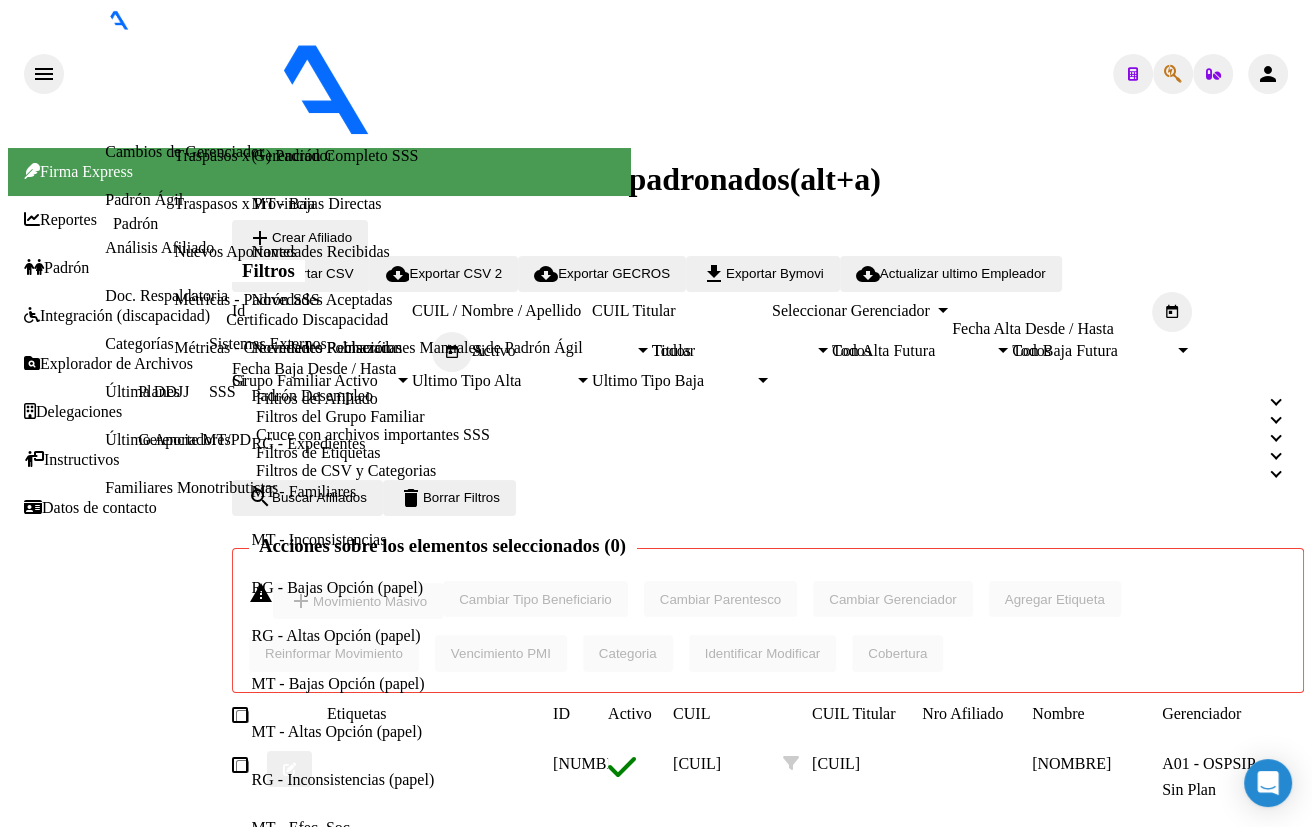 click on "[CUIL]" 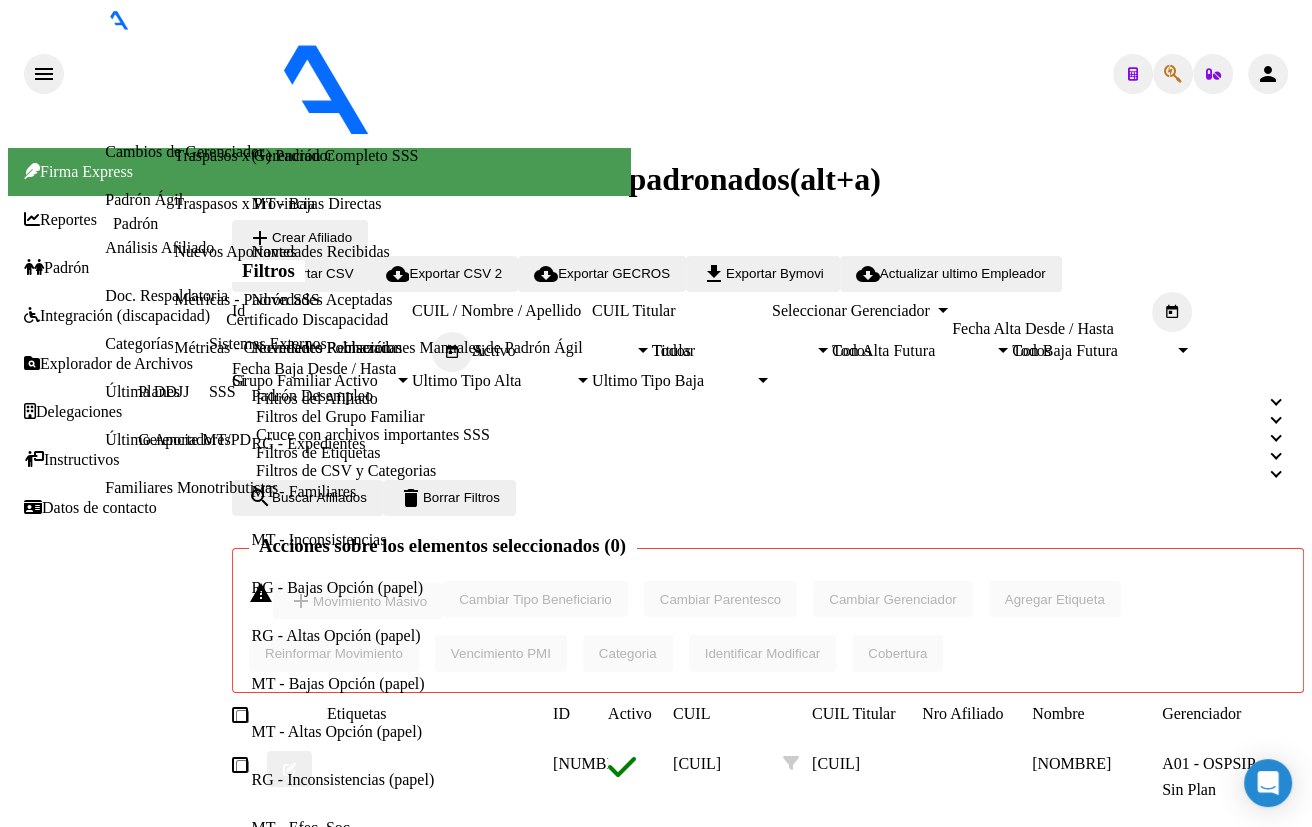 scroll, scrollTop: 1202, scrollLeft: 0, axis: vertical 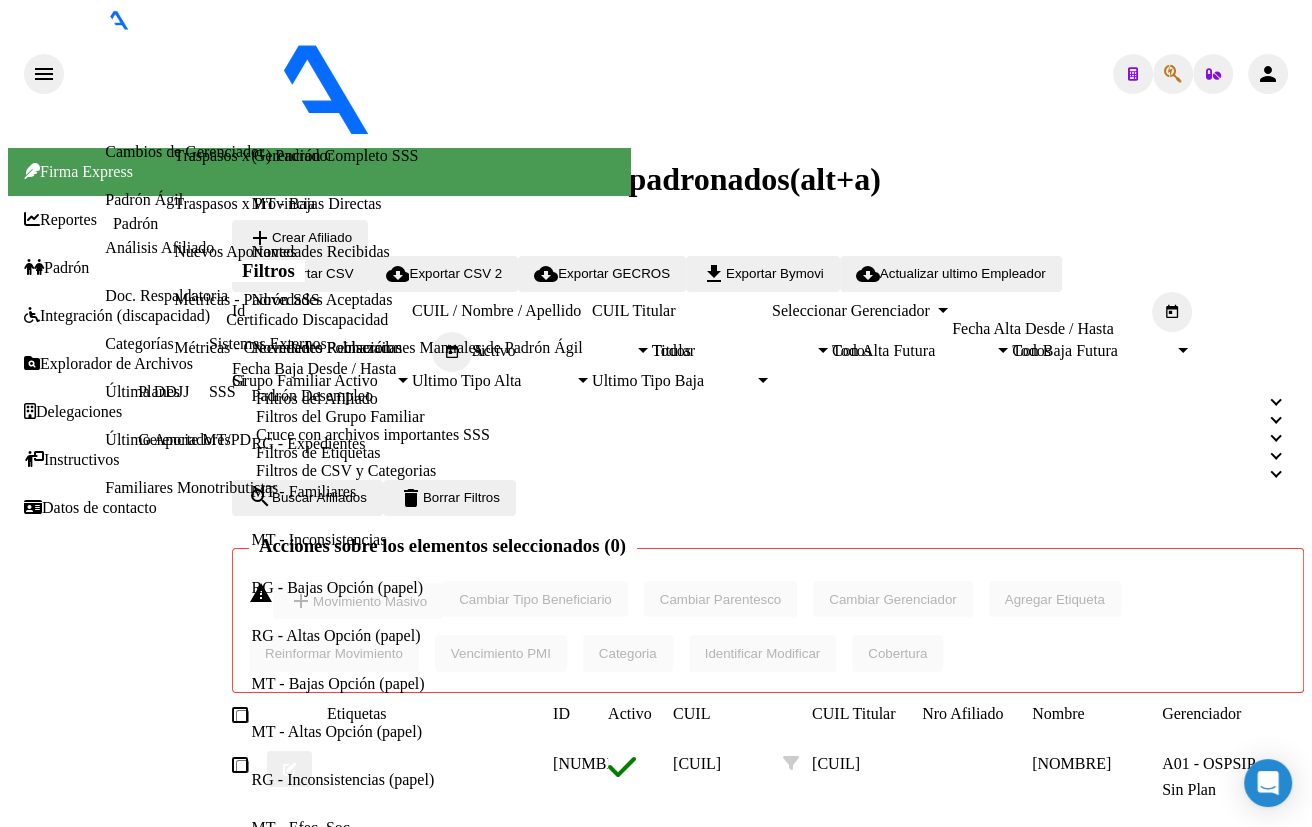 click 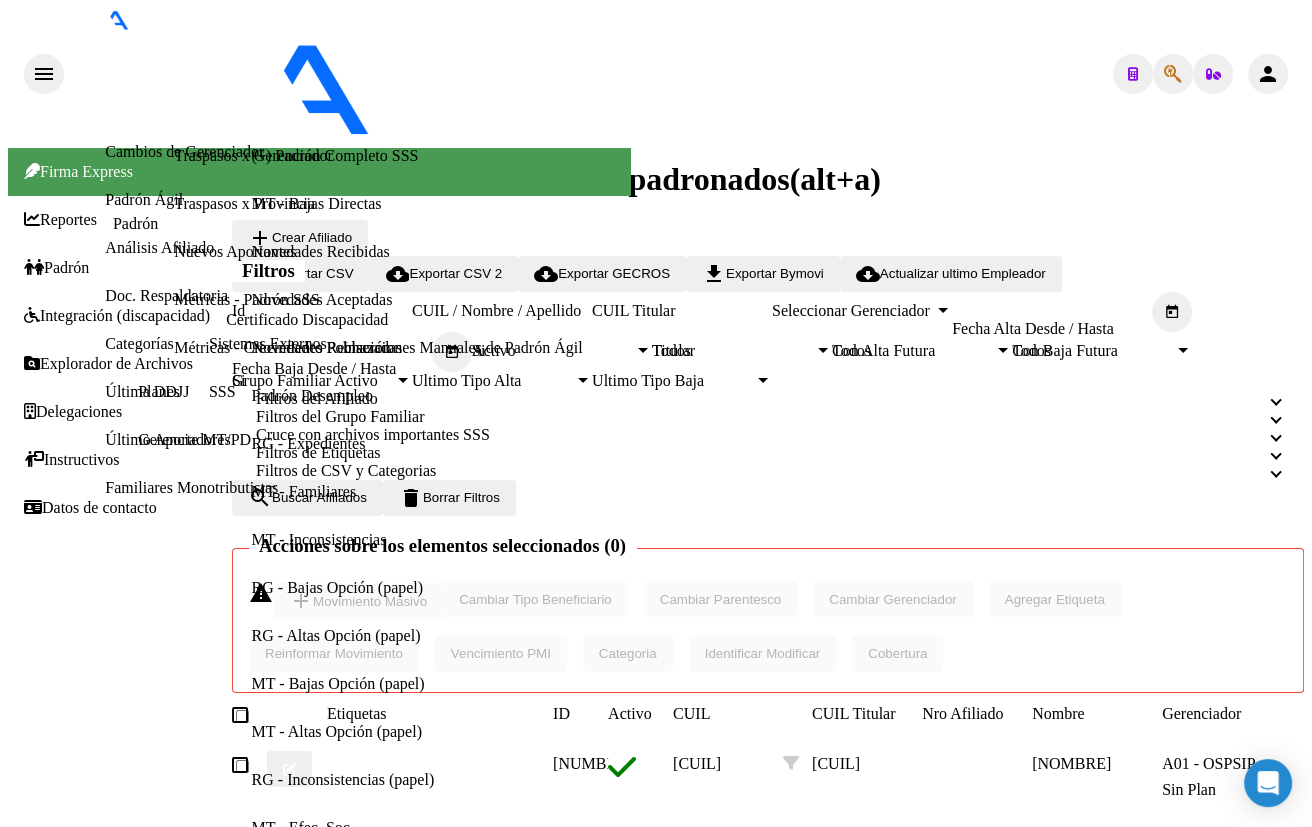type on "[NUMBER]" 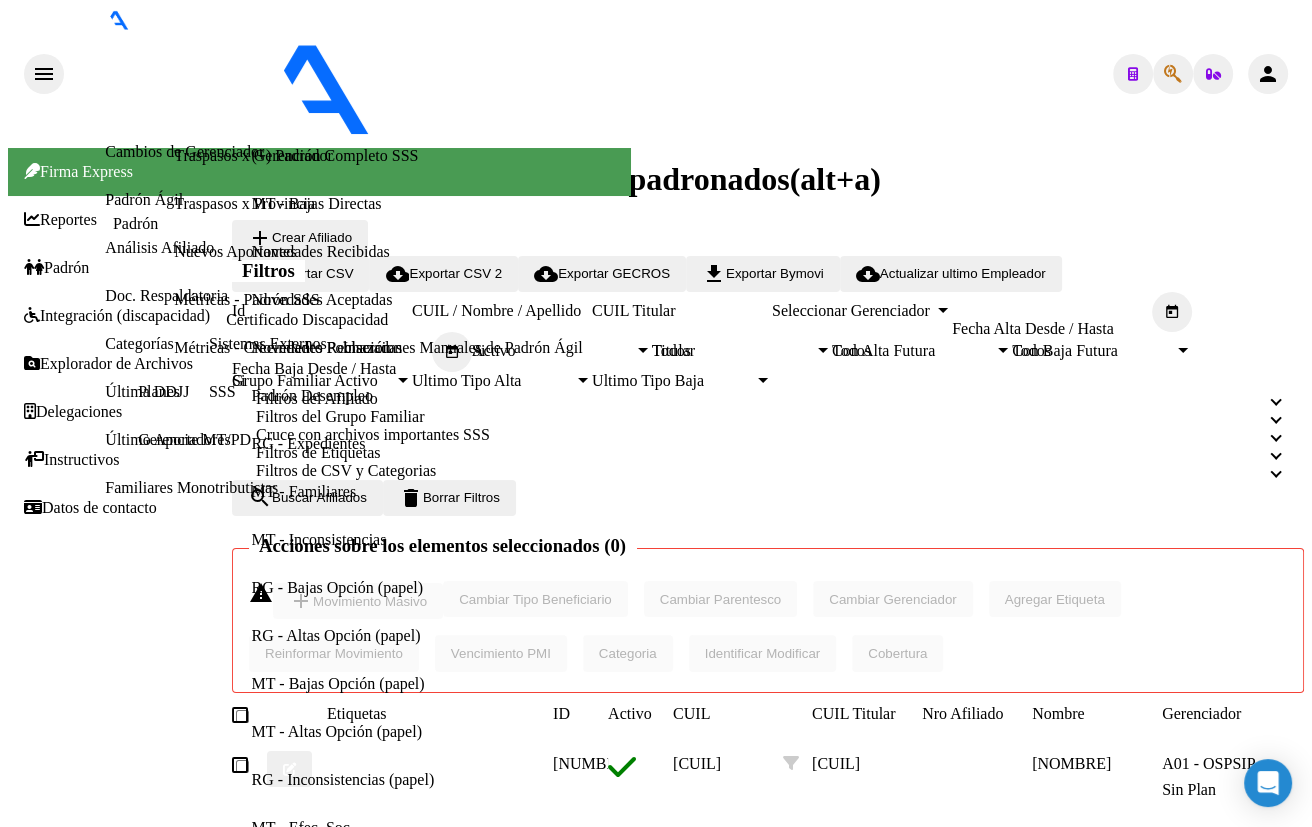 click on "[CUIL]" 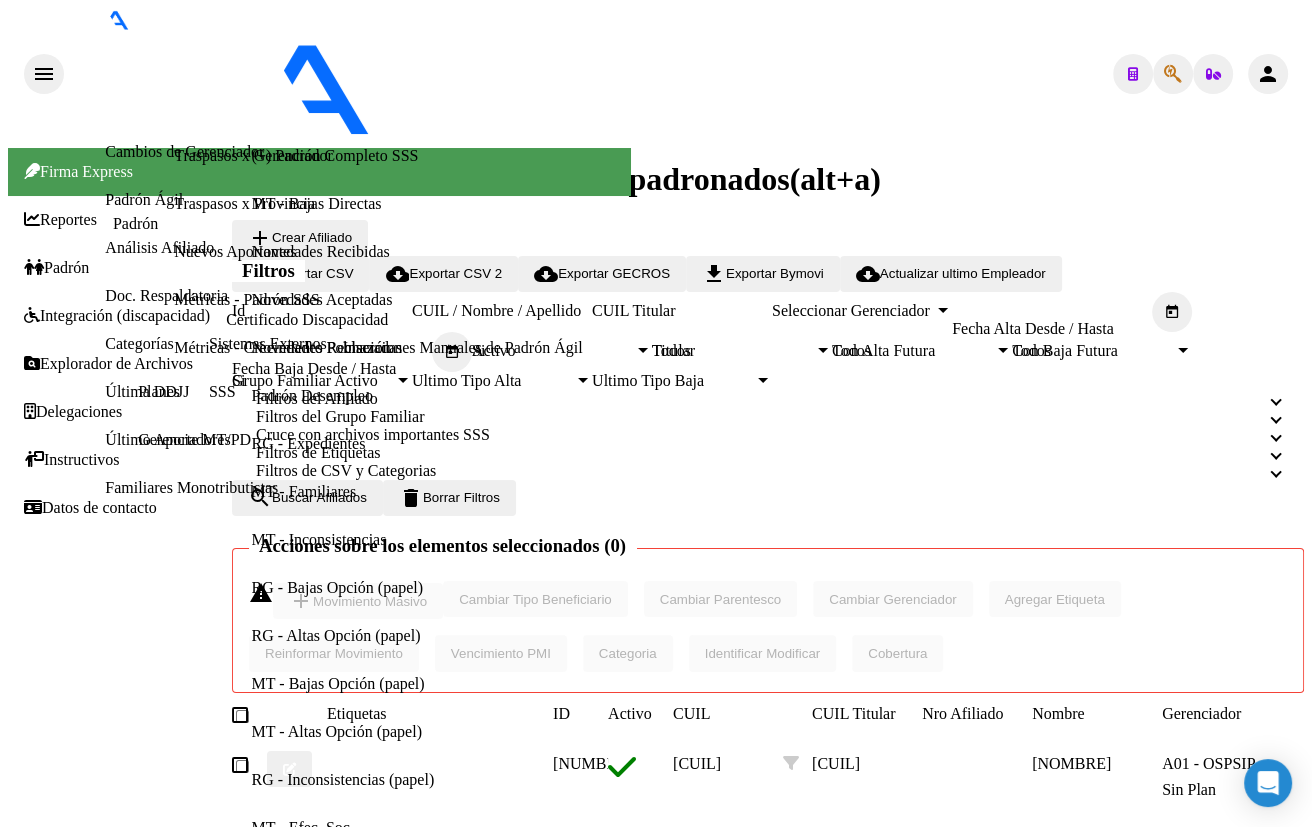 scroll, scrollTop: 1345, scrollLeft: 0, axis: vertical 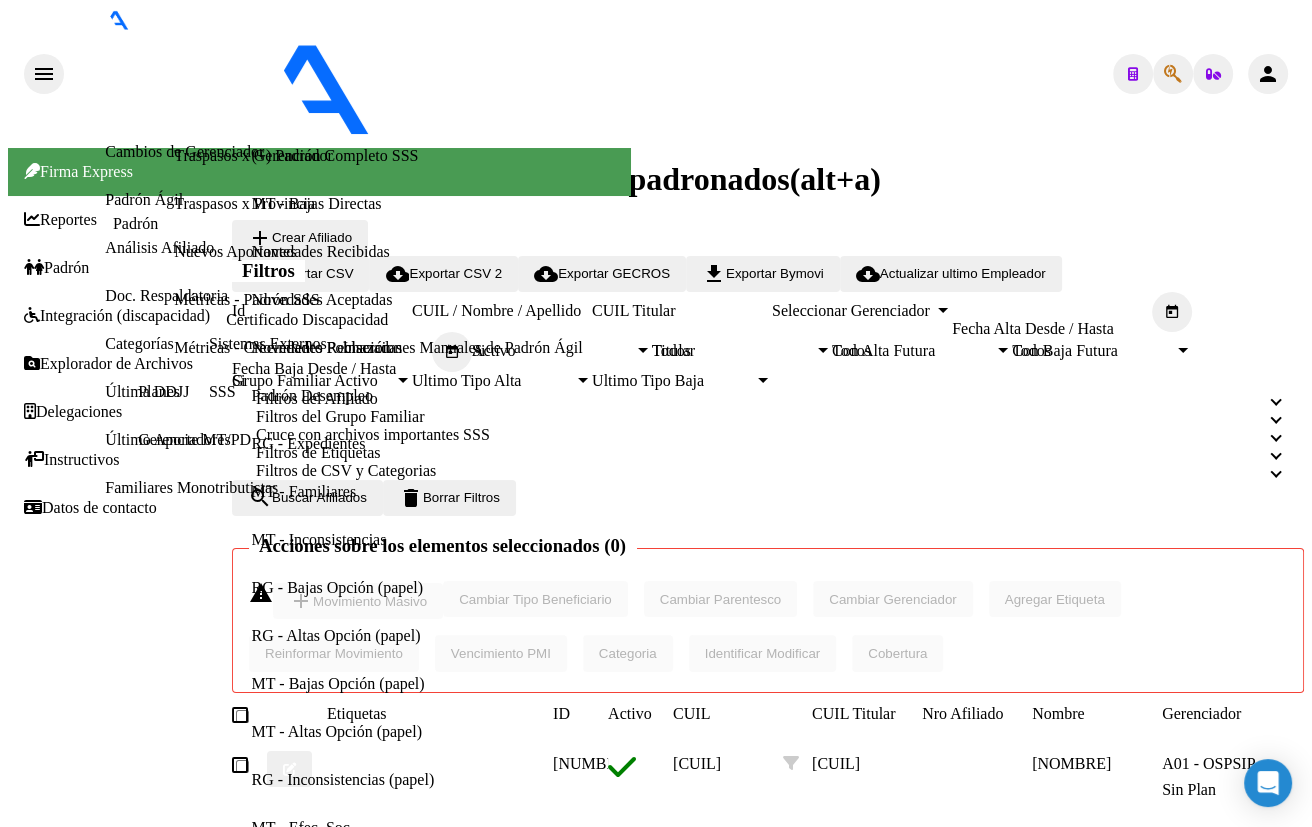 click 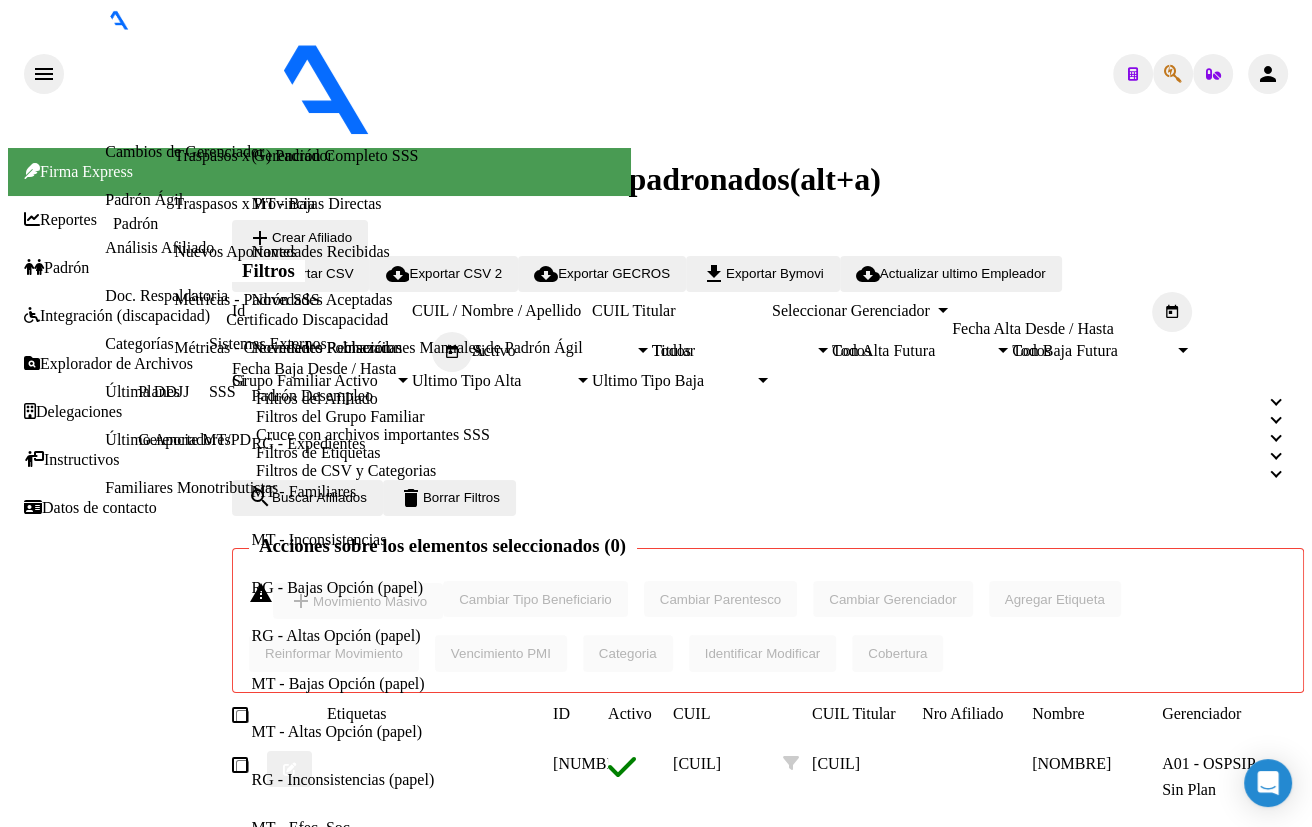 drag, startPoint x: 354, startPoint y: 201, endPoint x: 36, endPoint y: 201, distance: 318 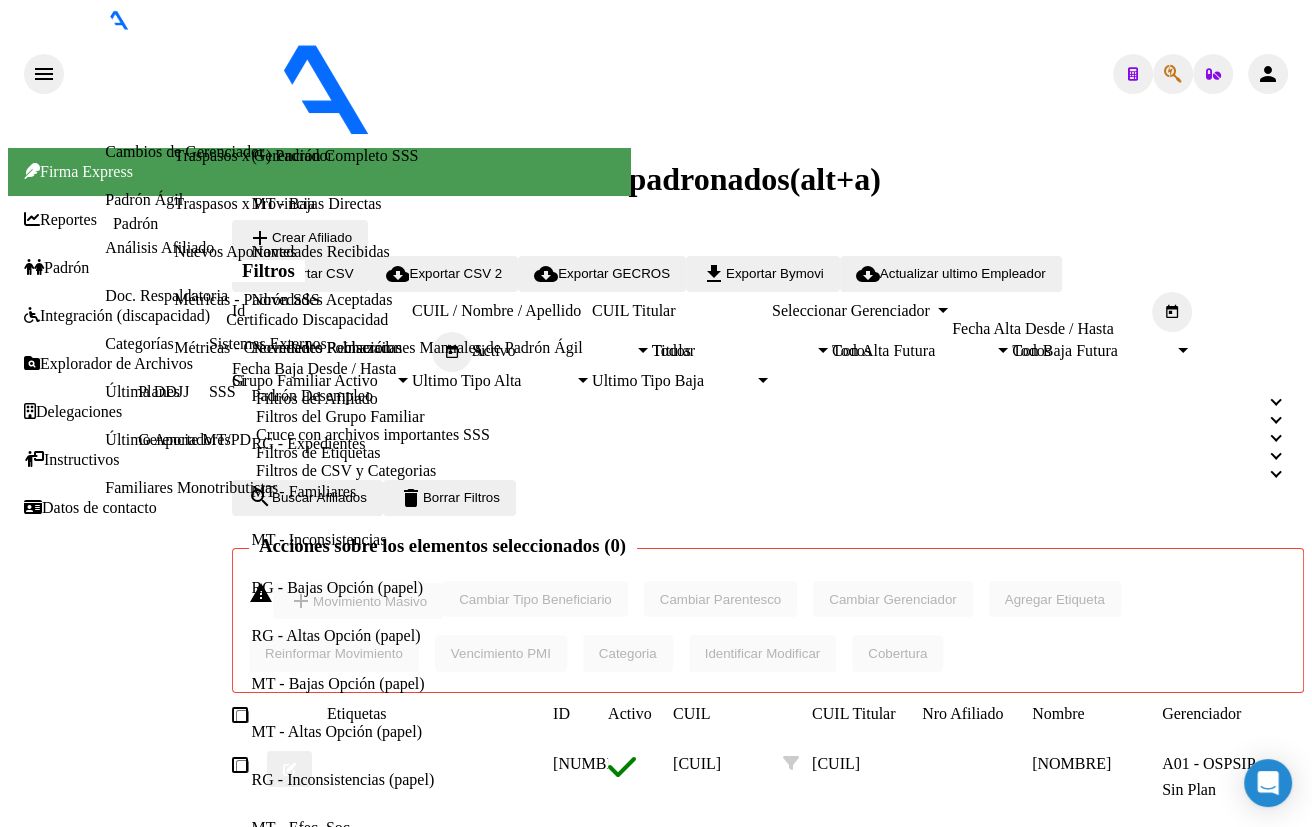 click on "20183105389" 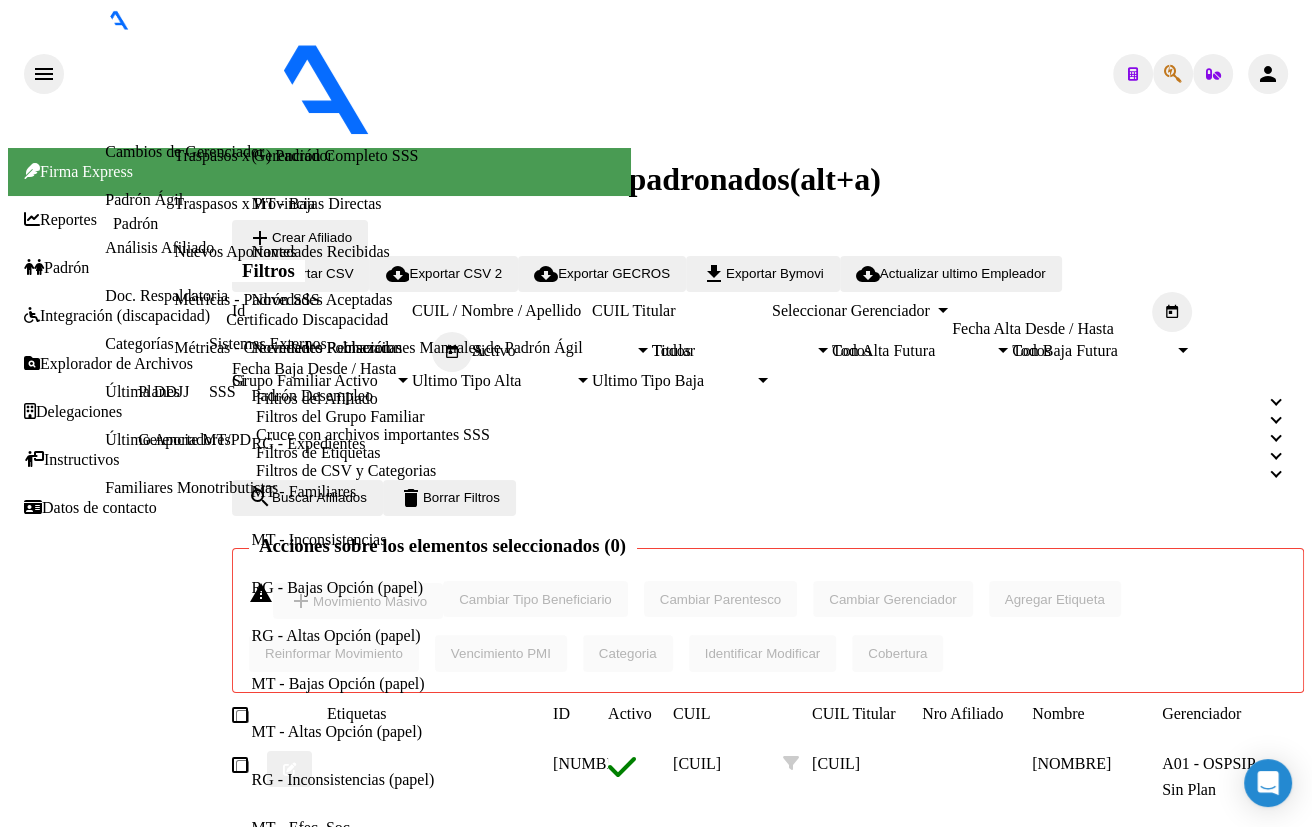 scroll, scrollTop: 1141, scrollLeft: 0, axis: vertical 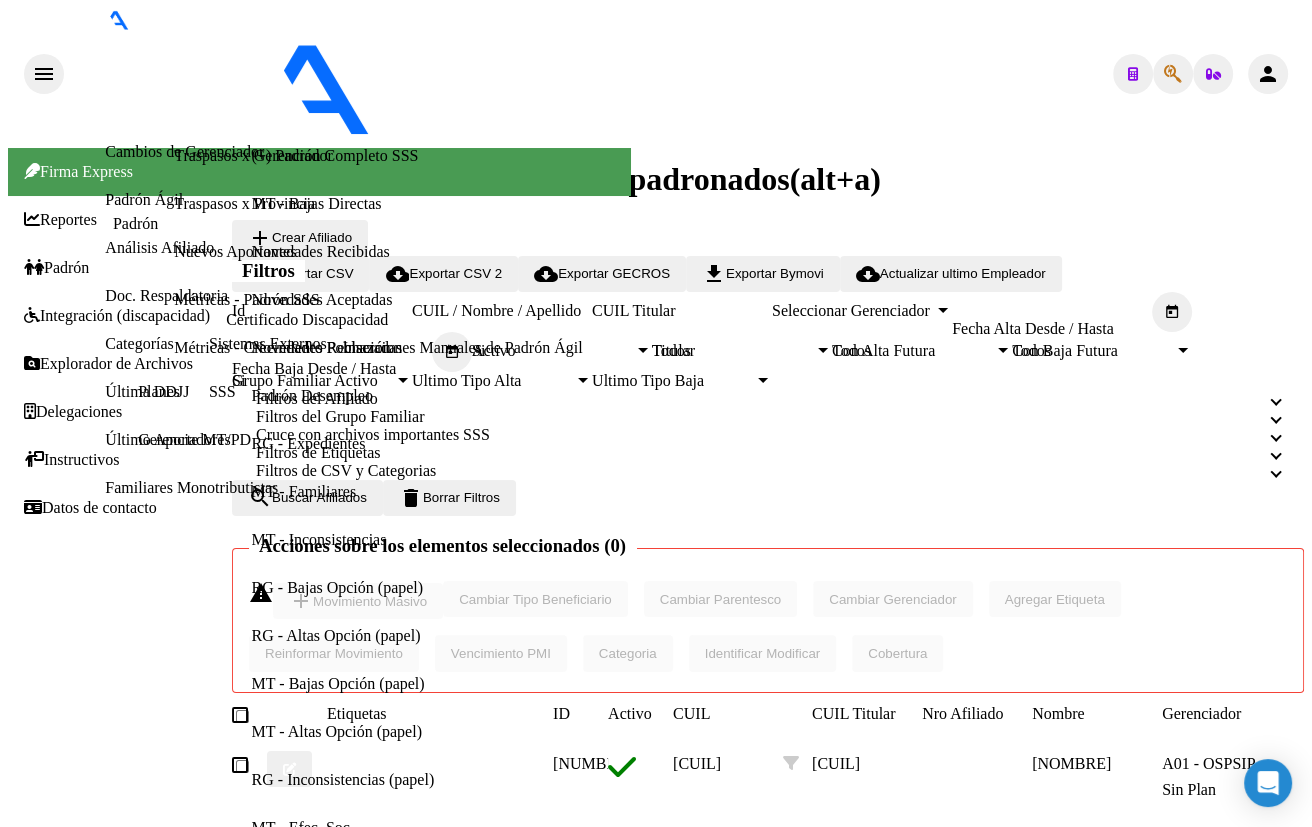 click 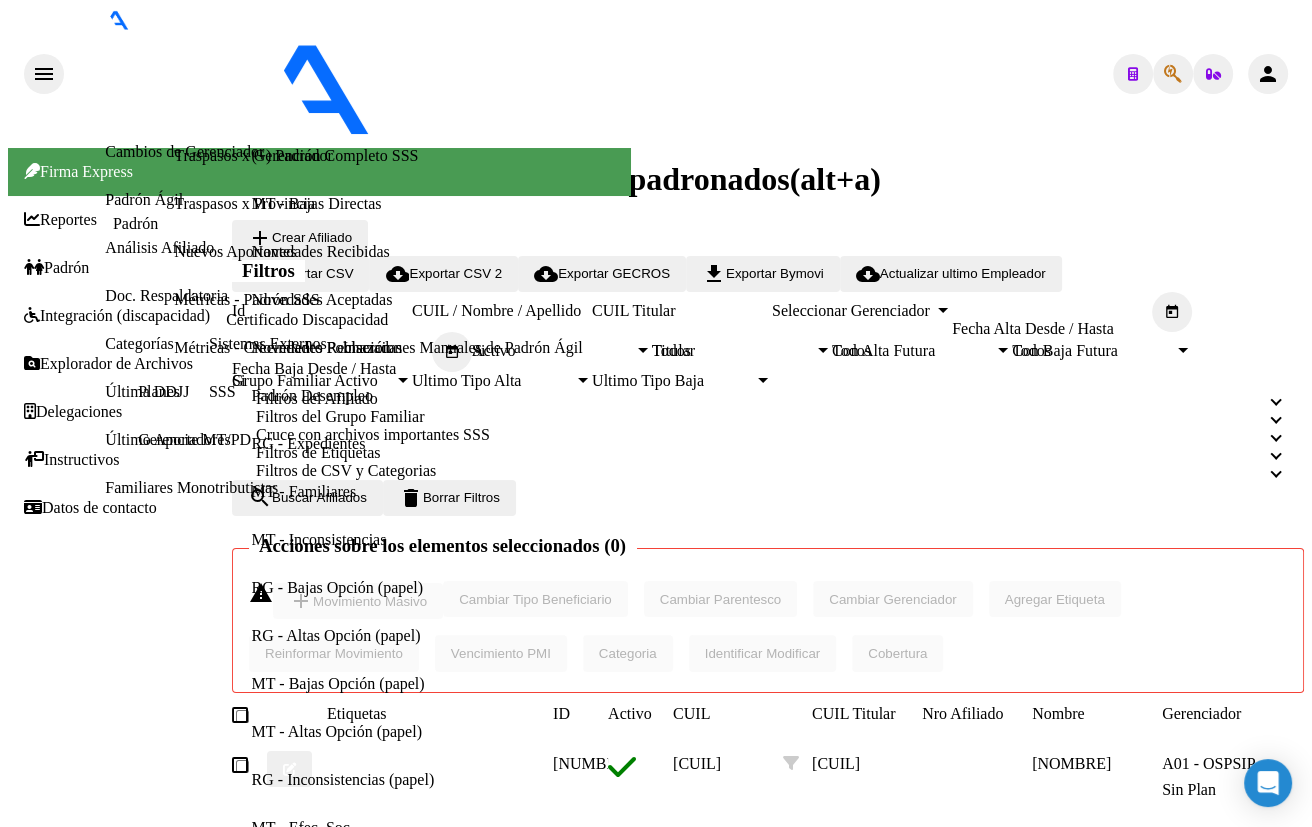 scroll, scrollTop: 982, scrollLeft: 0, axis: vertical 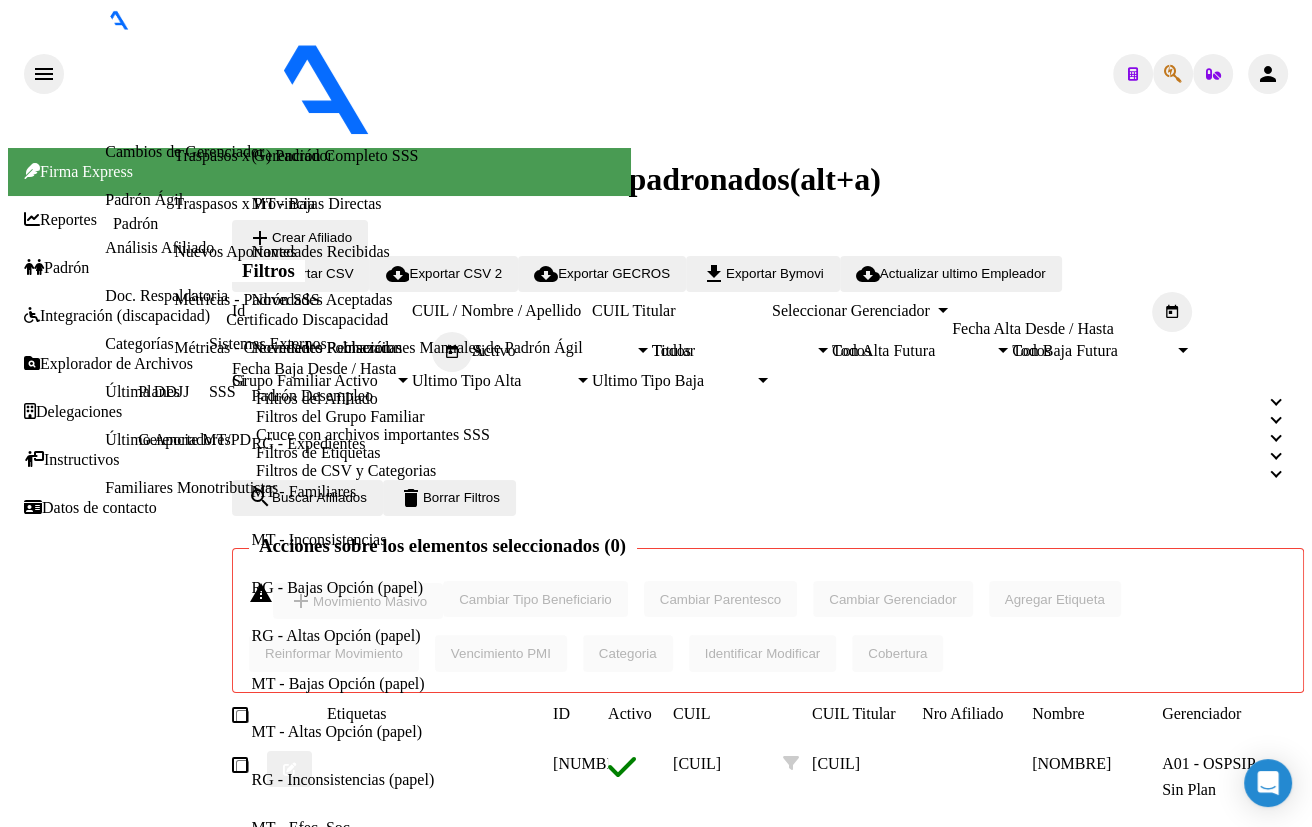 click 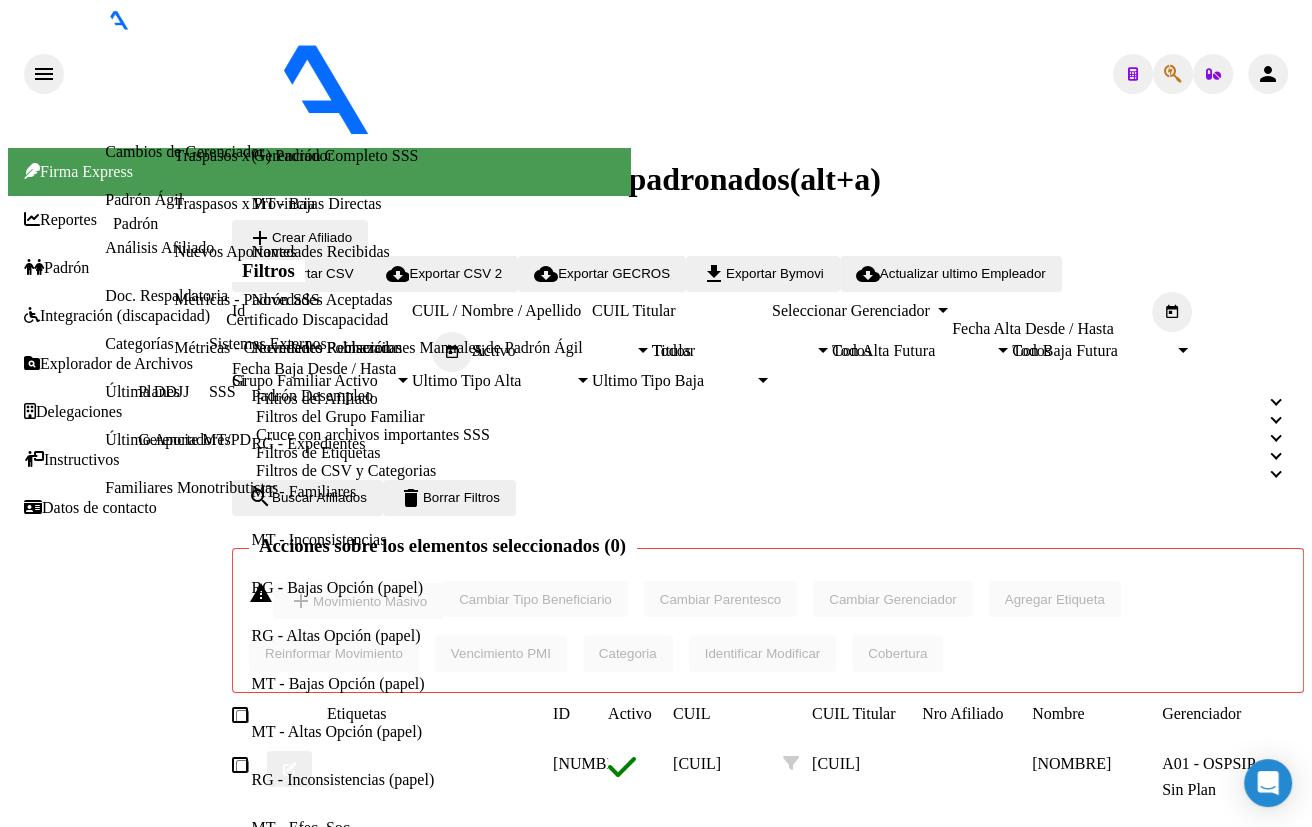 scroll, scrollTop: 813, scrollLeft: 0, axis: vertical 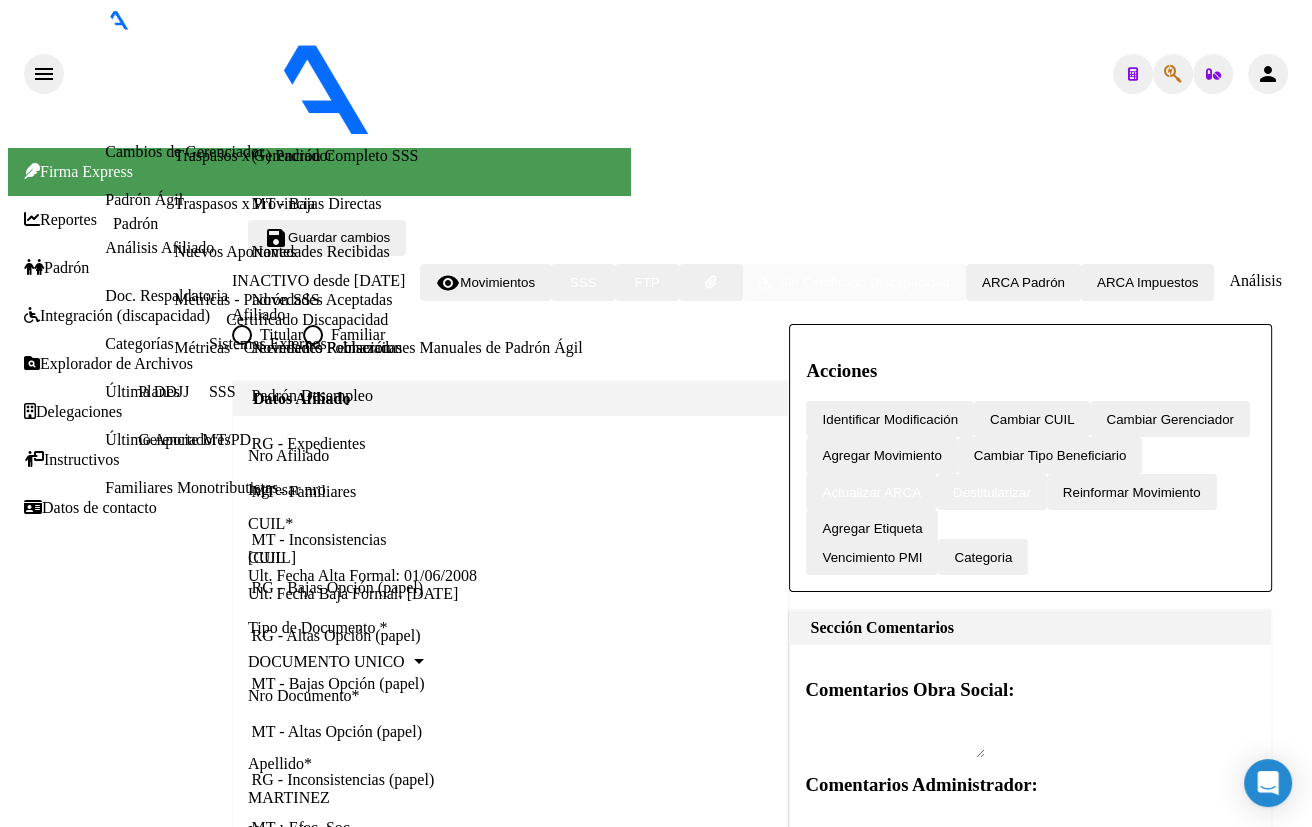 click 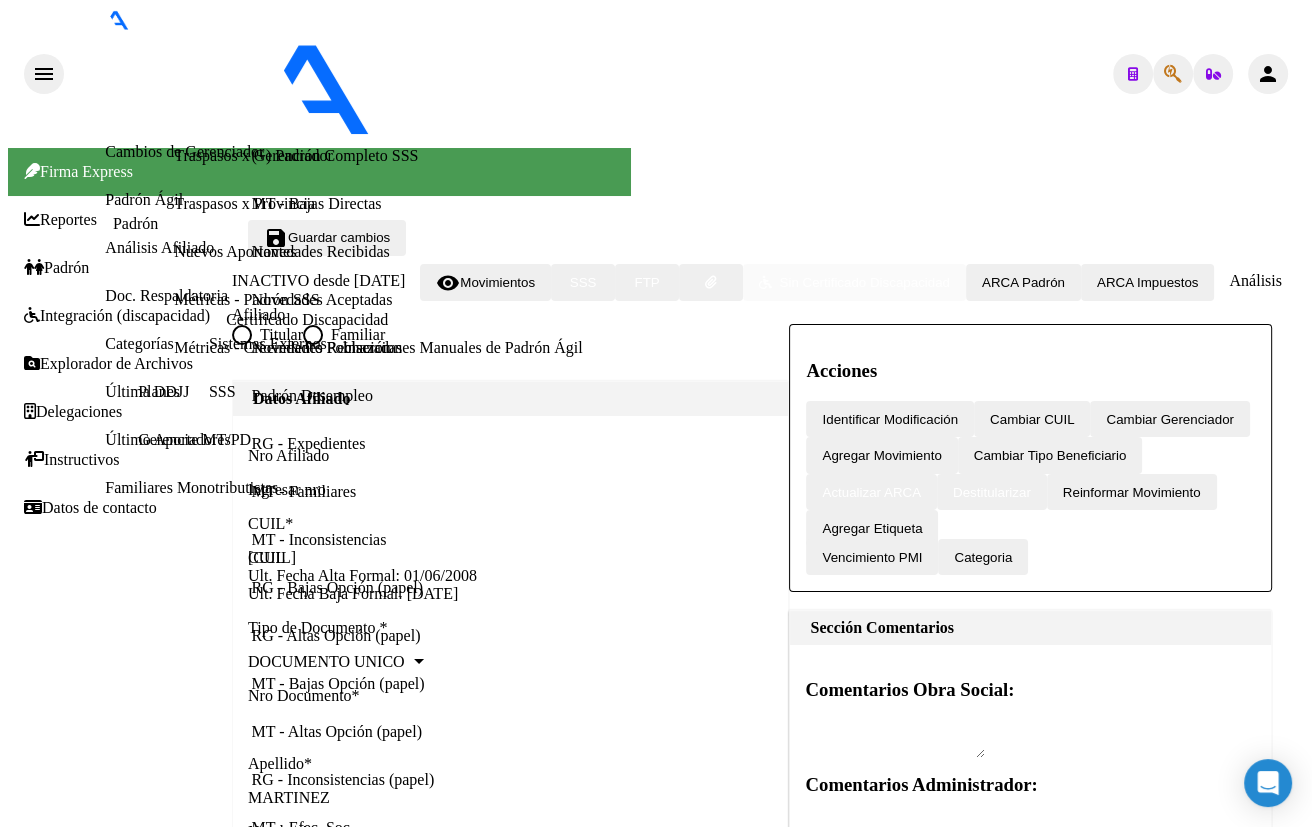 click on "SSS" at bounding box center (357, 9324) 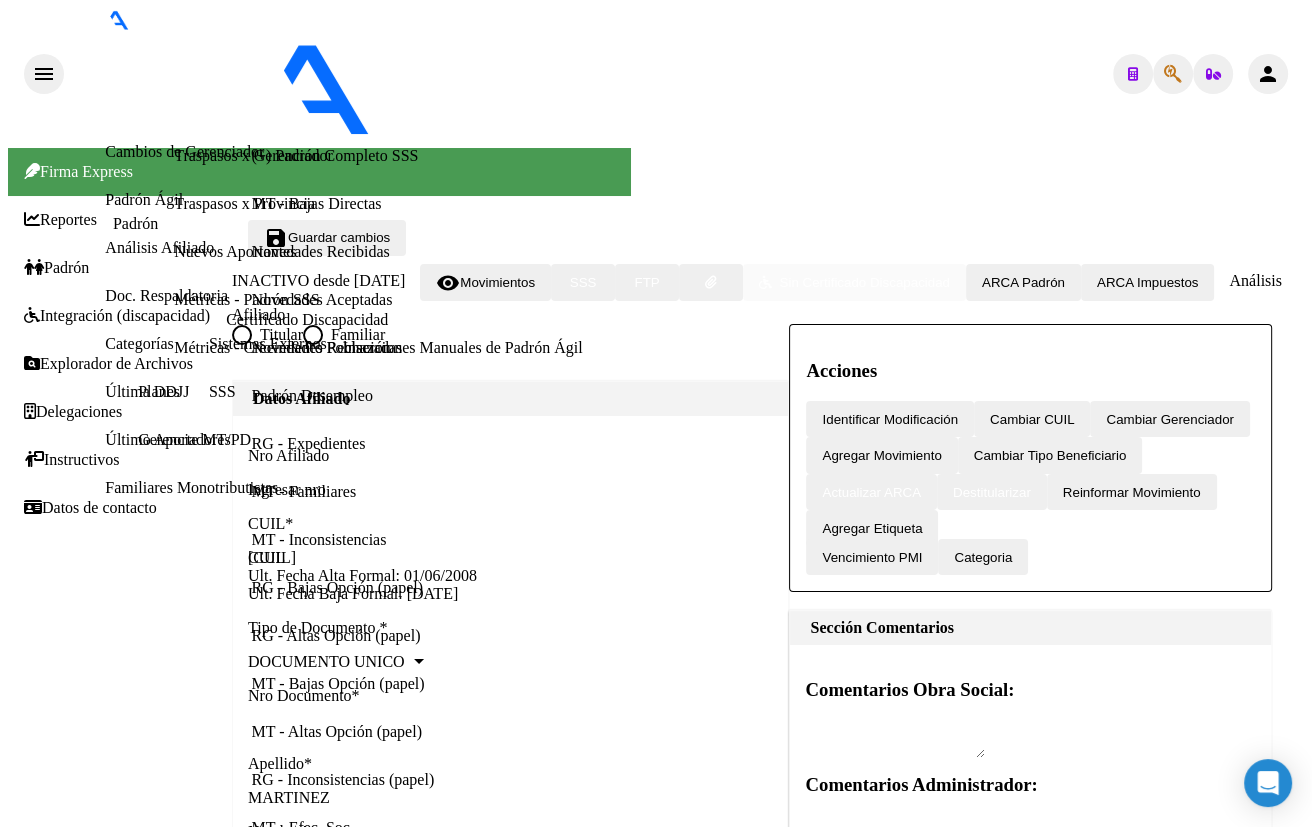click on "27255069123" 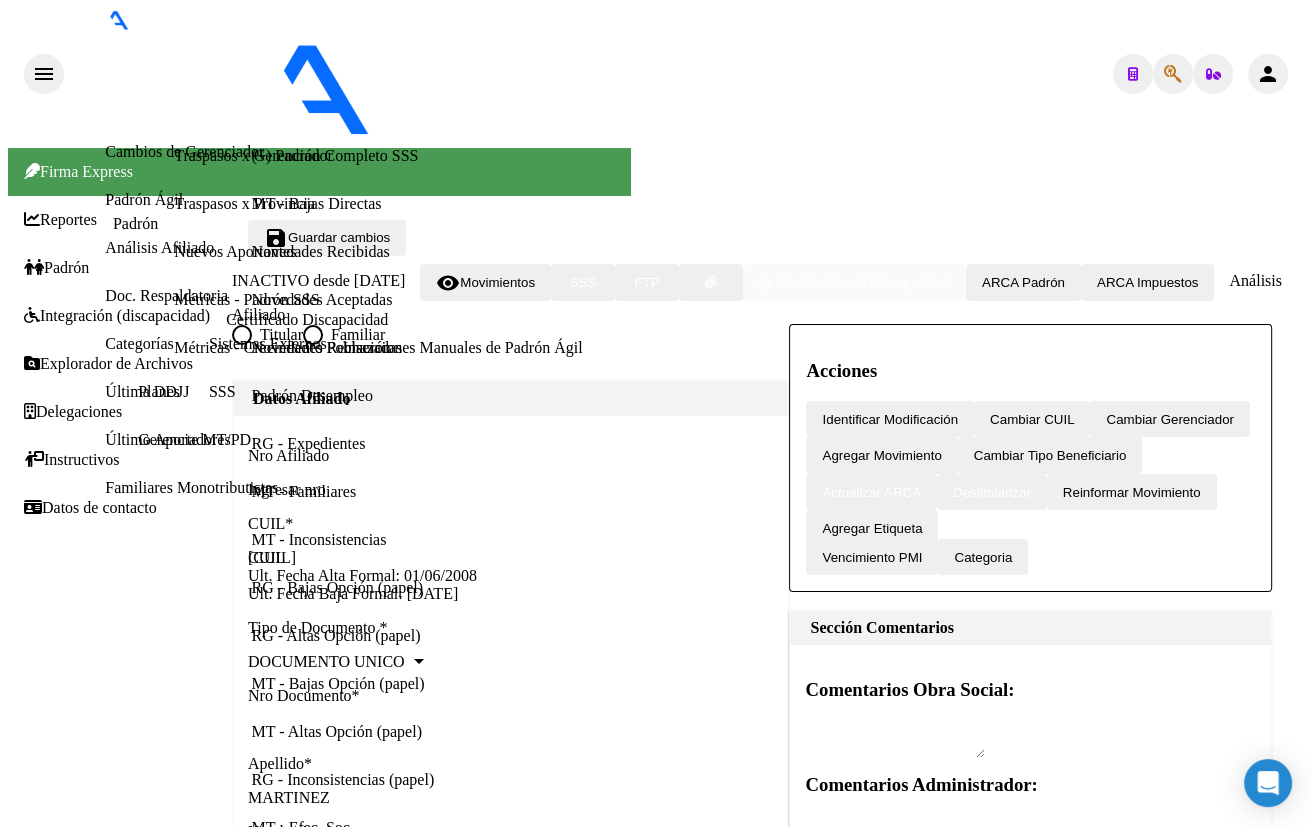scroll, scrollTop: 1000, scrollLeft: 0, axis: vertical 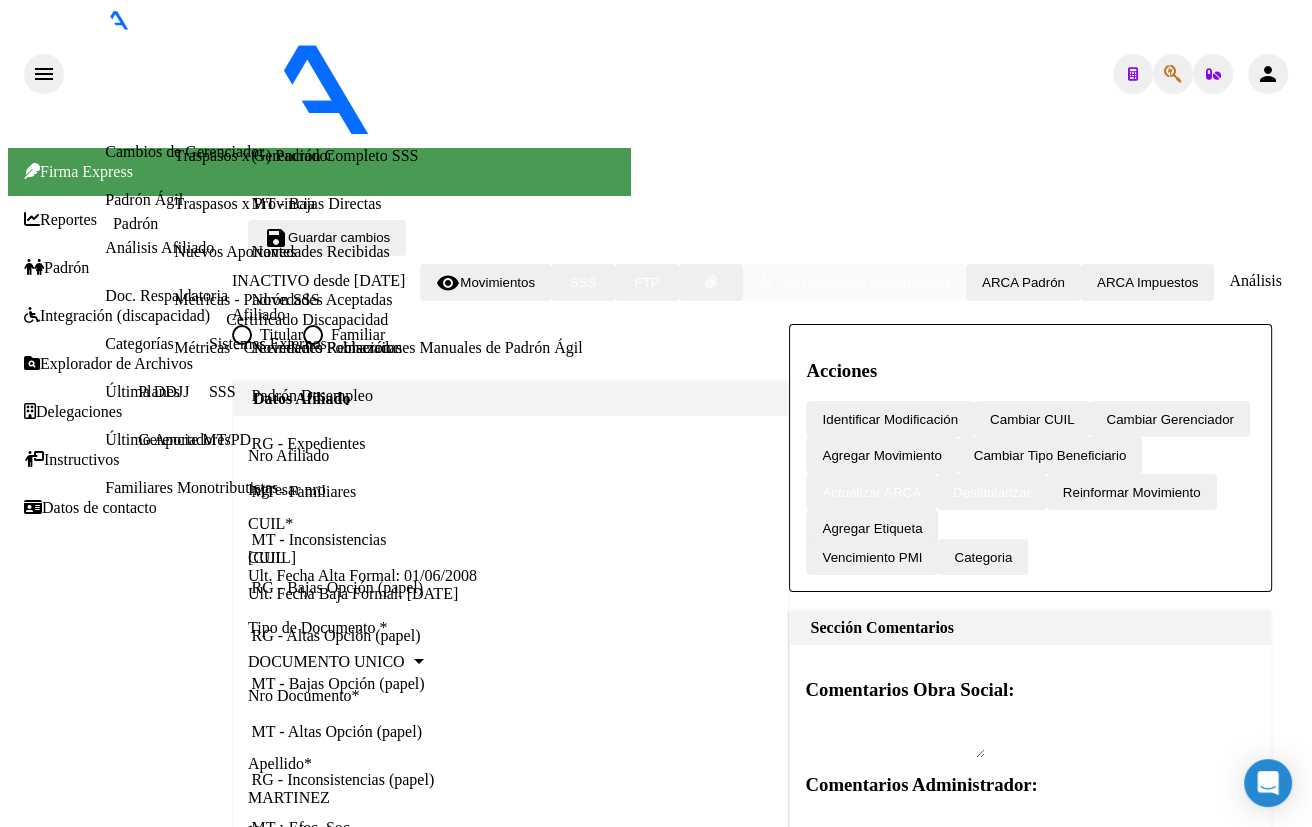 click on "[NUMBER]" at bounding box center [104, 9172] 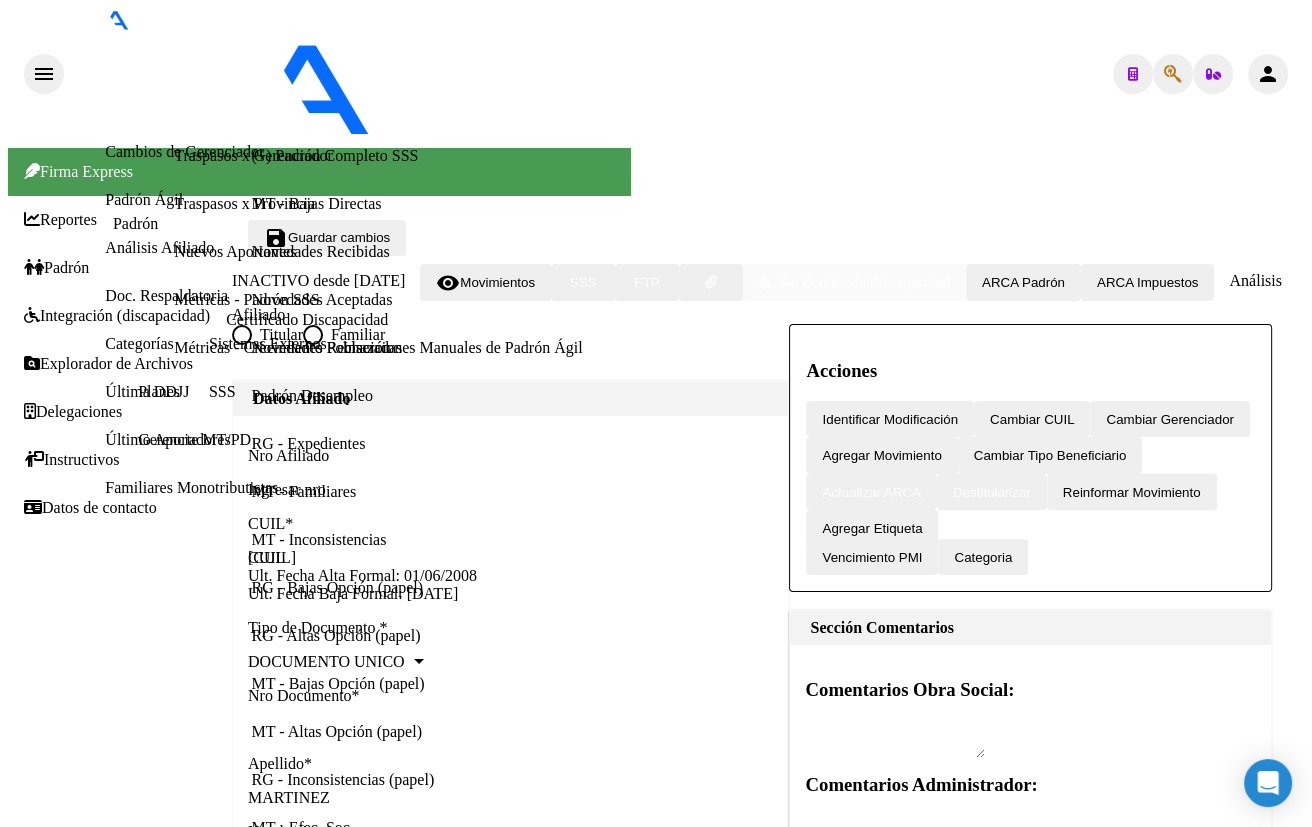 scroll, scrollTop: 1887, scrollLeft: 0, axis: vertical 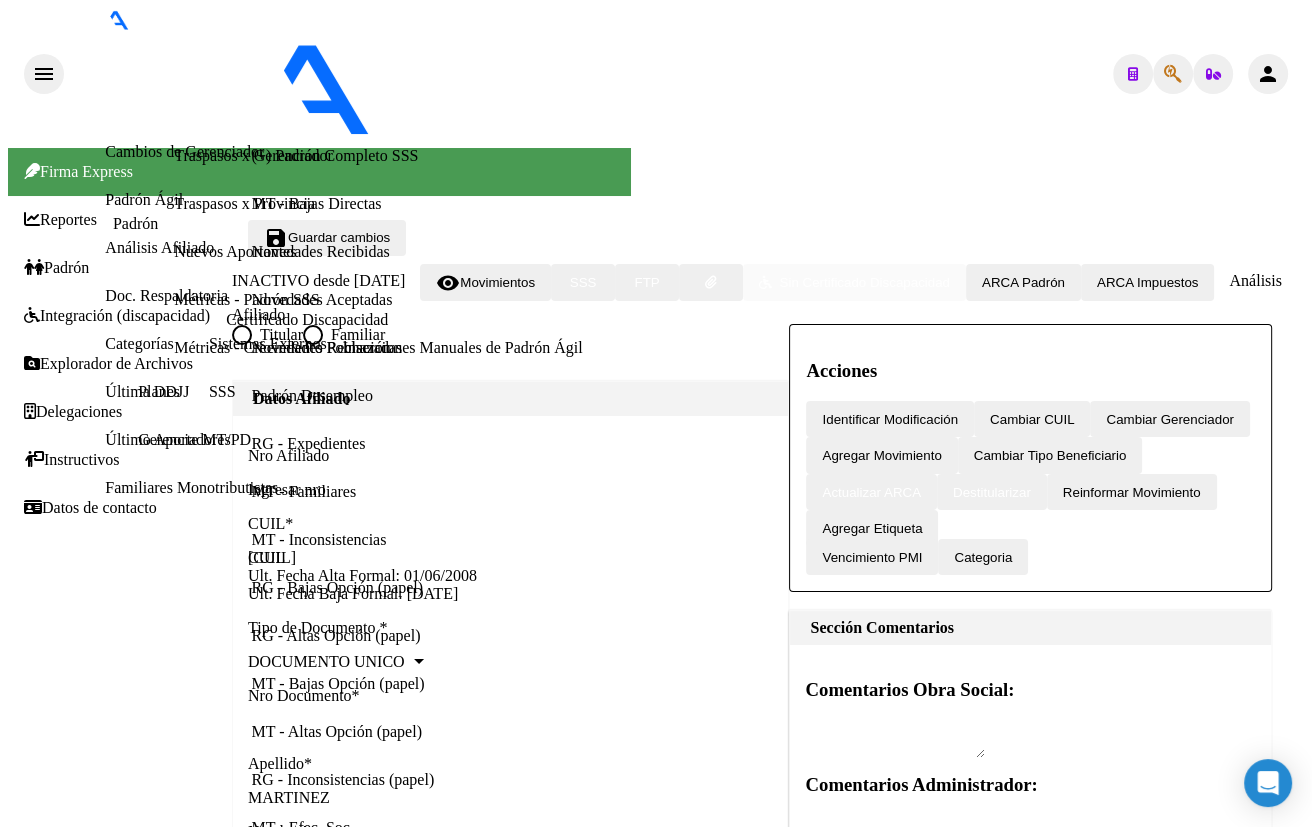click 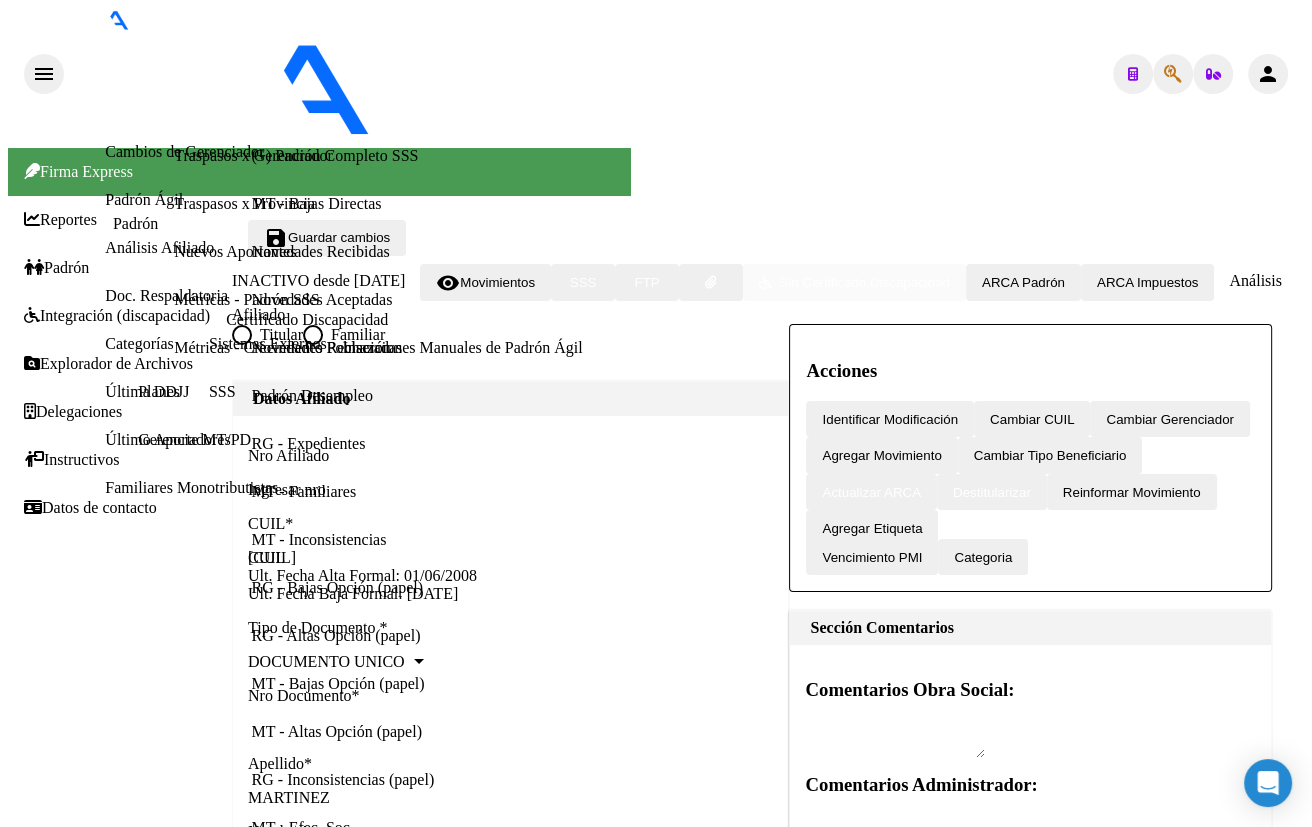 drag, startPoint x: 261, startPoint y: 108, endPoint x: 388, endPoint y: 110, distance: 127.01575 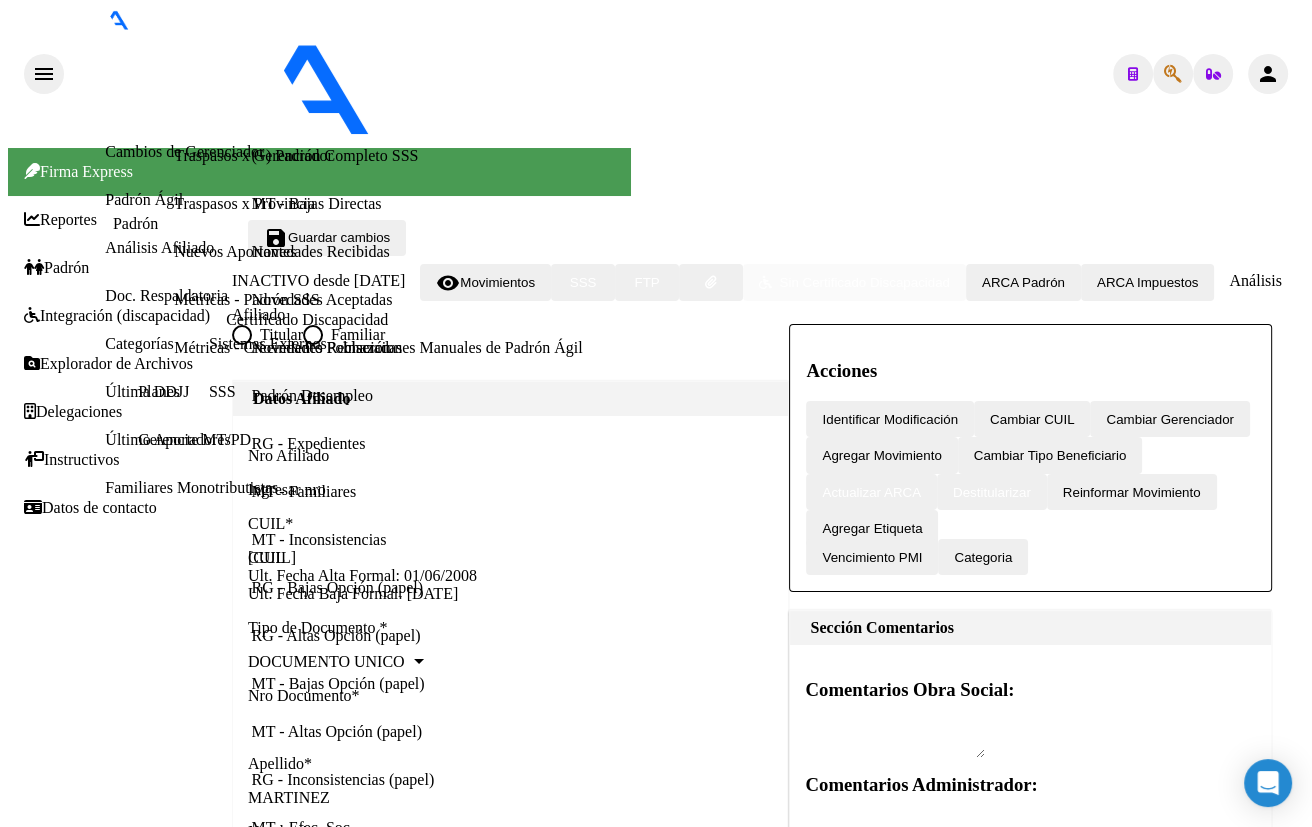 click 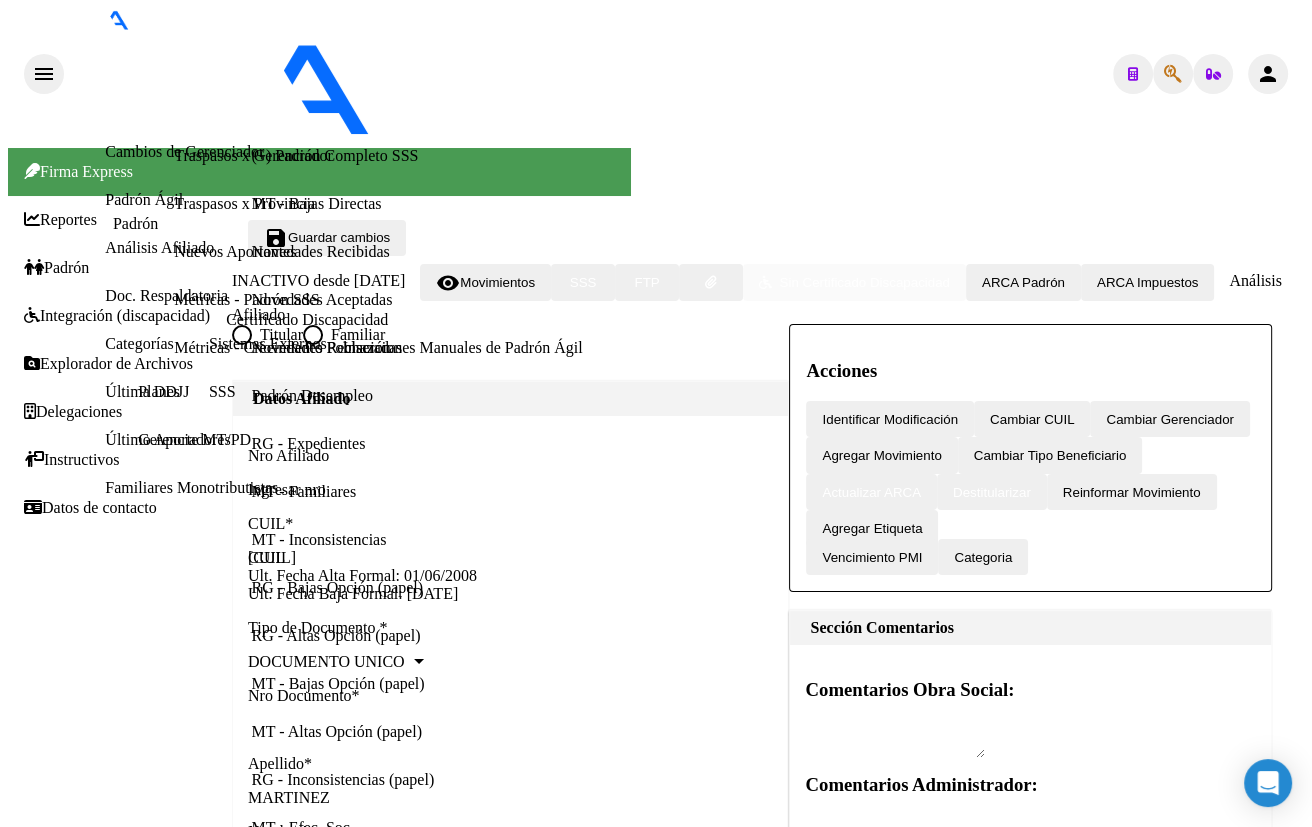 click 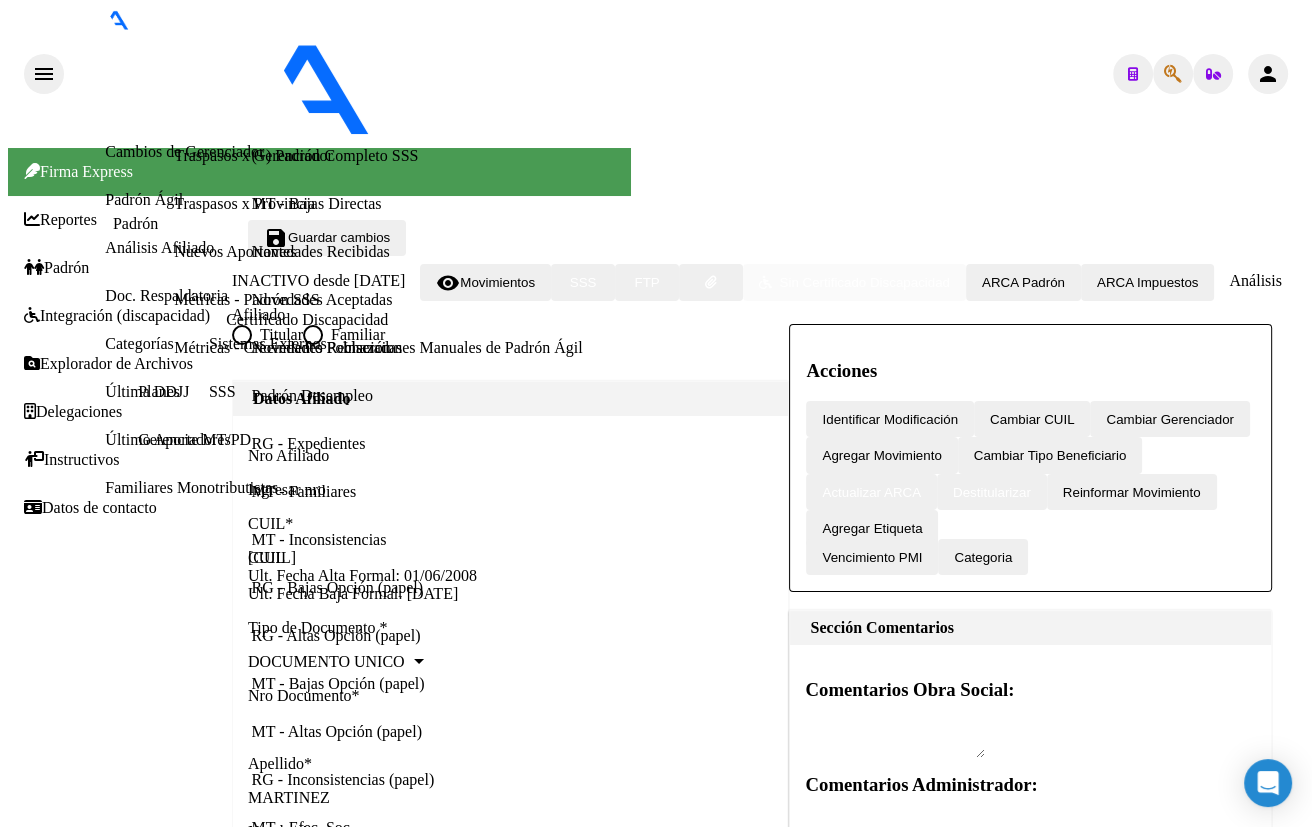scroll, scrollTop: 272, scrollLeft: 0, axis: vertical 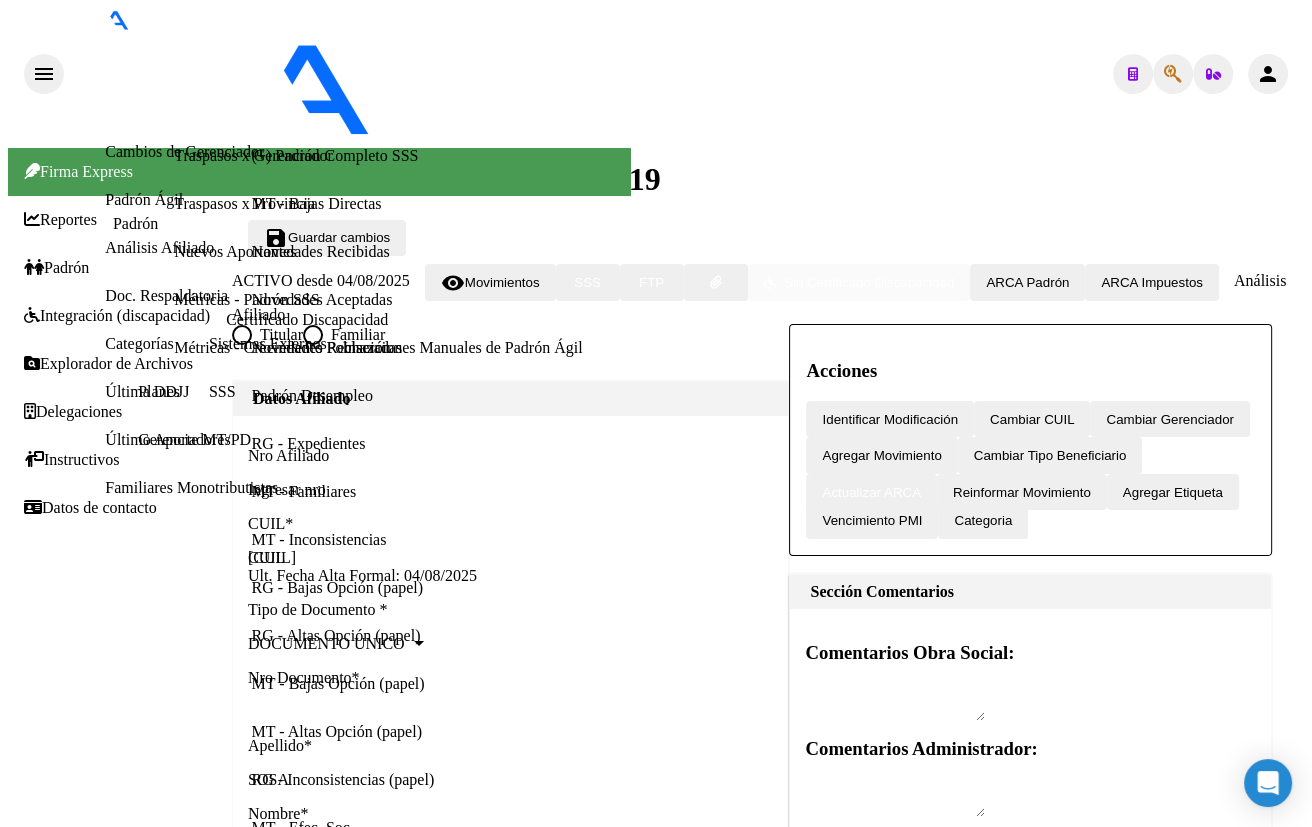 click at bounding box center [895, 701] 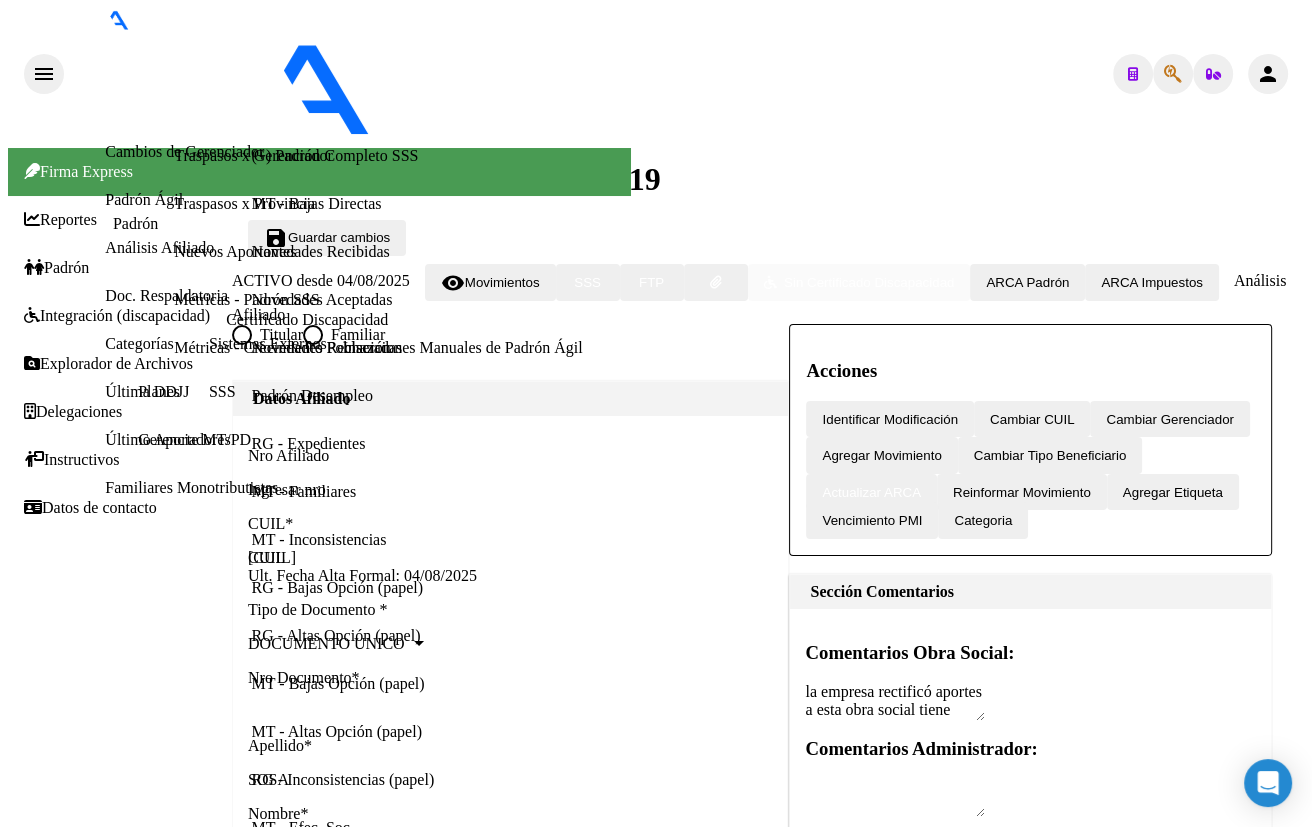 scroll, scrollTop: 14, scrollLeft: 0, axis: vertical 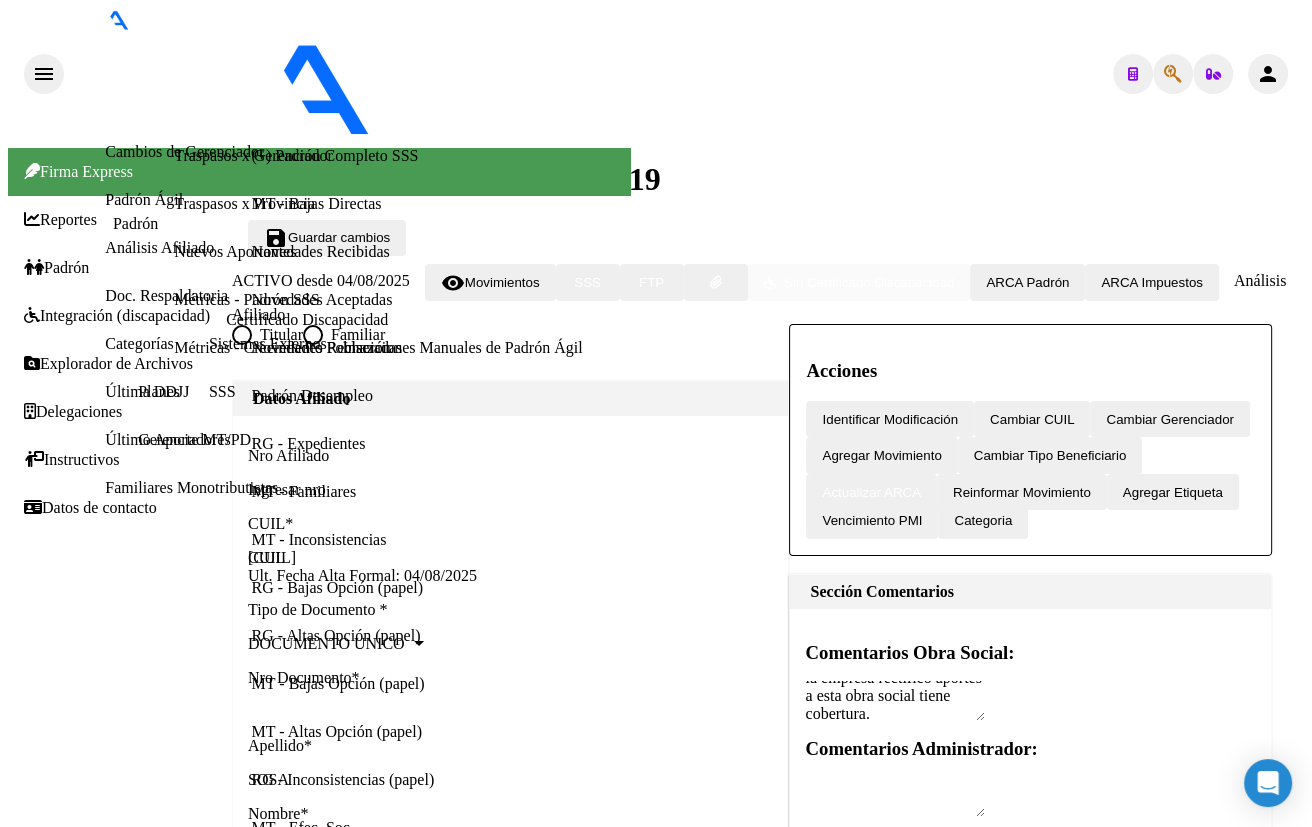 click on "la empresa rectificó aportes a esta obra social tiene cobertura.
saludos" at bounding box center [895, 701] 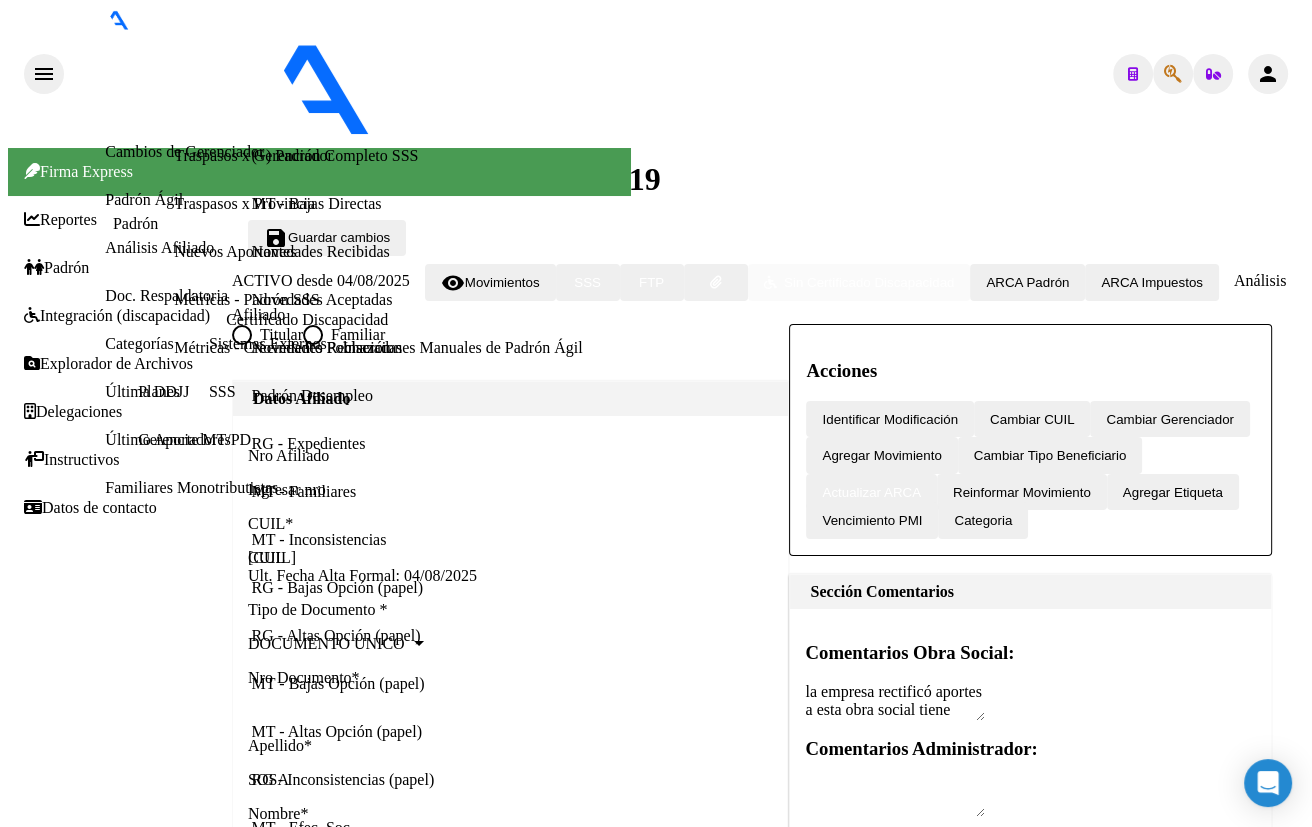 click 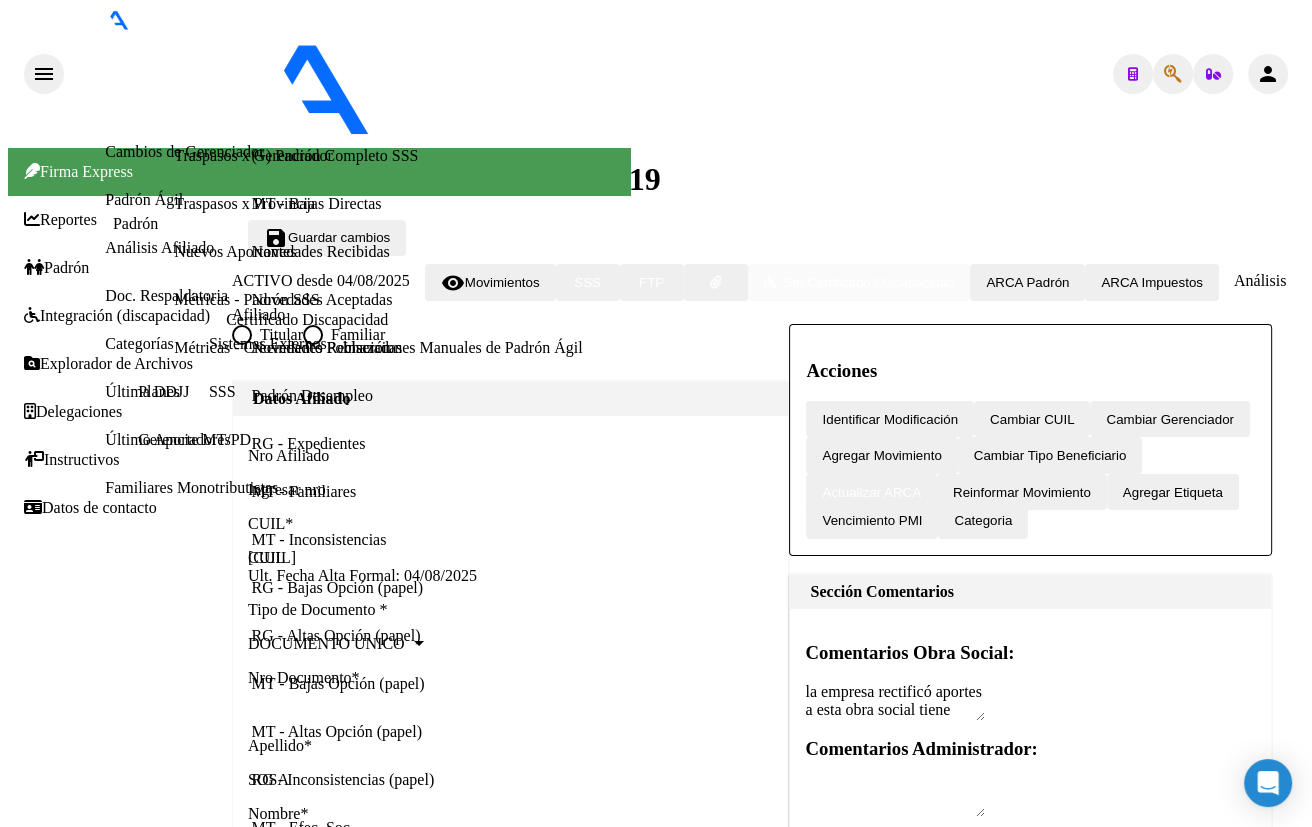 click on "Guardar cambios" 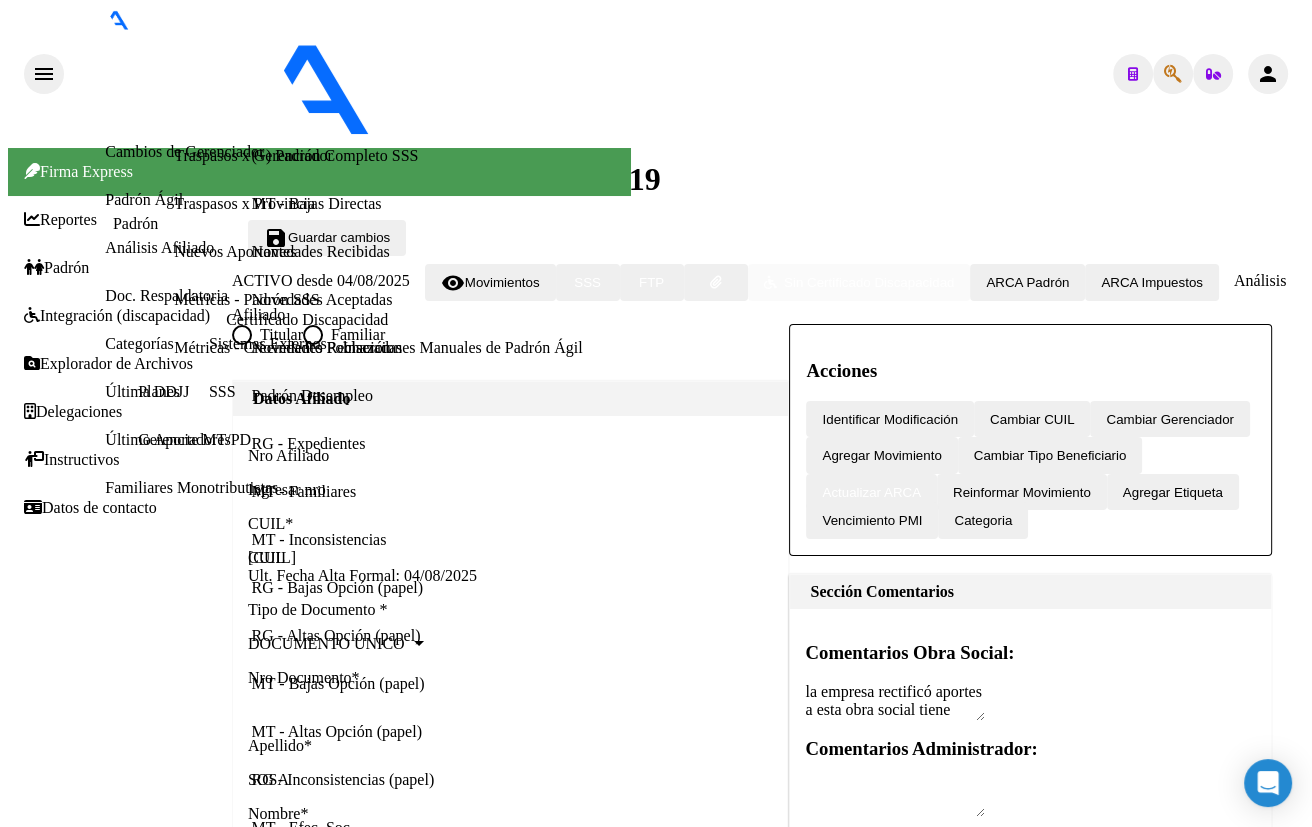 click 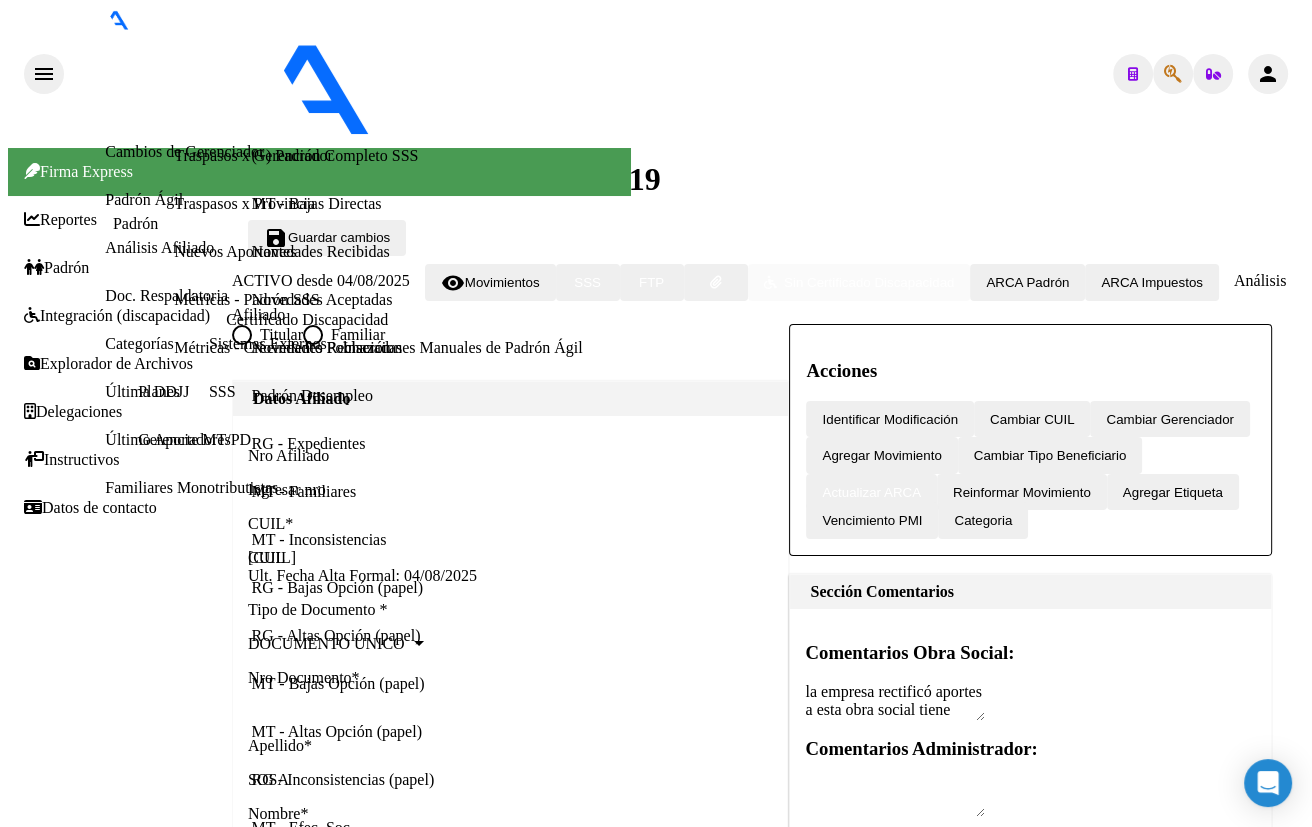scroll, scrollTop: 360, scrollLeft: 0, axis: vertical 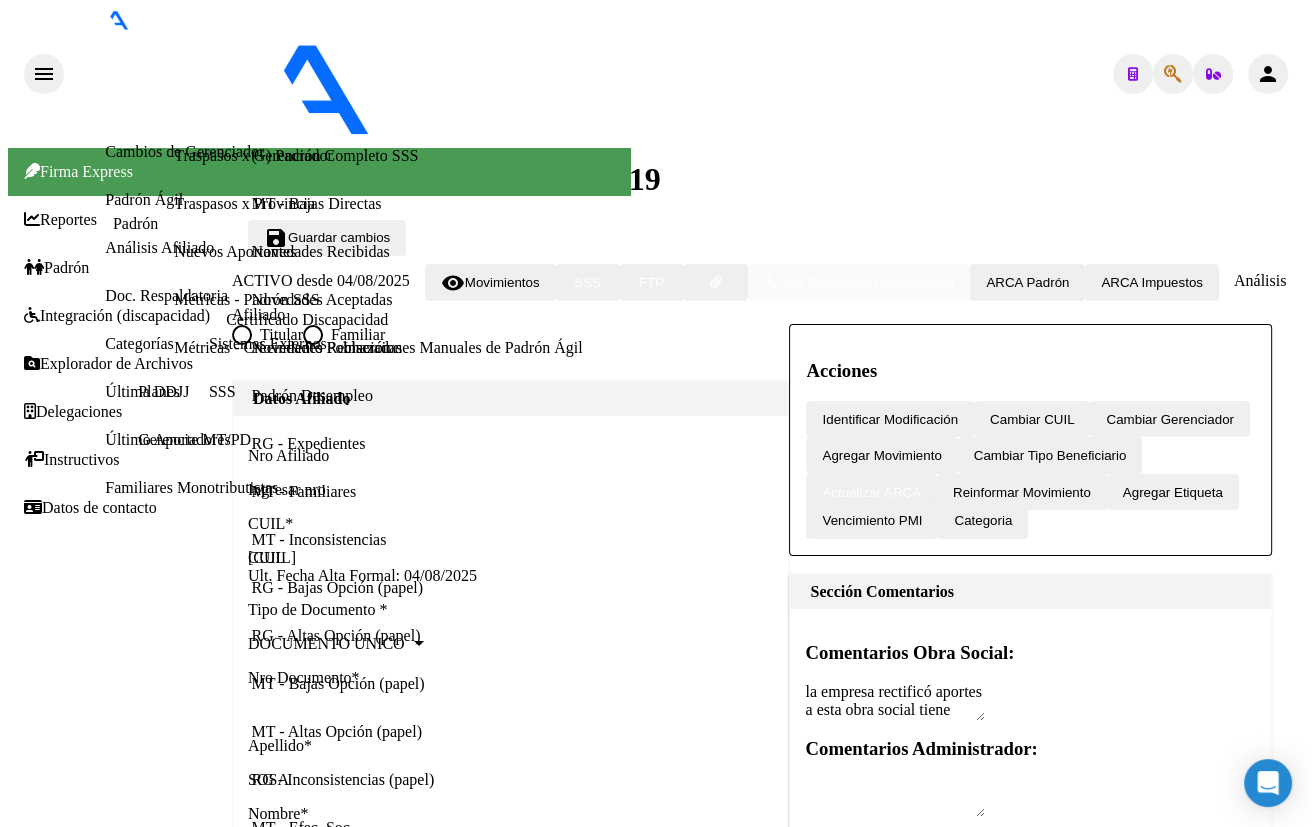 click 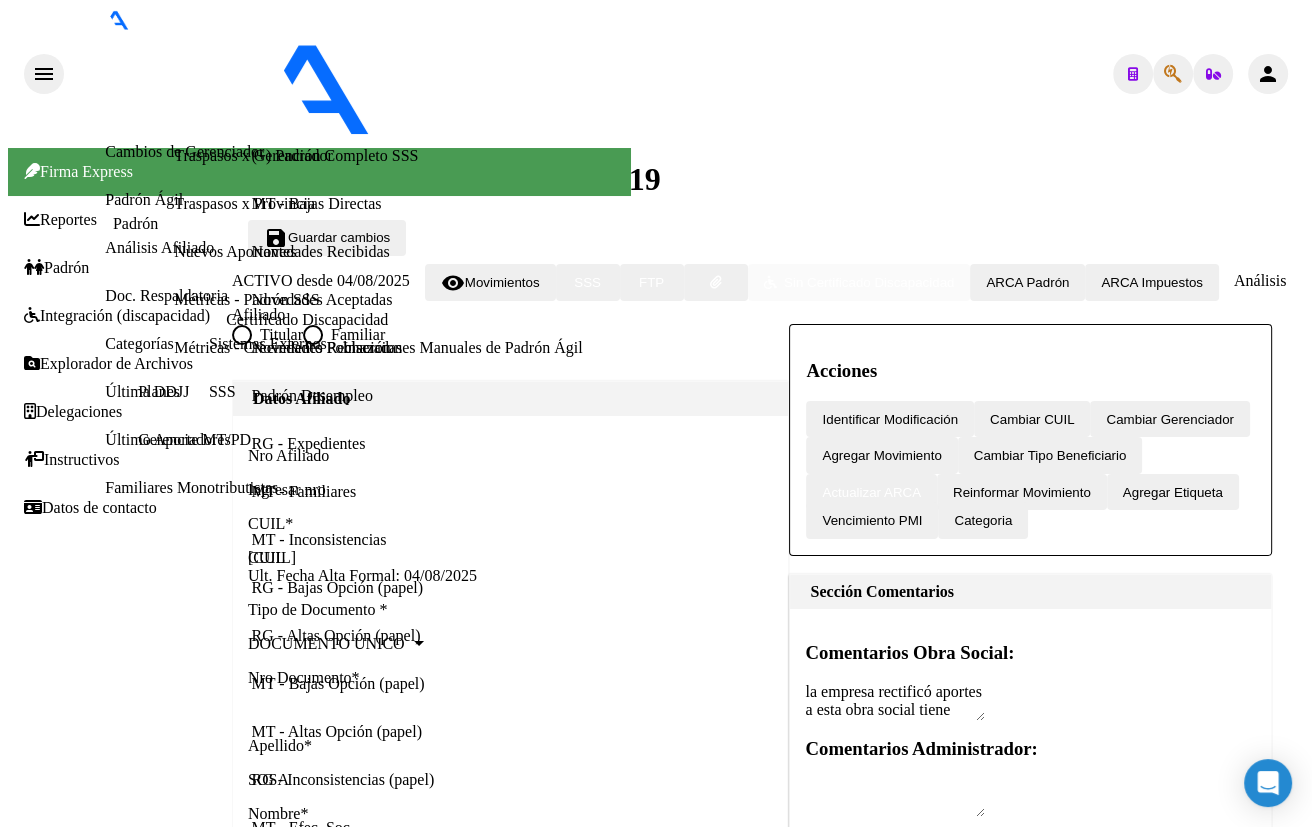 scroll, scrollTop: 1125, scrollLeft: 0, axis: vertical 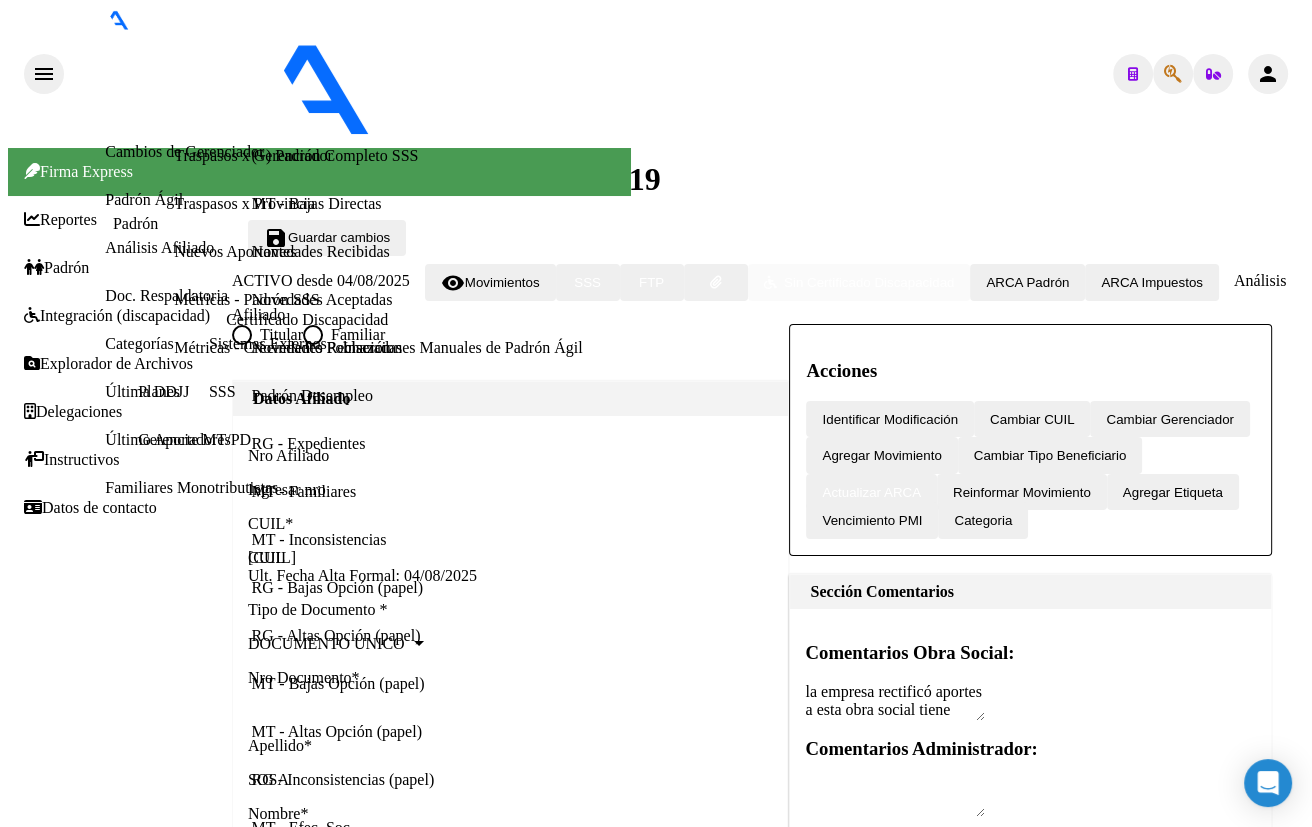 click 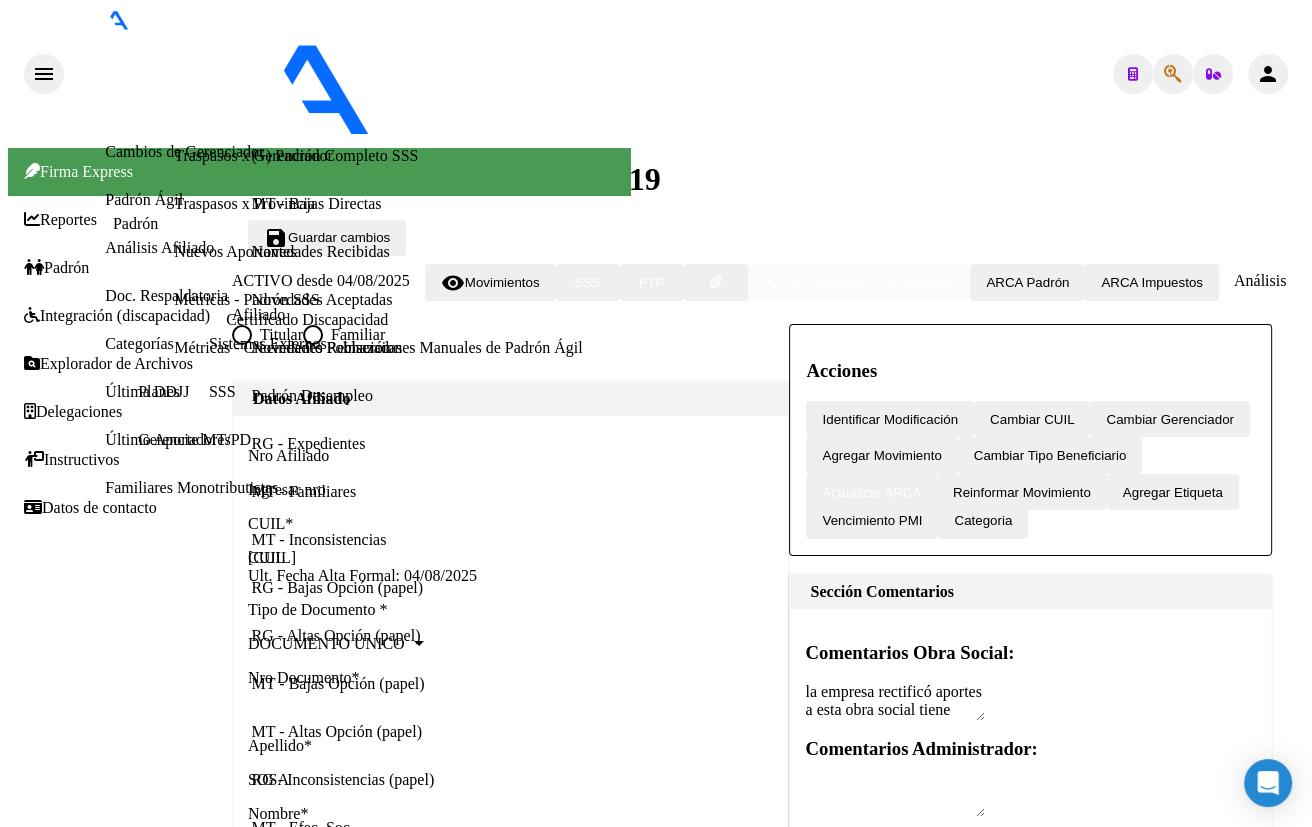 scroll, scrollTop: 1225, scrollLeft: 0, axis: vertical 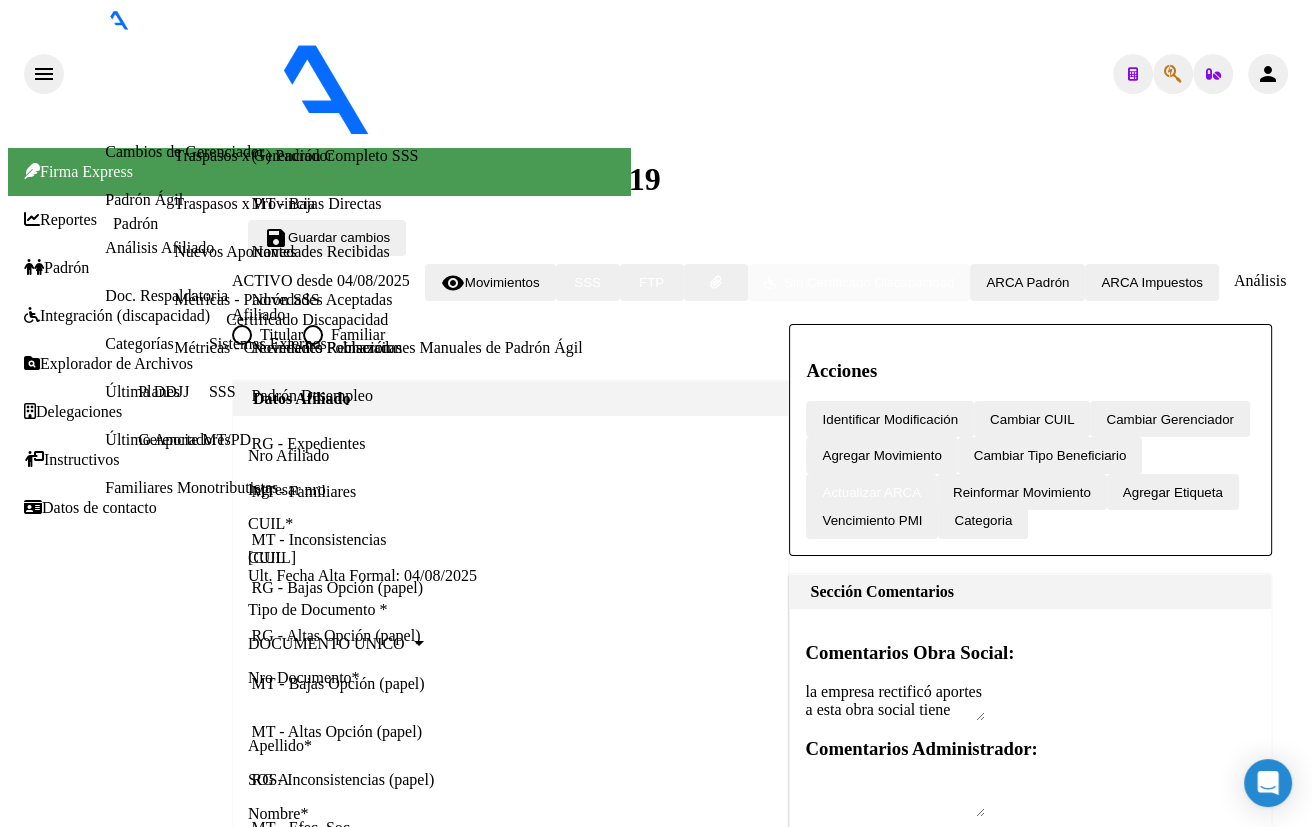 click 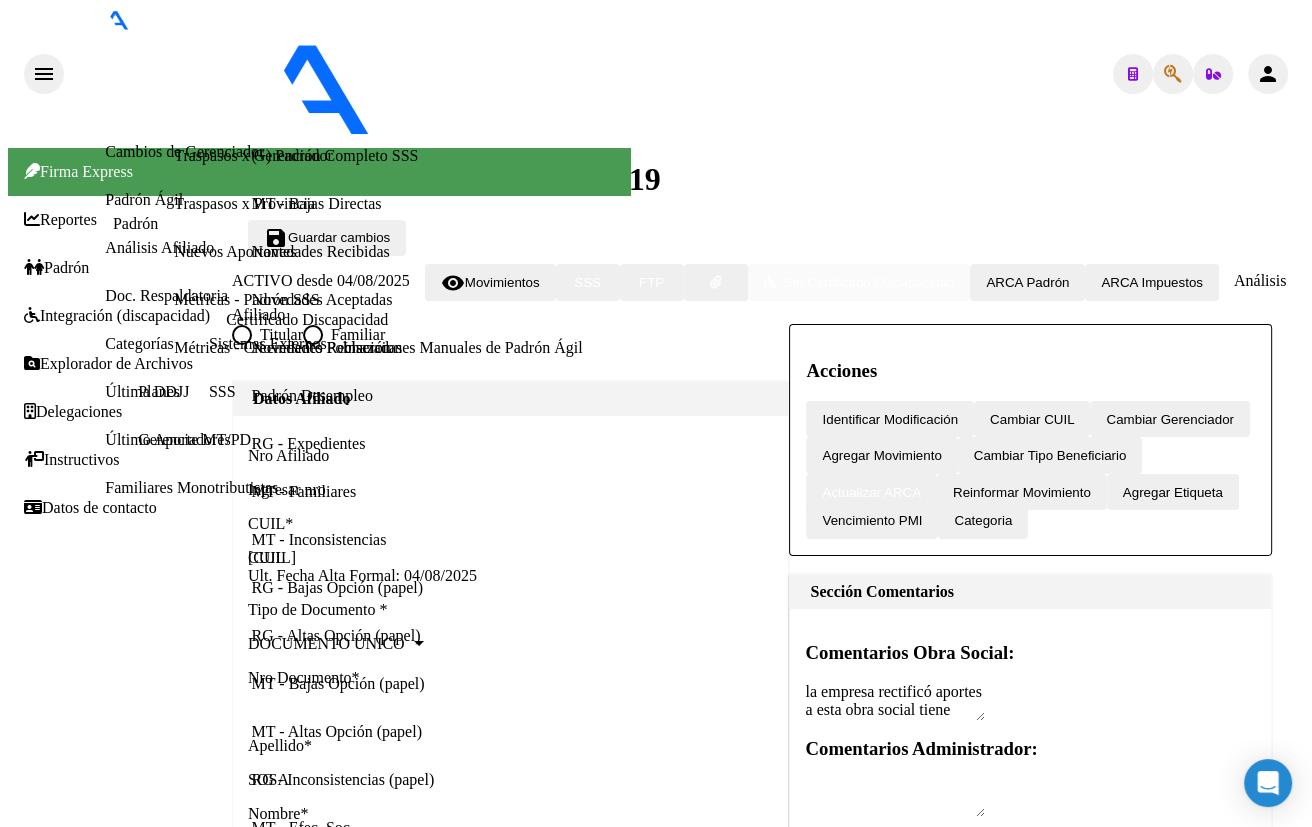 scroll, scrollTop: 1226, scrollLeft: 0, axis: vertical 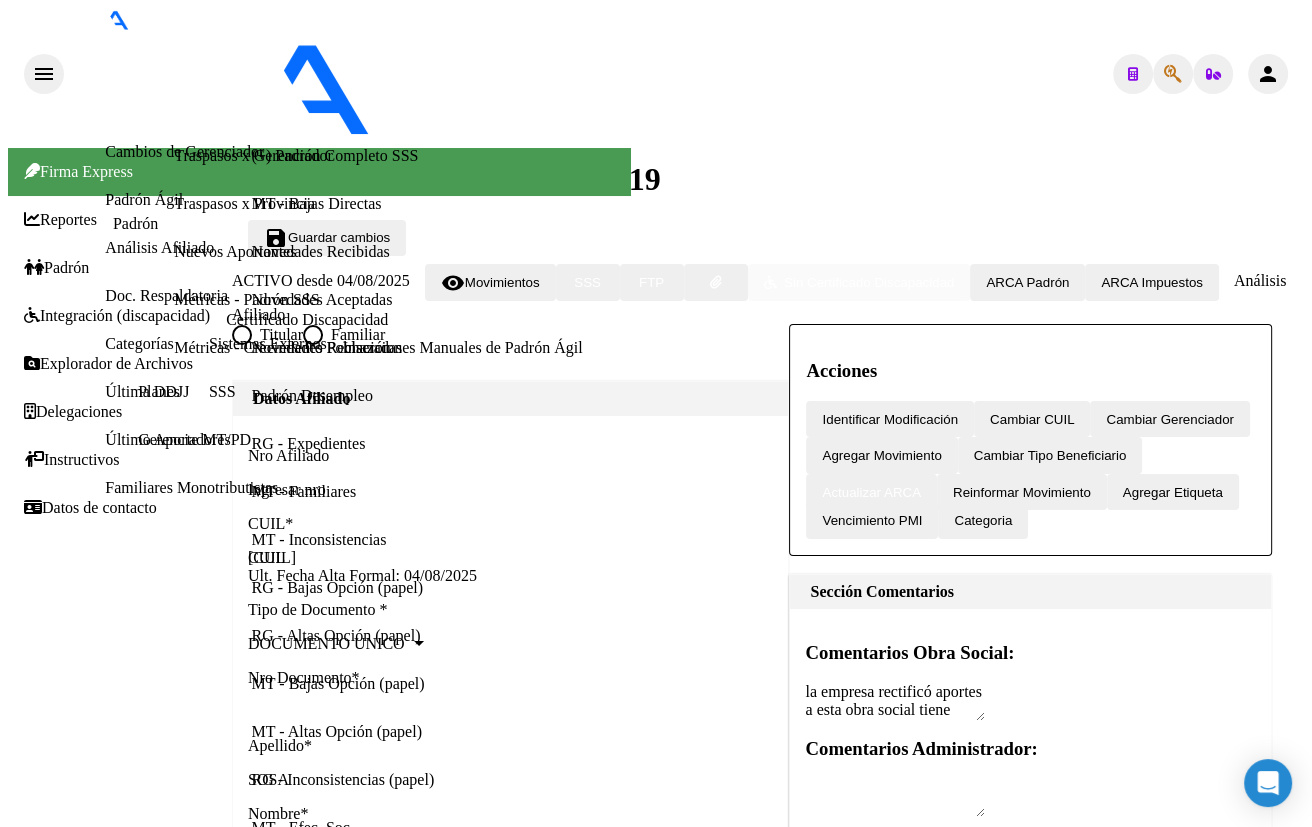 click 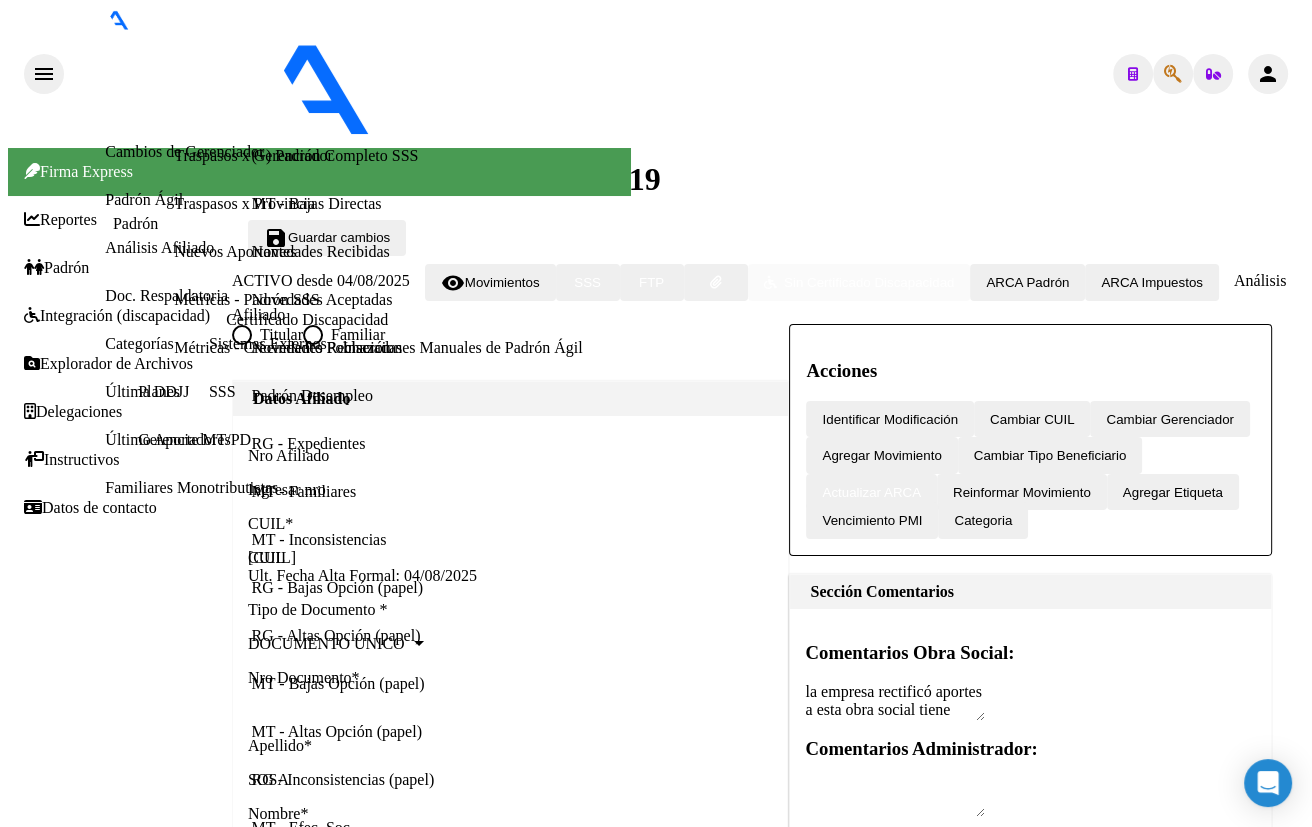 scroll, scrollTop: 1080, scrollLeft: 0, axis: vertical 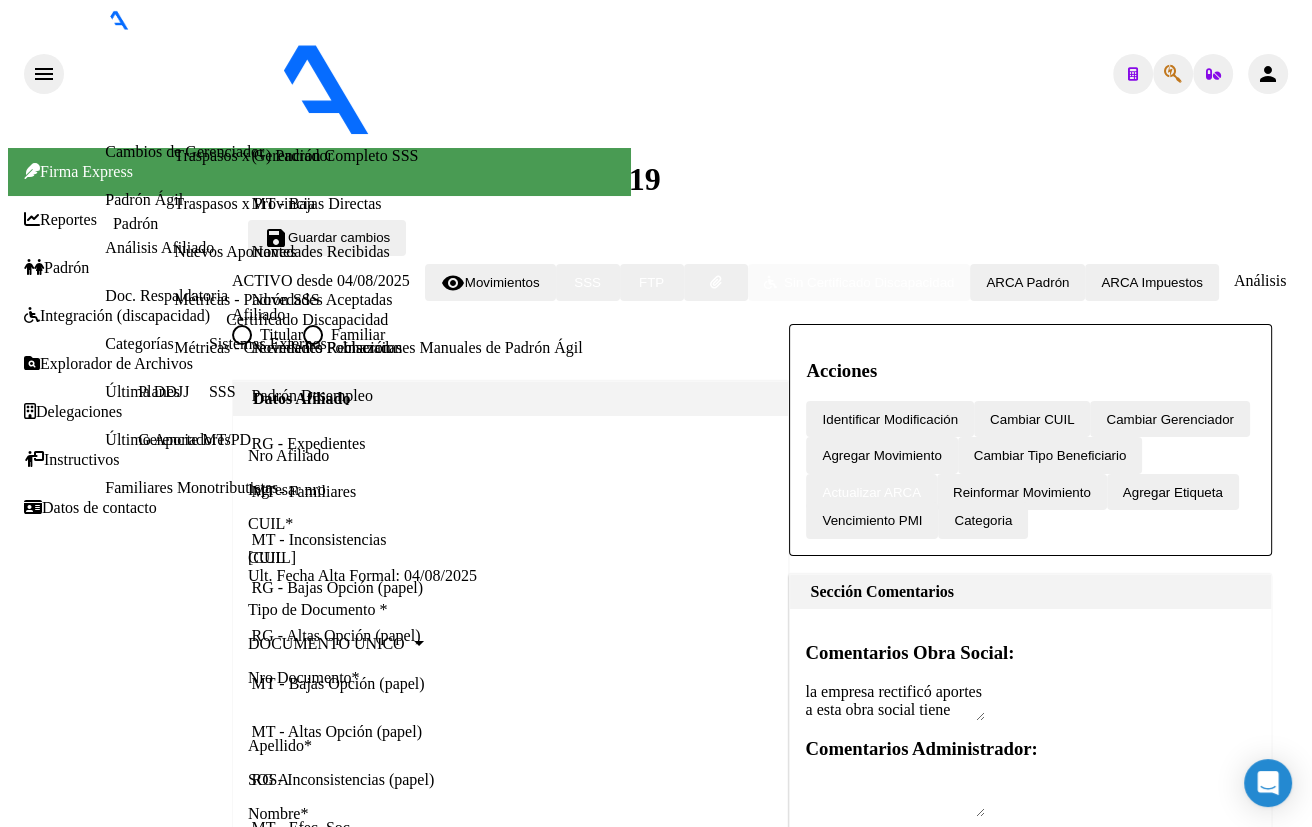 click 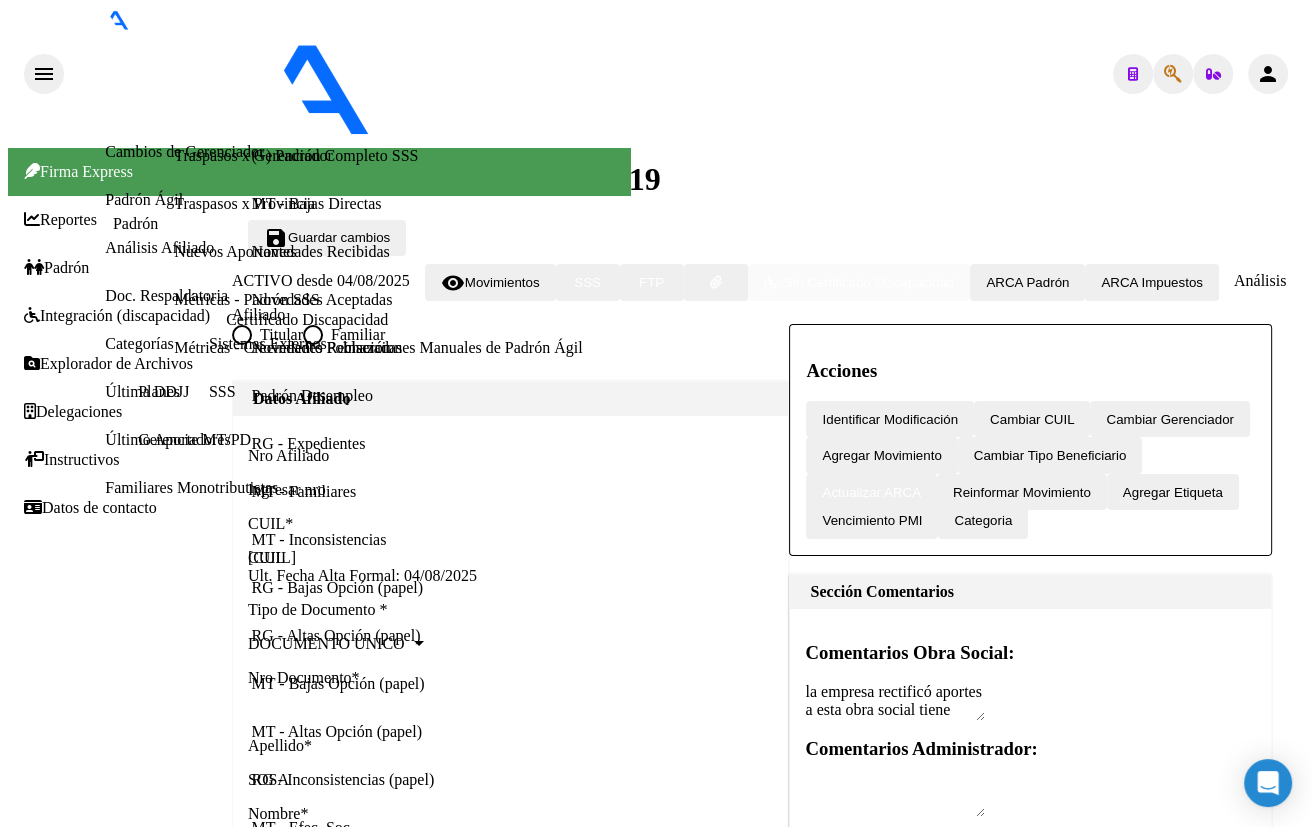 scroll, scrollTop: 1398, scrollLeft: 0, axis: vertical 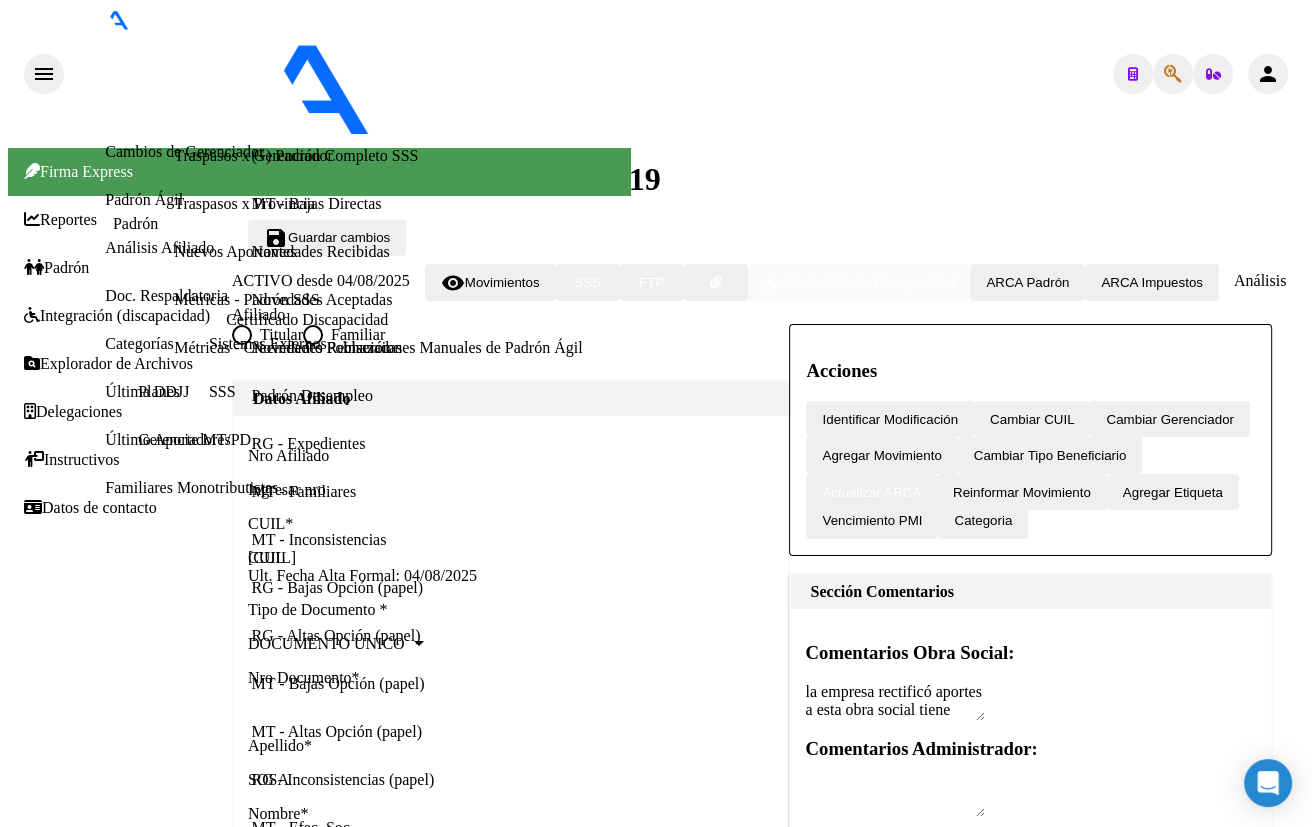 click 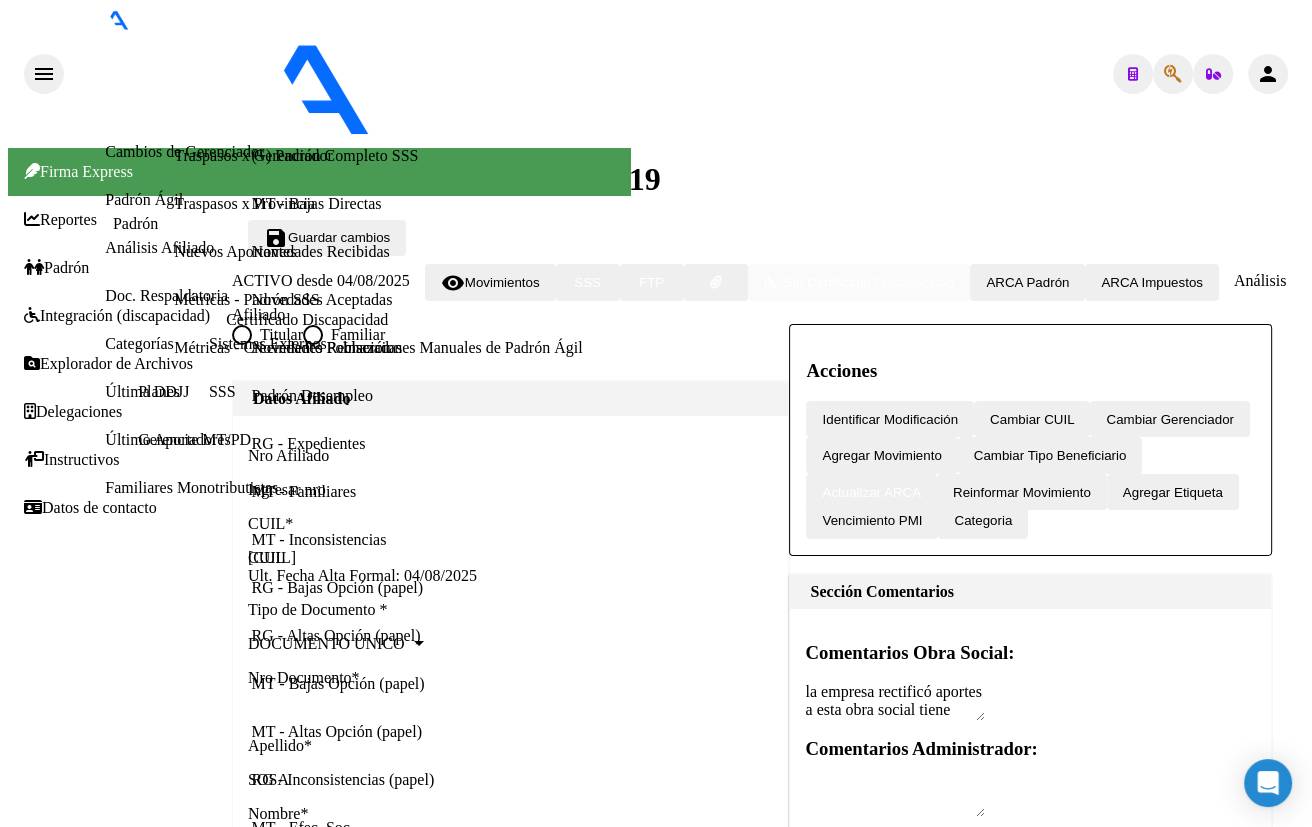 scroll, scrollTop: 1000, scrollLeft: 0, axis: vertical 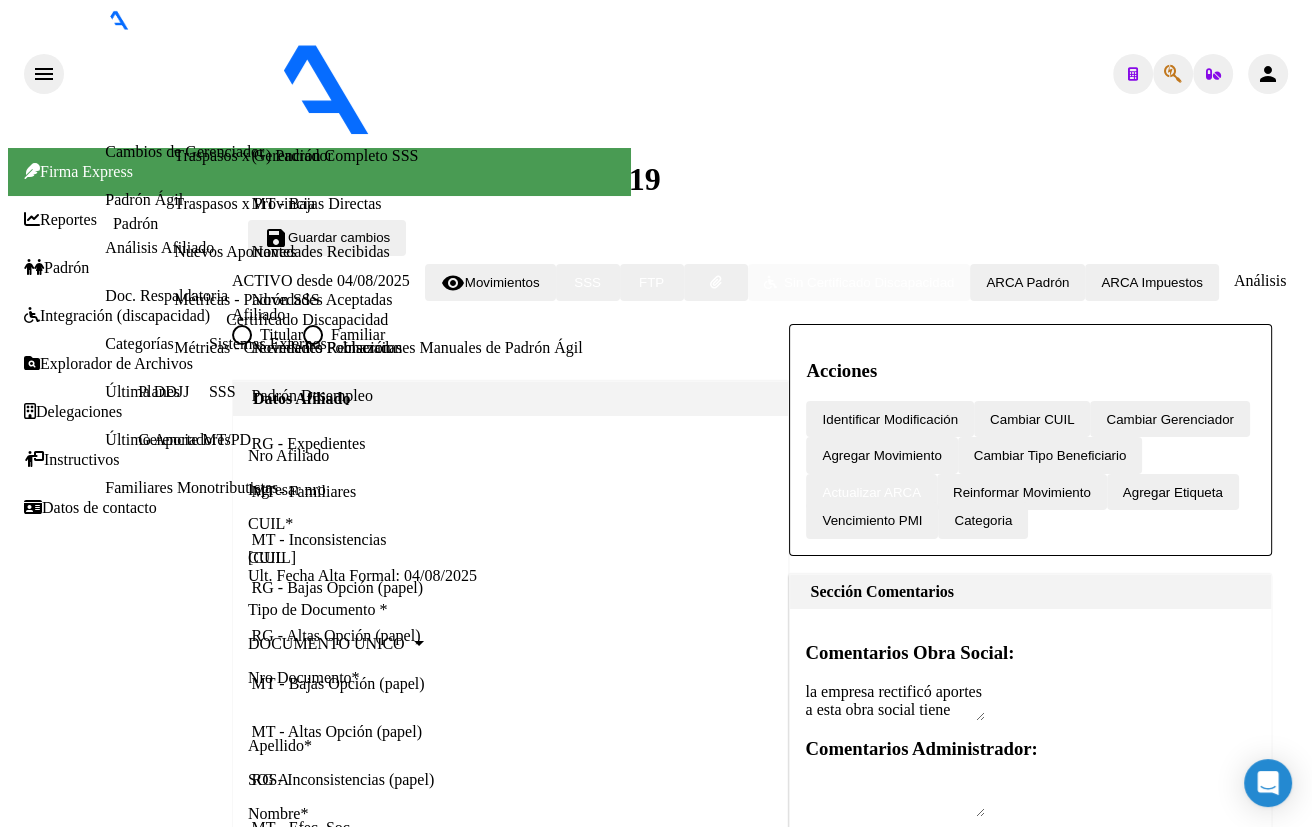 click 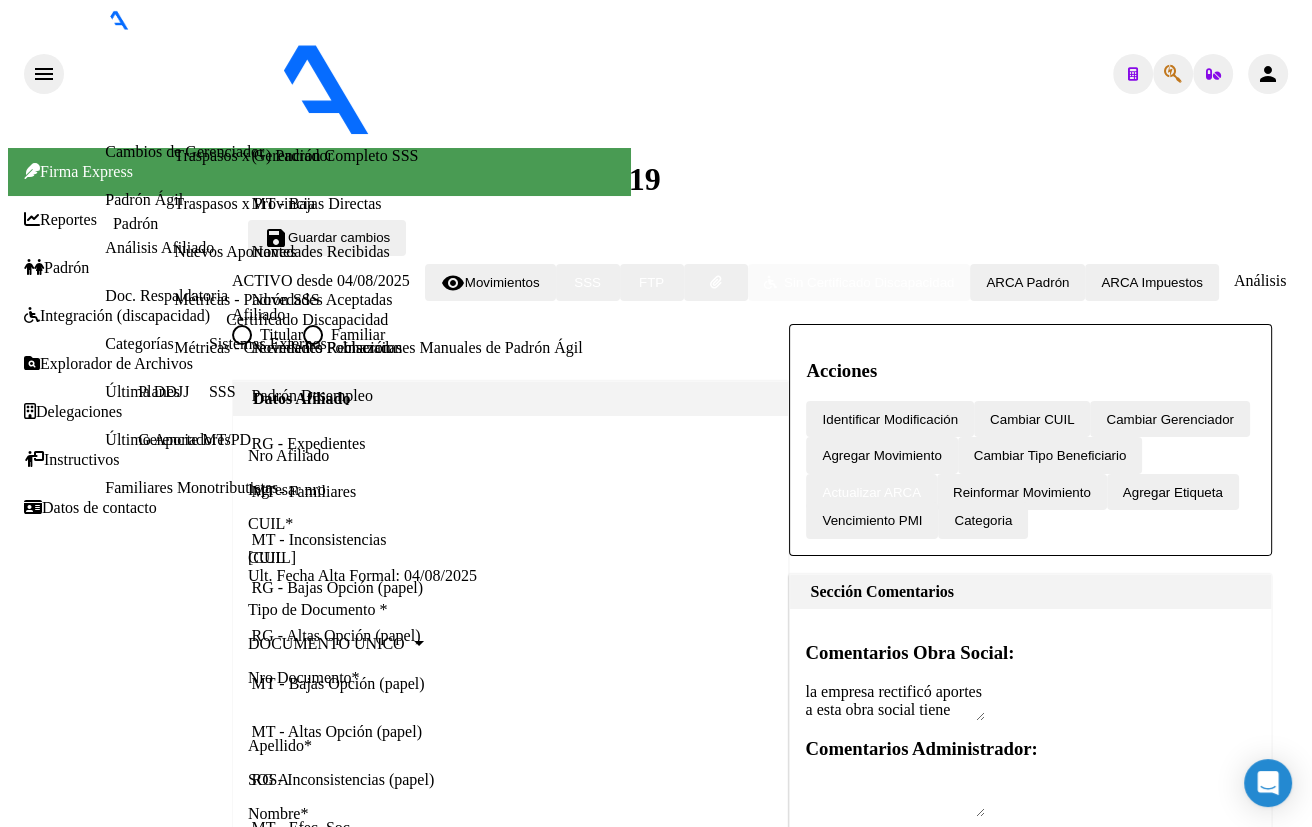 scroll, scrollTop: 363, scrollLeft: 0, axis: vertical 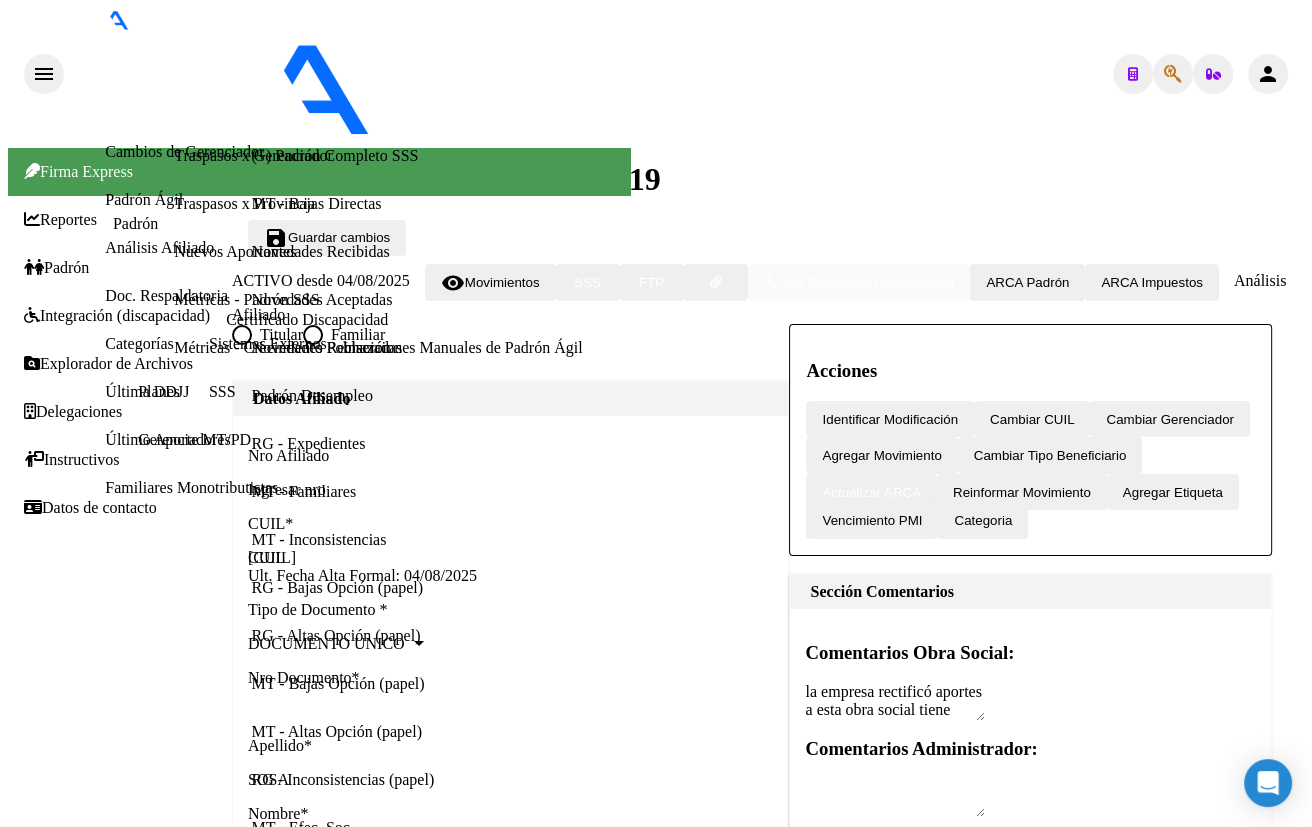 click 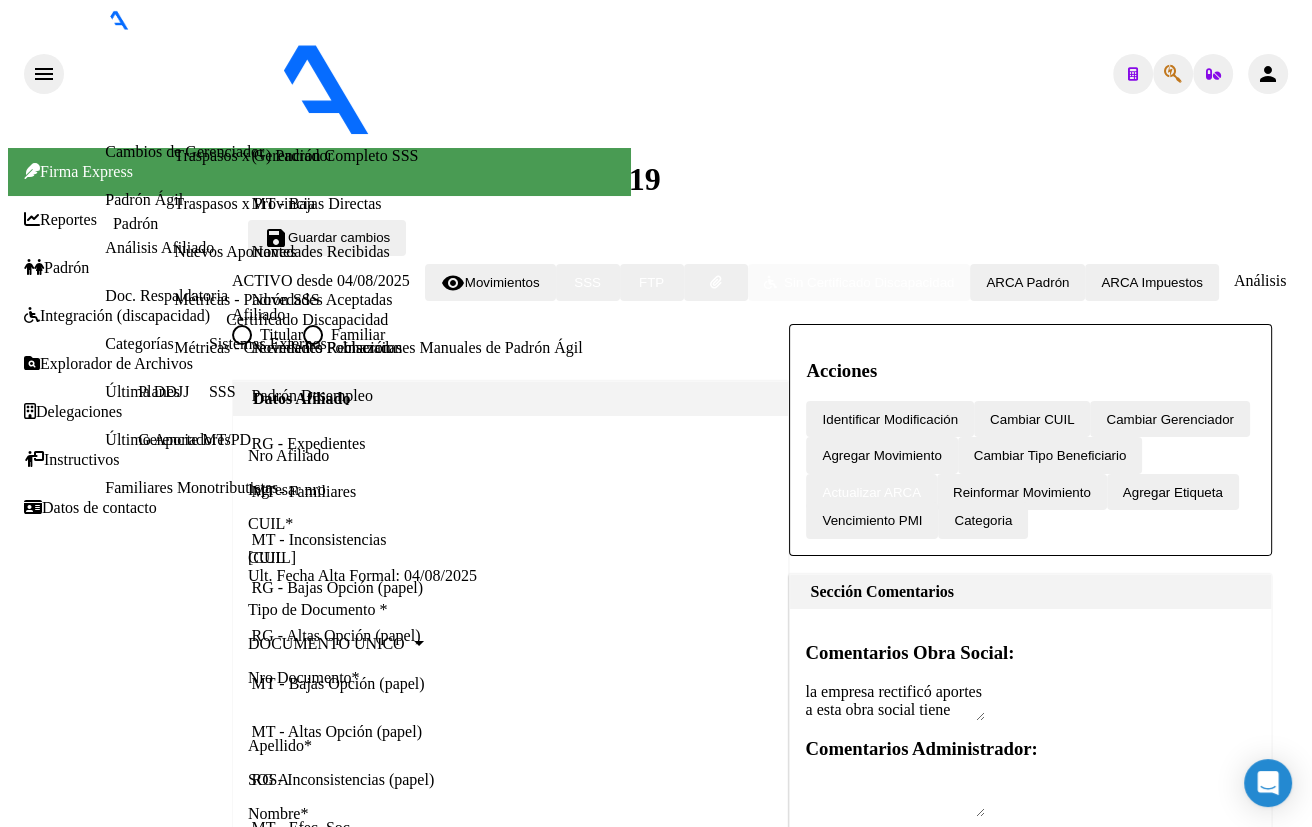 scroll, scrollTop: 363, scrollLeft: 0, axis: vertical 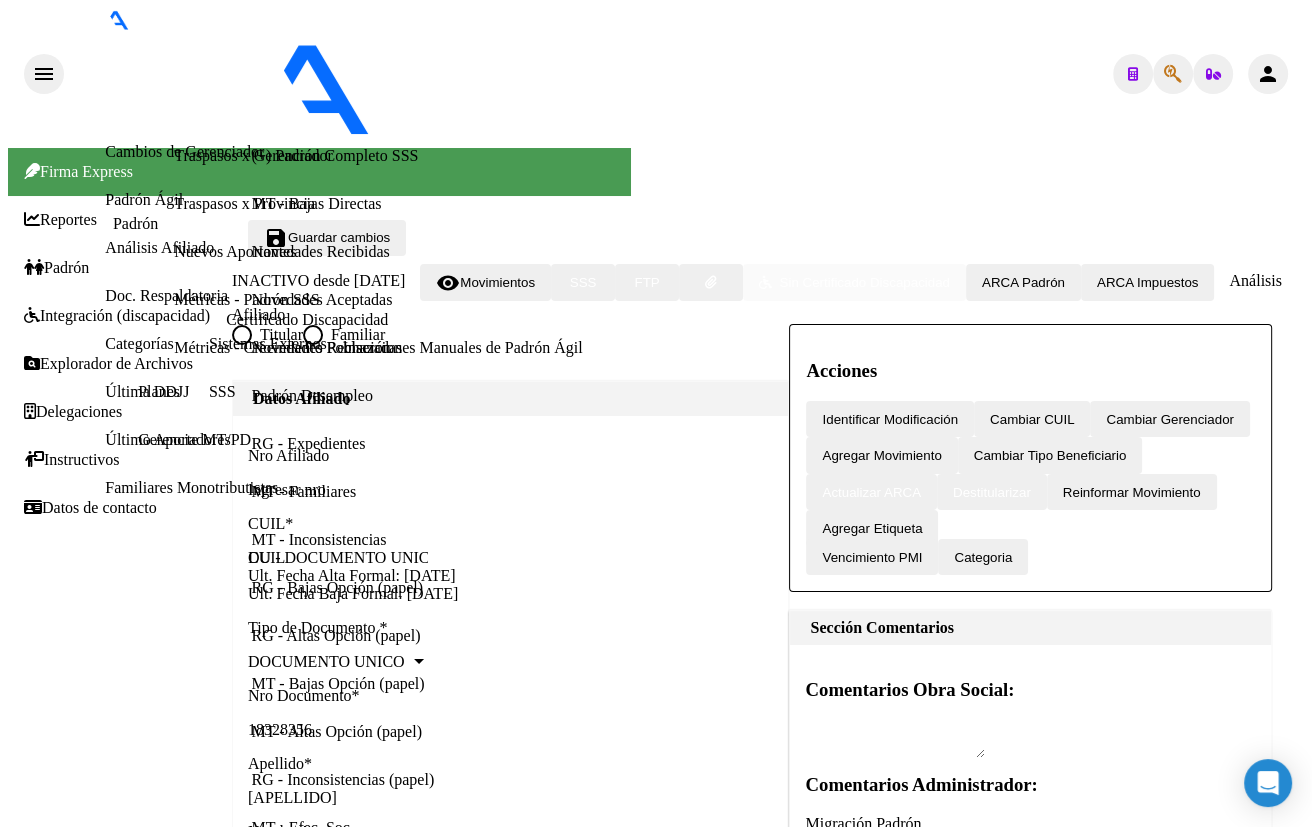 click on "Cambiar Tipo Beneficiario" 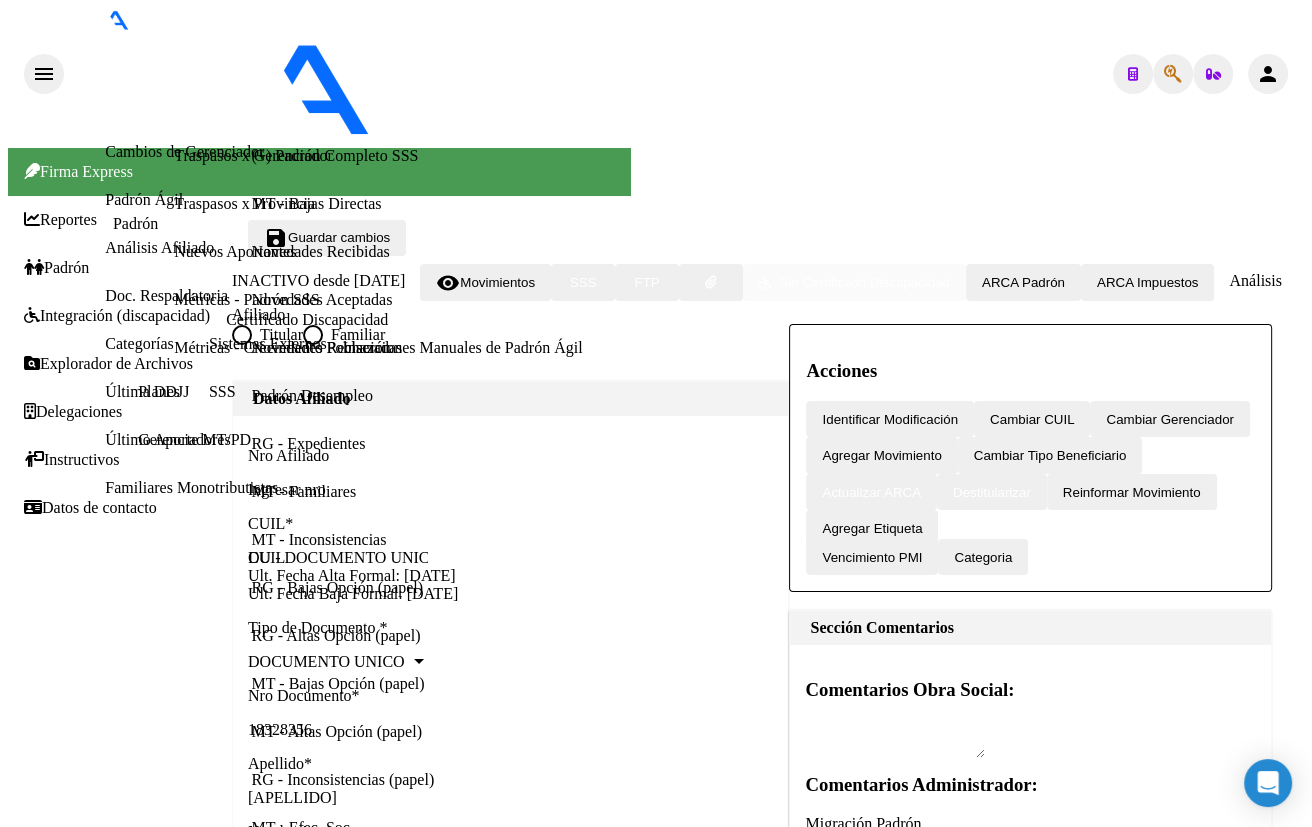 click on "Seleccionar tipo" at bounding box center (113, 8887) 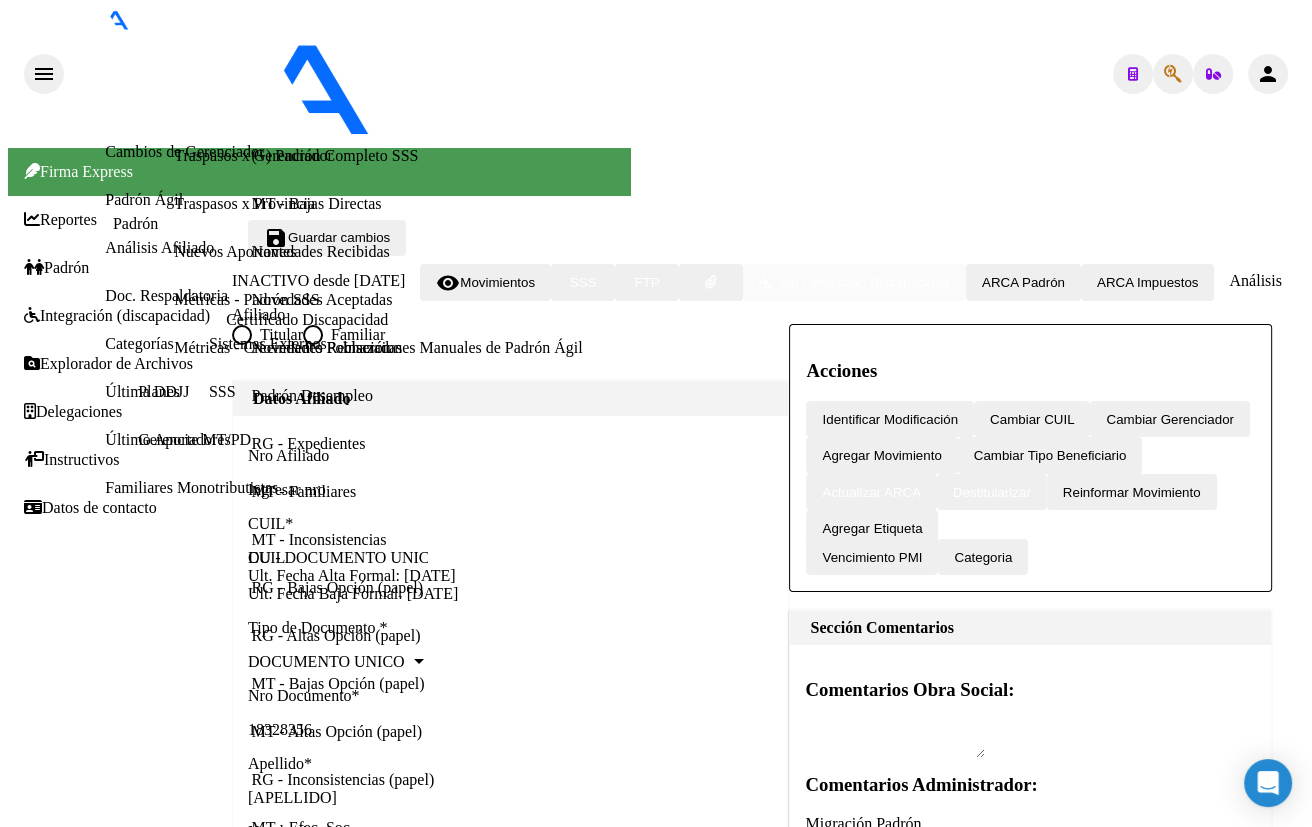scroll, scrollTop: 331, scrollLeft: 0, axis: vertical 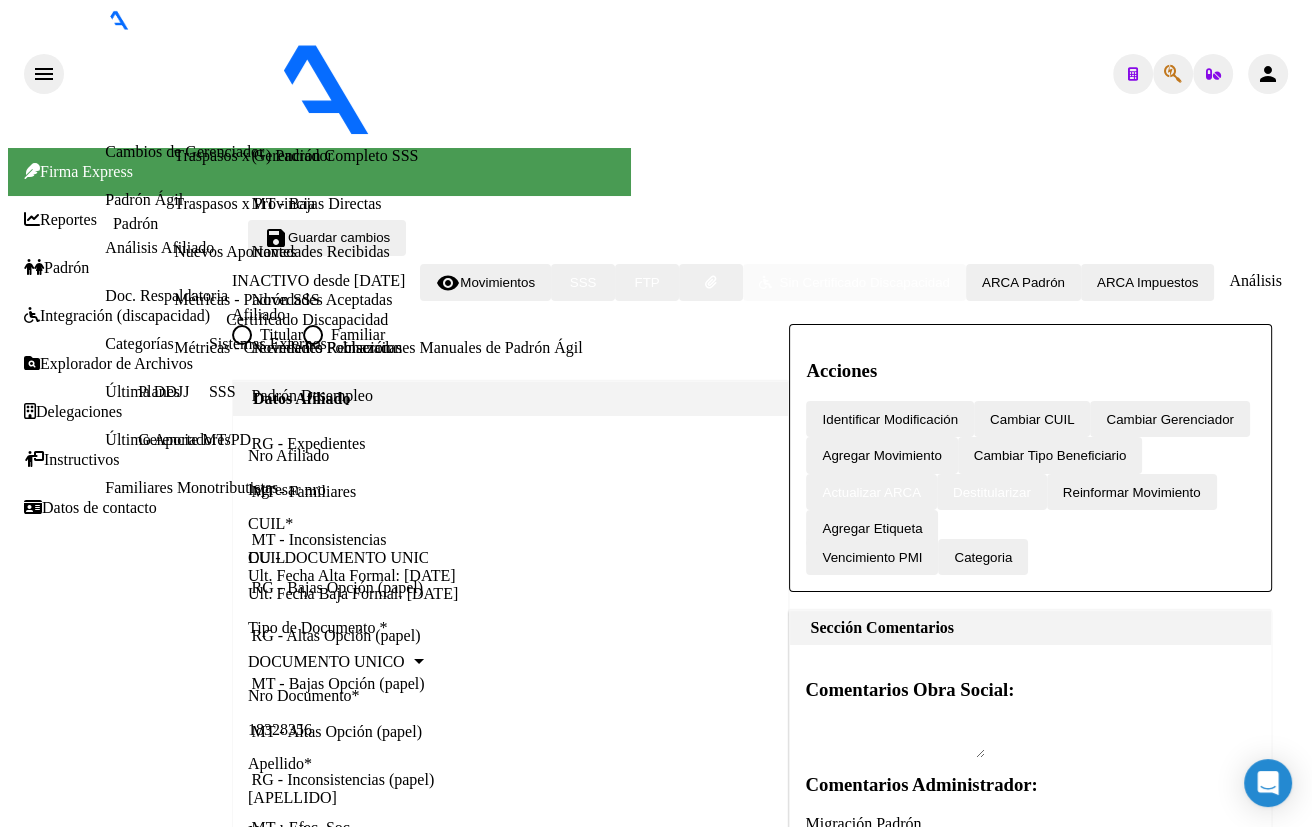 click on "08 - SEGURO DESEMPLEO (LEY 24.013)" at bounding box center [132, 9212] 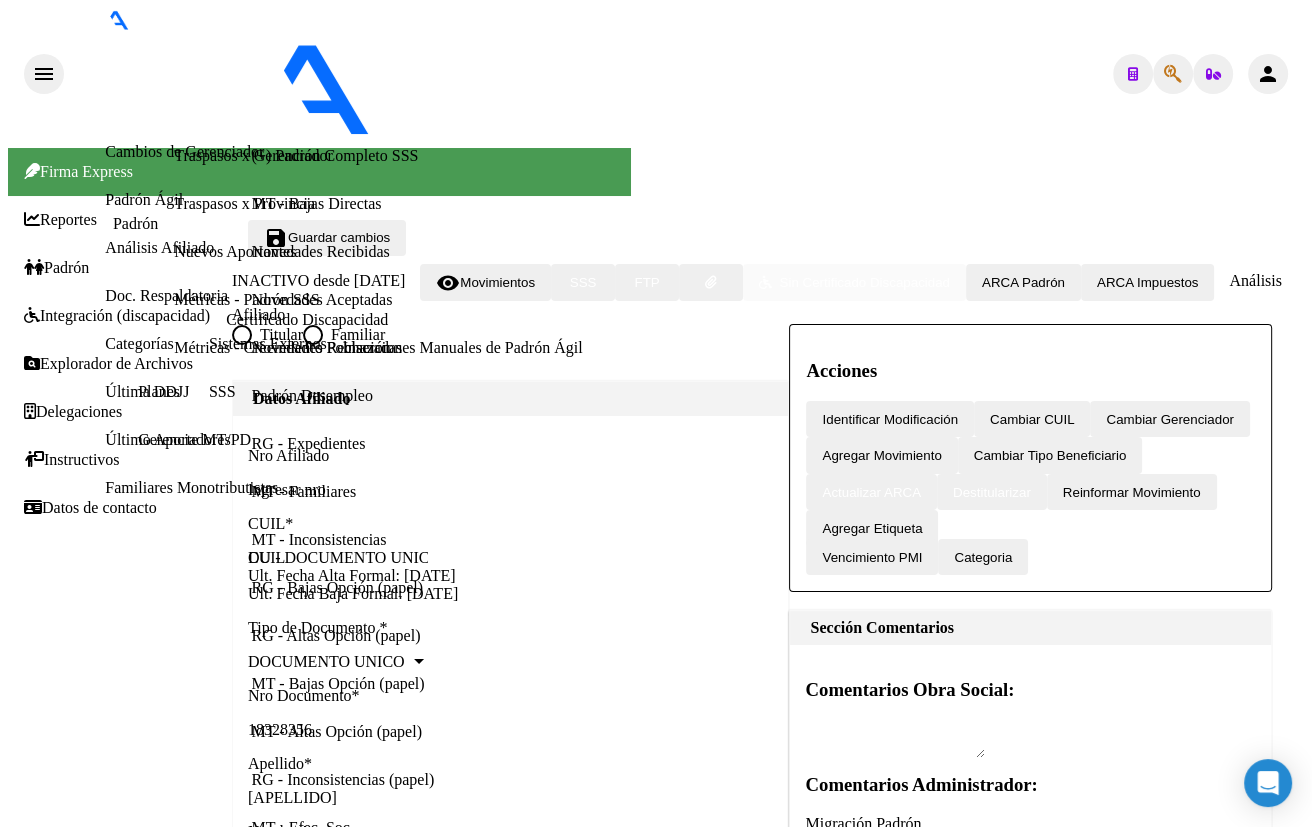 click at bounding box center [50, 9062] 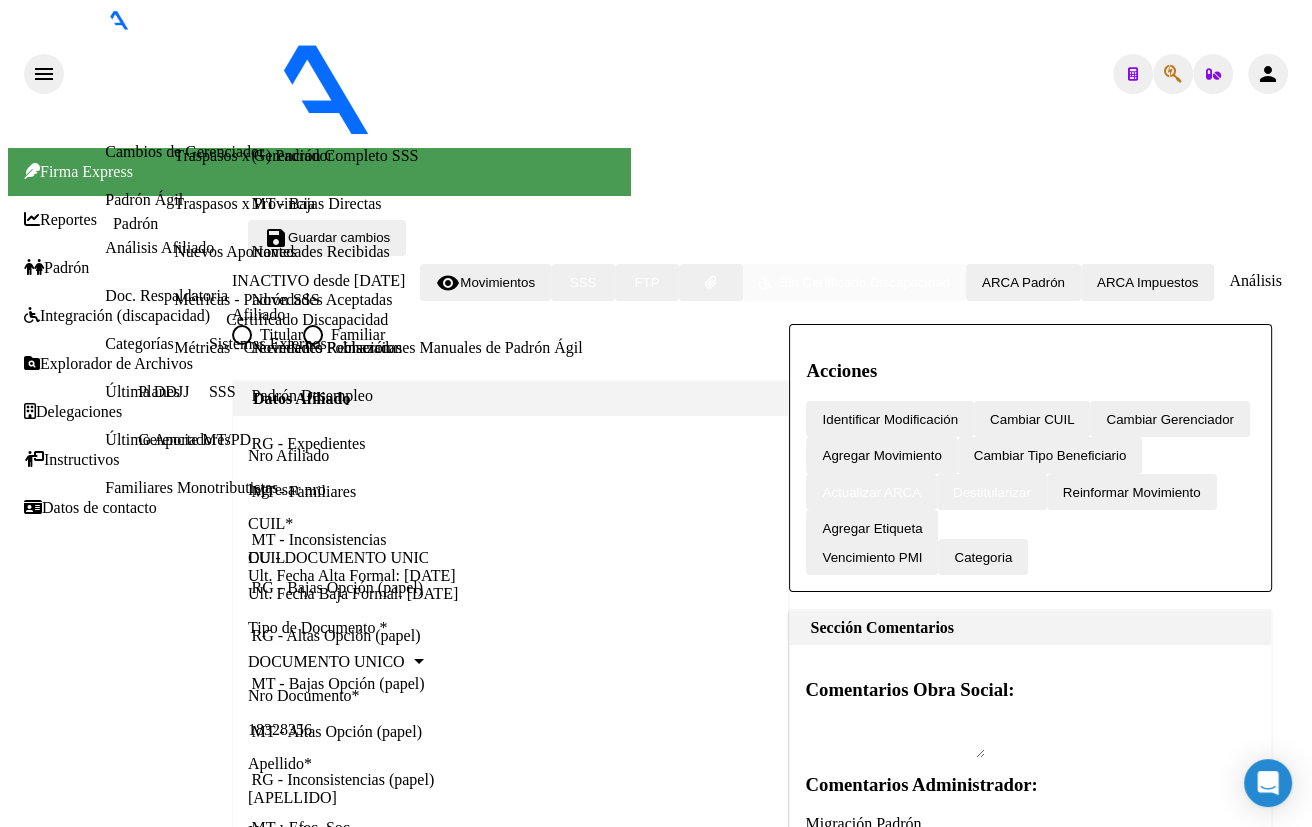 scroll, scrollTop: 0, scrollLeft: 0, axis: both 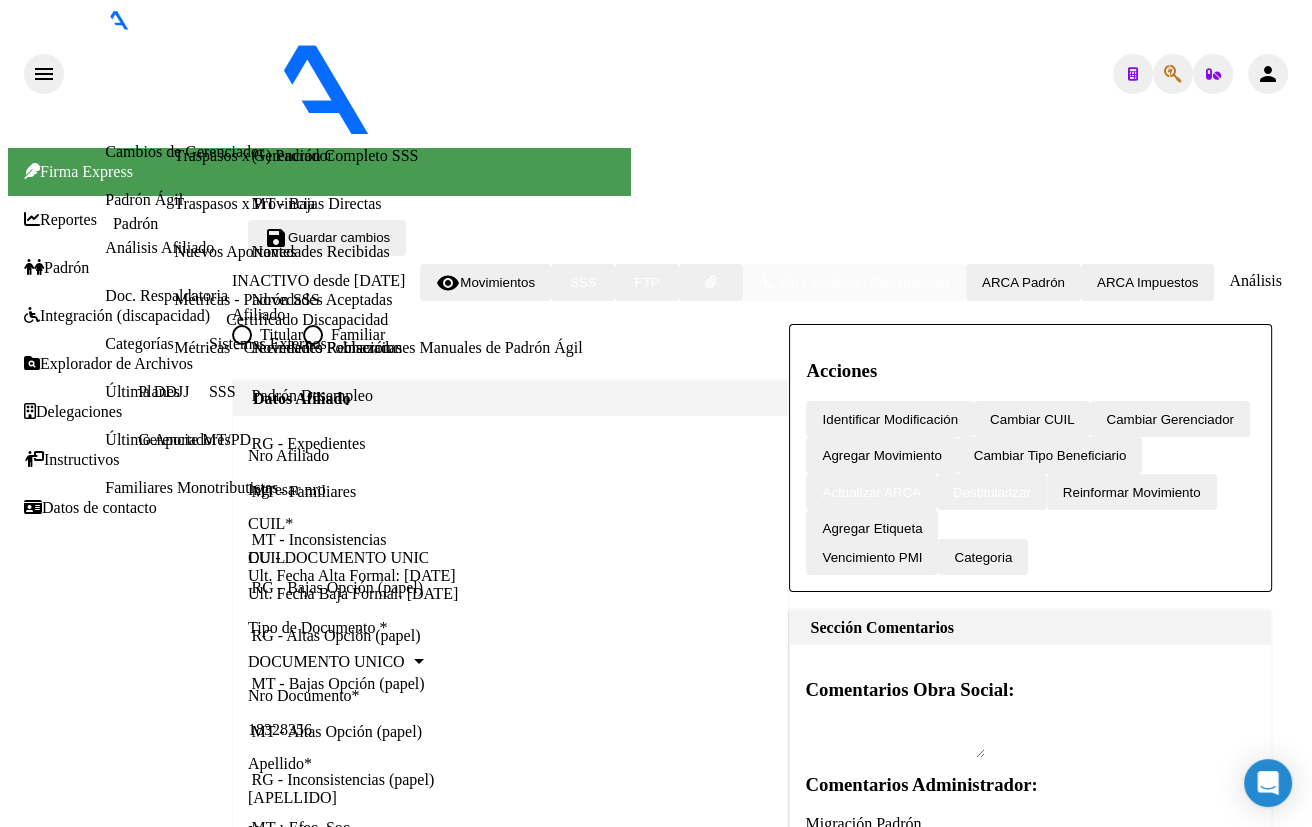 click on "ALTA POR REINGRESO REGULARIZA APORTES (AFIP)" at bounding box center [181, 9375] 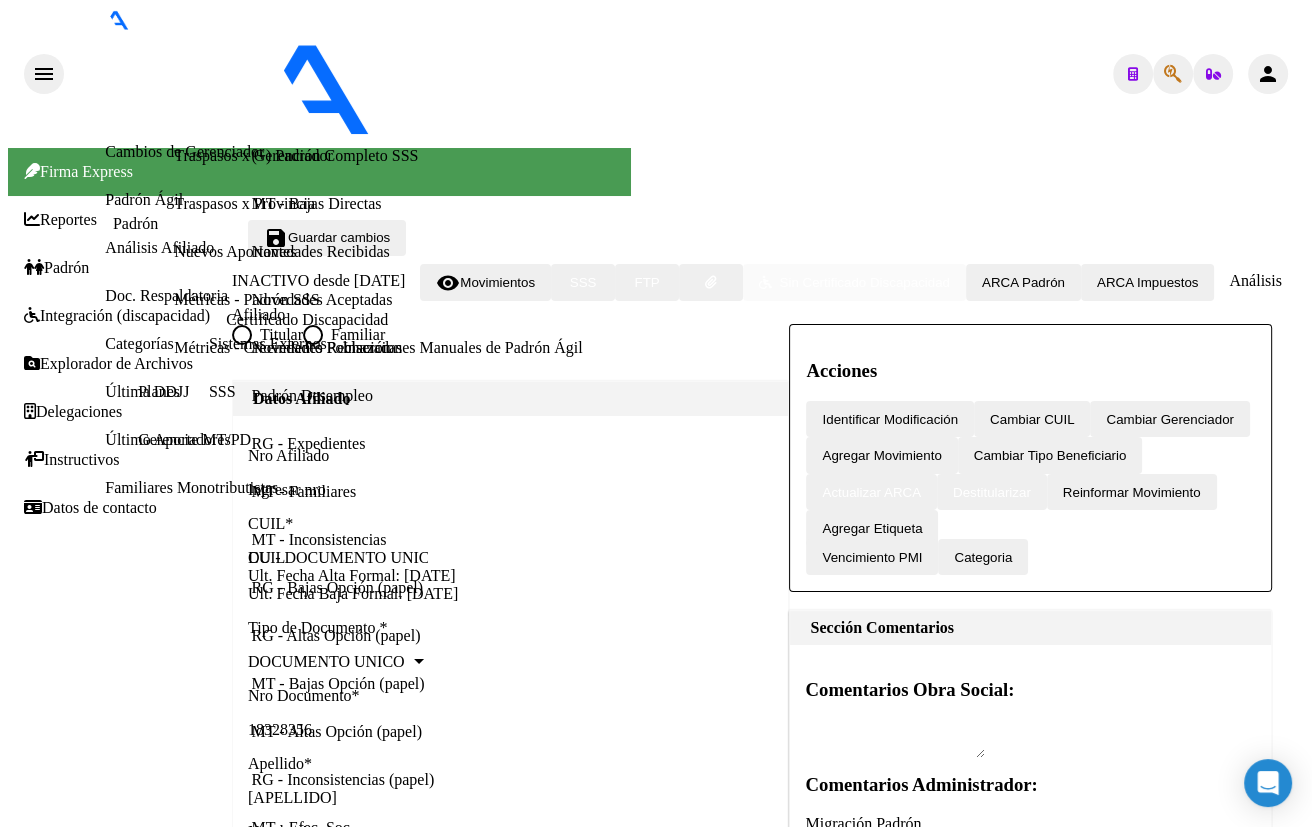 click on "Aceptar" 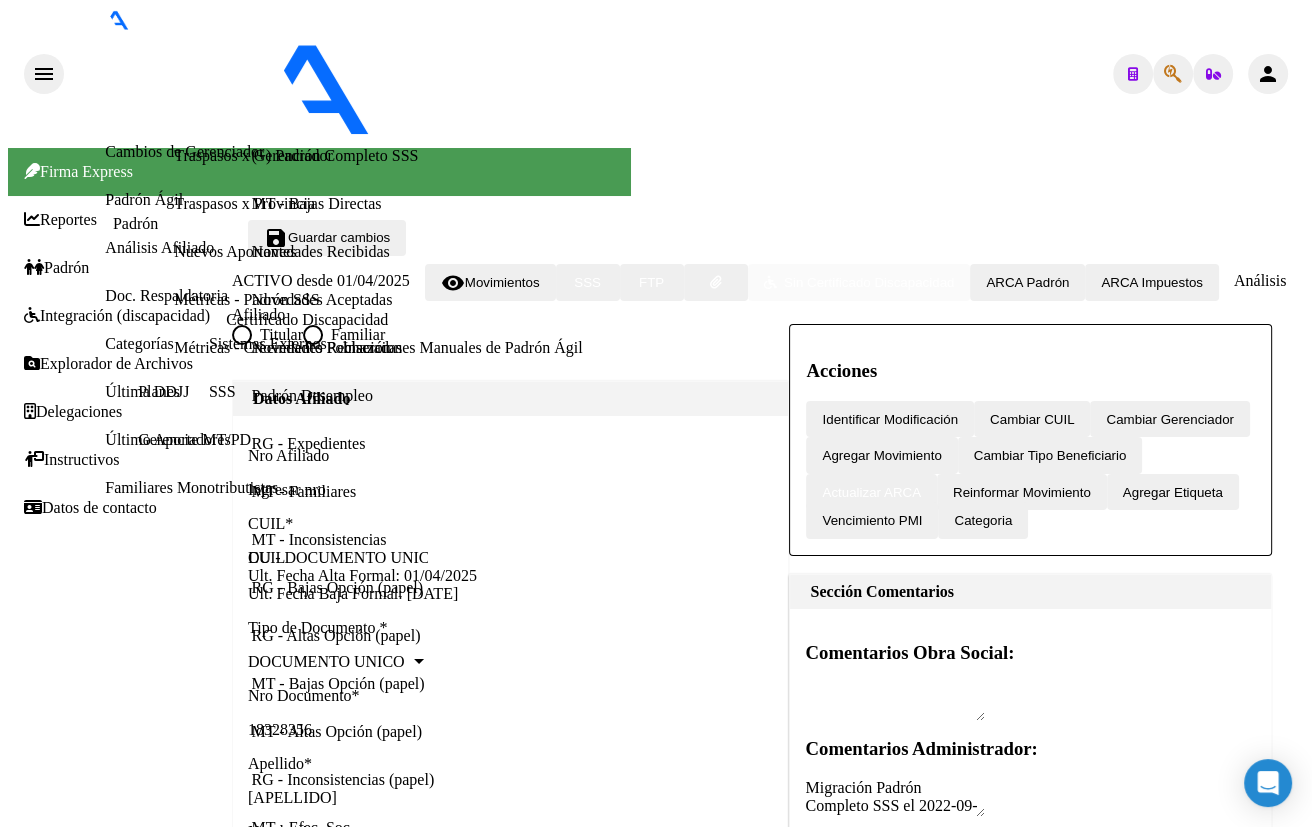 click 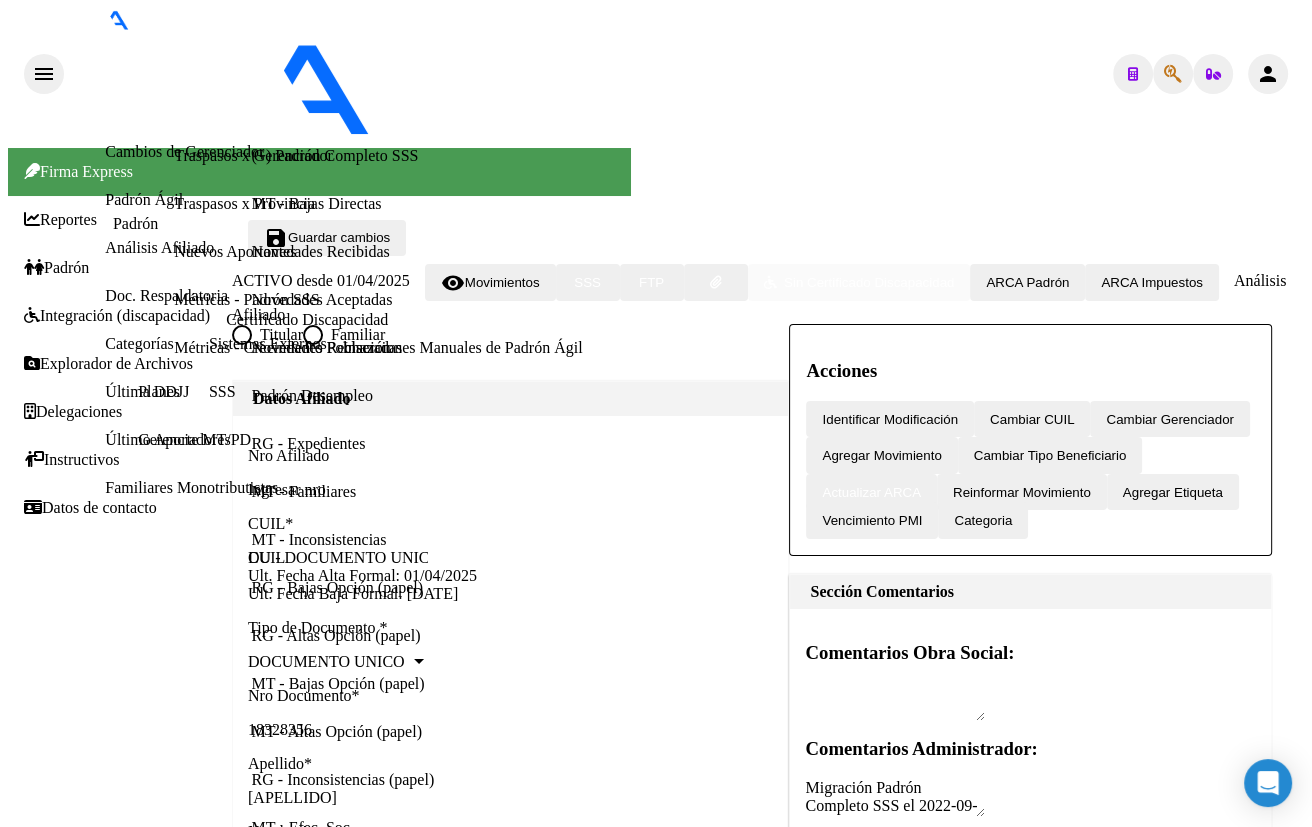 scroll, scrollTop: 727, scrollLeft: 0, axis: vertical 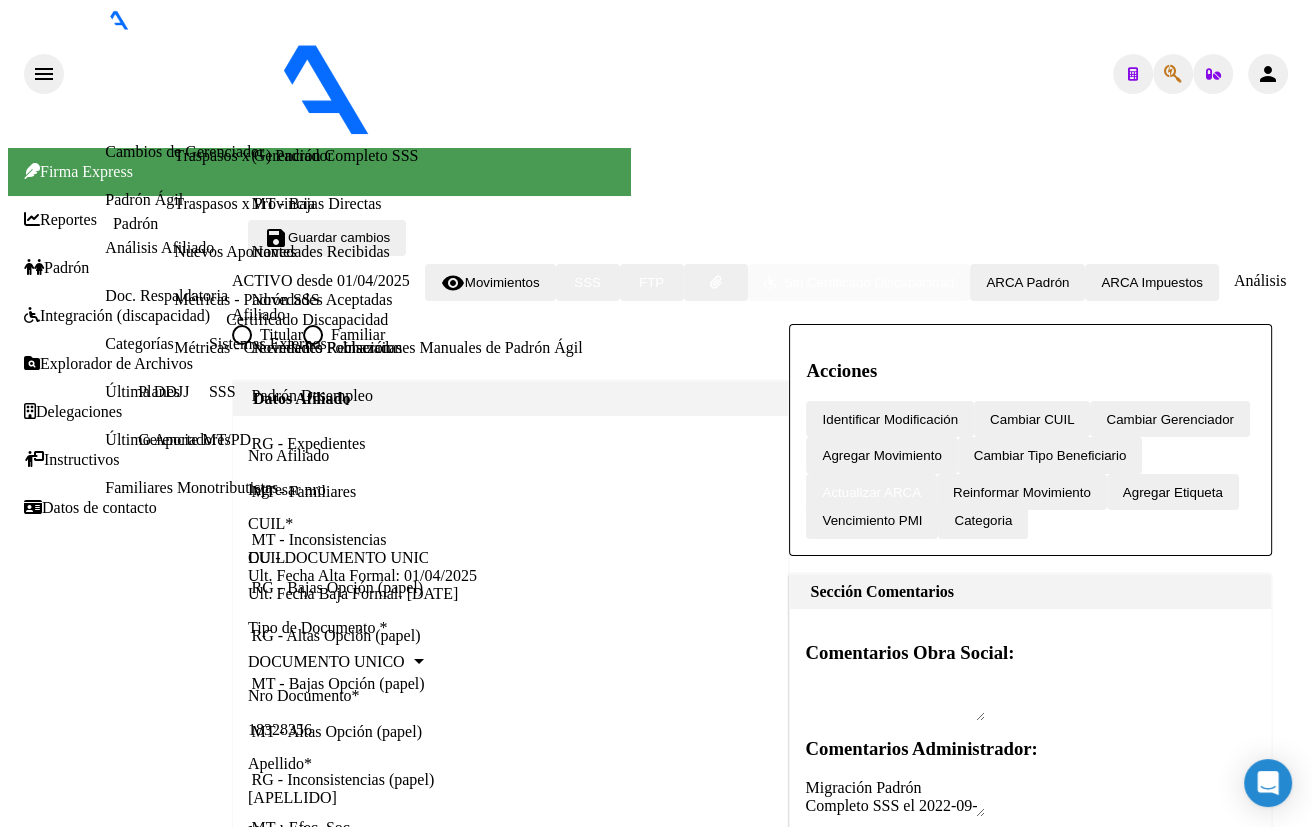 click on "[NUMBER]" at bounding box center (104, 9373) 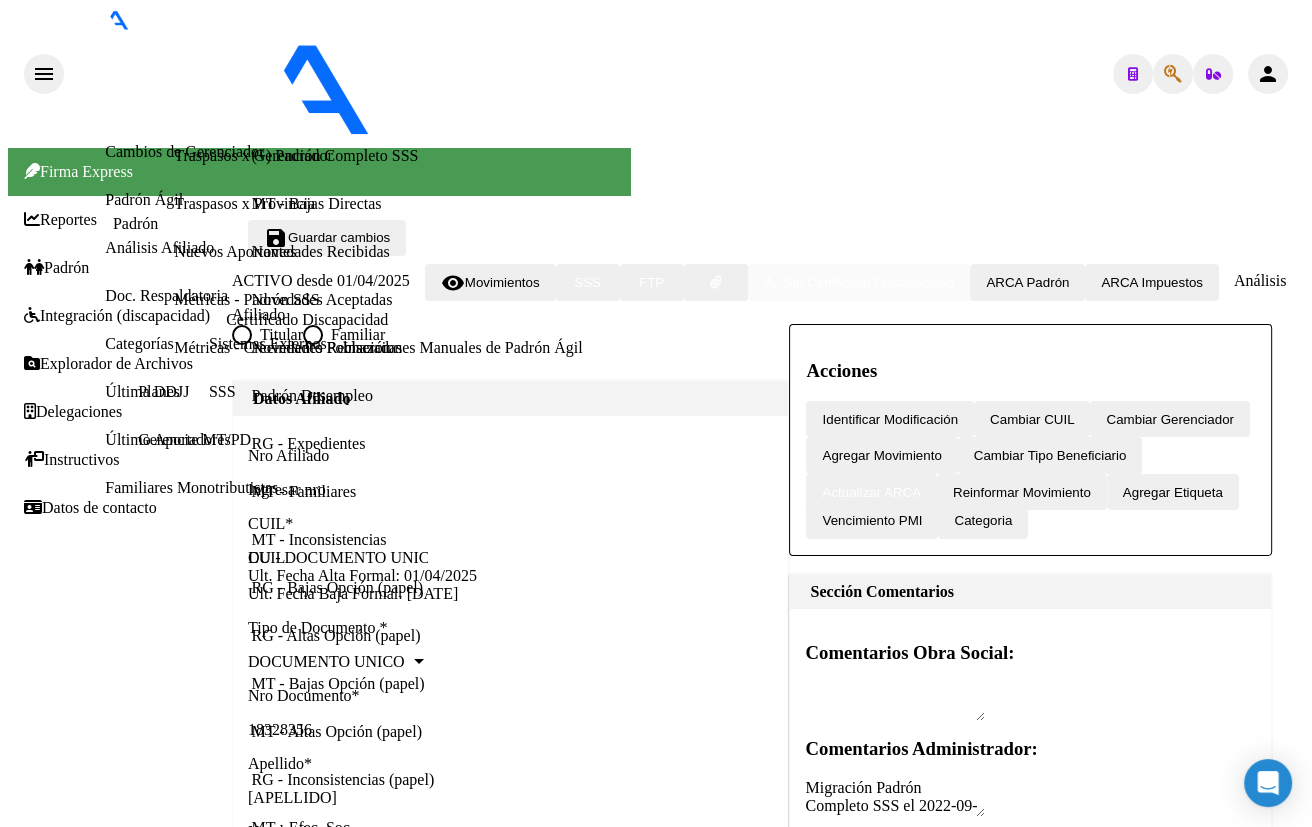 scroll, scrollTop: 181, scrollLeft: 0, axis: vertical 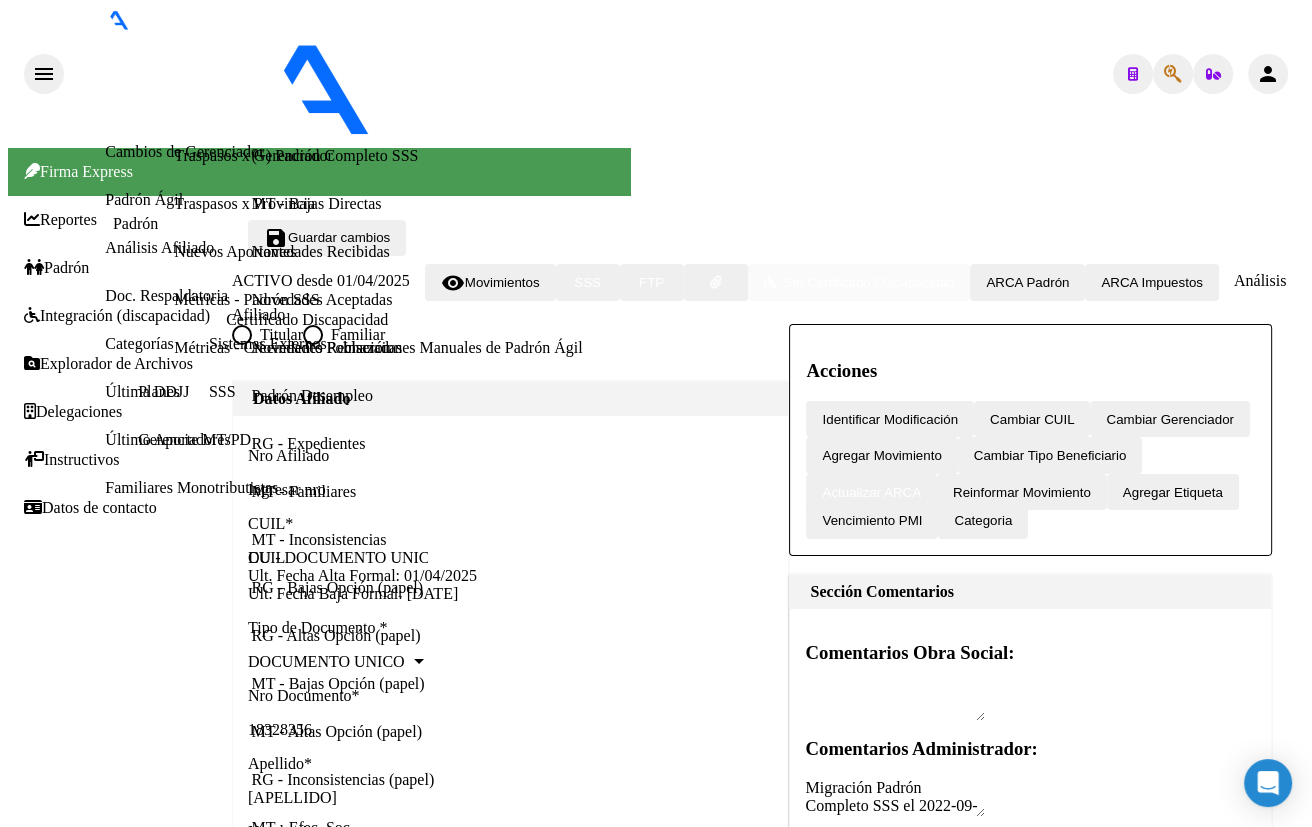 click on "Movimientos" 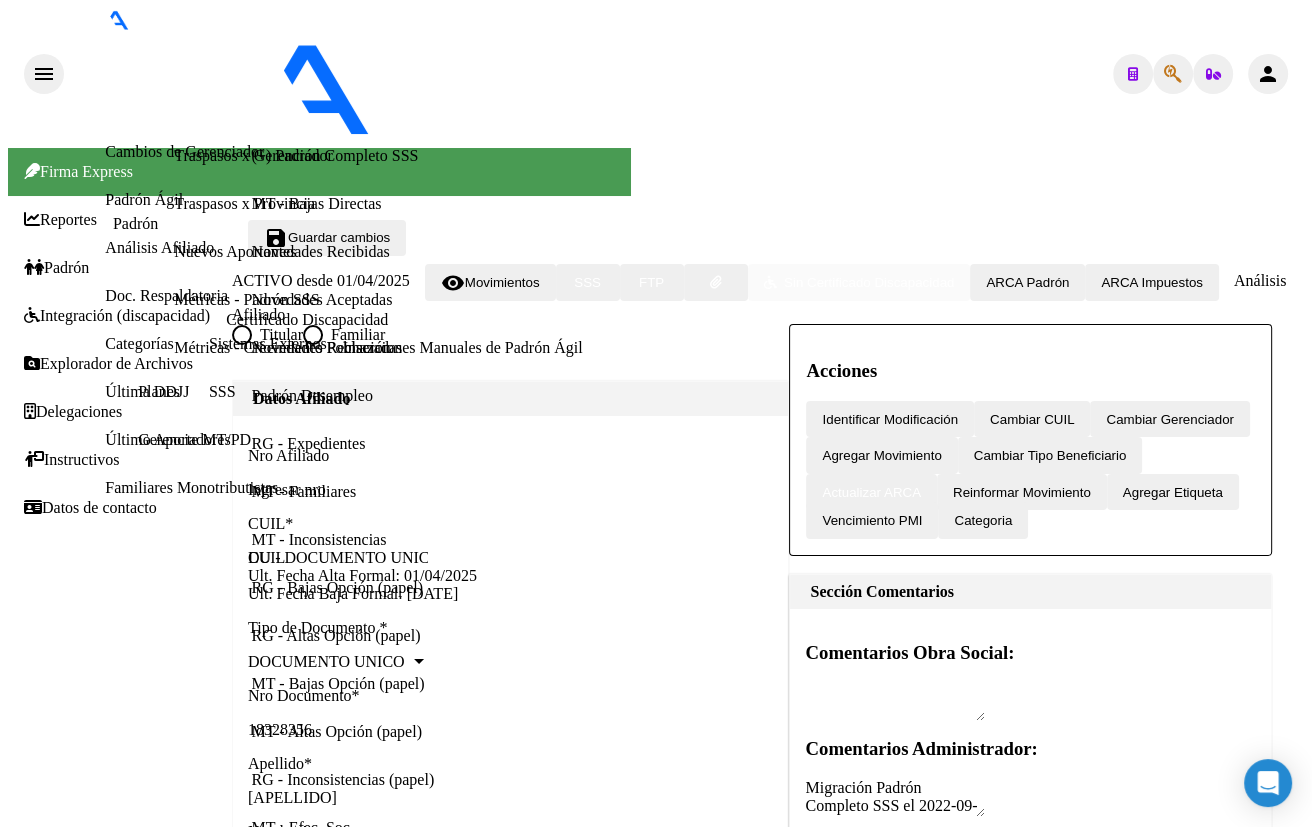 scroll, scrollTop: 170, scrollLeft: 0, axis: vertical 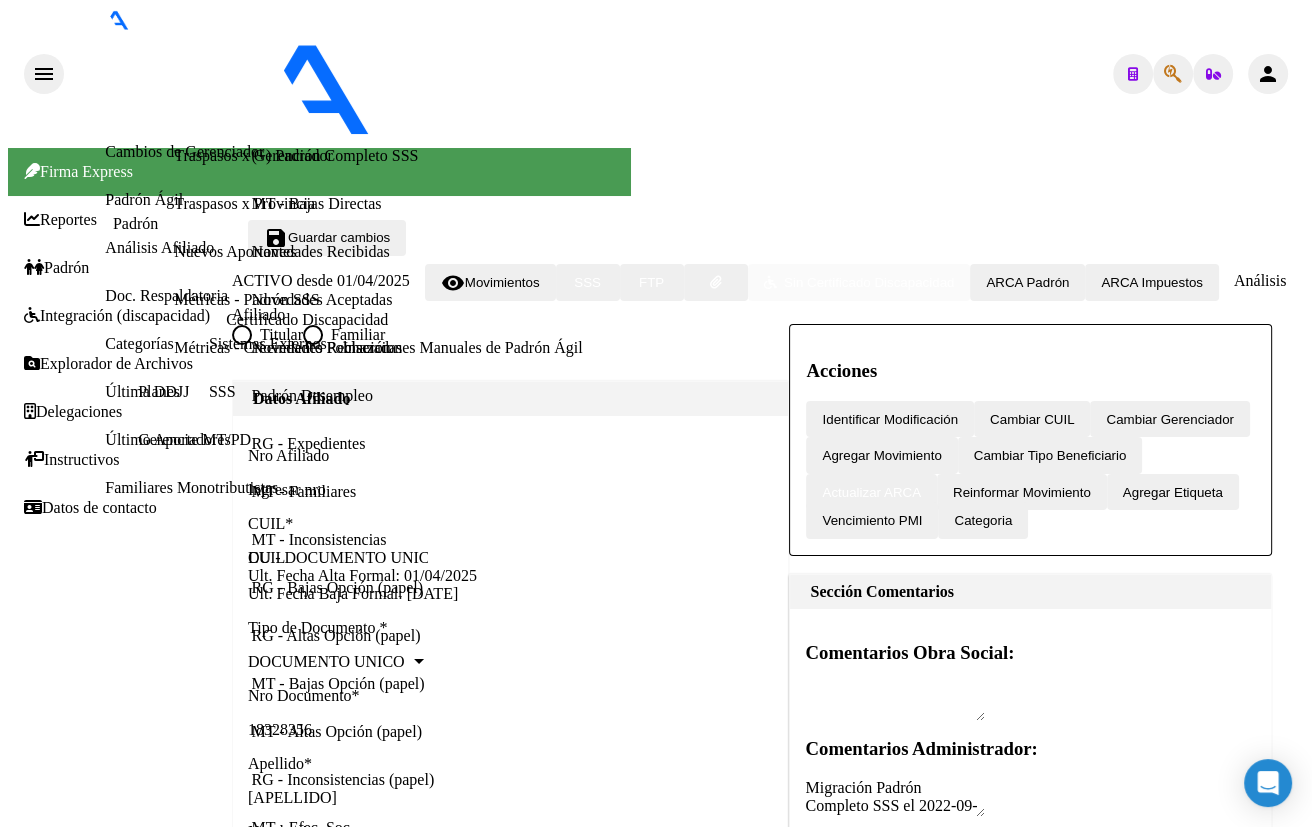 click on "REGULARIZACION DE PADRON" at bounding box center (111, 11377) 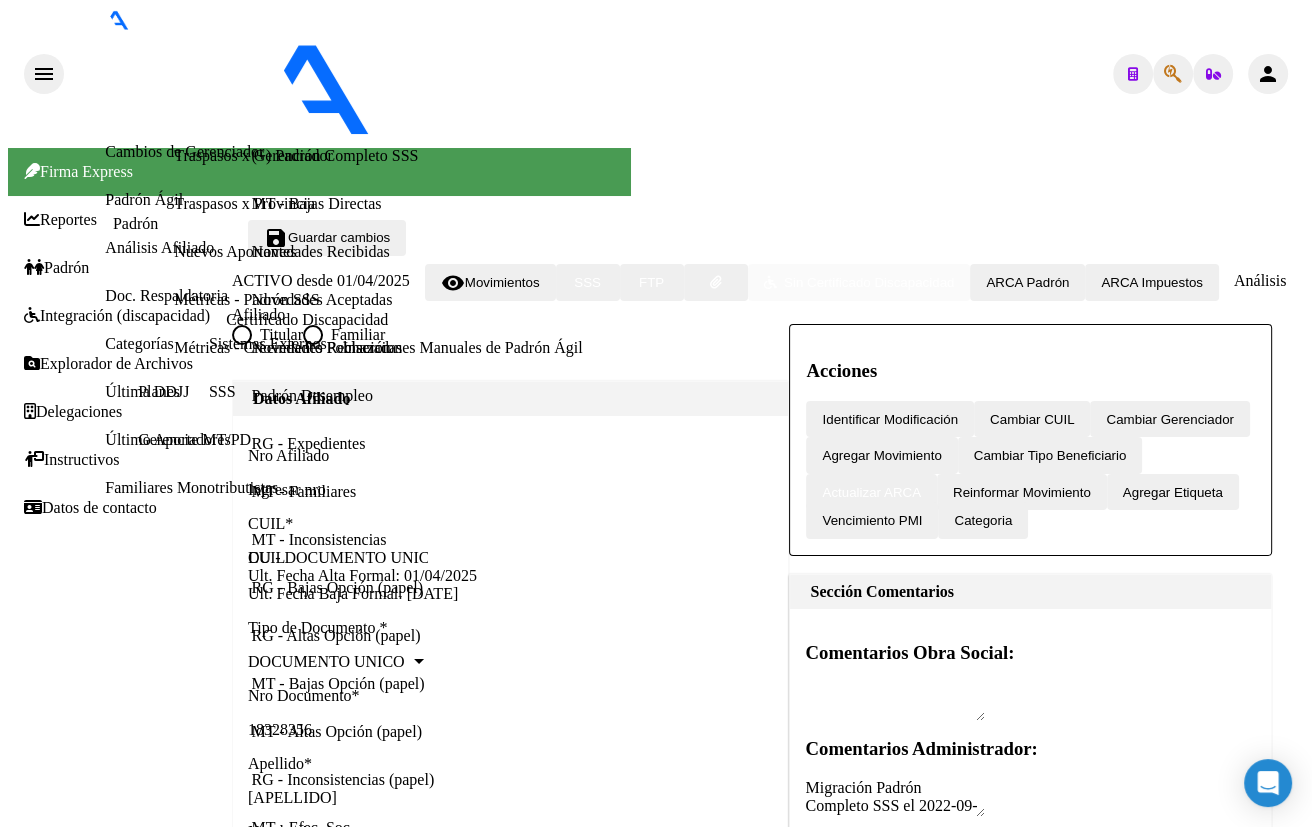 click on "Aceptar" 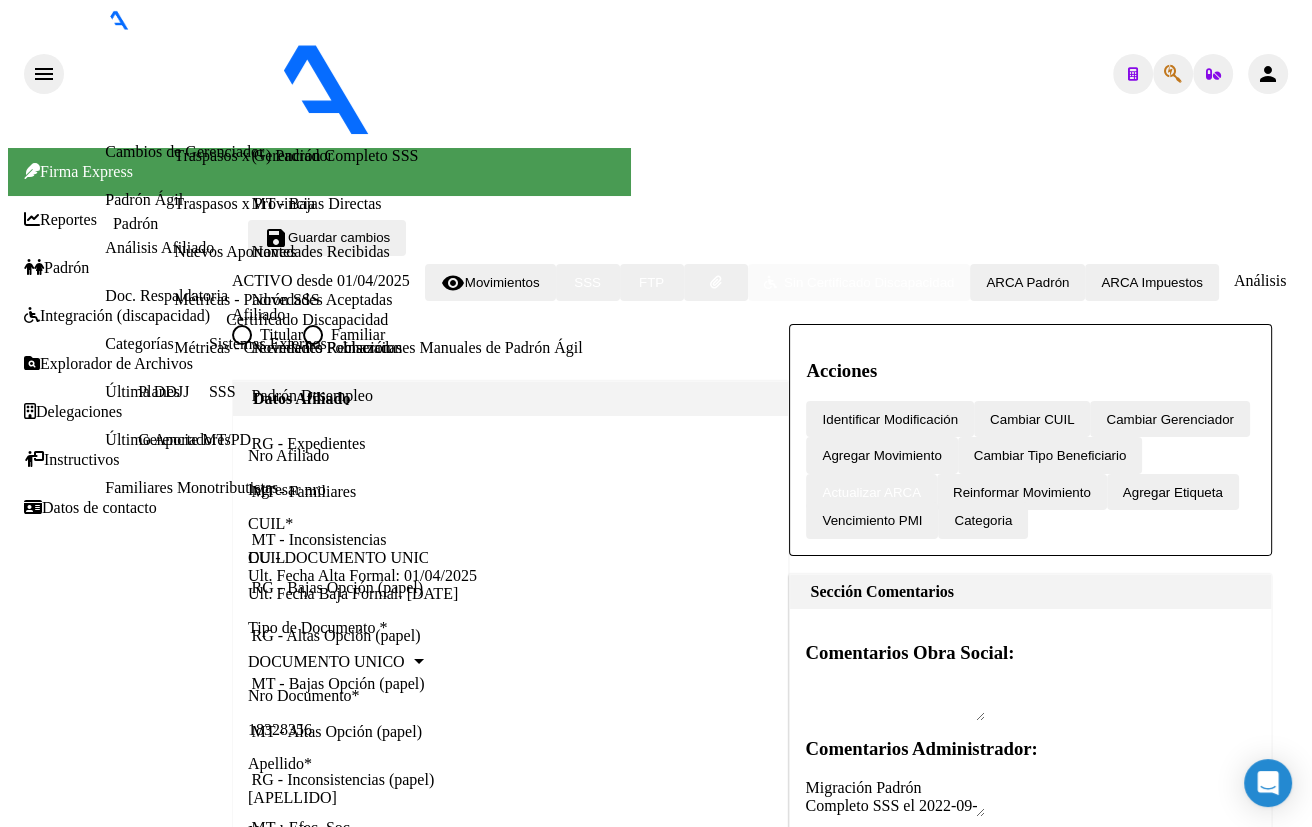 scroll, scrollTop: 818, scrollLeft: 0, axis: vertical 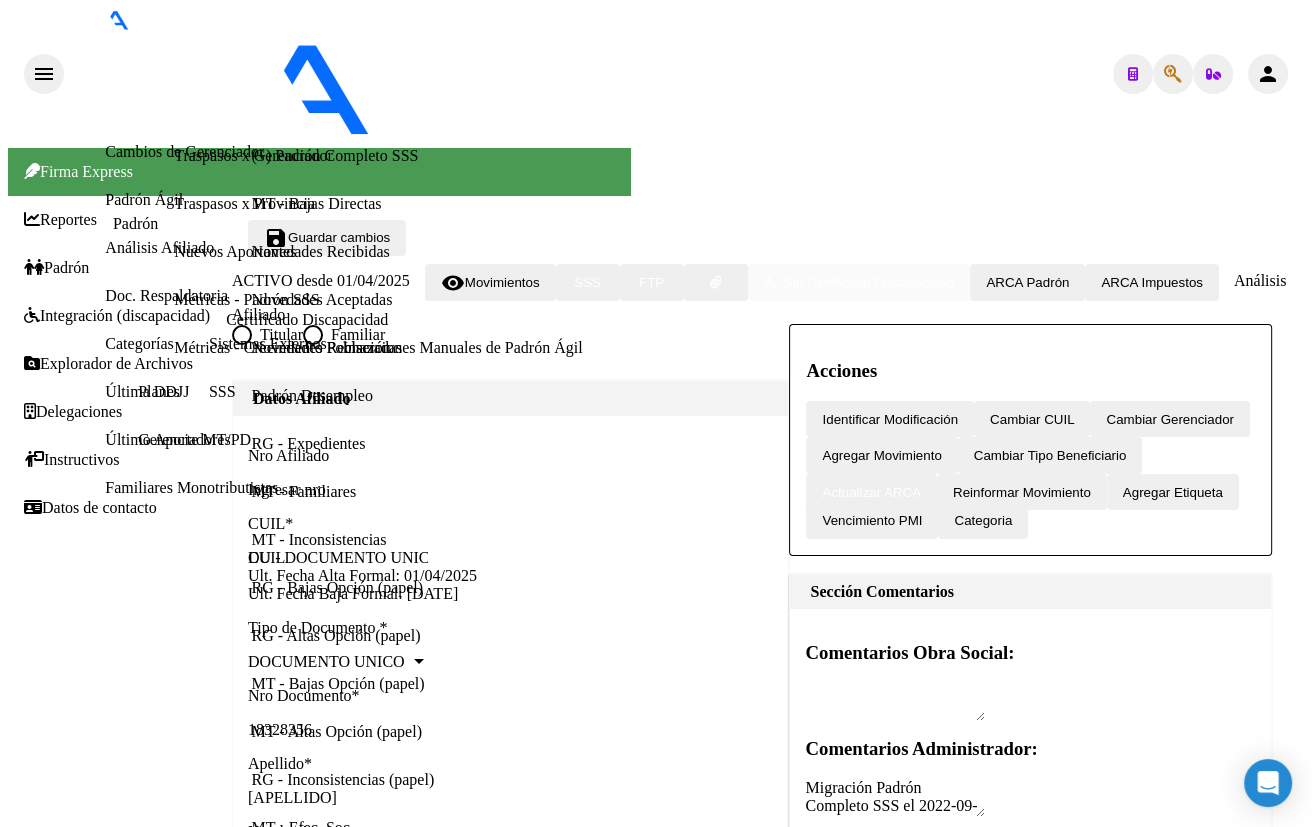 click on "27255069123" at bounding box center (114, 9798) 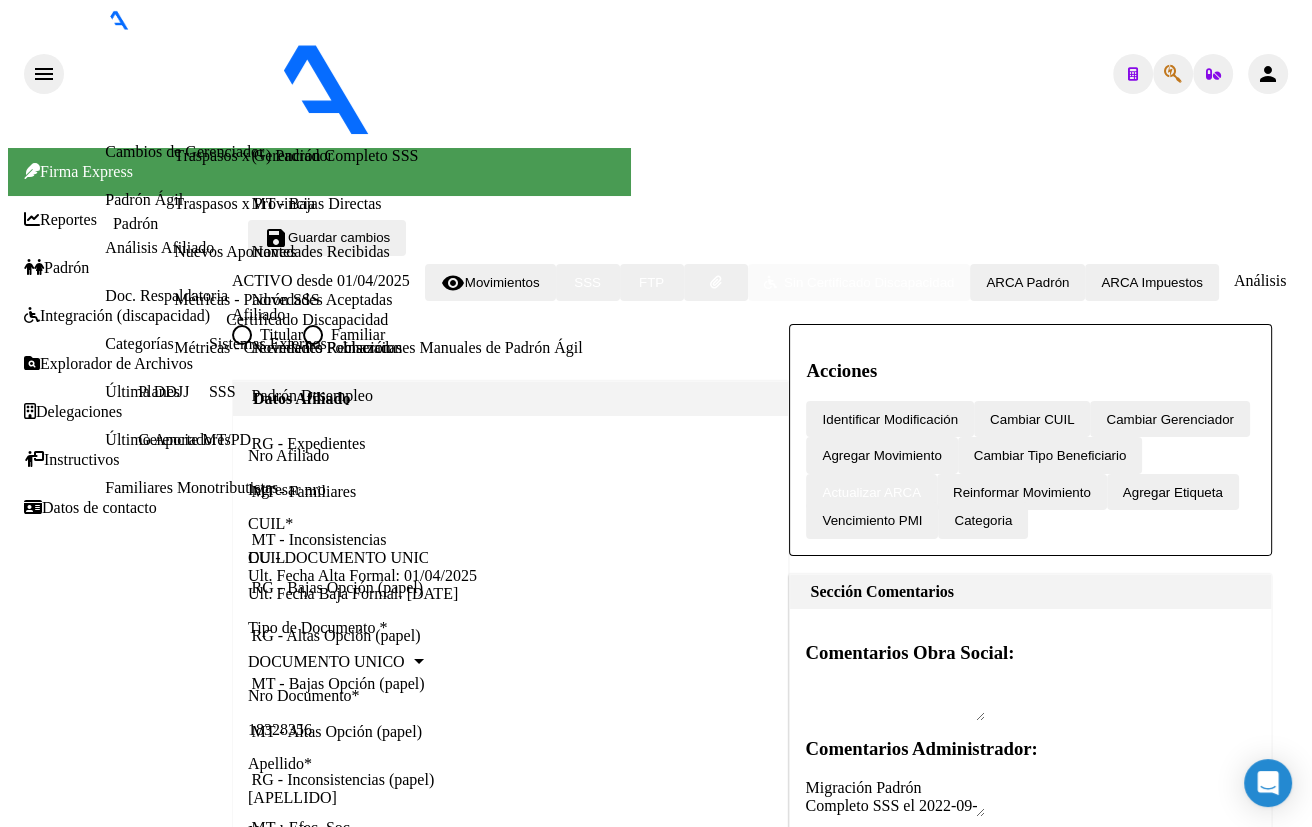 click on "Certificado Discapacidad" 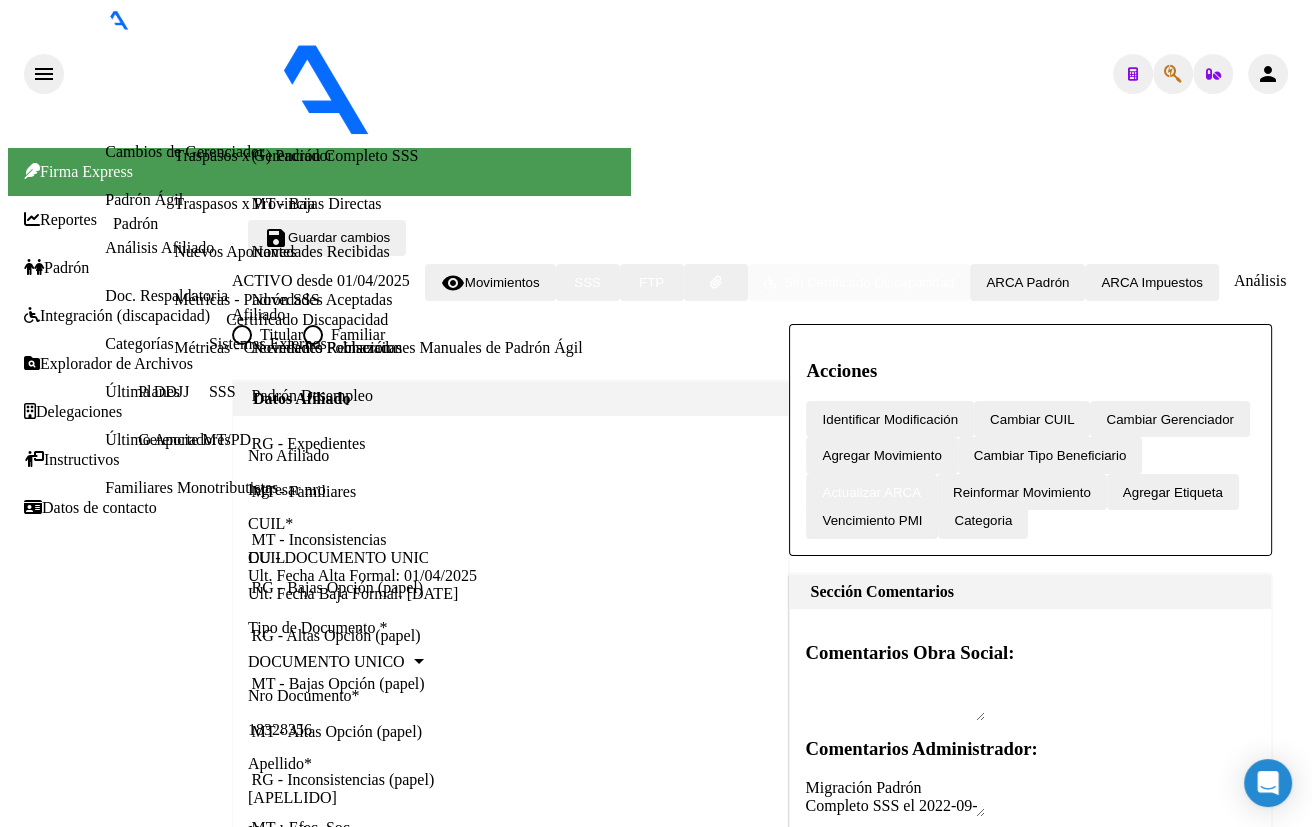 scroll, scrollTop: 363, scrollLeft: 0, axis: vertical 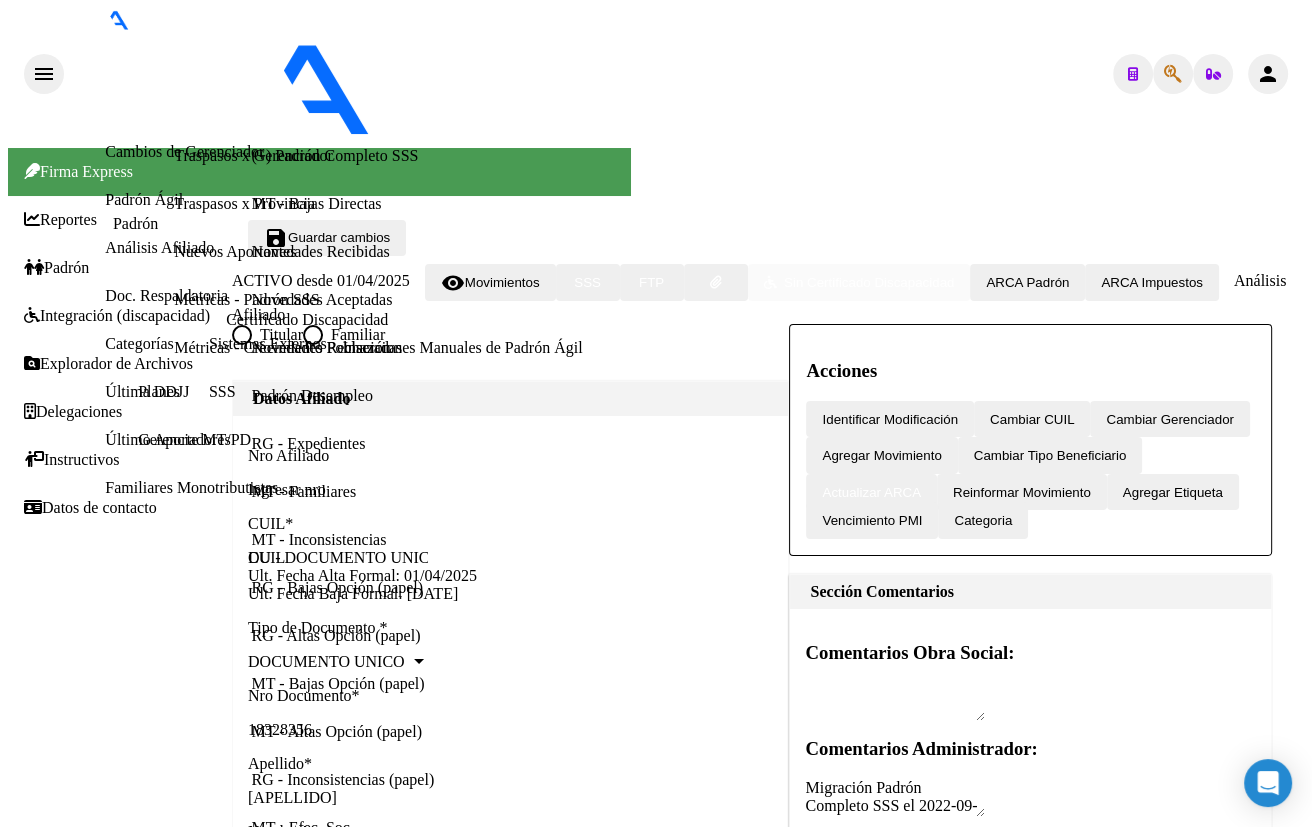 drag, startPoint x: 200, startPoint y: 247, endPoint x: 109, endPoint y: 313, distance: 112.41441 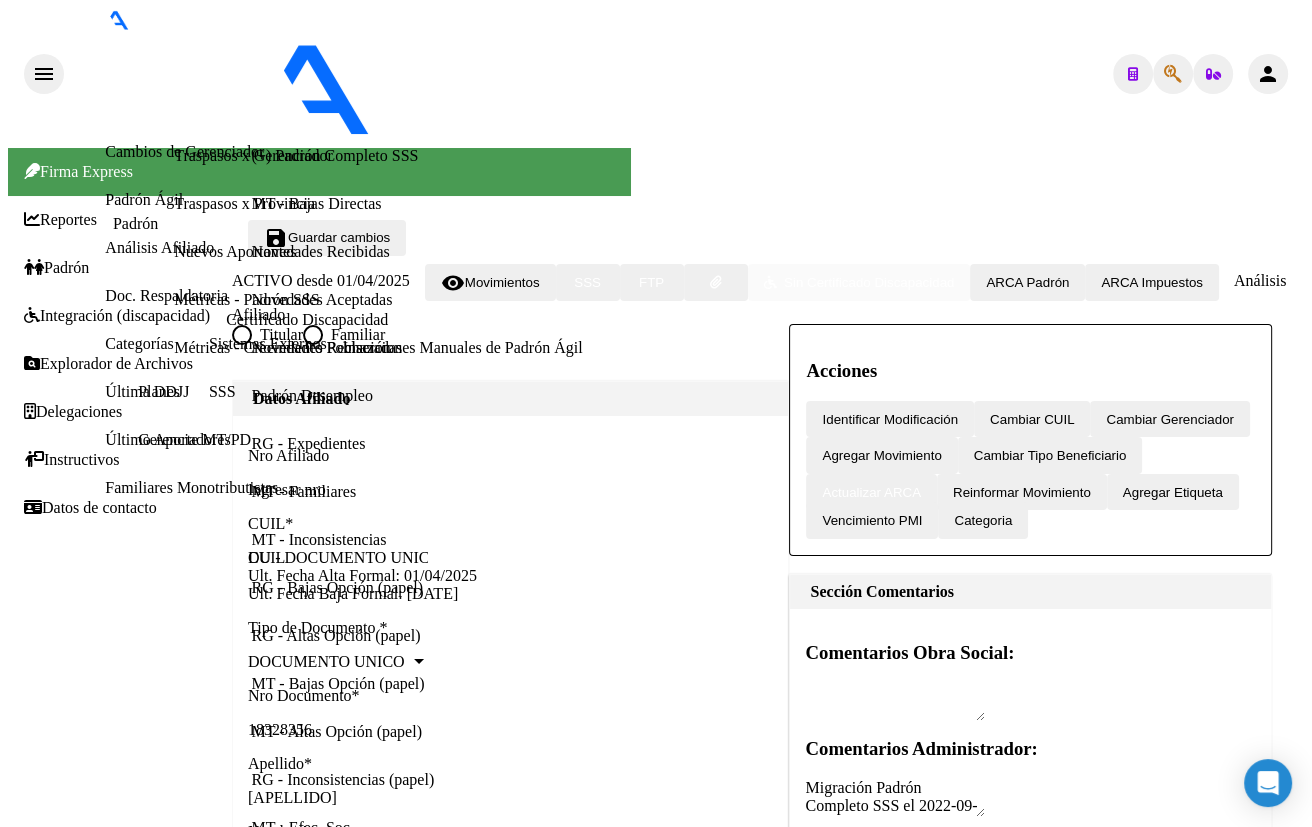 click on "[CUIL]" 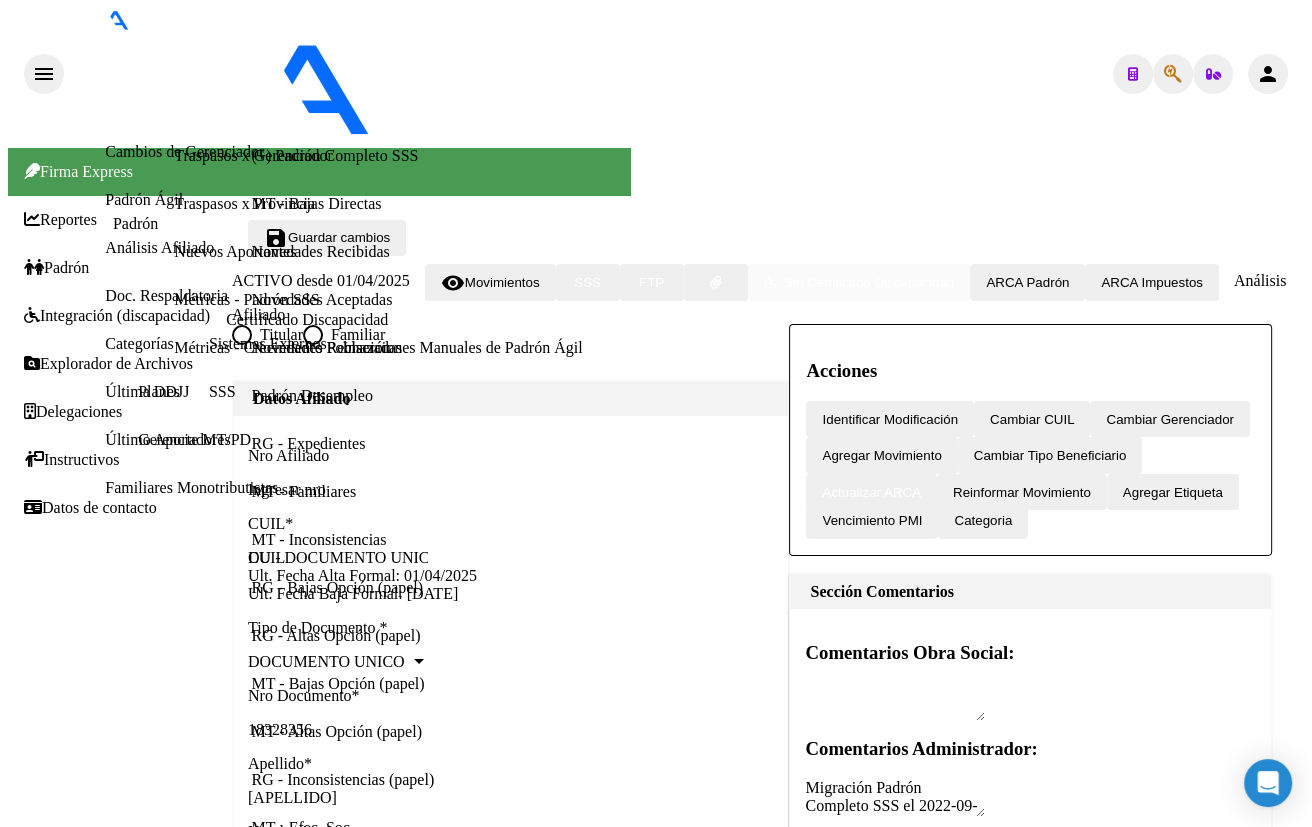 scroll, scrollTop: 272, scrollLeft: 0, axis: vertical 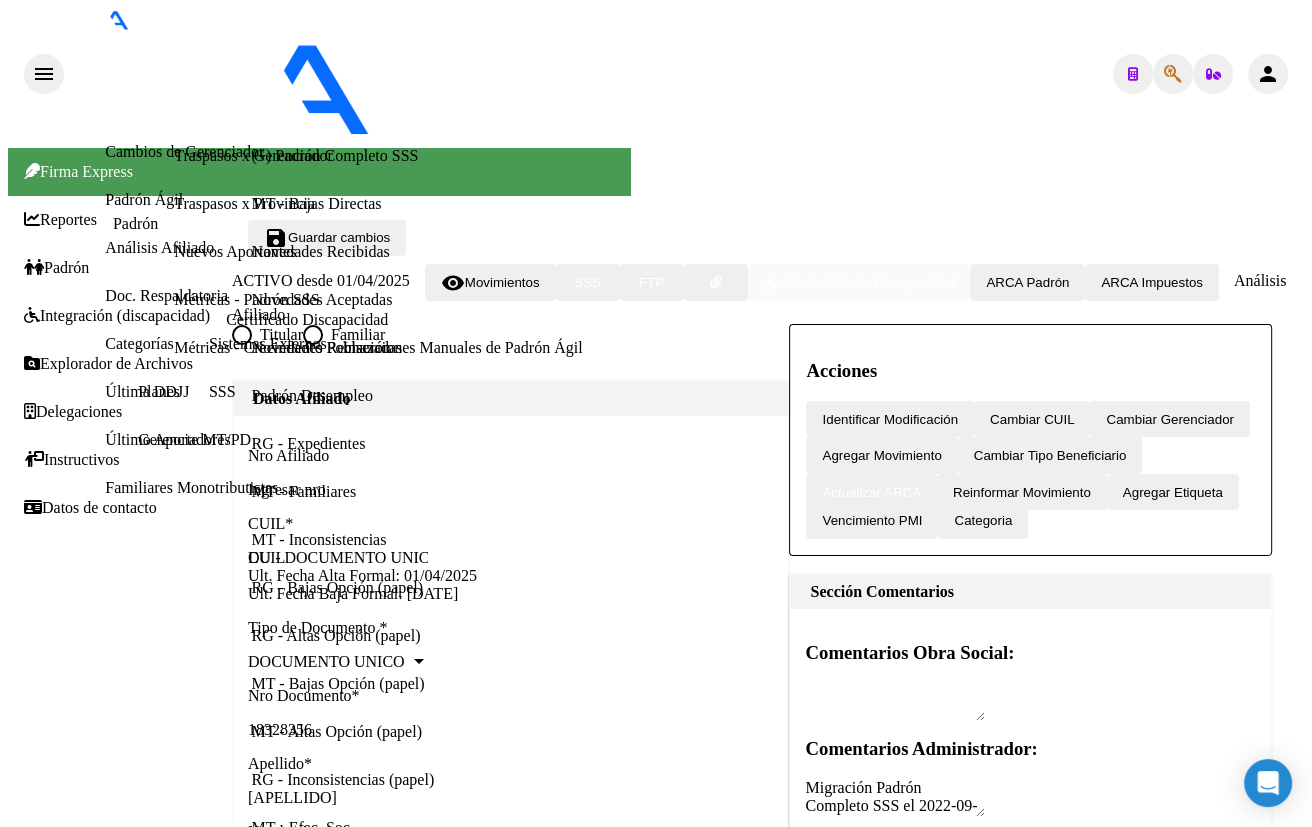 click on "Titular   Familiar" 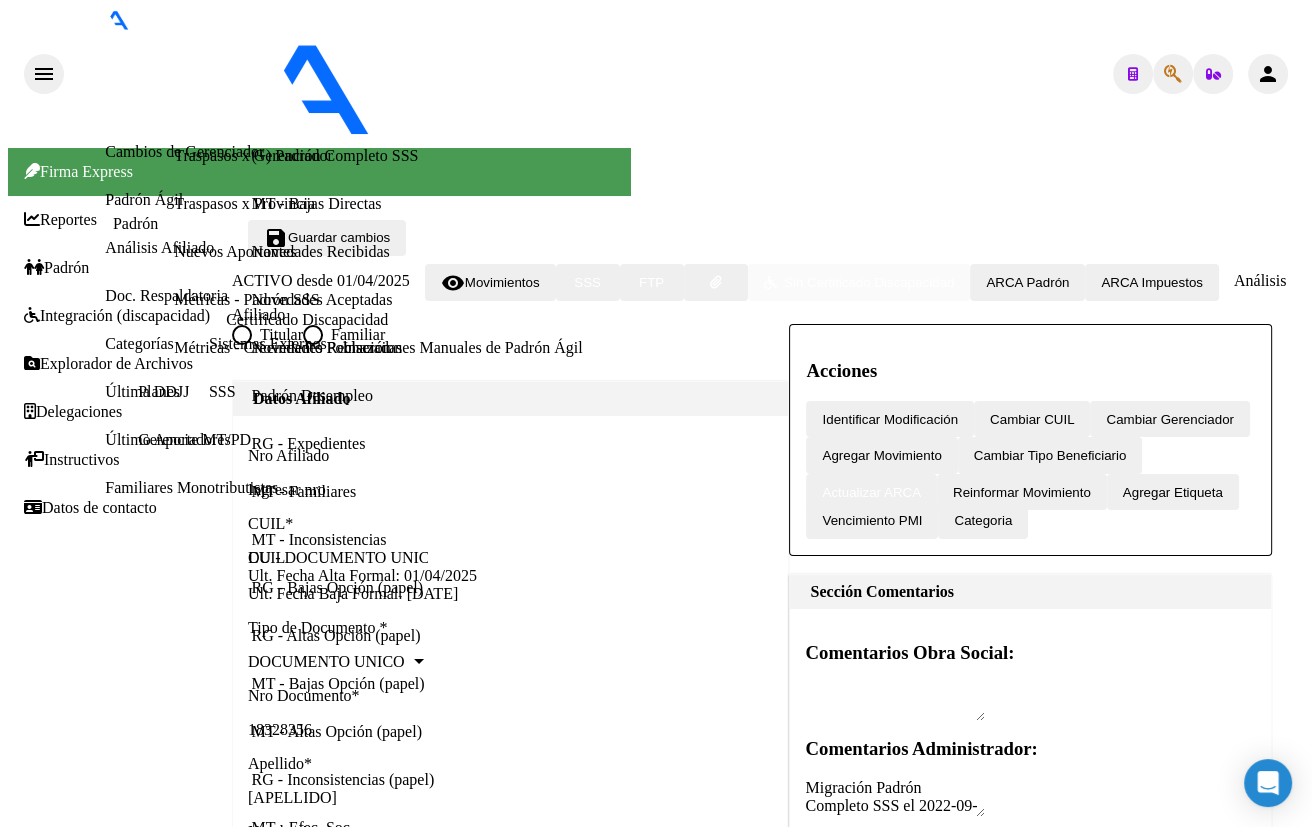 click 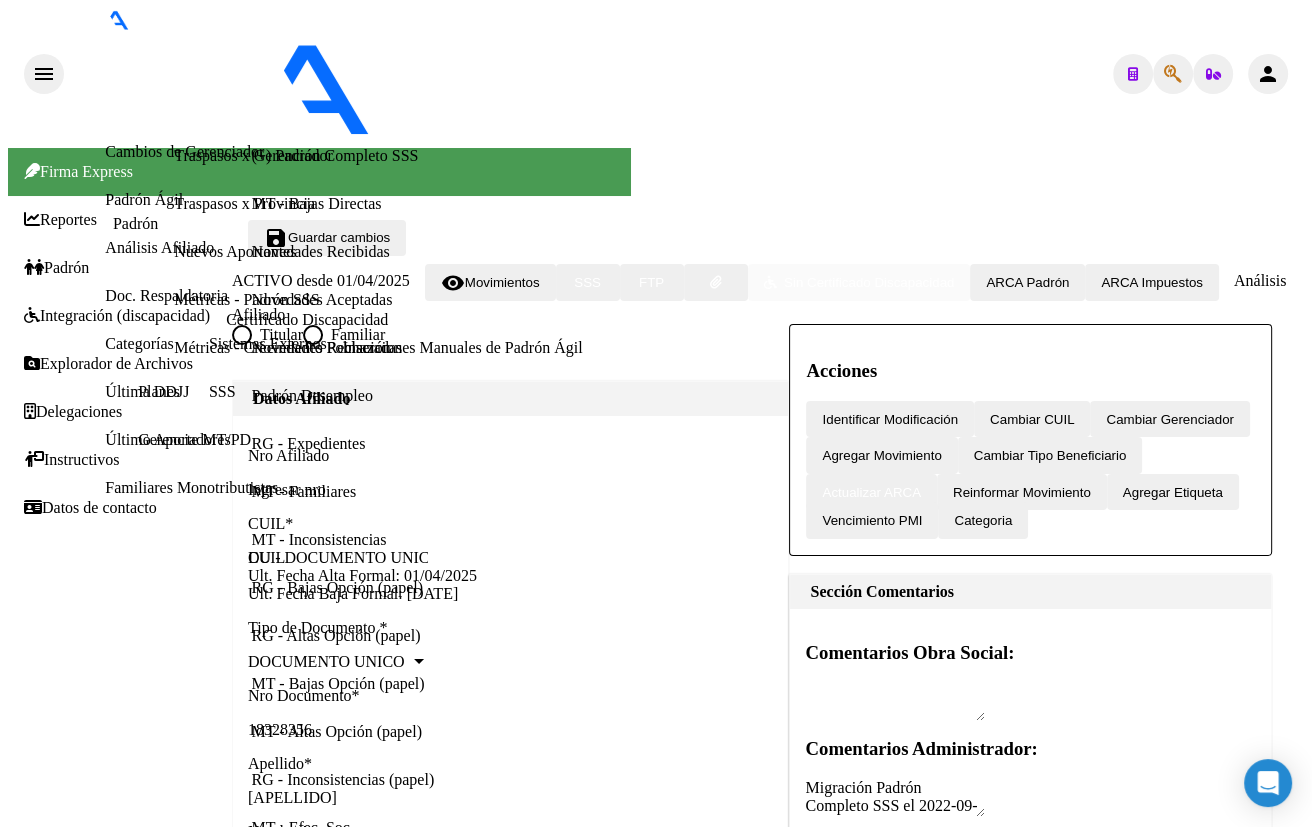 drag, startPoint x: 310, startPoint y: 196, endPoint x: 96, endPoint y: 196, distance: 214 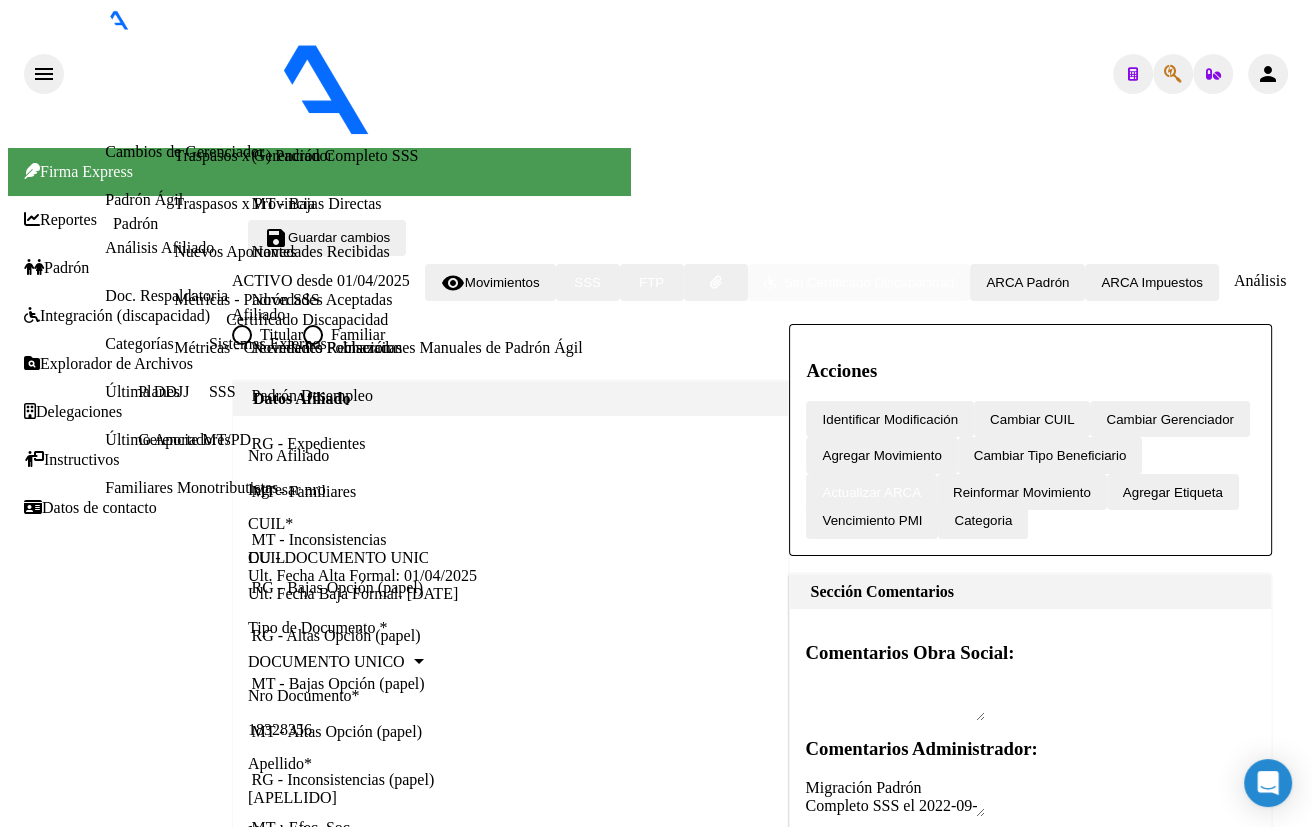 click on "[NUMBER]" 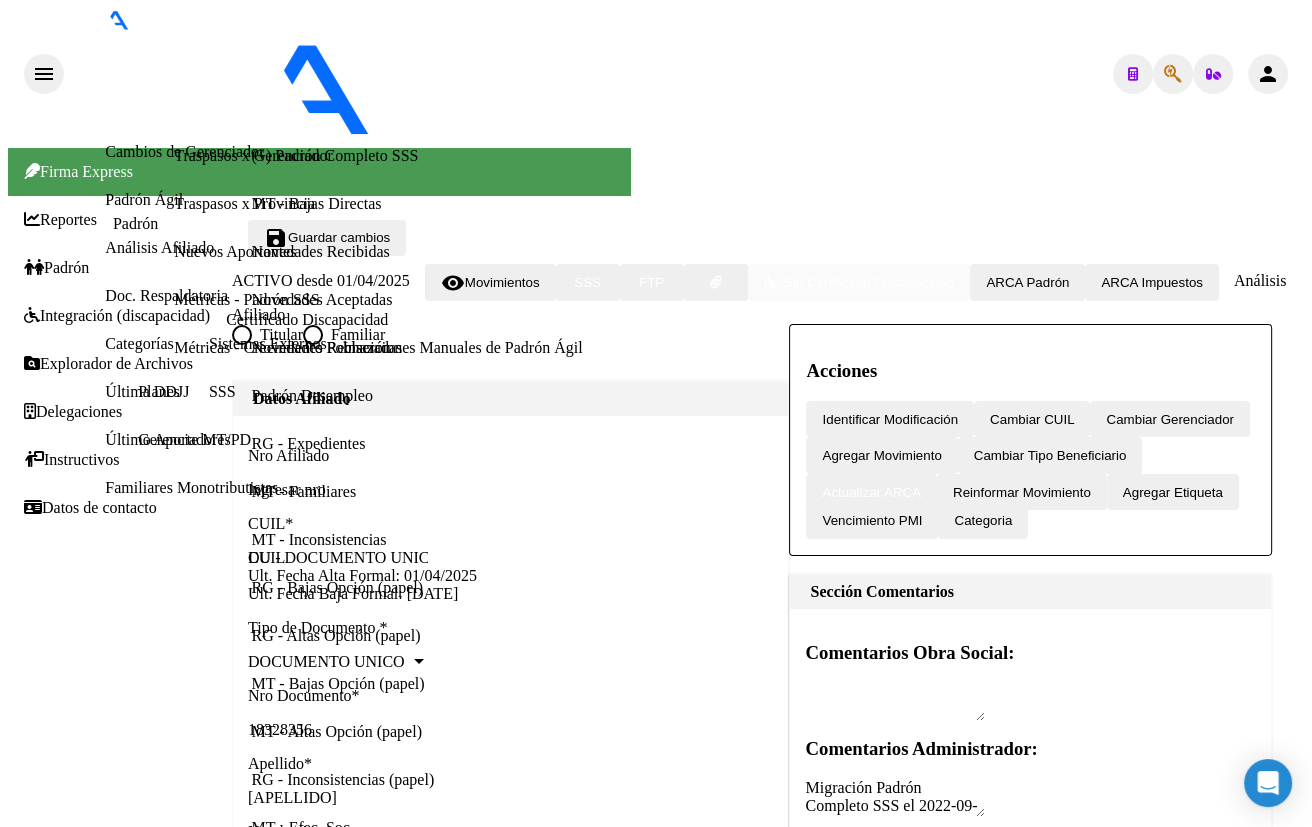 scroll, scrollTop: 1164, scrollLeft: 0, axis: vertical 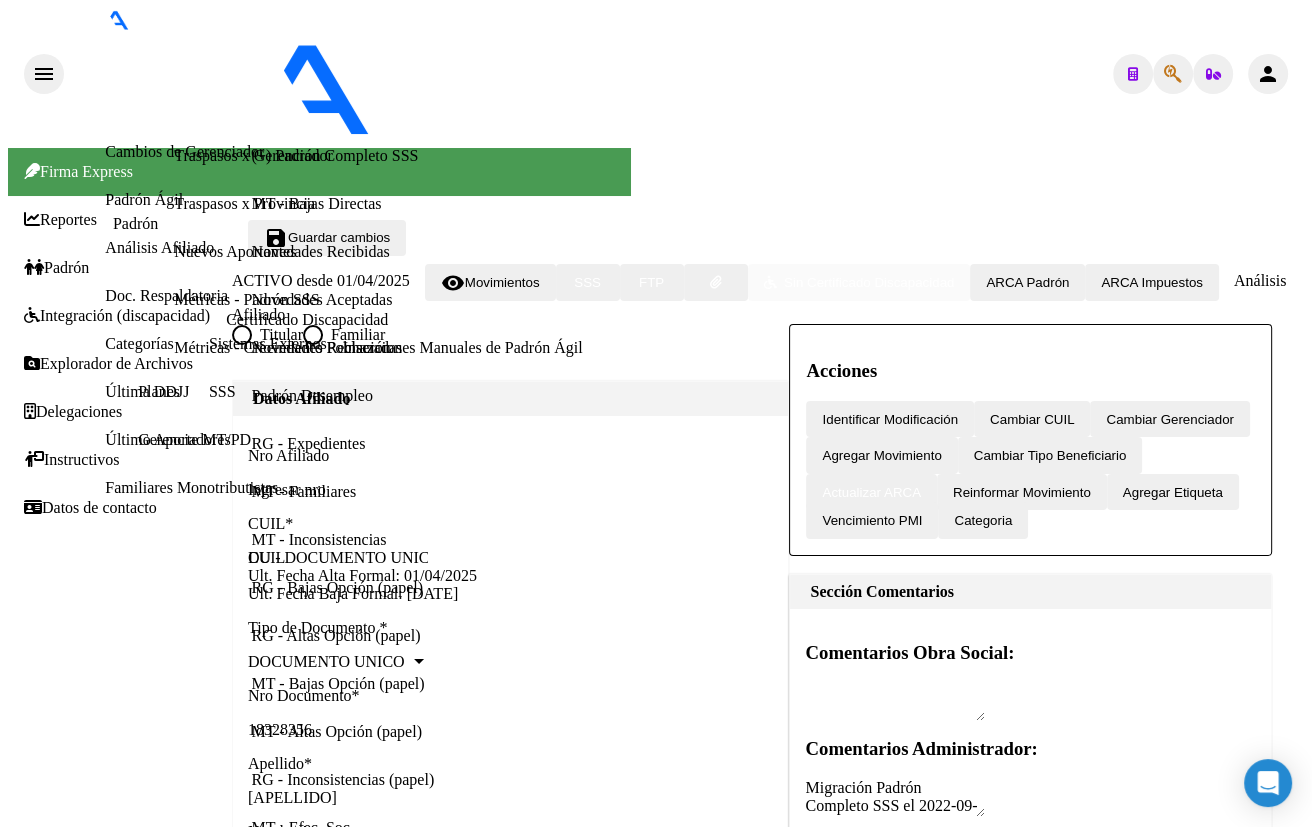drag, startPoint x: 377, startPoint y: 663, endPoint x: 395, endPoint y: 671, distance: 19.697716 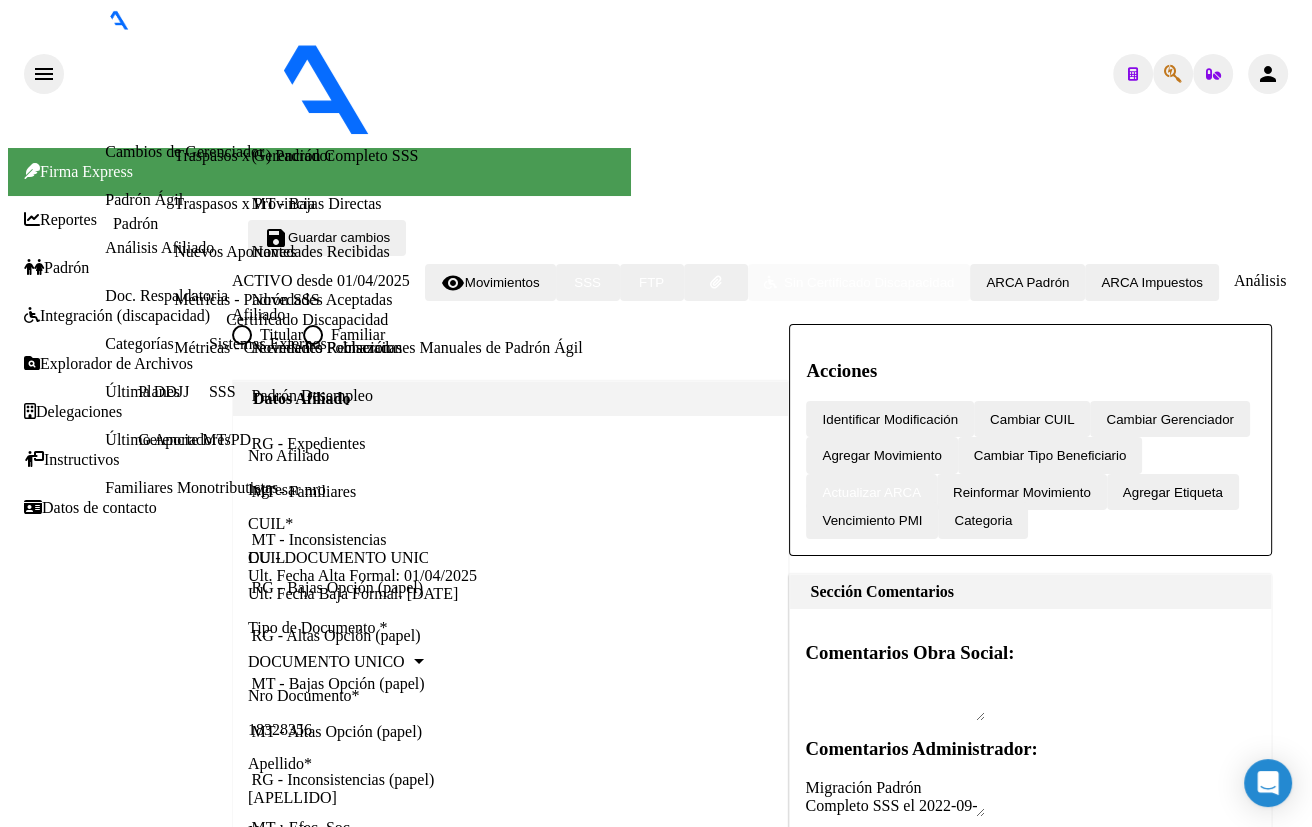 scroll, scrollTop: 5, scrollLeft: 0, axis: vertical 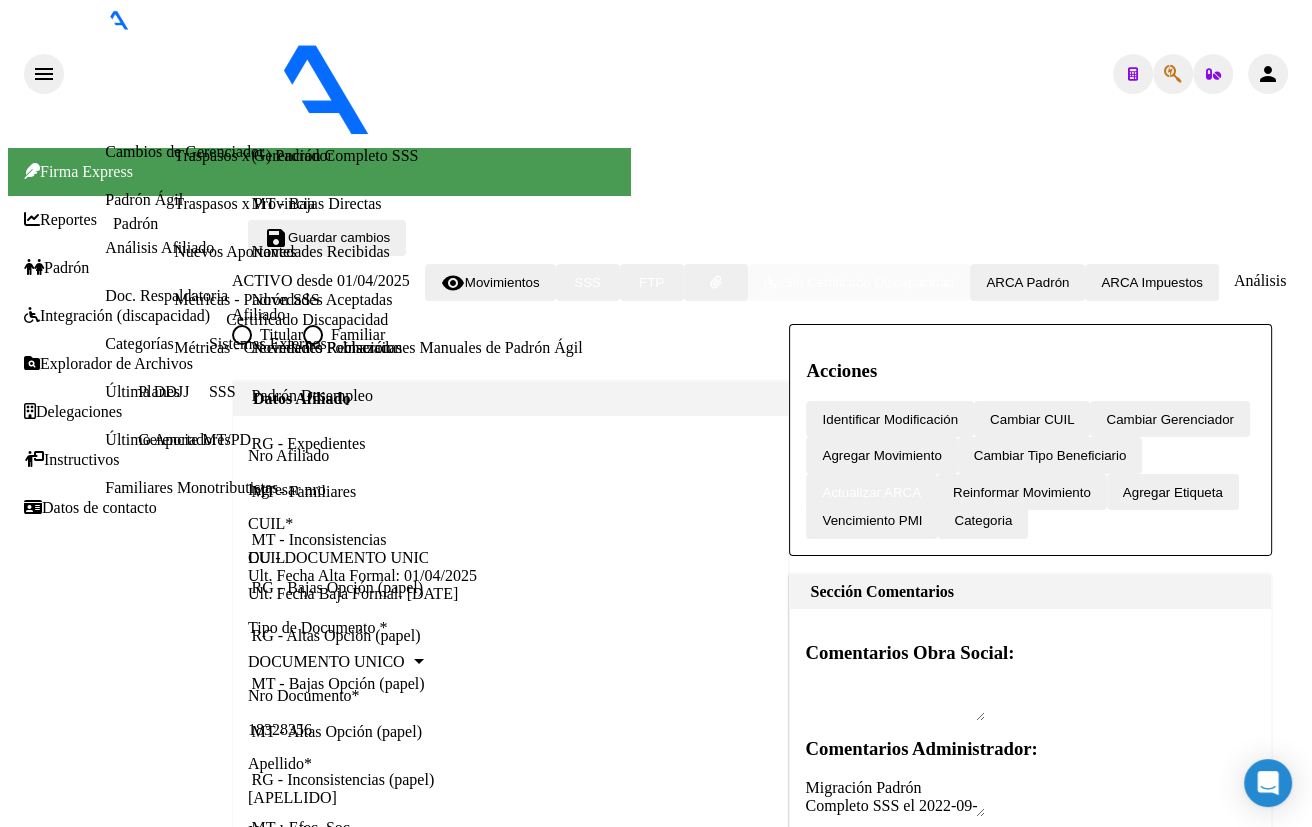 click on "SSS" at bounding box center (453, 9263) 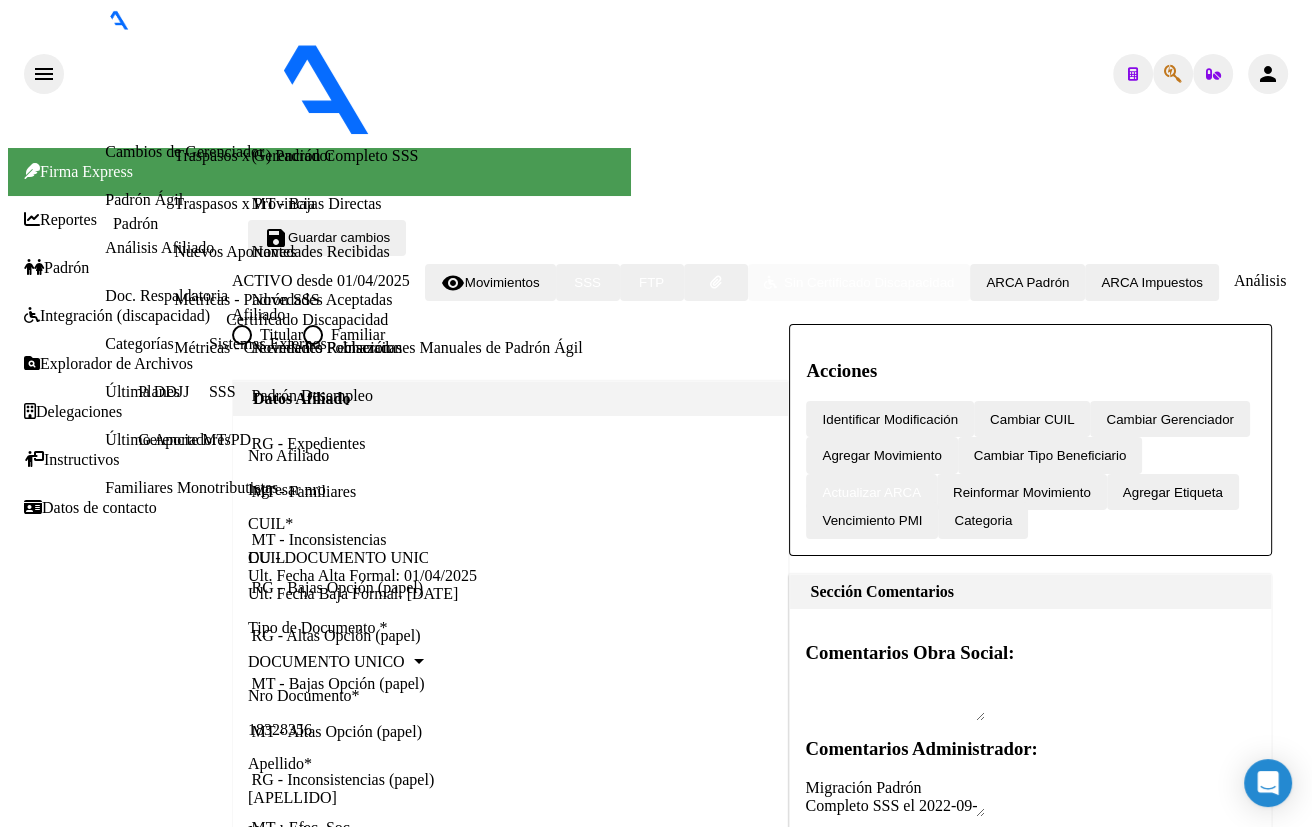 scroll, scrollTop: 278, scrollLeft: 0, axis: vertical 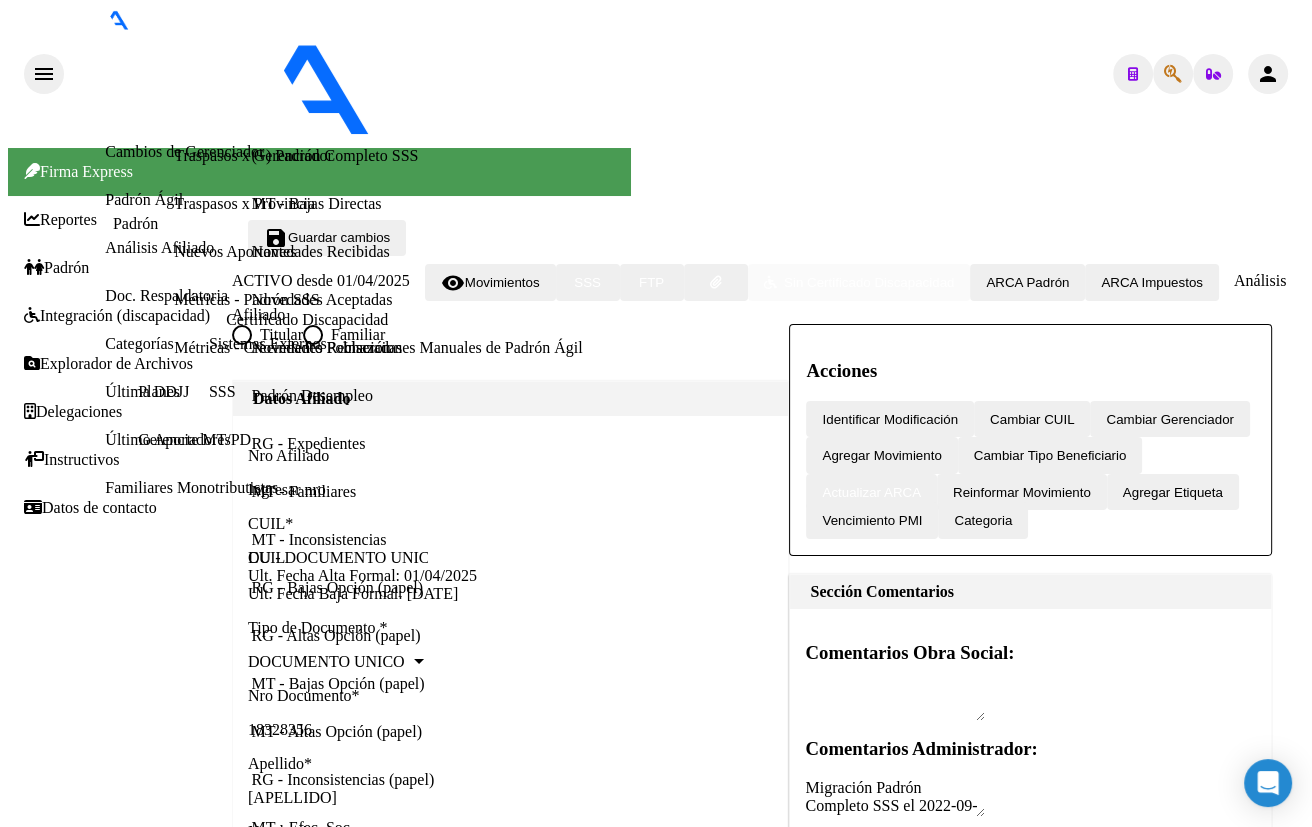 click on "Apellido:  [LAST] [LAST] [LAST] CUIL:  [CUIL] Documento:  DU - DOCUMENTO UNICO [DOCUMENT]  Nacionalidad:  EXTRANJERO DESCONOCIDO Parentesco:  0 - Titular Estado Civil:  Soltero Discapacitado:    NO (00) Sexo:  M Nacimiento:  [DATE] Edad:  57" at bounding box center [294, 9470] 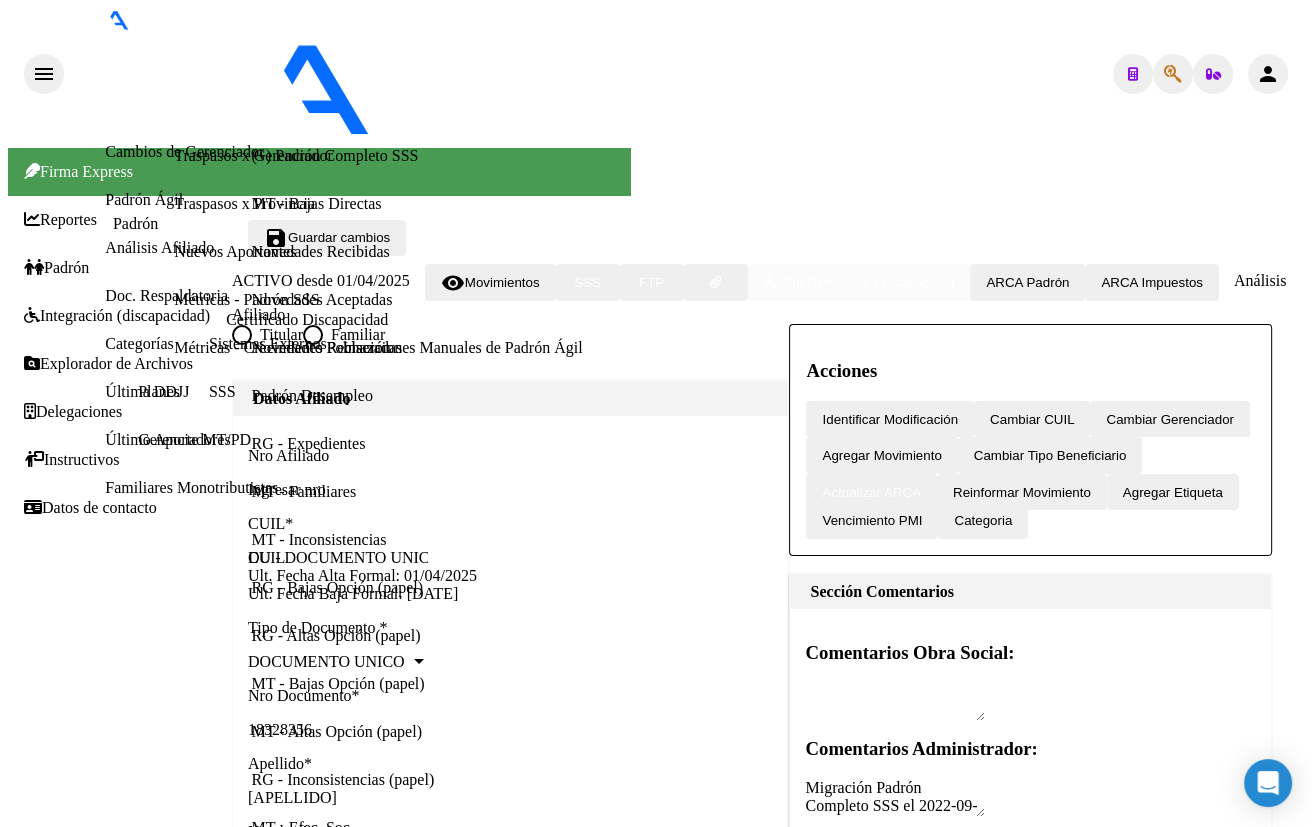 scroll, scrollTop: 1454, scrollLeft: 0, axis: vertical 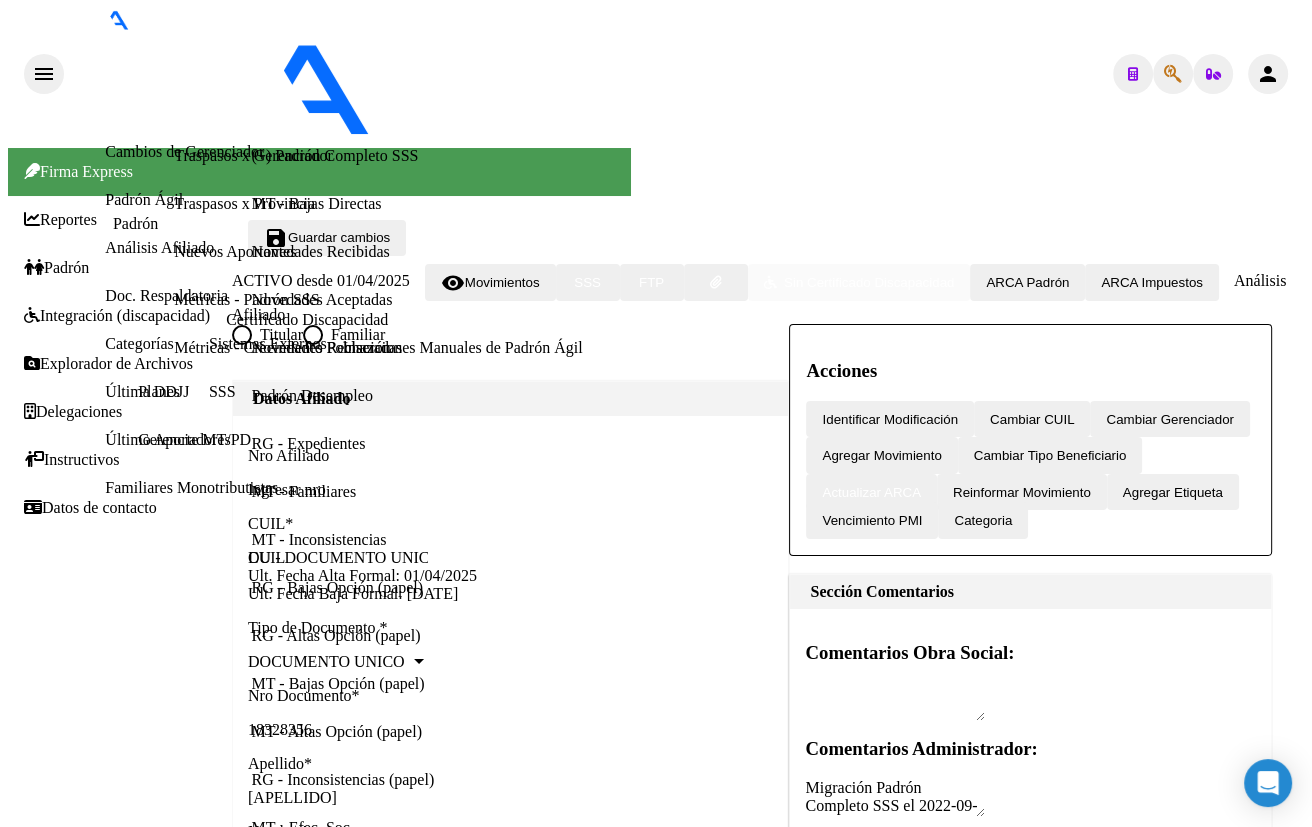 click on "Nro Afiliado Ingresar nro CUIL * [NUMBER]-[NUMBER]-[NUMBER] CUIL ARCA Padrón Ult. Fecha Alta Formal: [DATE] Ult. Fecha Baja Formal: [DATE] Tipo de Documento * DOCUMENTO UNICO Seleccionar tipo Nro Documento * [NUMBER] Ingresar nro Apellido * CIANGHEROTTI Ingresar apellido Nombre * JUAN CARLOS Ingresar nombre Fecha de nacimiento * [DATE] Ingresar fecha Parentesco * Titular Seleccionar parentesco Estado Civil * Soltero Seleccionar tipo Sexo * Masculino Seleccionar sexo Nacionalidad * Seleccionar tipo Seleccionar tipo Discapacitado * No discapacitado Seleccionar tipo Vencimiento Certificado Estudio Ingresar fecha Tipo domicilio * Domicilio Completo Seleccionar tipo domicilio Provincia * Buenos Aires Seleccionar provincia Localidad * CHASCOMUS Ingresar el nombre Codigo Postal * 7130 Ingresar el codigo Calle * MANUEL JOSE RICO Ingresar calle Numero * 422 Ingresar nro Piso Ingresar piso Departamento Ingresar depto Teléfono celular Ingresar tel" 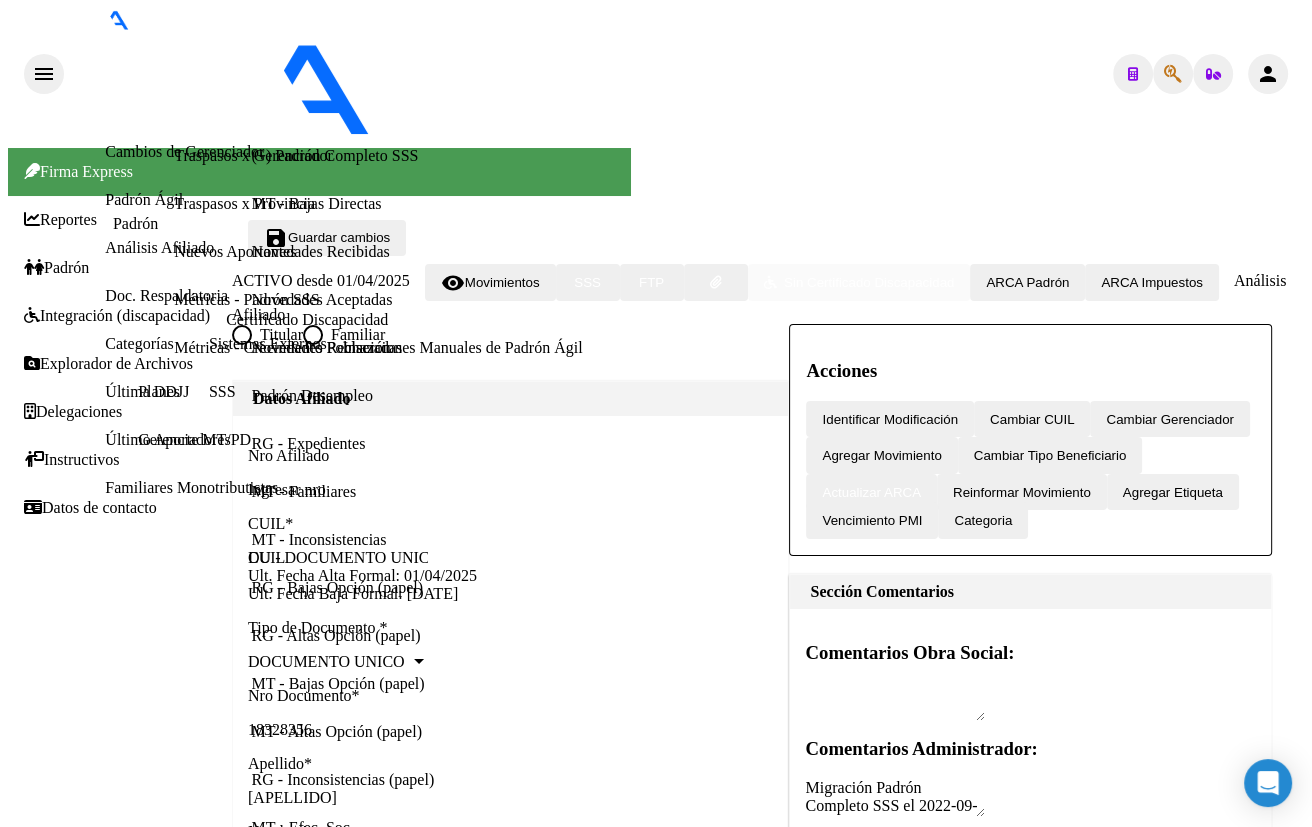 click 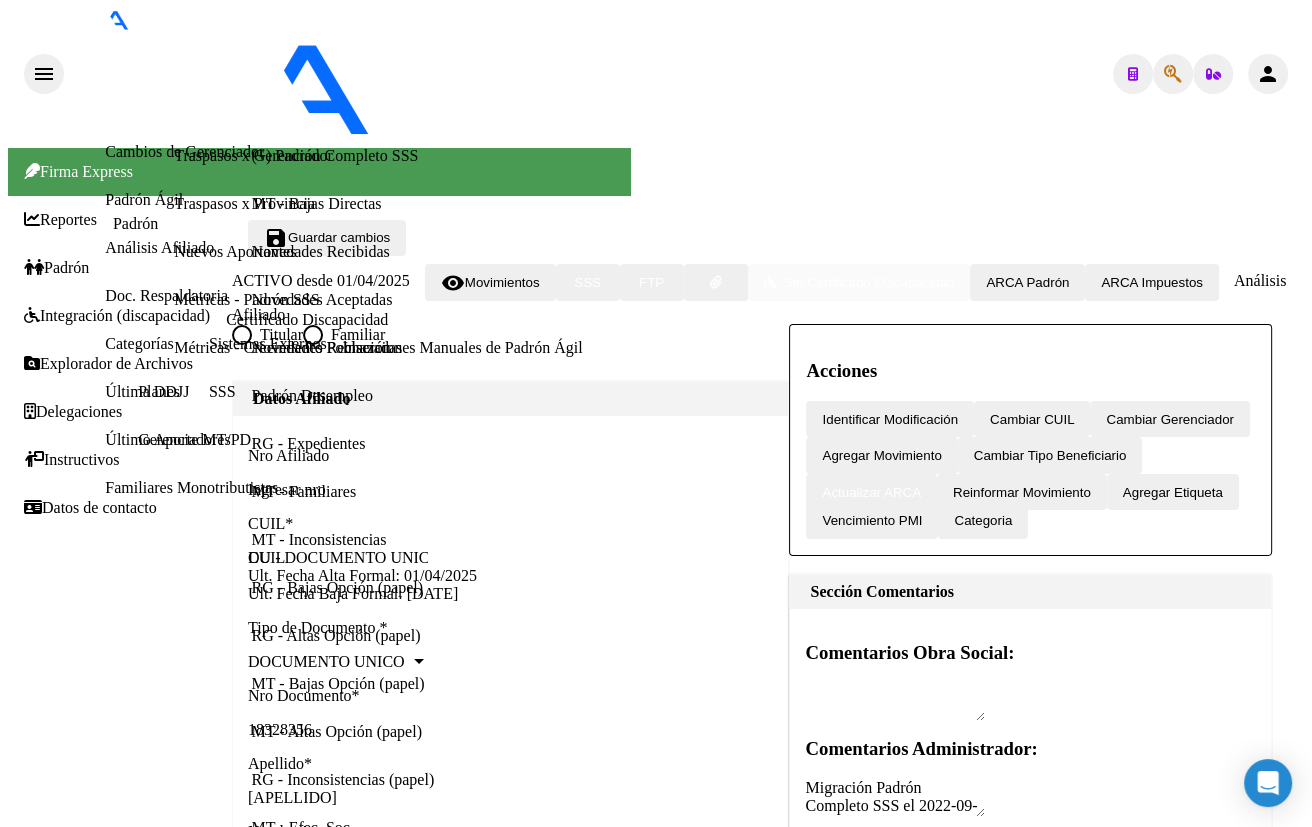scroll, scrollTop: 1202, scrollLeft: 0, axis: vertical 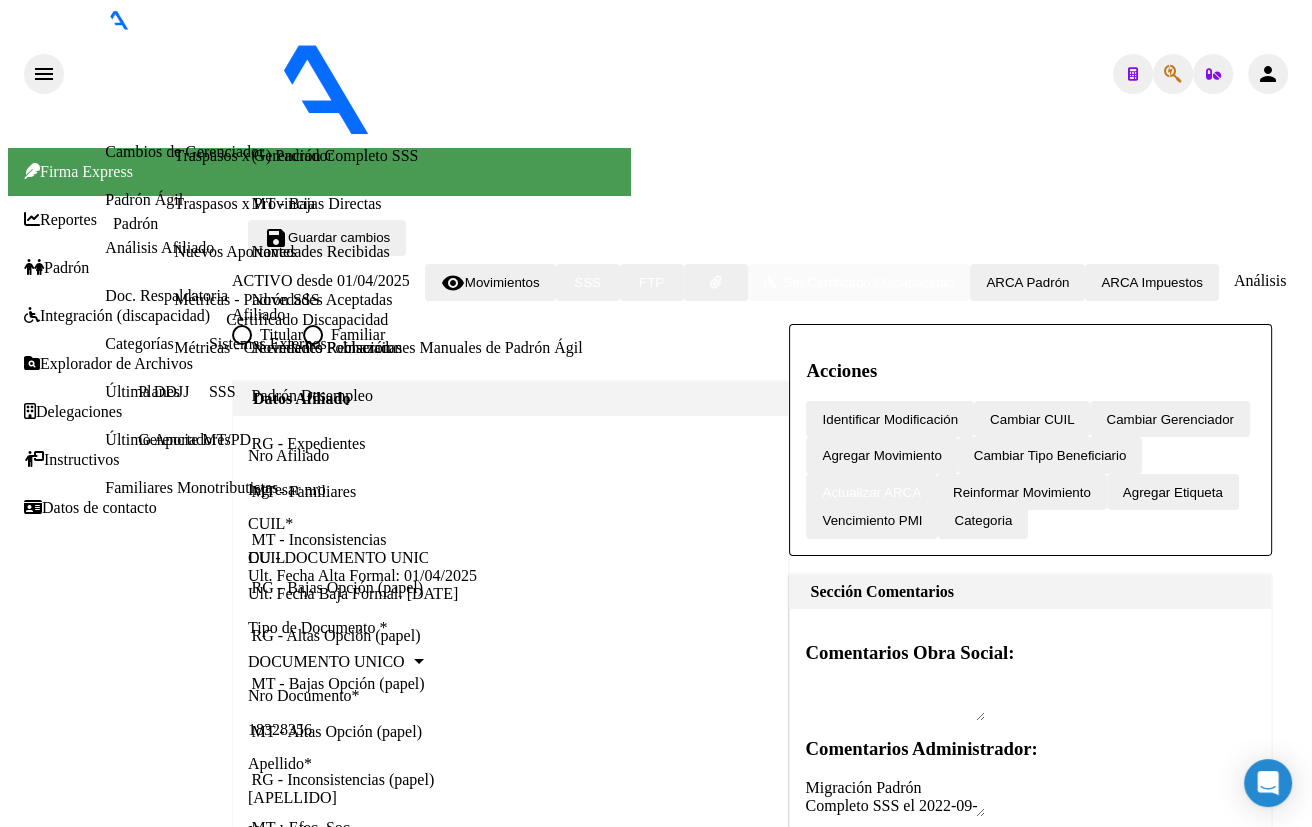click on "Aportes y Contribuciones del Afiliado: [CUIL]" at bounding box center [244, 9577] 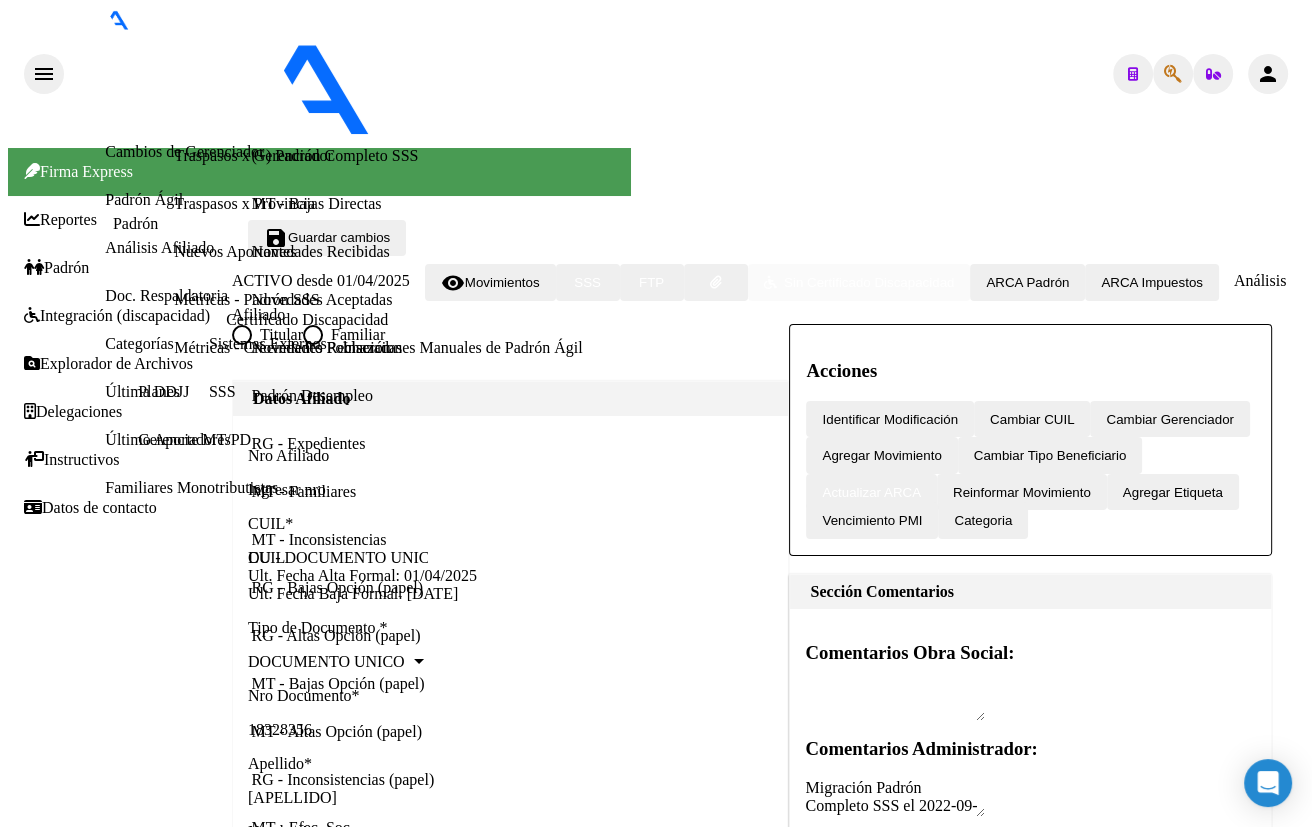 scroll, scrollTop: 589, scrollLeft: 0, axis: vertical 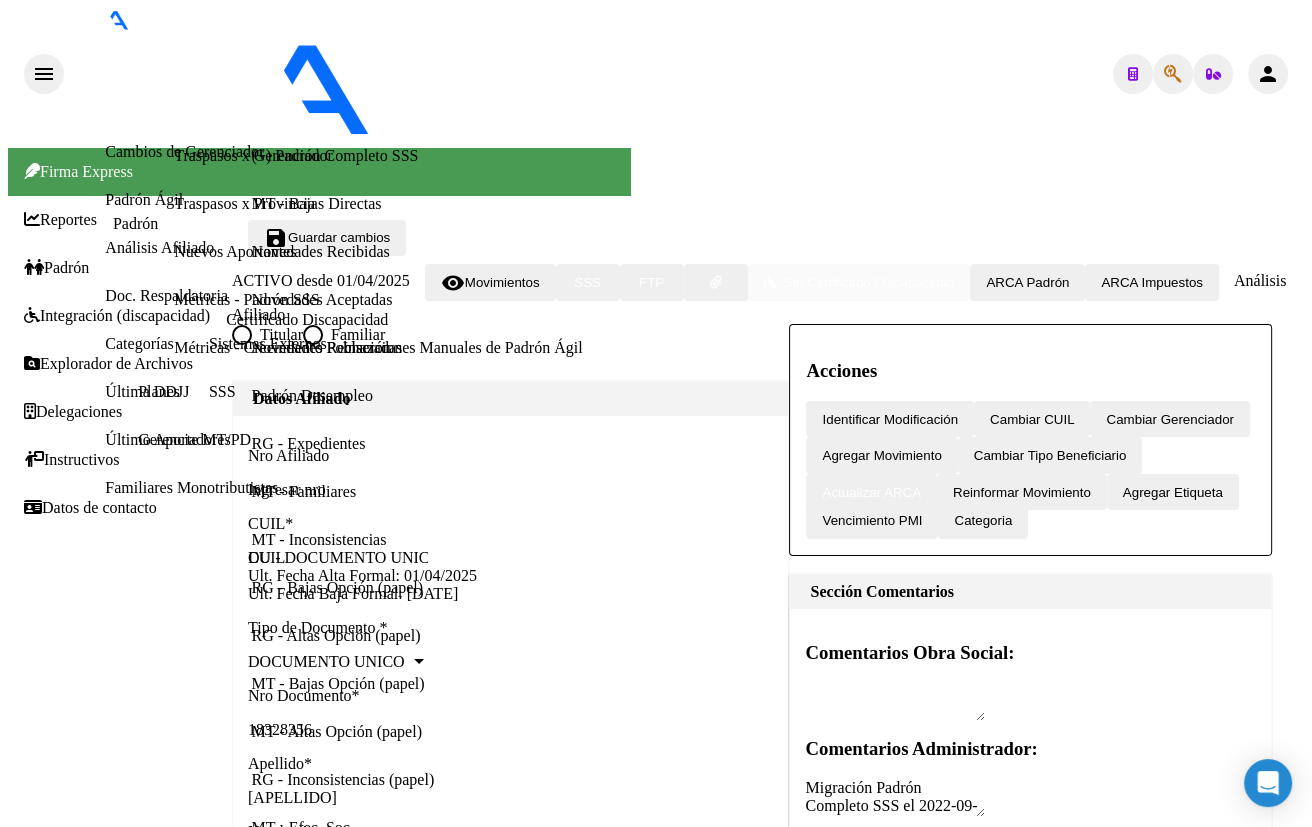 drag, startPoint x: 436, startPoint y: 184, endPoint x: 455, endPoint y: 200, distance: 24.839485 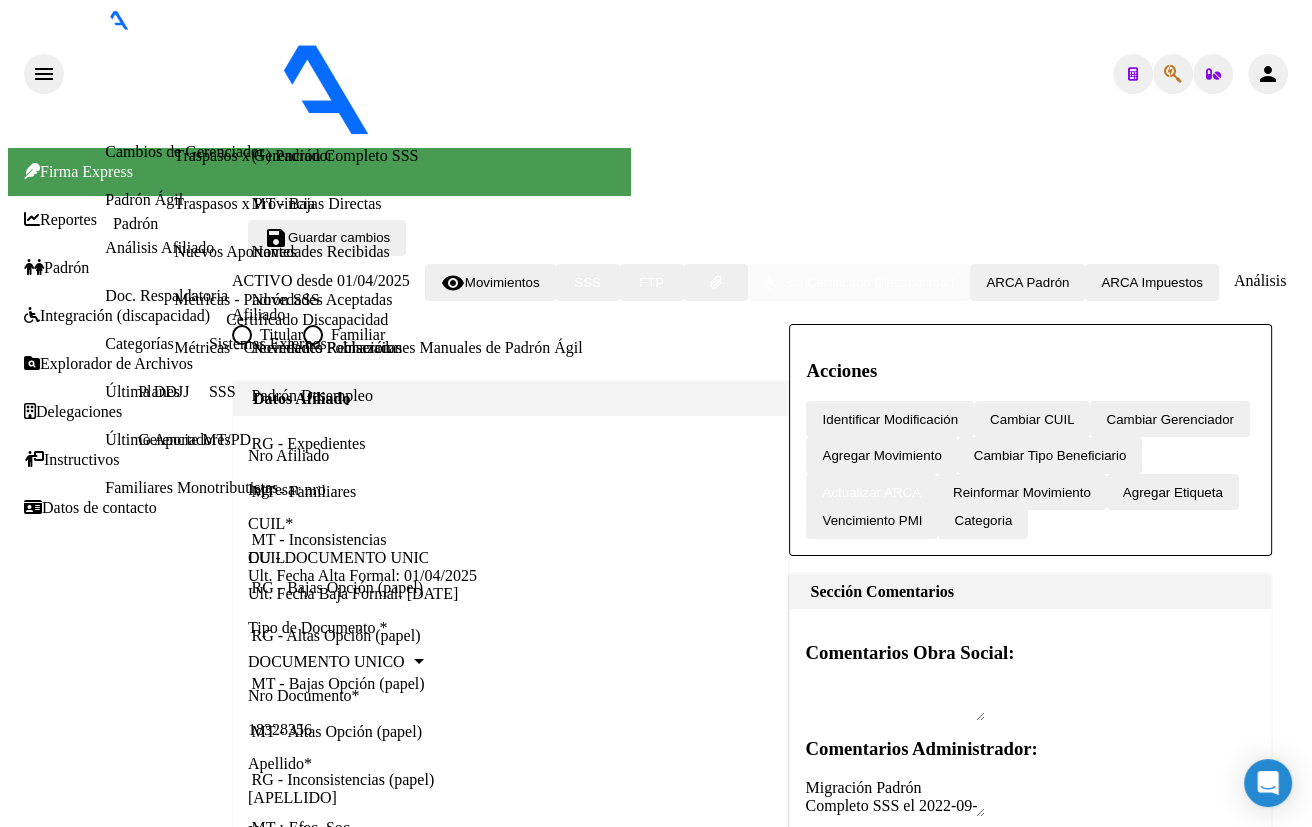 click 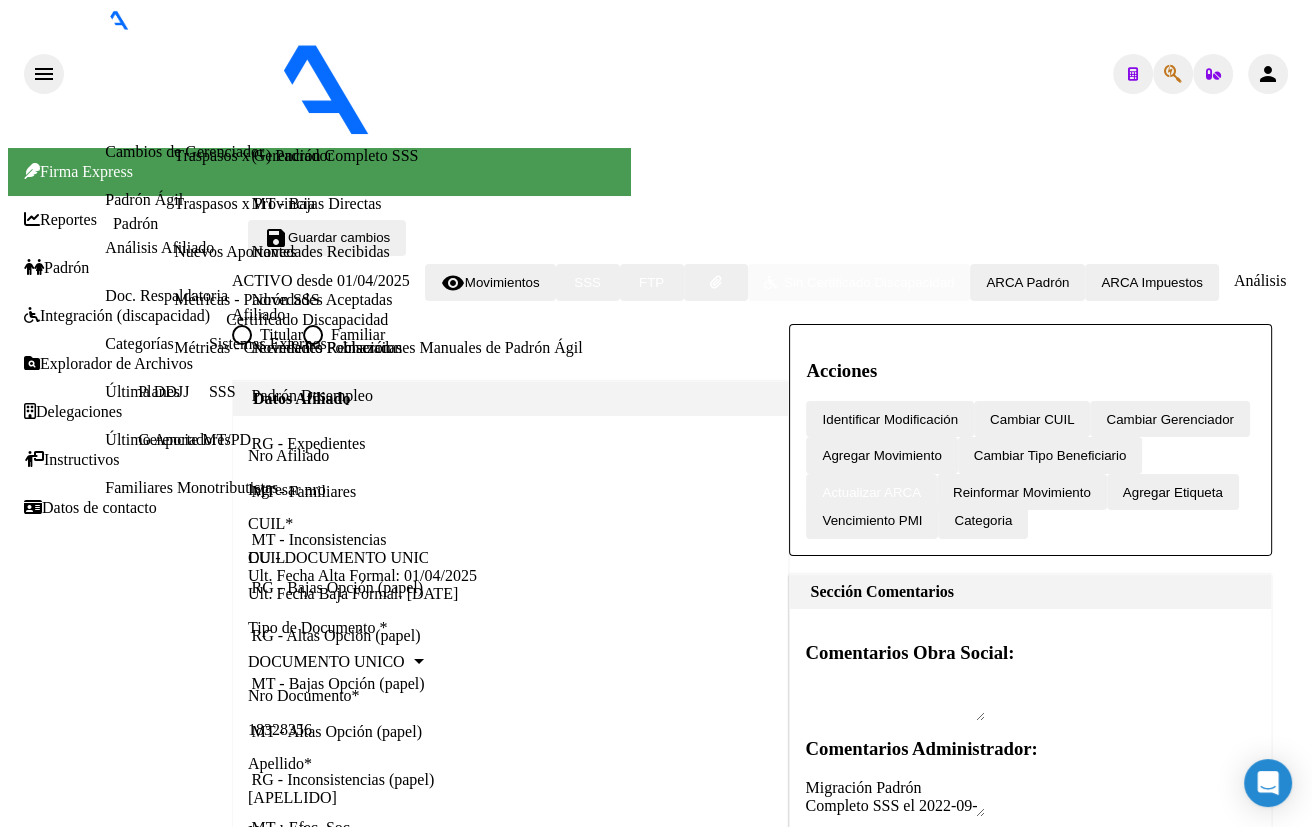 scroll, scrollTop: 1261, scrollLeft: 0, axis: vertical 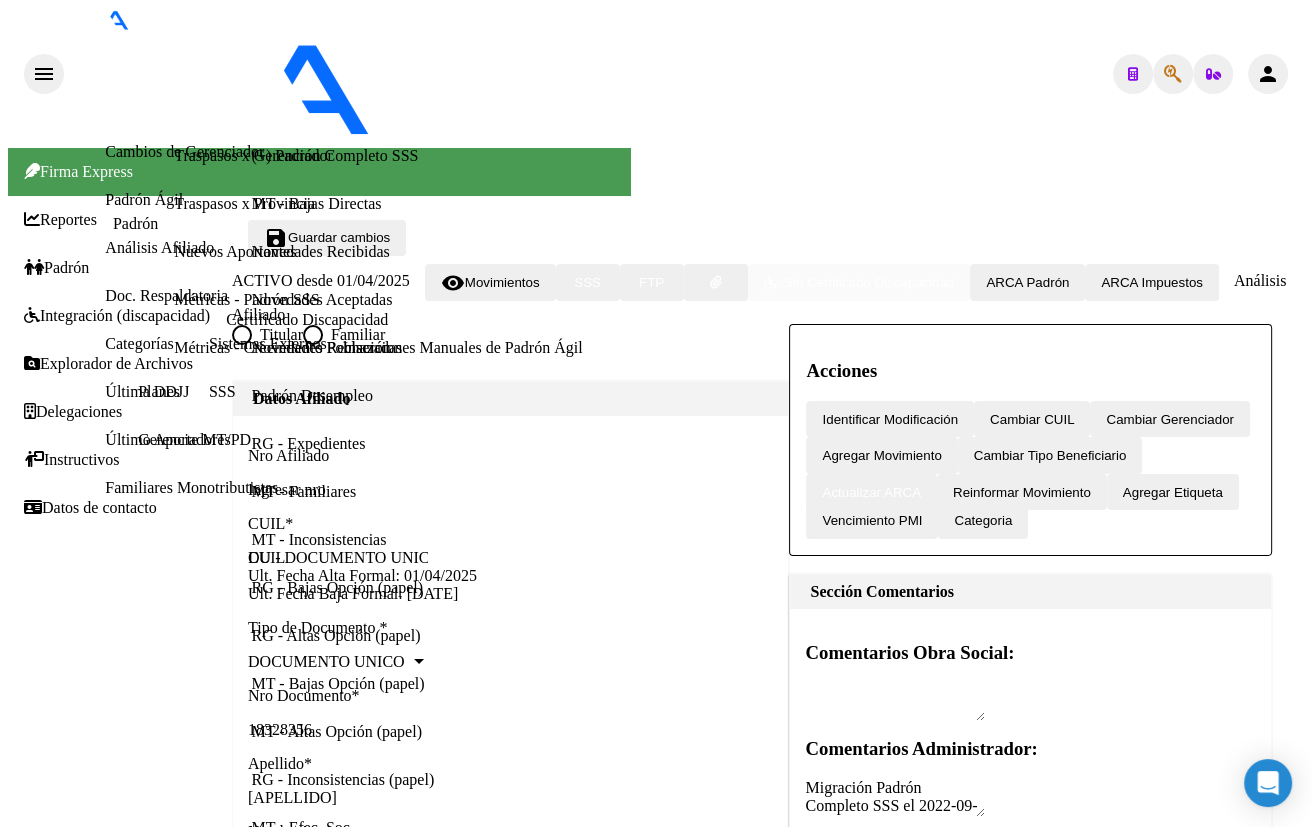 click on "Aportes y Contribuciones del Afiliado: [CUIL]" at bounding box center (244, 9595) 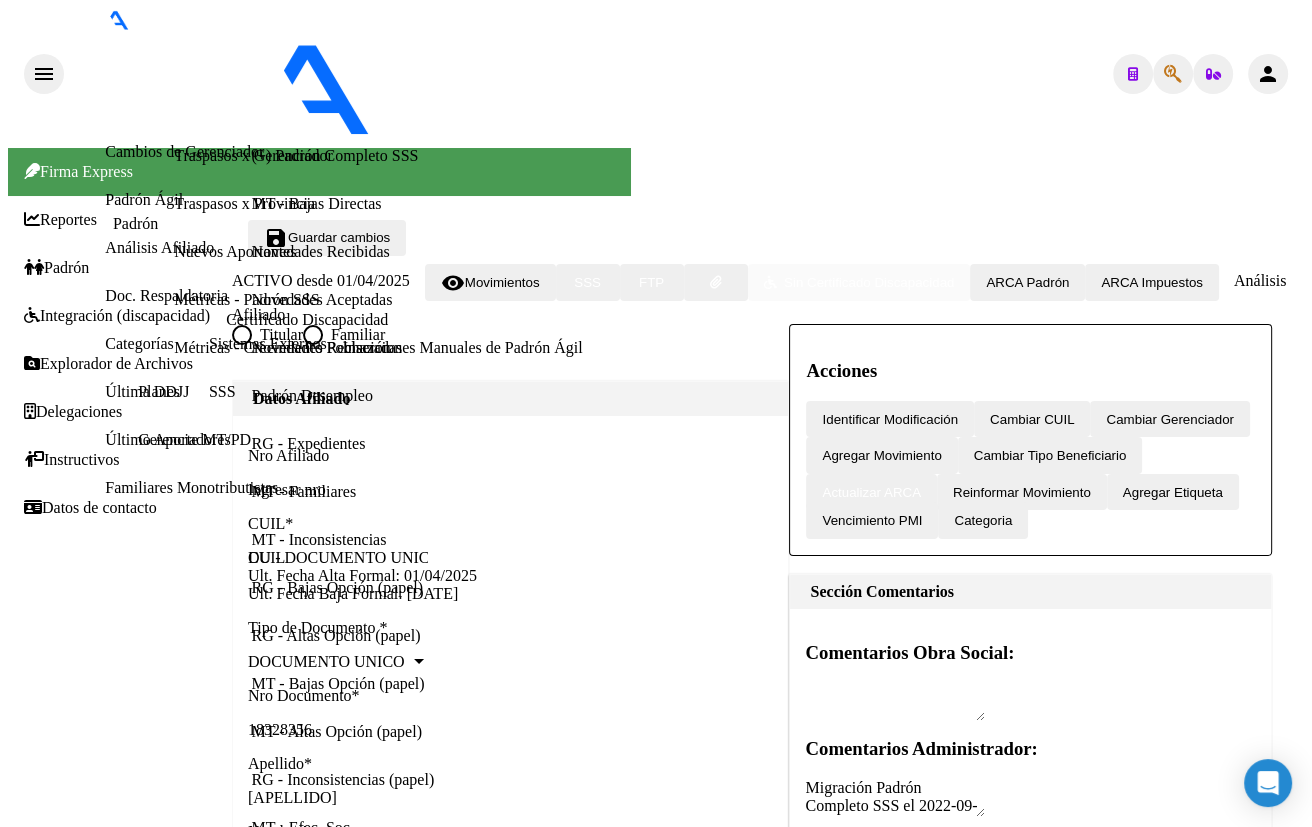 scroll, scrollTop: 101, scrollLeft: 0, axis: vertical 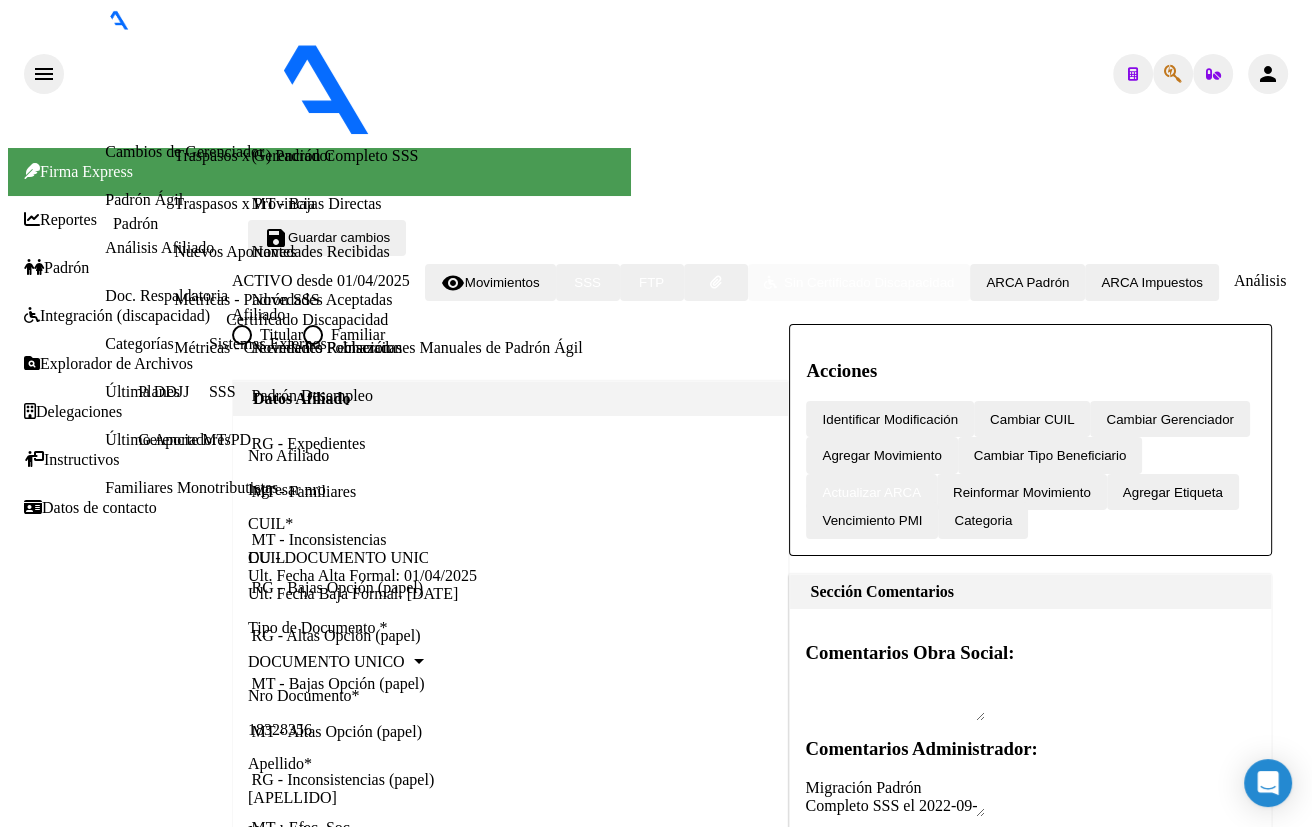 click on "SSS" at bounding box center [453, 9178] 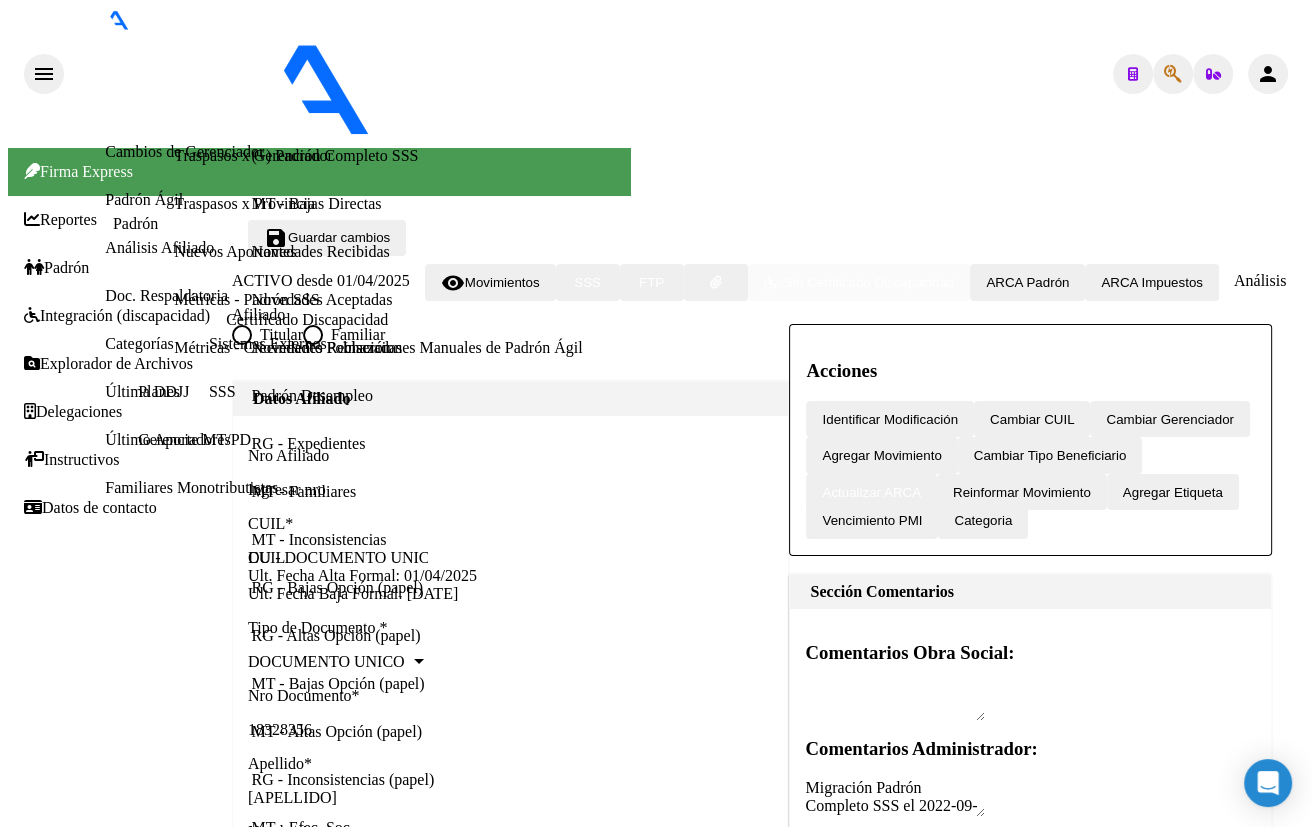 click 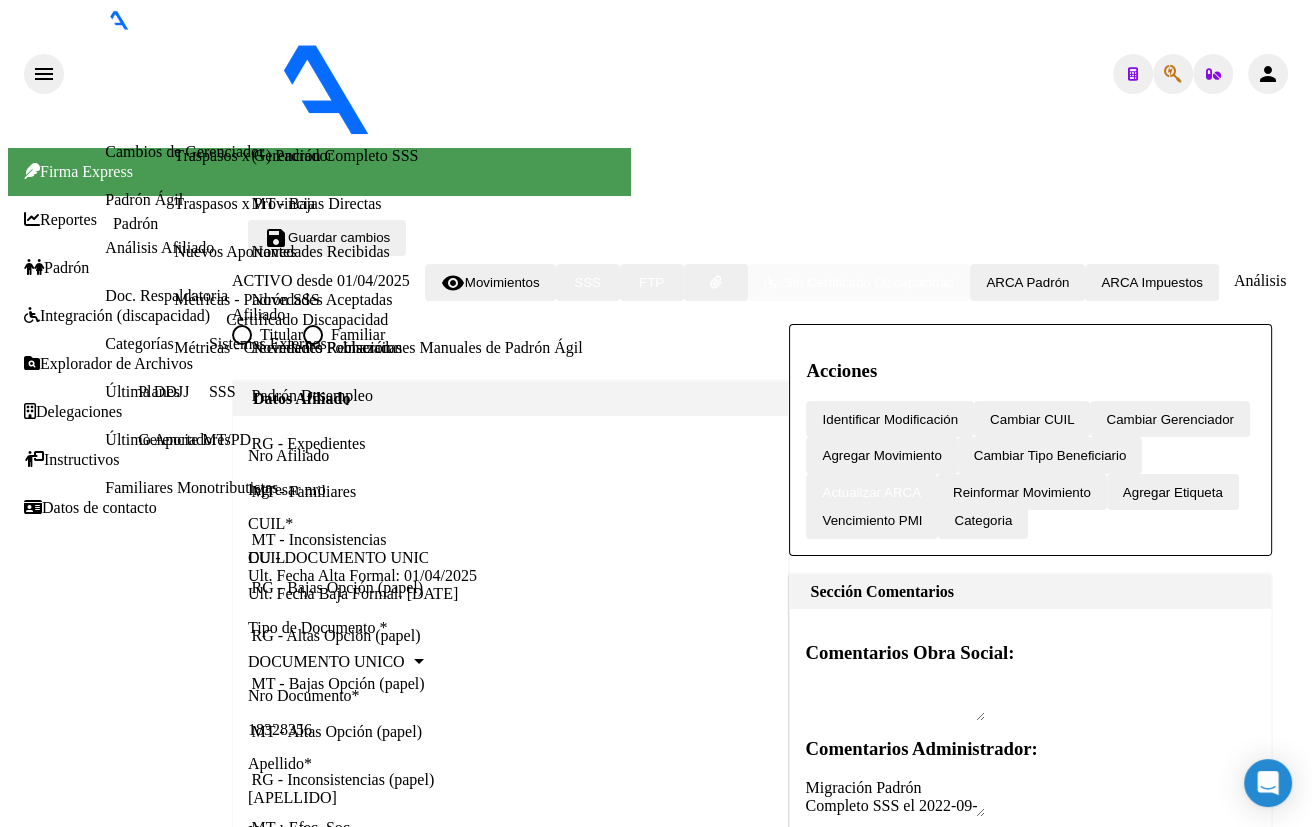 scroll, scrollTop: 1369, scrollLeft: 0, axis: vertical 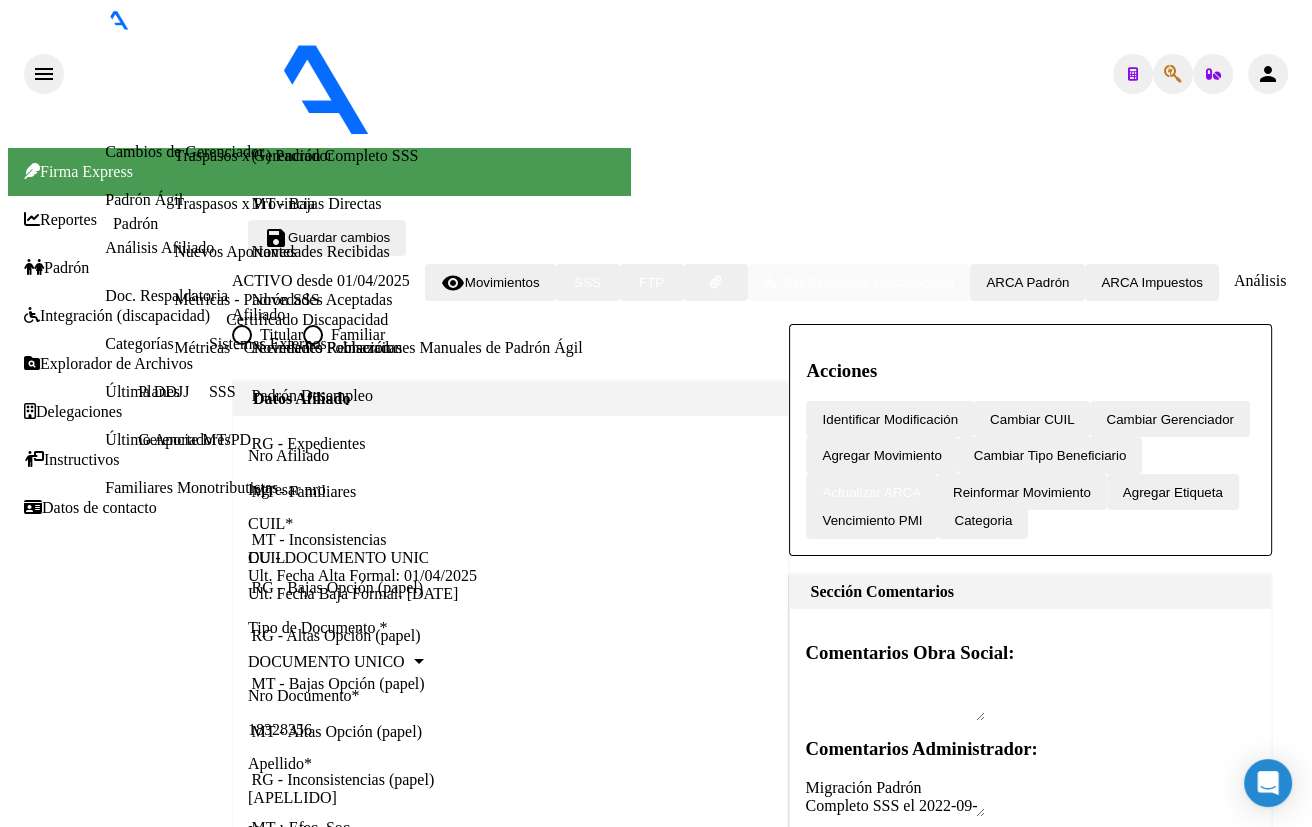 click on "Aportes y Contribuciones del Afiliado: [CUIL]" at bounding box center (244, 9577) 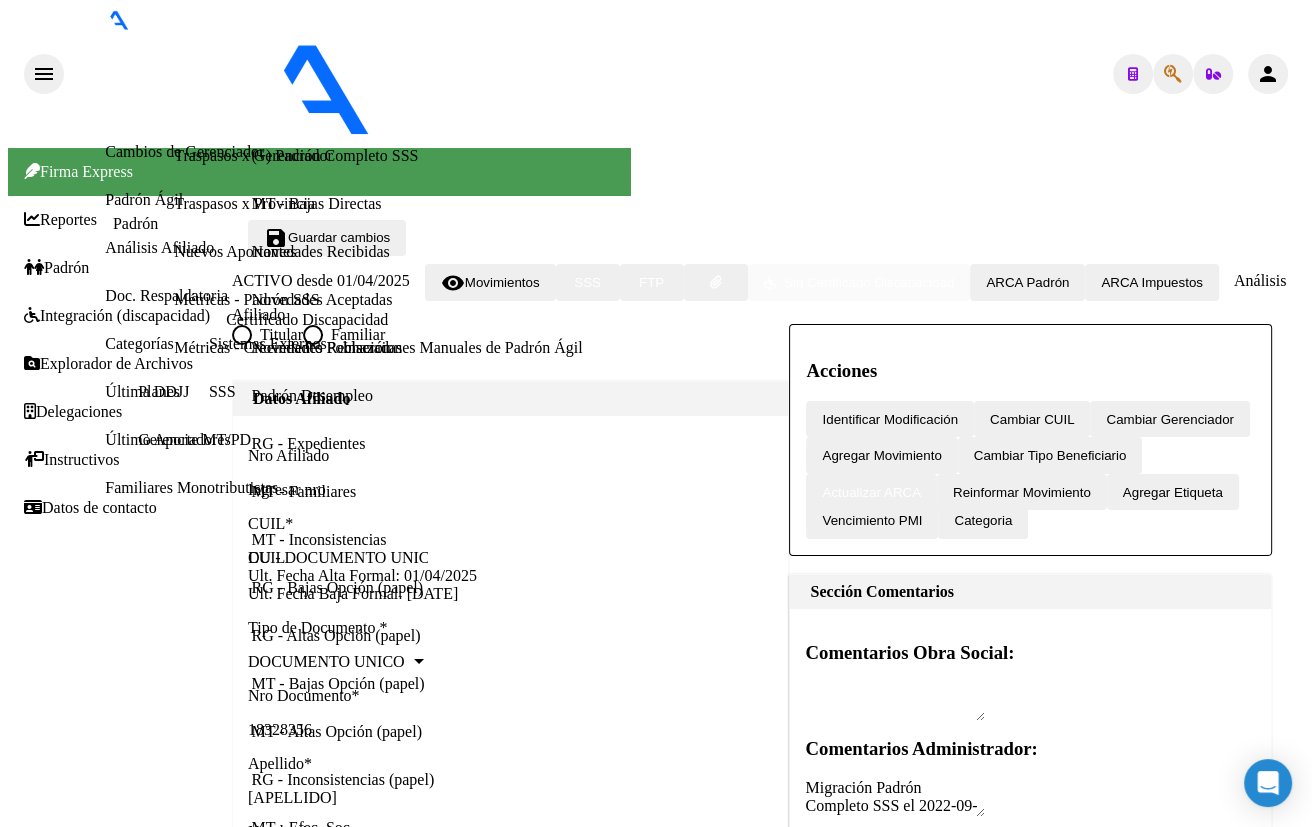 scroll, scrollTop: 41, scrollLeft: 0, axis: vertical 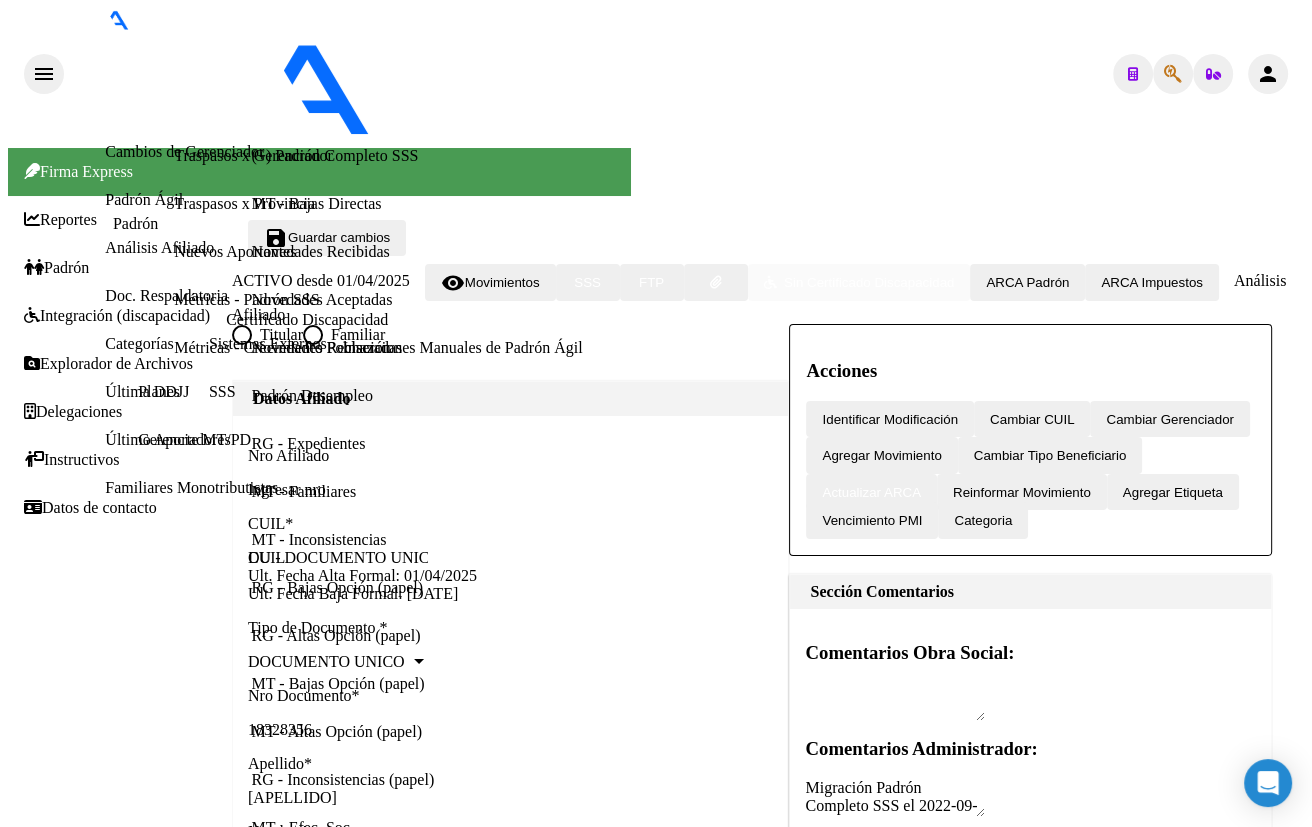 click on "SSS" at bounding box center (453, 9183) 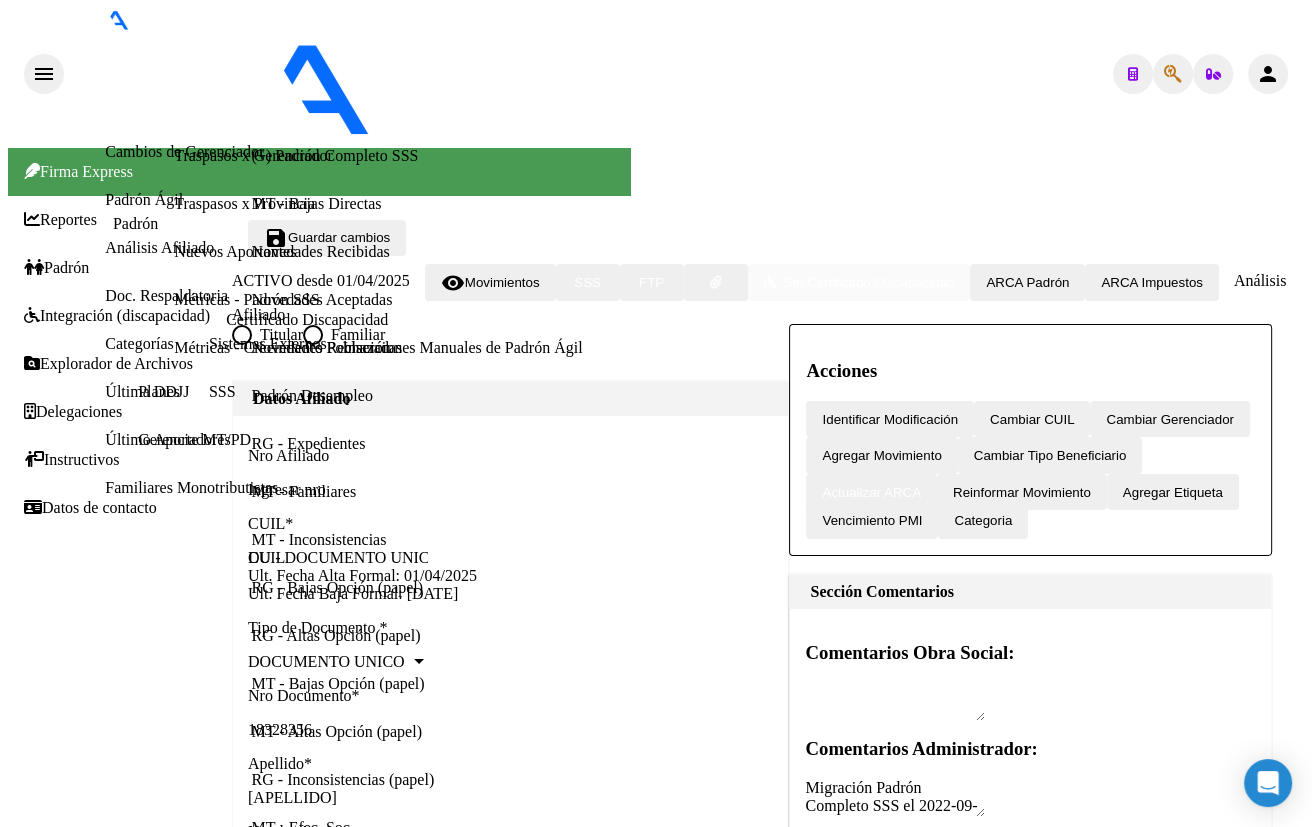 scroll, scrollTop: 60, scrollLeft: 0, axis: vertical 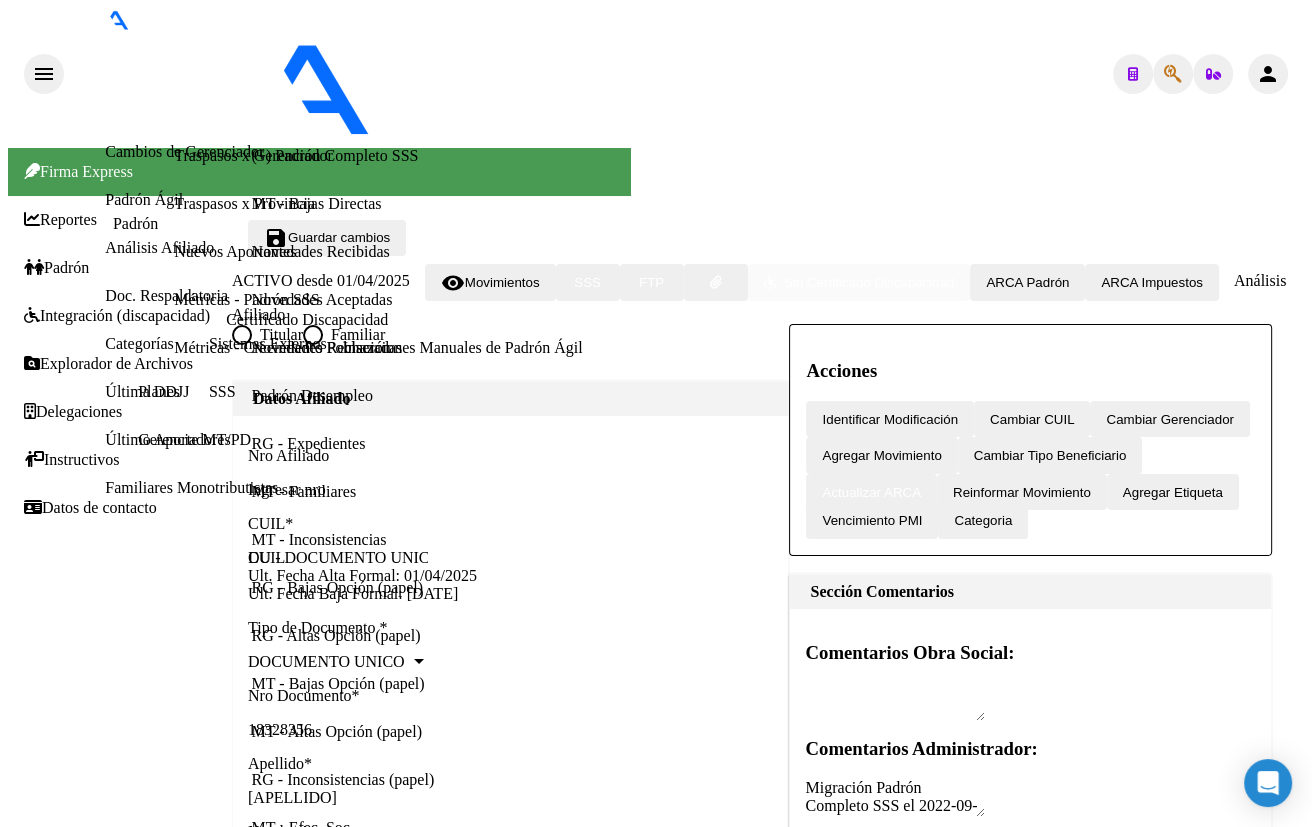 click on "ABM" at bounding box center (843, 9341) 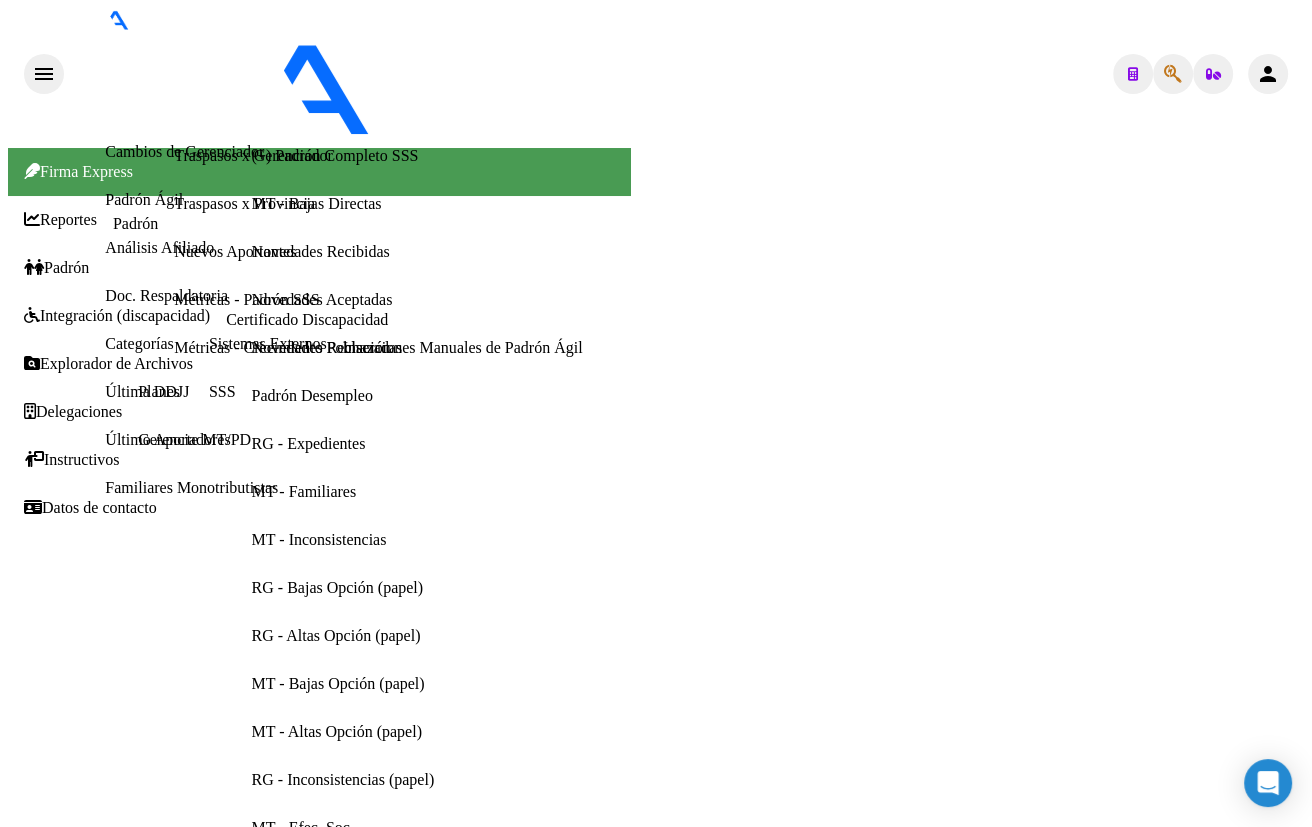 scroll, scrollTop: 0, scrollLeft: 0, axis: both 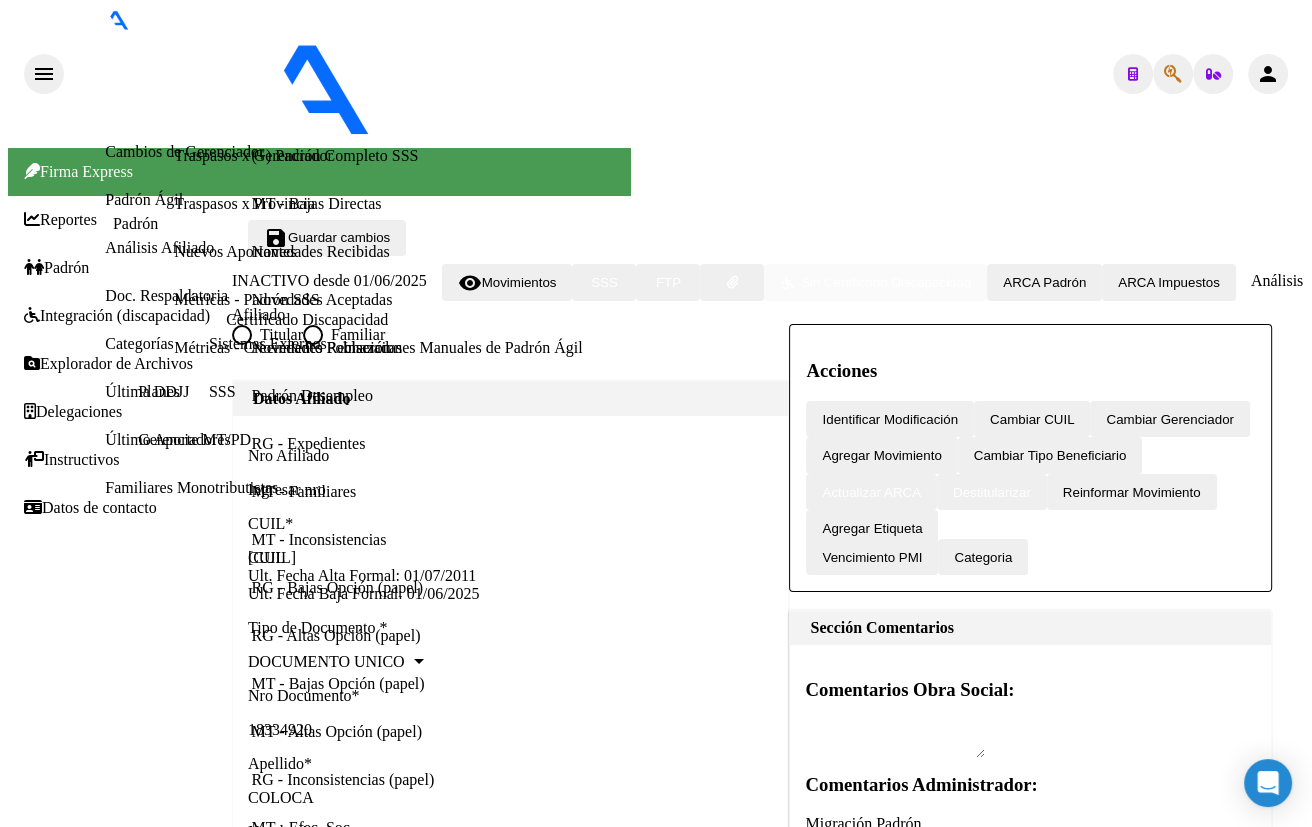 click on "Agregar Movimiento" 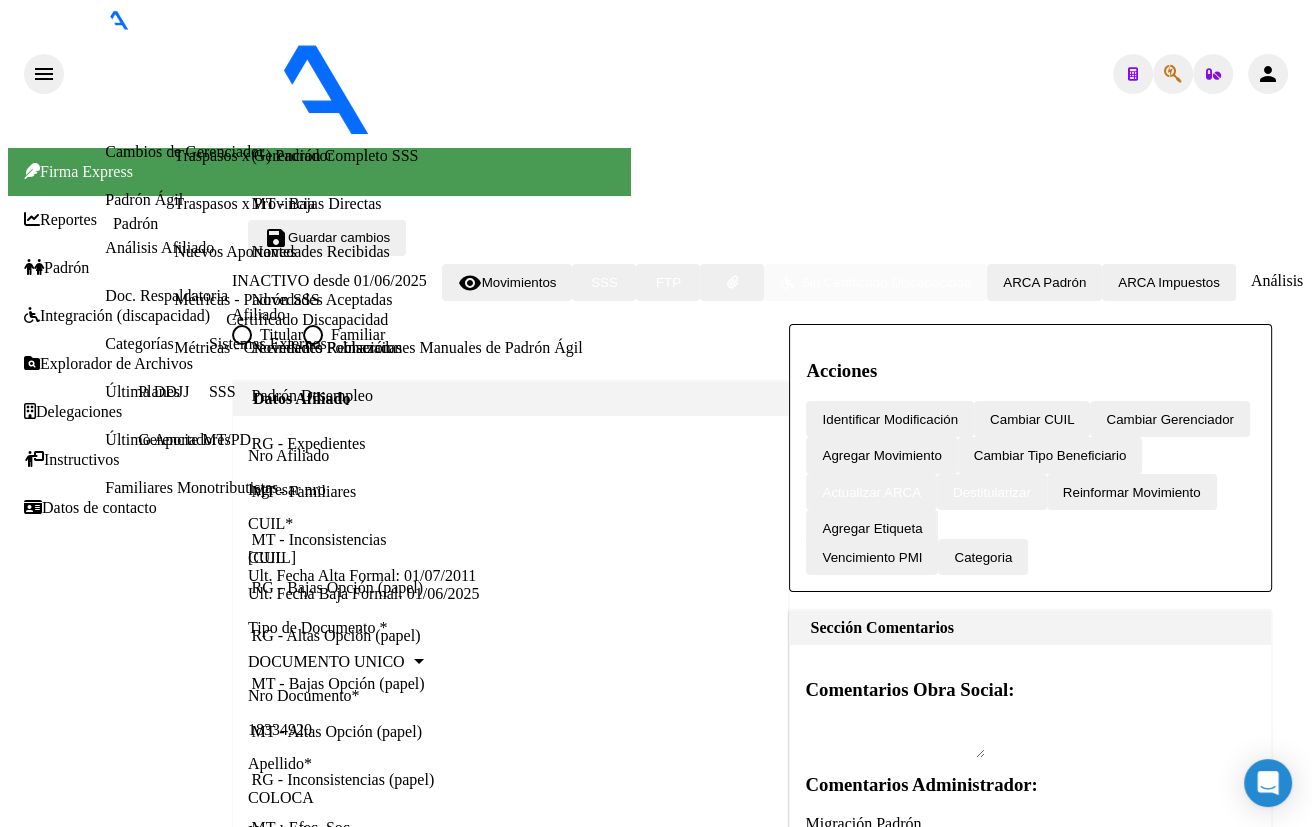 click on "Movimiento - Seleccionar tipo *" at bounding box center [614, 9179] 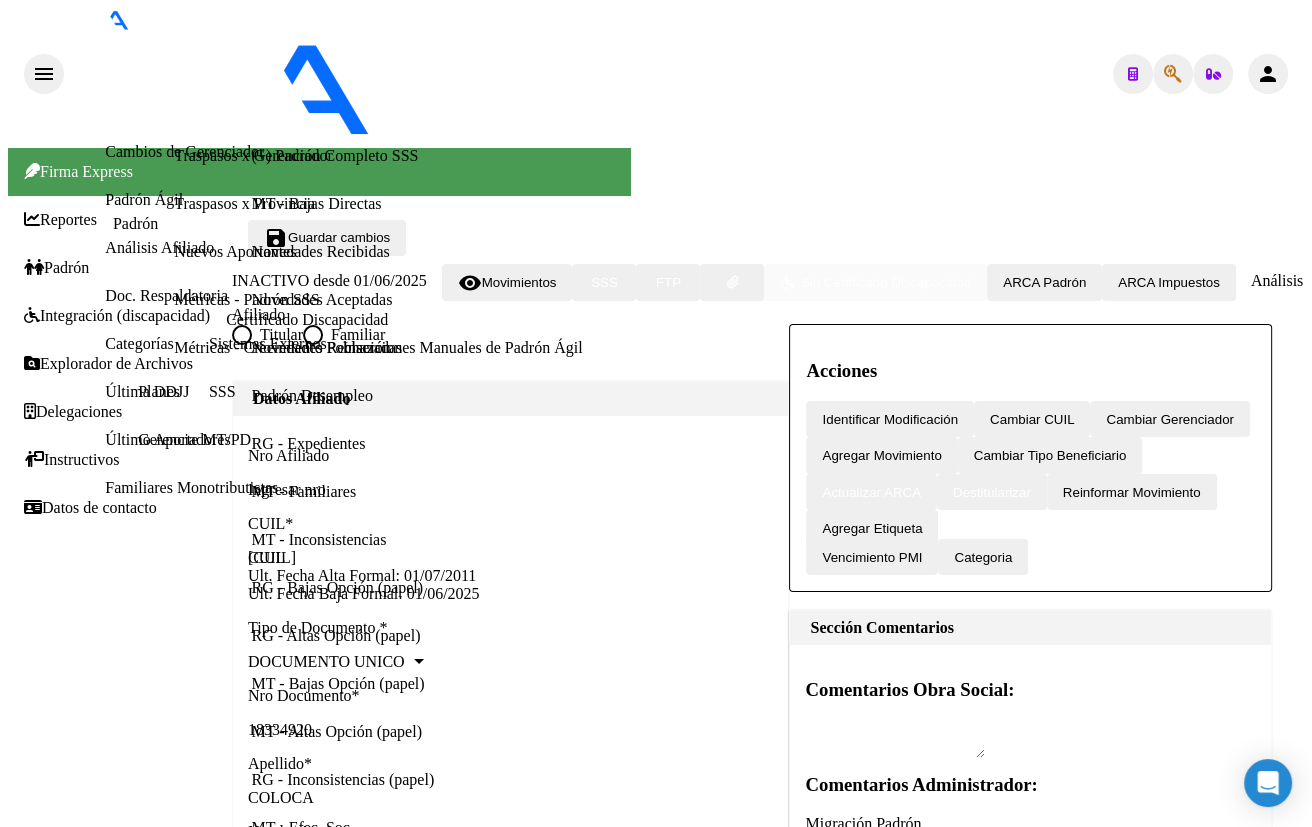 click 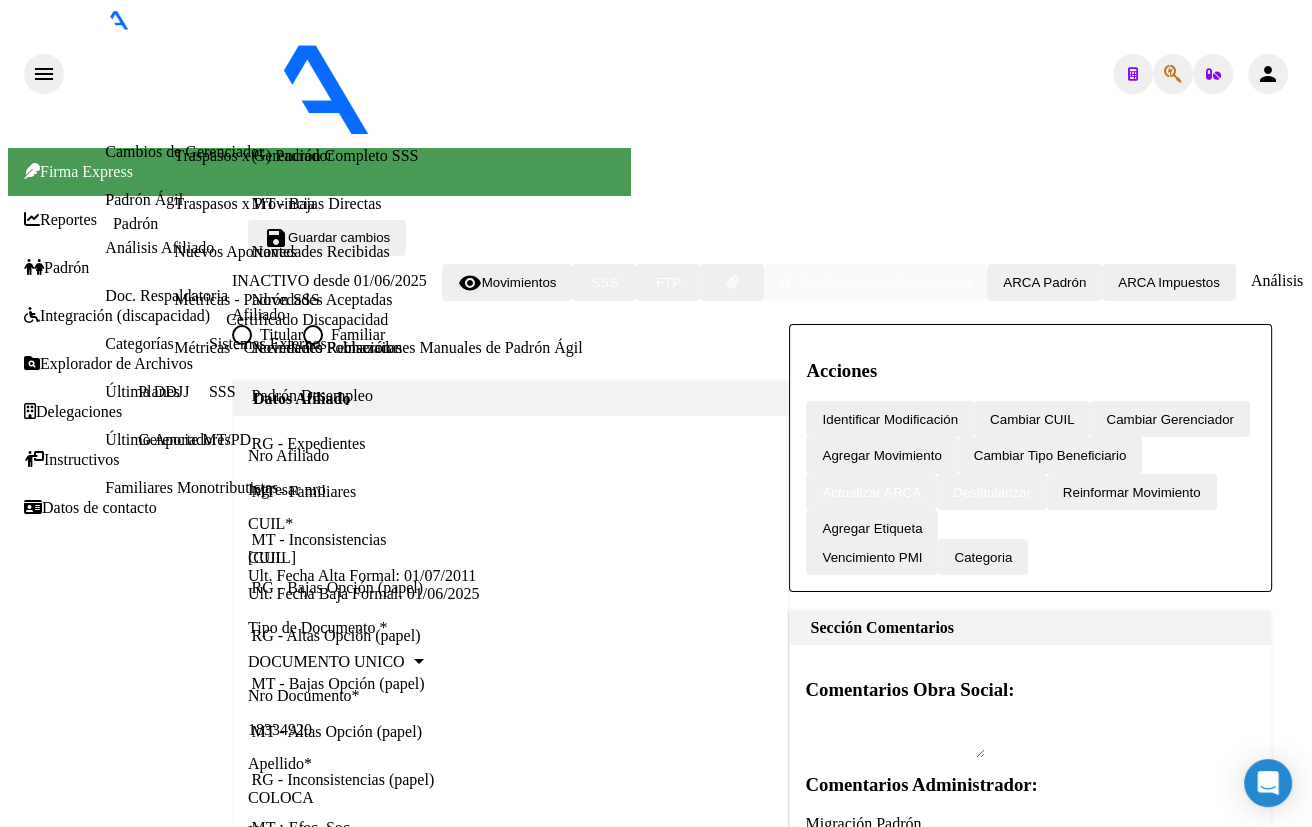 scroll, scrollTop: 181, scrollLeft: 0, axis: vertical 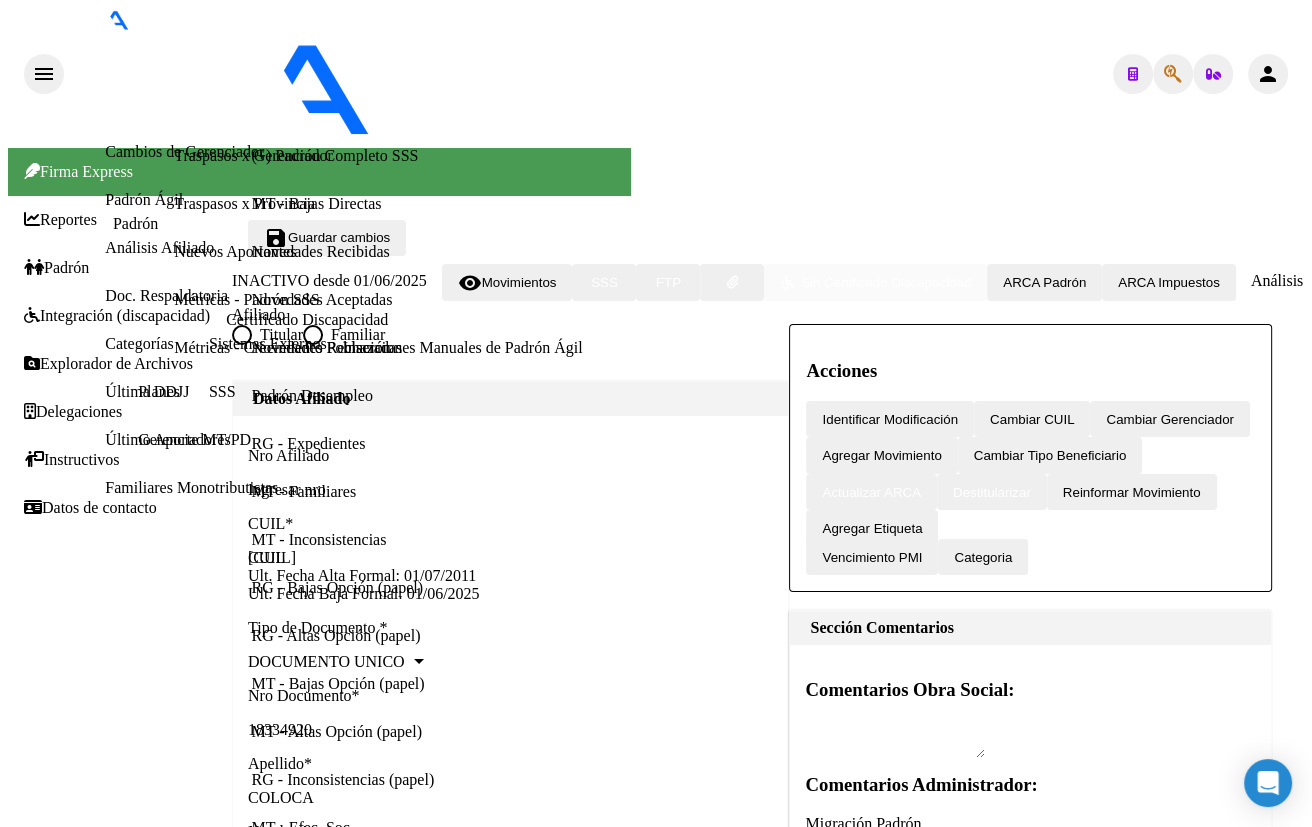 click on "BAJA MT/PD OPCION Online (clave fiscal)" at bounding box center [135, 10915] 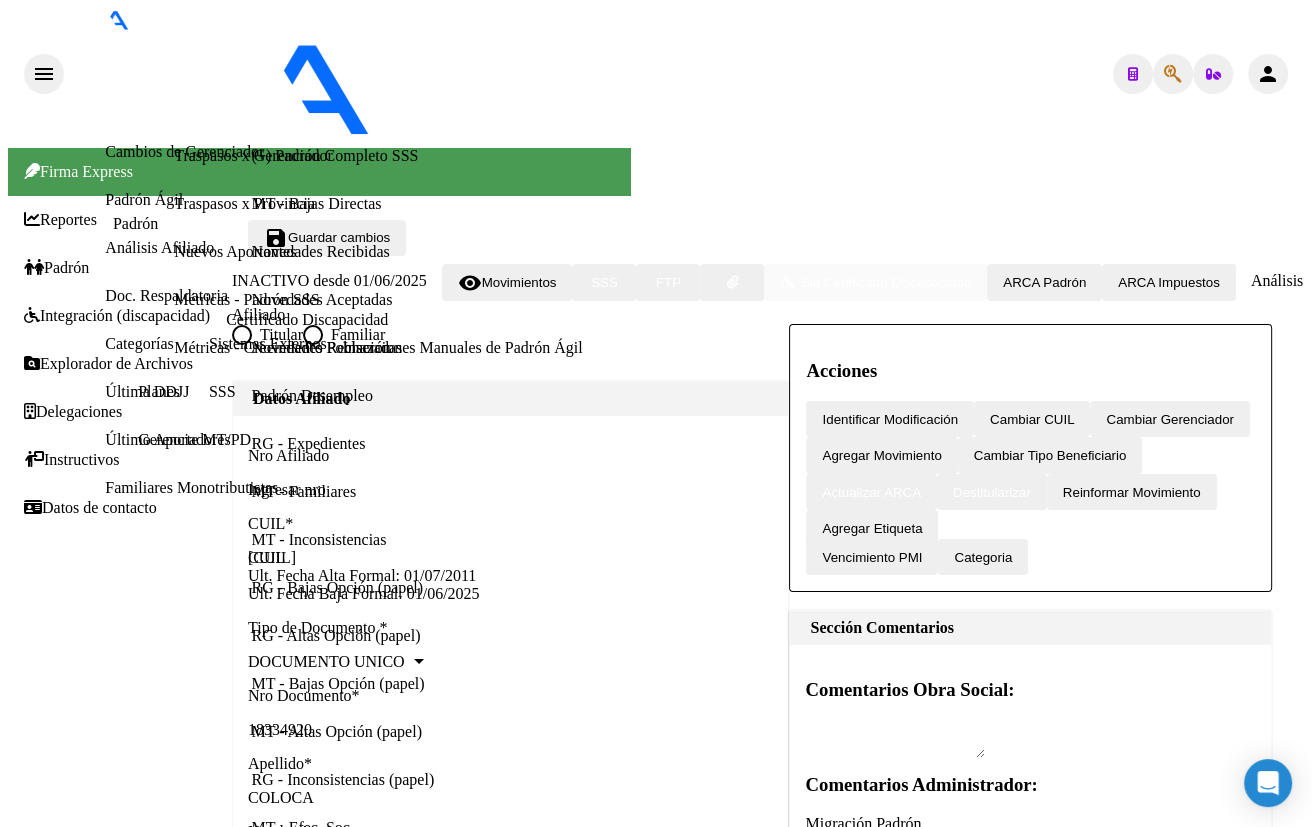 click on "2025-06-01" at bounding box center [122, 10776] 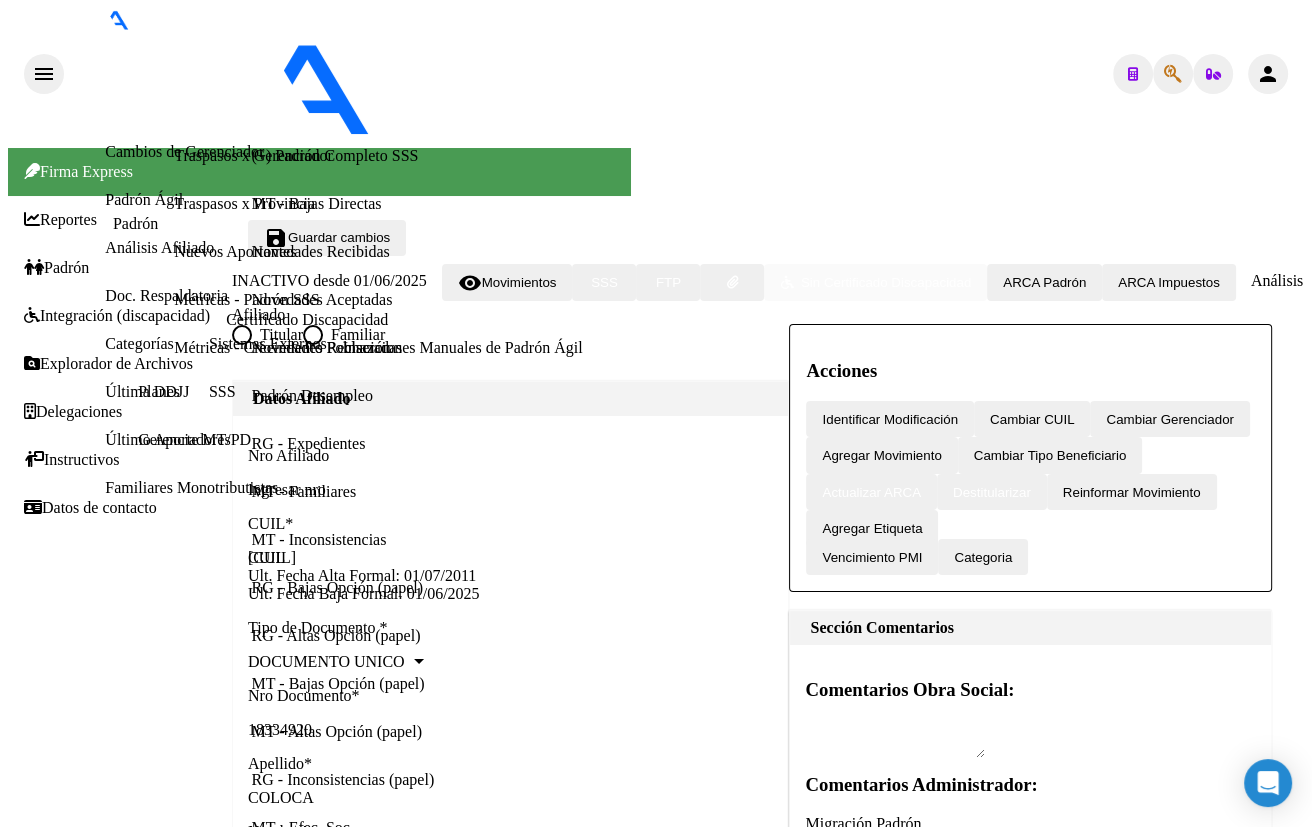 click 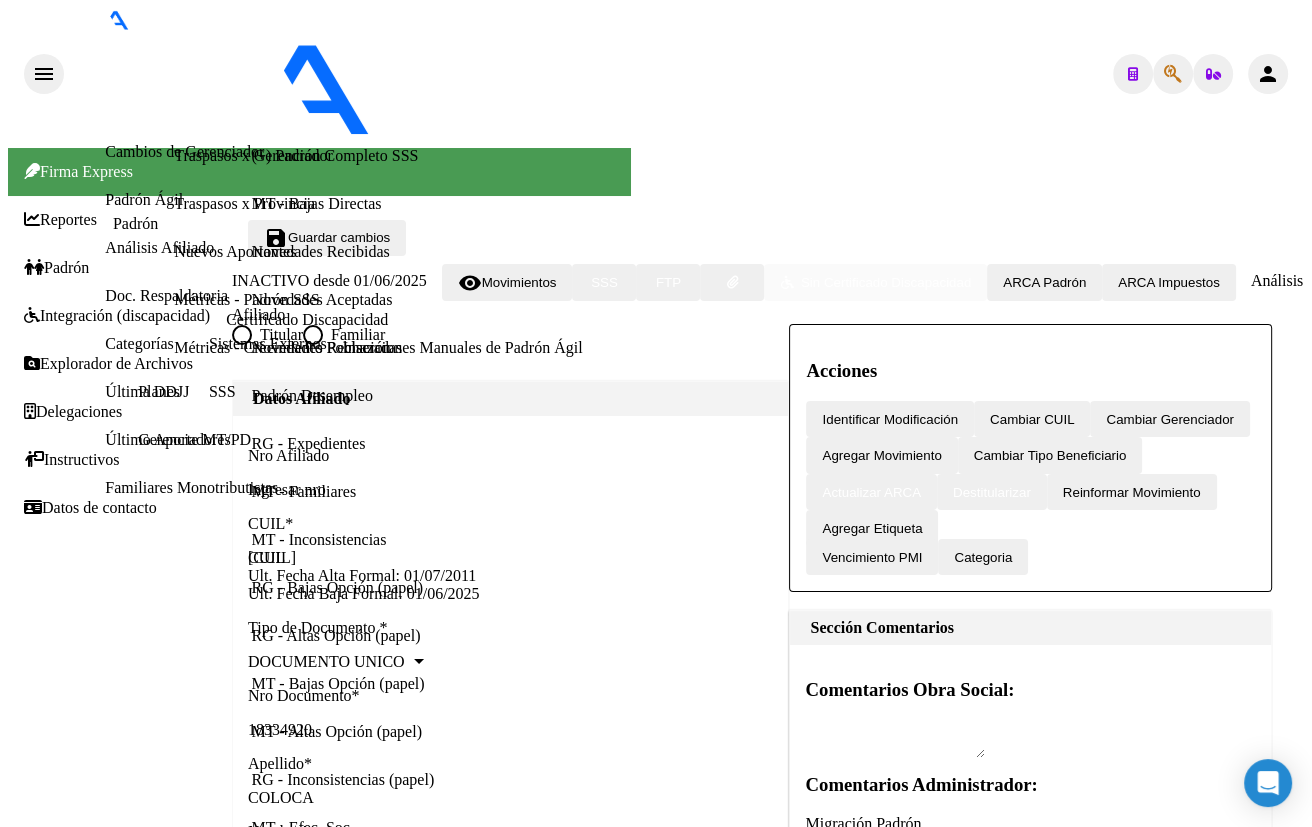 scroll, scrollTop: 1263, scrollLeft: 0, axis: vertical 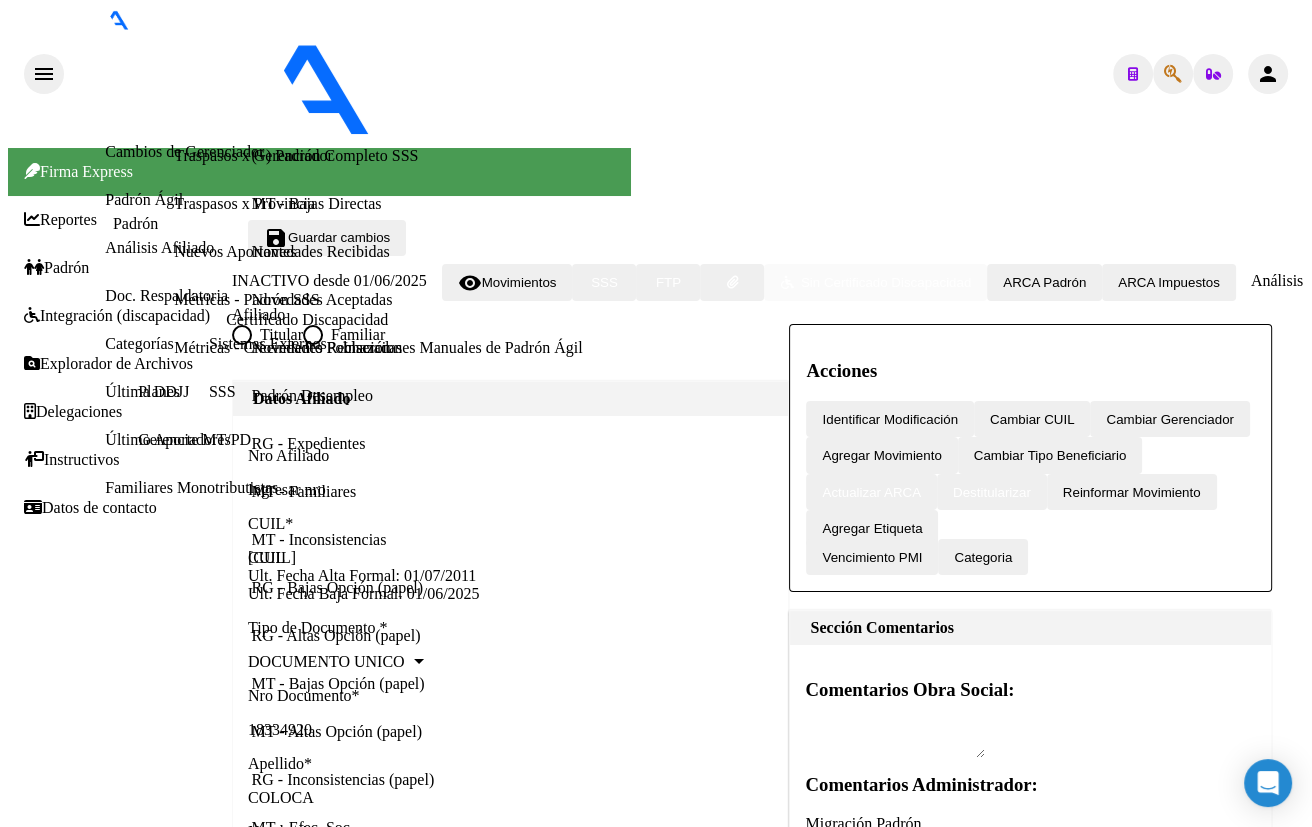 click 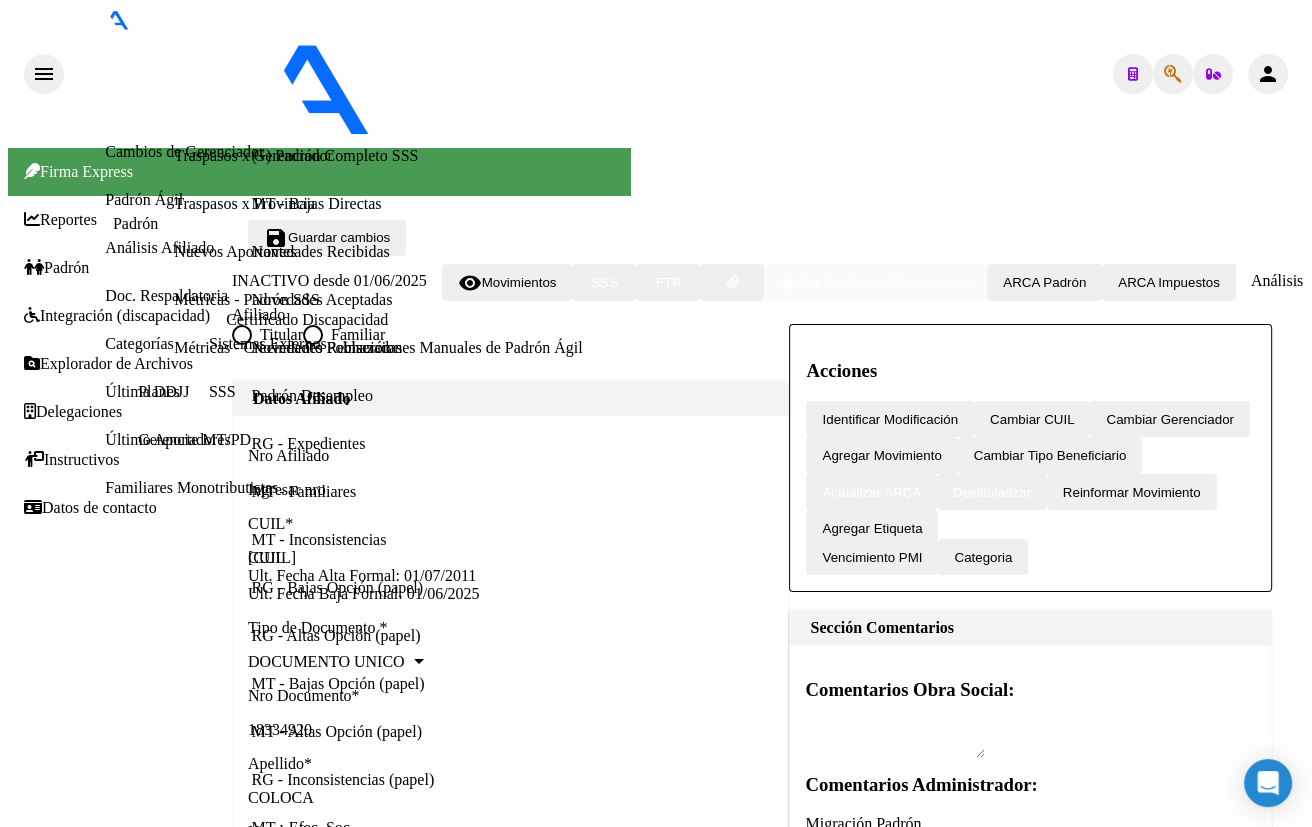 scroll, scrollTop: 1165, scrollLeft: 0, axis: vertical 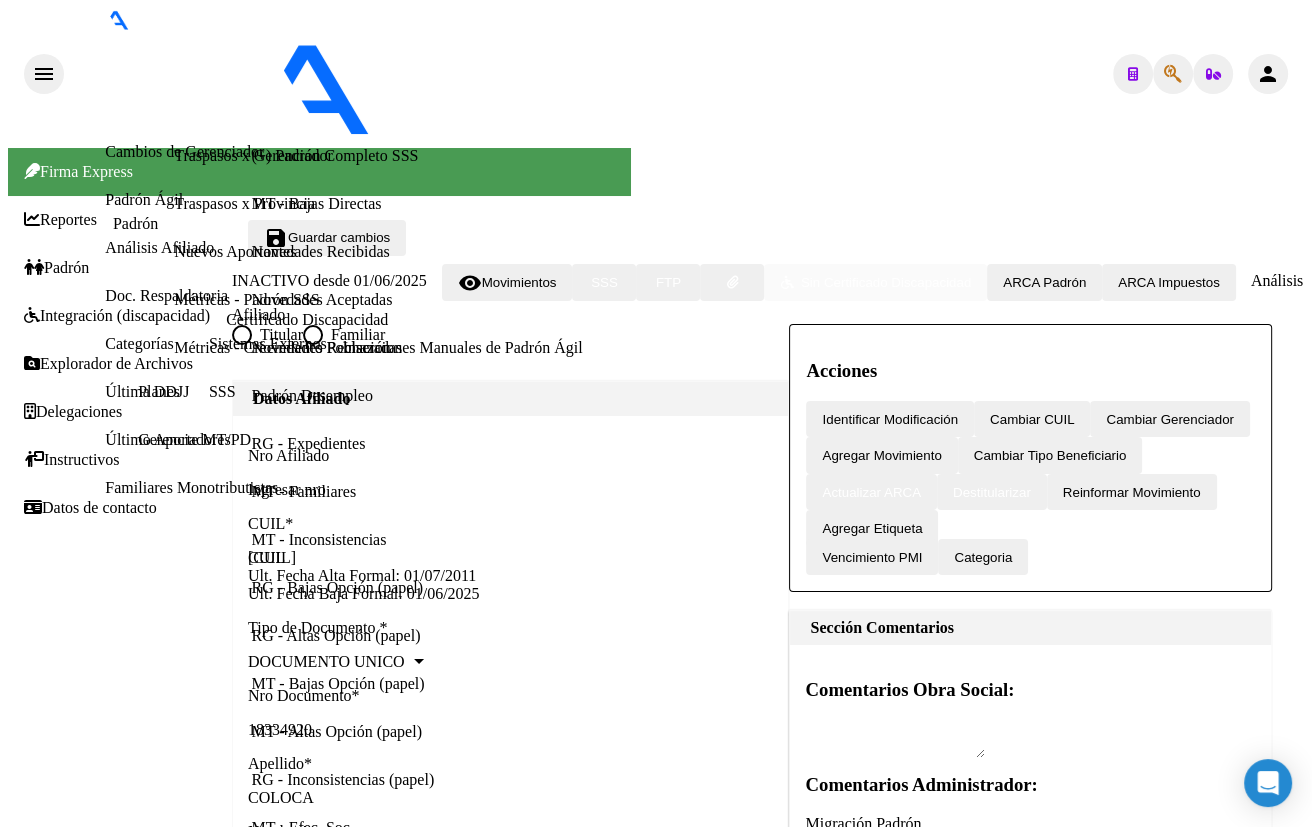 click 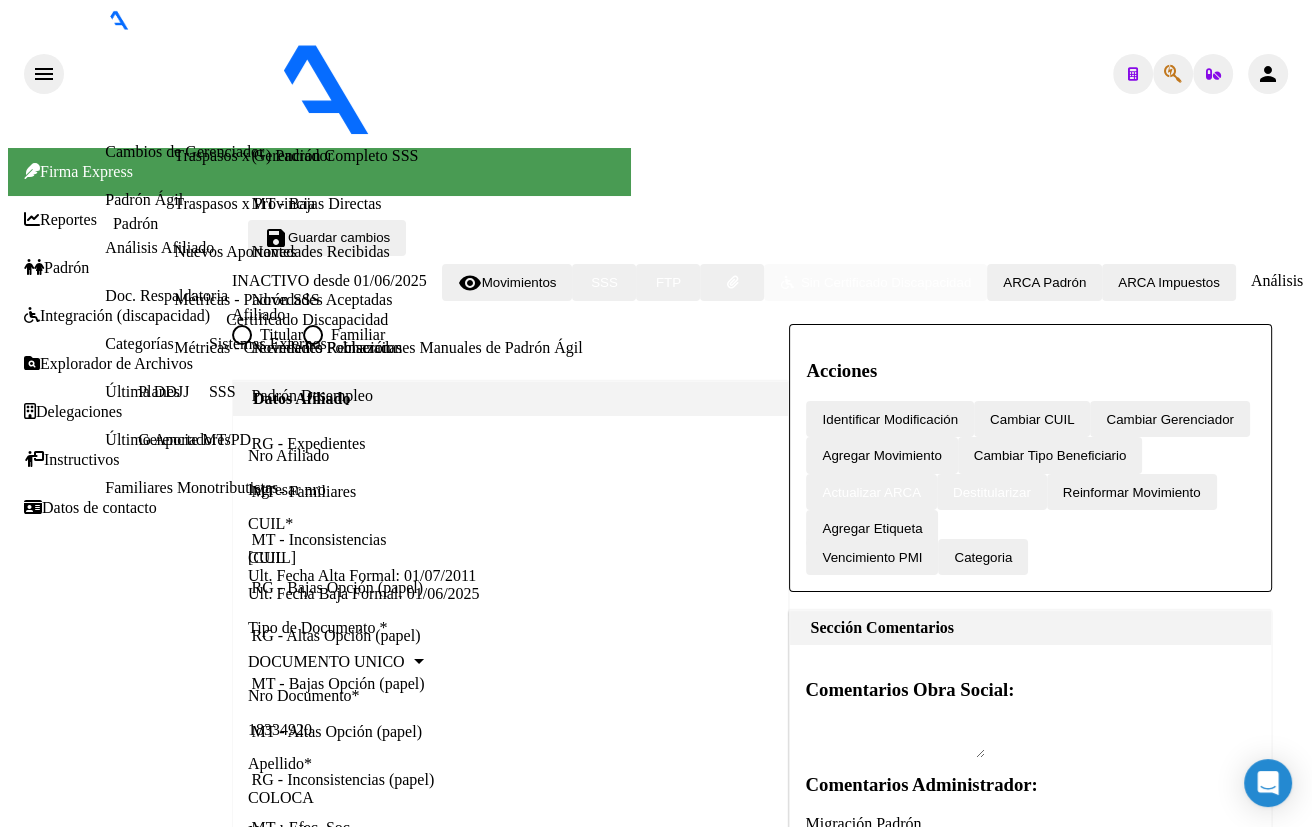 scroll, scrollTop: 545, scrollLeft: 0, axis: vertical 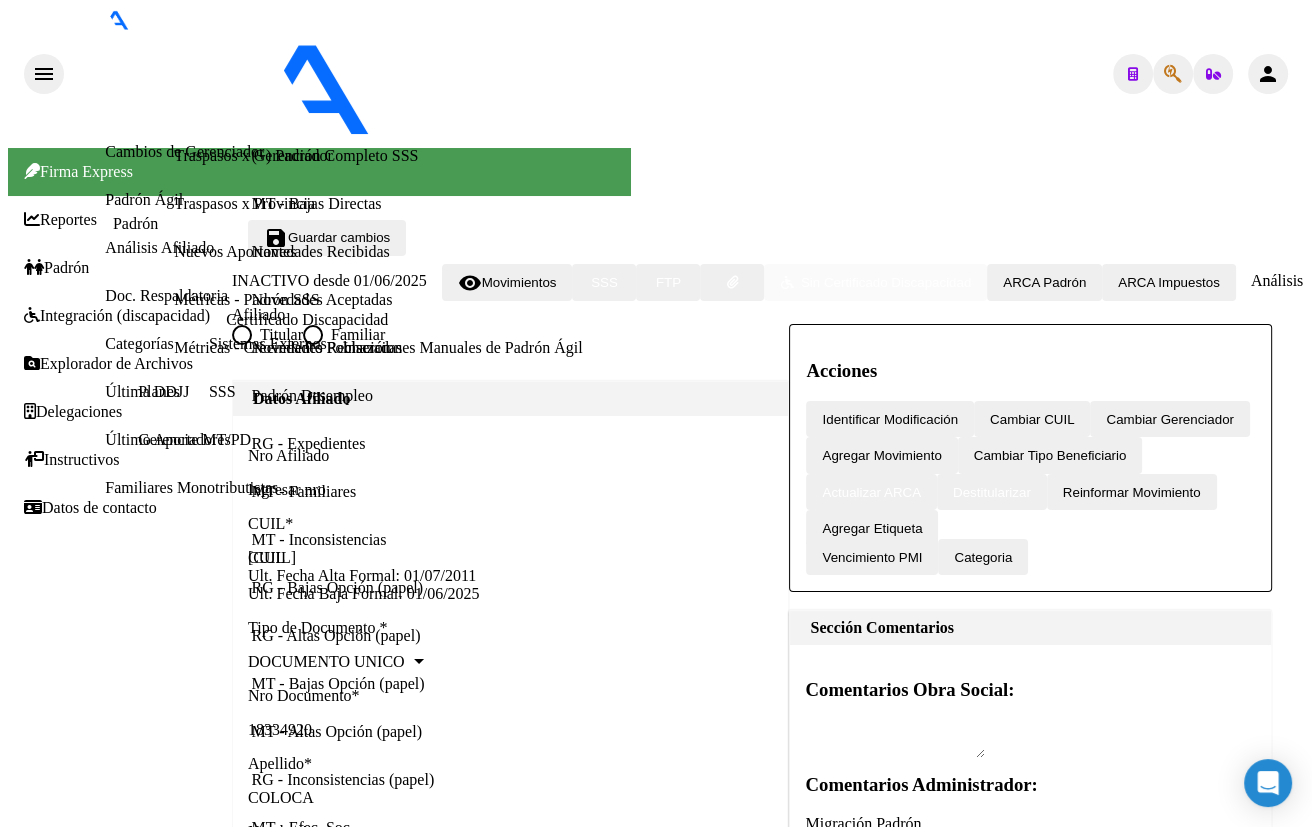 click 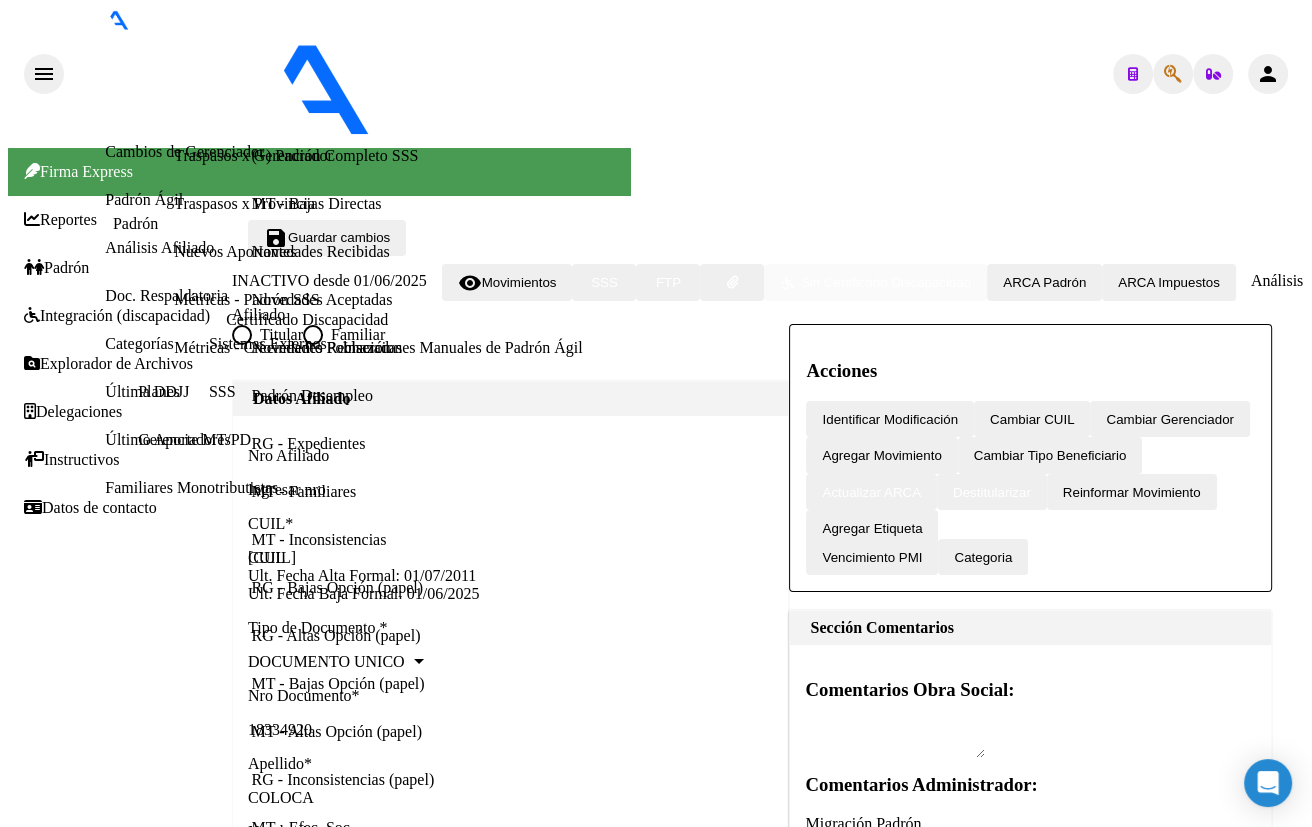 scroll, scrollTop: 1202, scrollLeft: 0, axis: vertical 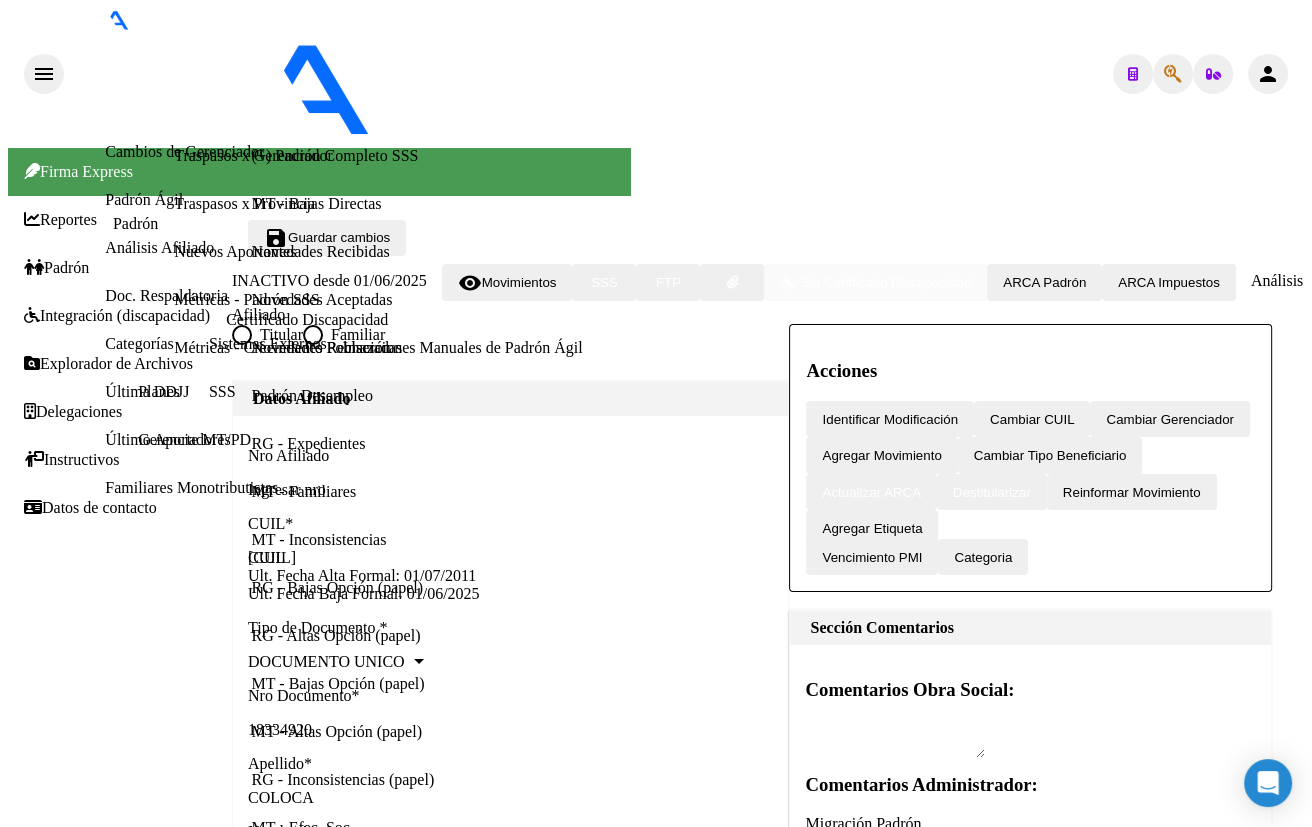 click 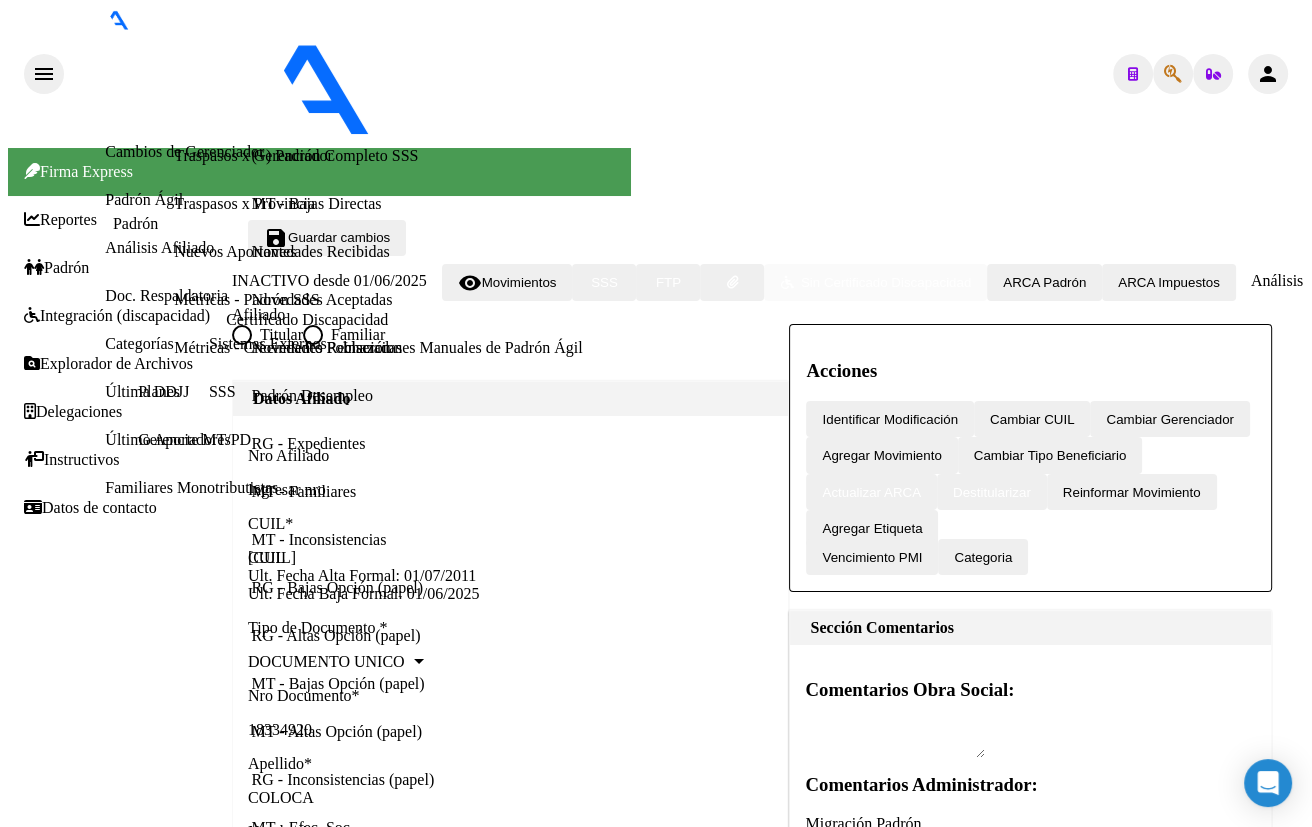scroll, scrollTop: 1162, scrollLeft: 0, axis: vertical 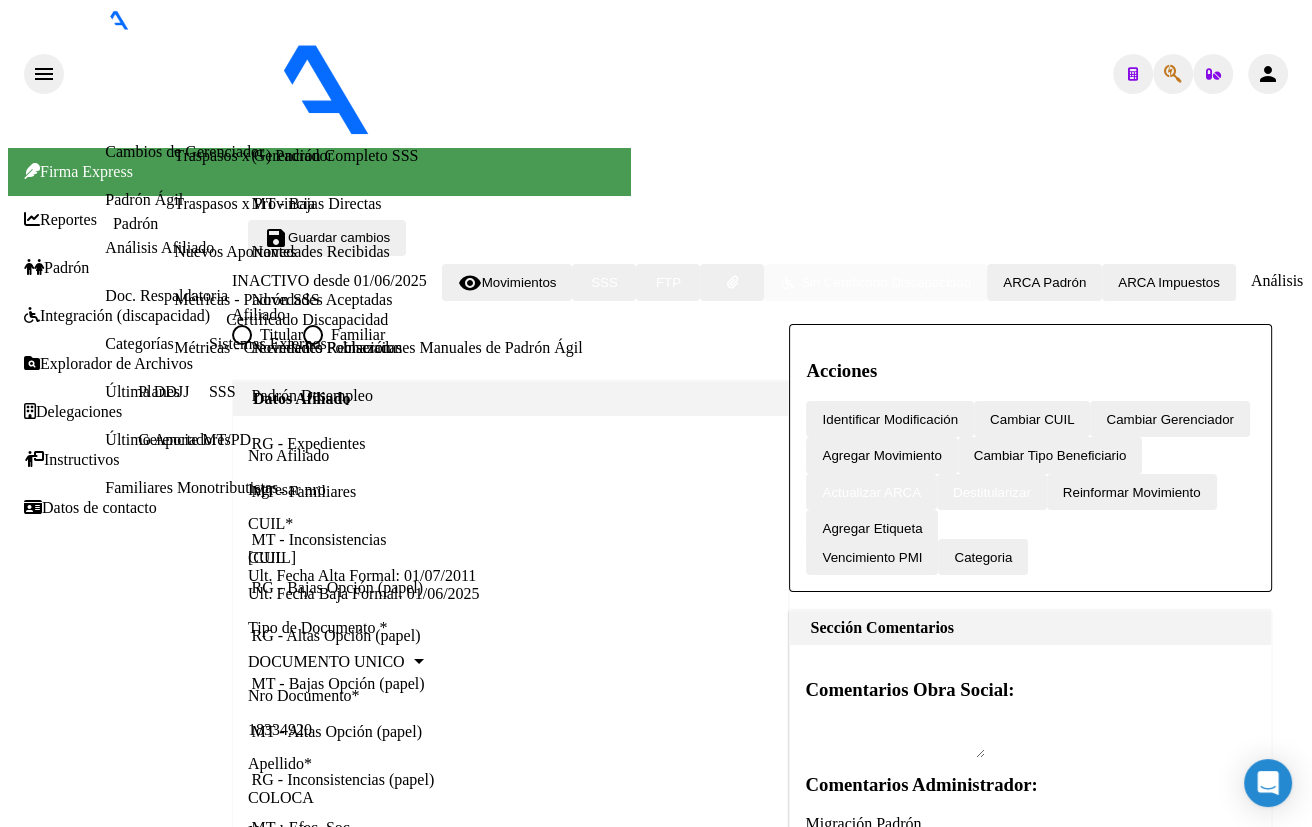 click 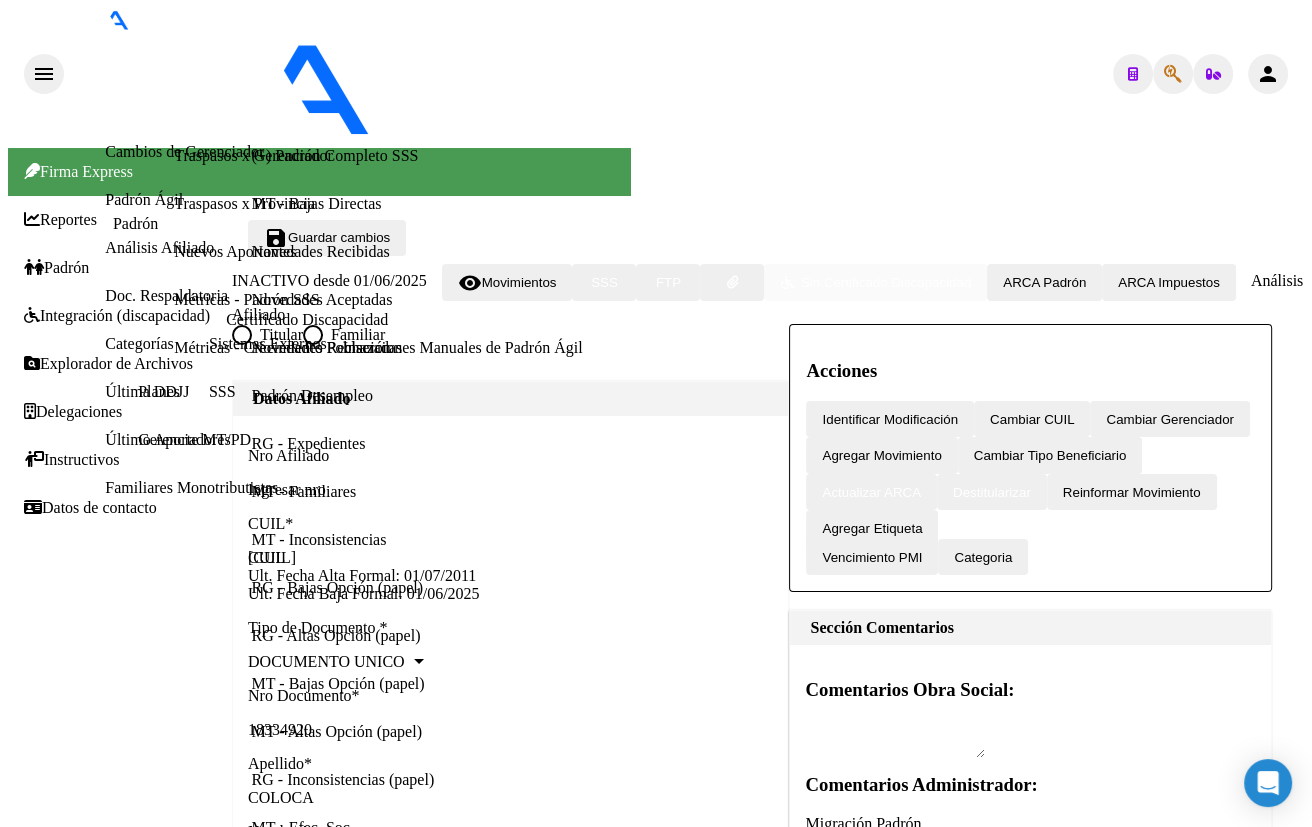 scroll, scrollTop: 1247, scrollLeft: 0, axis: vertical 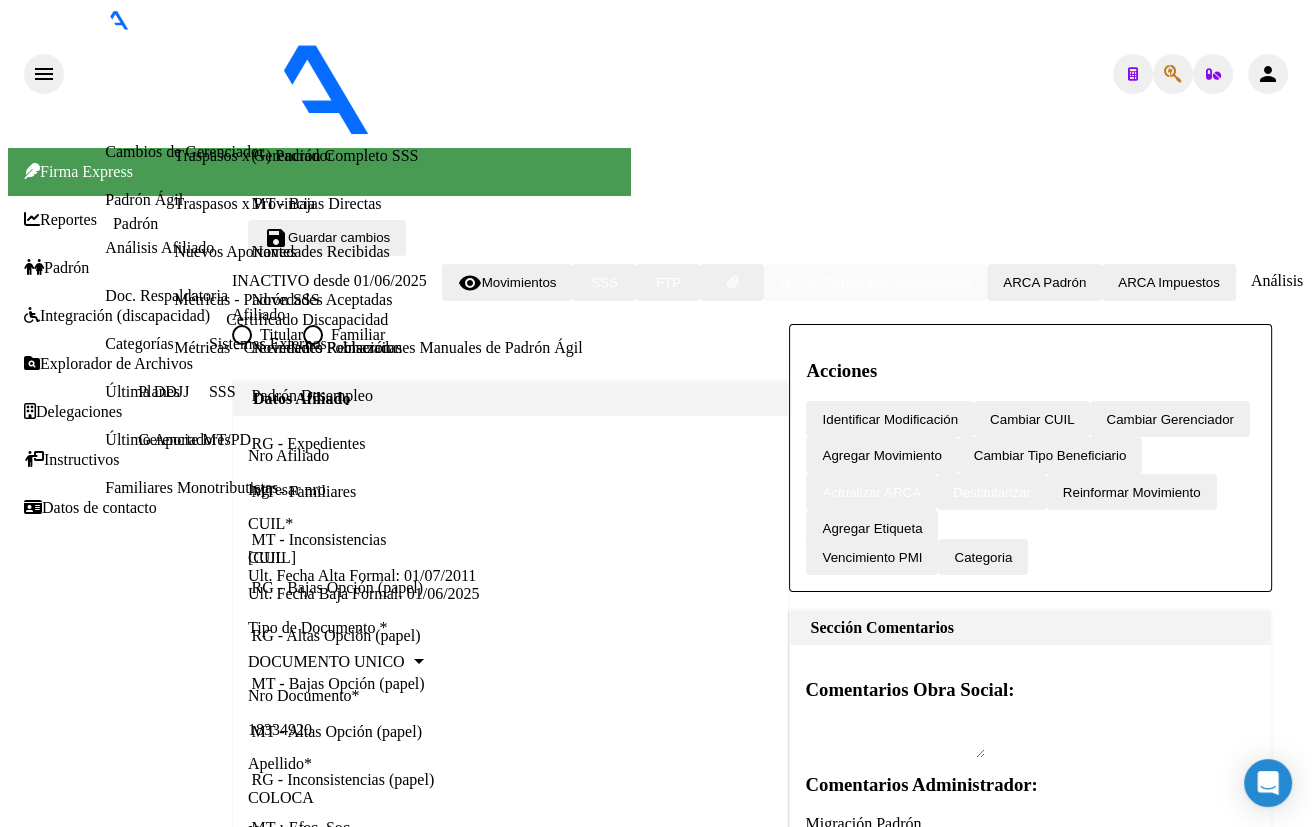 click 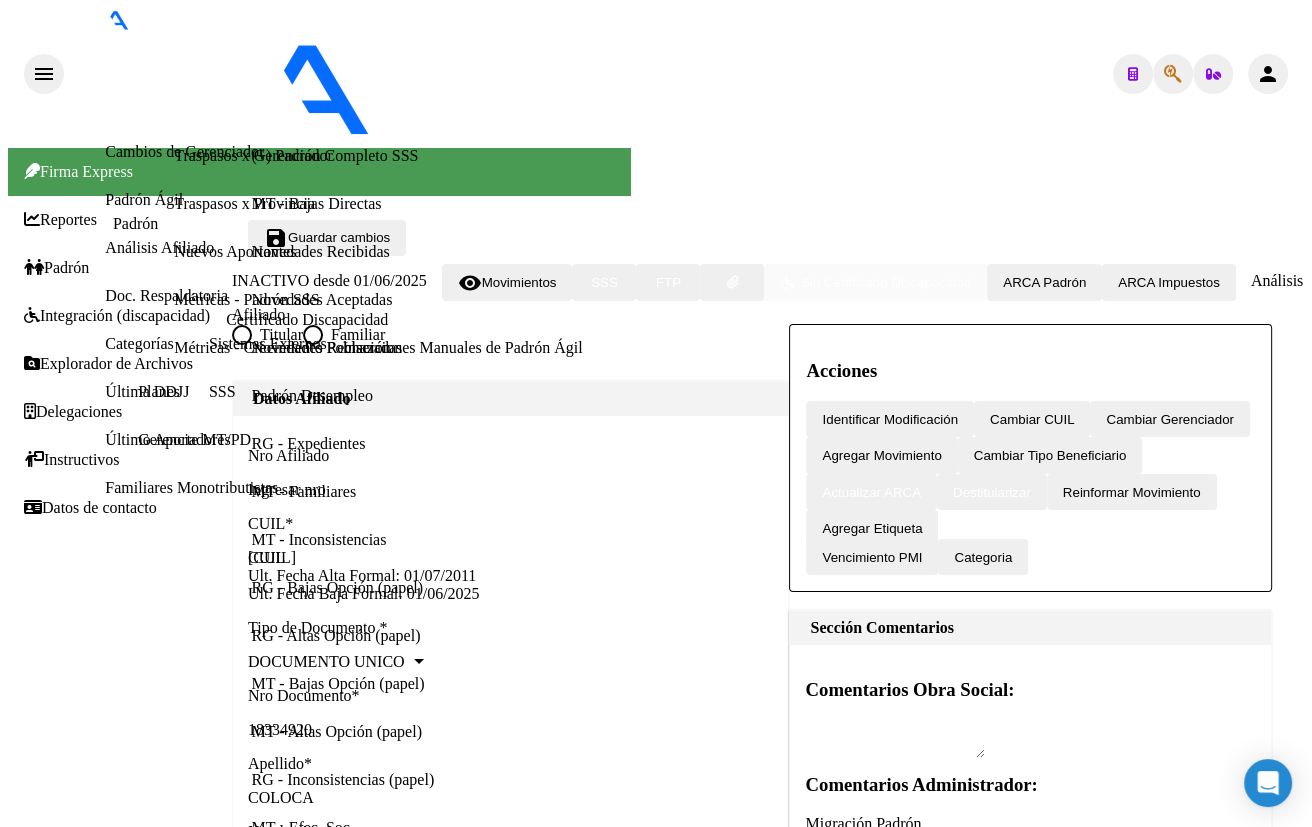 scroll, scrollTop: 813, scrollLeft: 0, axis: vertical 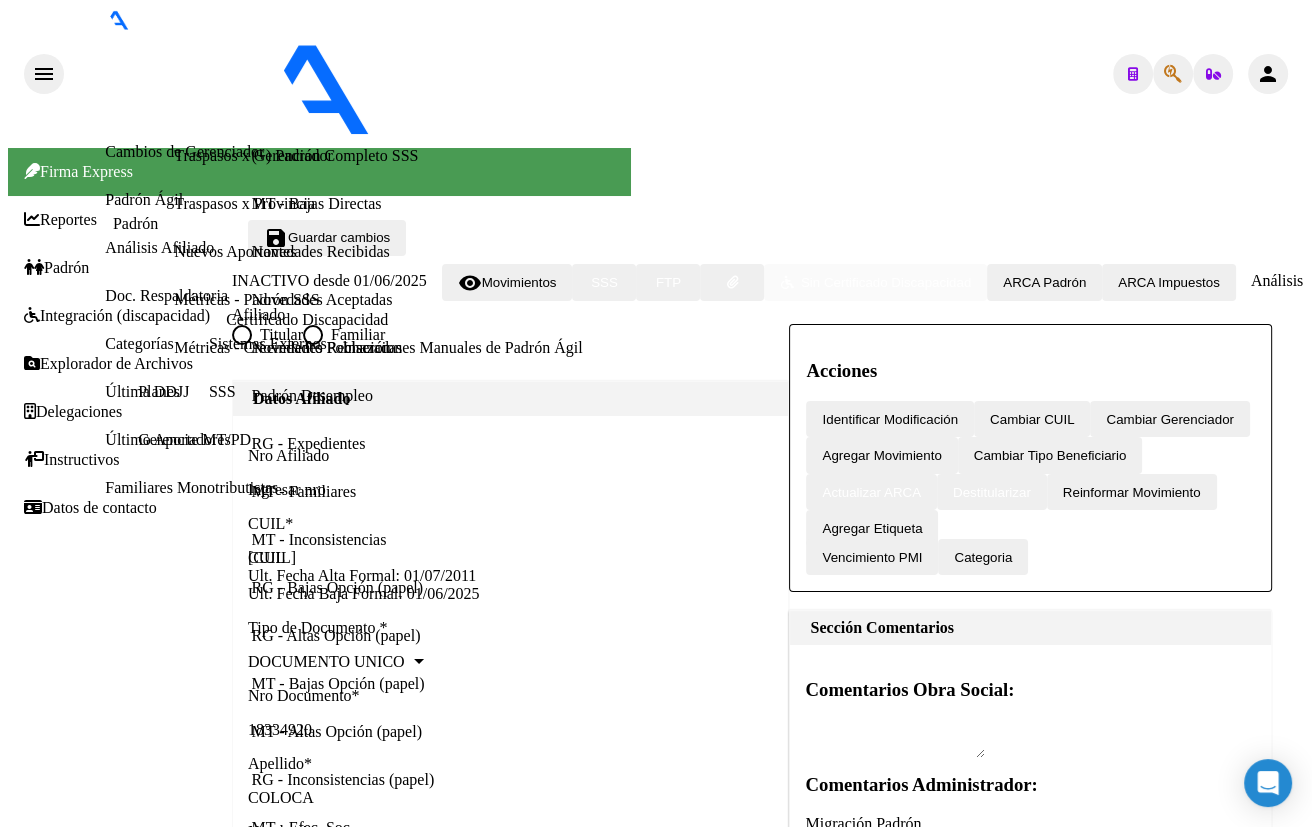 click 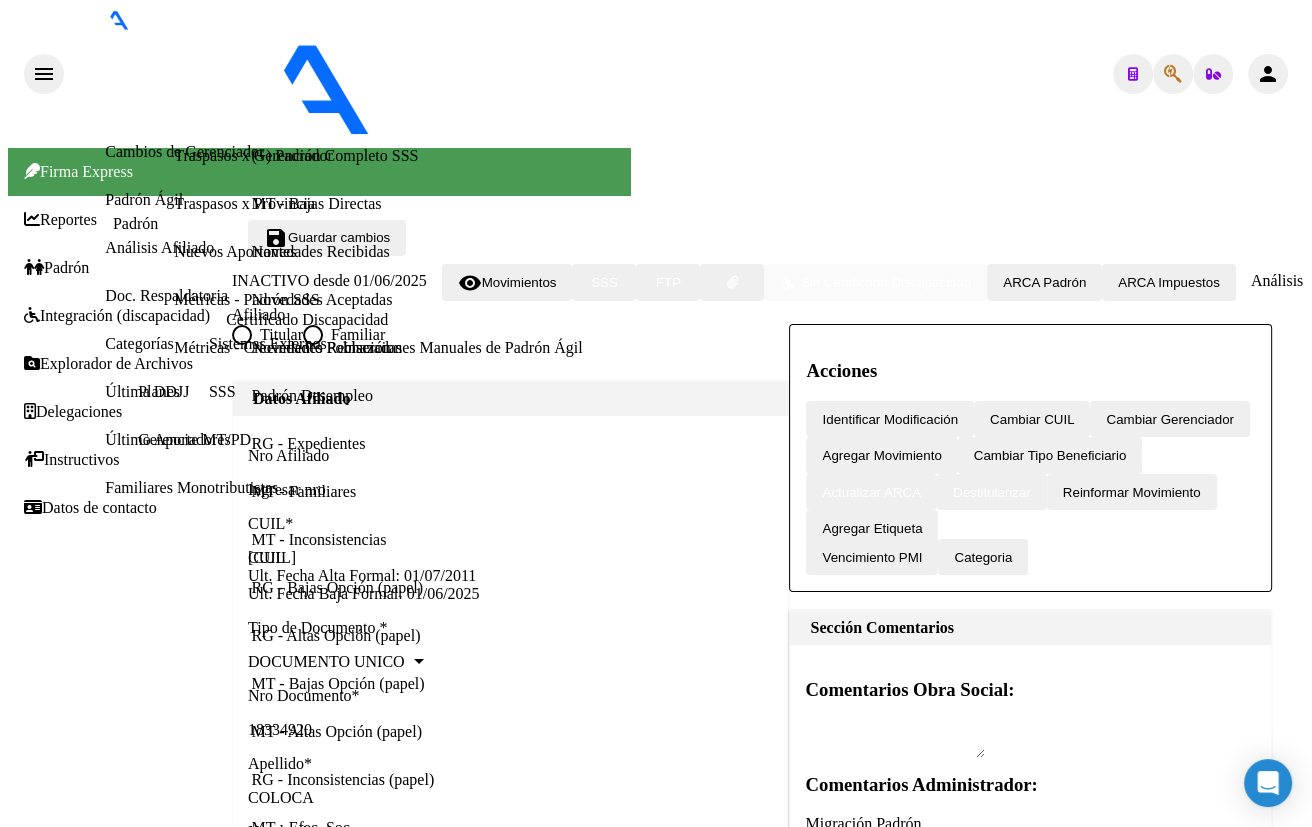 scroll, scrollTop: 1225, scrollLeft: 0, axis: vertical 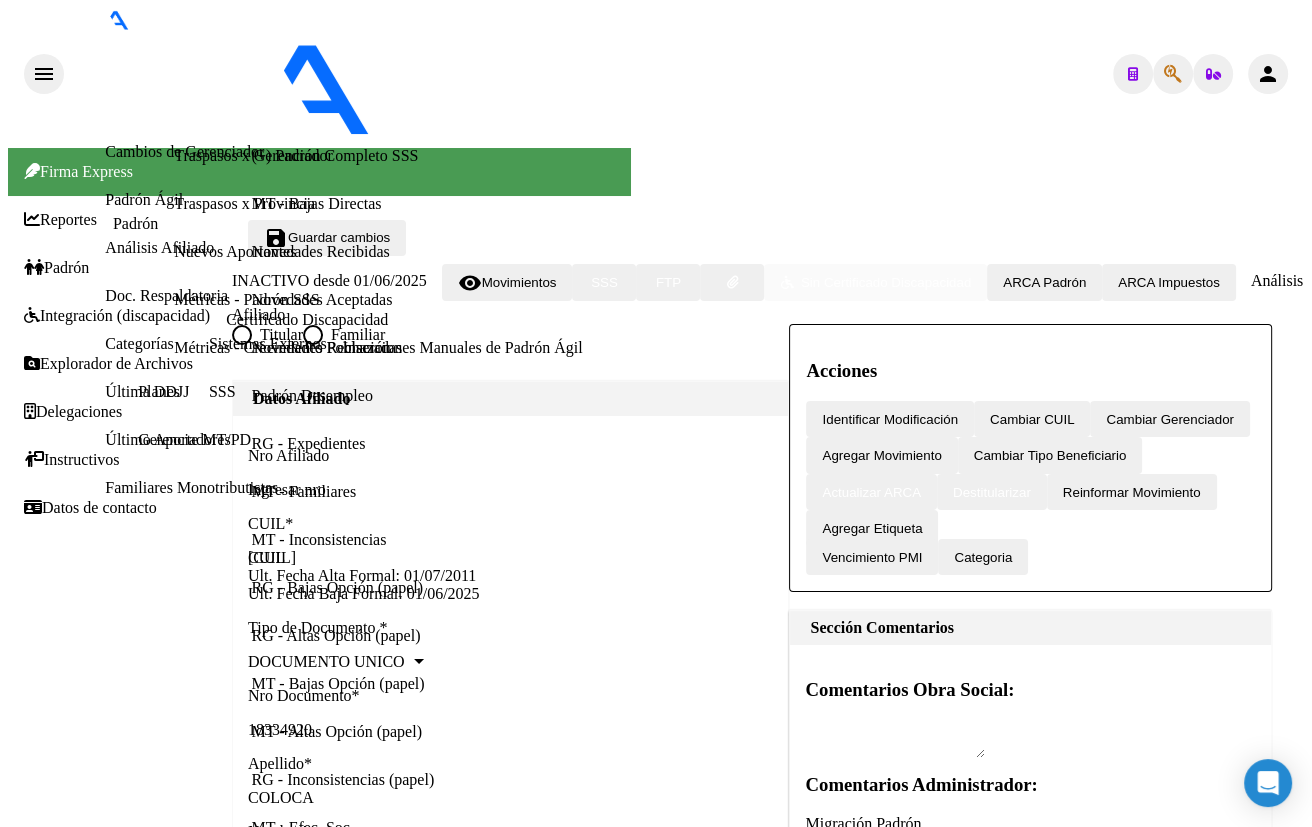 click 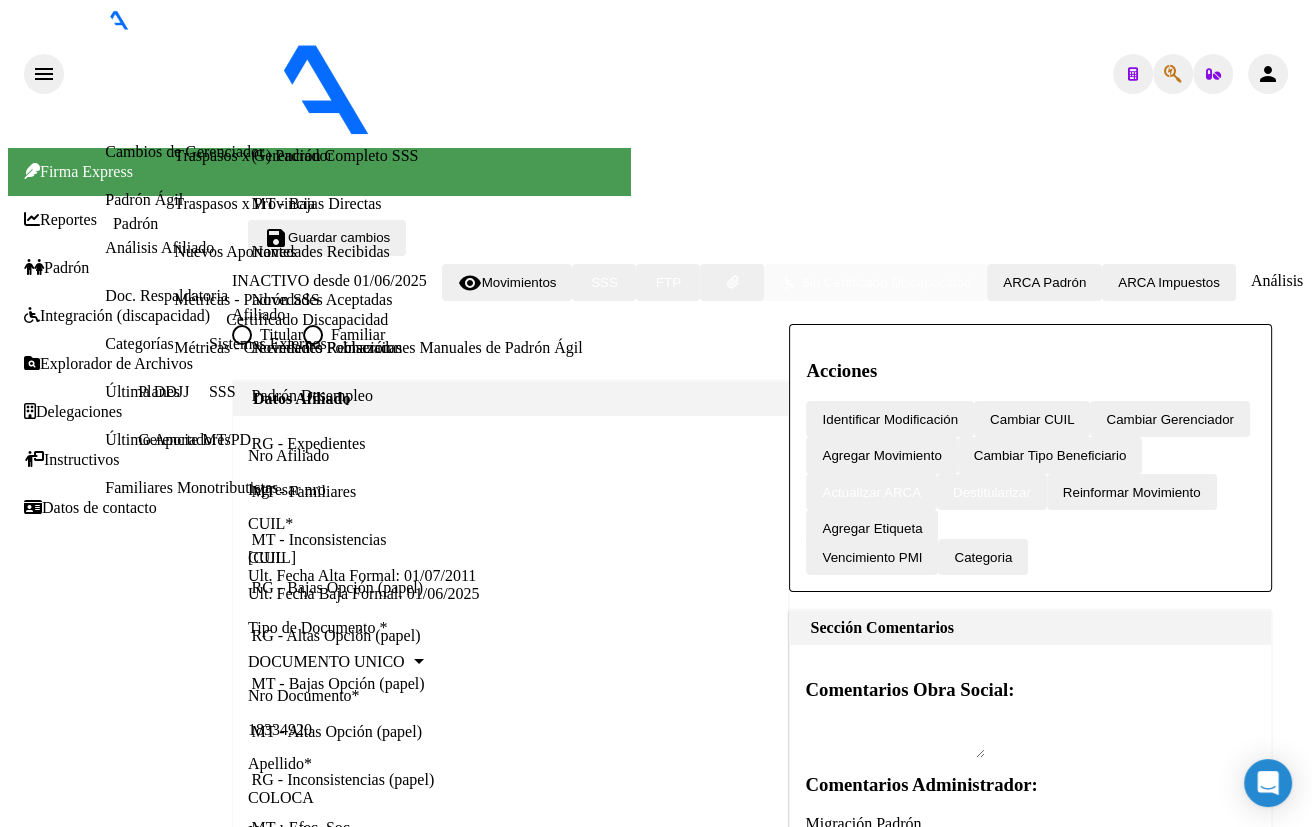 scroll, scrollTop: 1104, scrollLeft: 0, axis: vertical 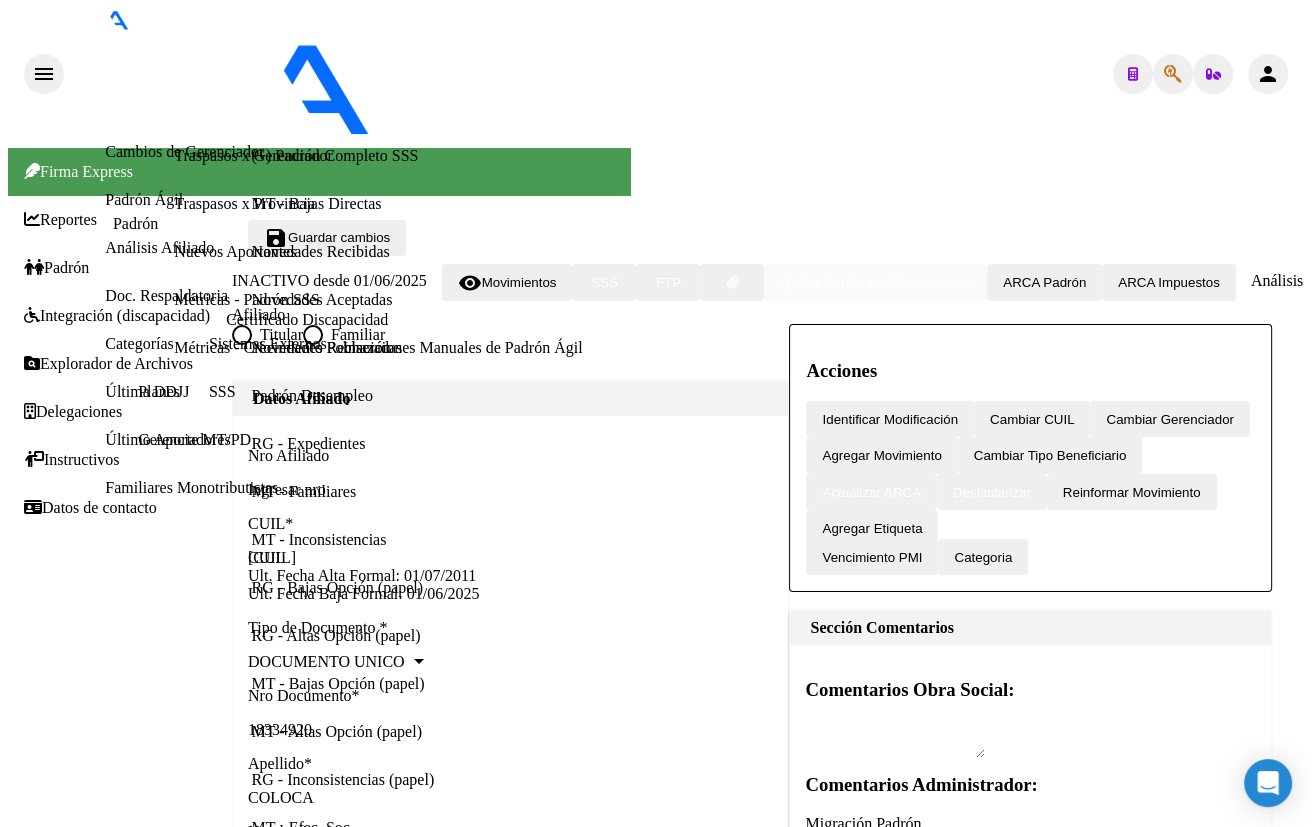 click 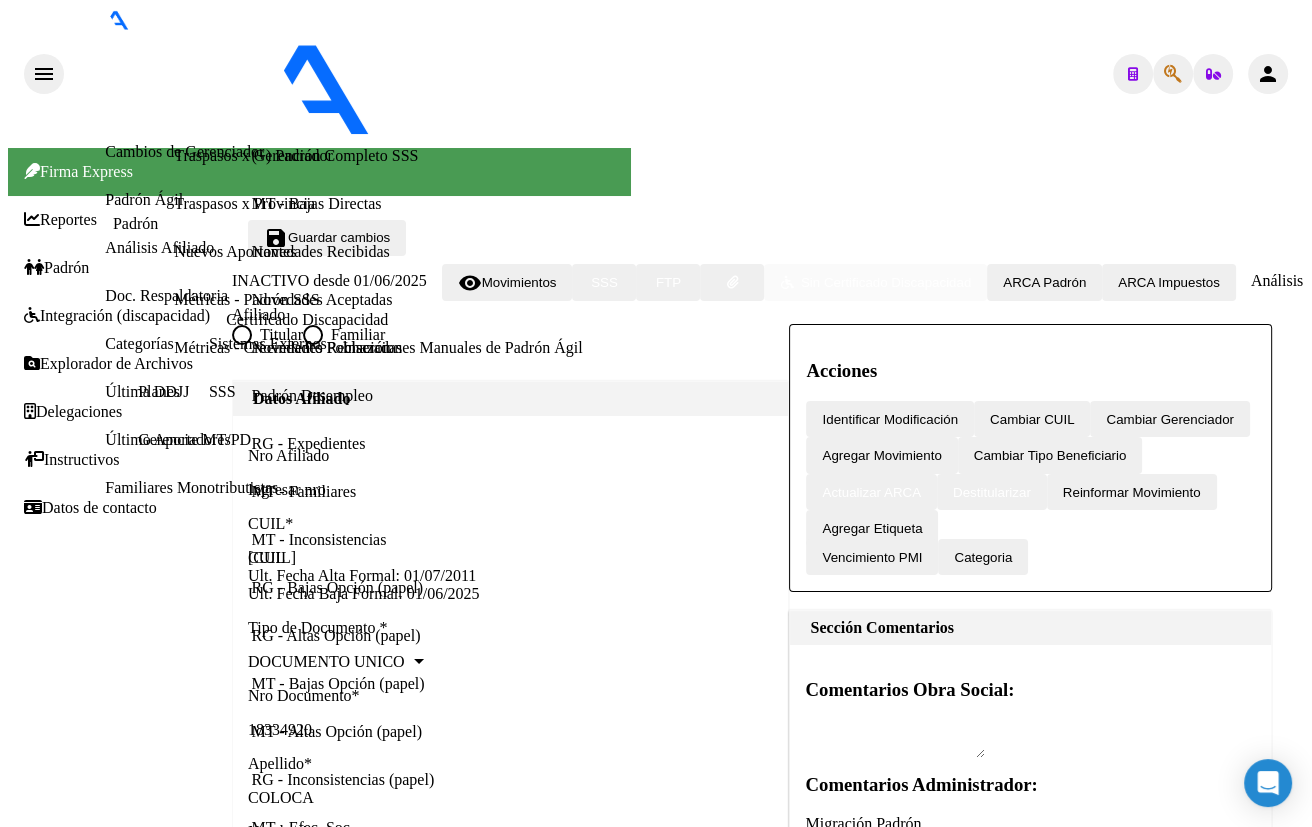scroll, scrollTop: 1202, scrollLeft: 0, axis: vertical 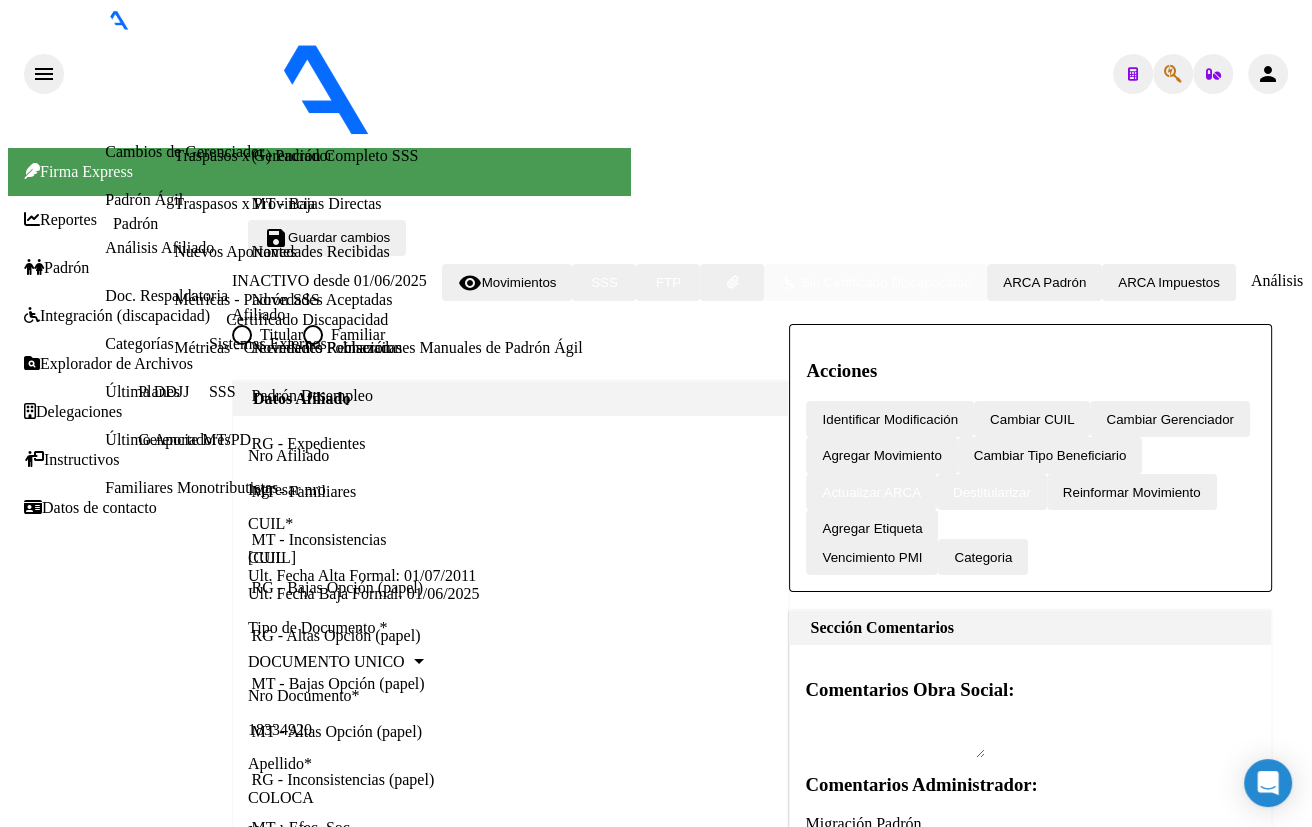 click 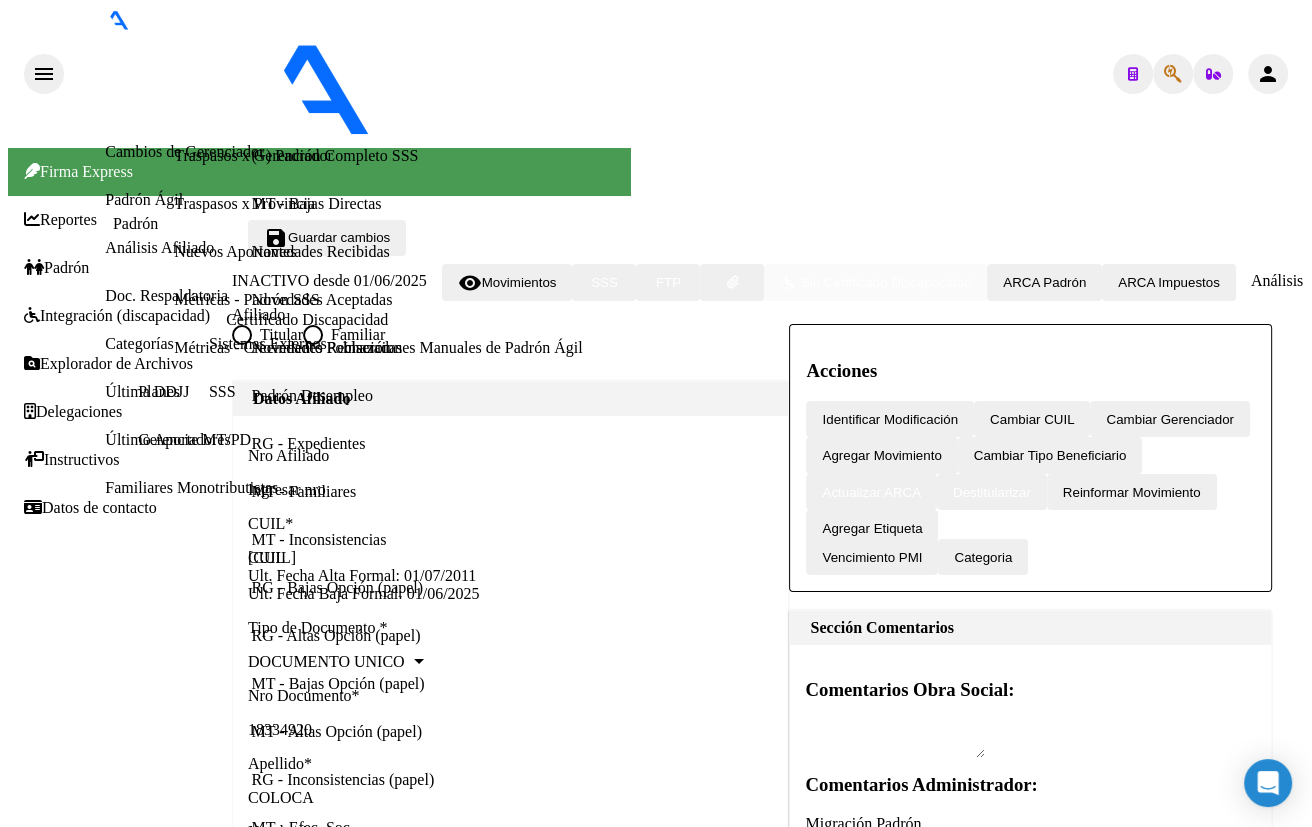 scroll, scrollTop: 1385, scrollLeft: 0, axis: vertical 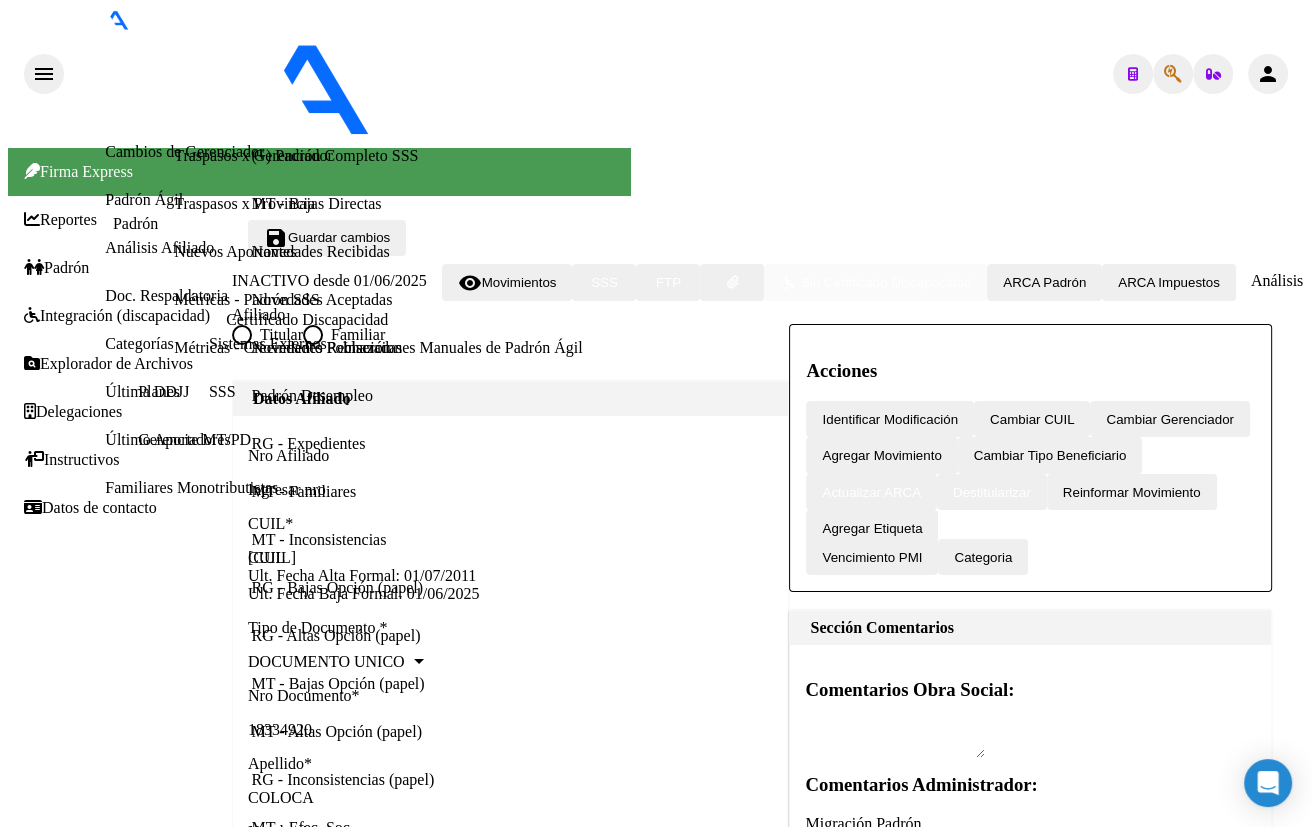 click 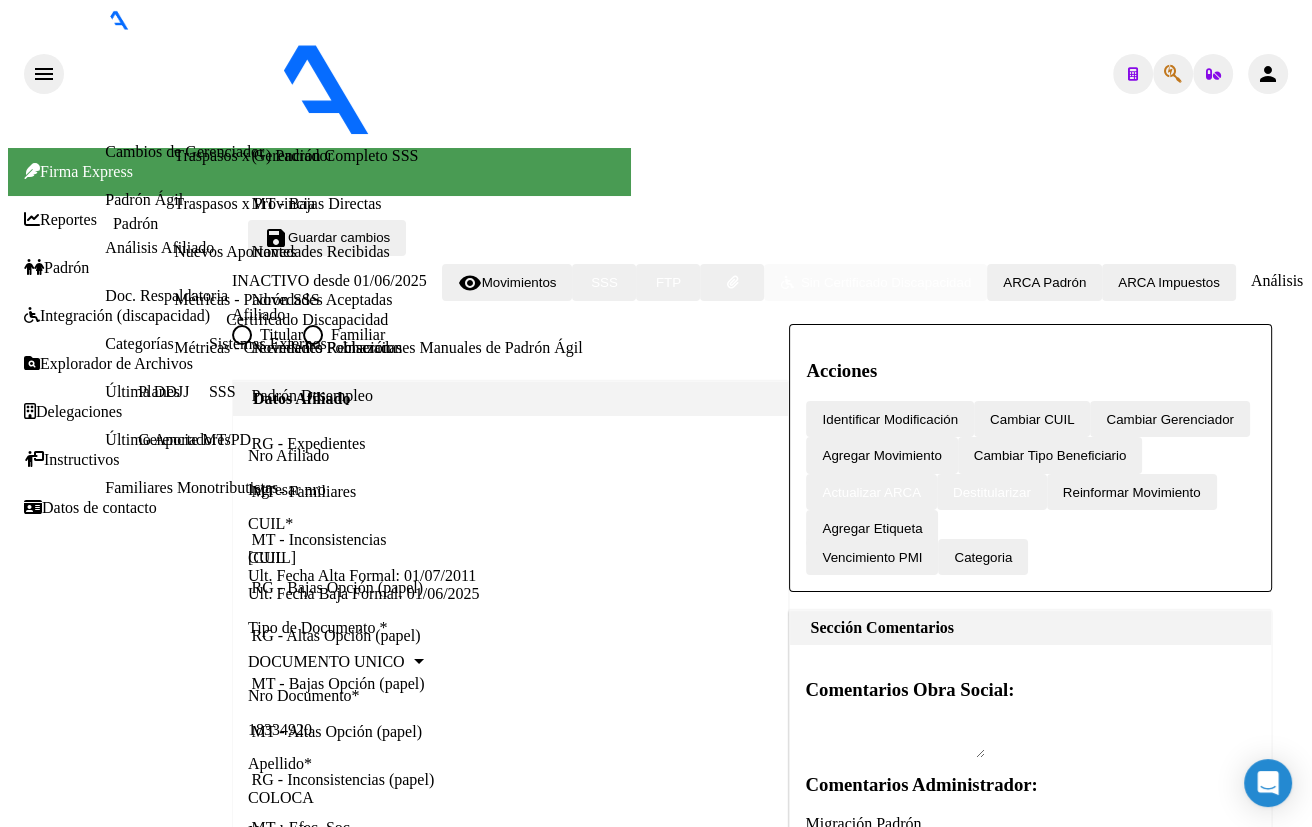 scroll, scrollTop: 1140, scrollLeft: 0, axis: vertical 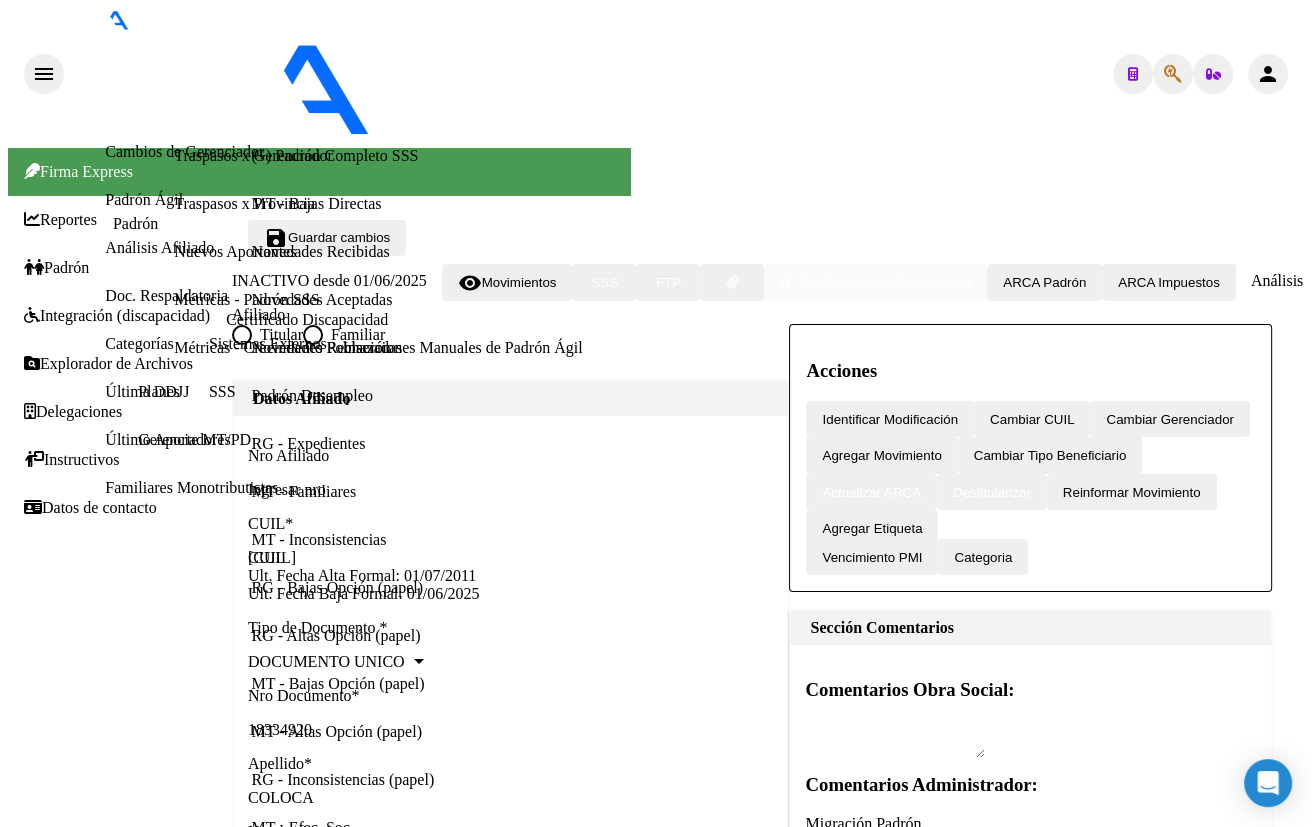 click 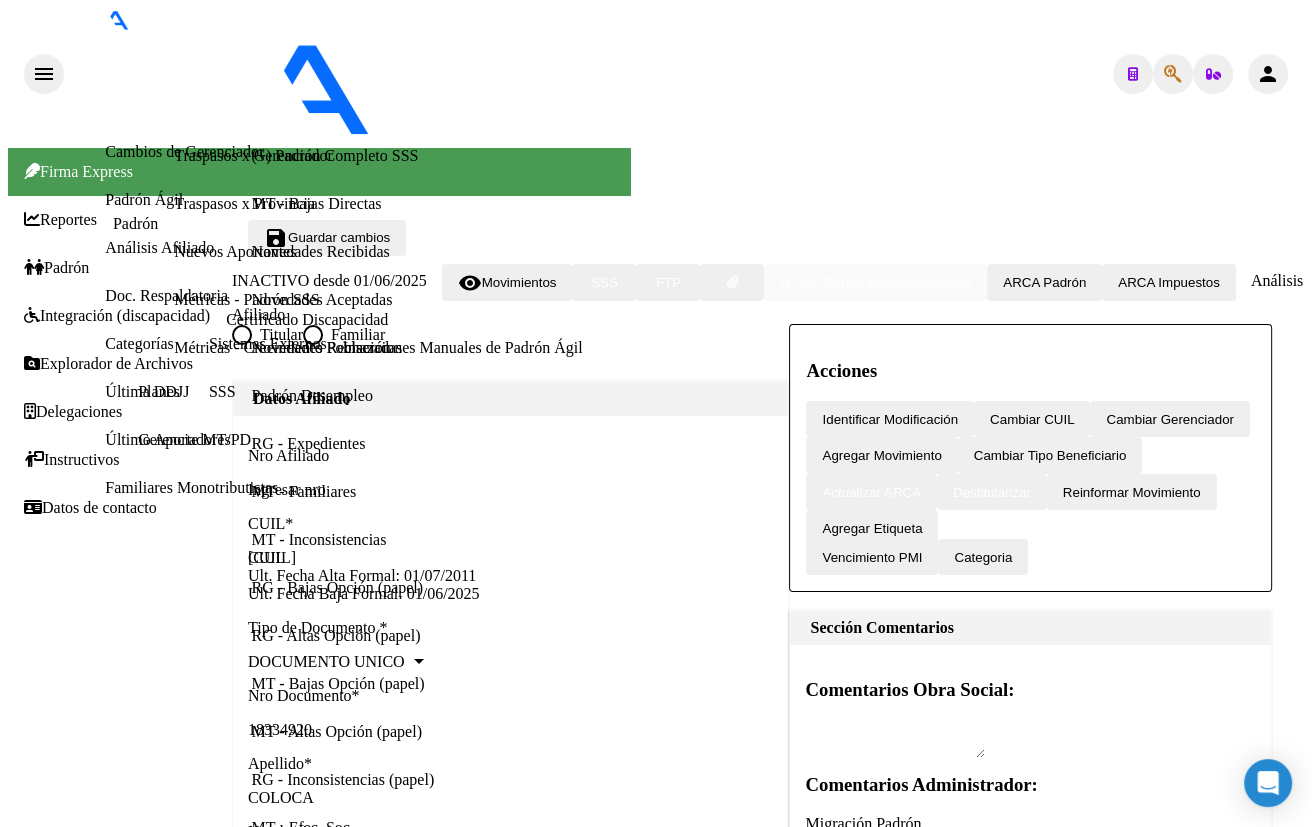 scroll, scrollTop: 1272, scrollLeft: 0, axis: vertical 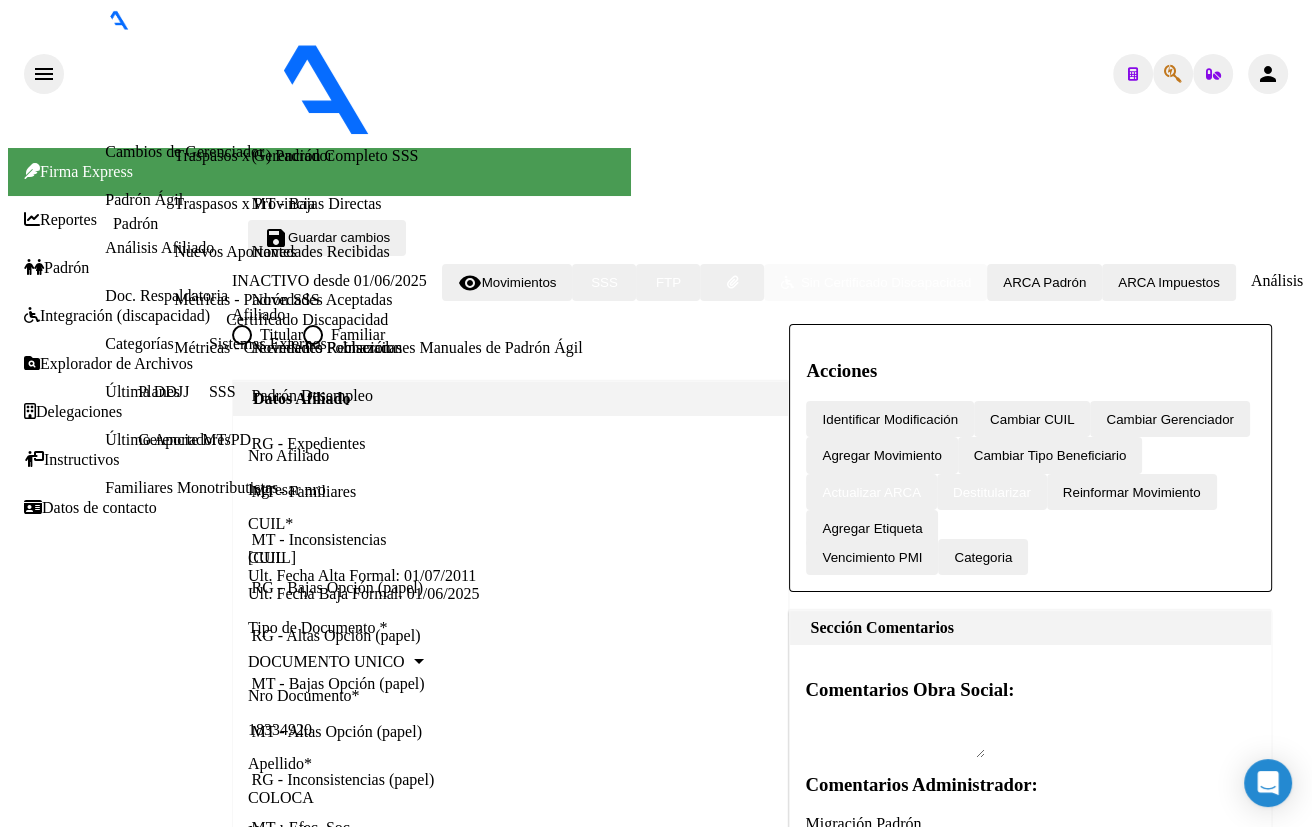 click 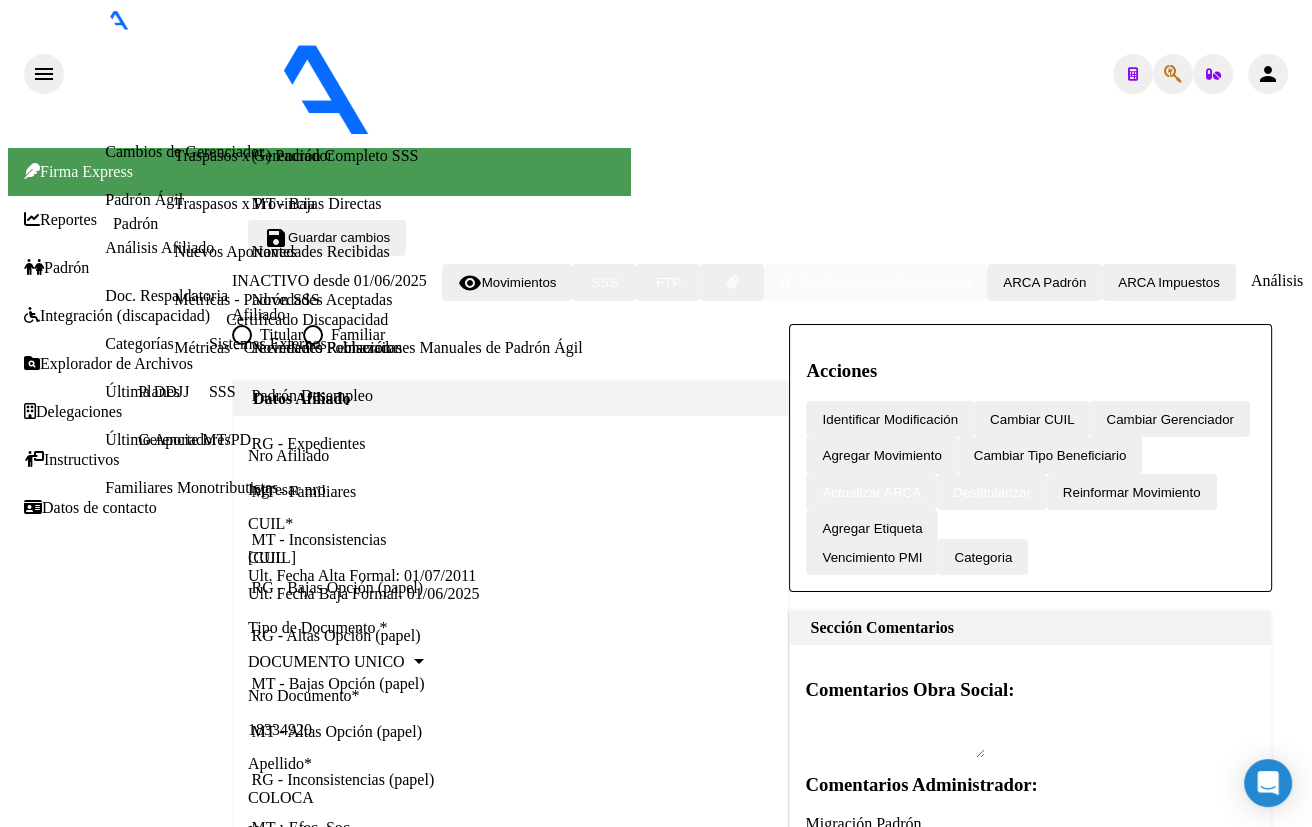 scroll, scrollTop: 813, scrollLeft: 0, axis: vertical 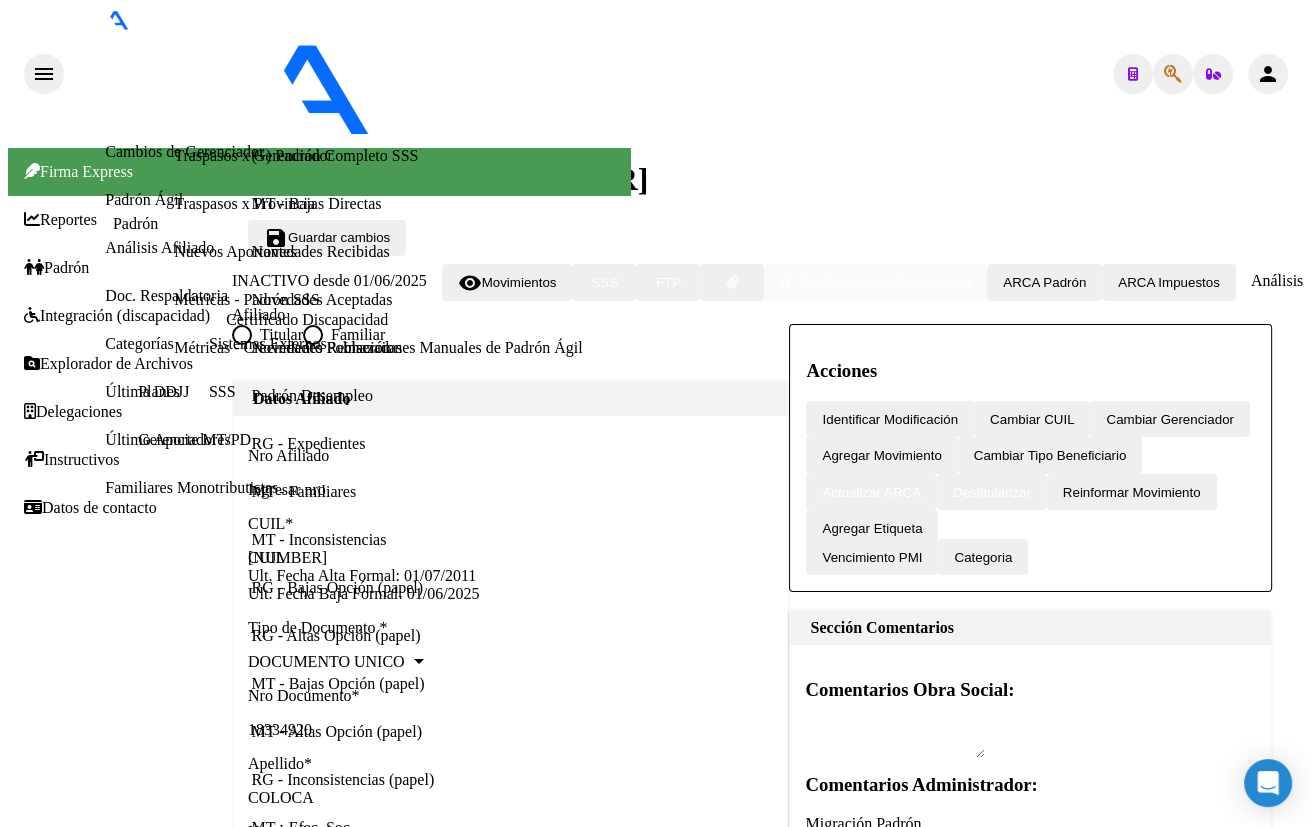 drag, startPoint x: 388, startPoint y: 680, endPoint x: 436, endPoint y: 653, distance: 55.072678 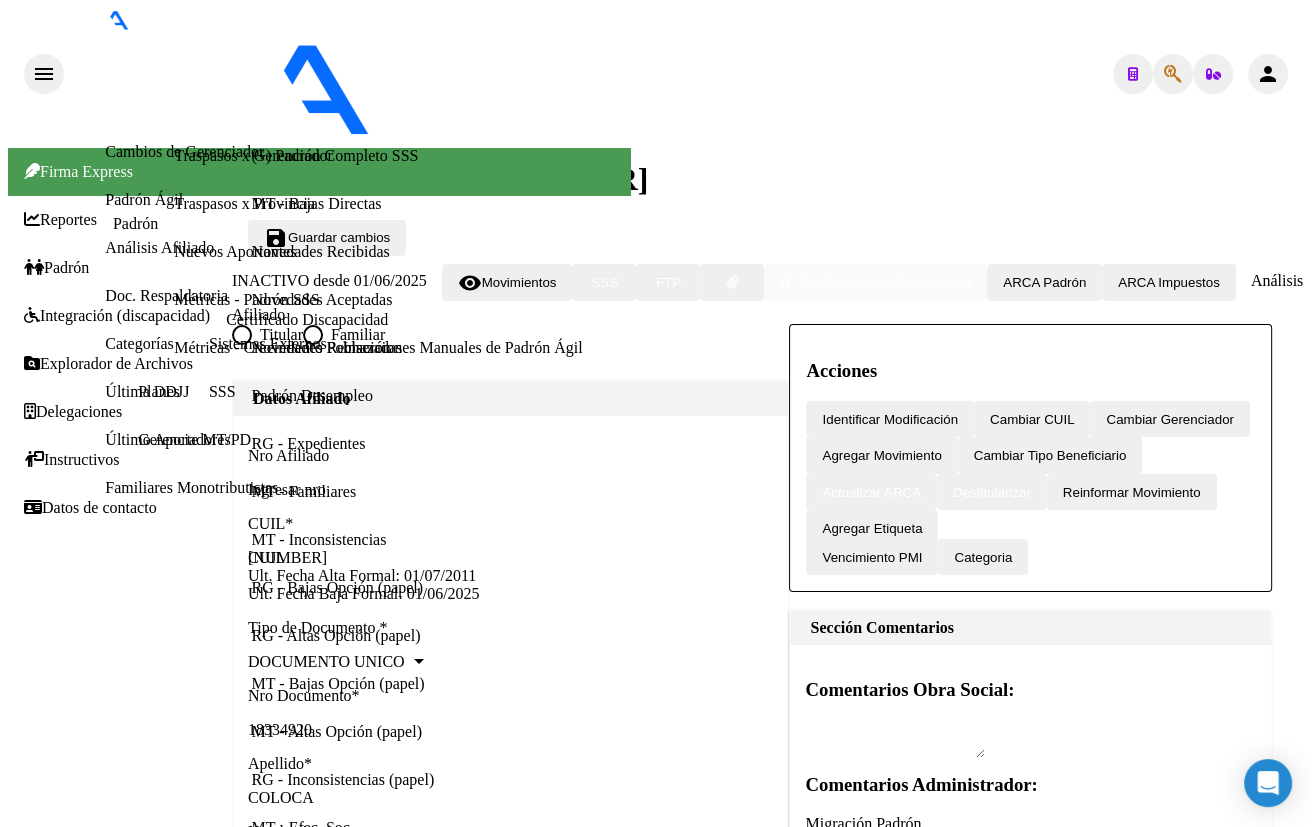 click 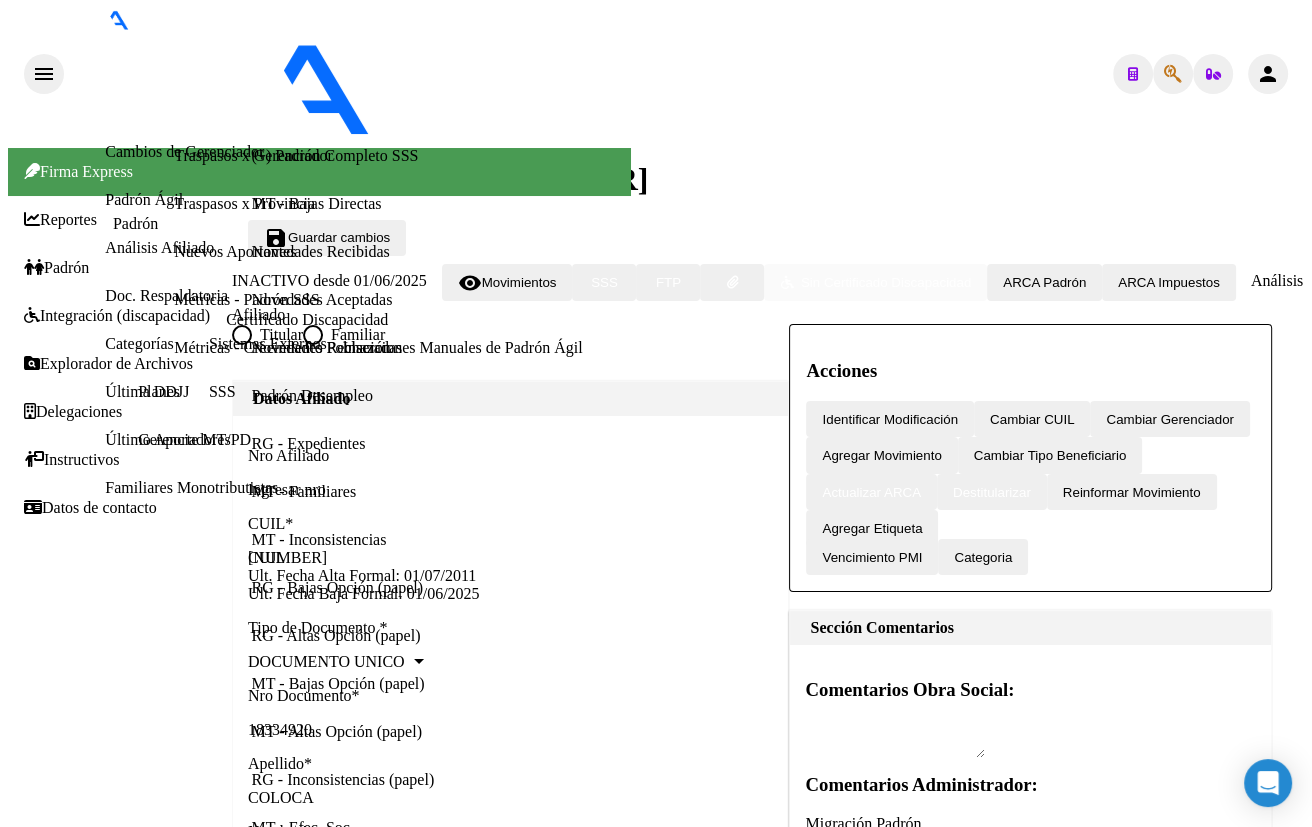 type on "[NUMBER]" 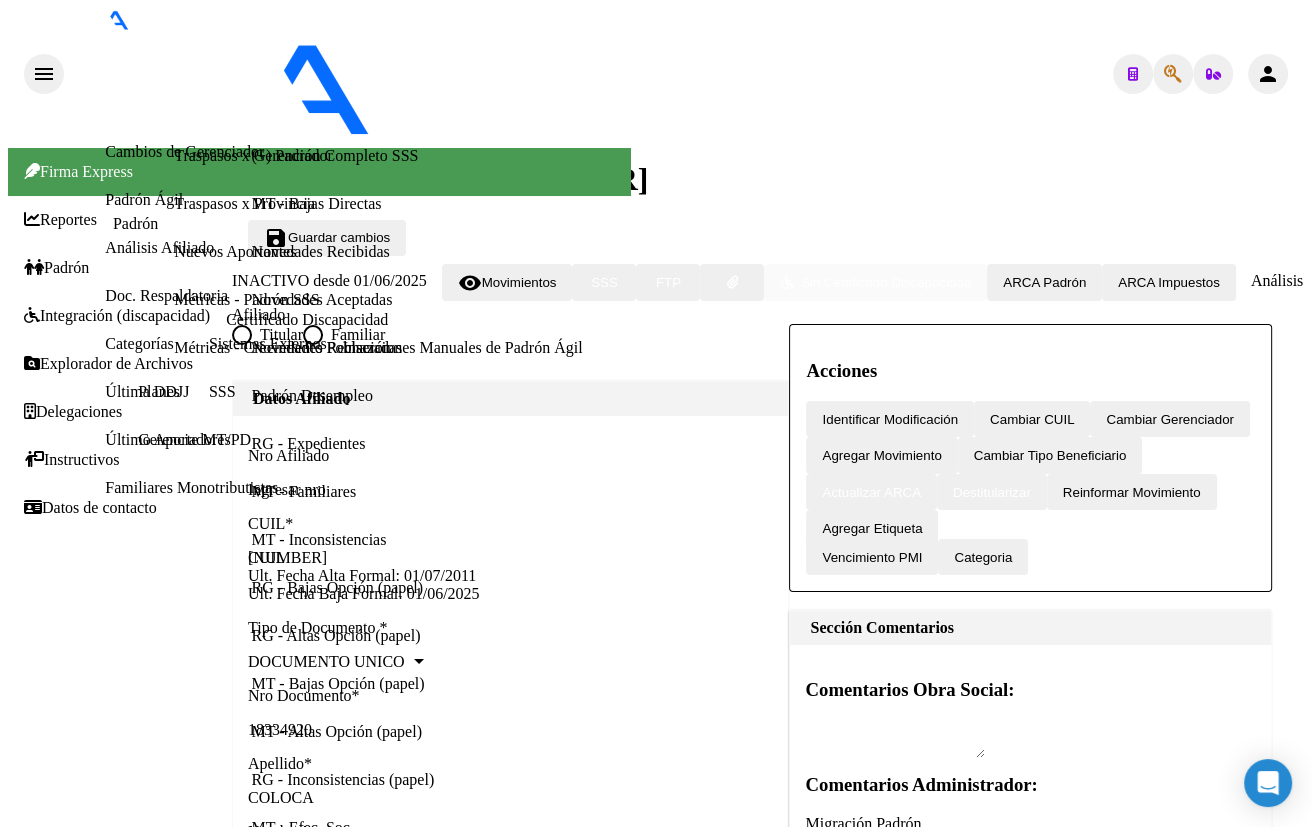 click on "[NUMBER]" 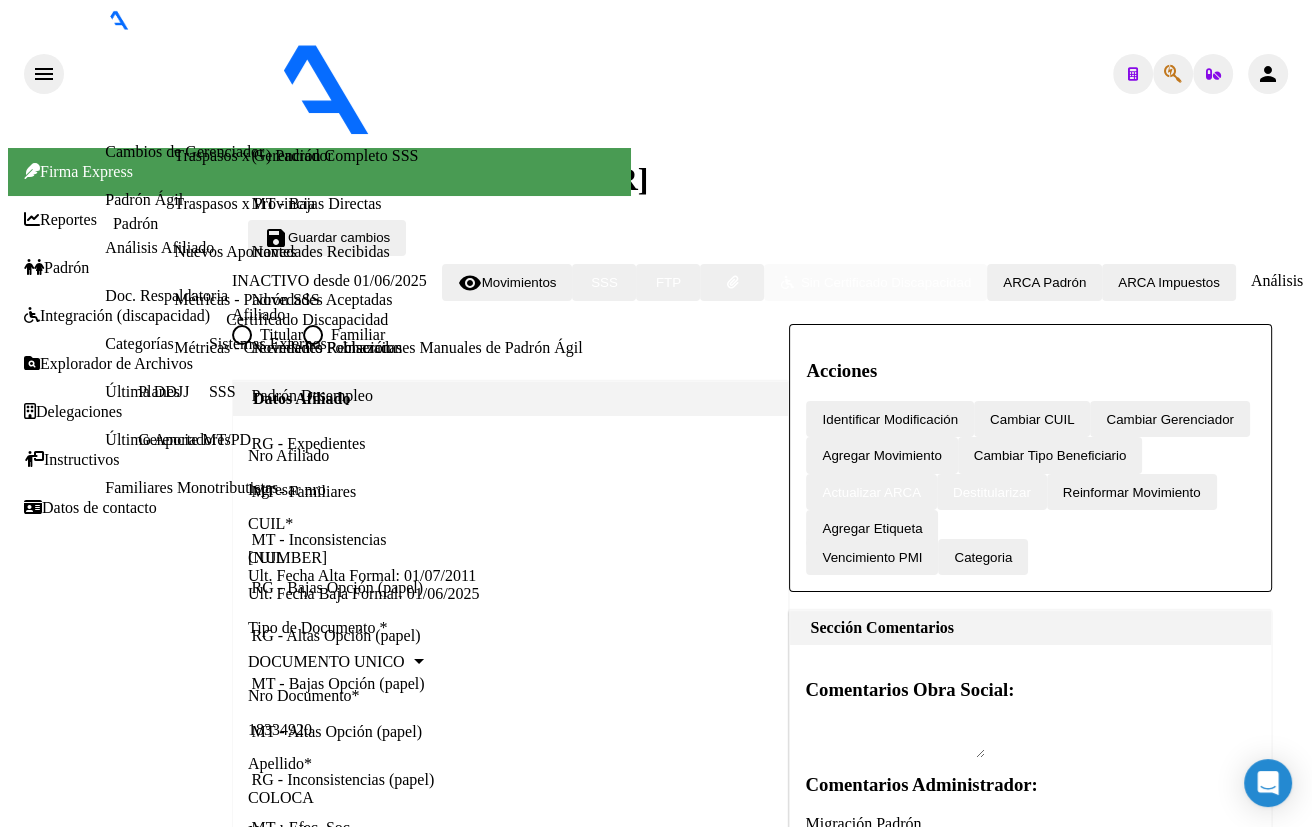 scroll, scrollTop: 0, scrollLeft: 0, axis: both 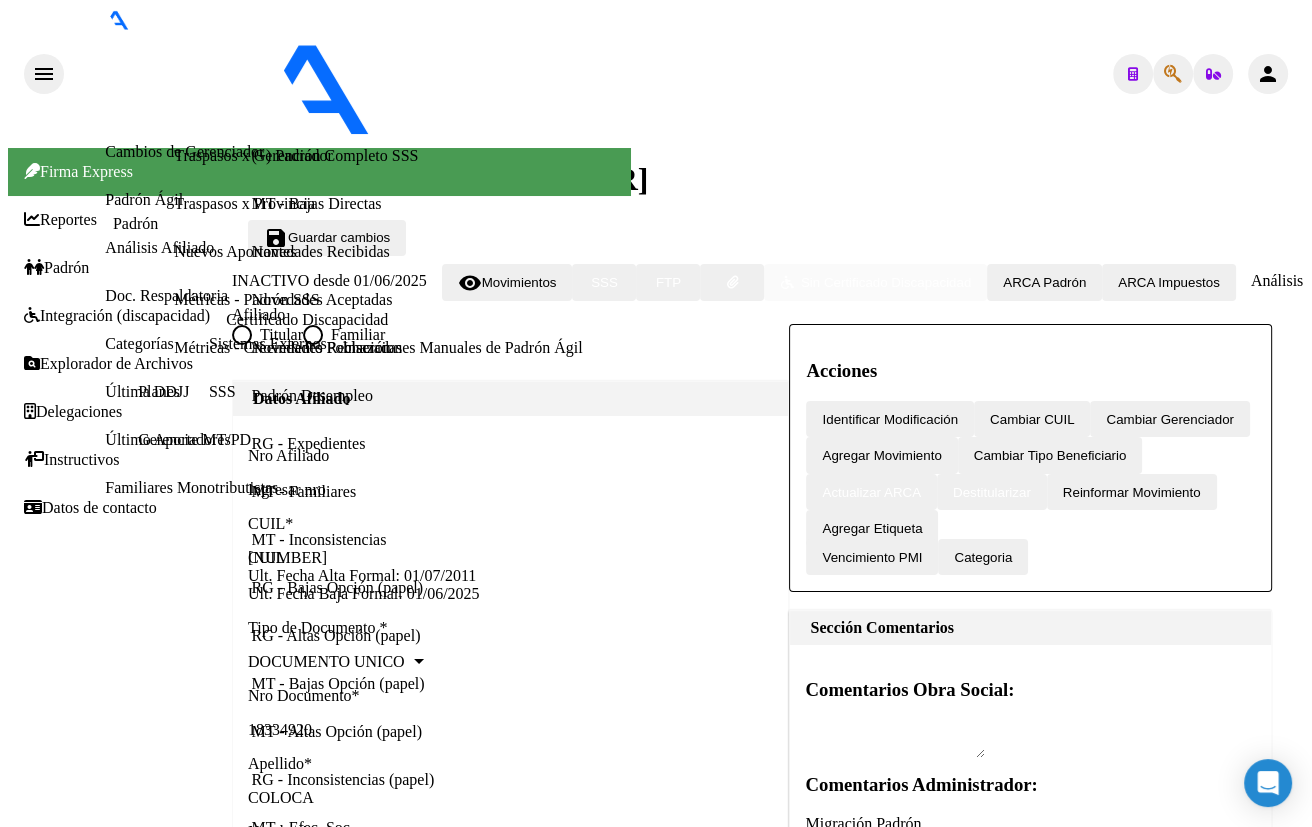 click on "[CUIL]" at bounding box center [87, 9281] 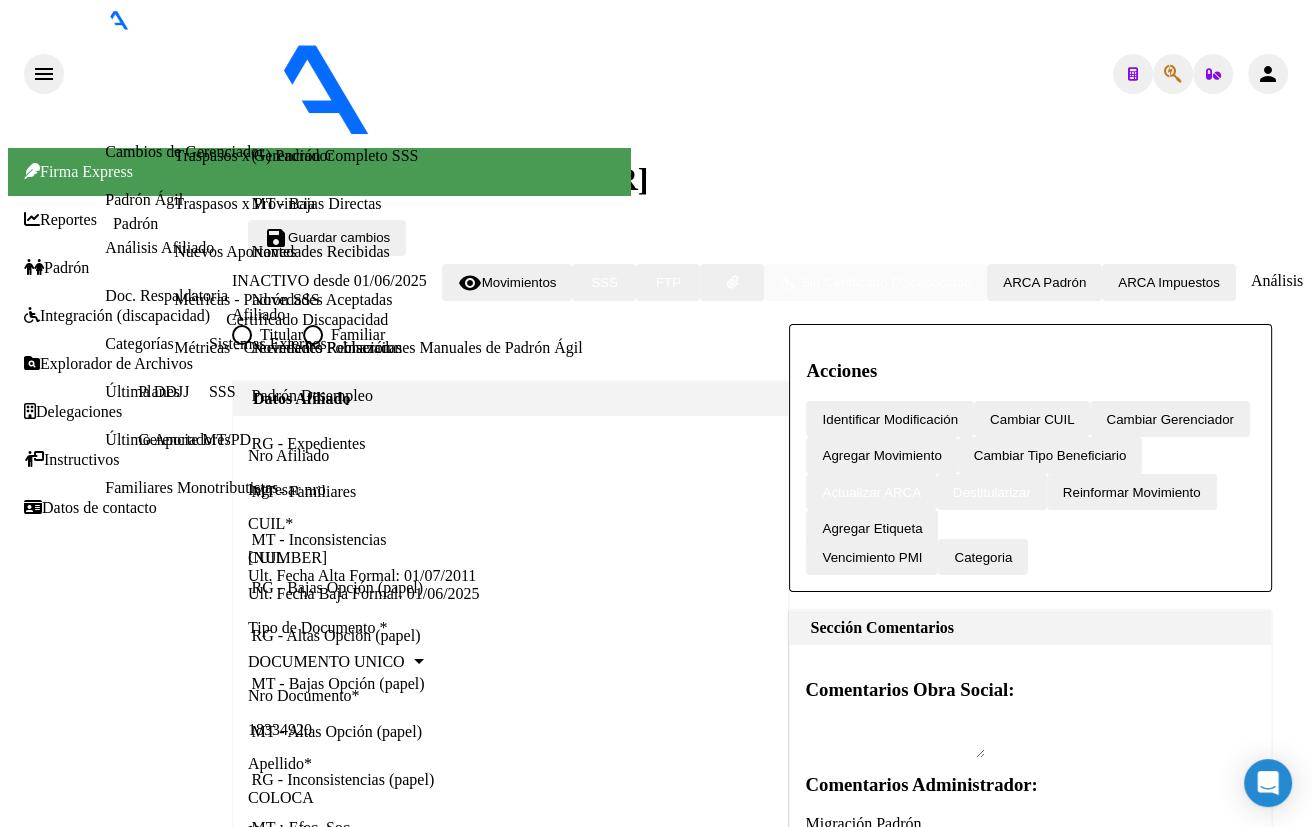 scroll, scrollTop: 1514, scrollLeft: 0, axis: vertical 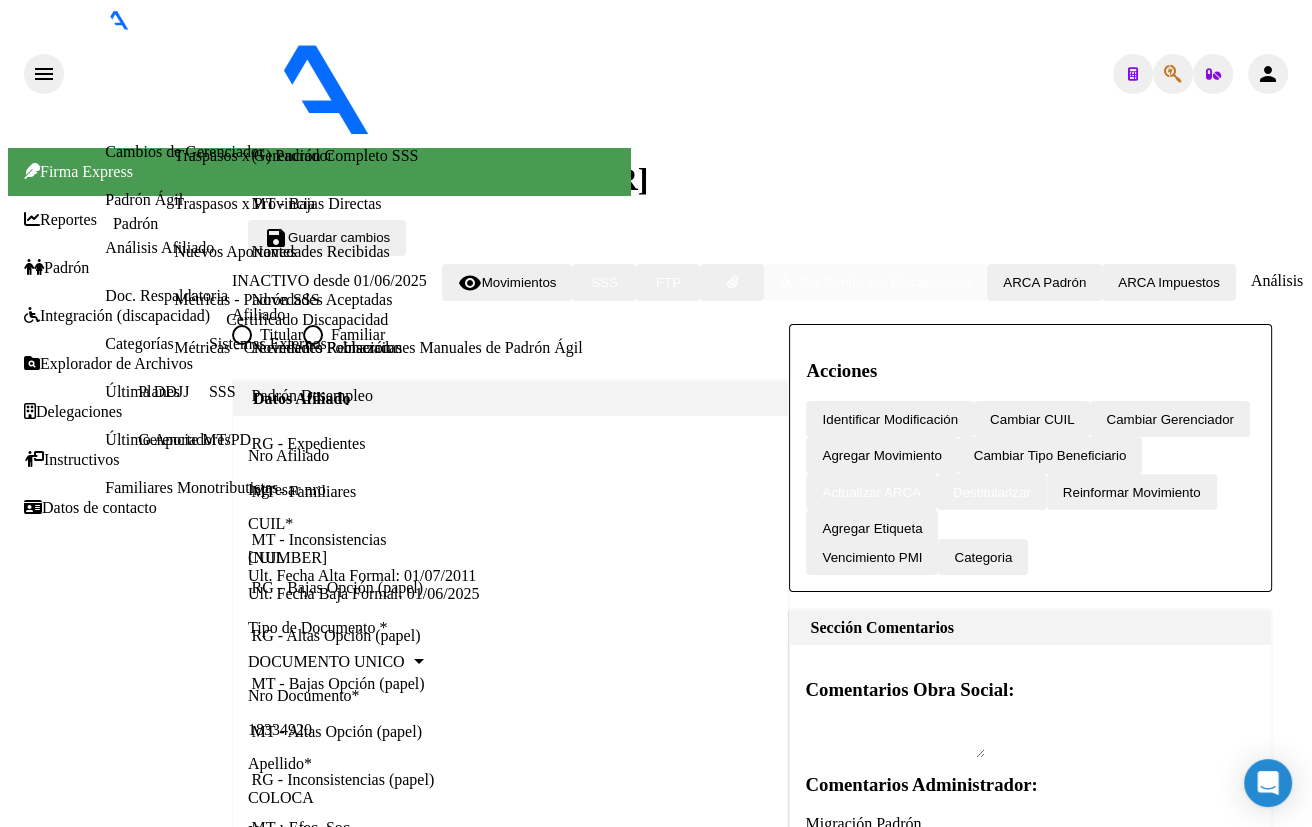 click 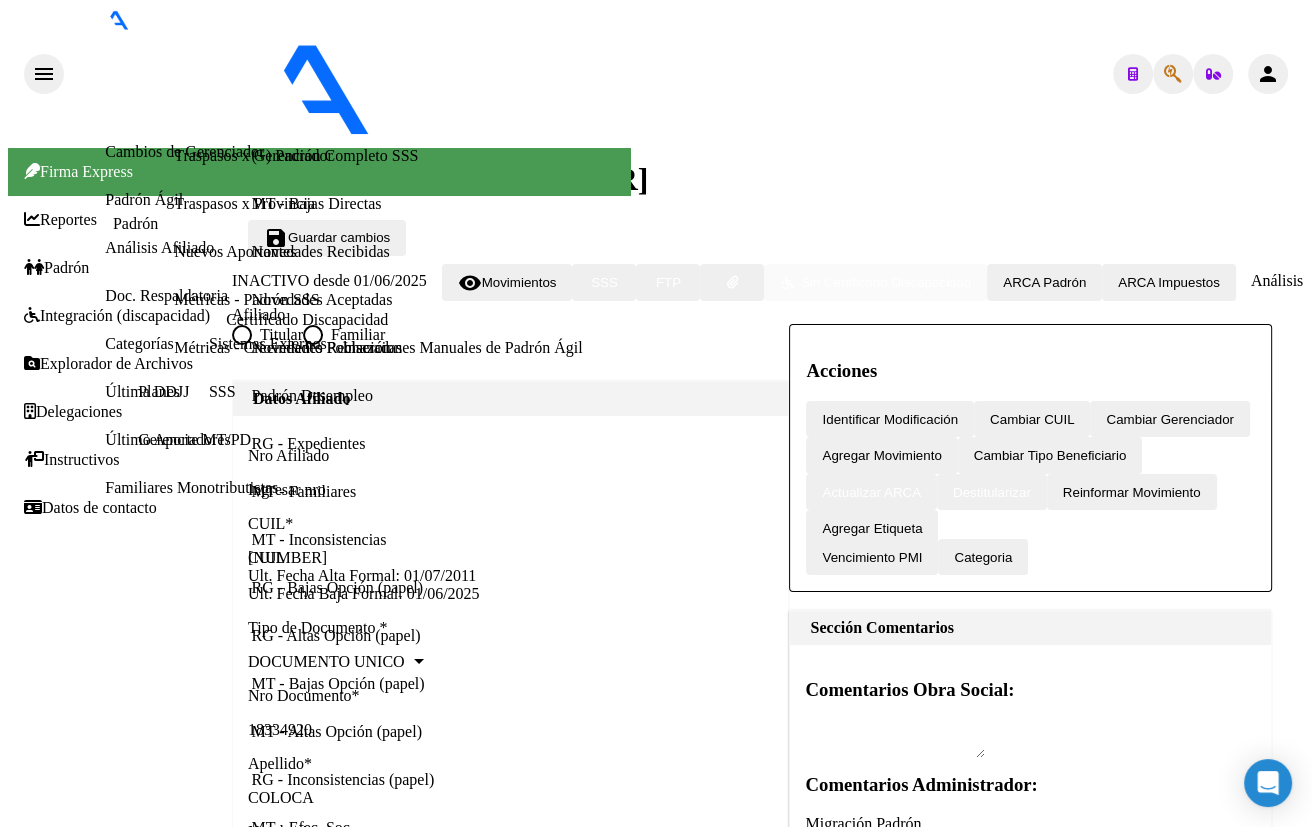 click on "SSS" at bounding box center (453, 9982) 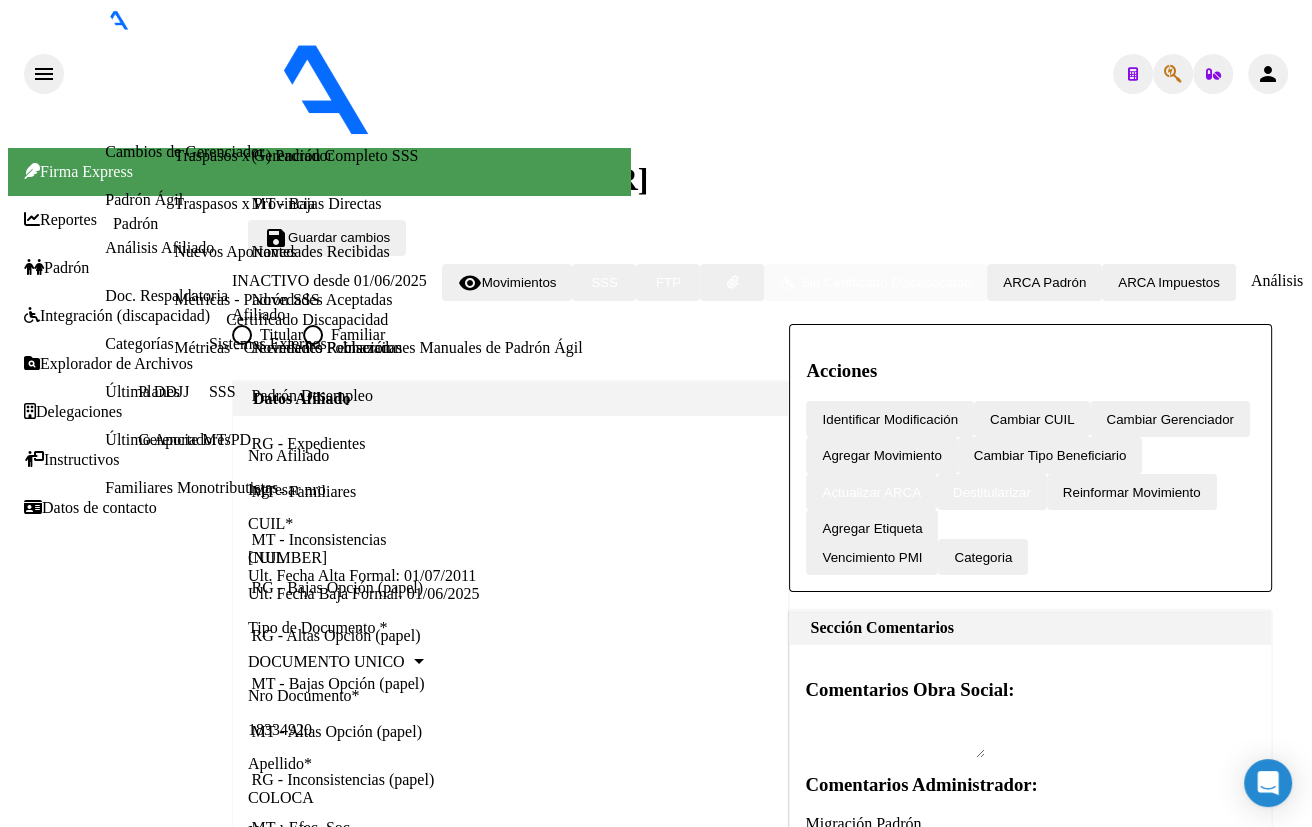type 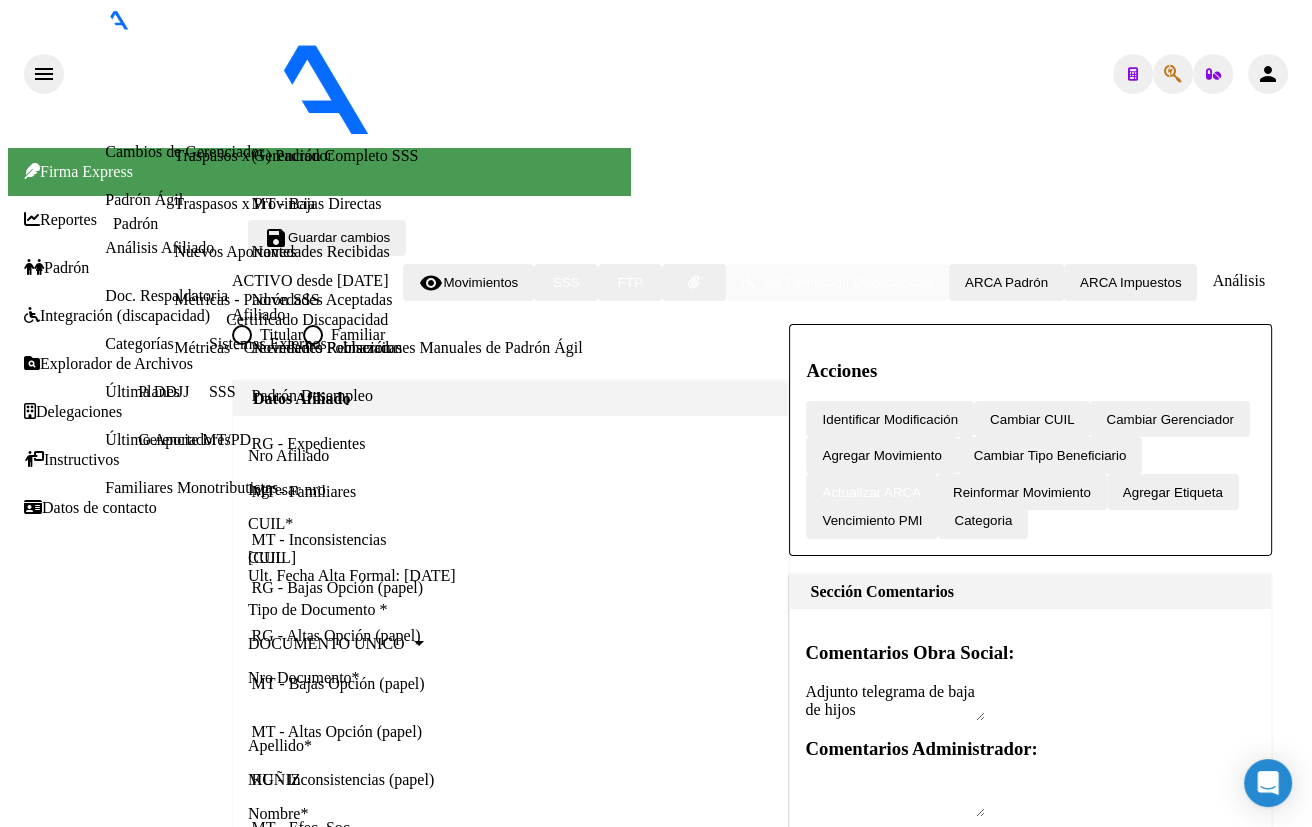 click on "Agregar Movimiento" 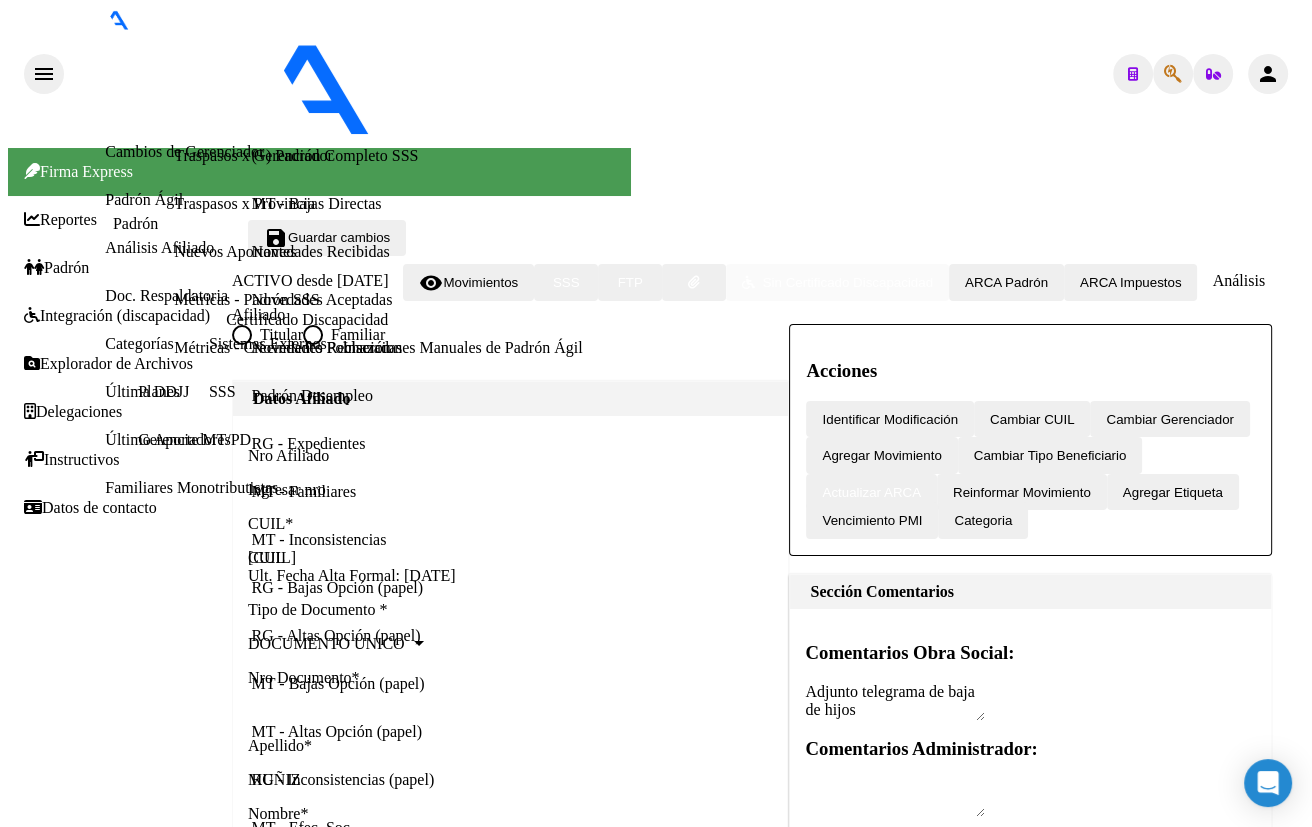 click on "BAJA SIN APORTES" at bounding box center [70, 9807] 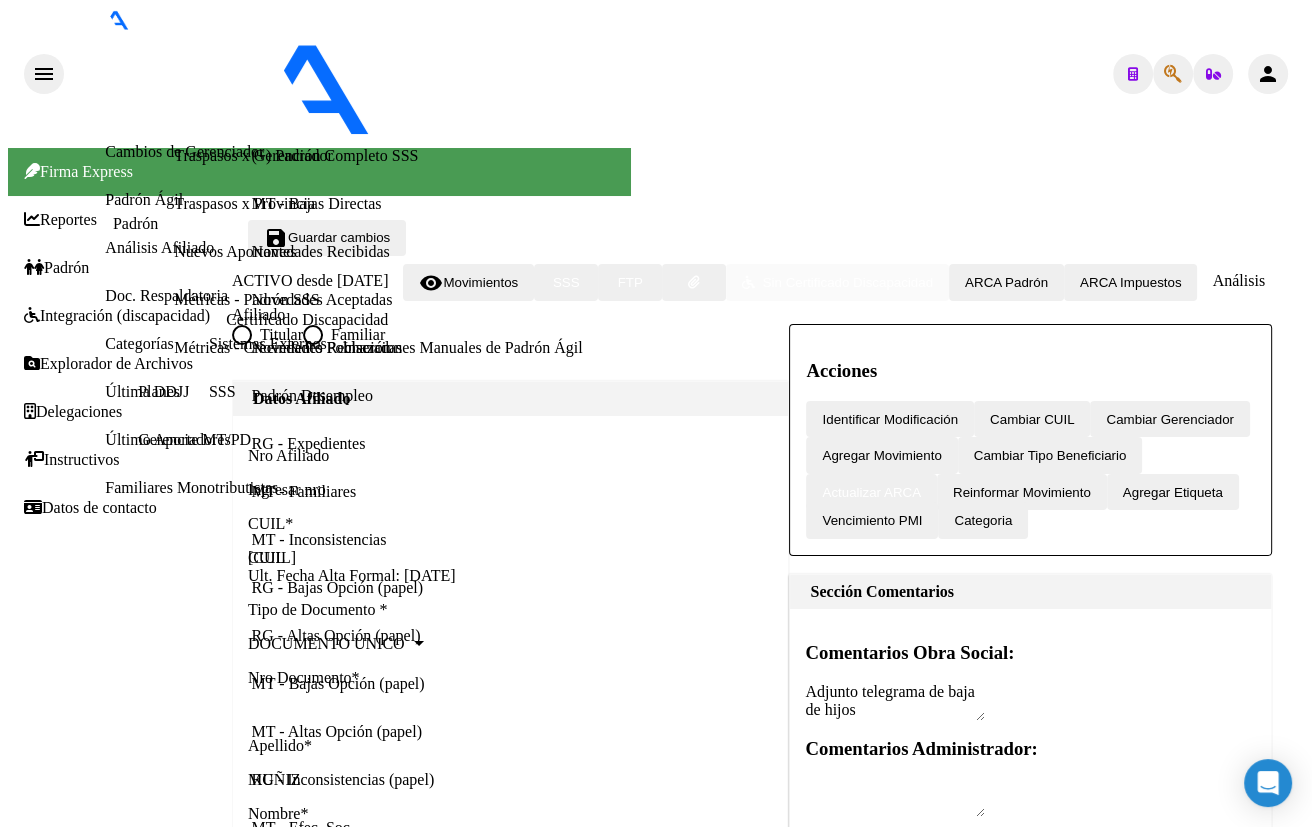 click on "Aceptar" 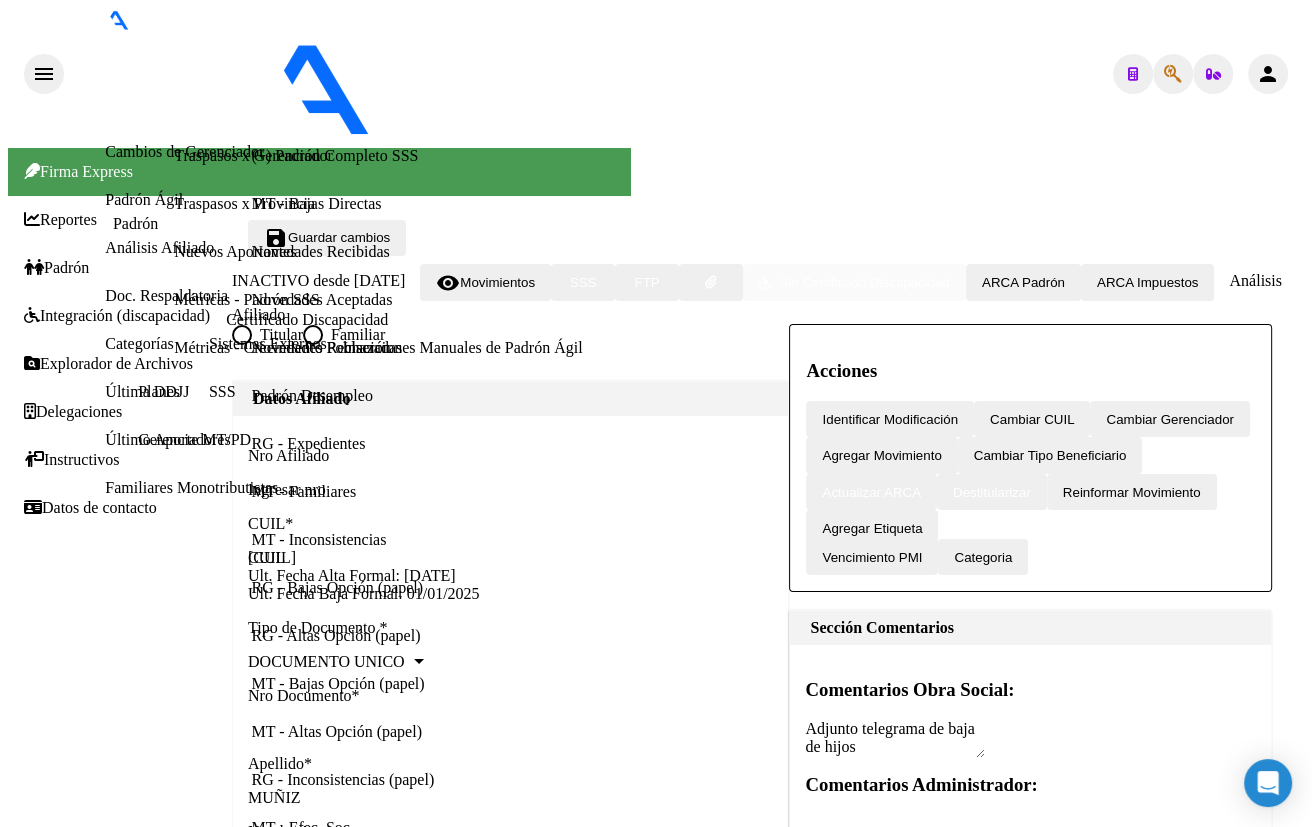 scroll, scrollTop: 737, scrollLeft: 0, axis: vertical 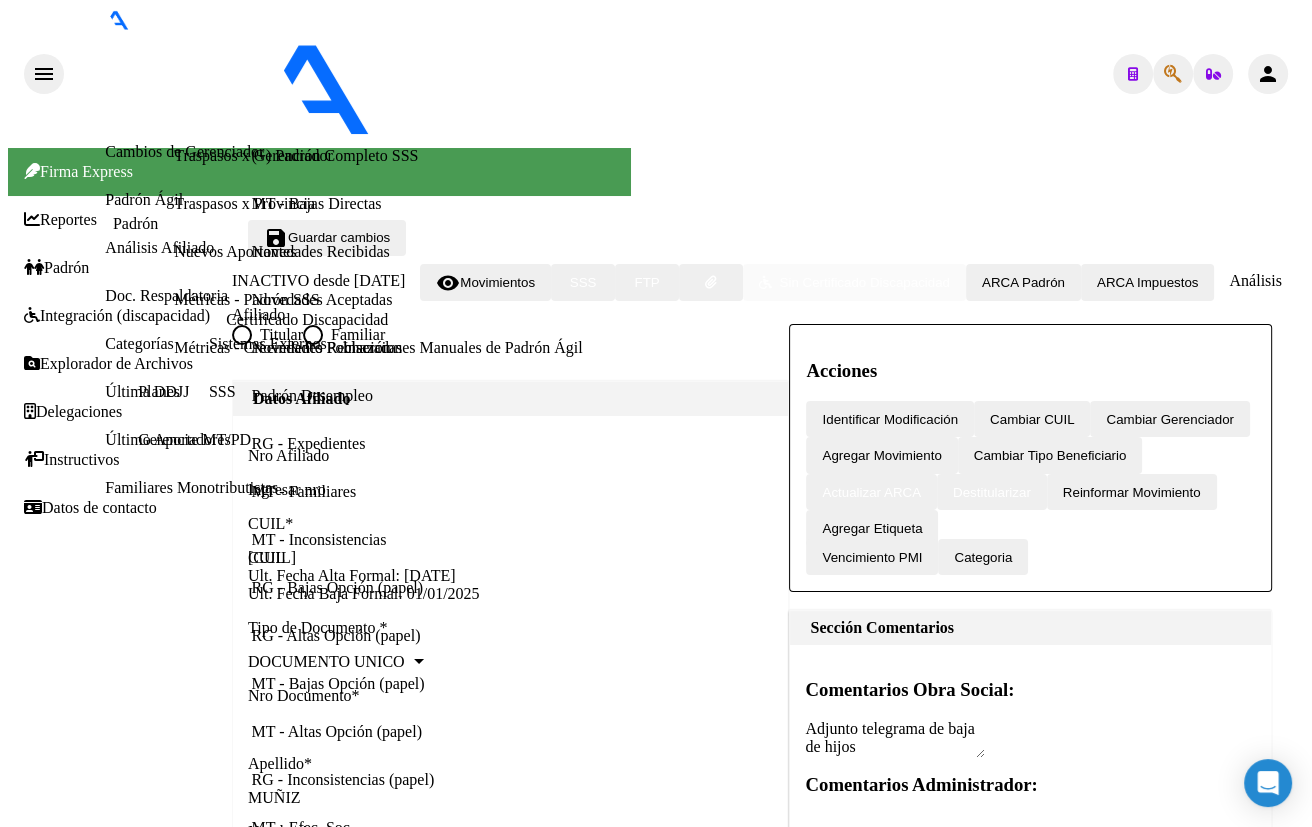 click 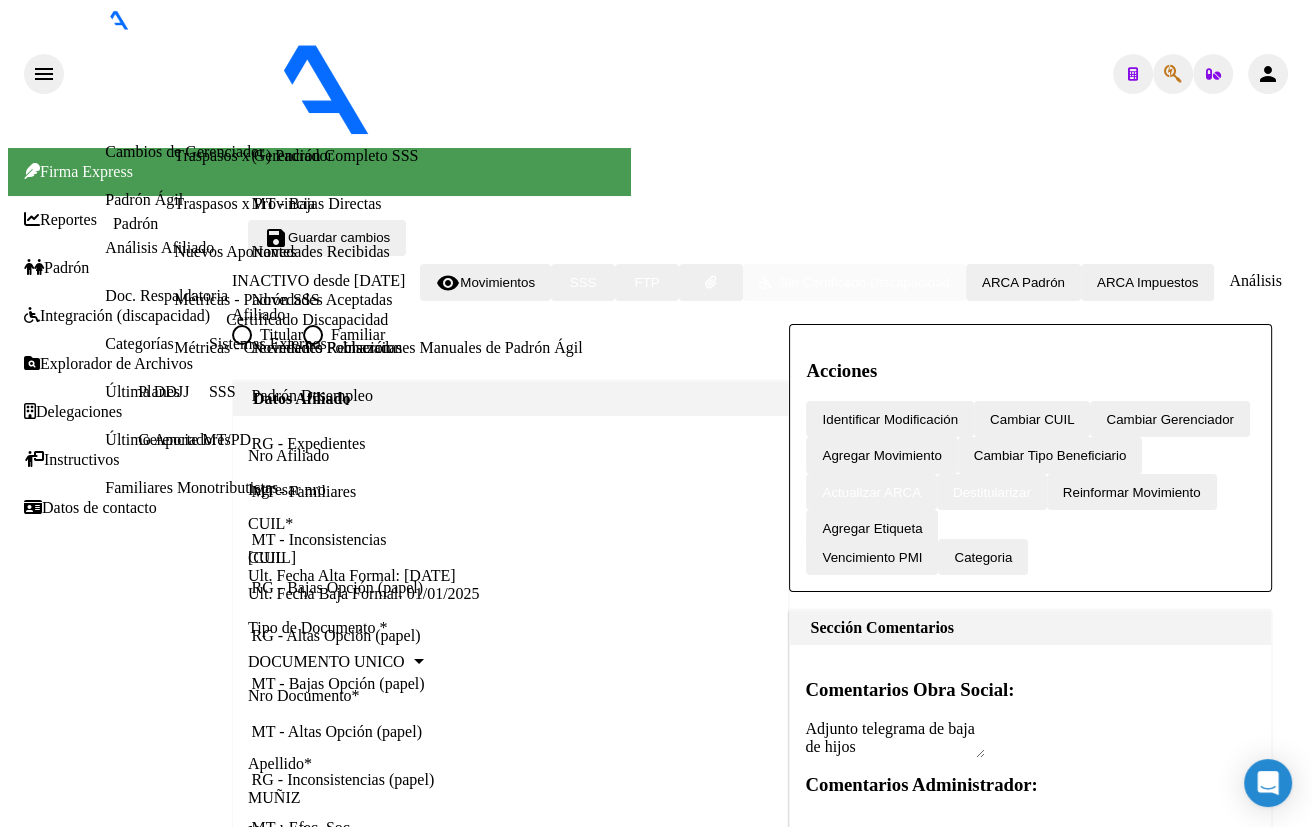 type on "18363016" 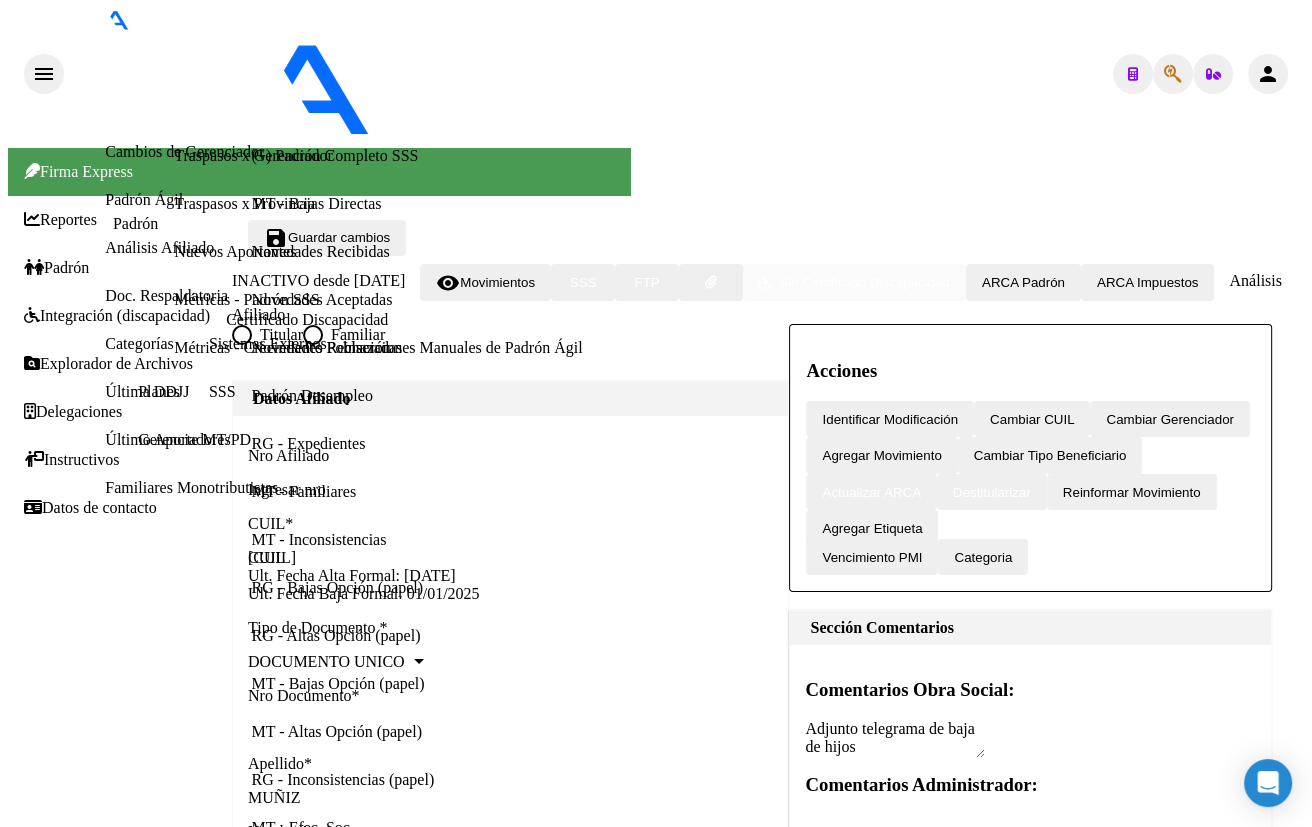click on "20183630165" 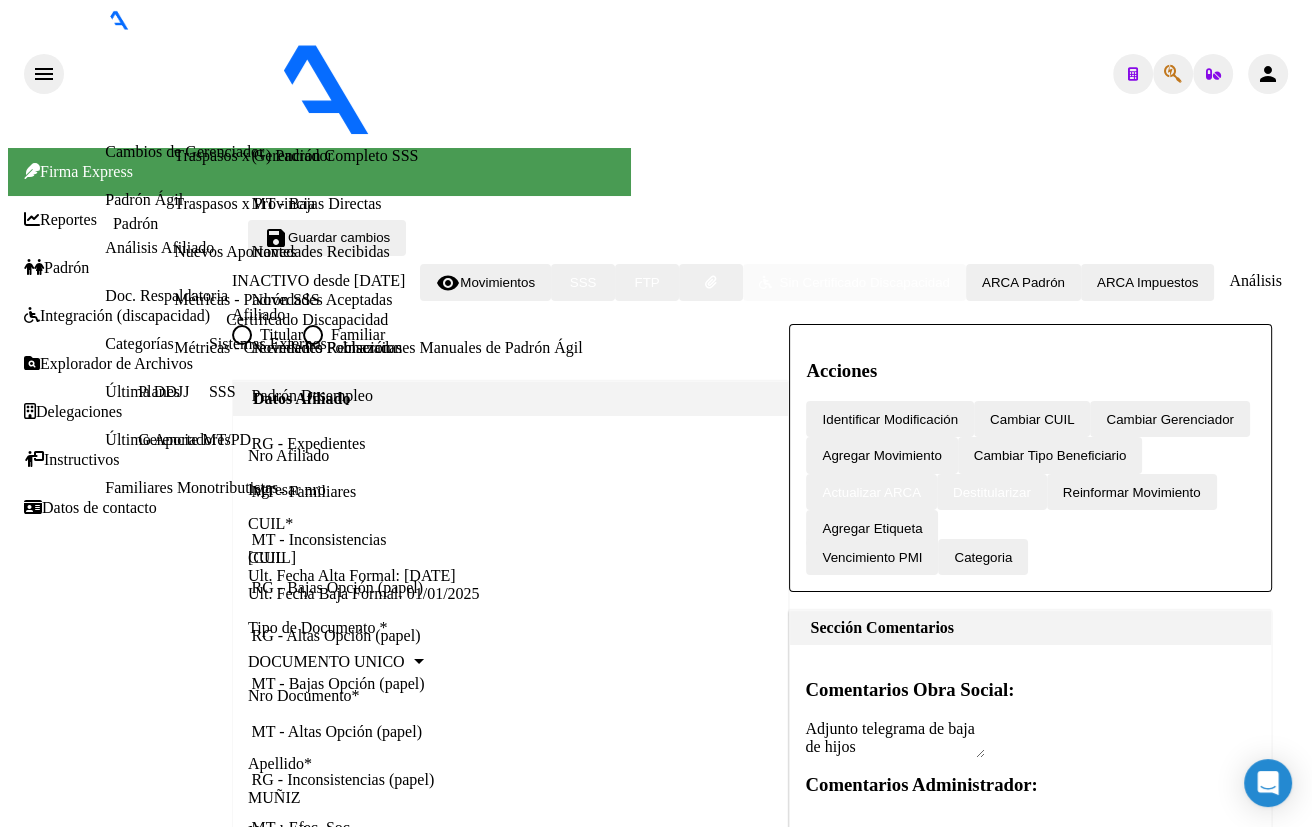 scroll, scrollTop: 1026, scrollLeft: 0, axis: vertical 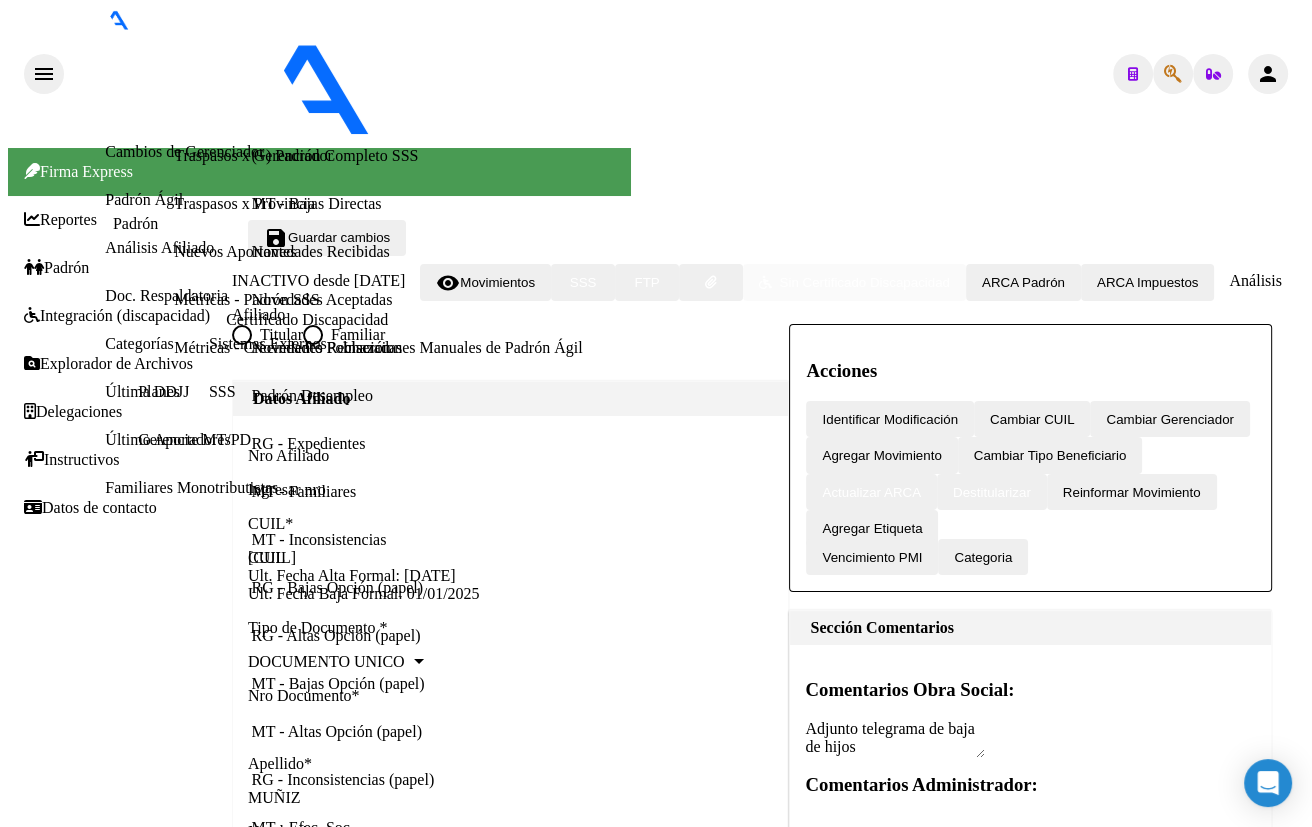 click 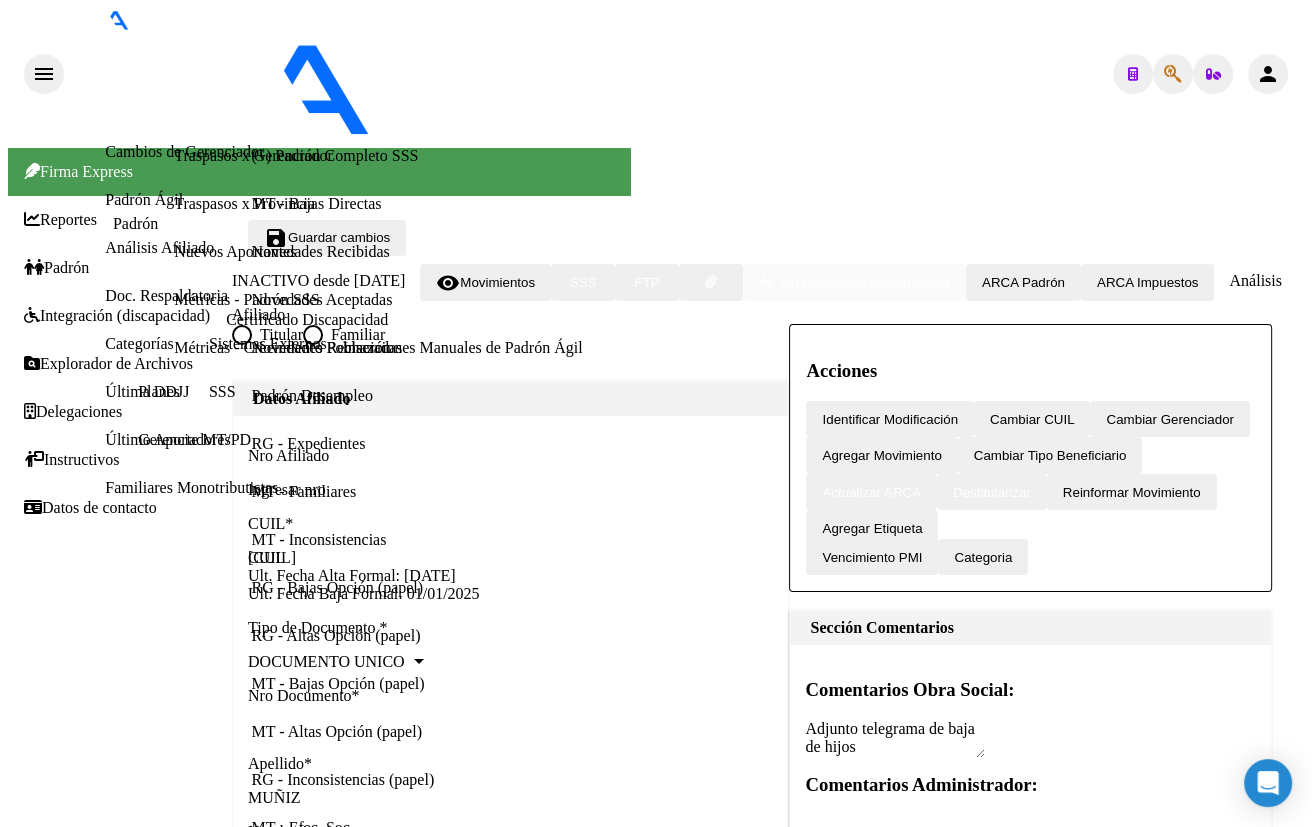 type on "45222776" 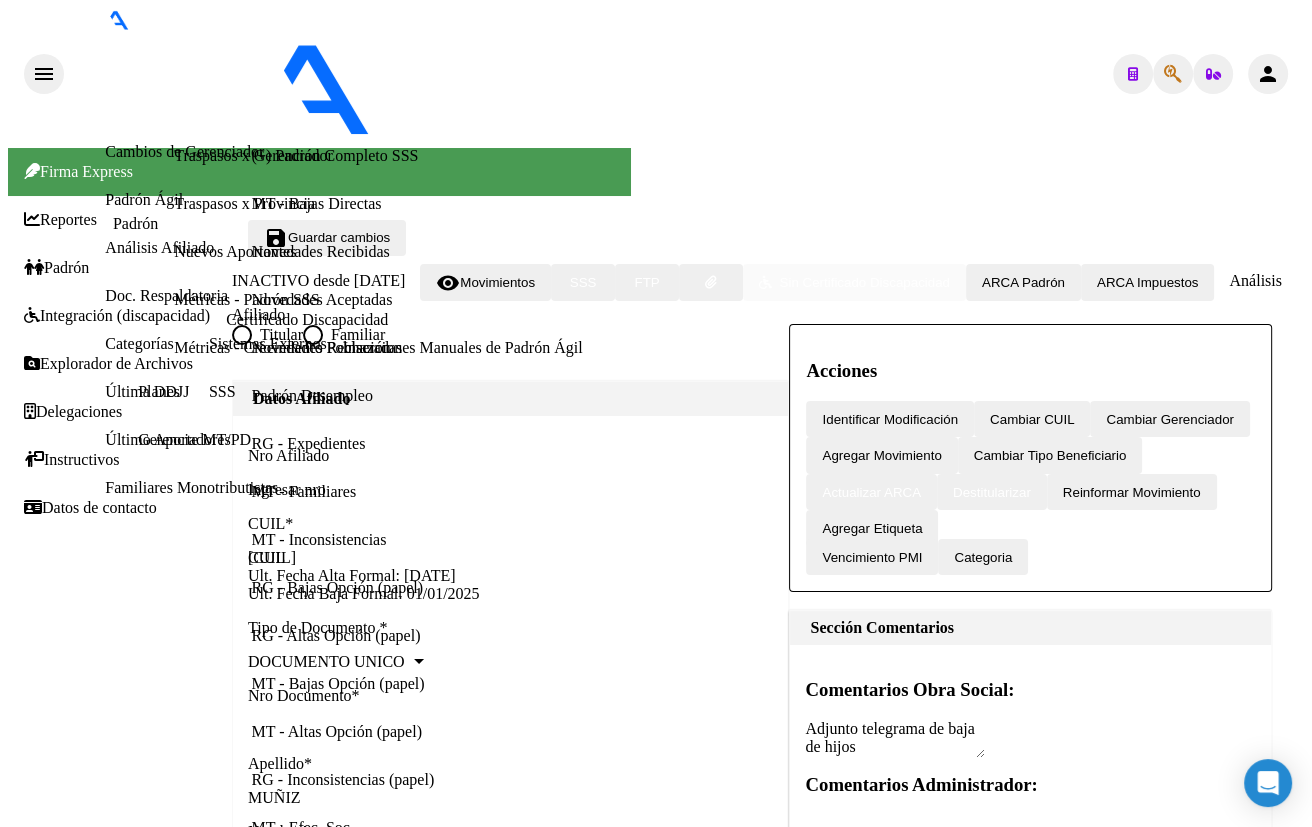 click on "20452227763" 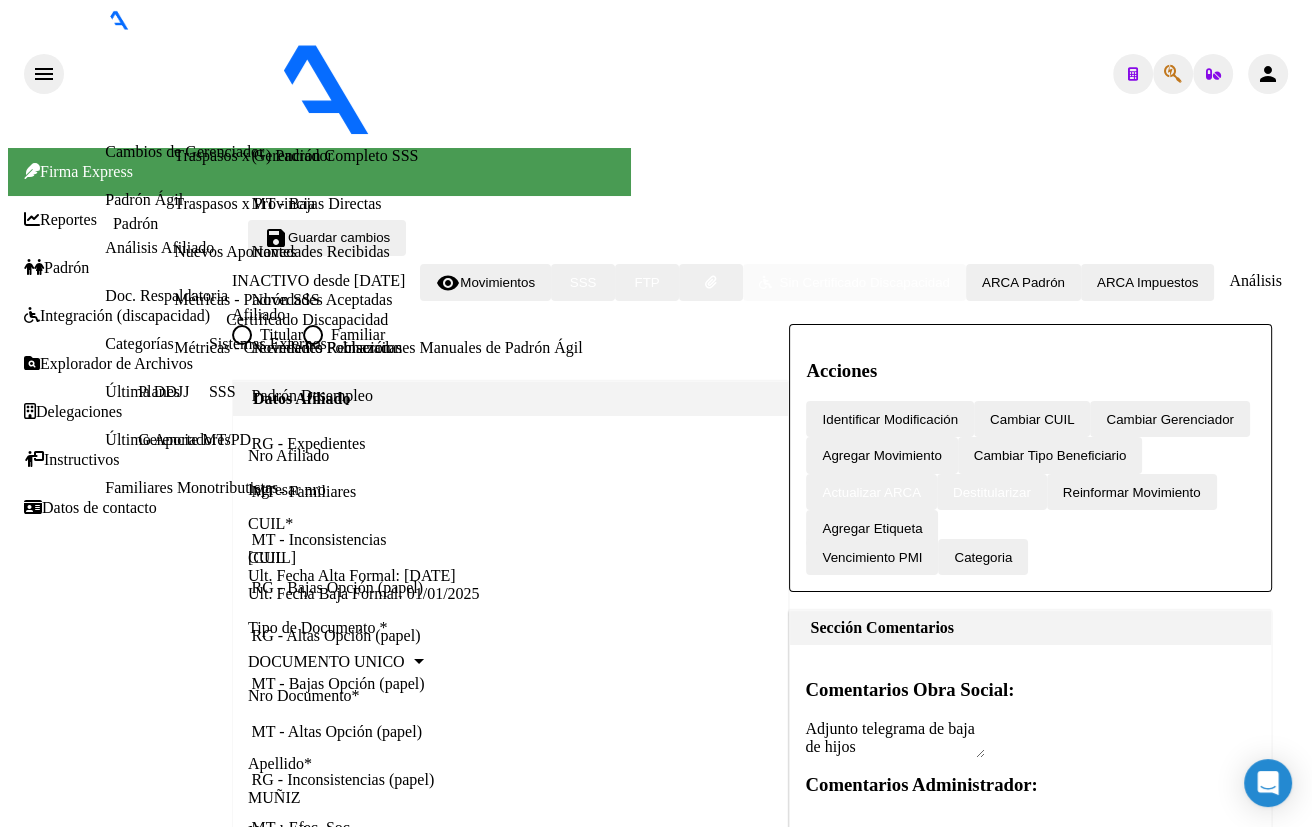 scroll, scrollTop: 545, scrollLeft: 0, axis: vertical 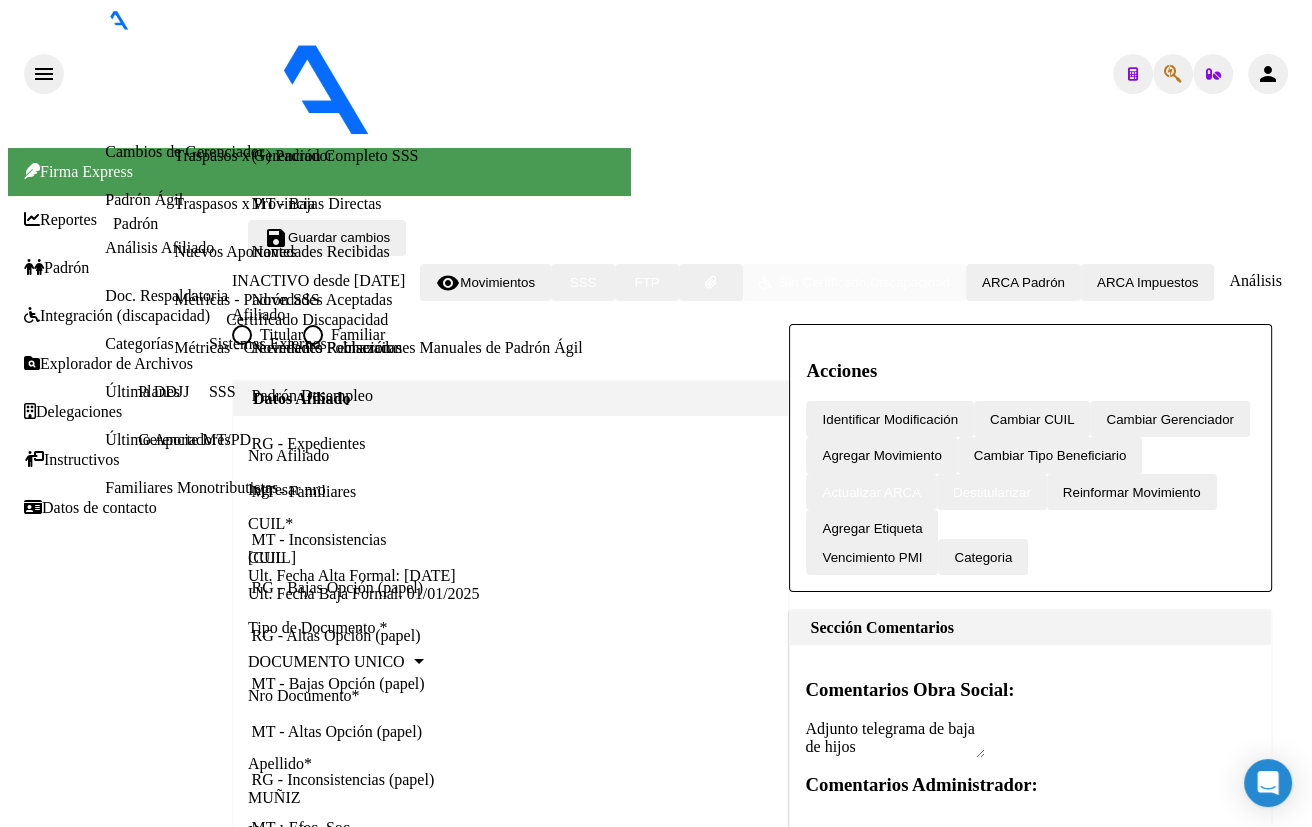 click 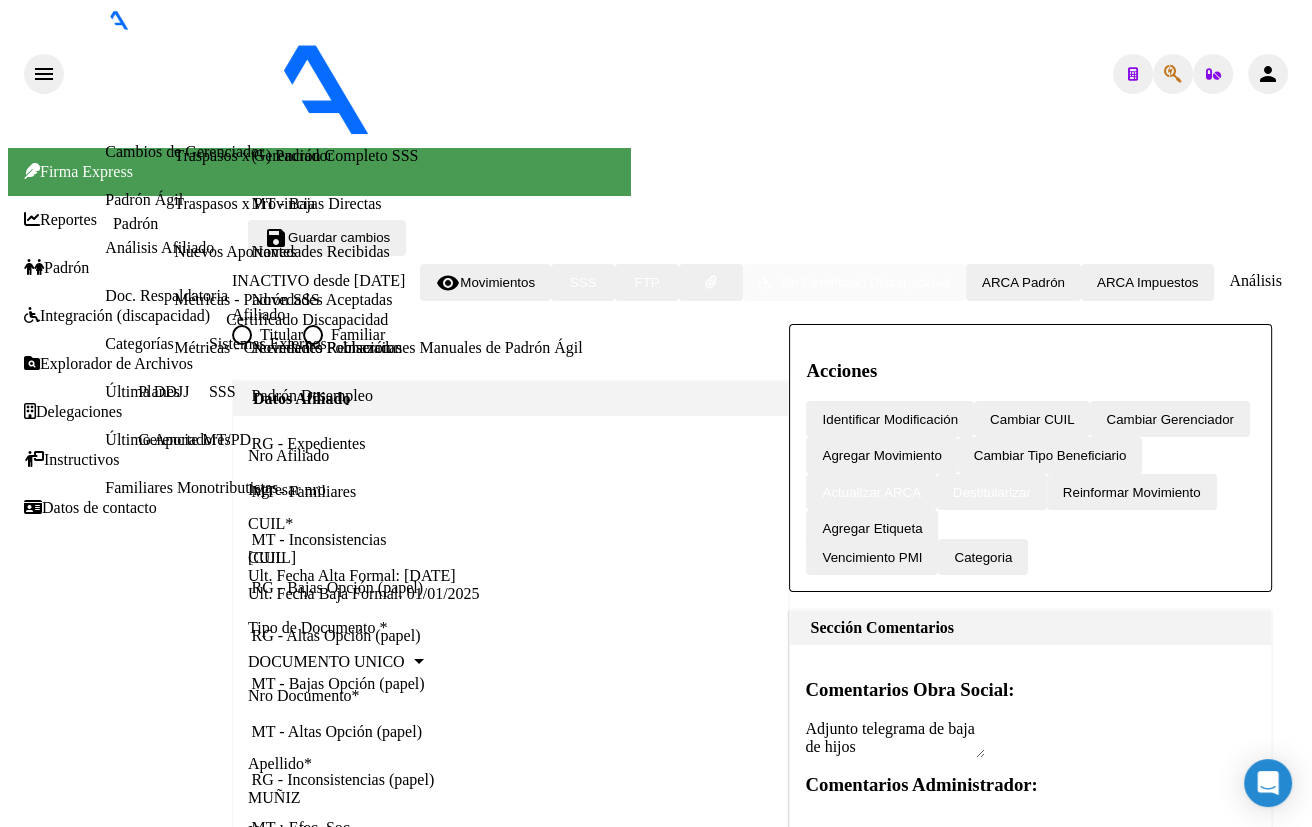 type on "18369699" 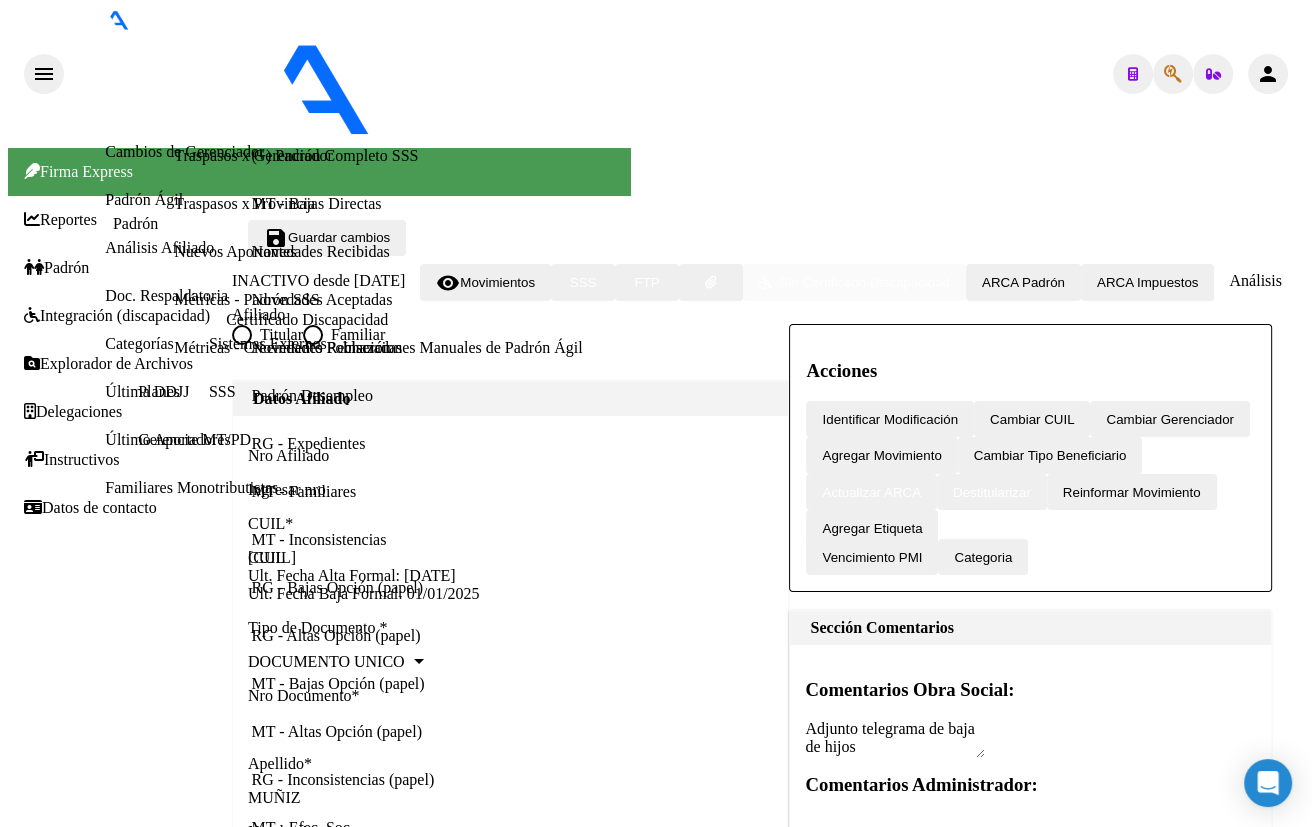 click on "20183696999" 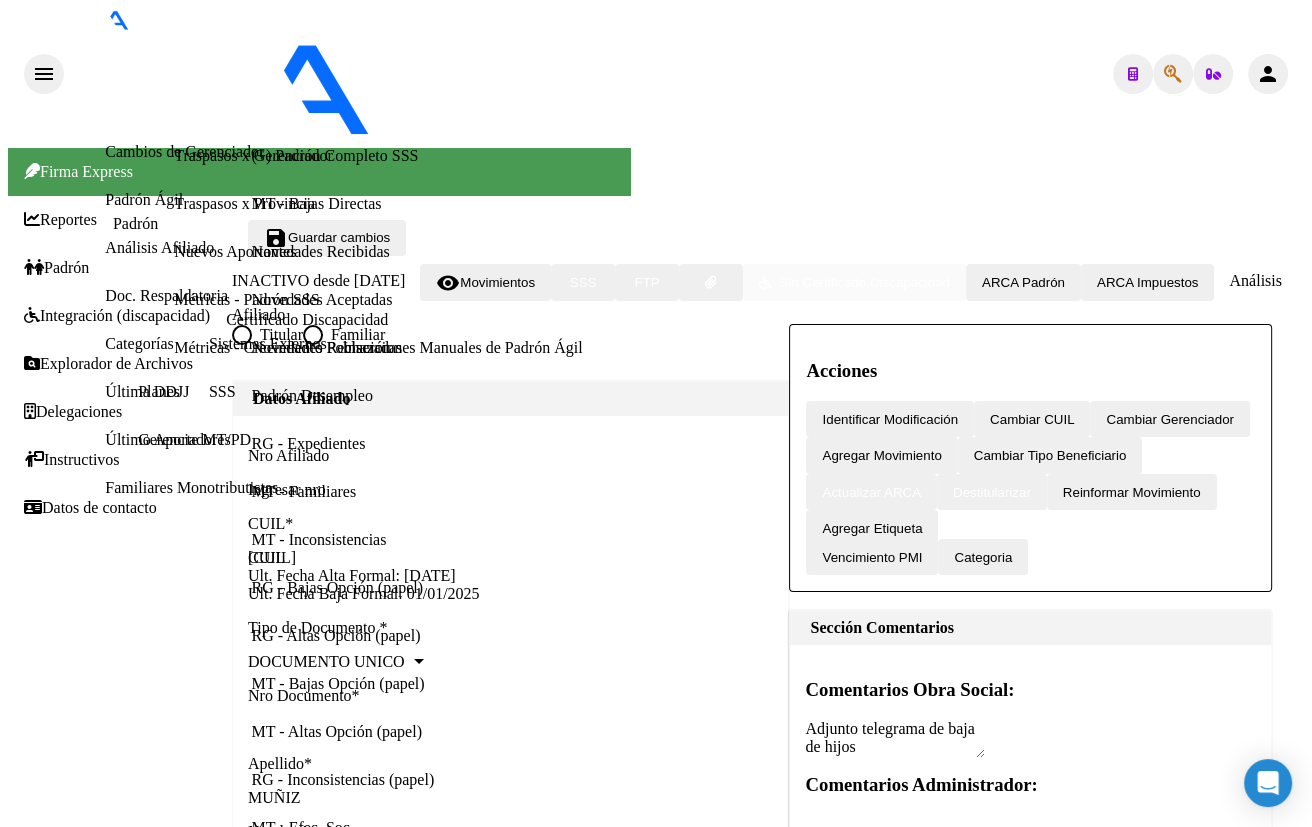 scroll, scrollTop: 1020, scrollLeft: 0, axis: vertical 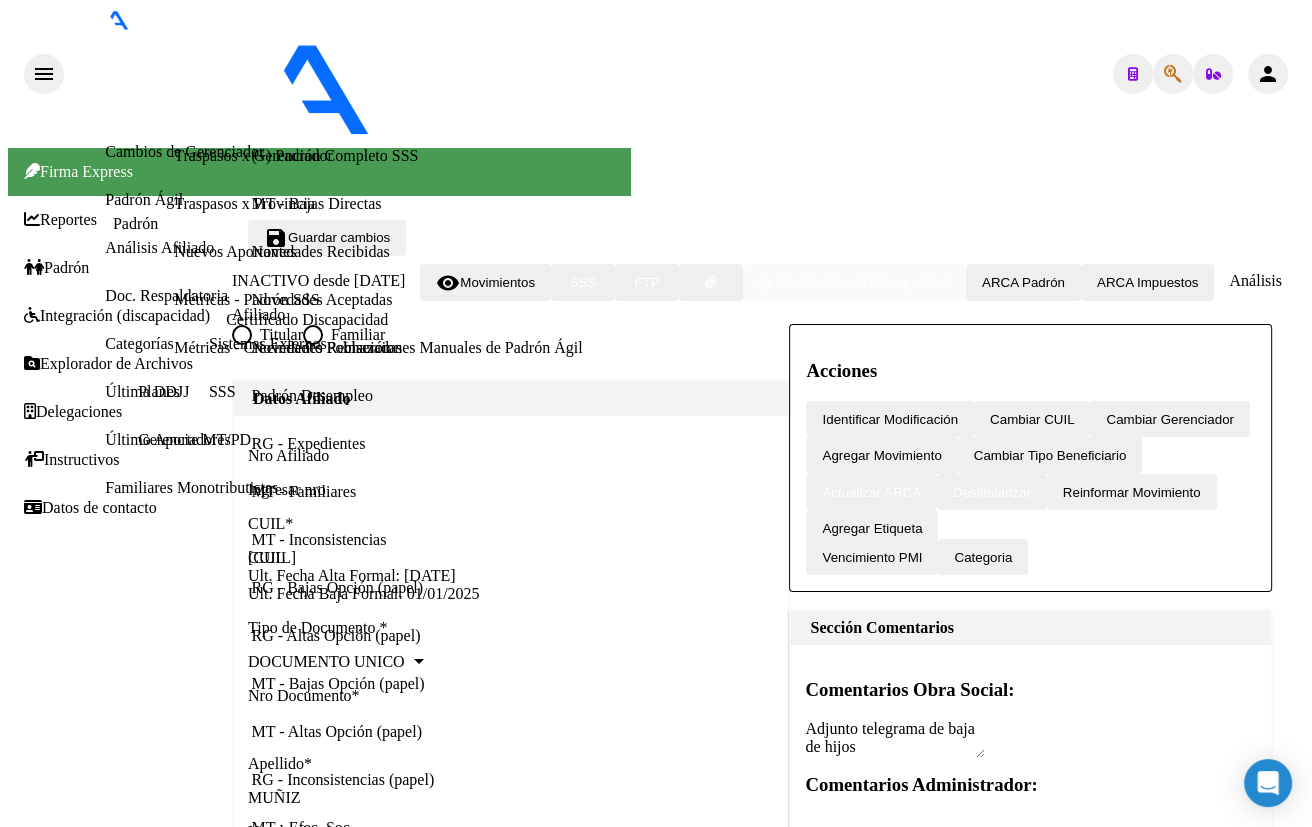 click on "20183705947" 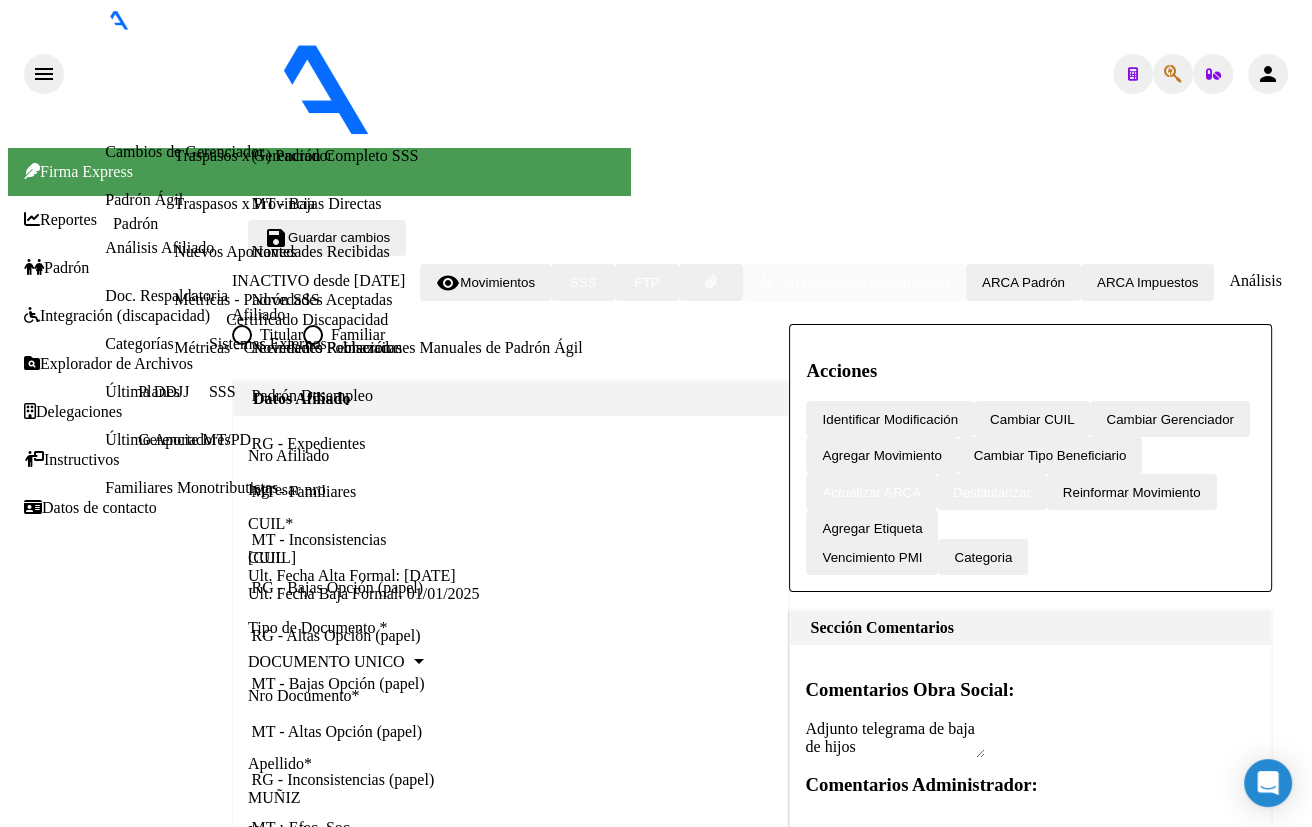 scroll, scrollTop: 1361, scrollLeft: 0, axis: vertical 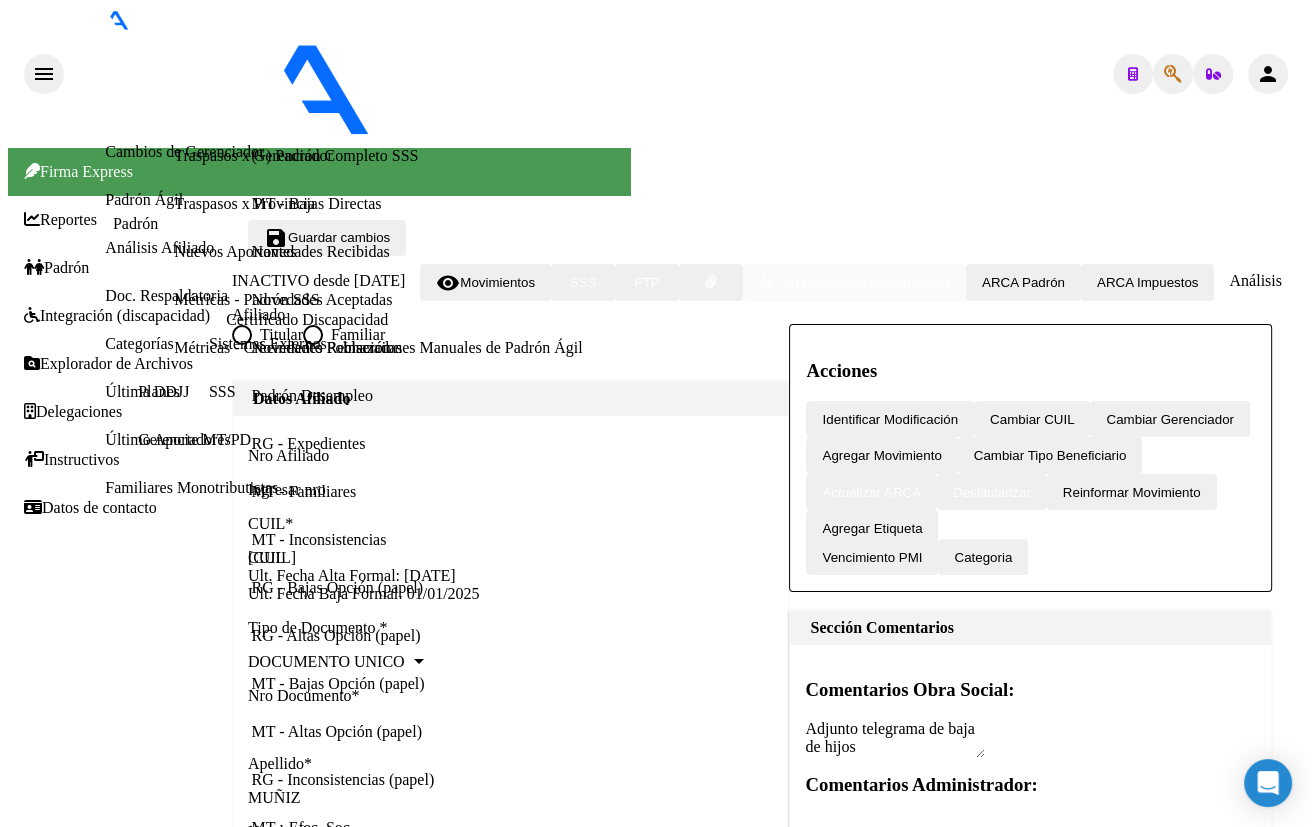 click 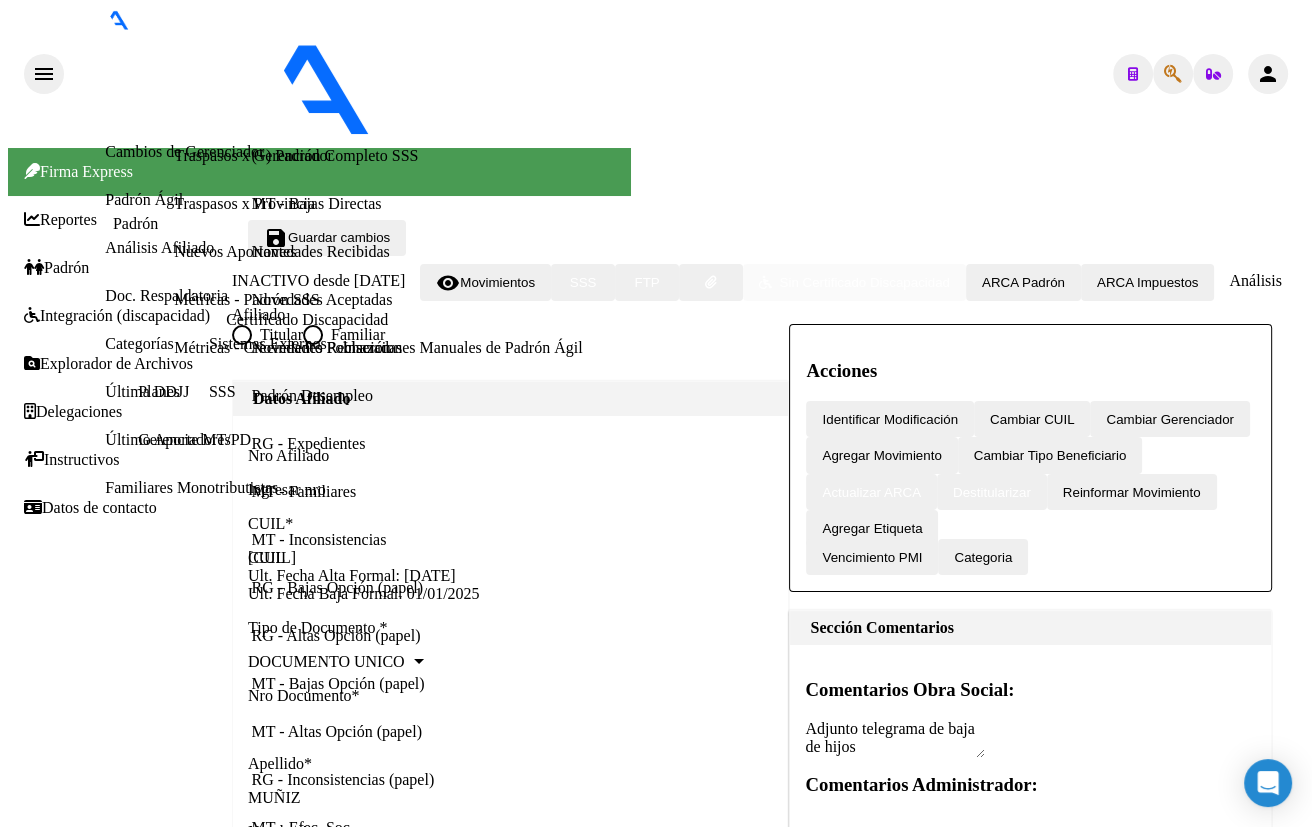 drag, startPoint x: 293, startPoint y: 204, endPoint x: 64, endPoint y: 205, distance: 229.00218 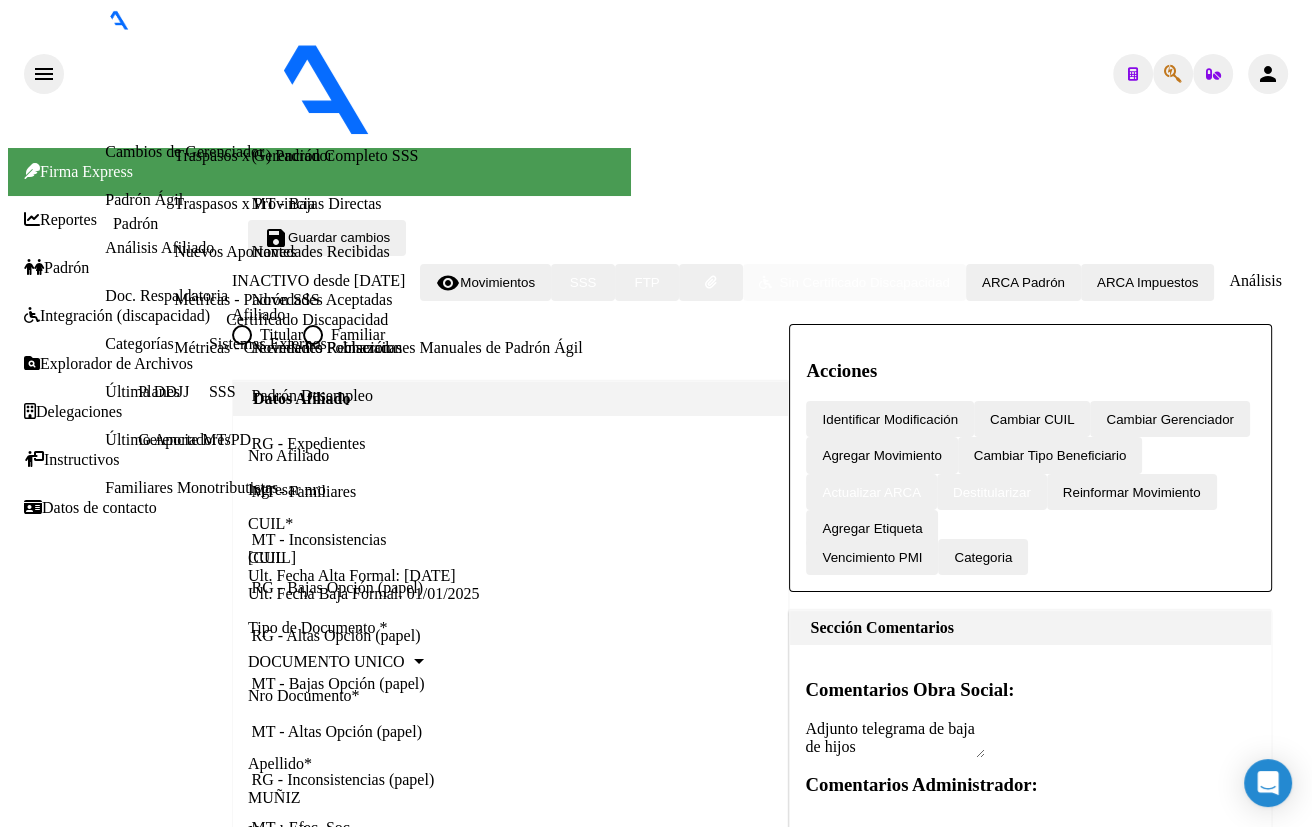 click on "20183745493" 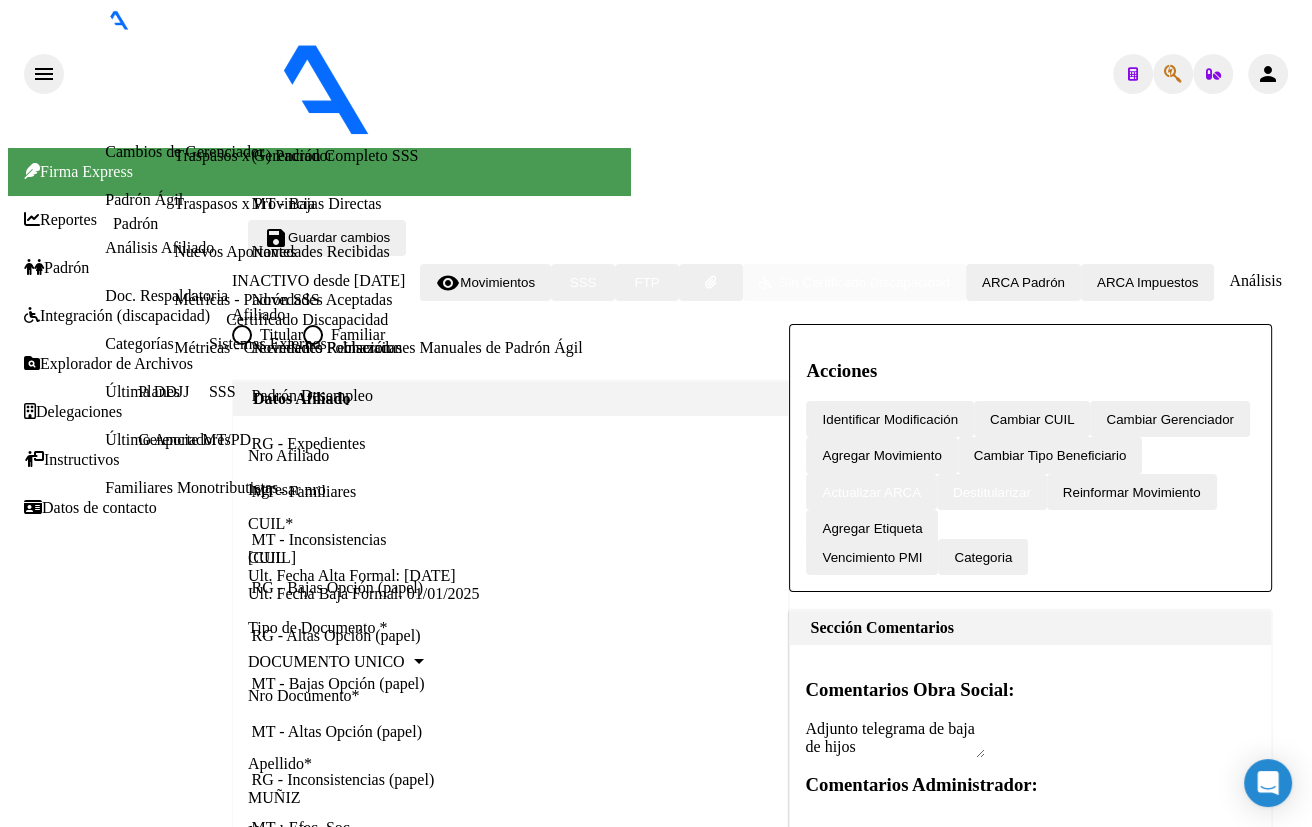 scroll, scrollTop: 1389, scrollLeft: 0, axis: vertical 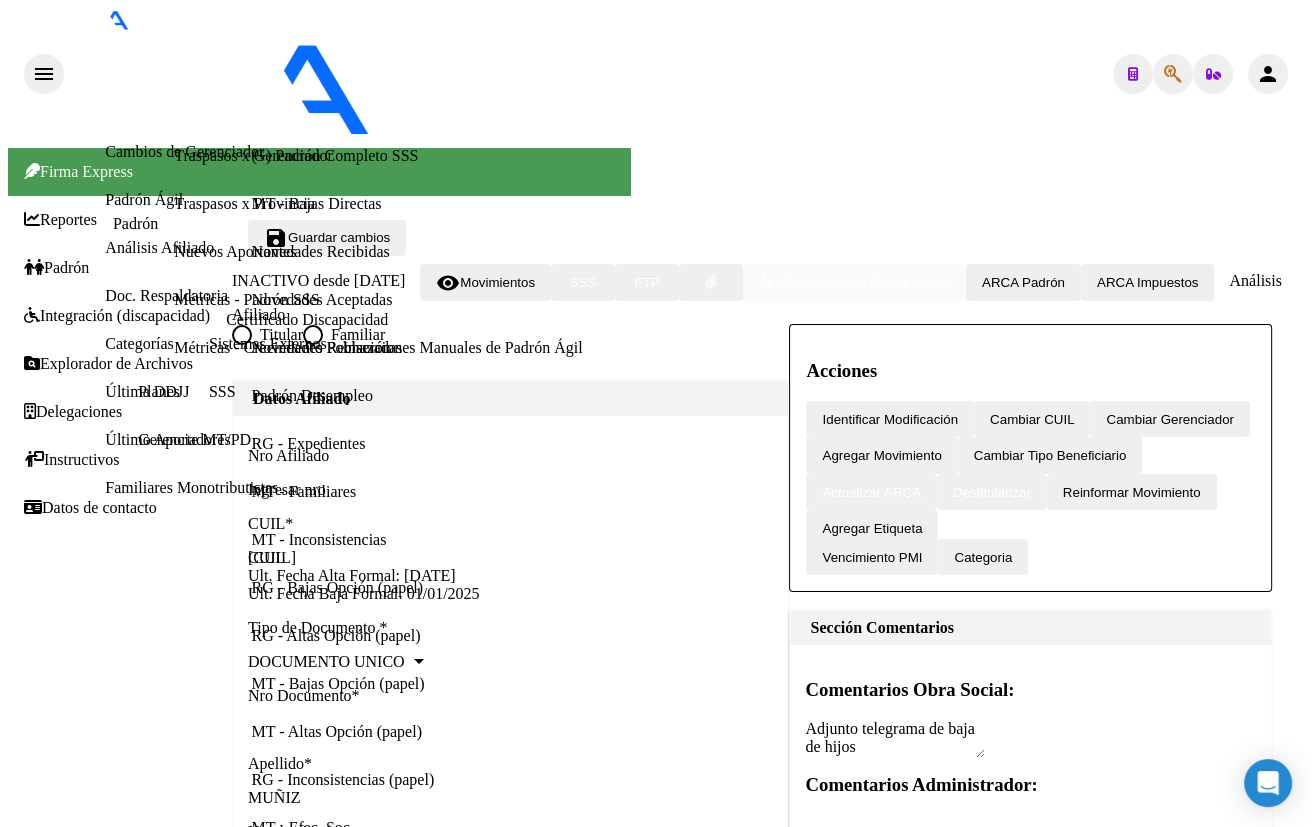 click 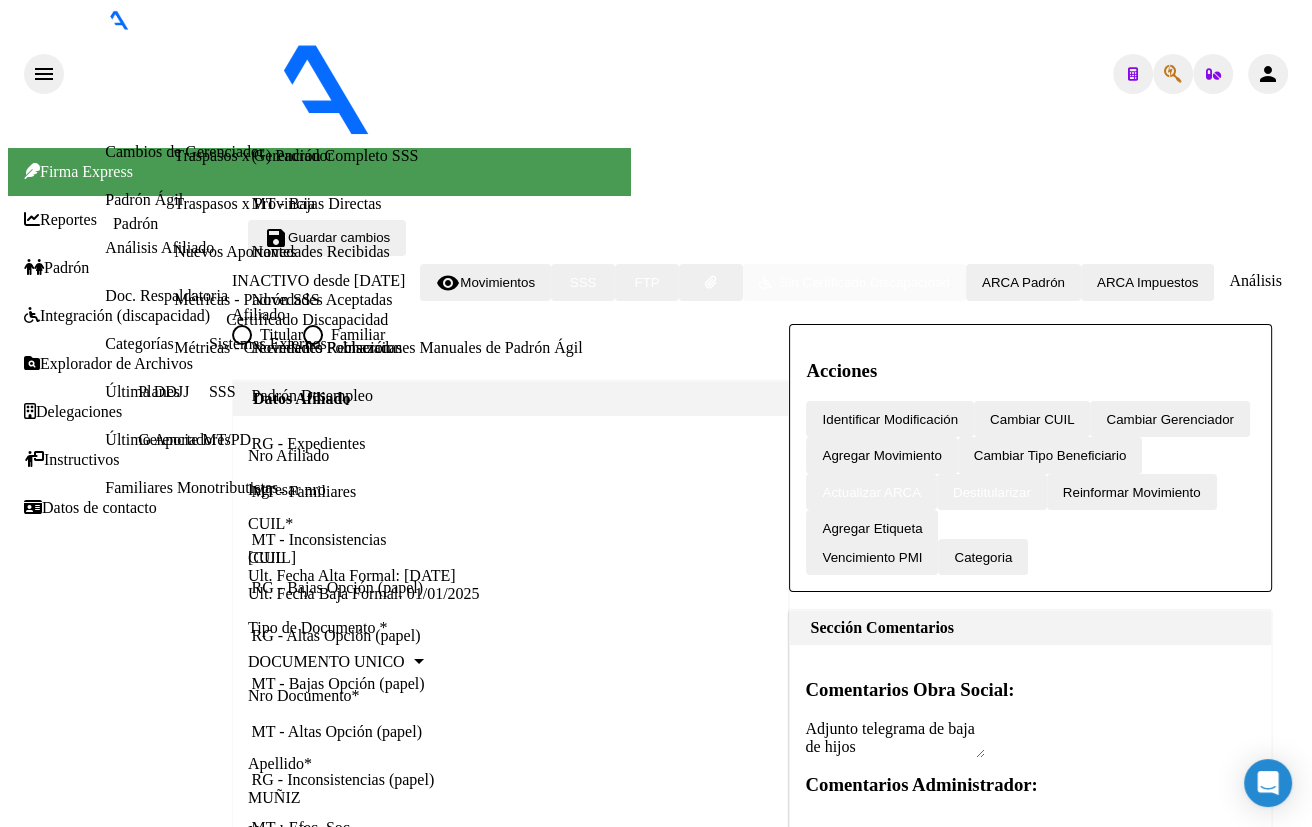 type on "18375419" 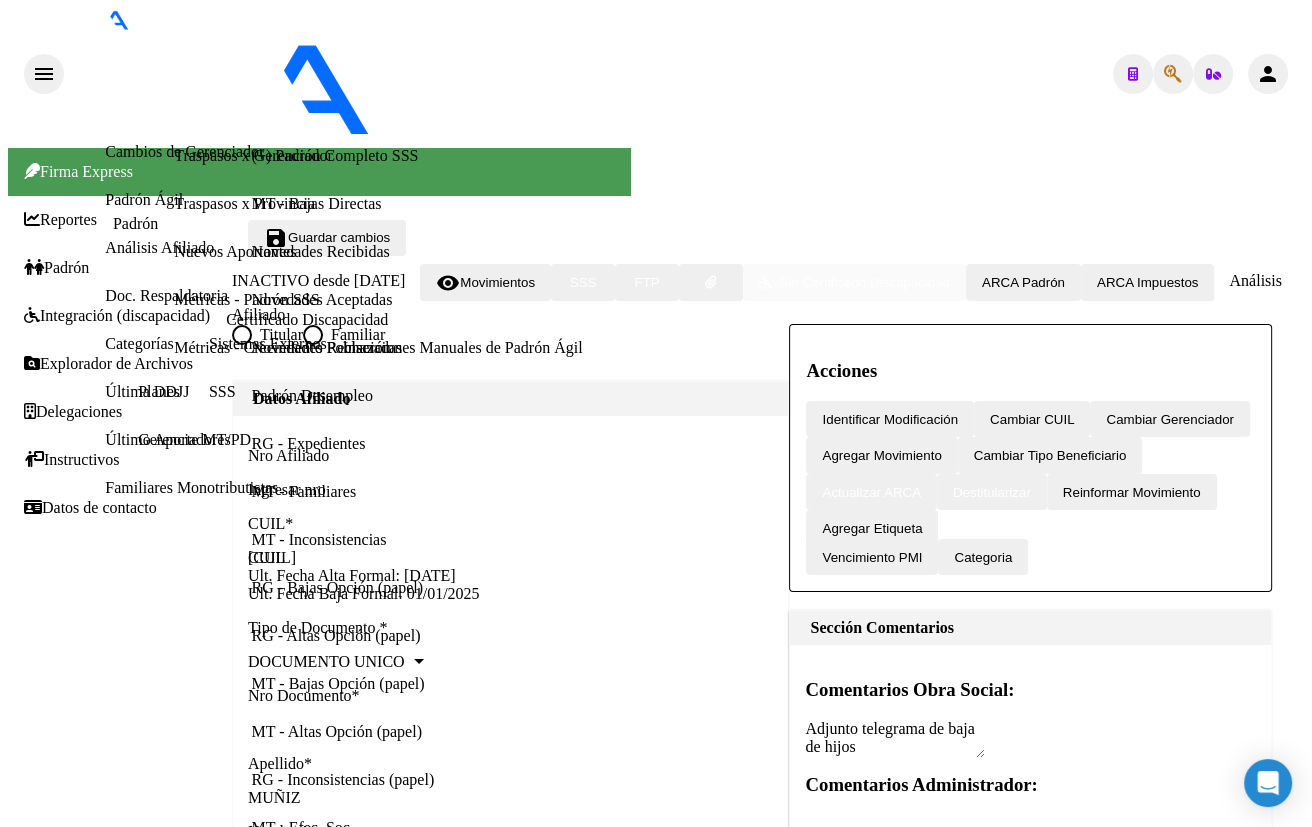 click on "20183754190" 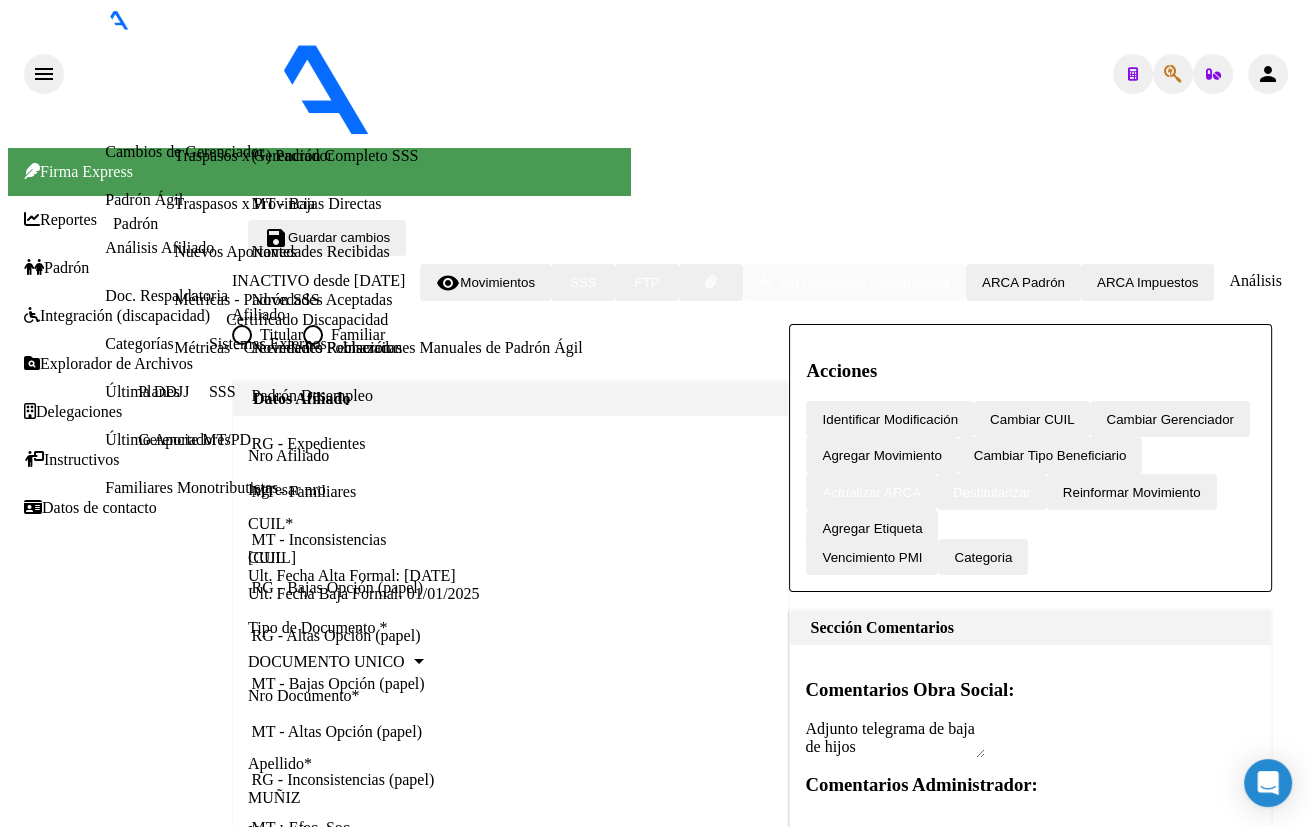 scroll, scrollTop: 1263, scrollLeft: 0, axis: vertical 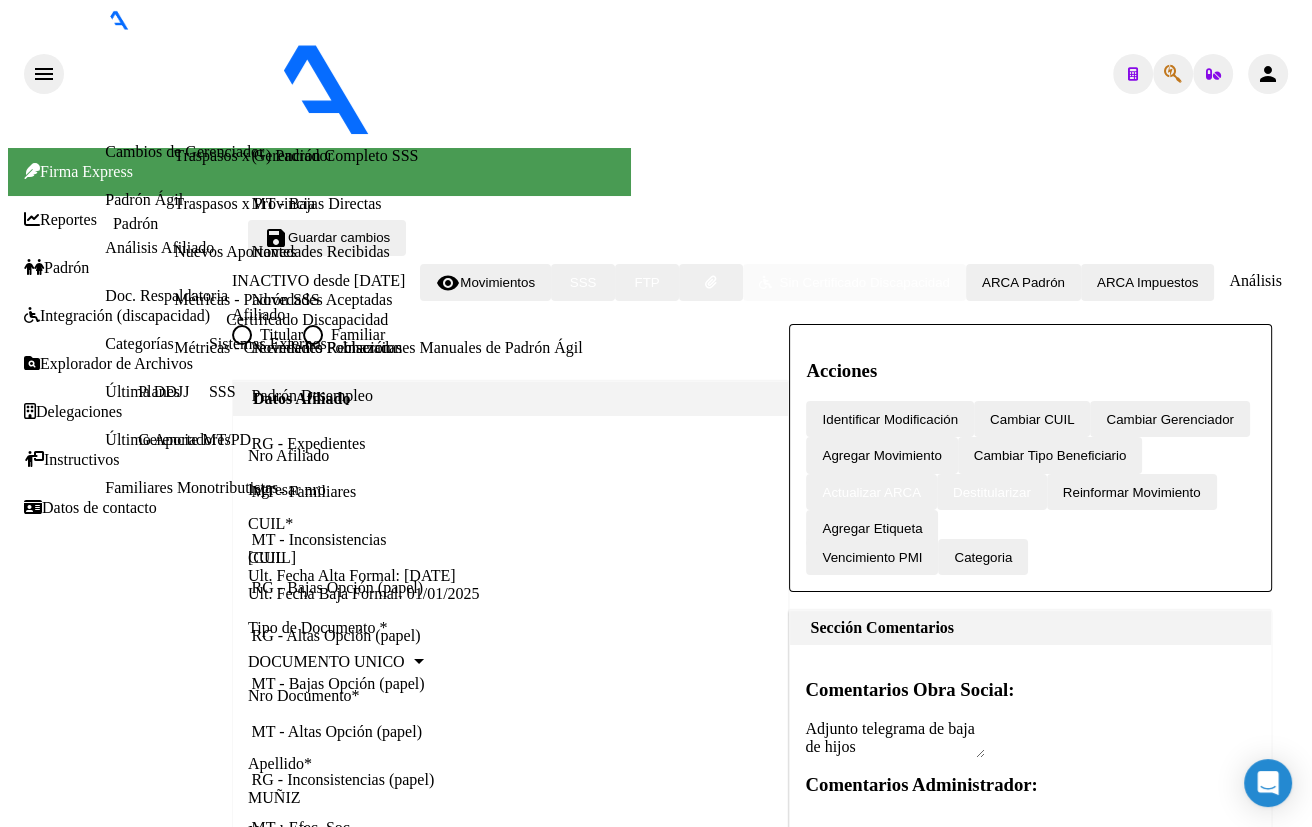 click 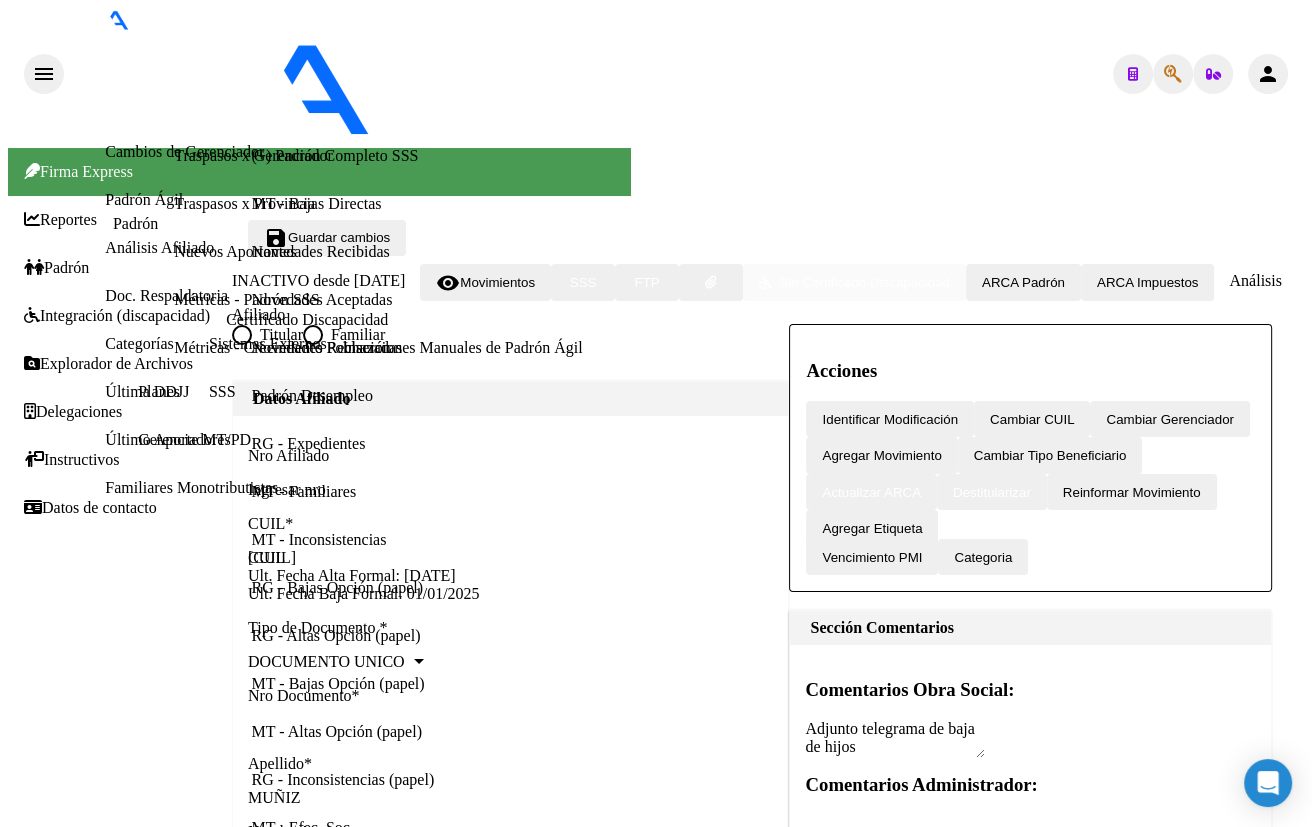 type on "18377393" 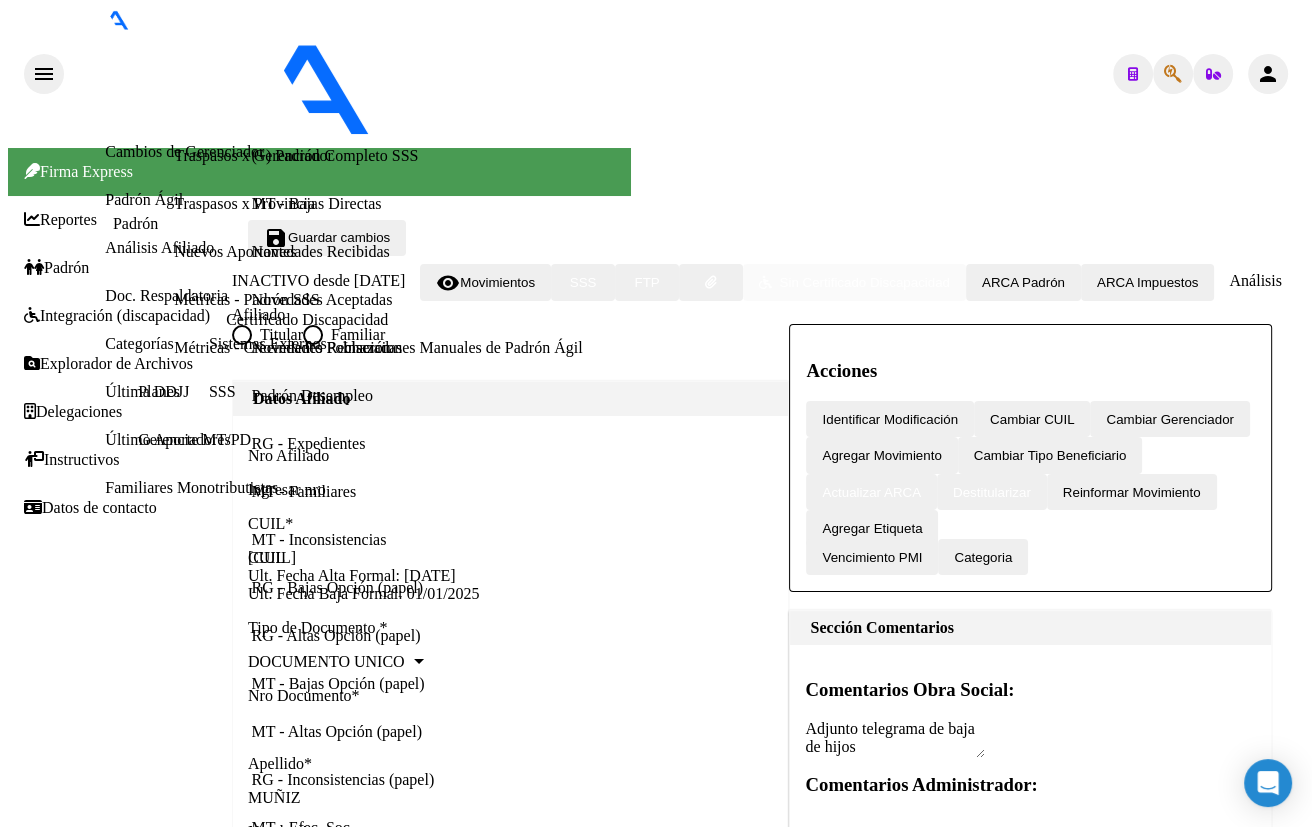 click on "20183773934" 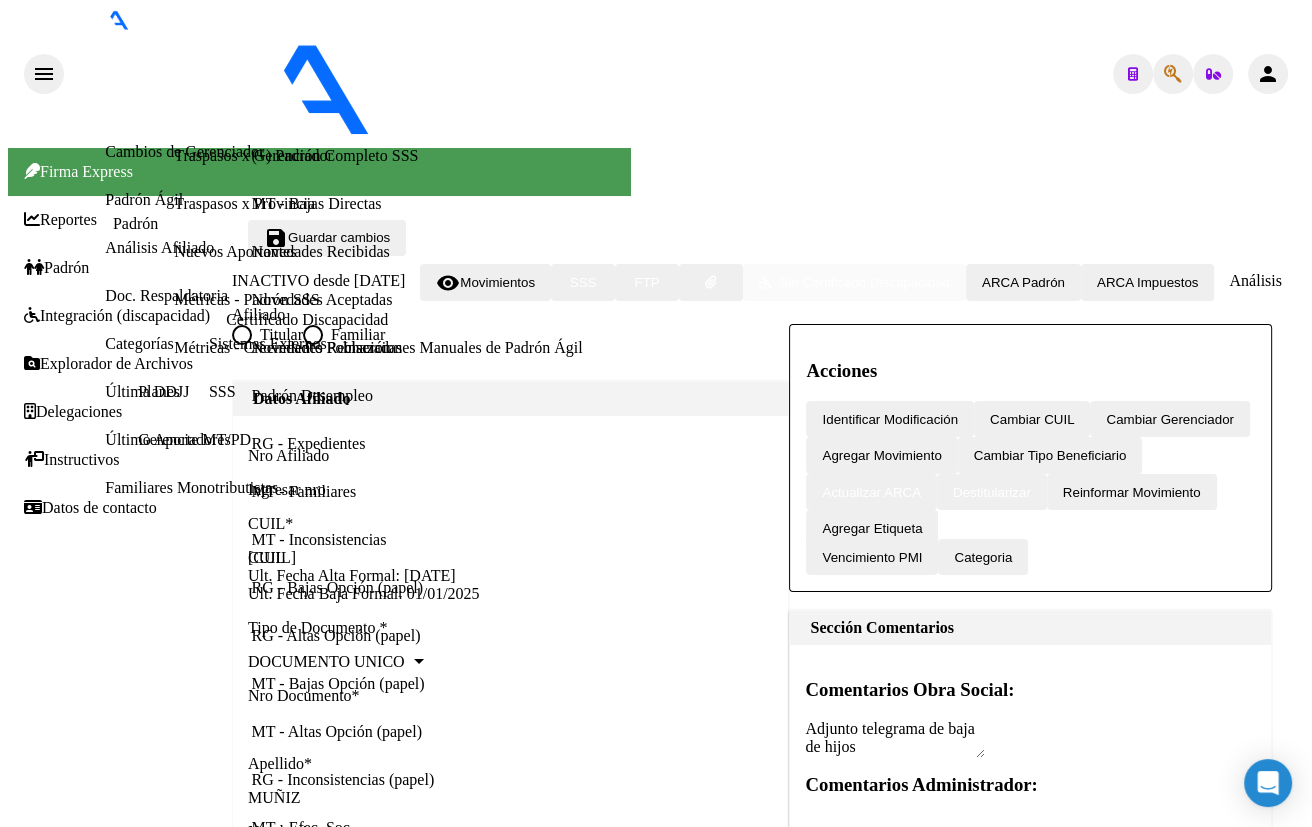scroll, scrollTop: 1270, scrollLeft: 0, axis: vertical 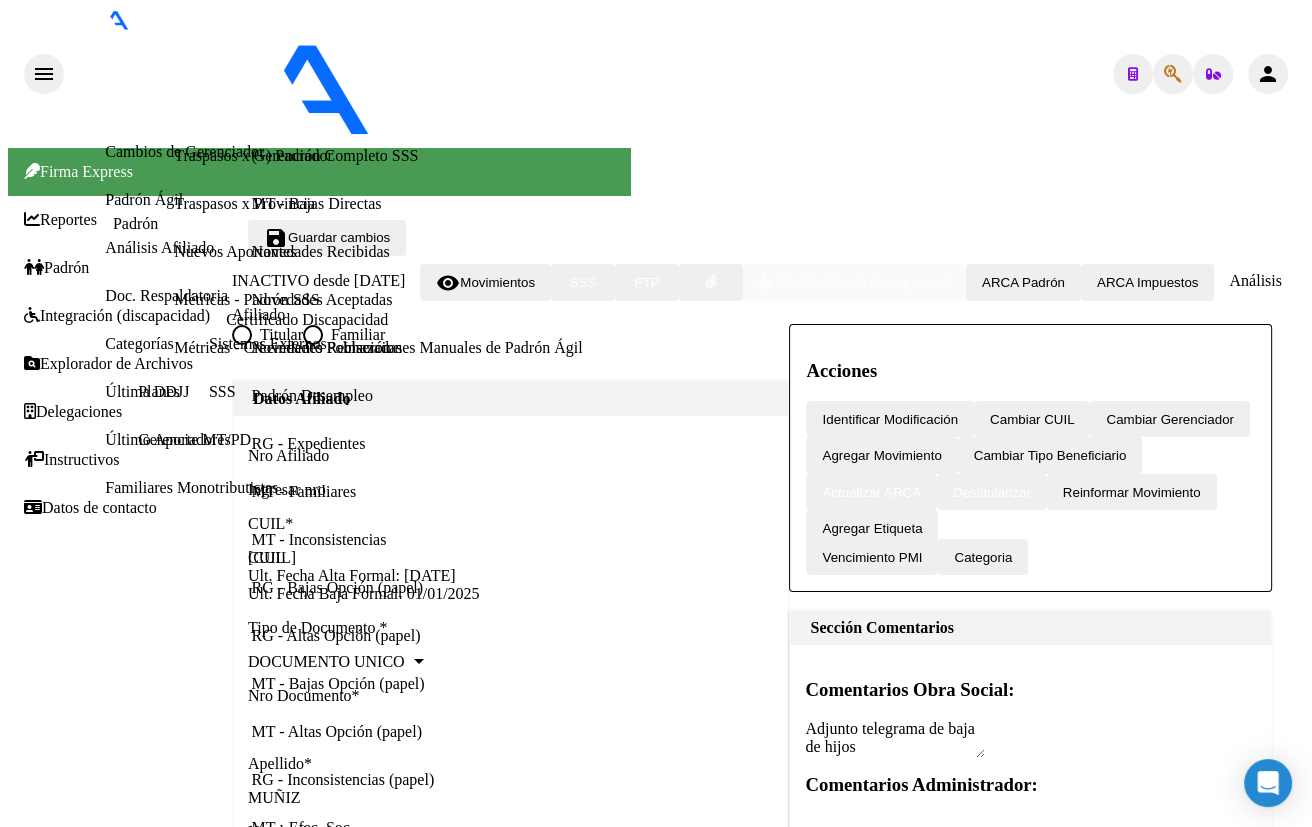 click 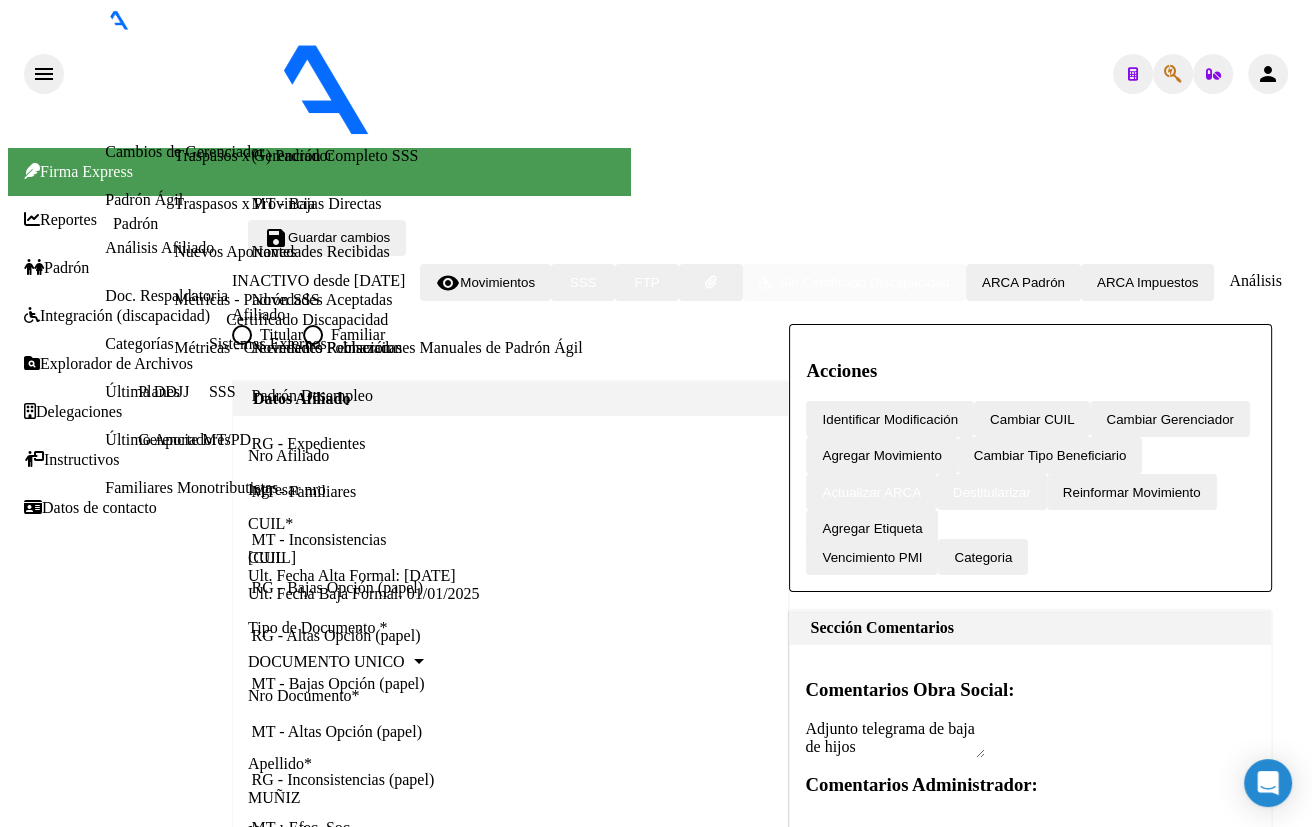 type on "18378050" 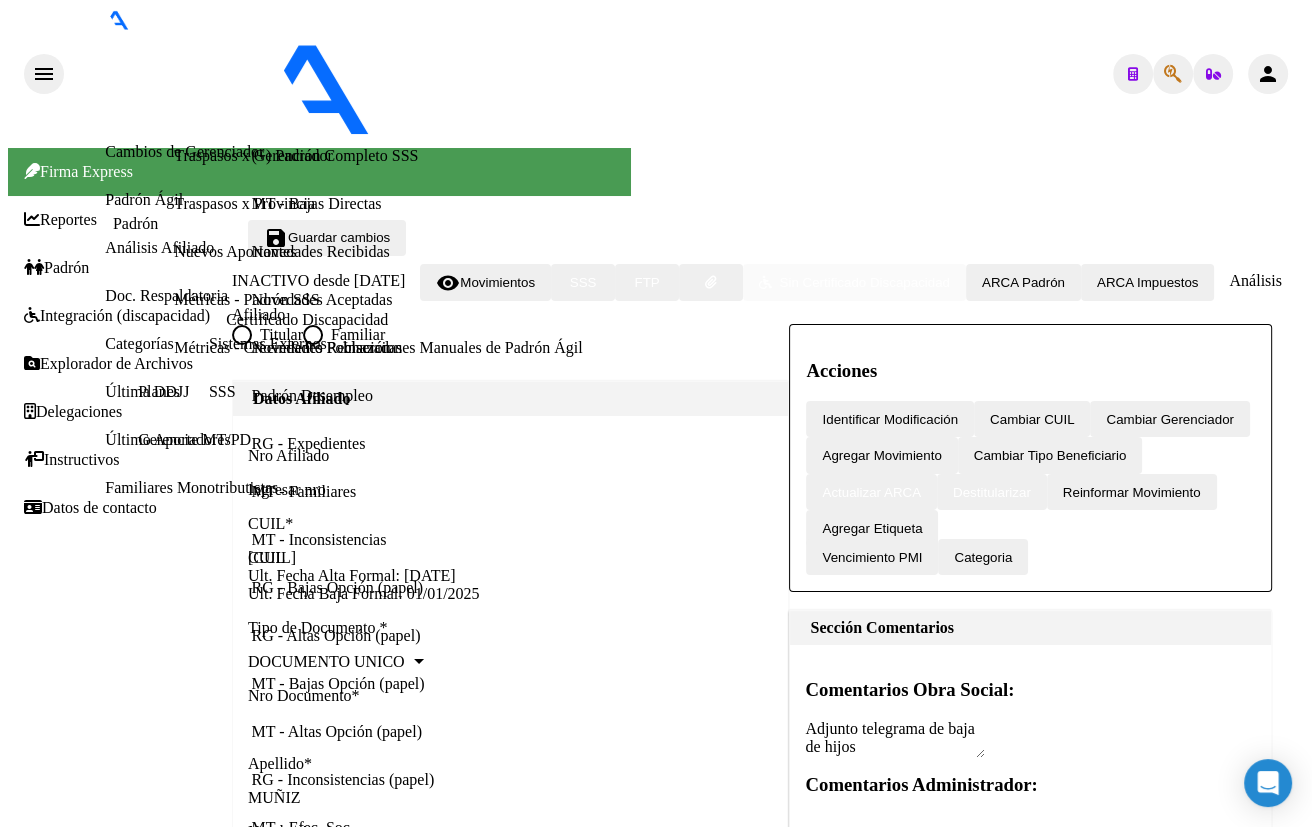 click on "20183780507" 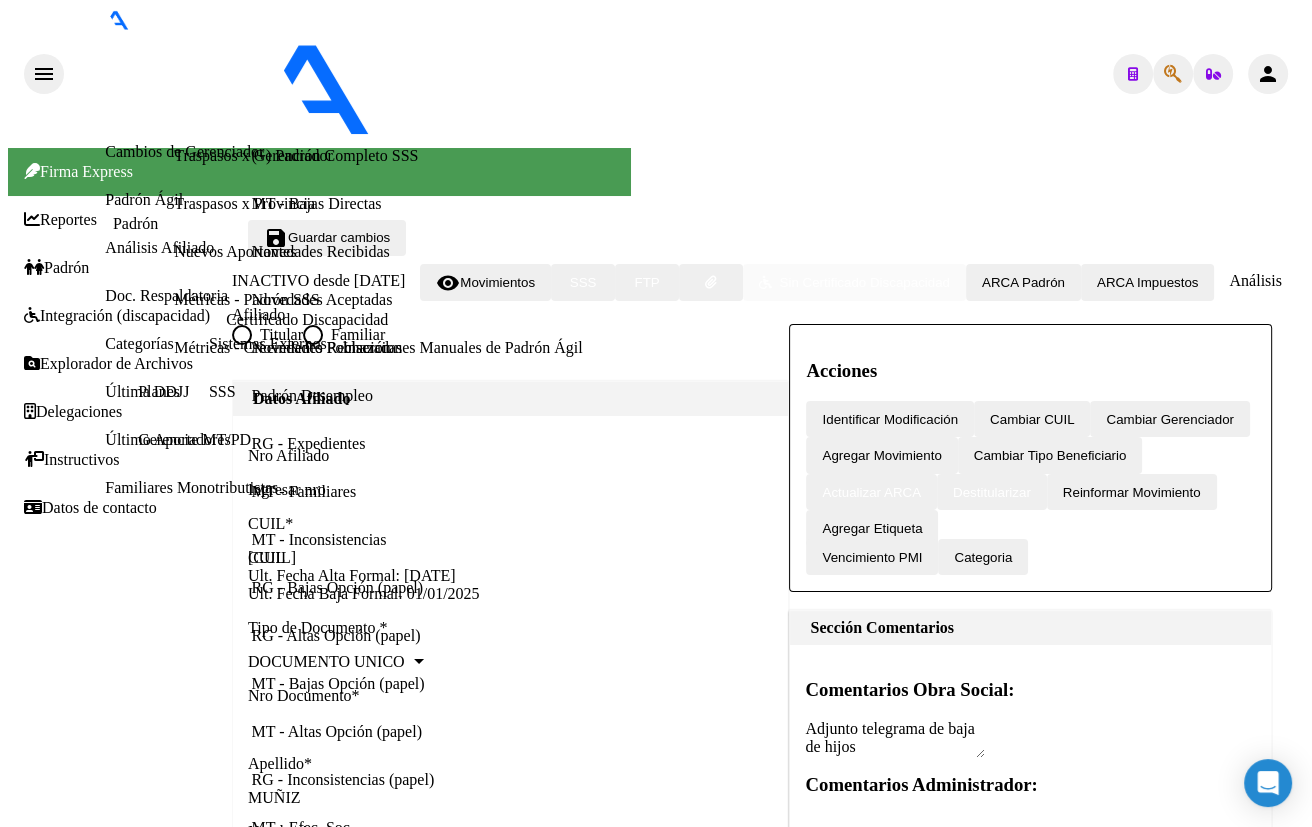 scroll, scrollTop: 1403, scrollLeft: 0, axis: vertical 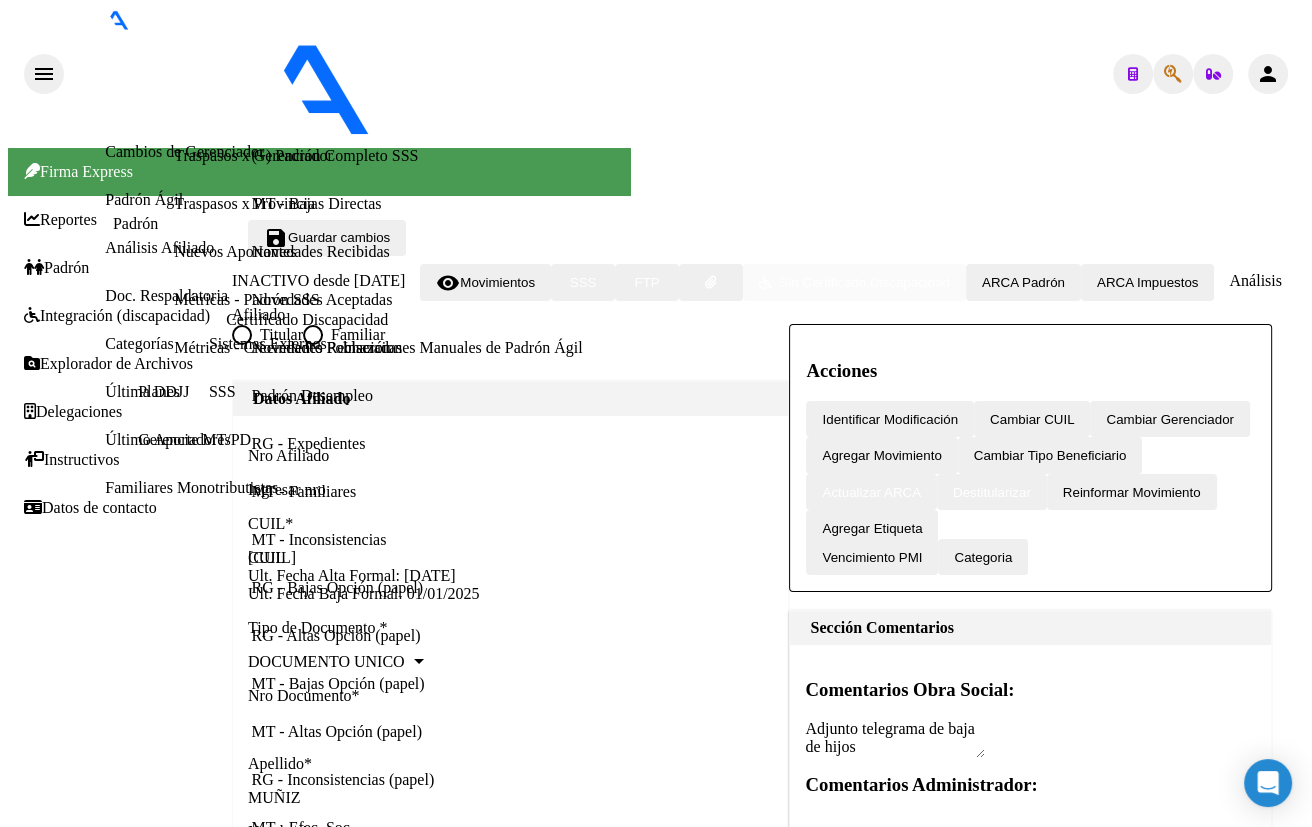 click 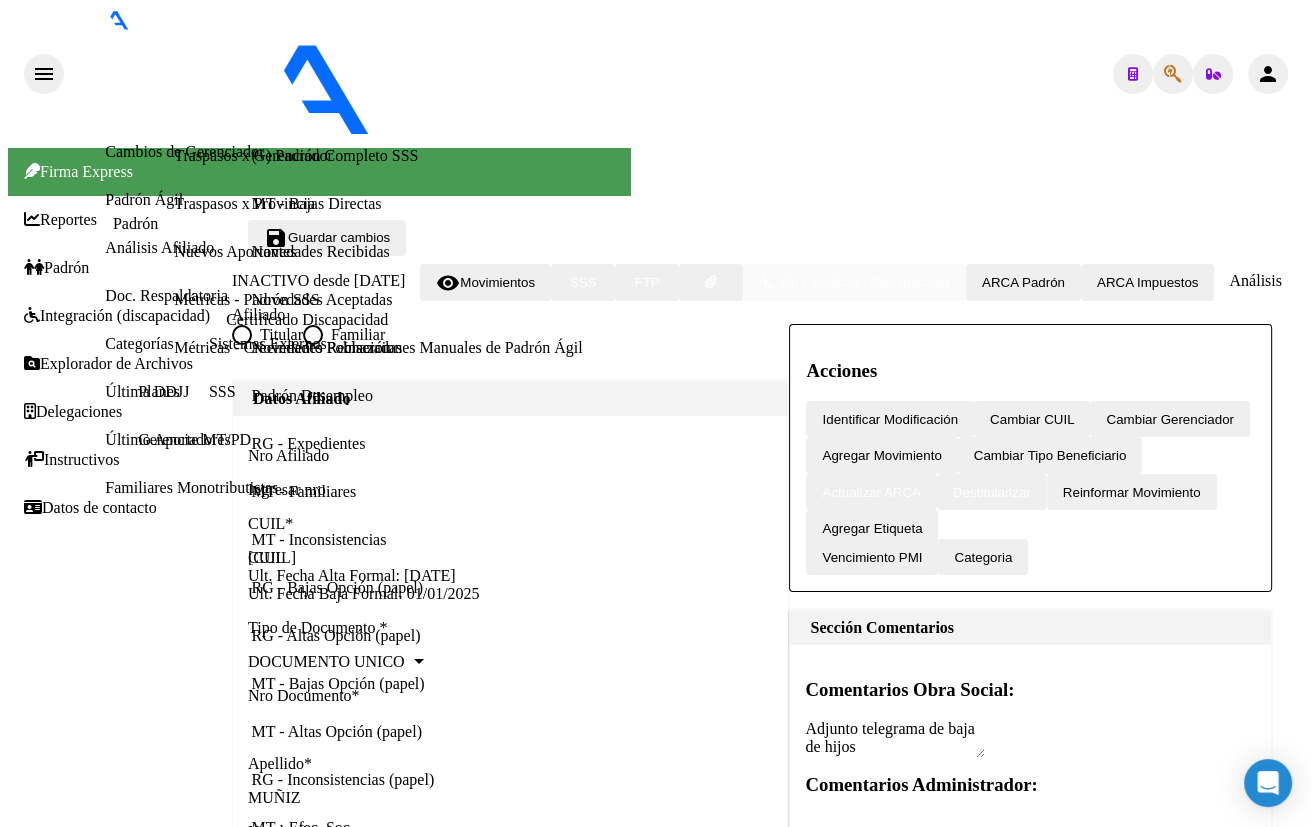 type on "18378339" 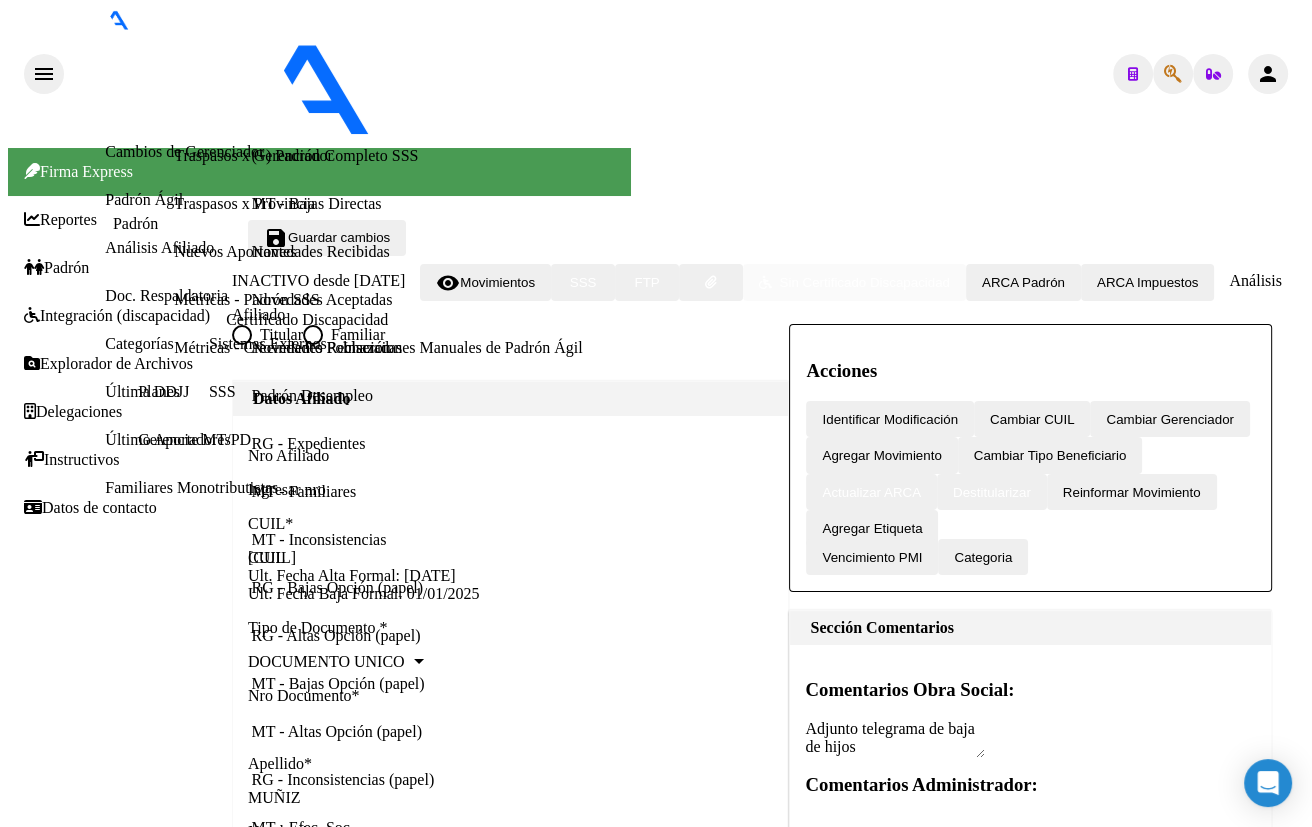click on "20183783395" 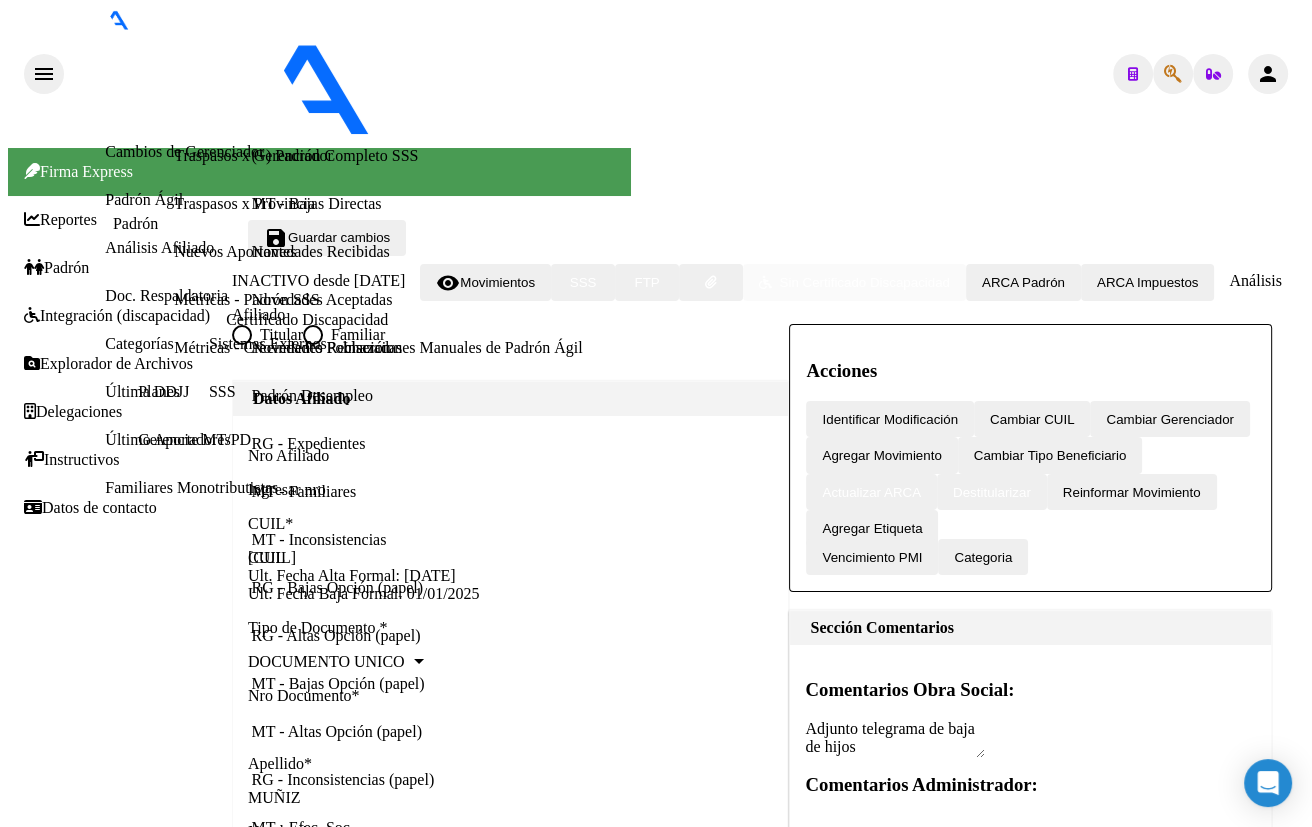 scroll, scrollTop: 895, scrollLeft: 0, axis: vertical 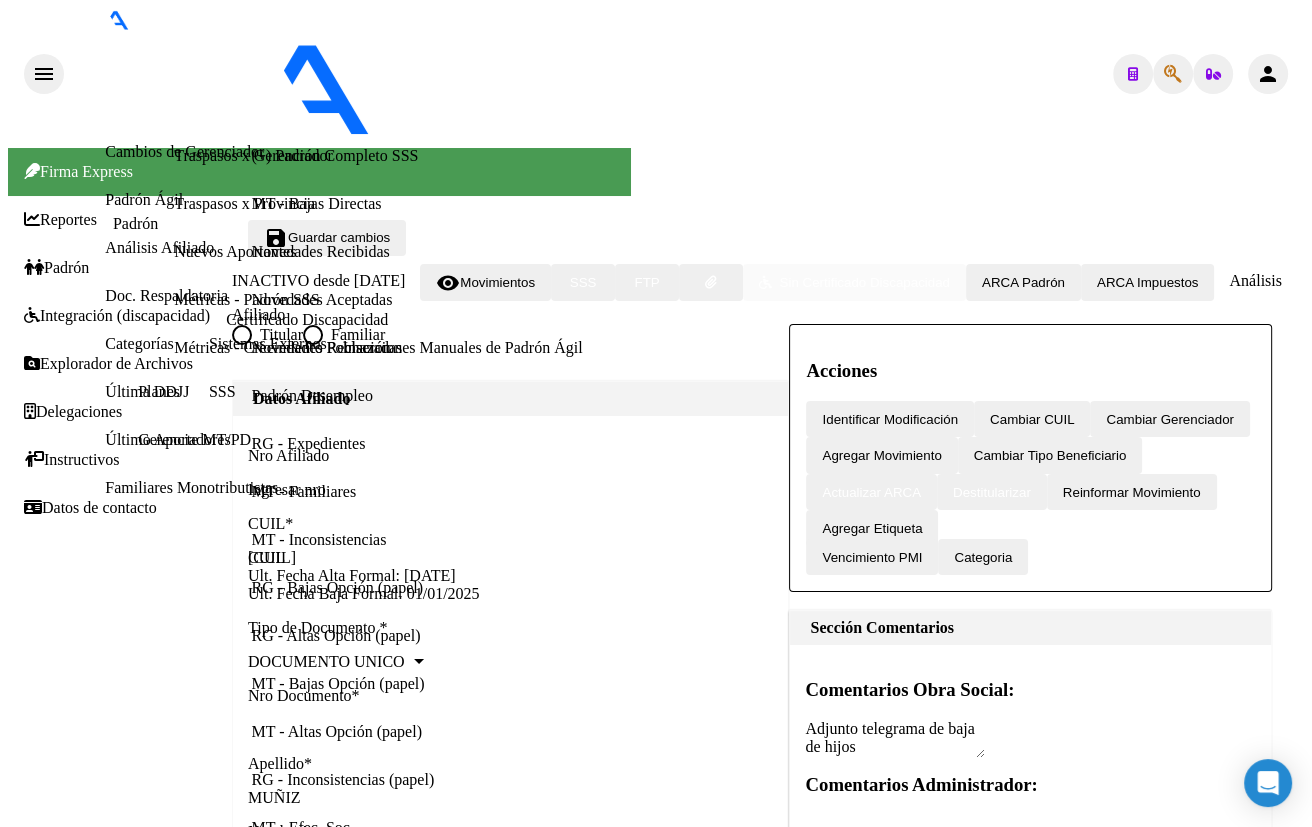 click 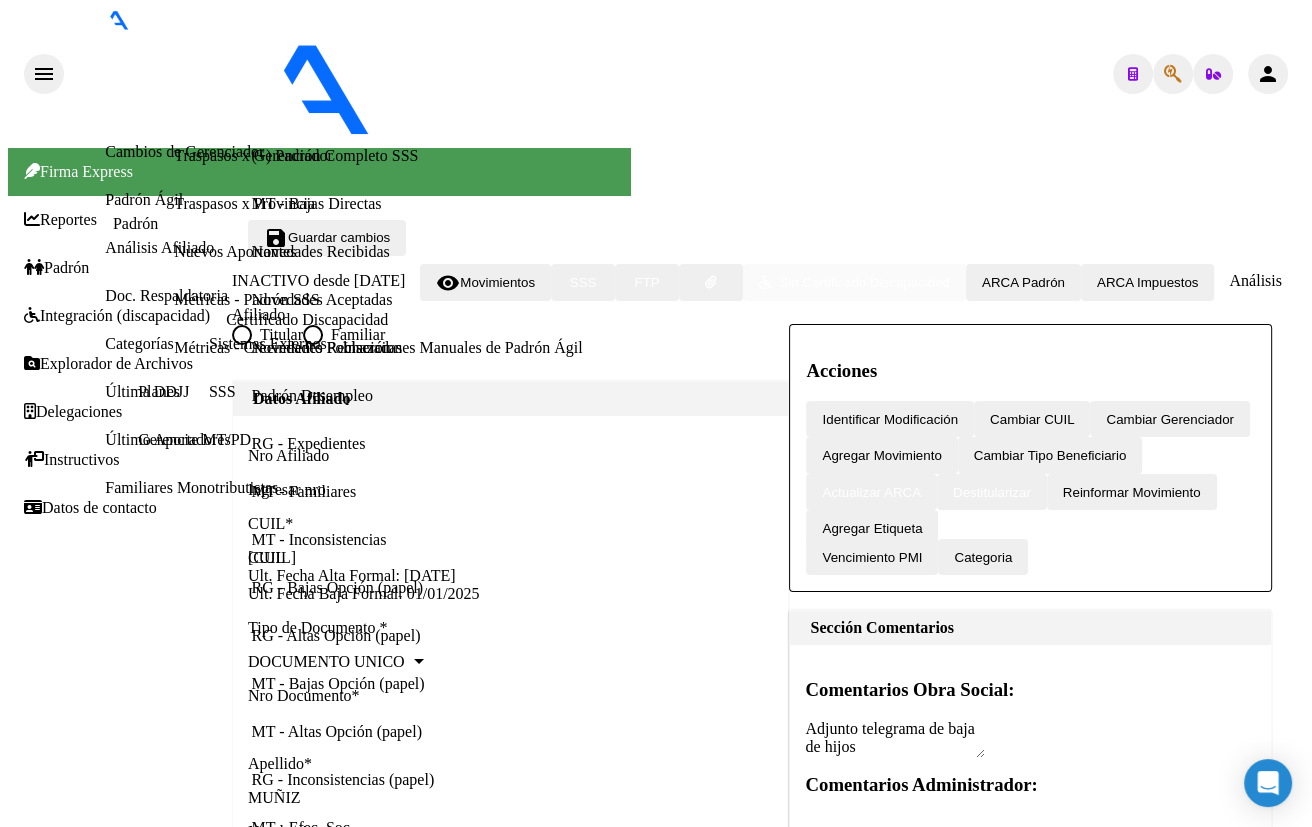 type on "18378582" 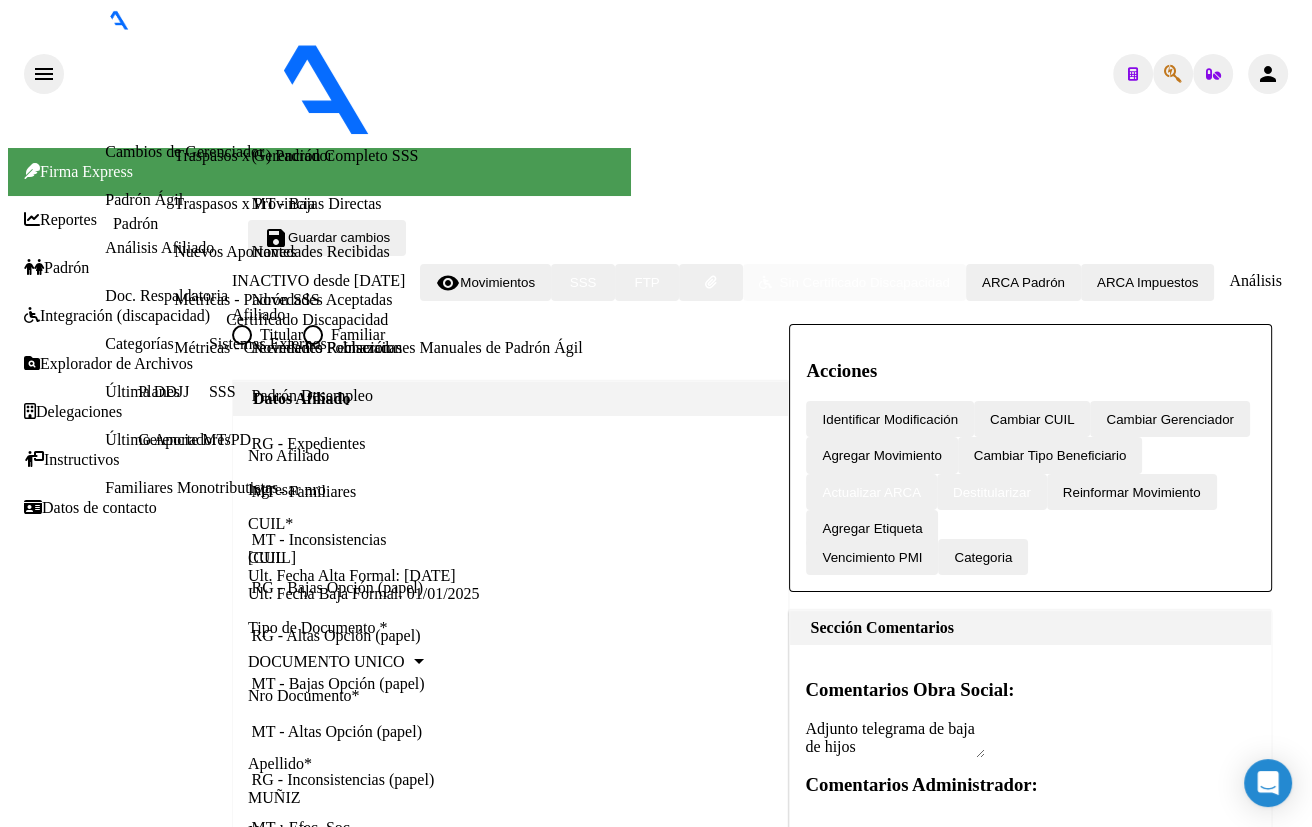 click on "20183785827" 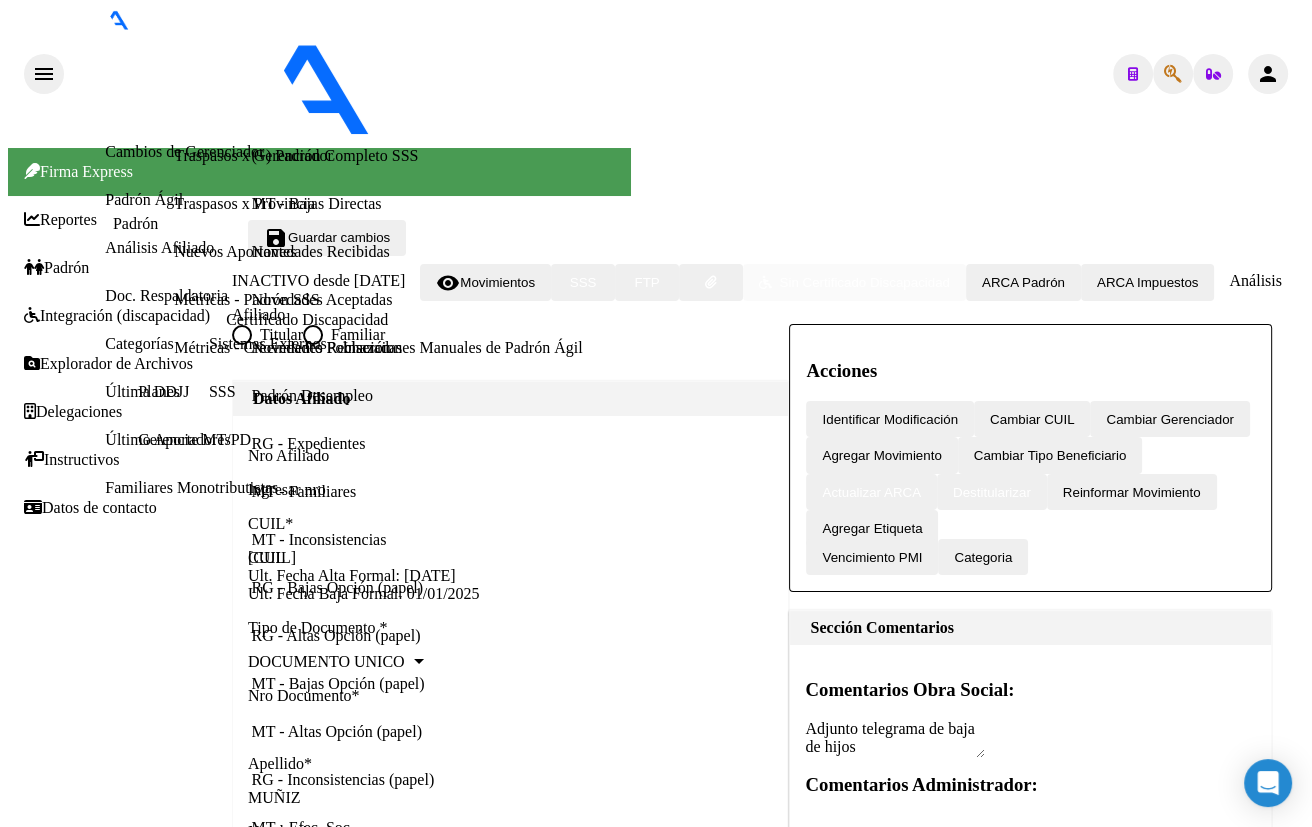 scroll, scrollTop: 851, scrollLeft: 0, axis: vertical 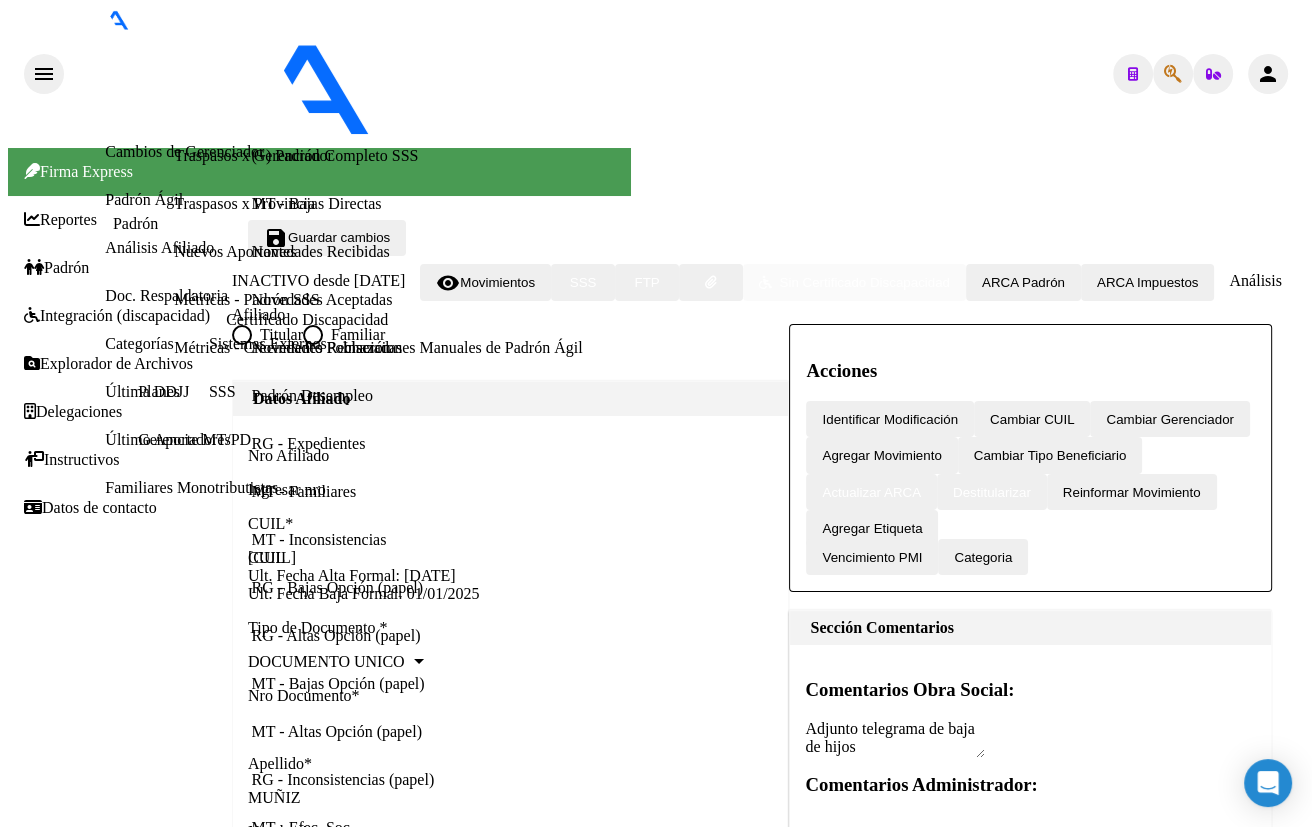 click 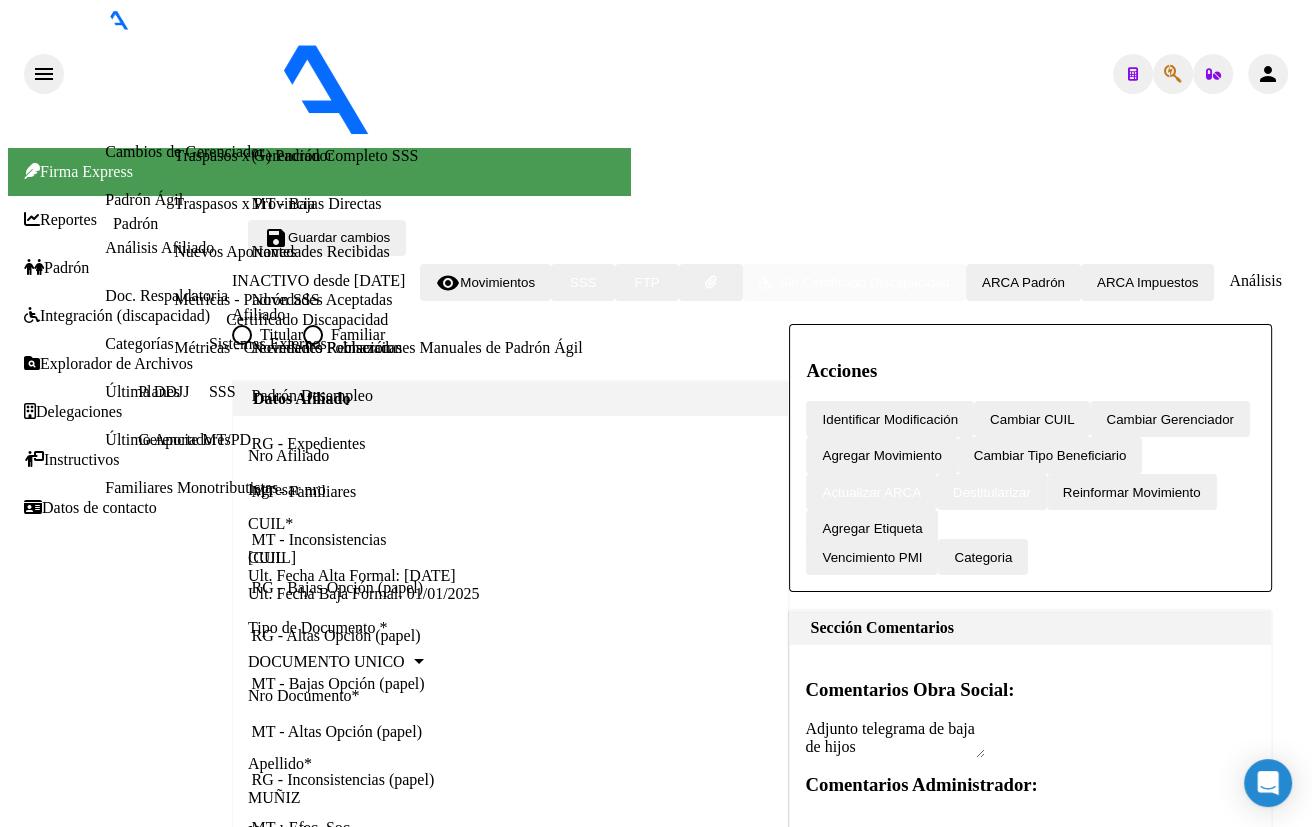 type on "43407669" 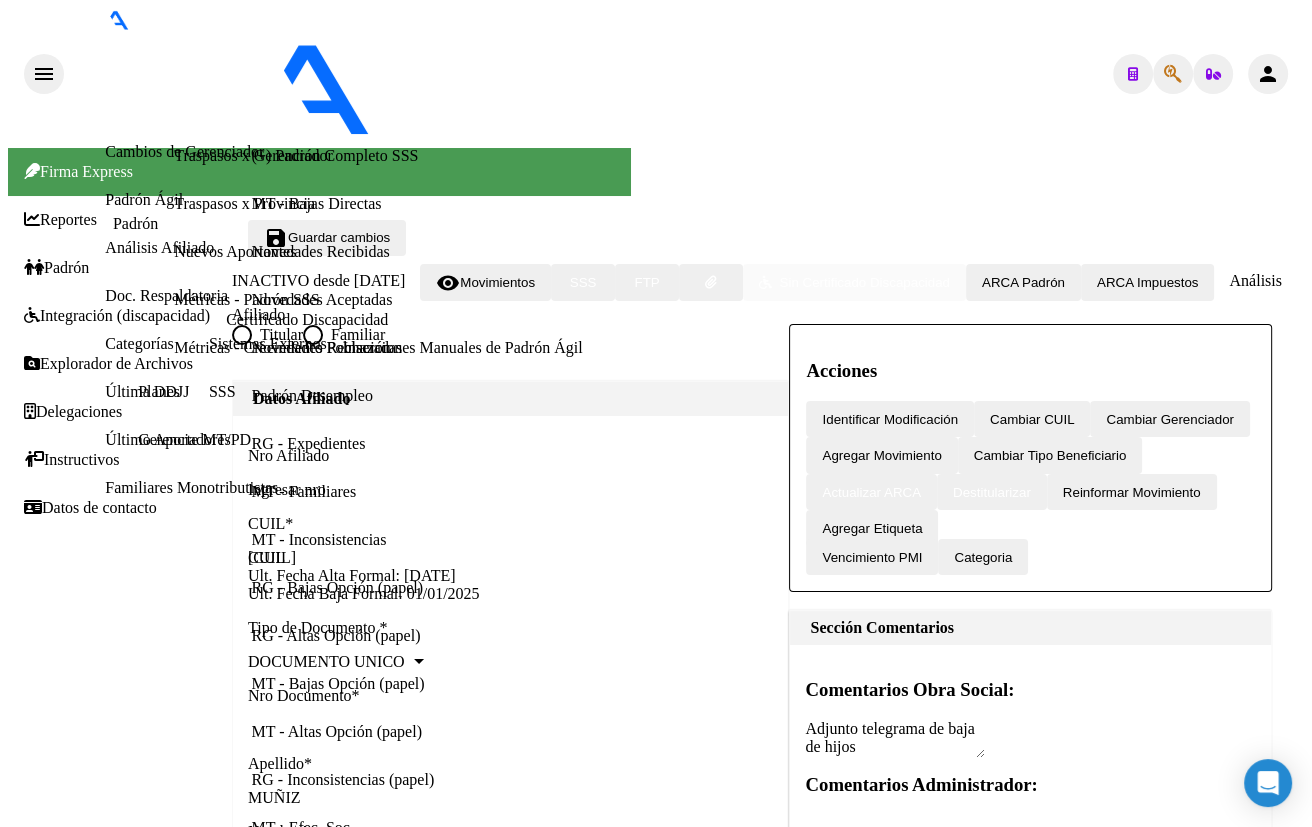 click on "27434076698" 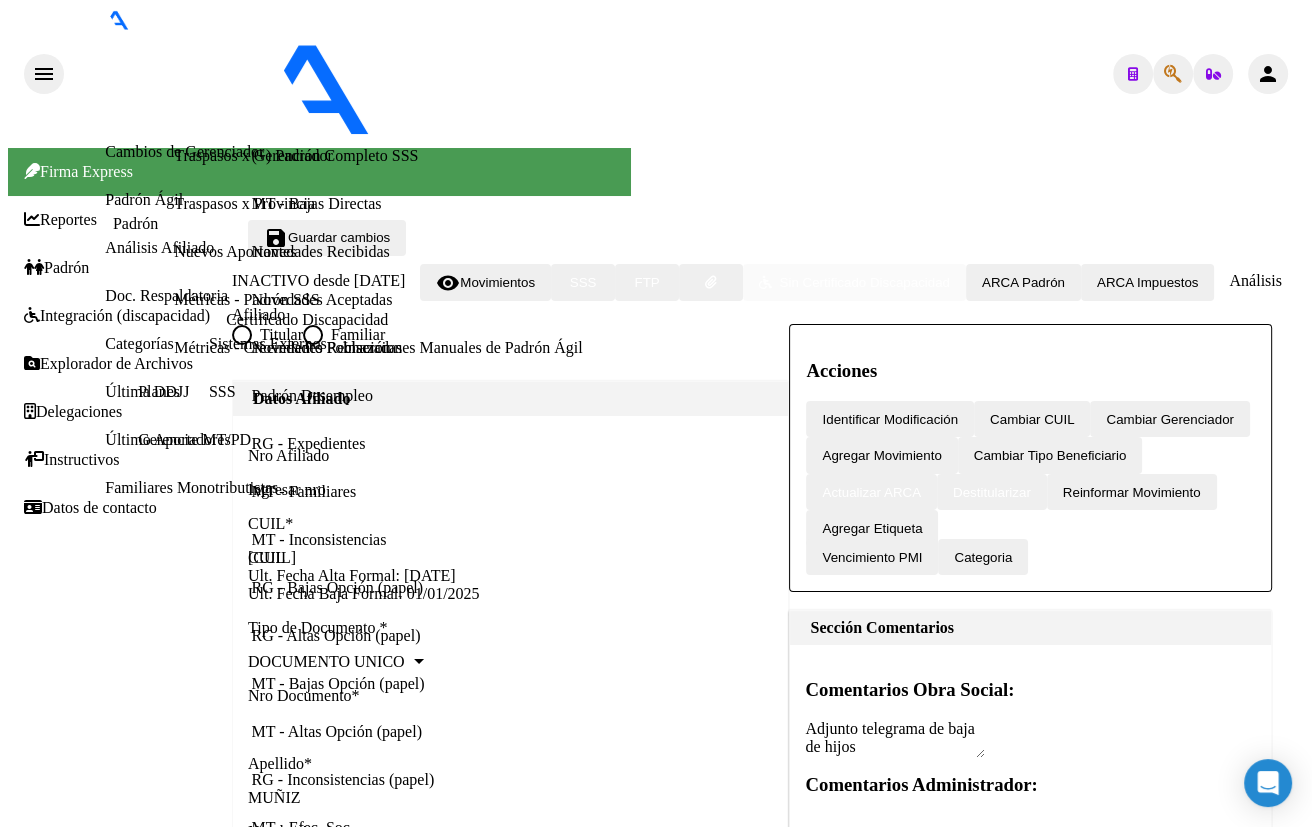 scroll, scrollTop: 1402, scrollLeft: 0, axis: vertical 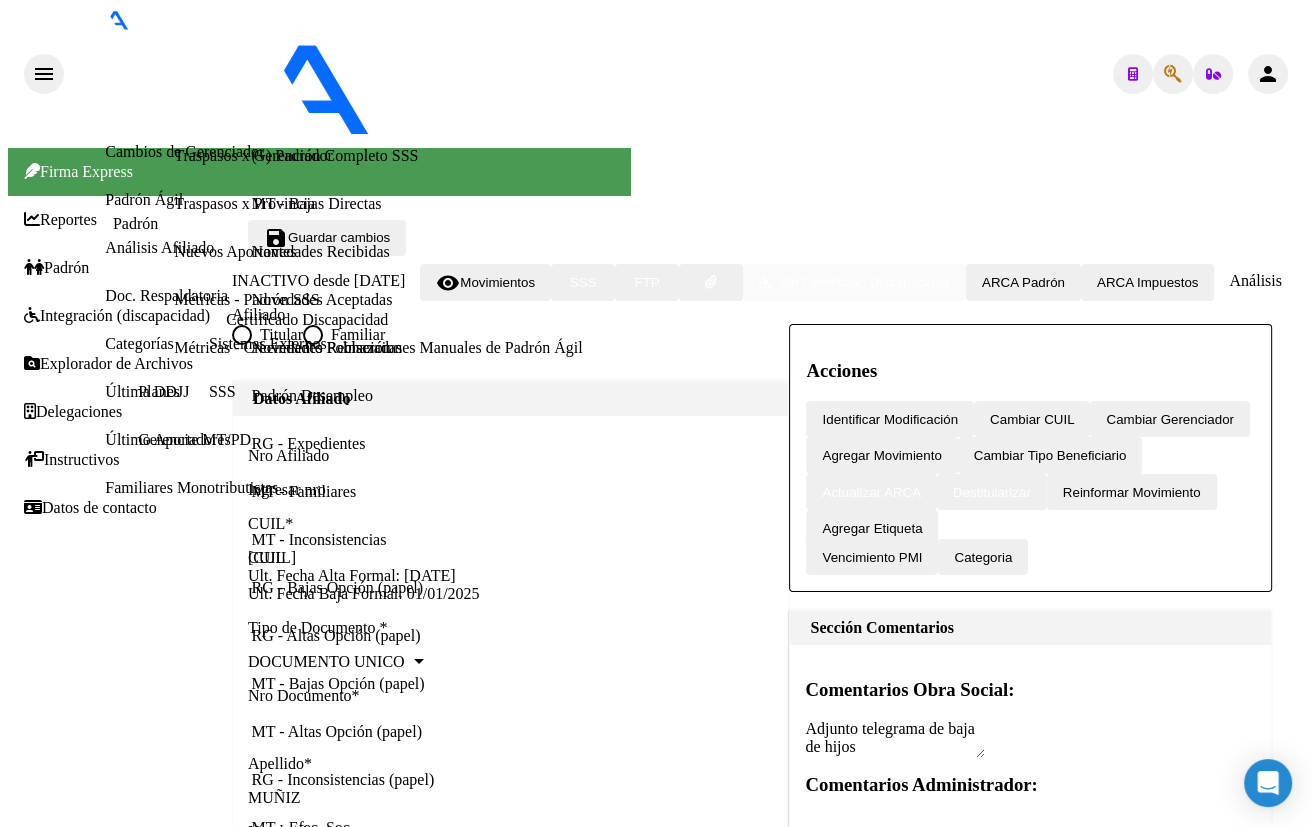 click 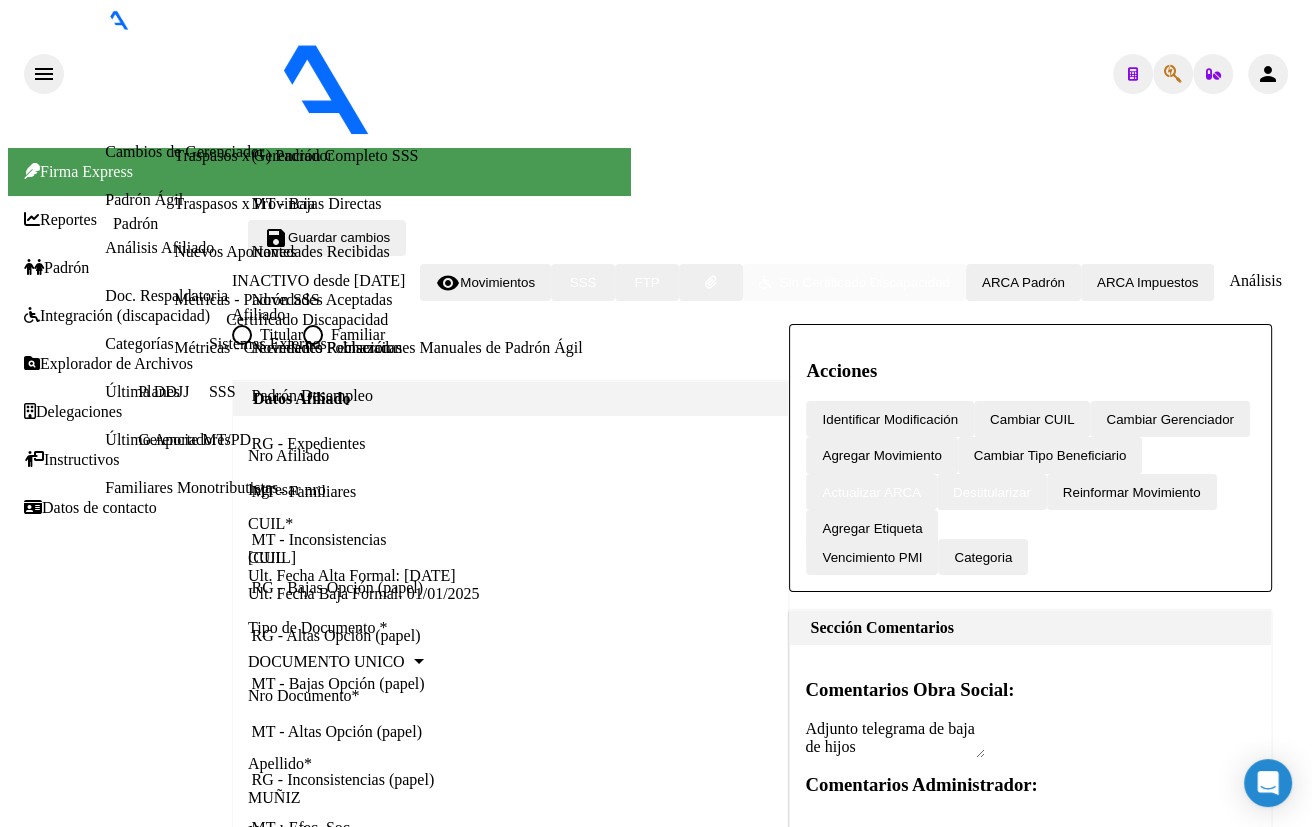 type 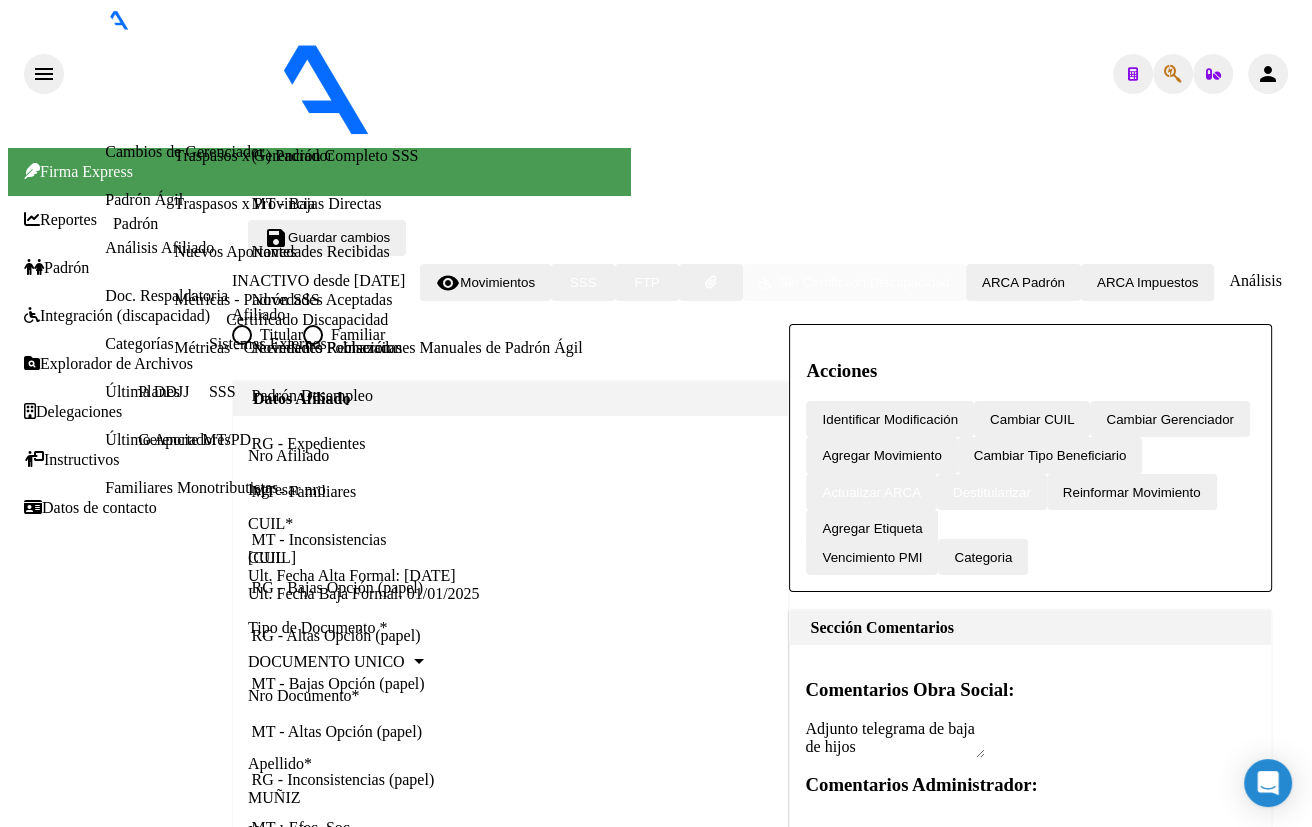 scroll, scrollTop: 1000, scrollLeft: 0, axis: vertical 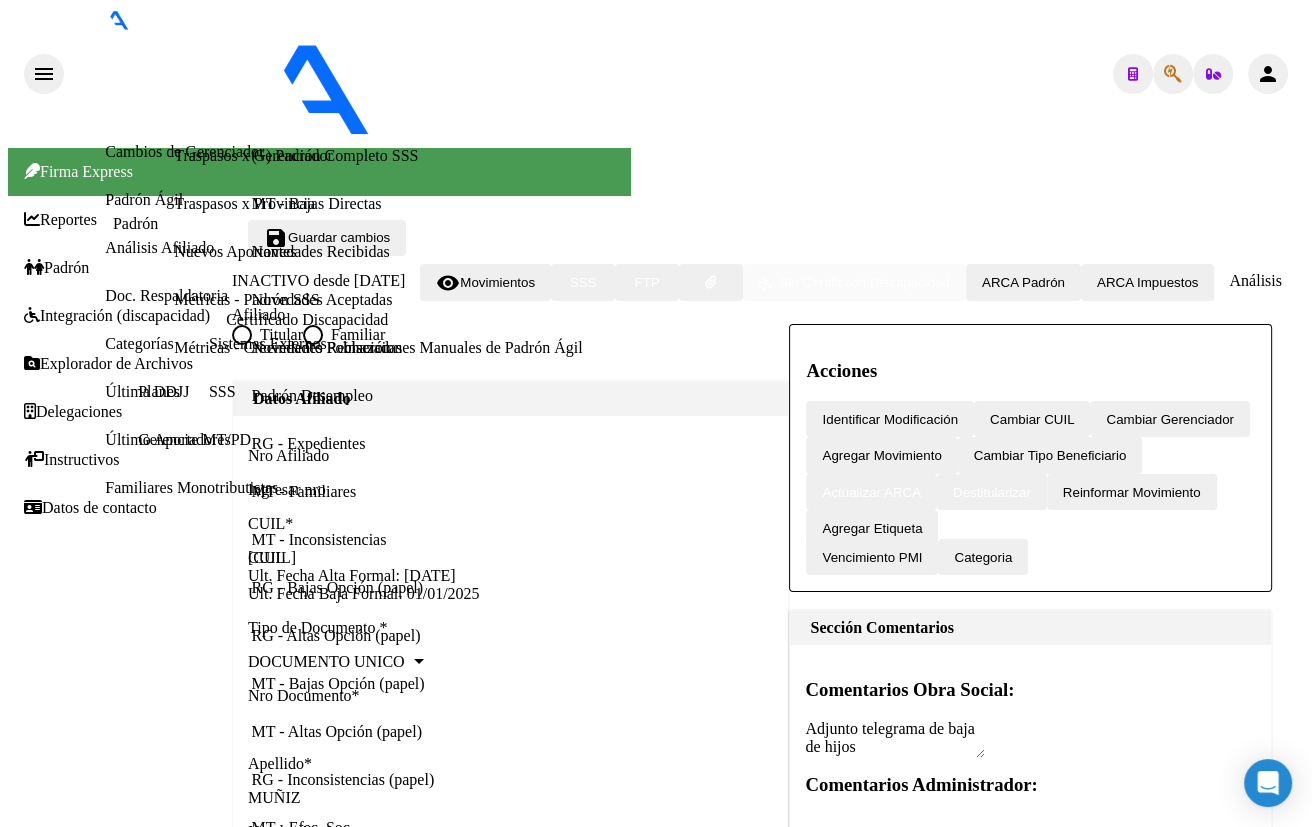 type 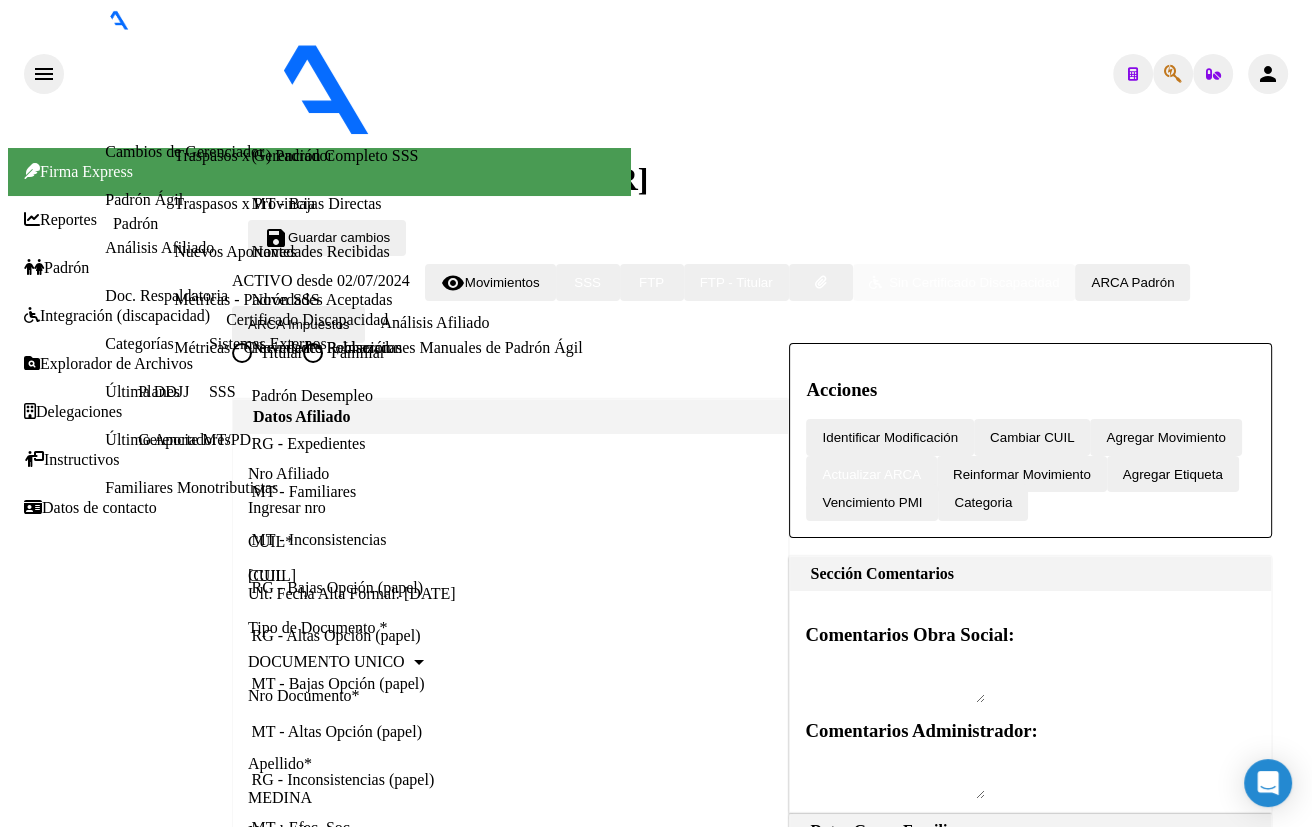 click on "Agregar Movimiento" 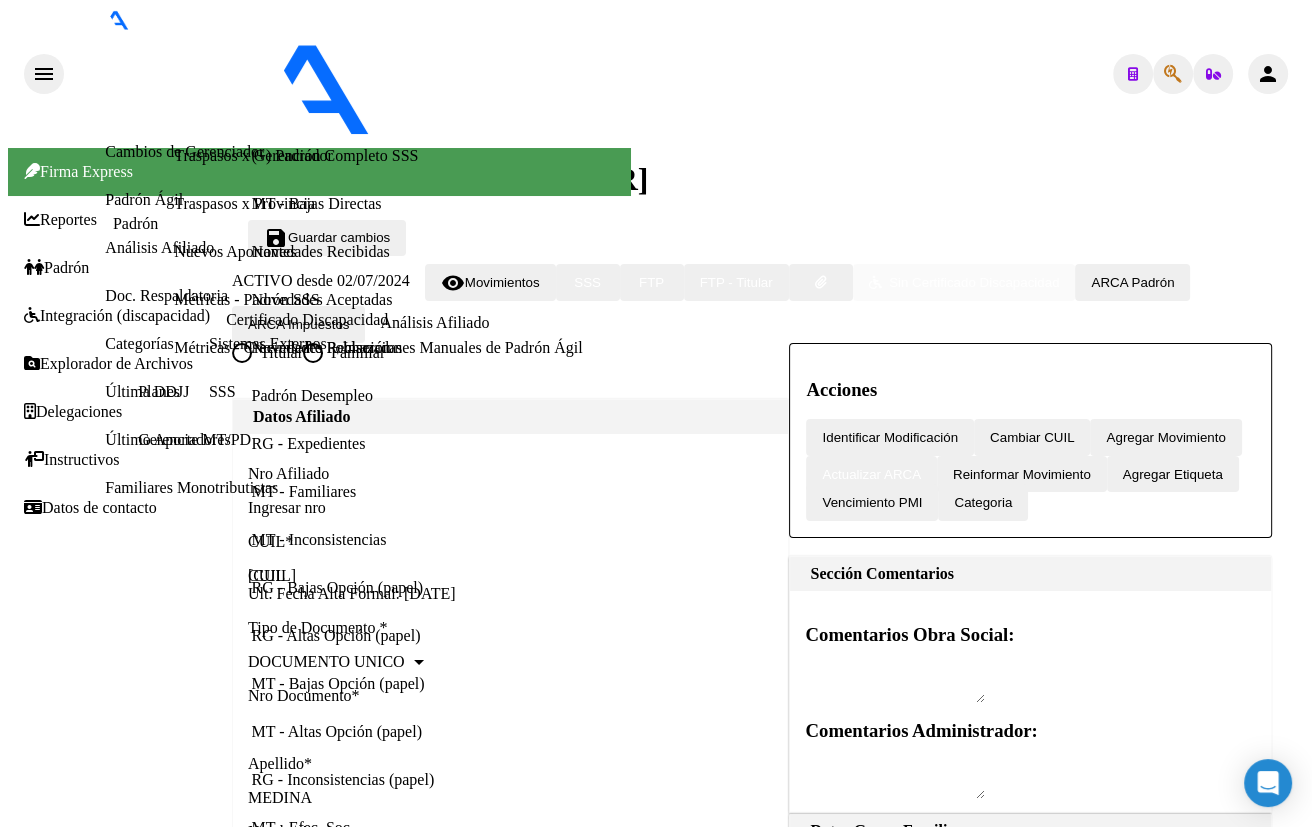 click on "MAYORIA DE EDAD (21 Años CUMPLICOS/ NO DISCA)" at bounding box center (180, 9840) 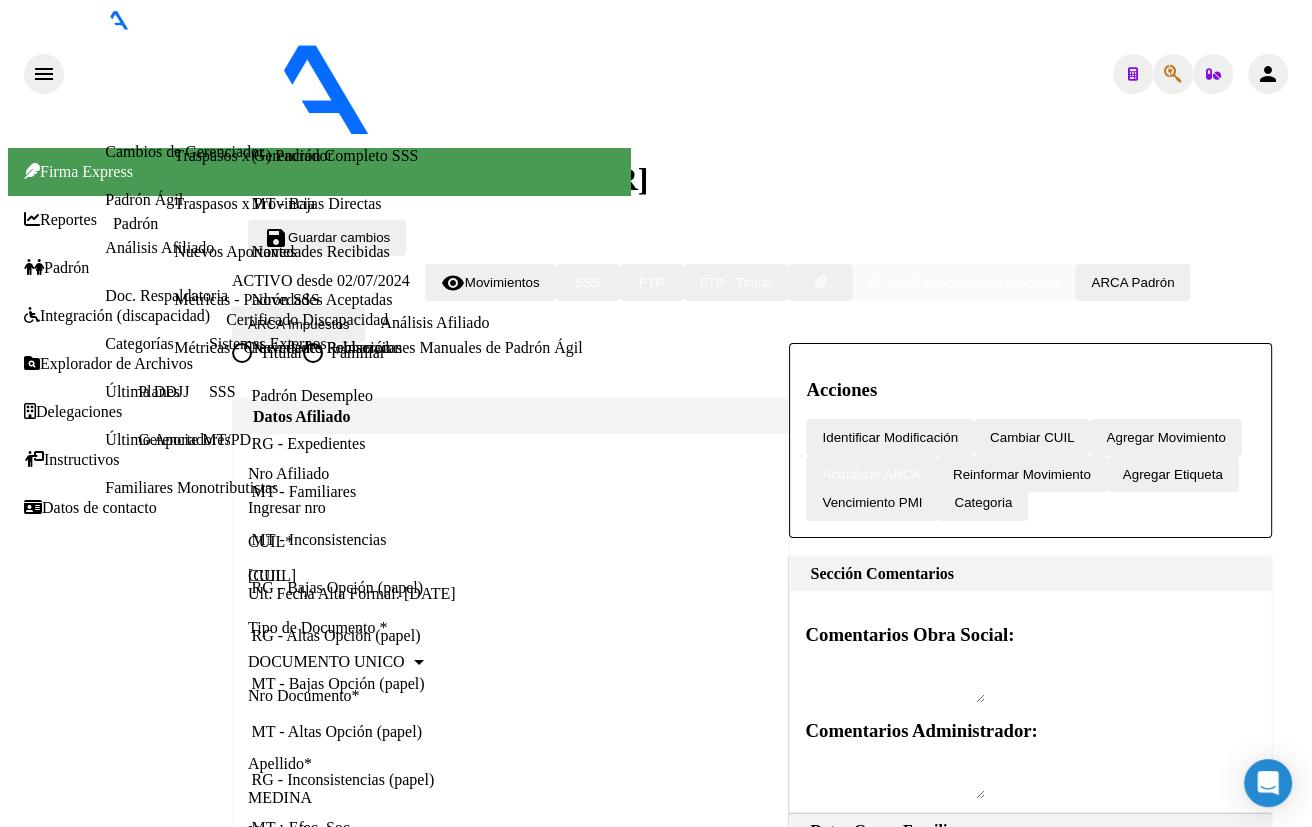 click at bounding box center [50, 9556] 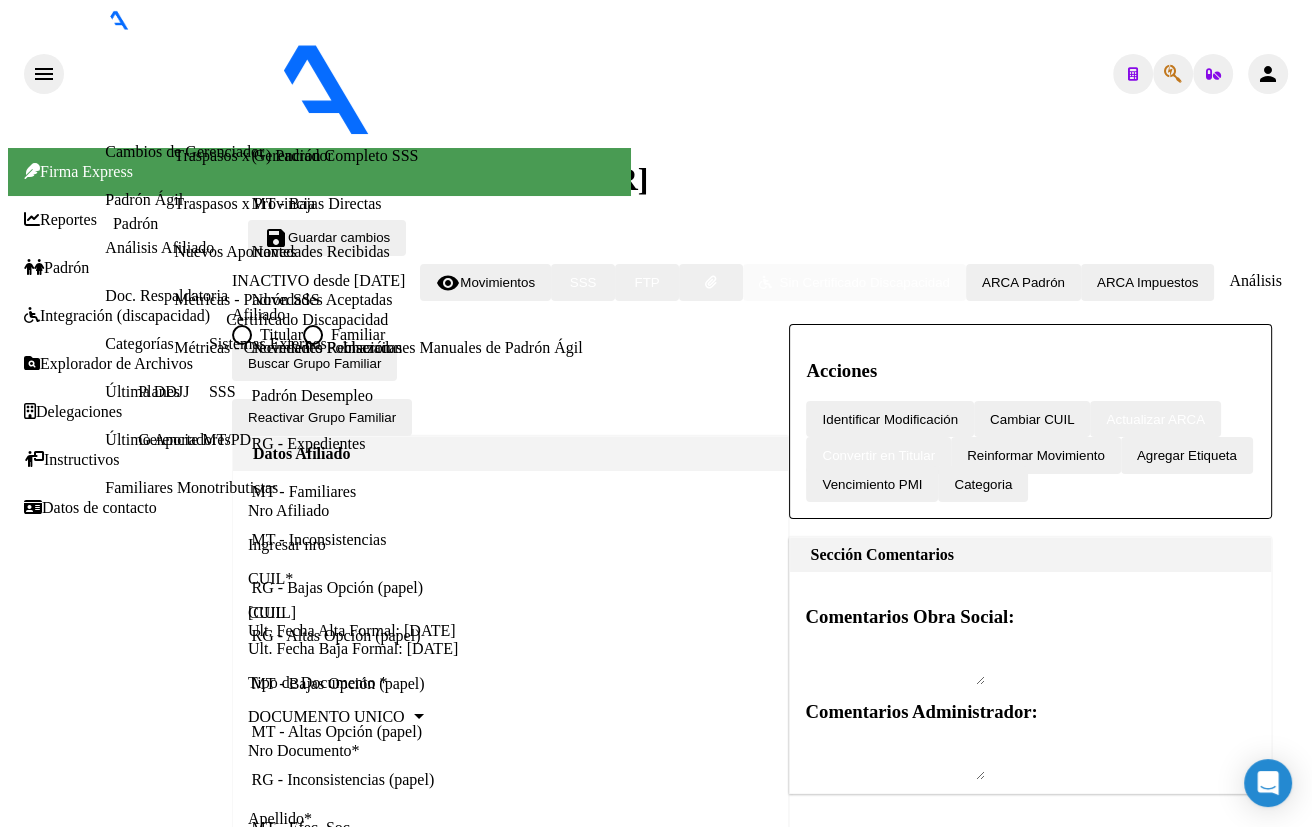 click on "Nro Afiliado    Ingresar nro  CUIL  *   27-43407669-8 CUIL  ARCA Padrón  Ult. Fecha Alta Formal: 02/07/2024  Ult. Fecha Baja Formal: 11/06/2022  Tipo de Documento * DOCUMENTO UNICO Seleccionar tipo Nro Documento  *   43407669 Ingresar nro  Apellido  *   MEDINA Ingresar apellido  Nombre  *   MILAGROS GUADALUPE Ingresar nombre  Fecha de nacimiento  *   2001-06-11 Ingresar fecha   Parentesco * Hijo e/ 21-25 estudiando Seleccionar parentesco  Estado Civil * Soltero Seleccionar tipo  Sexo * Femenino Seleccionar sexo  Nacionalidad * ARGENTINA Seleccionar tipo  Discapacitado * No discapacitado Seleccionar tipo Vencimiento Certificado Estudio    Ingresar fecha   Tipo domicilio * Domicilio Completo Seleccionar tipo domicilio  Provincia * Buenos Aires Seleccionar provincia Localidad  *   LUIS GUILLON Ingresar el nombre  Codigo Postal  *   1838 Ingresar el codigo  Calle  *   LAGOS GARCIA Ingresar calle  Numero  *   2060 Ingresar nro  Piso    Ingresar piso  Departamento    Ingresar depto  Teléfono celular" 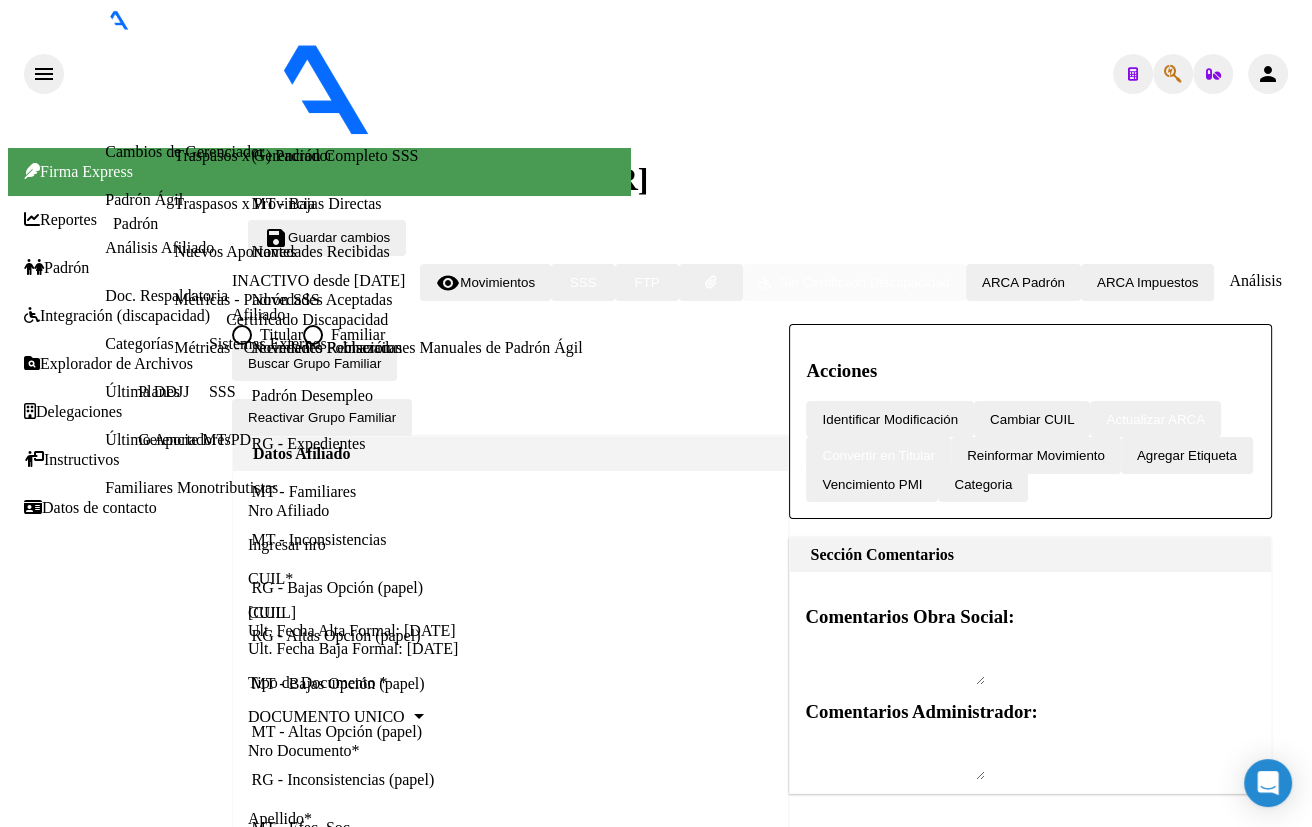 click 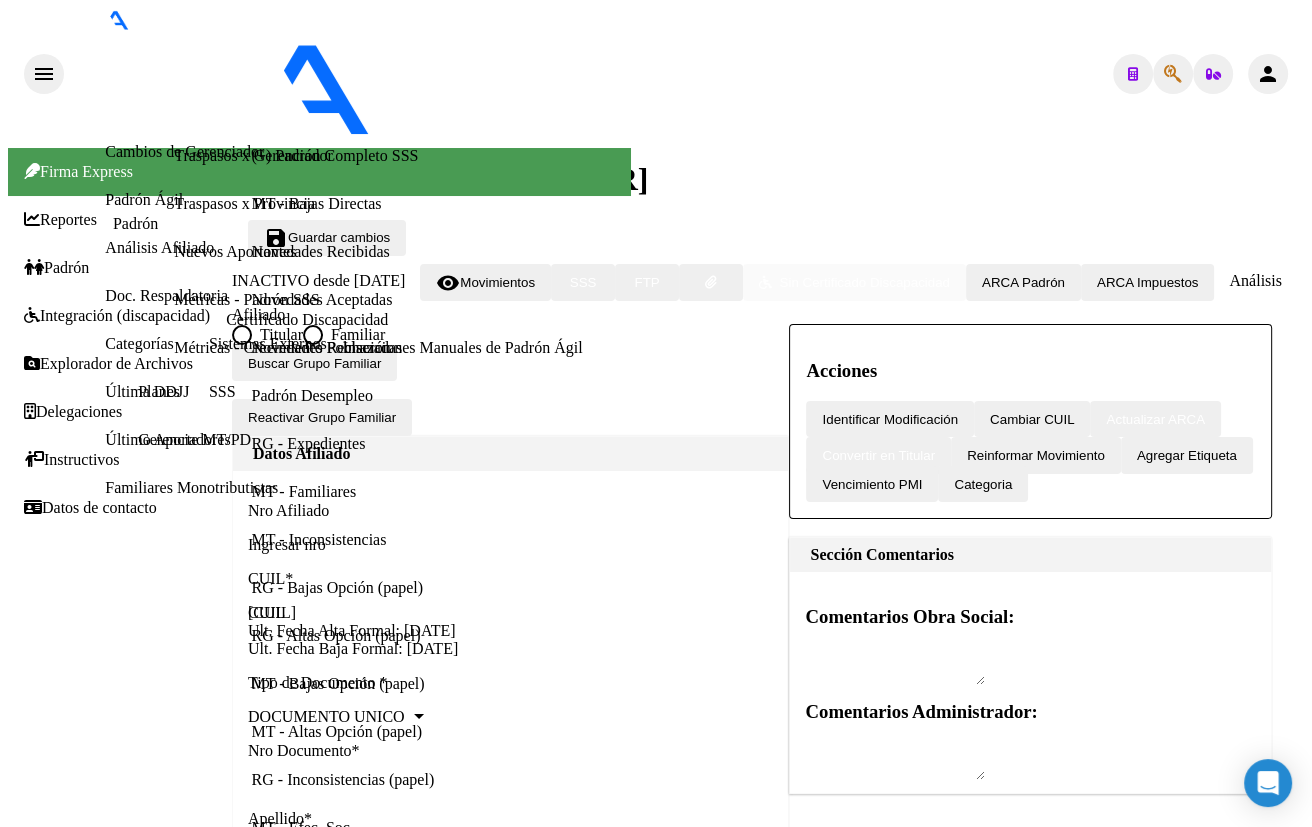 type on "44456025" 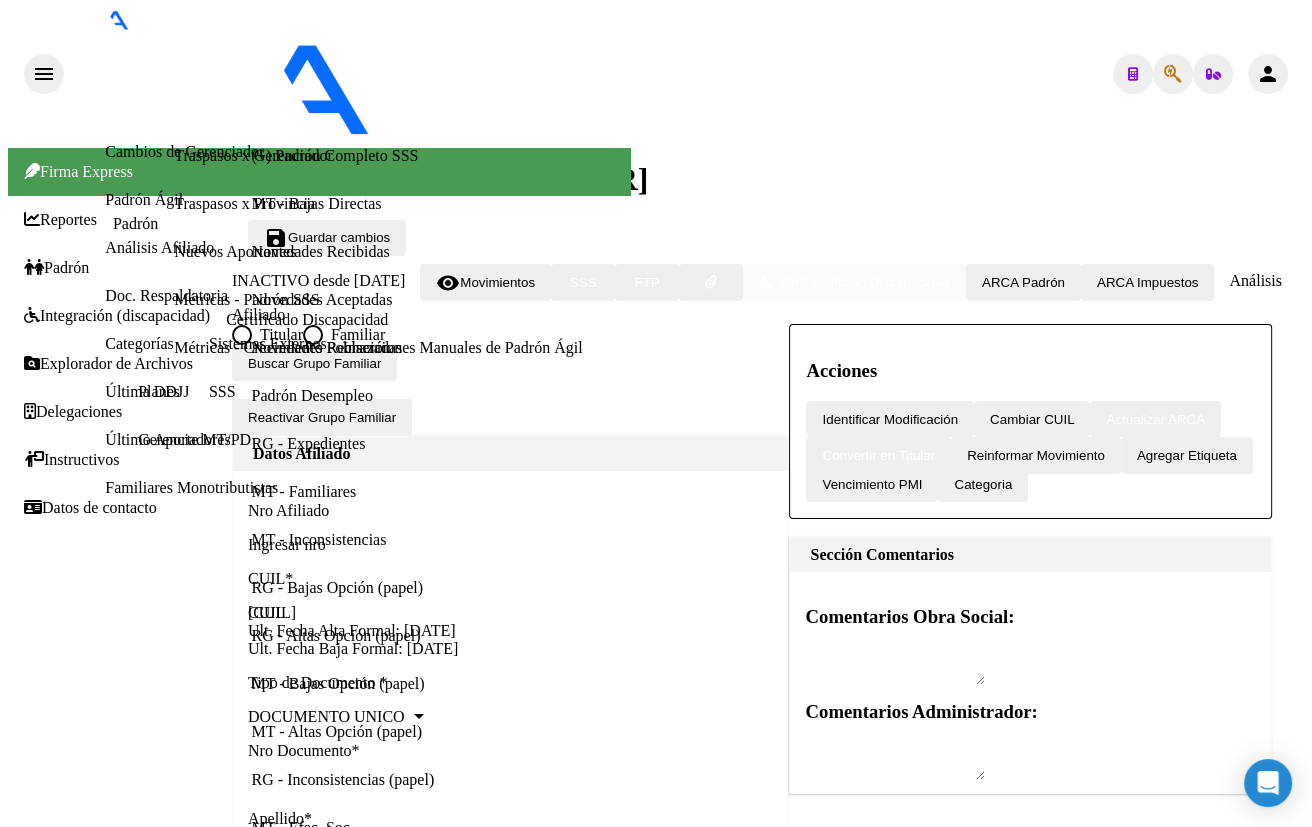 click on "20444560259" 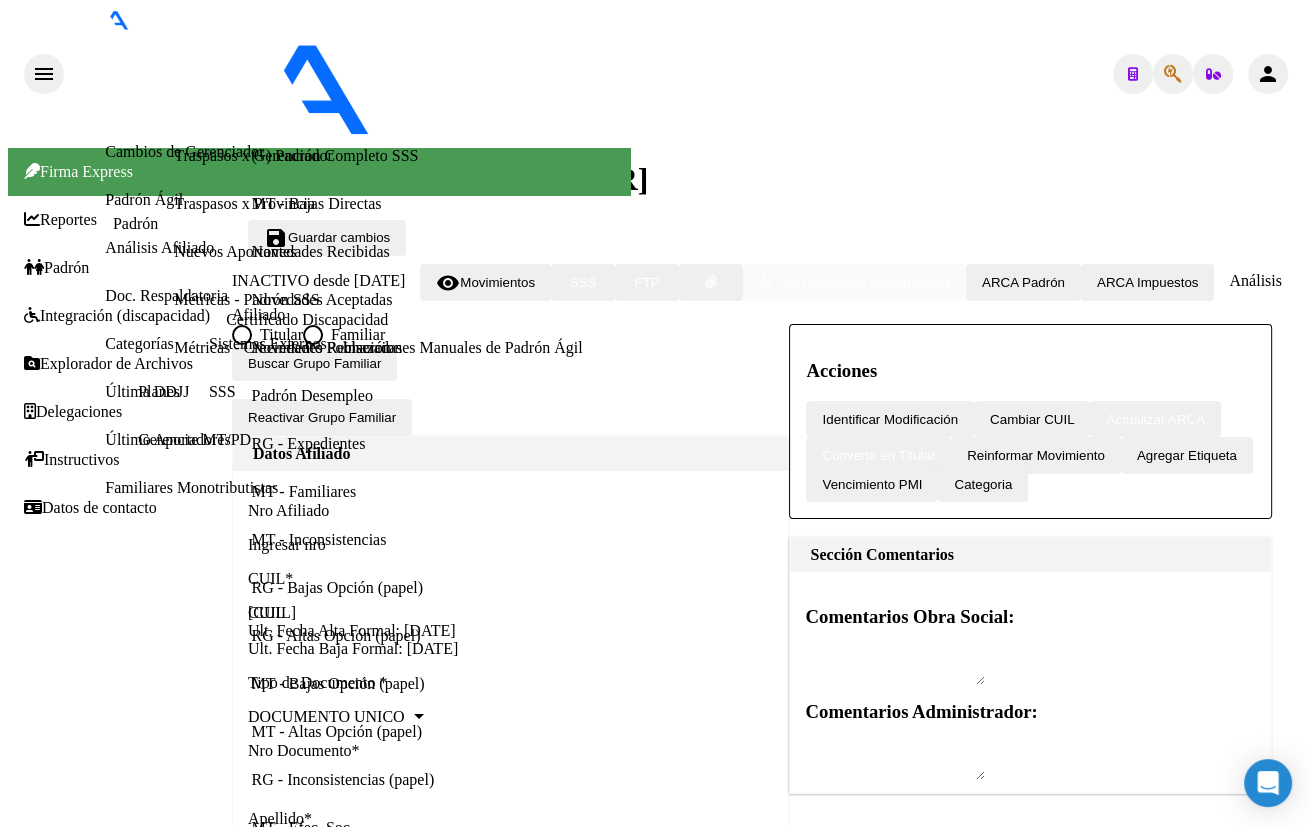 scroll, scrollTop: 0, scrollLeft: 0, axis: both 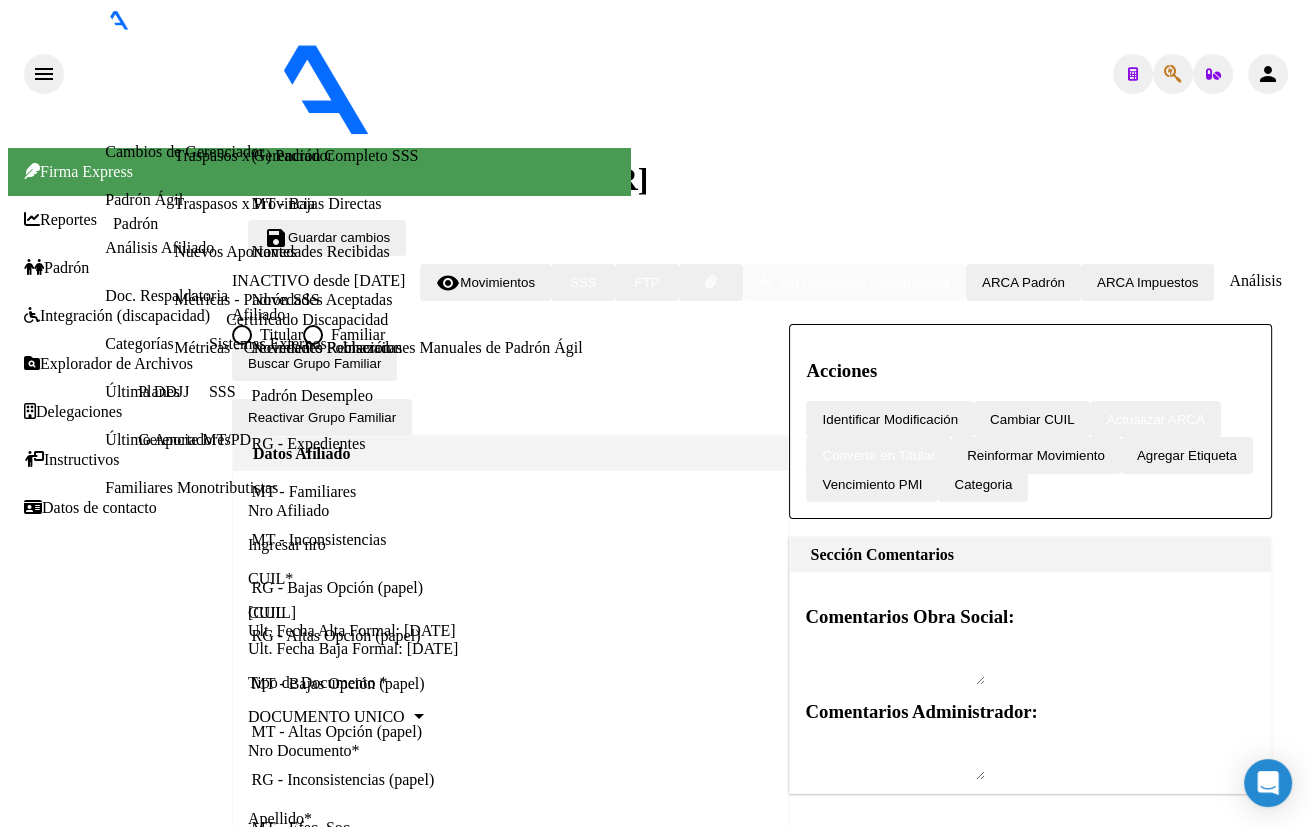 click 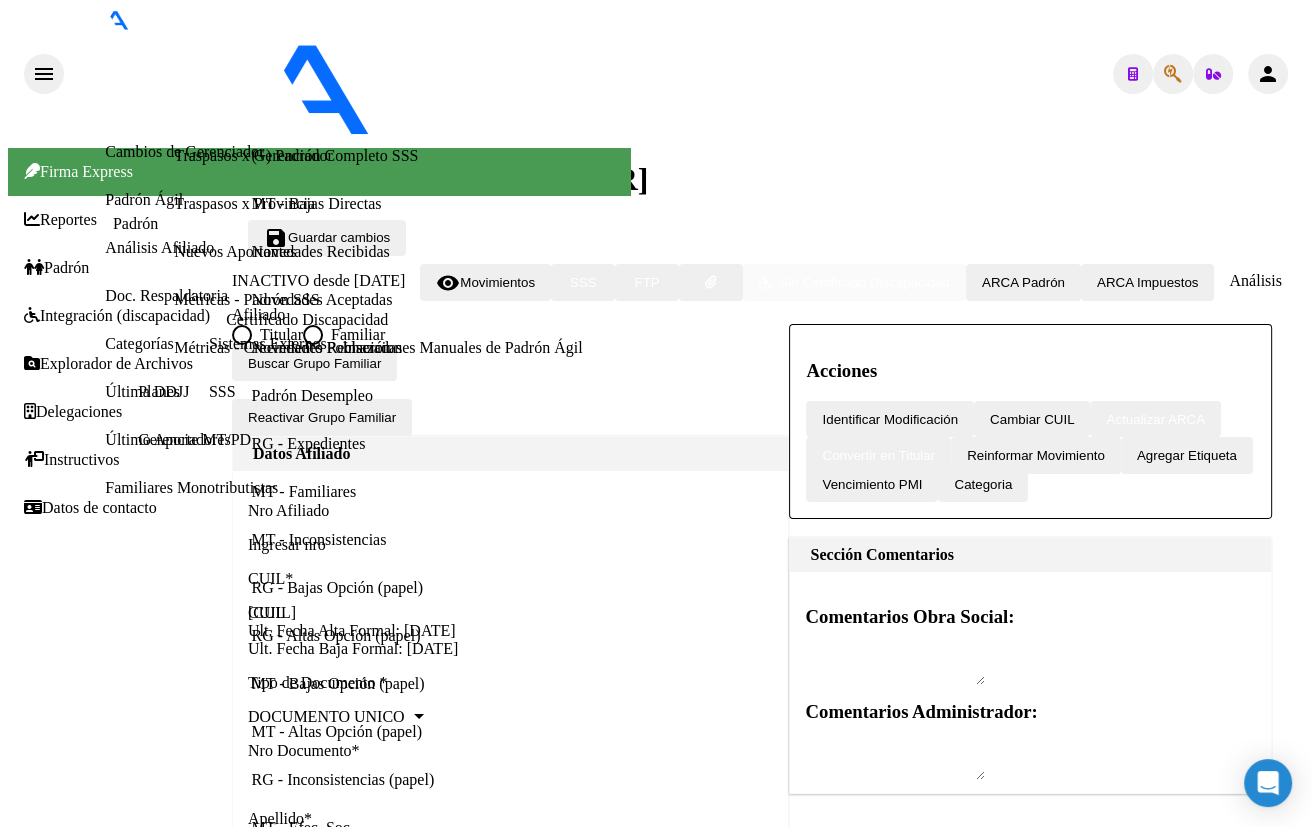 type 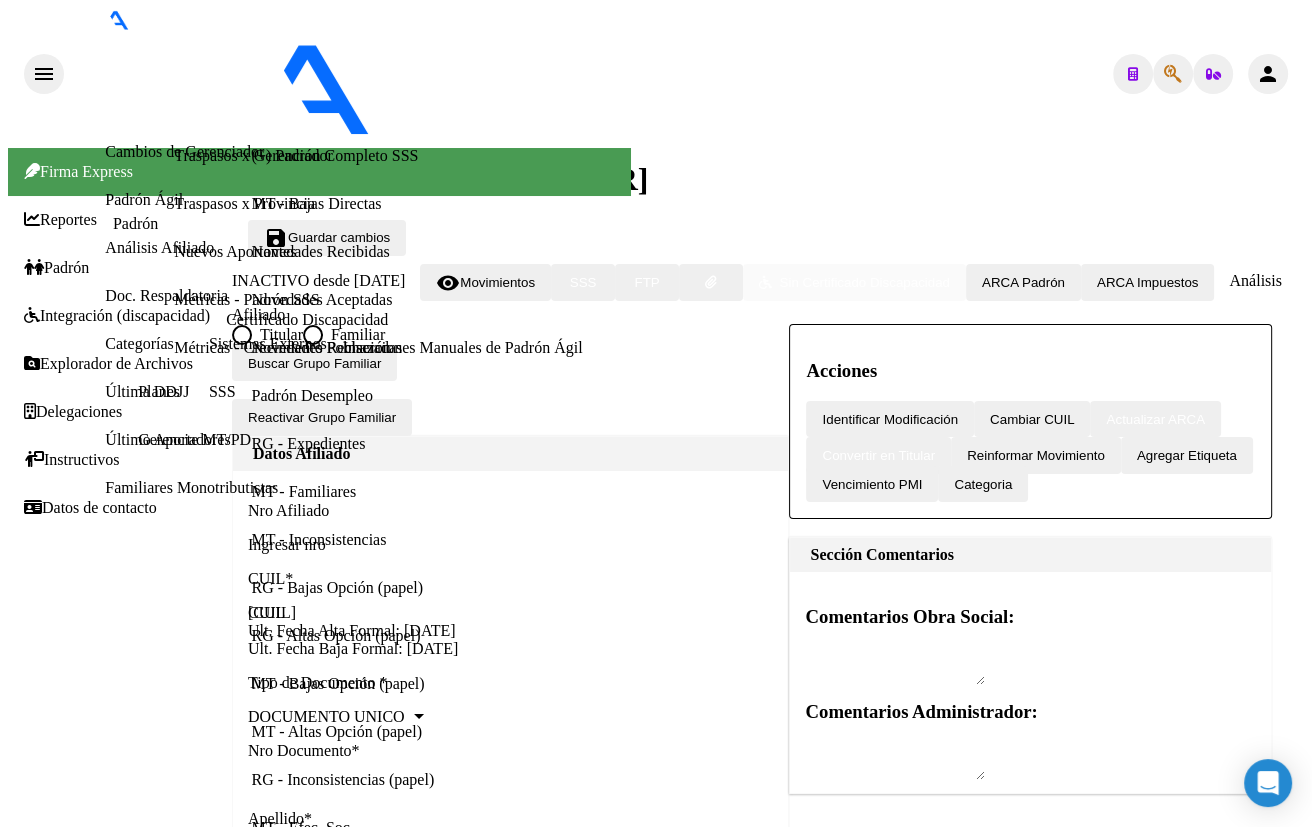 scroll, scrollTop: 363, scrollLeft: 0, axis: vertical 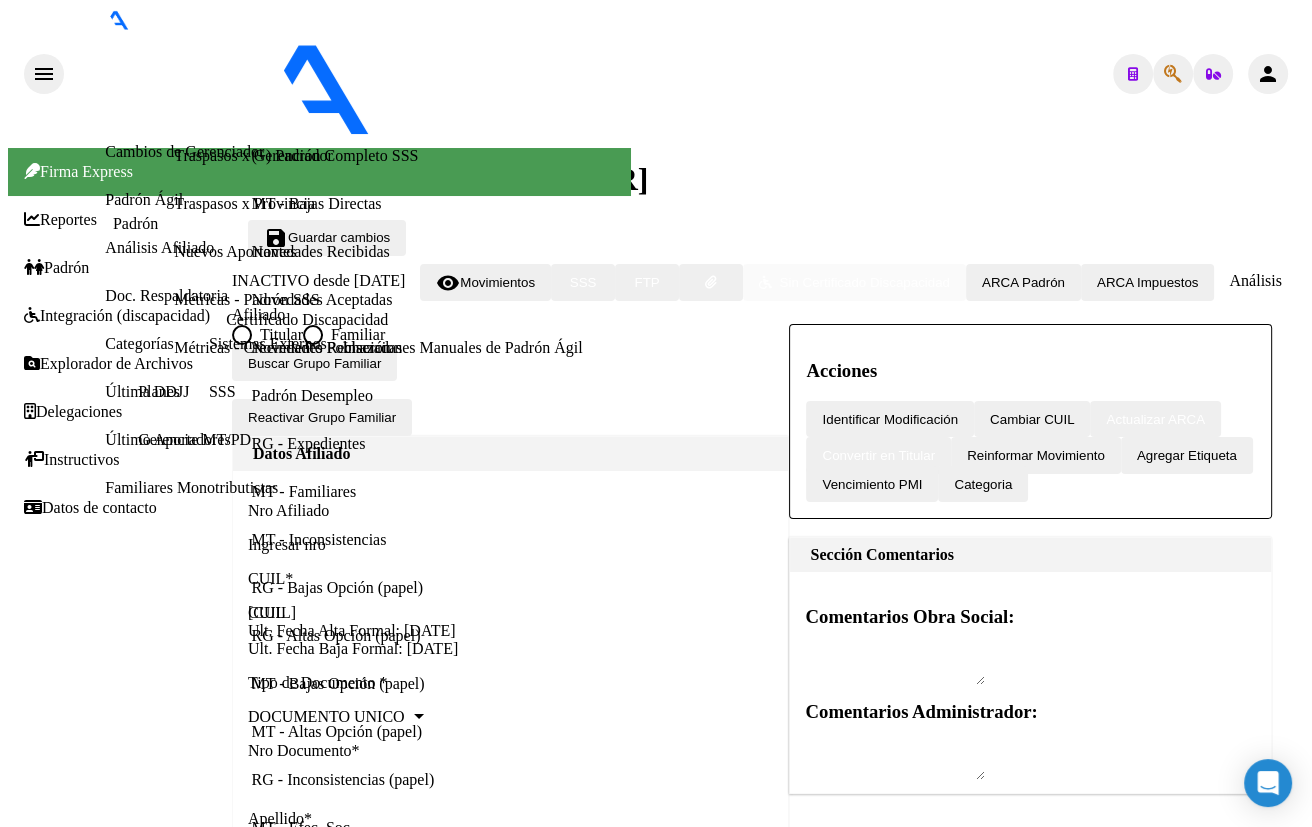 click on "Apellido:  LEANDRO TOMAS ACUÑA  CUIL:  20444560259 Documento:  DU - DOCUMENTO UNICO 44456025  Nacionalidad:  ARGENTINA Parentesco:  3 - Hijo < 21 años Estado Civil:  Soltero Discapacitado:    NO (00) Sexo:  M Nacimiento:  23/03/2002 Edad:  23" at bounding box center (294, 8774) 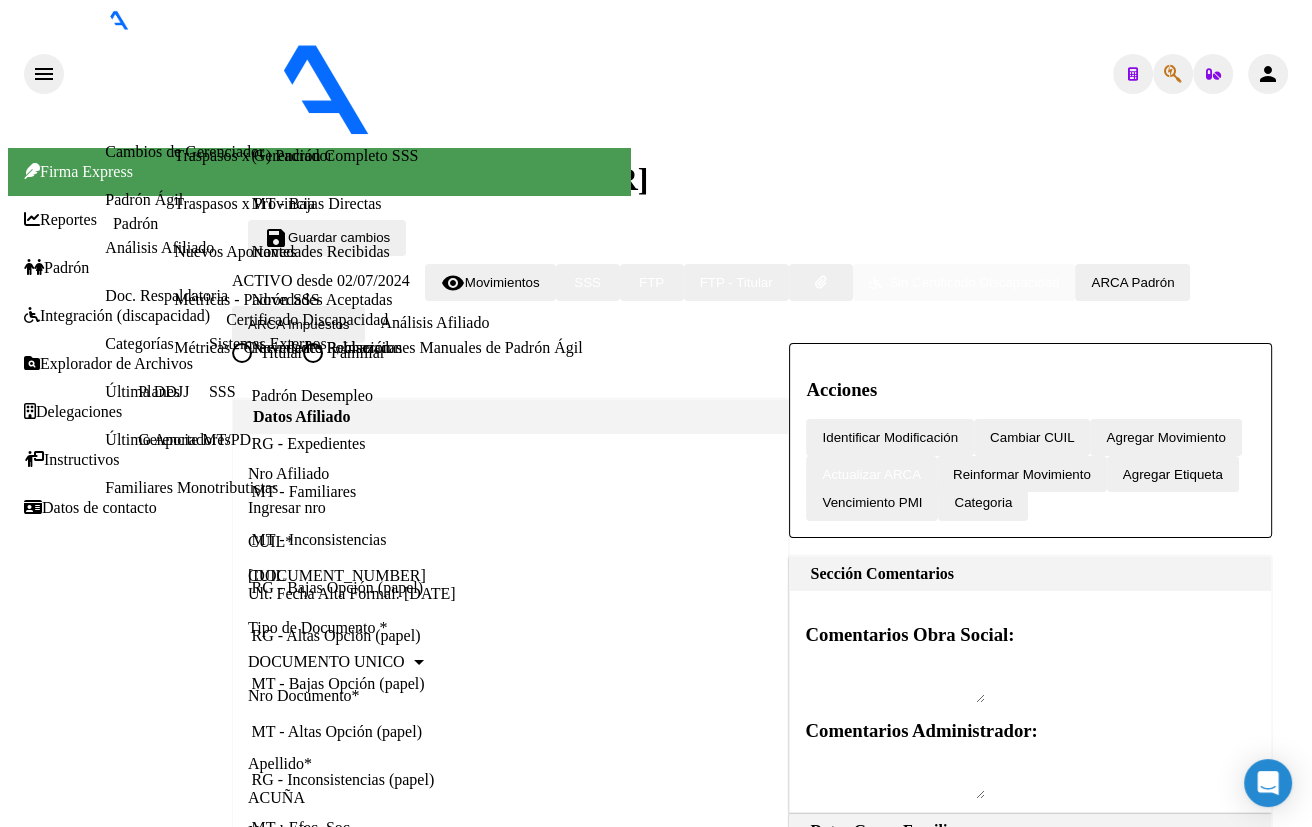 scroll, scrollTop: 181, scrollLeft: 0, axis: vertical 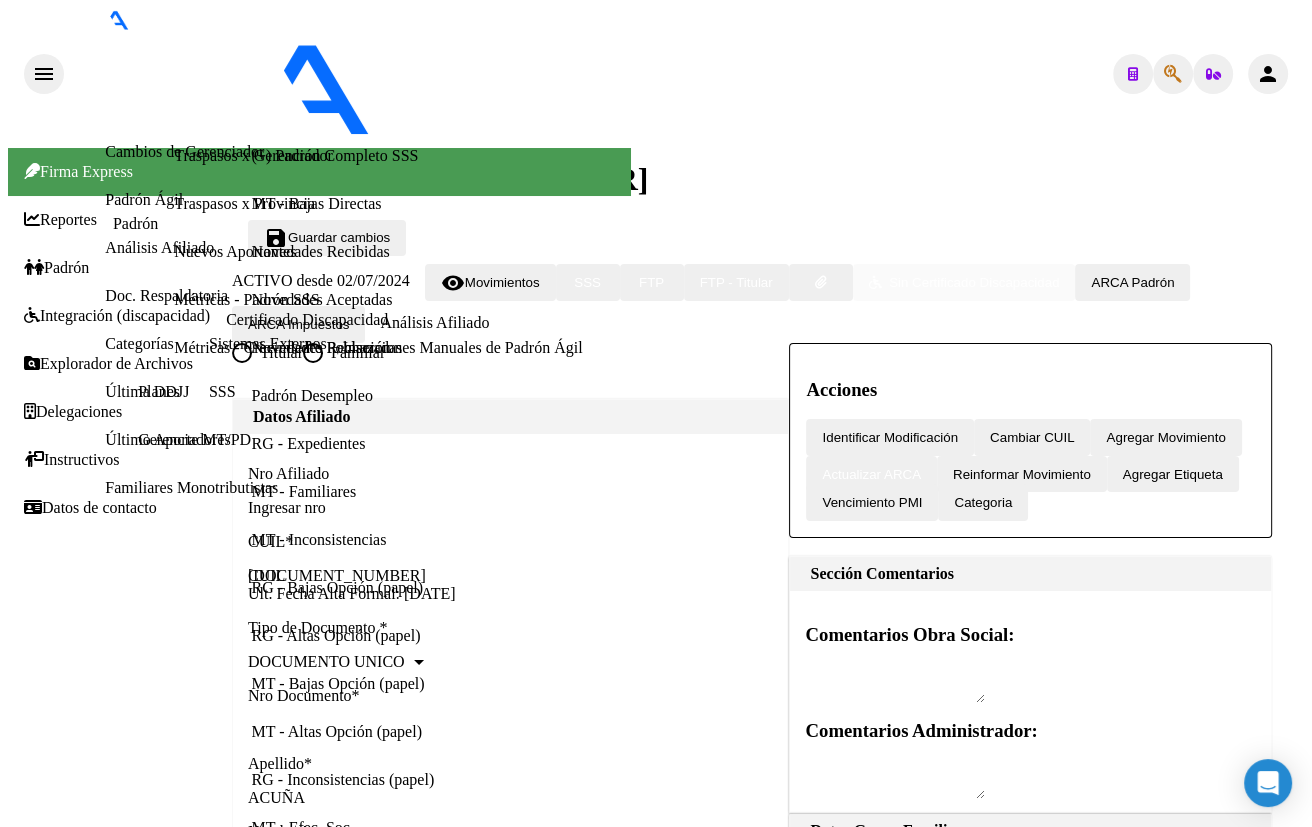 click on "MAYORIA DE EDAD (21 Años CUMPLICOS/ NO DISCA)" at bounding box center [180, 9840] 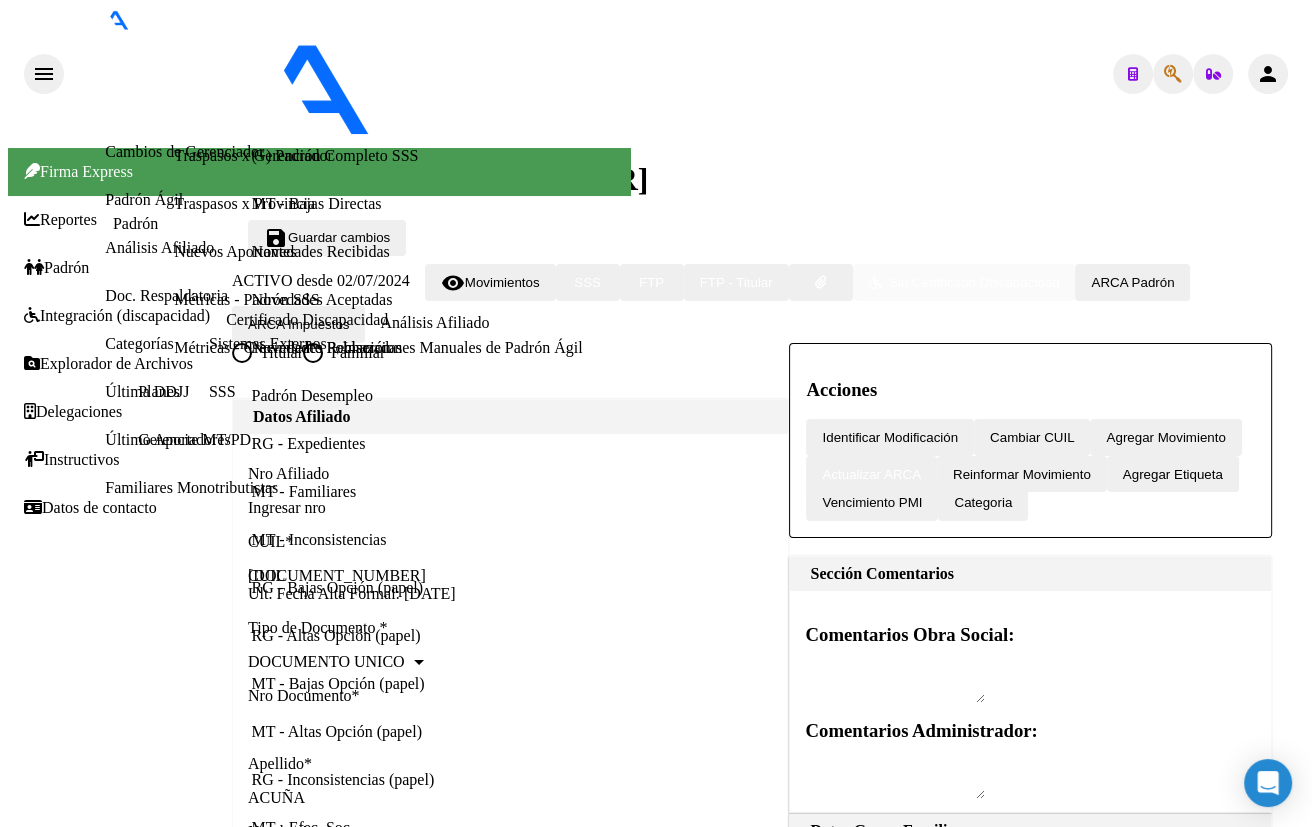 click at bounding box center (50, 9556) 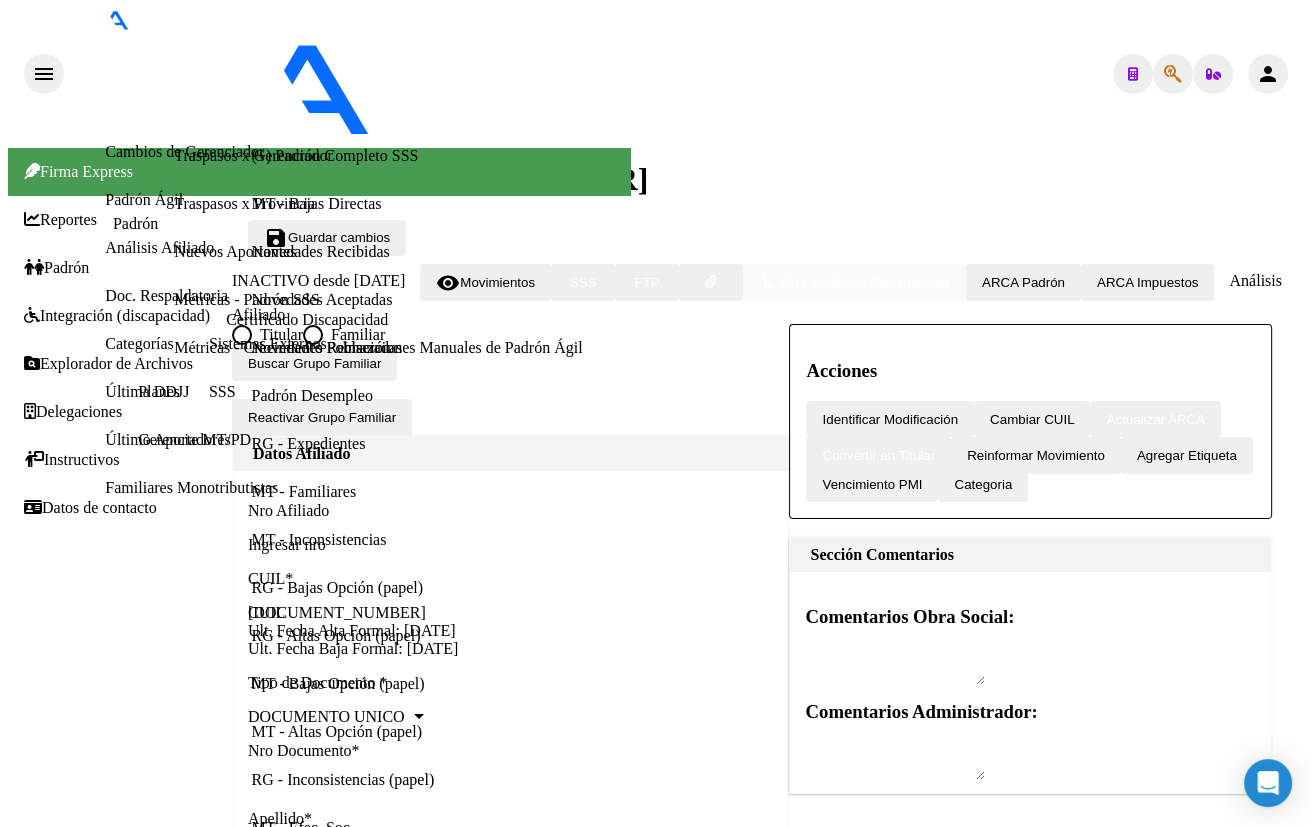 click on "Buscar Grupo Familiar Reactivar Grupo Familiar Datos Afiliado Nro Afiliado    Ingresar nro  CUIL  *   20-44456025-9 CUIL  ARCA Padrón  Ult. Fecha Alta Formal: 02/07/2024  Ult. Fecha Baja Formal: 23/03/2023  Tipo de Documento * DOCUMENTO UNICO Seleccionar tipo Nro Documento  *   44456025 Ingresar nro  Apellido  *   ACUÑA Ingresar apellido  Nombre  *   LEANDRO TOMAS Ingresar nombre  Fecha de nacimiento  *   2002-03-23 Ingresar fecha   Parentesco * Hijo e/ 21-25 estudiando Seleccionar parentesco  Estado Civil * Soltero Seleccionar tipo  Sexo * Masculino Seleccionar sexo  Nacionalidad * ARGENTINA Seleccionar tipo  Discapacitado * No discapacitado Seleccionar tipo Vencimiento Certificado Estudio    Ingresar fecha   Tipo domicilio * Domicilio Completo Seleccionar tipo domicilio  Provincia * Buenos Aires Seleccionar provincia Localidad  *   VILLA ROSA Ingresar el nombre  Codigo Postal  *   1631 Ingresar el codigo  Calle  *   SAN FERNANDO Ingresar calle  Numero  *   2263 Ingresar nro  Piso    Ingresar piso" 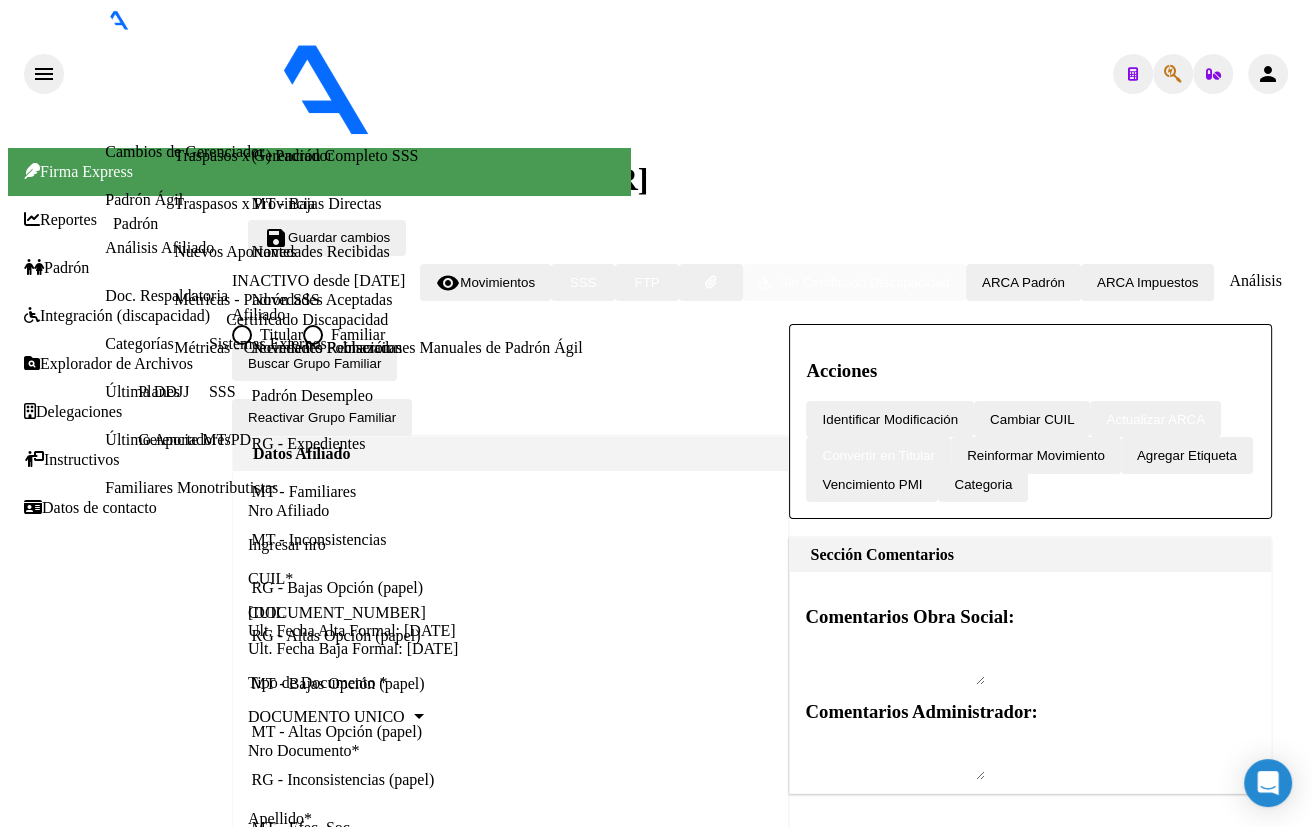 click on "Movimientos de Afiliados" at bounding box center [188, 103] 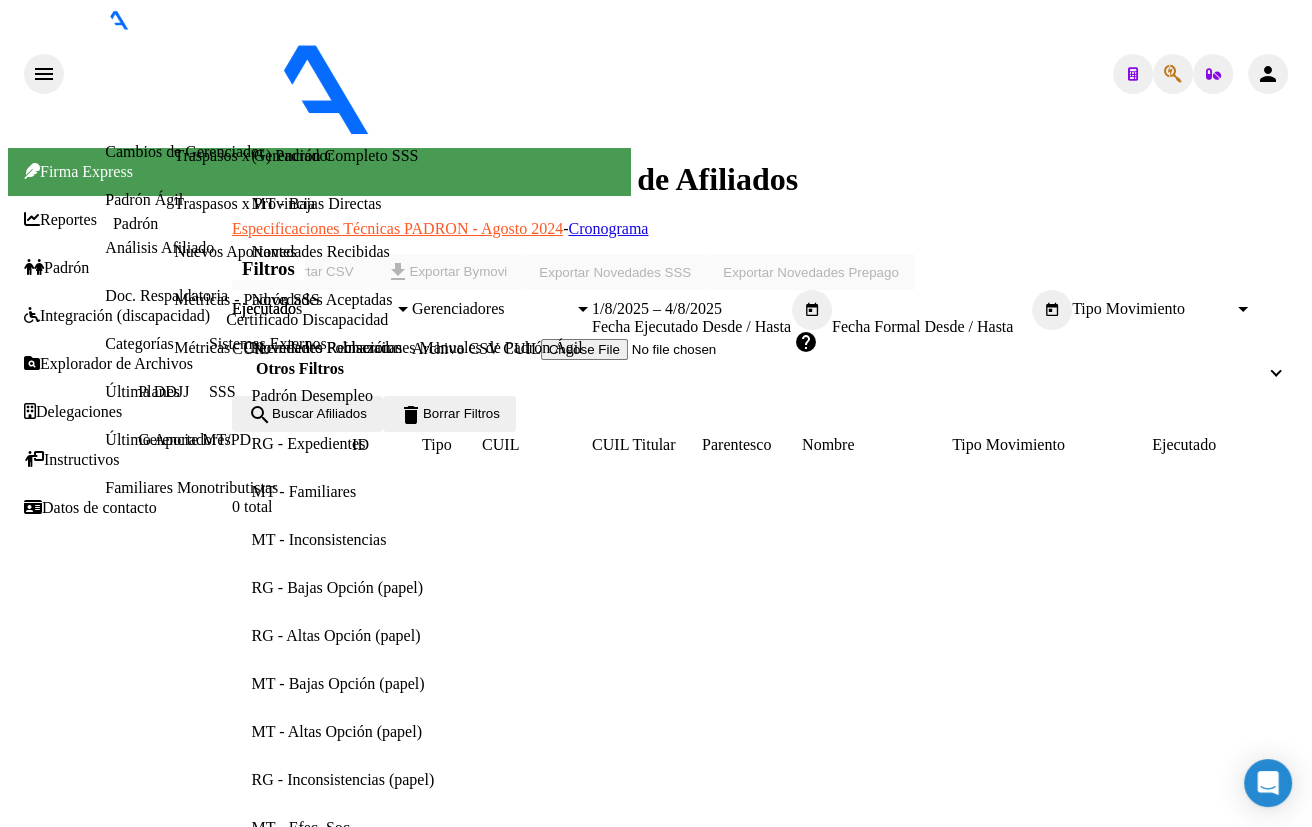 click on "Afiliados Empadronados" at bounding box center (185, 55) 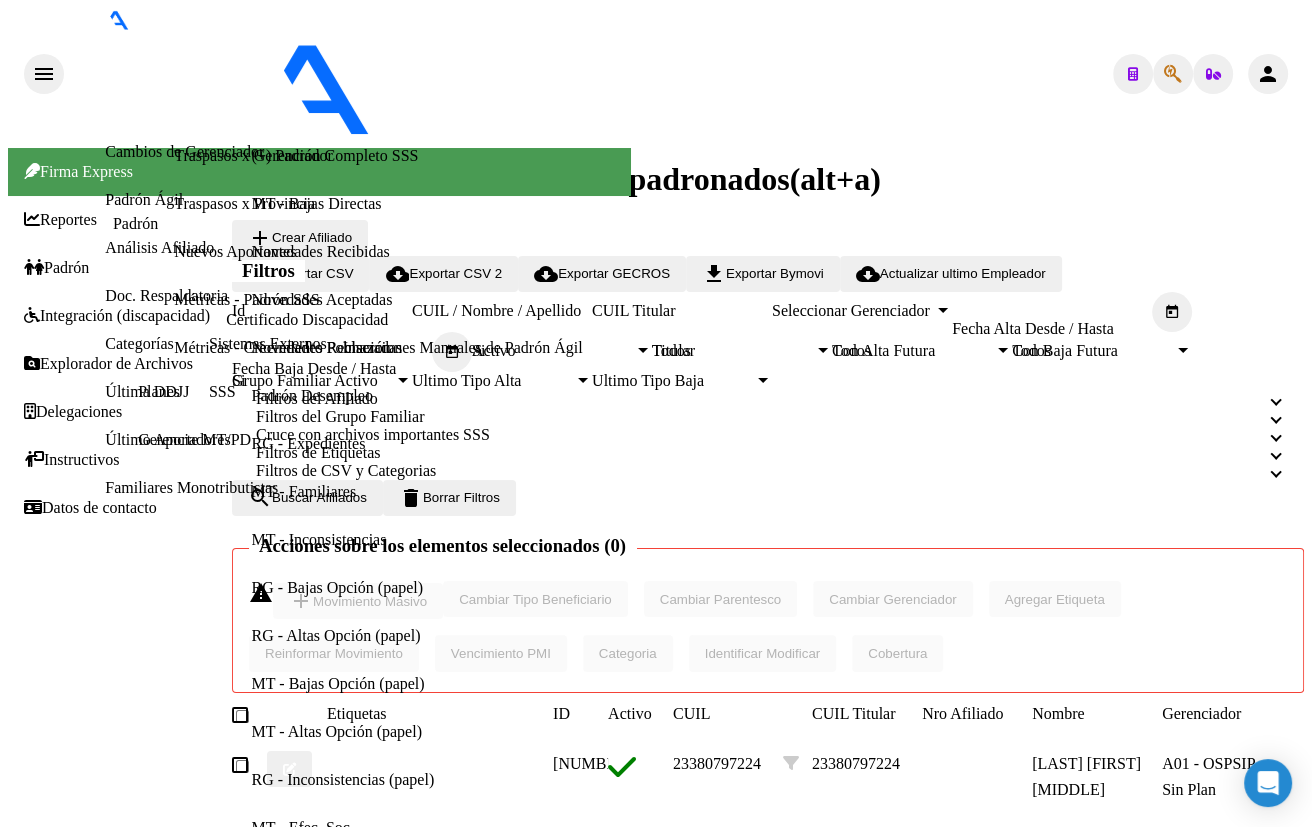 click 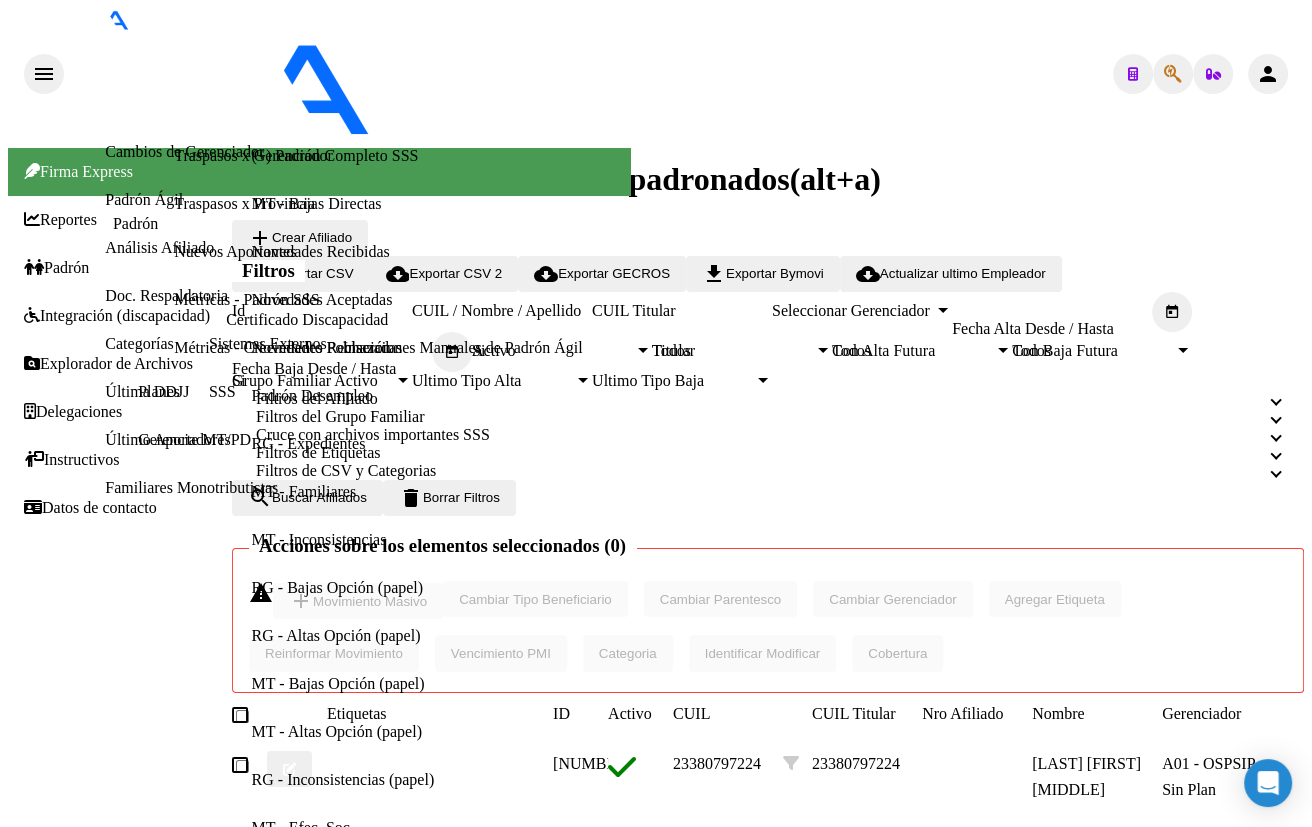 type on "21554949" 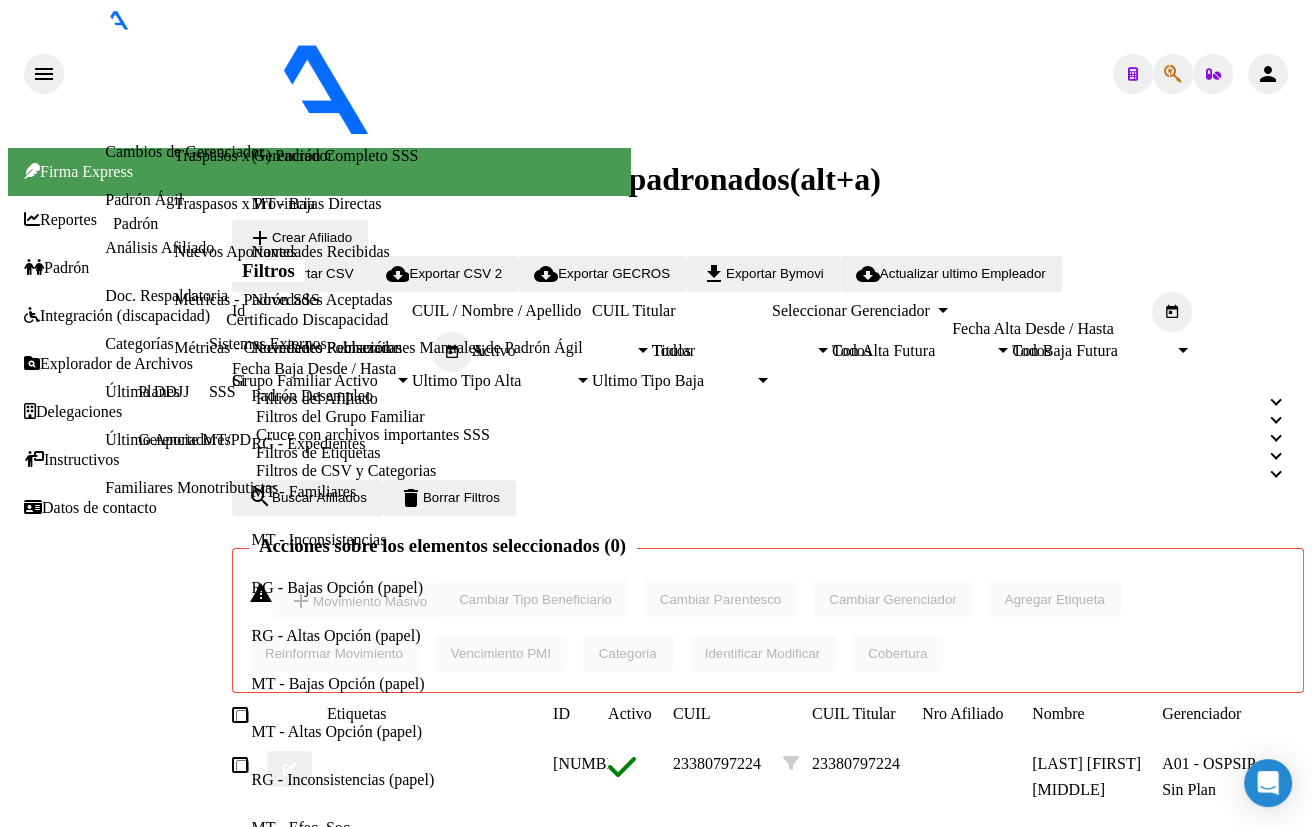 click on "27215549491" 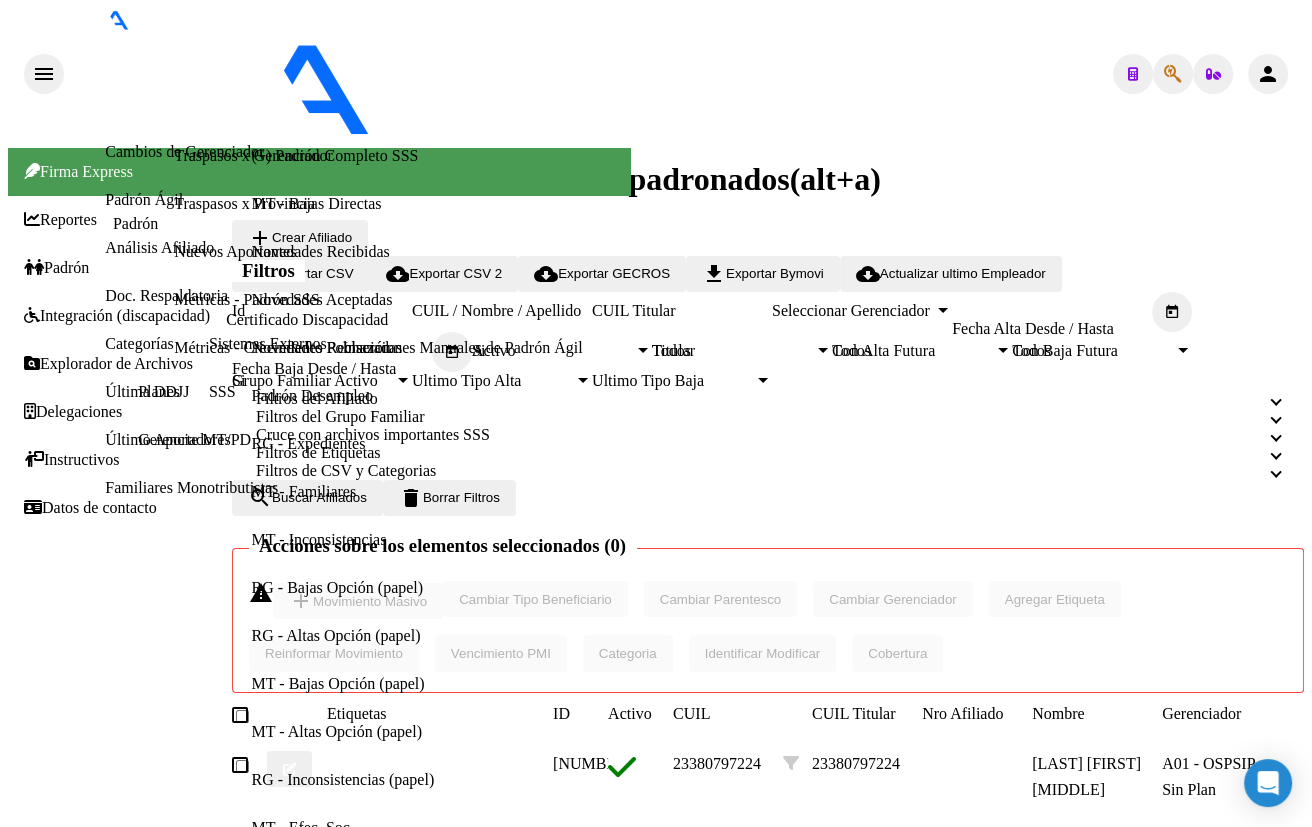 scroll, scrollTop: 181, scrollLeft: 0, axis: vertical 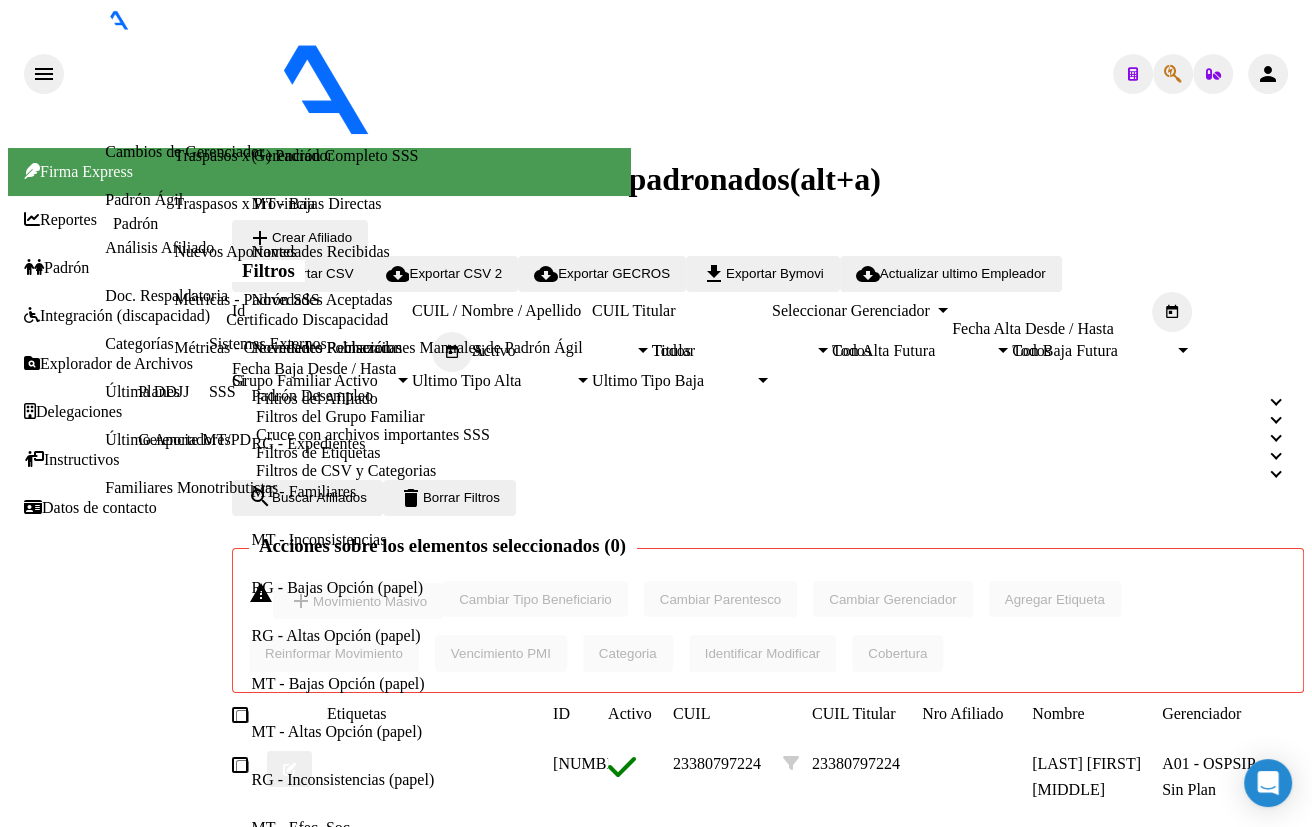 click on "20183849280" at bounding box center (130, 9986) 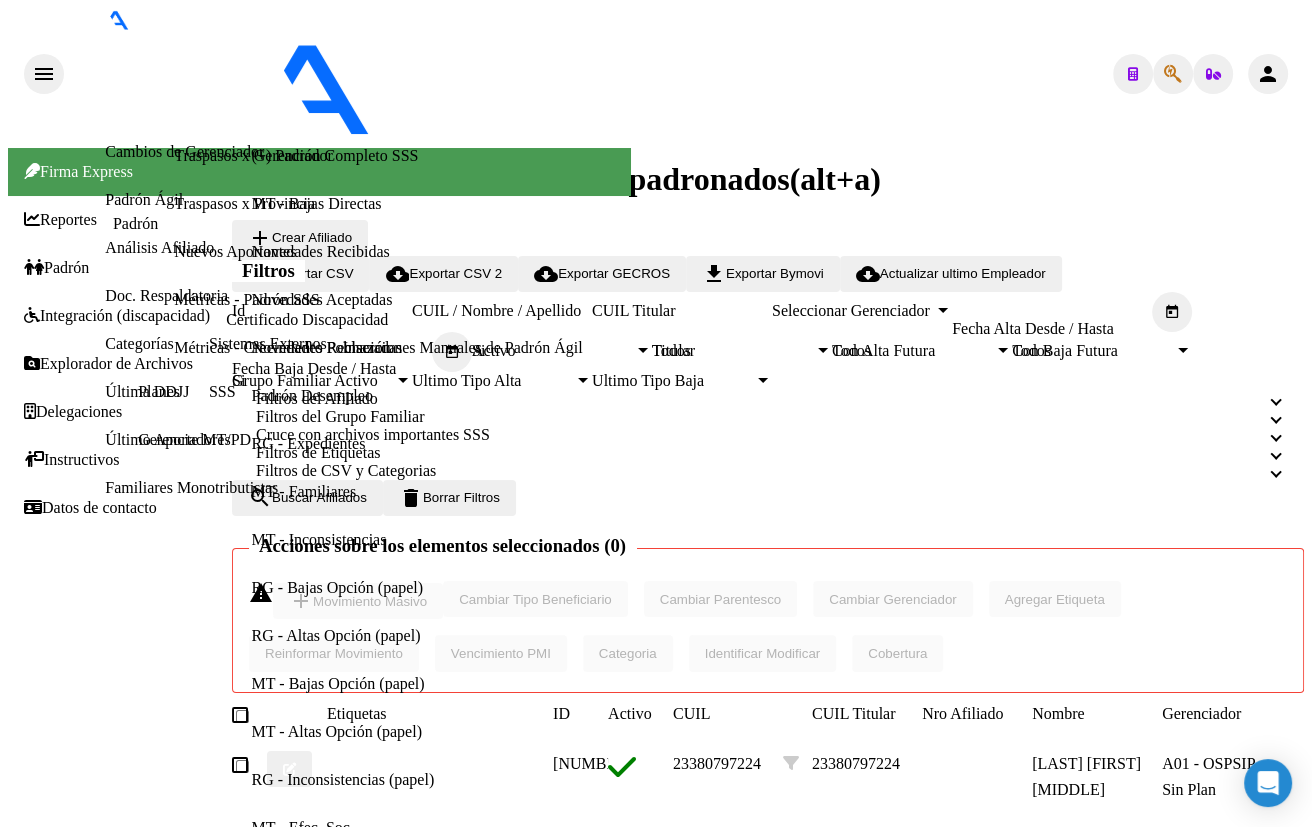click on "SSS" at bounding box center [453, 10562] 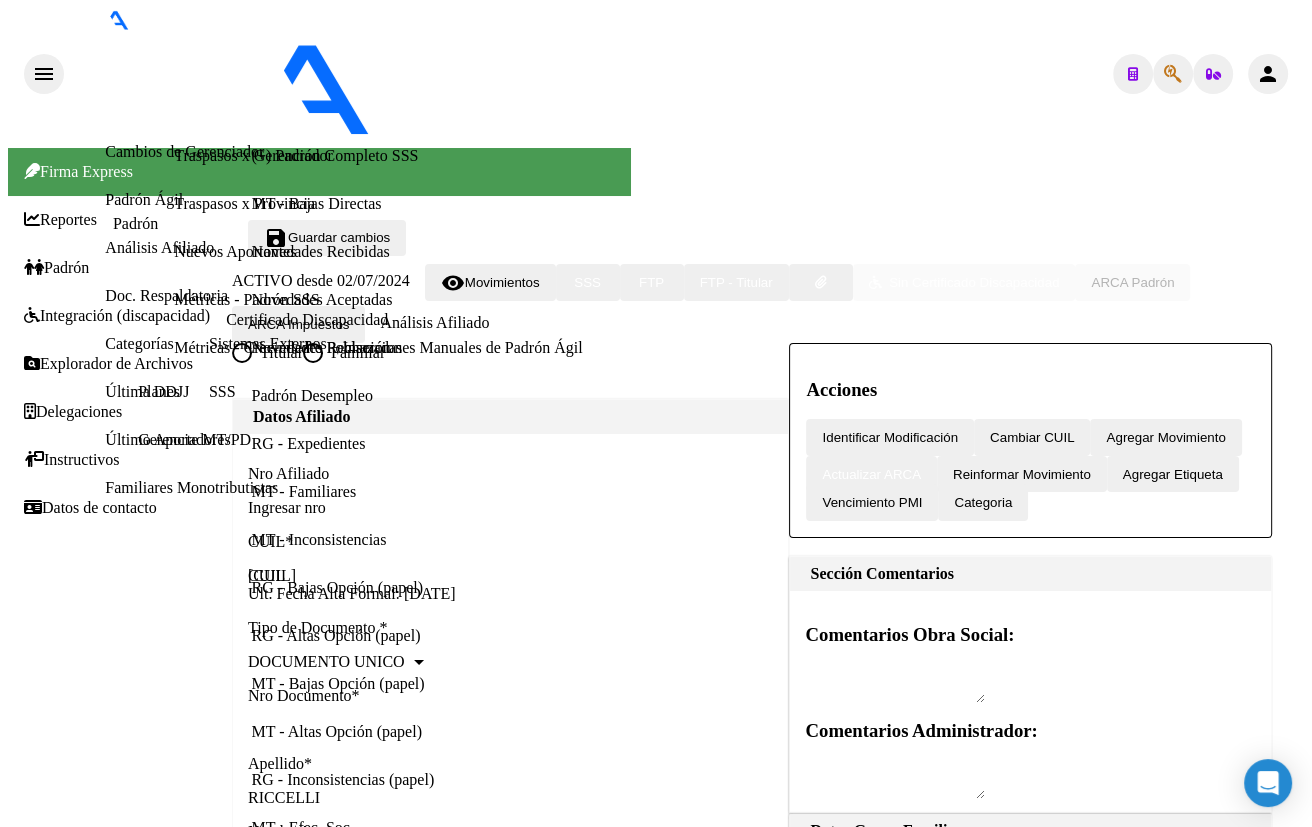 radio on "true" 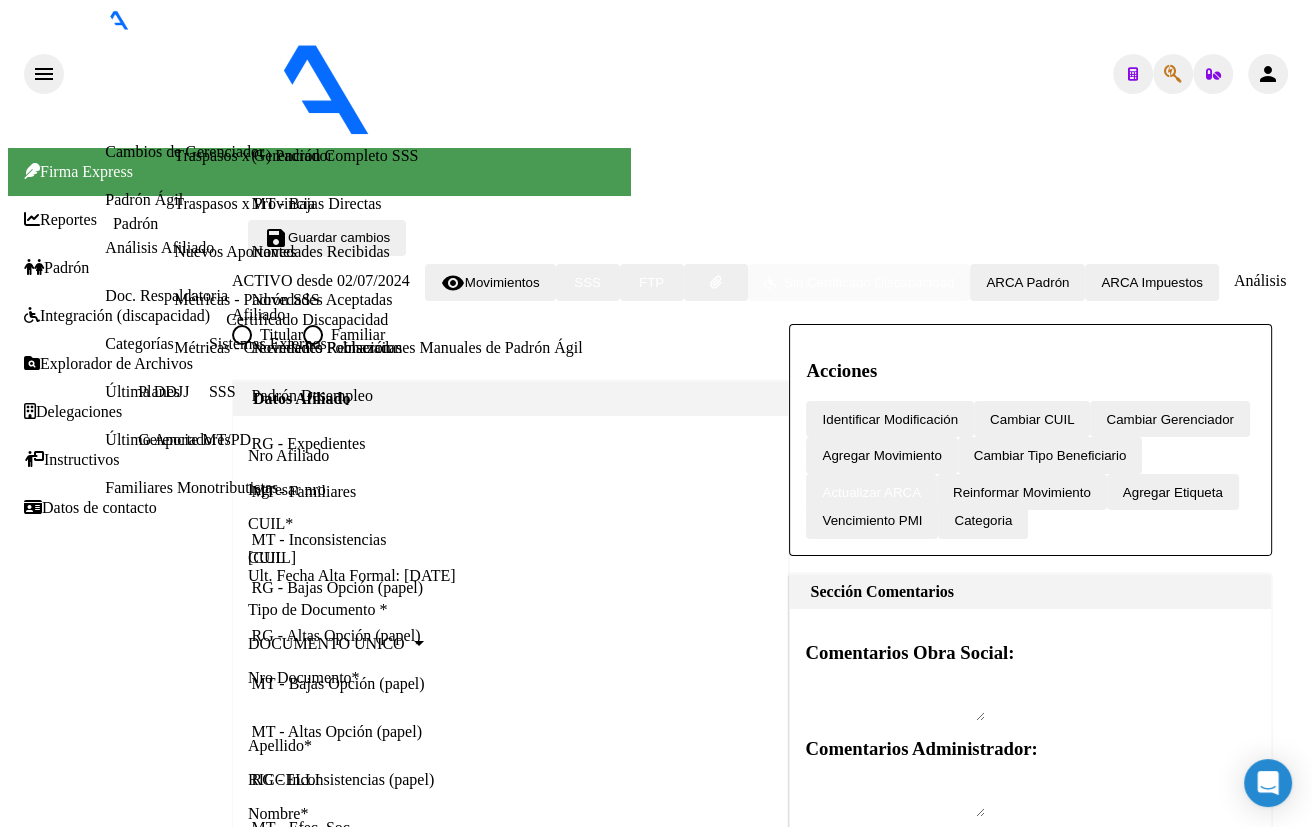 click on "Agregar Movimiento" 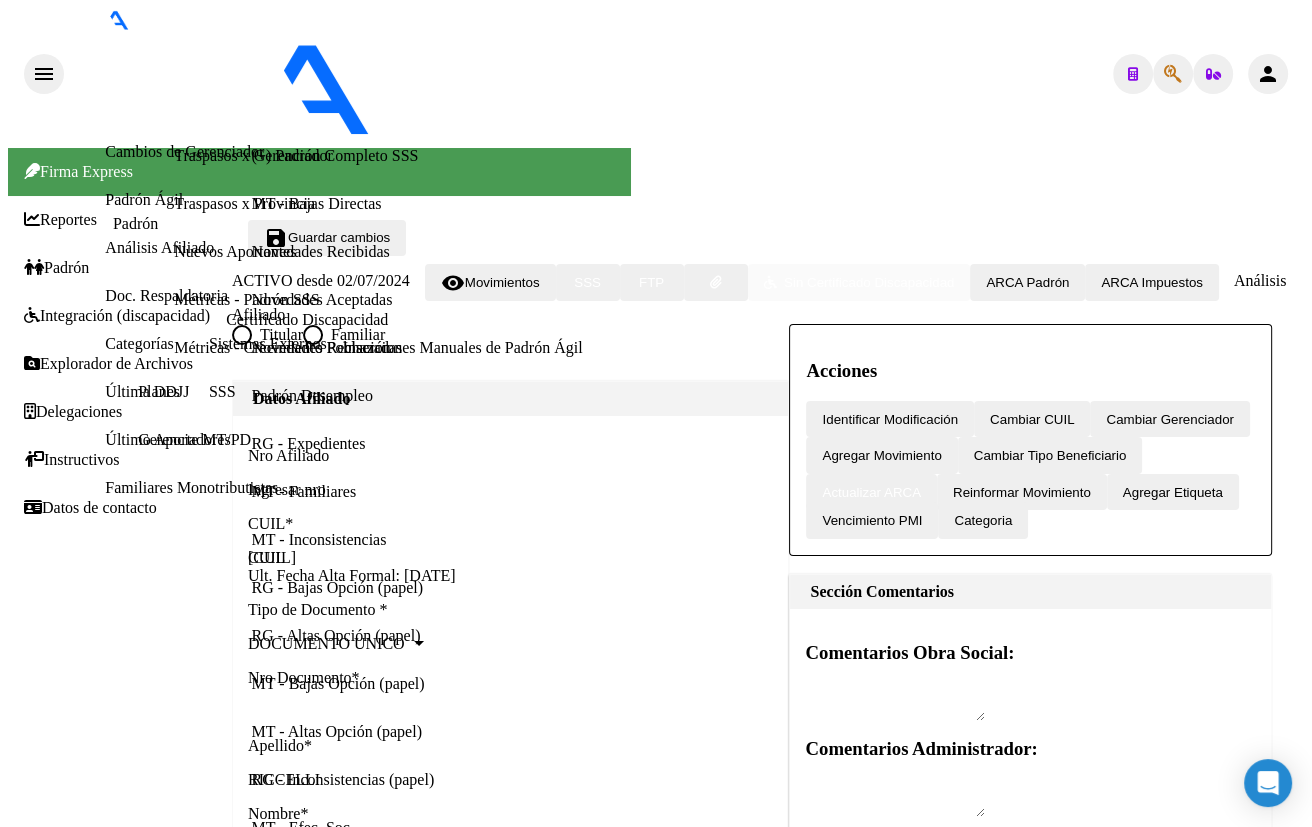 click on "BAJA RG OPCION Online (clave fiscal)" at bounding box center (123, 9826) 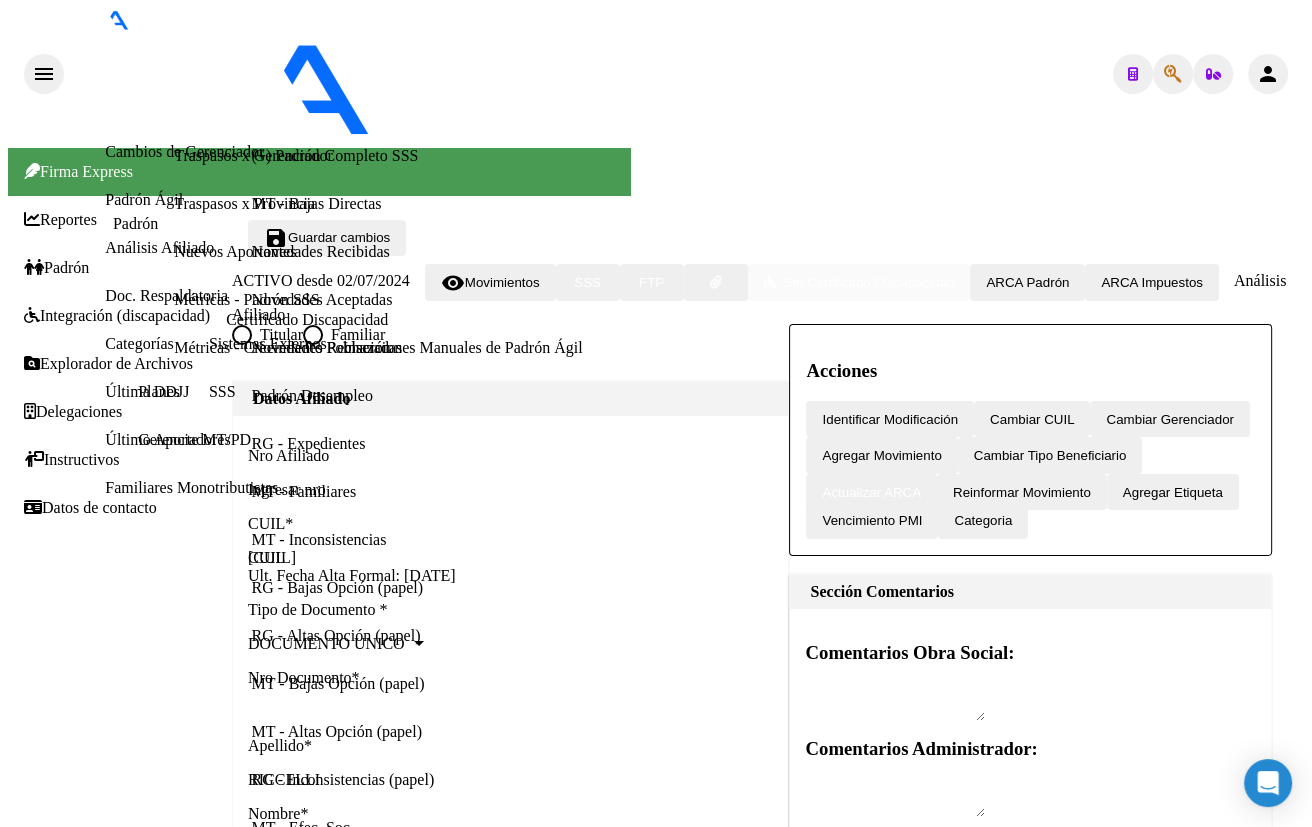 click on "Aceptar" 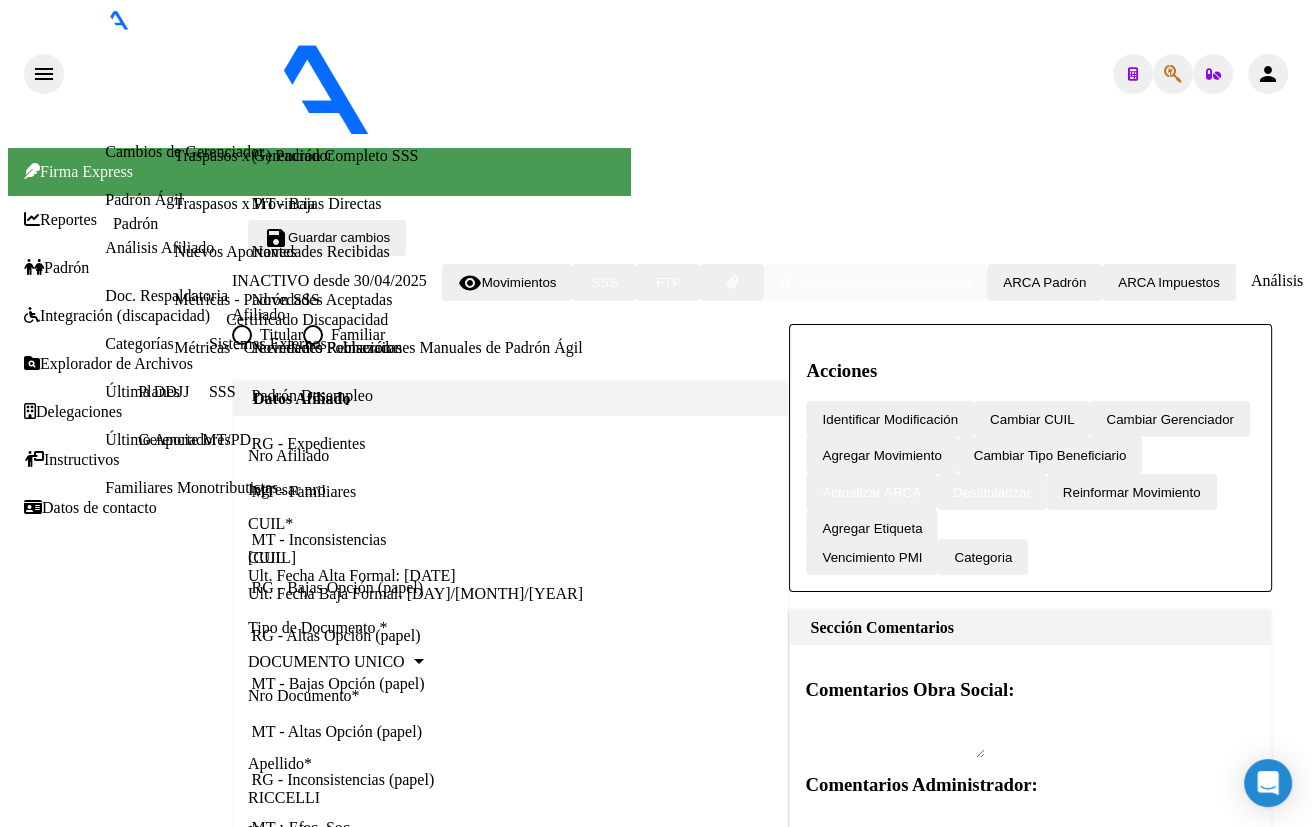 drag, startPoint x: 424, startPoint y: 459, endPoint x: 425, endPoint y: 487, distance: 28.01785 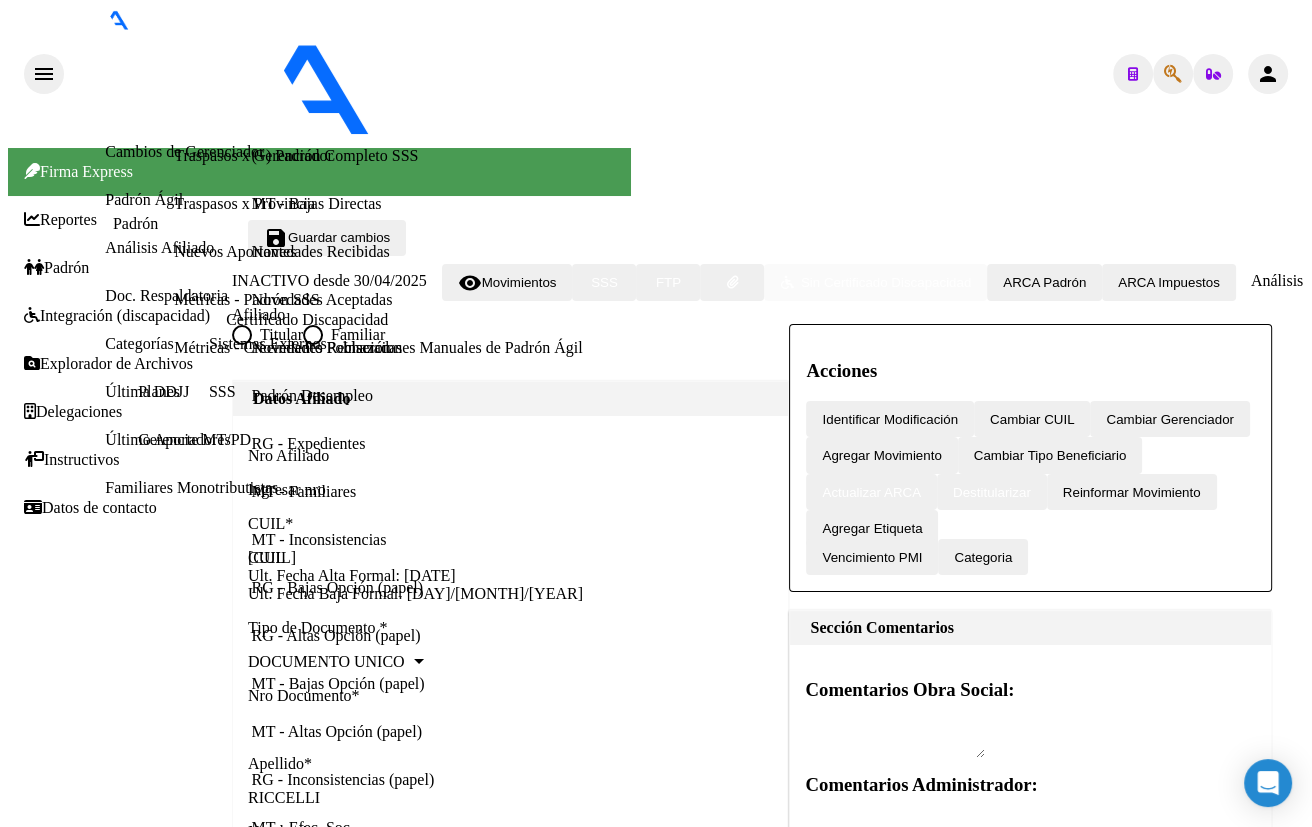 click 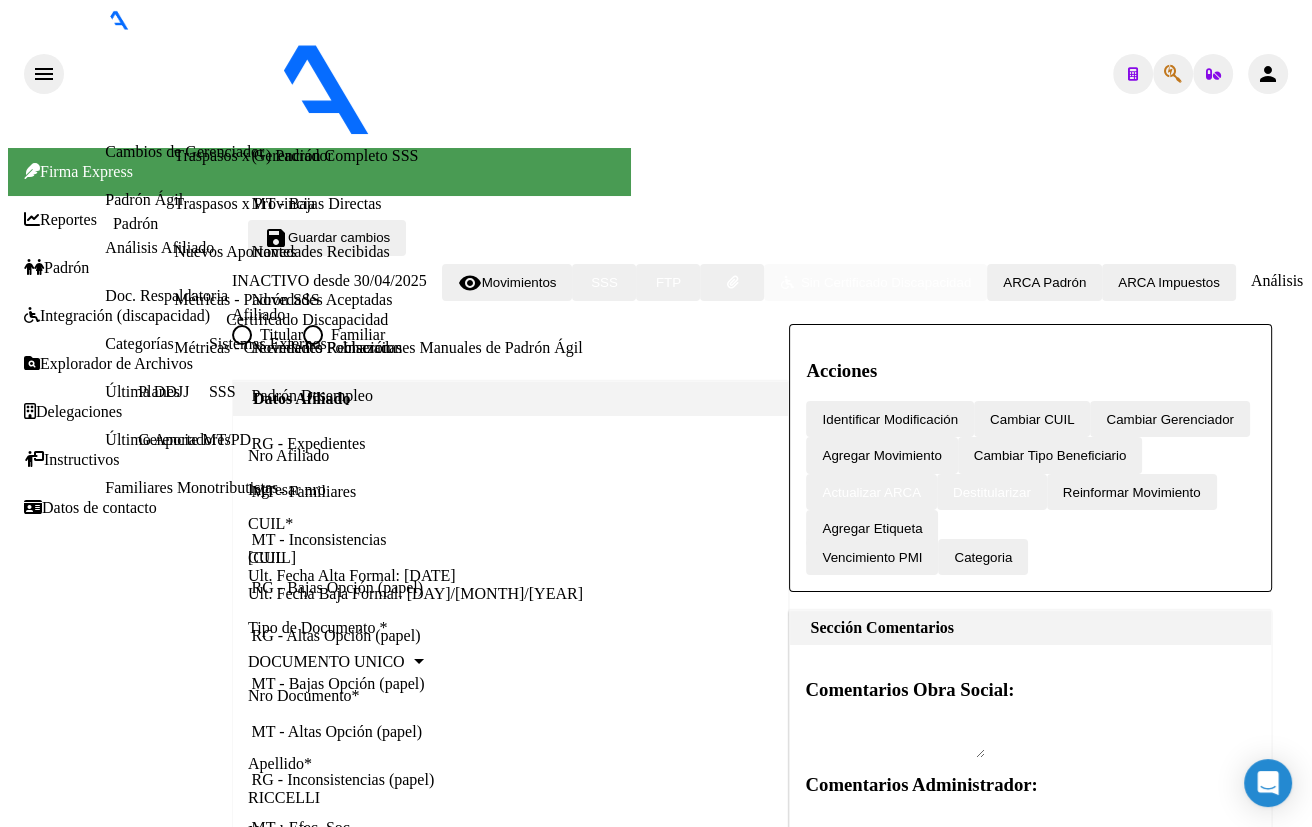 type on "18385387" 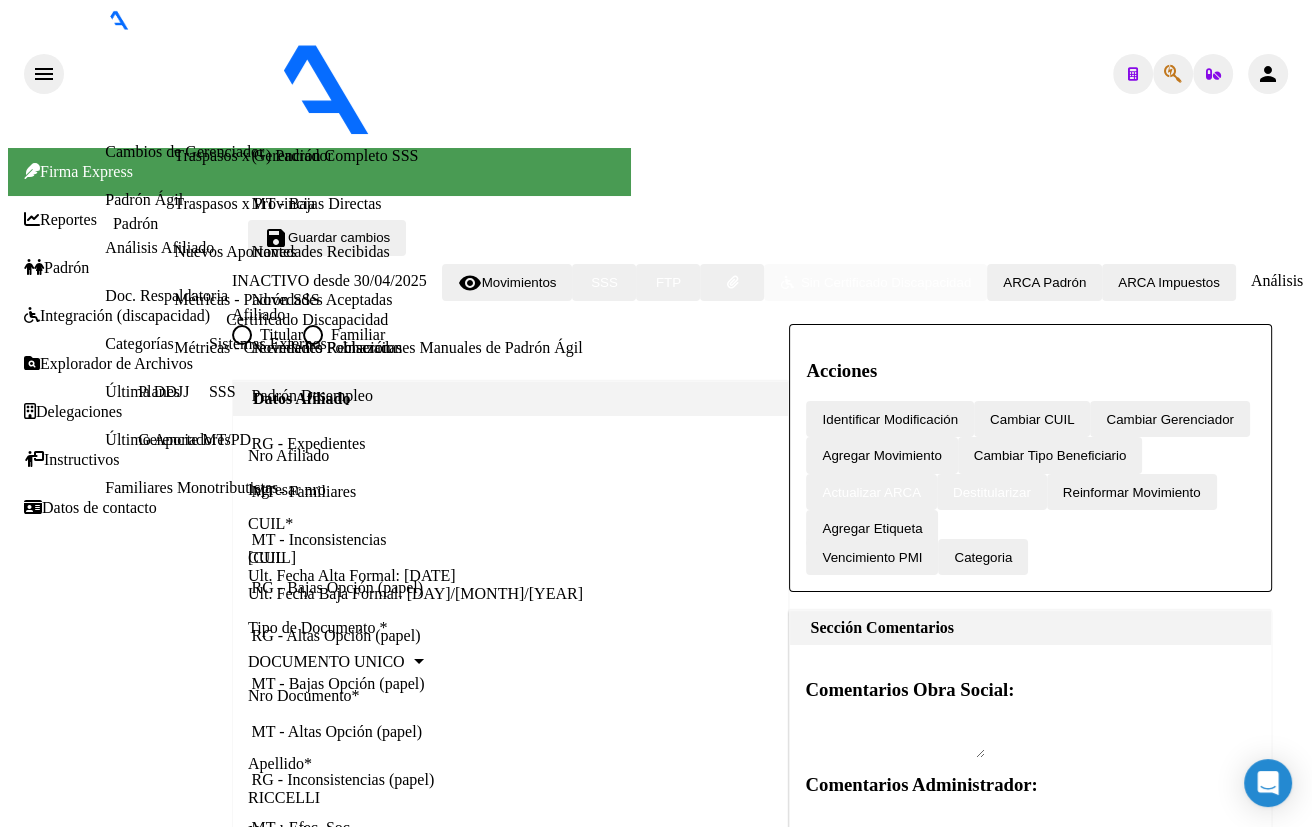 click on "20183853873" 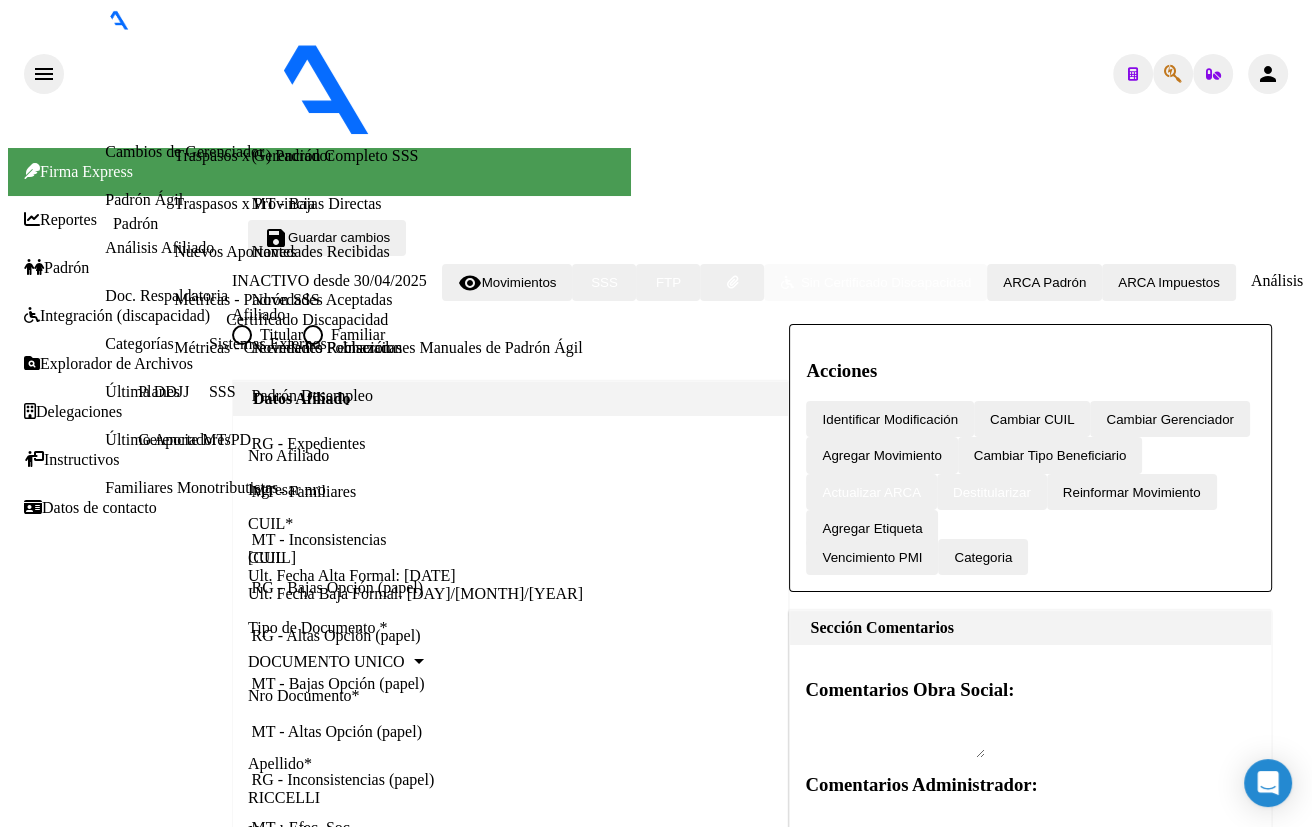 scroll, scrollTop: 1065, scrollLeft: 0, axis: vertical 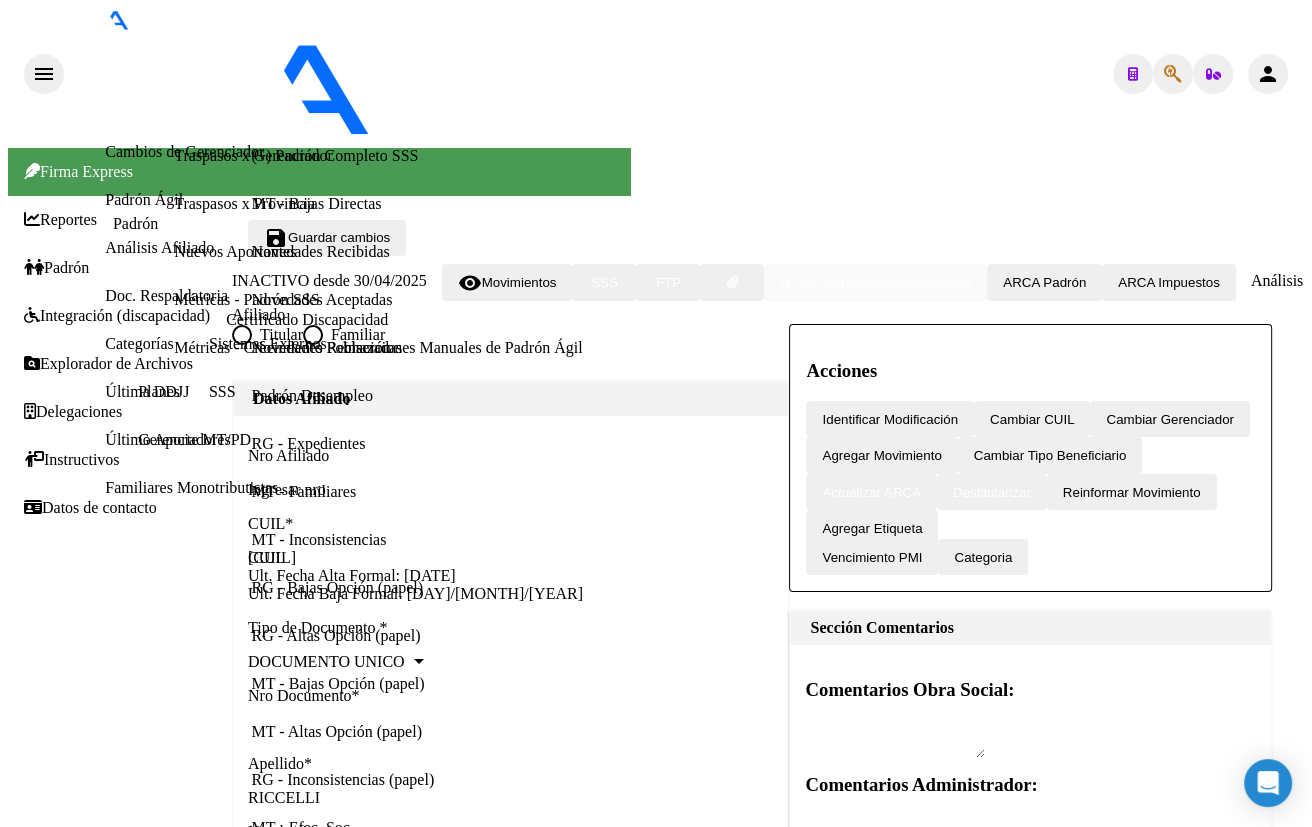click 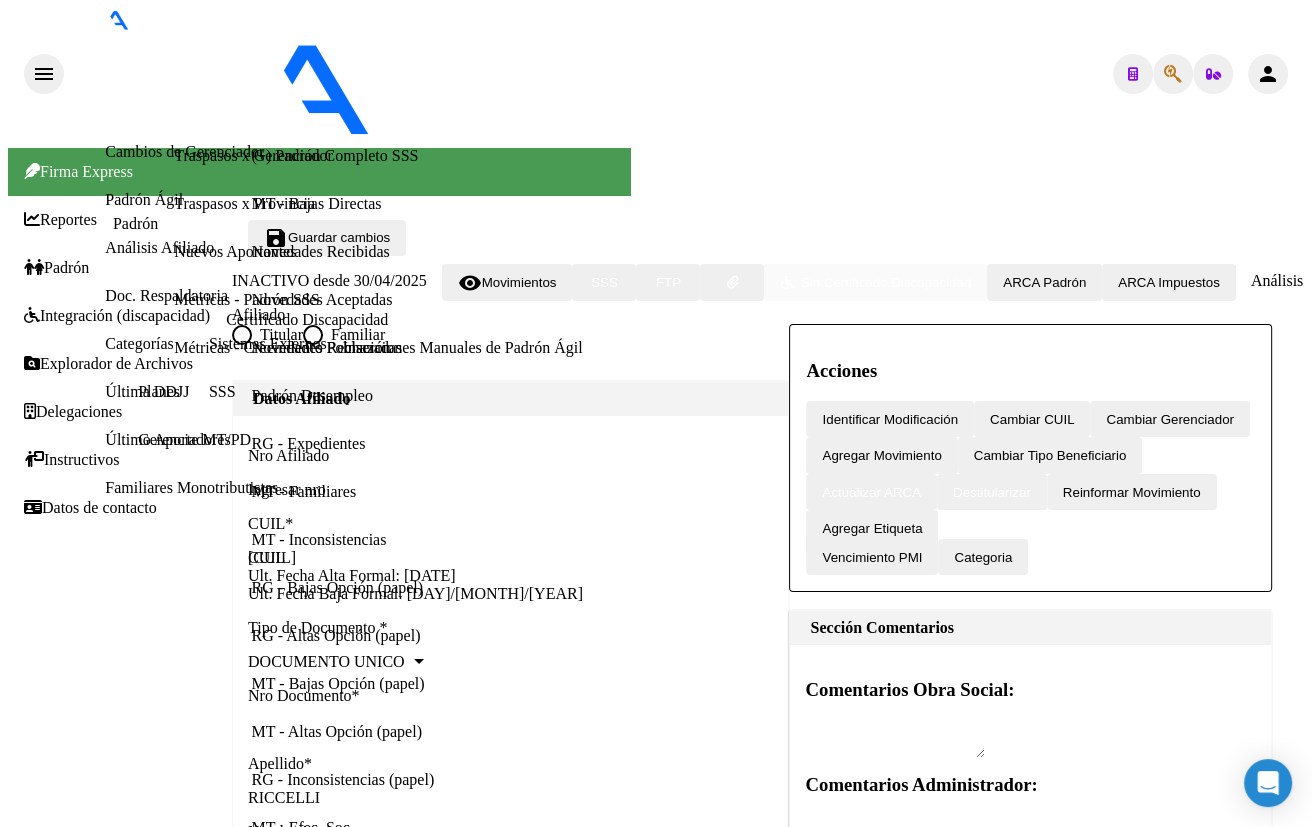 type on "18481882" 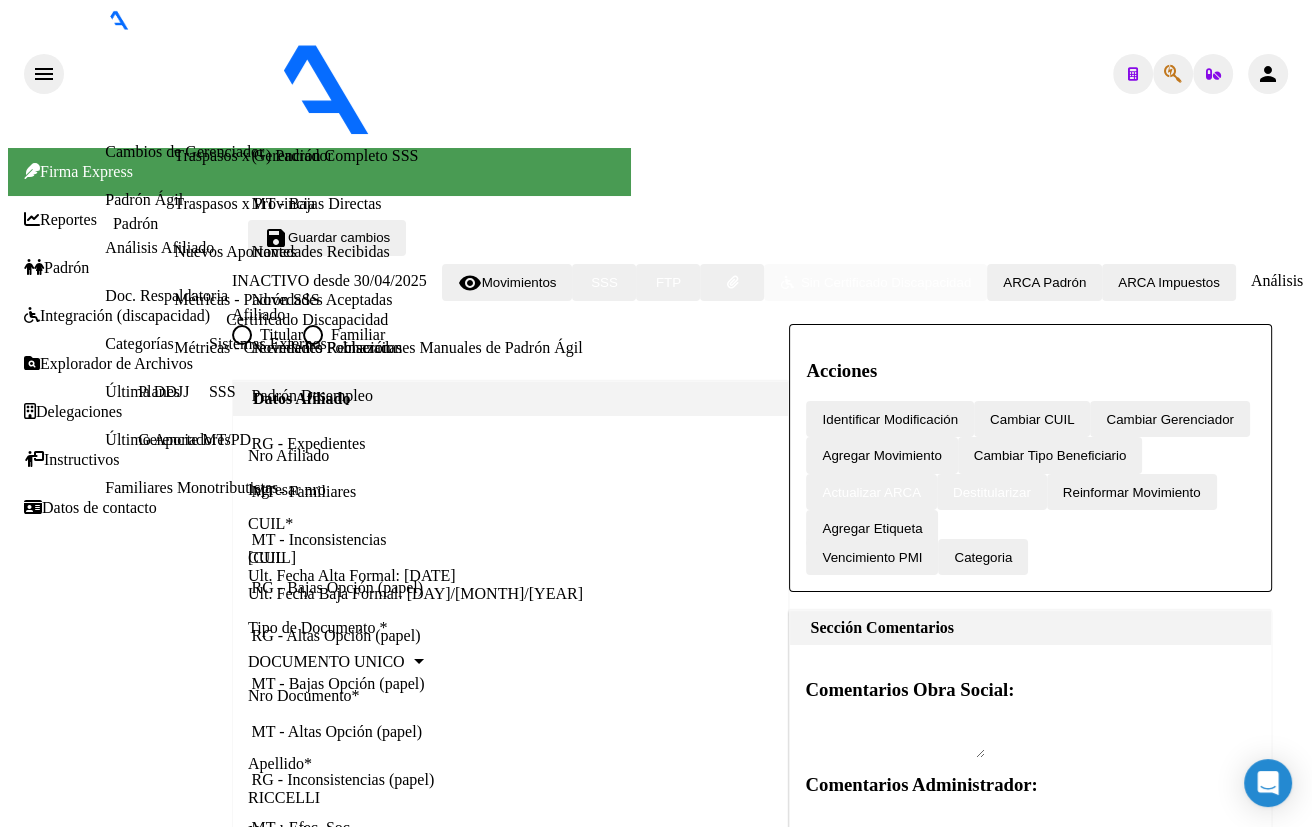 click on "27184818820" 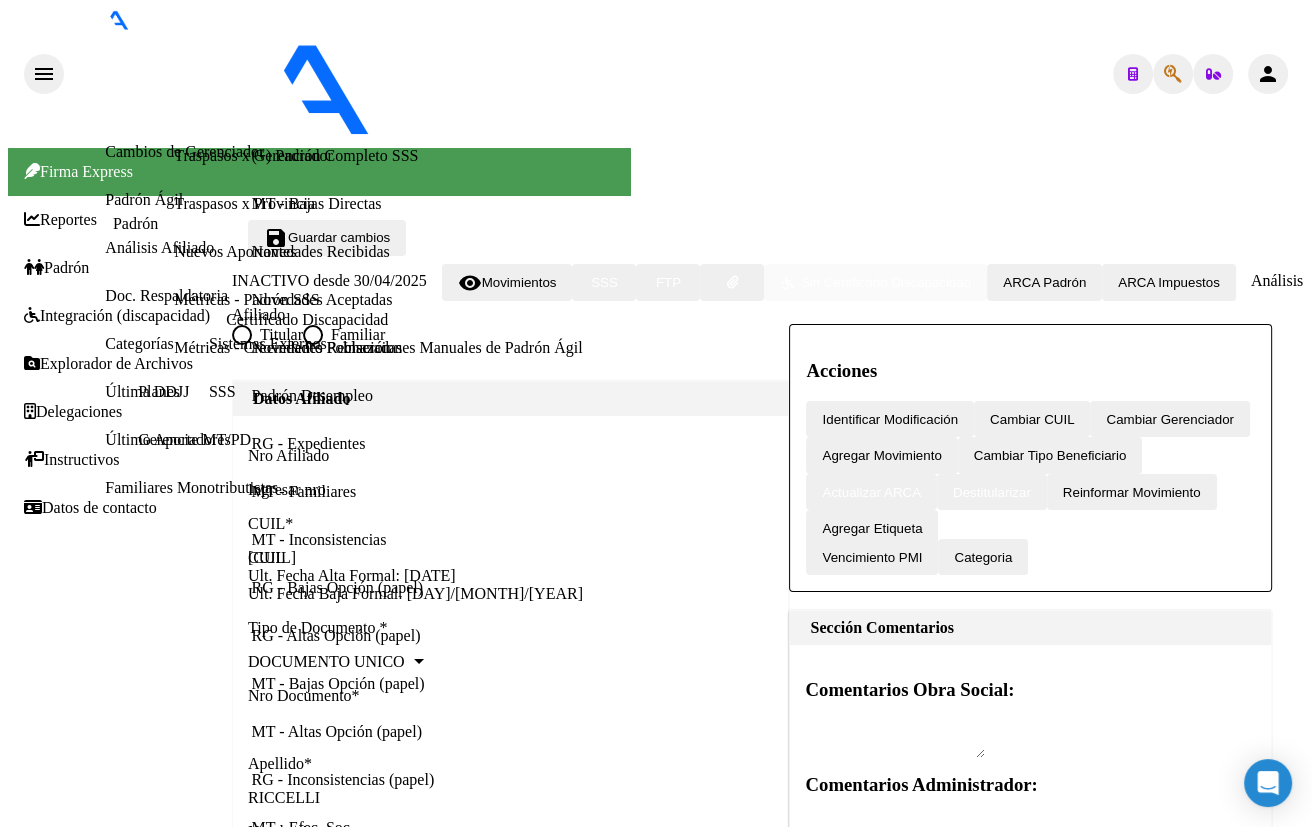 scroll, scrollTop: 0, scrollLeft: 0, axis: both 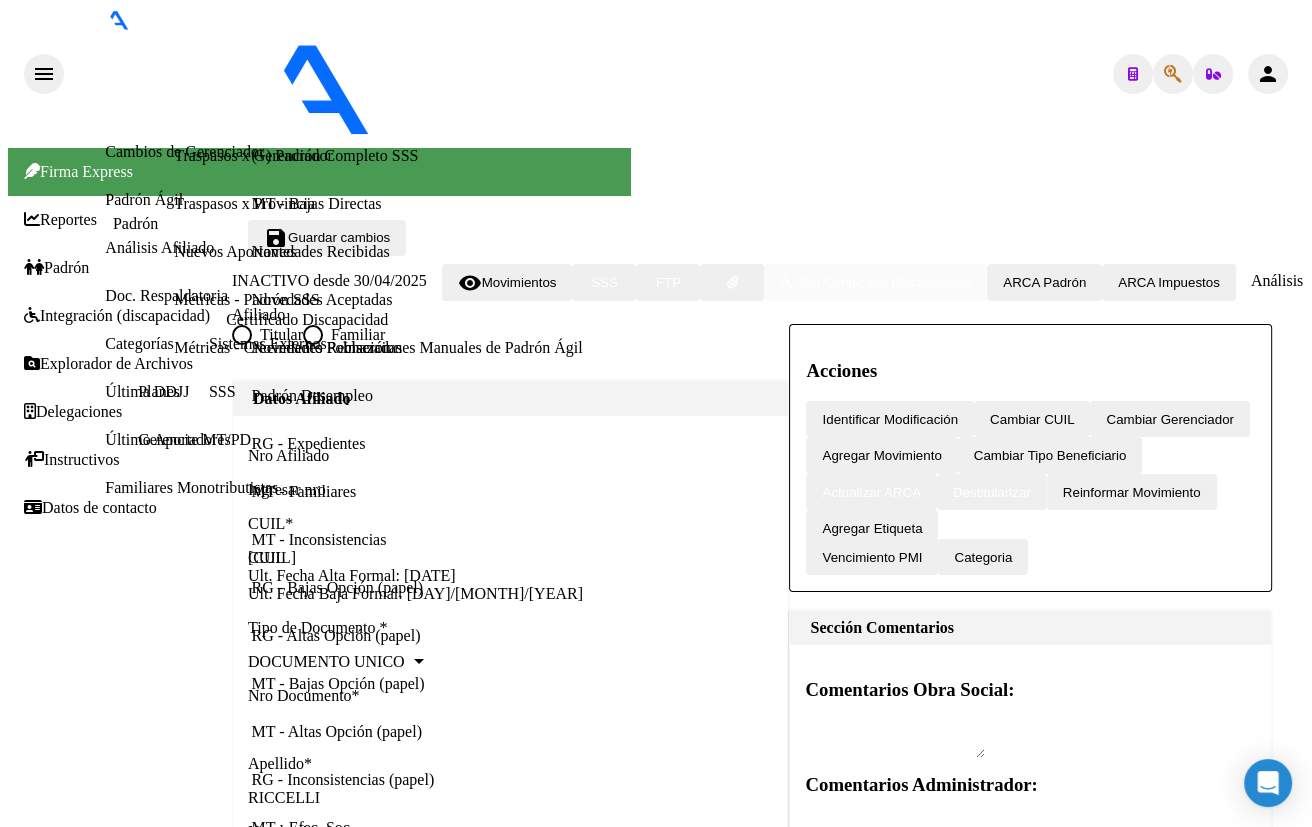 click 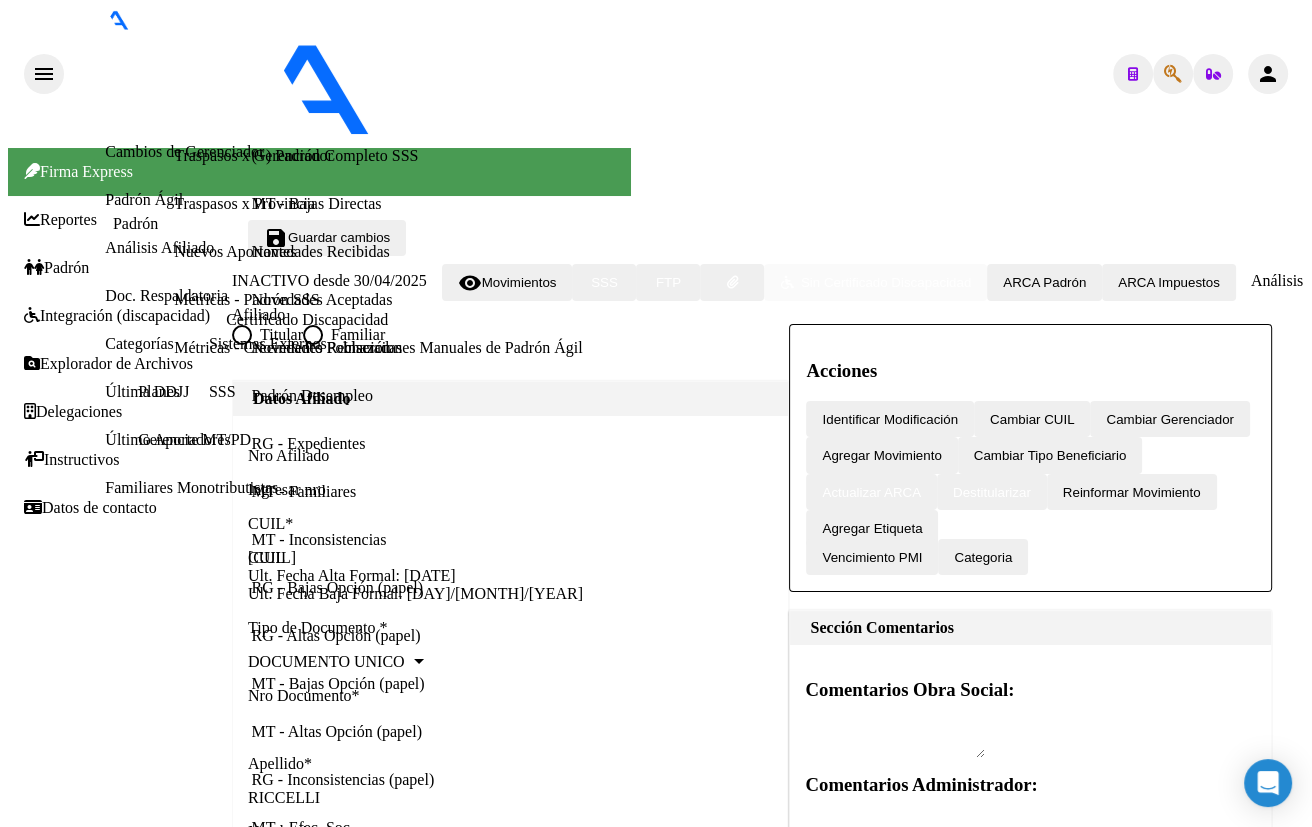 type 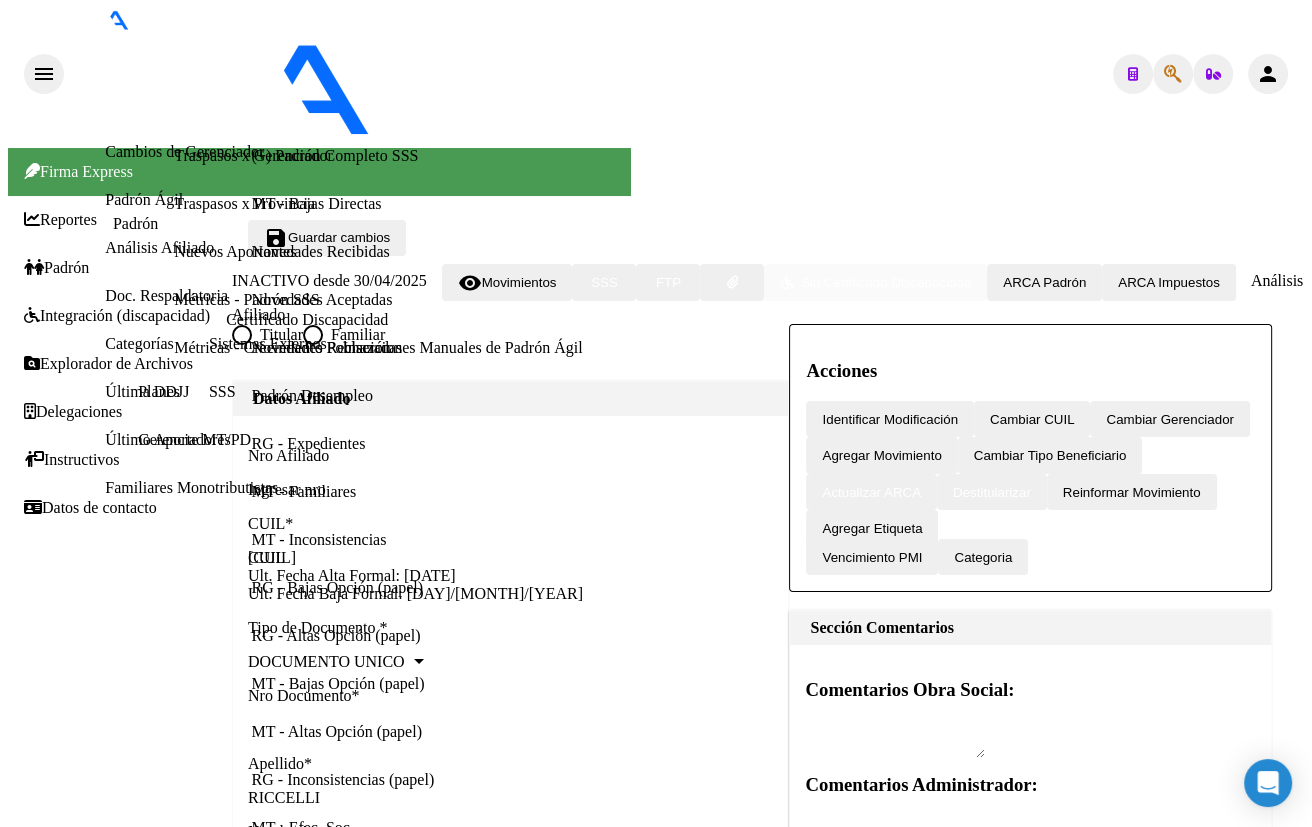 click on "ABM" at bounding box center (842, 9569) 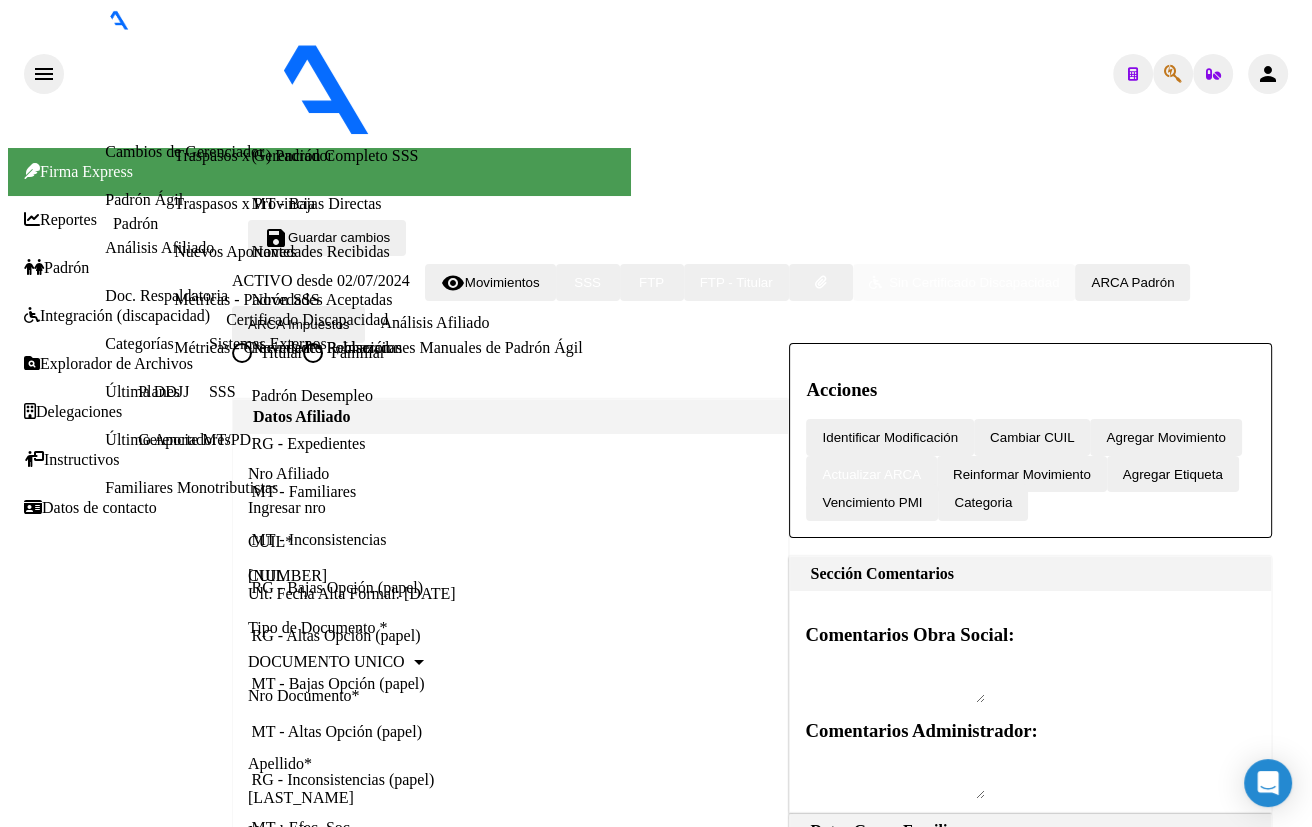 click on "Agregar Movimiento" 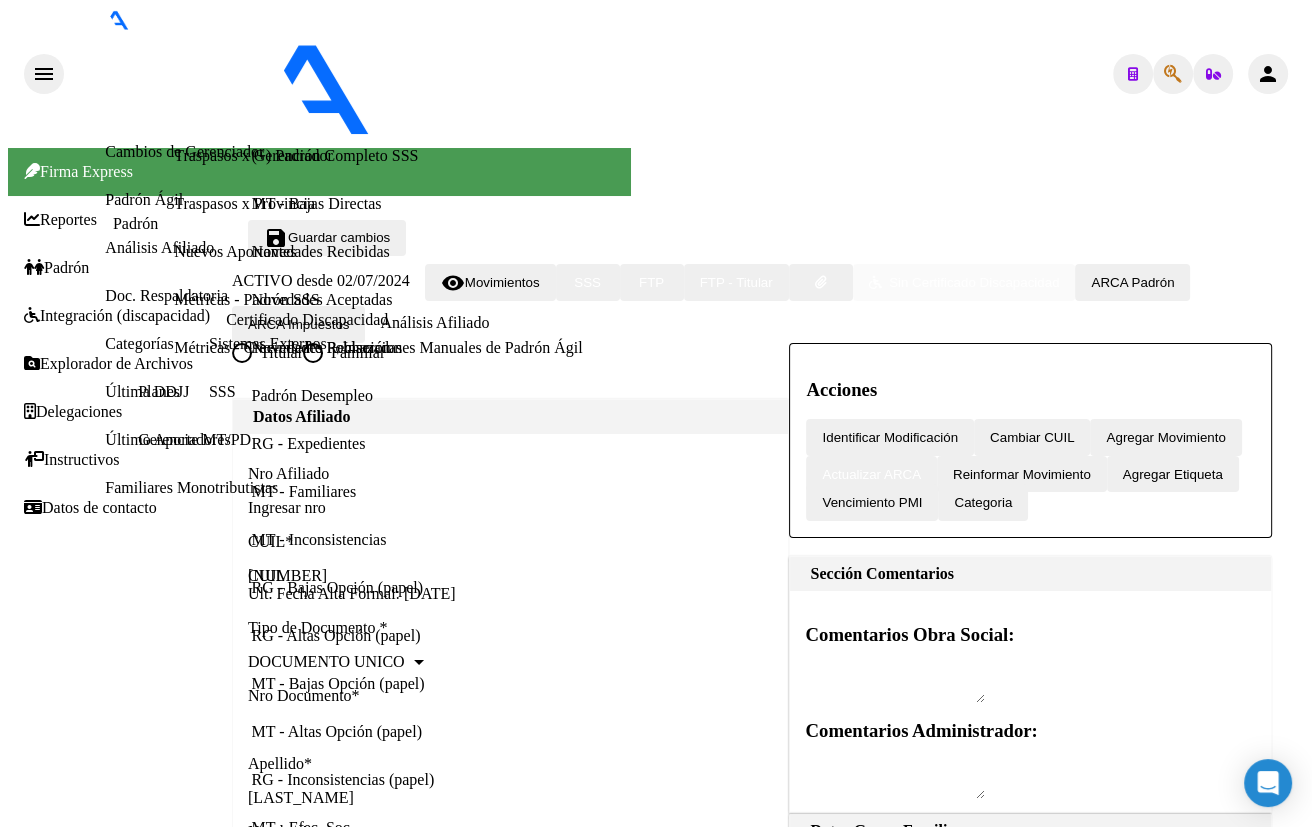 click on "MULTIPLICIDAD DE COBERTURA SSS" at bounding box center [130, 9925] 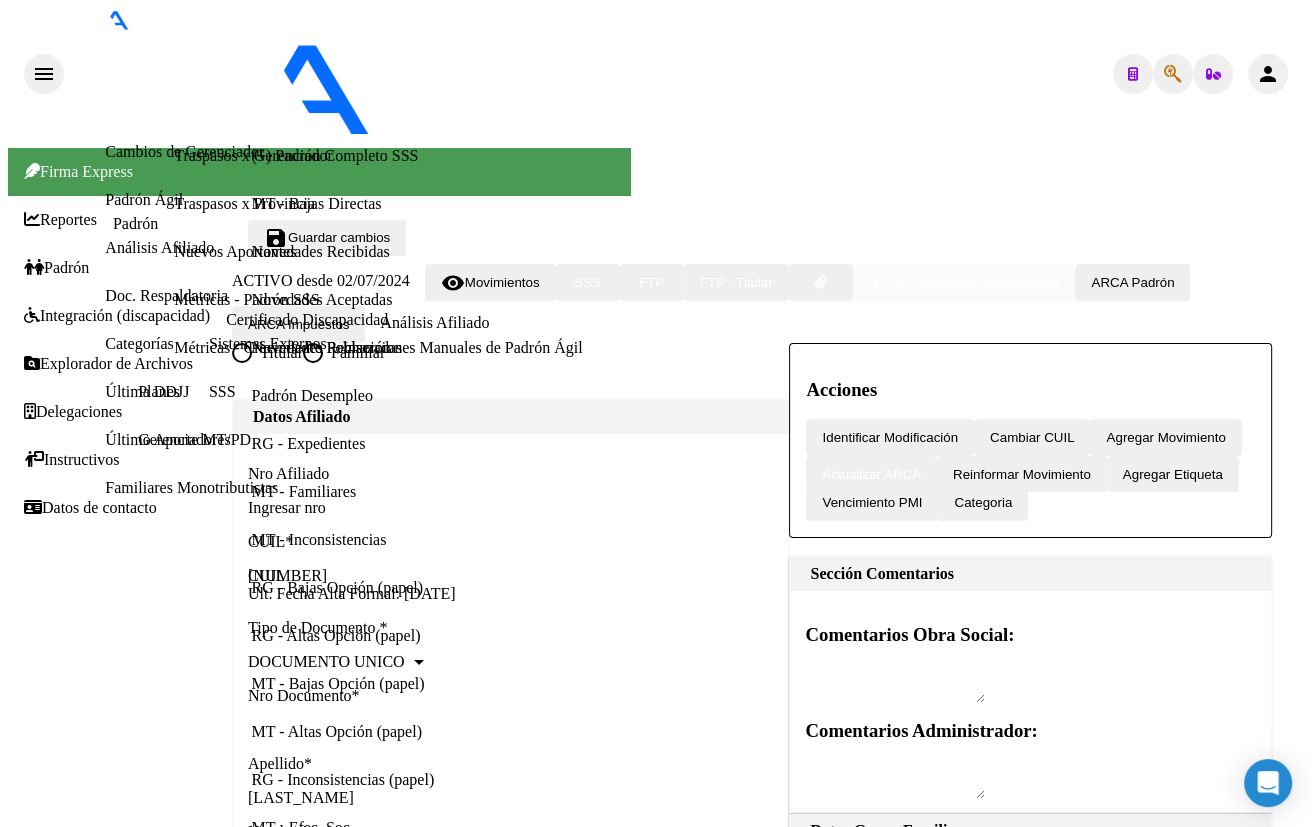 click at bounding box center [50, 9590] 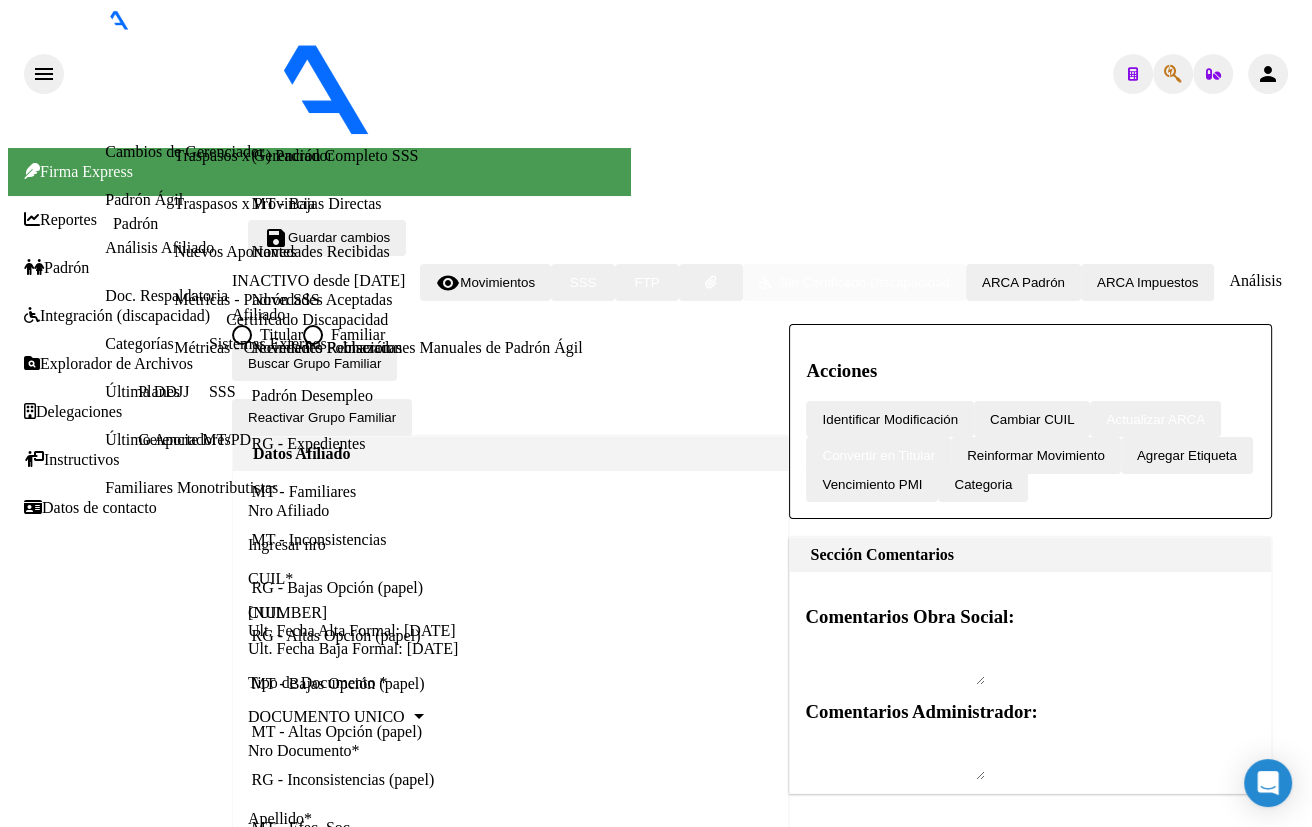 click on "arrow_back Editar Afiliado 27184818820    save Guardar cambios  INACTIVO desde 20/04/2023  remove_red_eye Movimientos SSS FTP    Sin Certificado Discapacidad ARCA Padrón ARCA Impuestos Análisis Afiliado   Titular   Familiar Buscar Grupo Familiar Reactivar Grupo Familiar Datos Afiliado Nro Afiliado    Ingresar nro  CUIL  *   27-18481882-0 CUIL  ARCA Padrón  Ult. Fecha Alta Formal: 02/07/2024  Ult. Fecha Baja Formal: 20/04/2023  Tipo de Documento * DOCUMENTO UNICO Seleccionar tipo Nro Documento  *   18481882 Ingresar nro  Apellido  *   CUEVAS Ingresar apellido  Nombre  *   ZULEMA BEATRIZ Ingresar nombre  Fecha de nacimiento  *   1967-12-23 Ingresar fecha   Parentesco * Concubino Seleccionar parentesco  Estado Civil * Soltero Seleccionar tipo  Sexo * Femenino Seleccionar sexo  Nacionalidad * ARGENTINA Seleccionar tipo  Discapacitado * No discapacitado Seleccionar tipo Vencimiento Certificado Estudio    Ingresar fecha   Tipo domicilio * Domicilio Completo Seleccionar tipo domicilio  Provincia * Localidad" 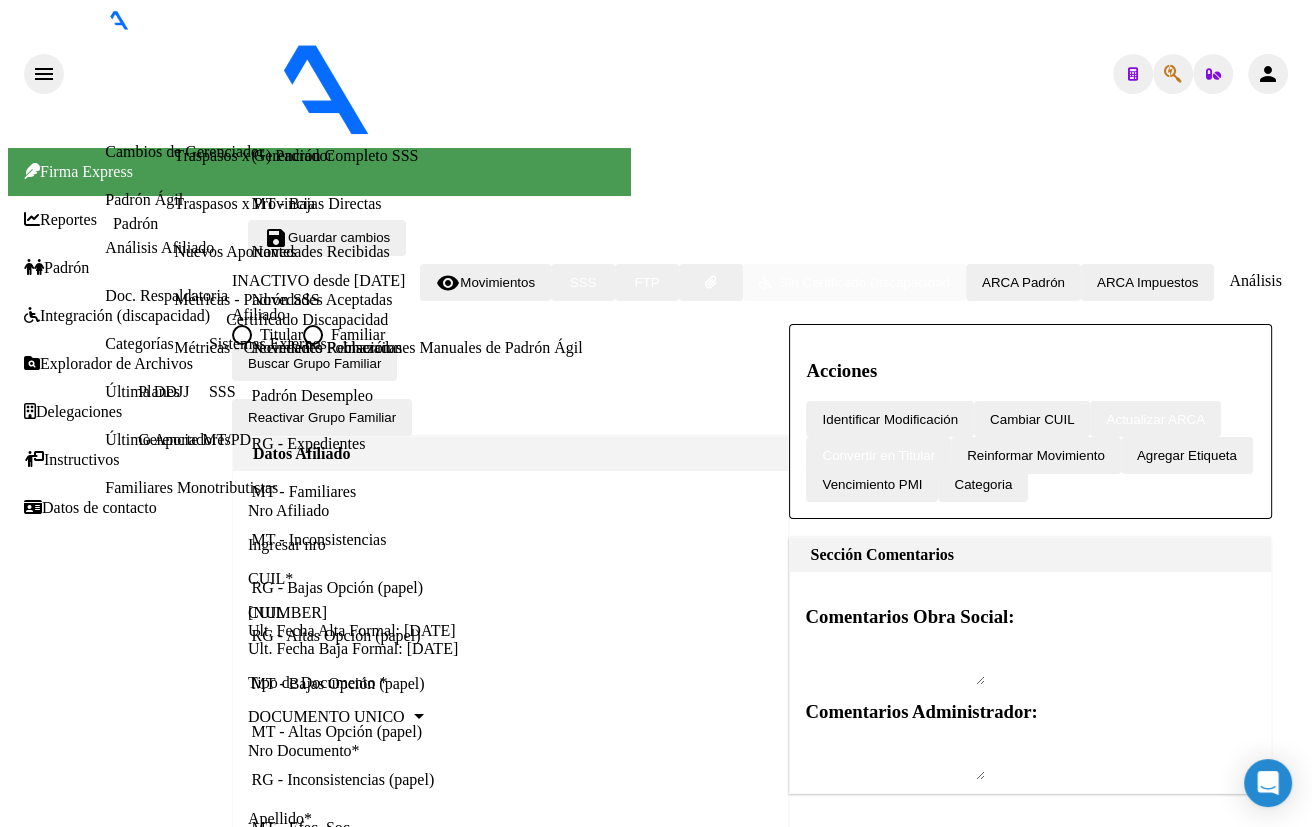 click 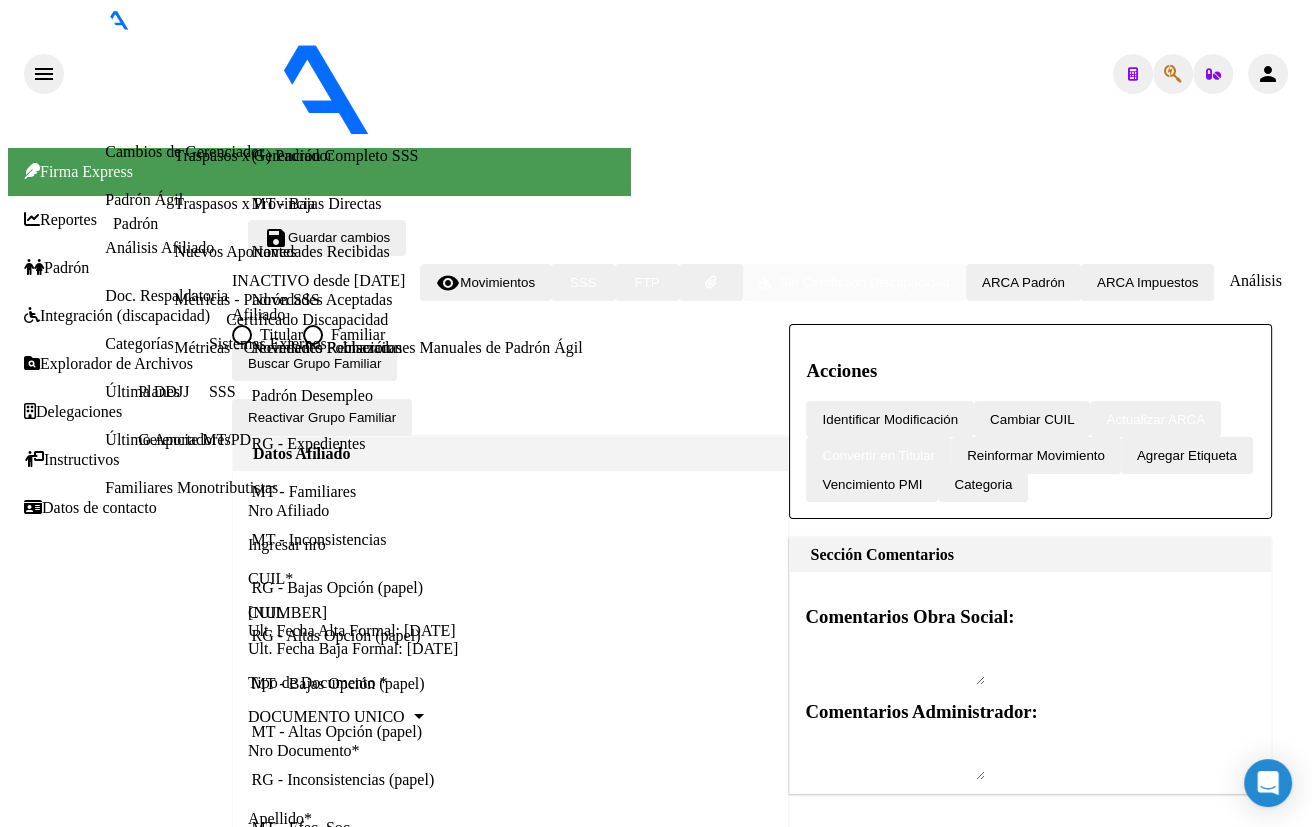 type on "18481882" 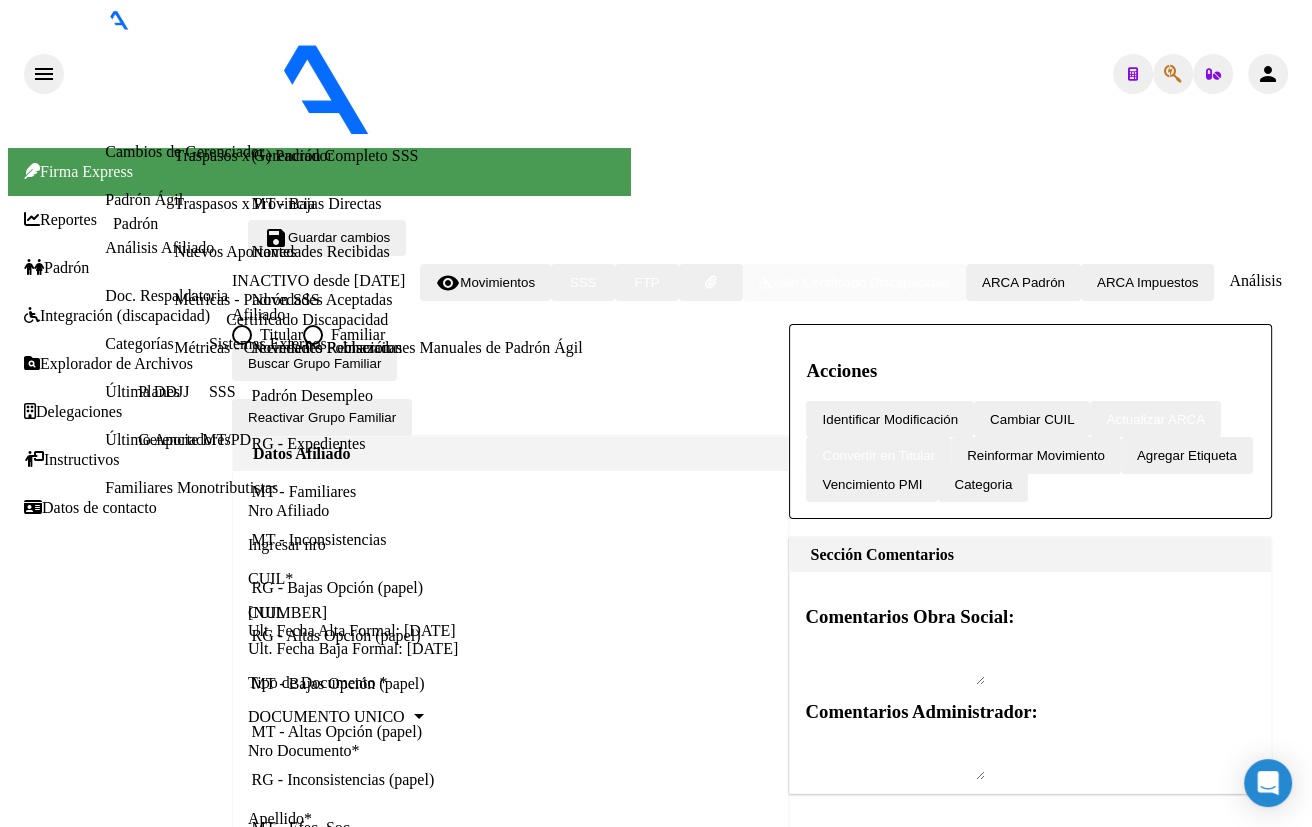 click on "27184818820" 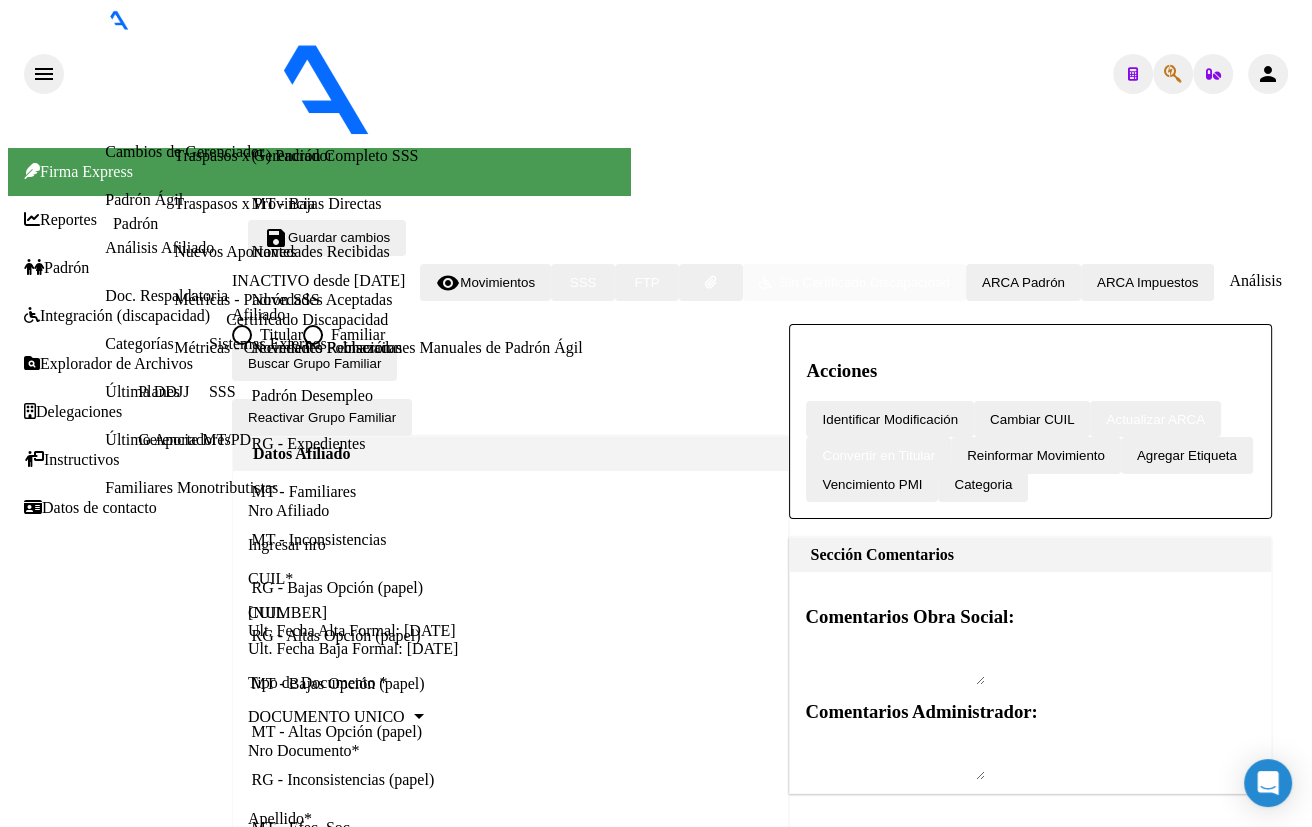 scroll, scrollTop: 1000, scrollLeft: 0, axis: vertical 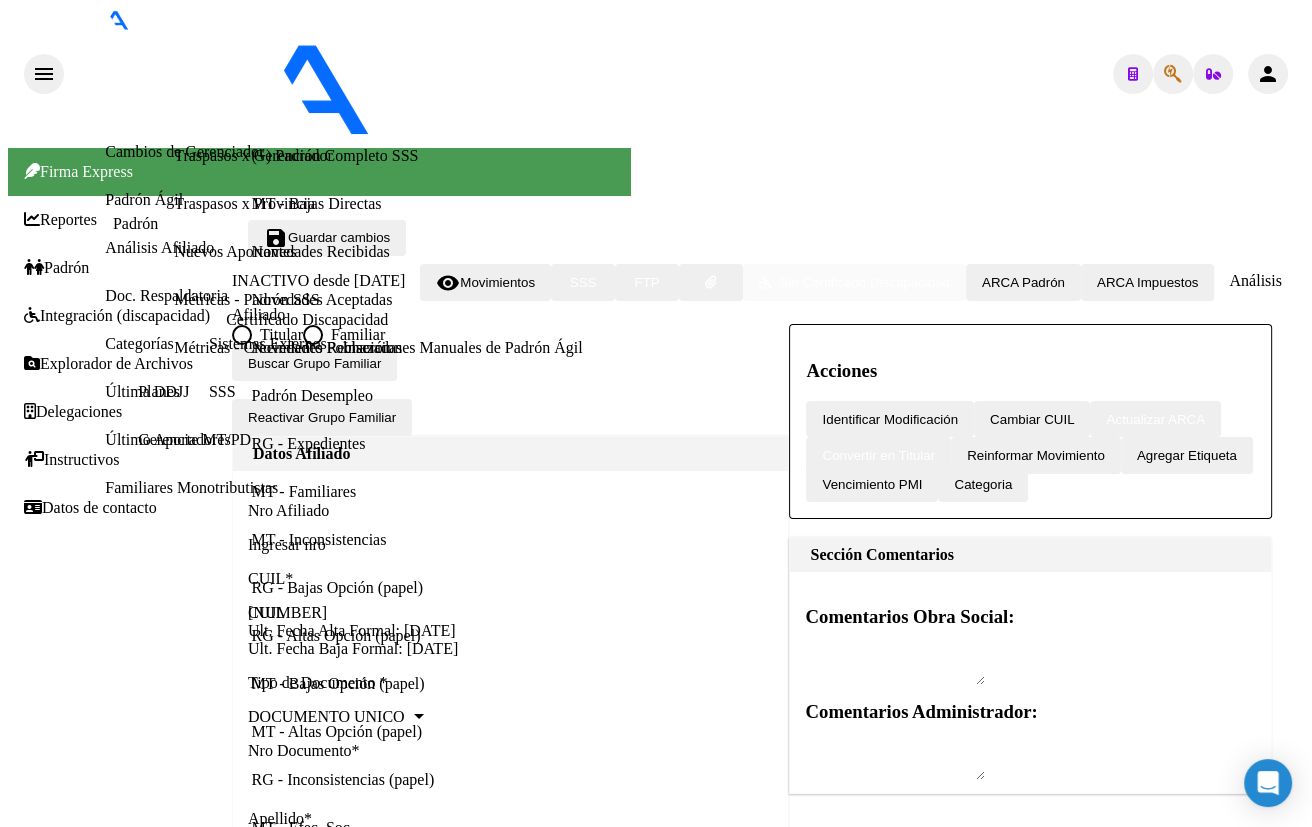 click 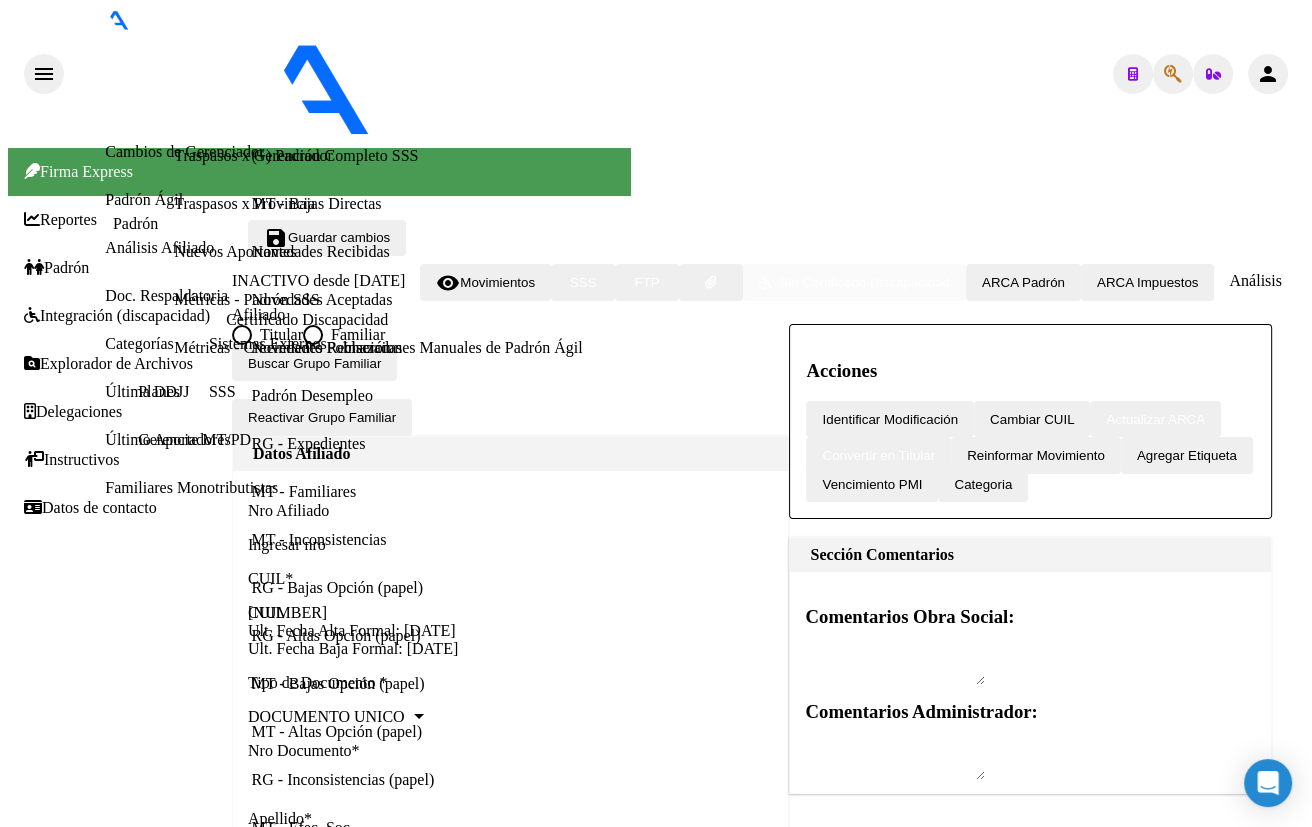 type on "18386554" 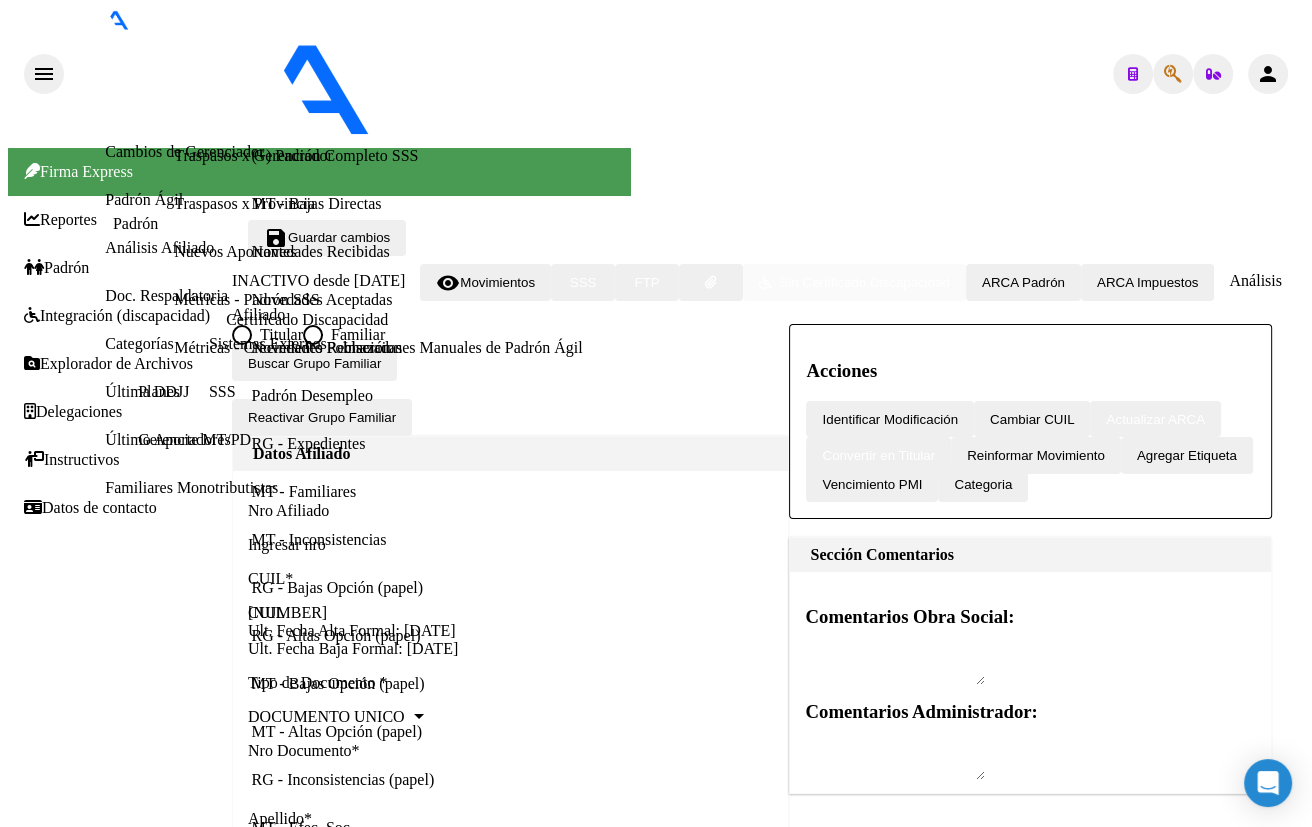 click on "20183865545" 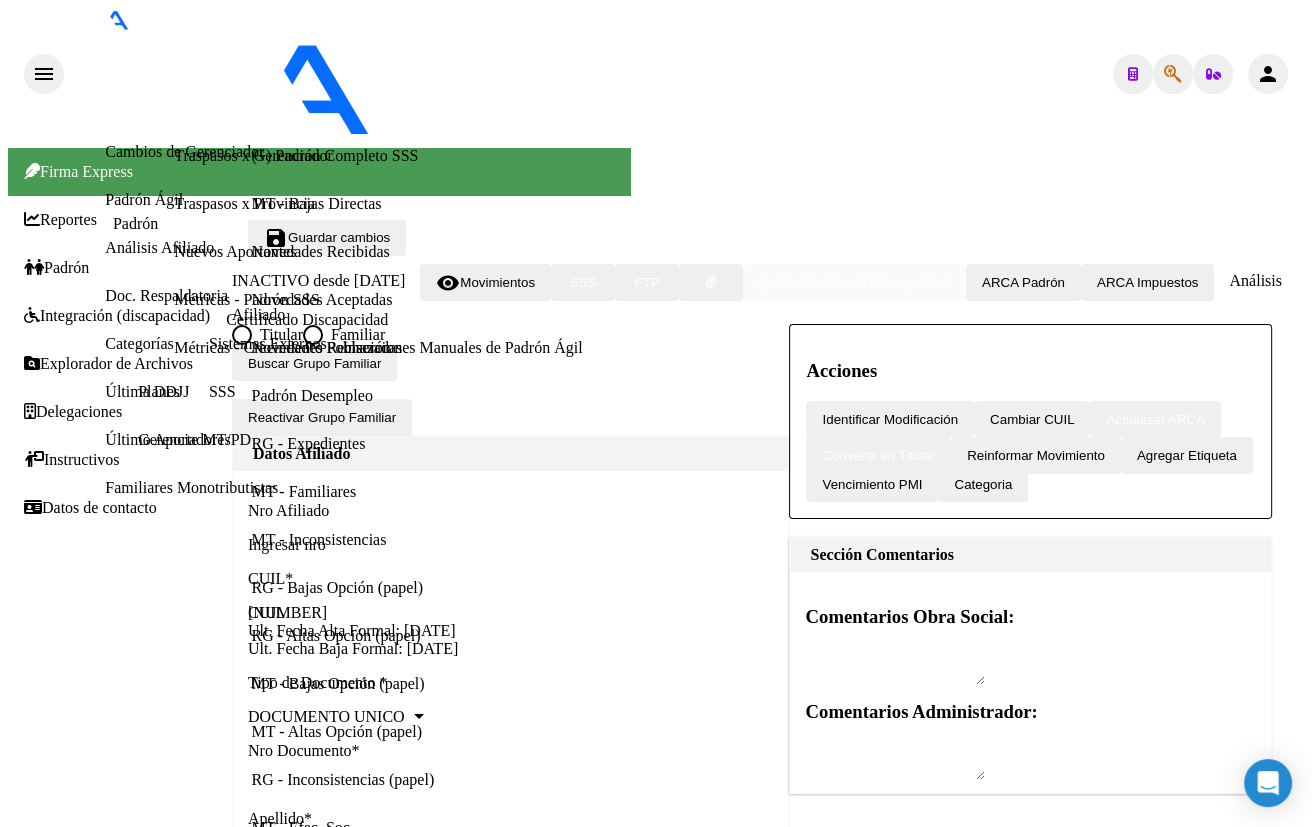 scroll, scrollTop: 1263, scrollLeft: 0, axis: vertical 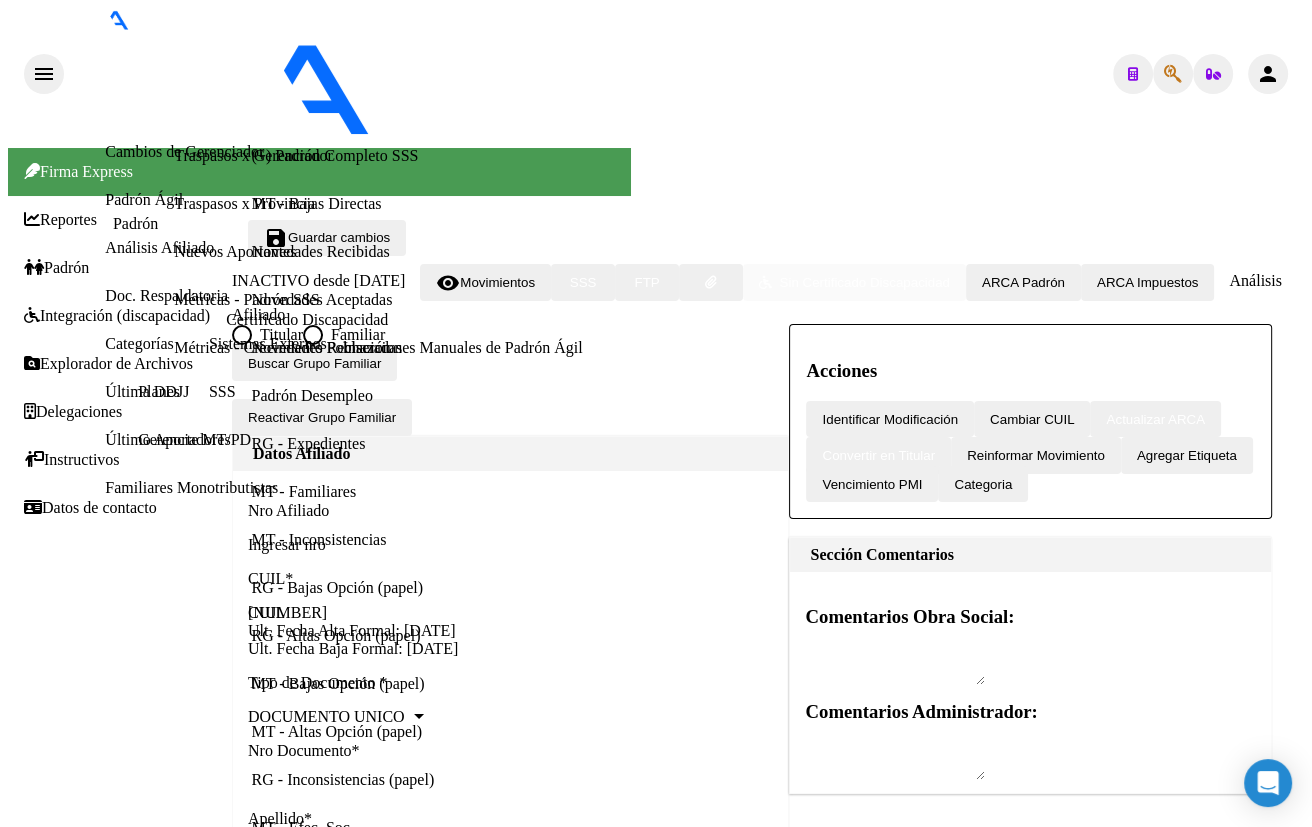 click 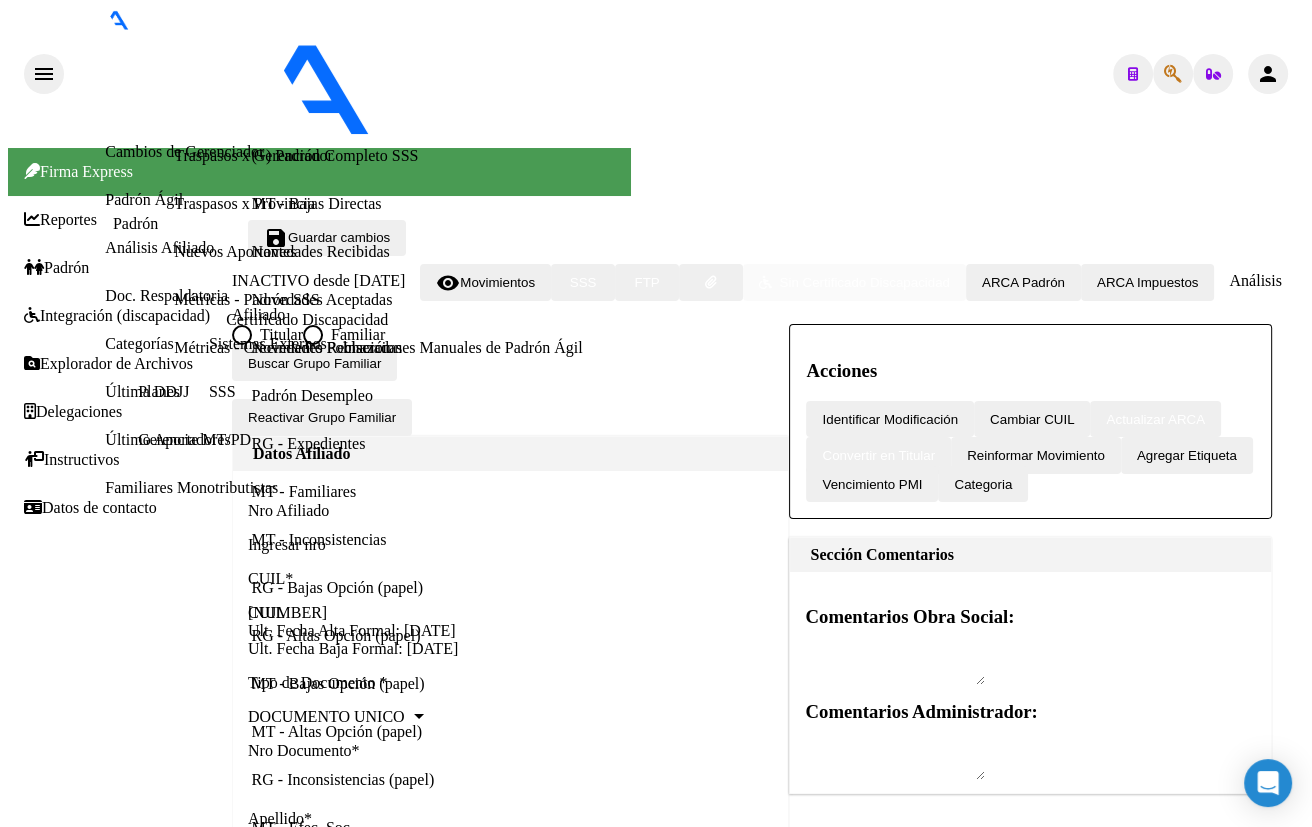 type on "18387314" 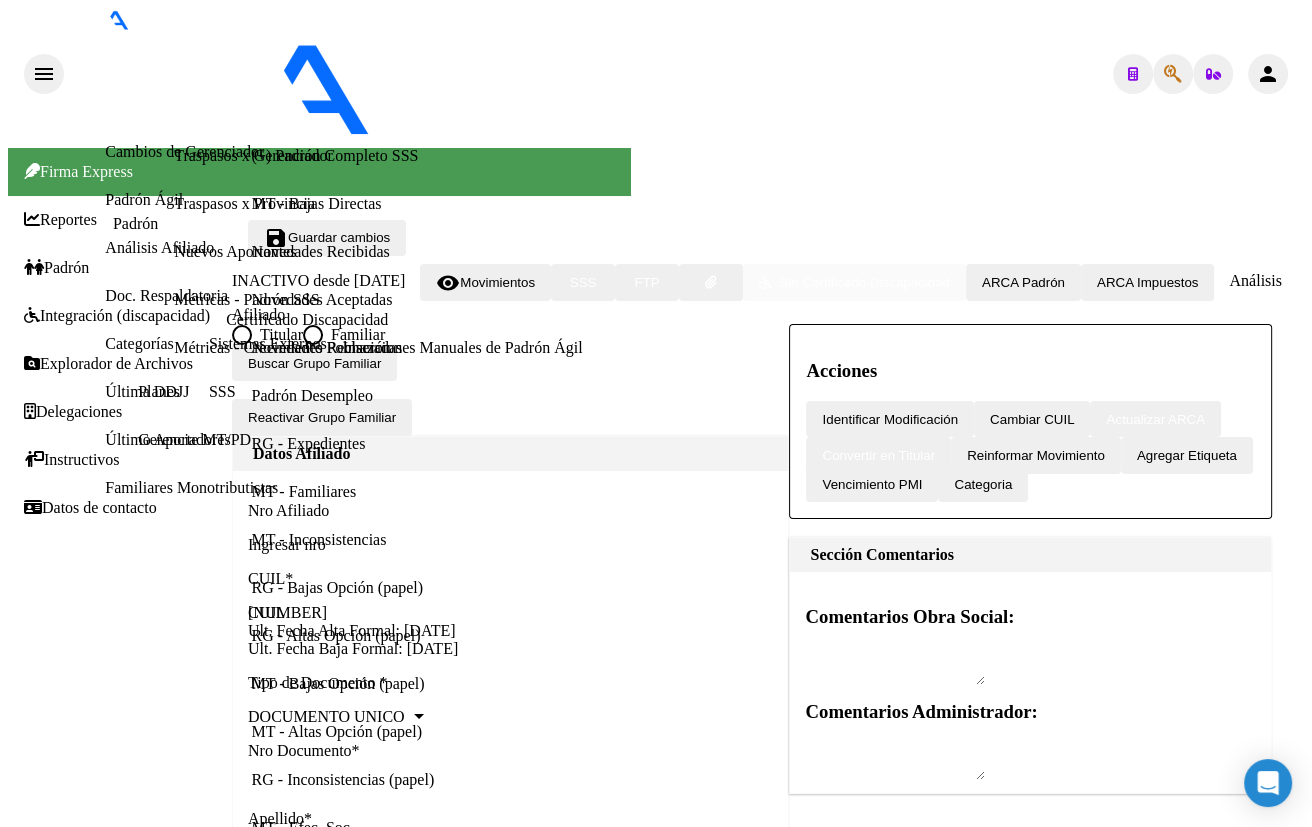 click on "20183873149" 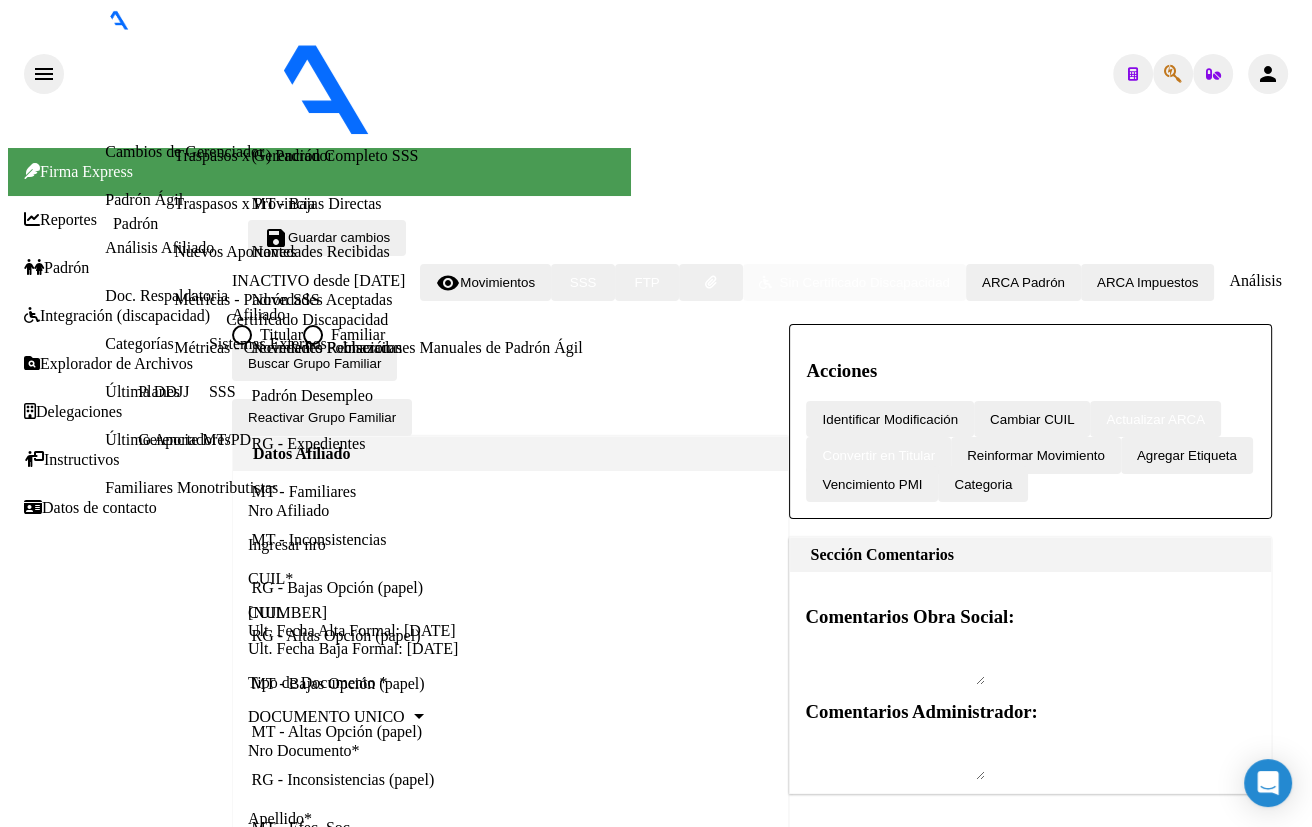 scroll, scrollTop: 1261, scrollLeft: 0, axis: vertical 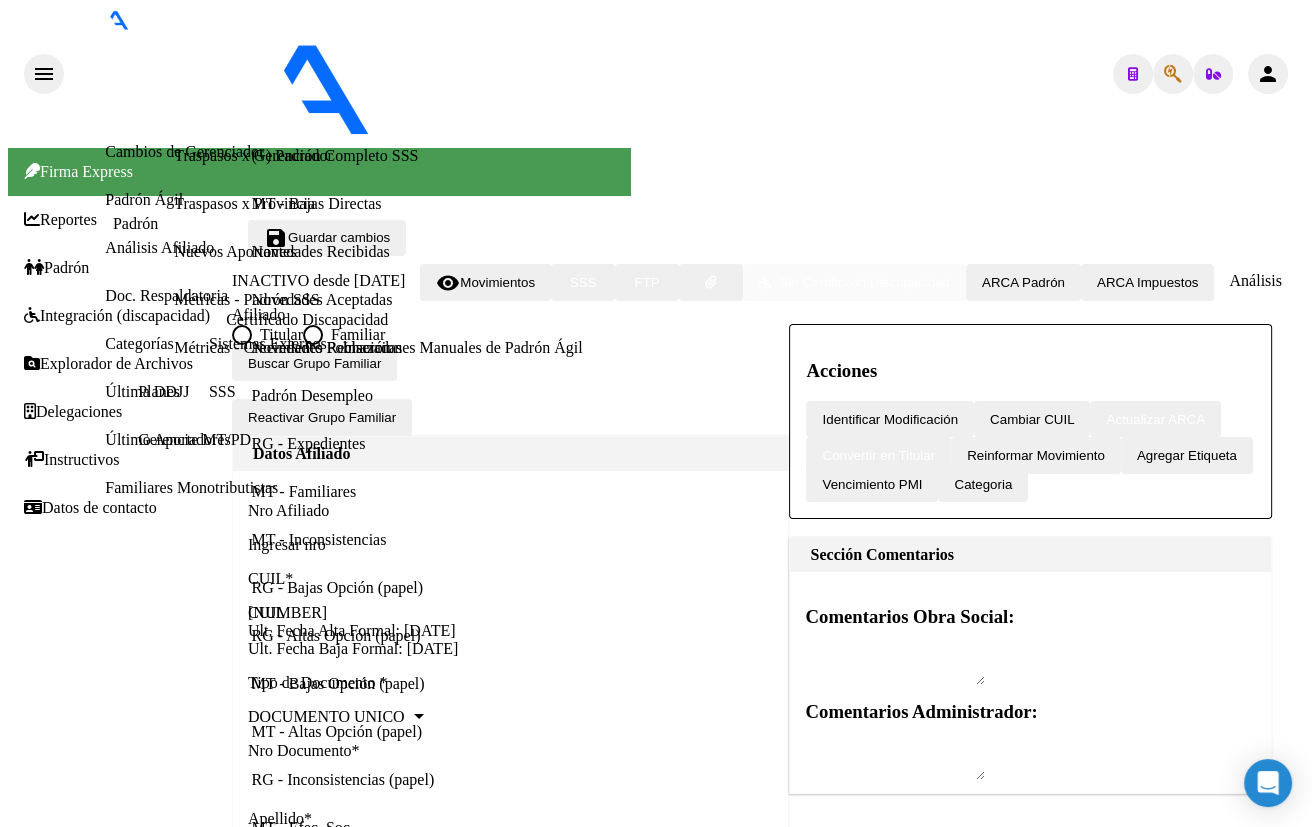 click 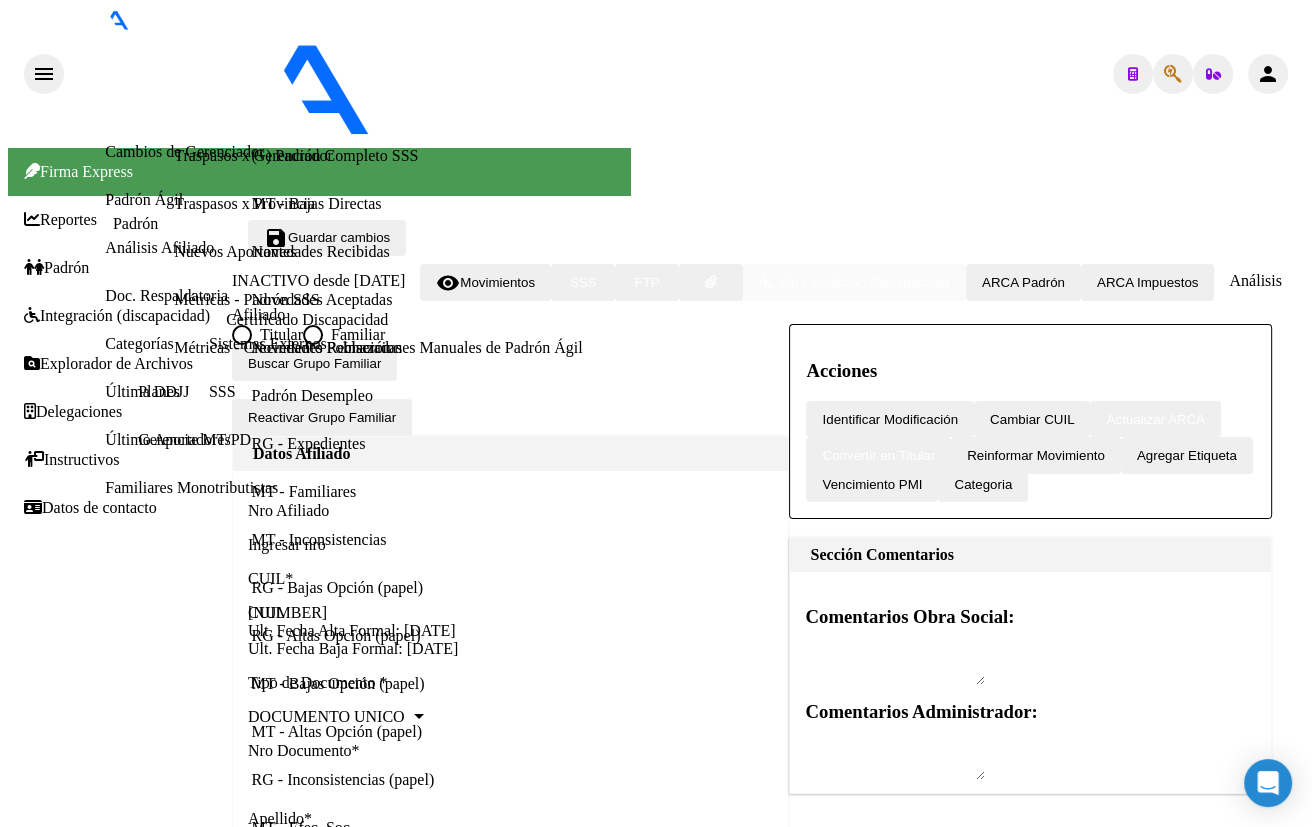 type on "45416973" 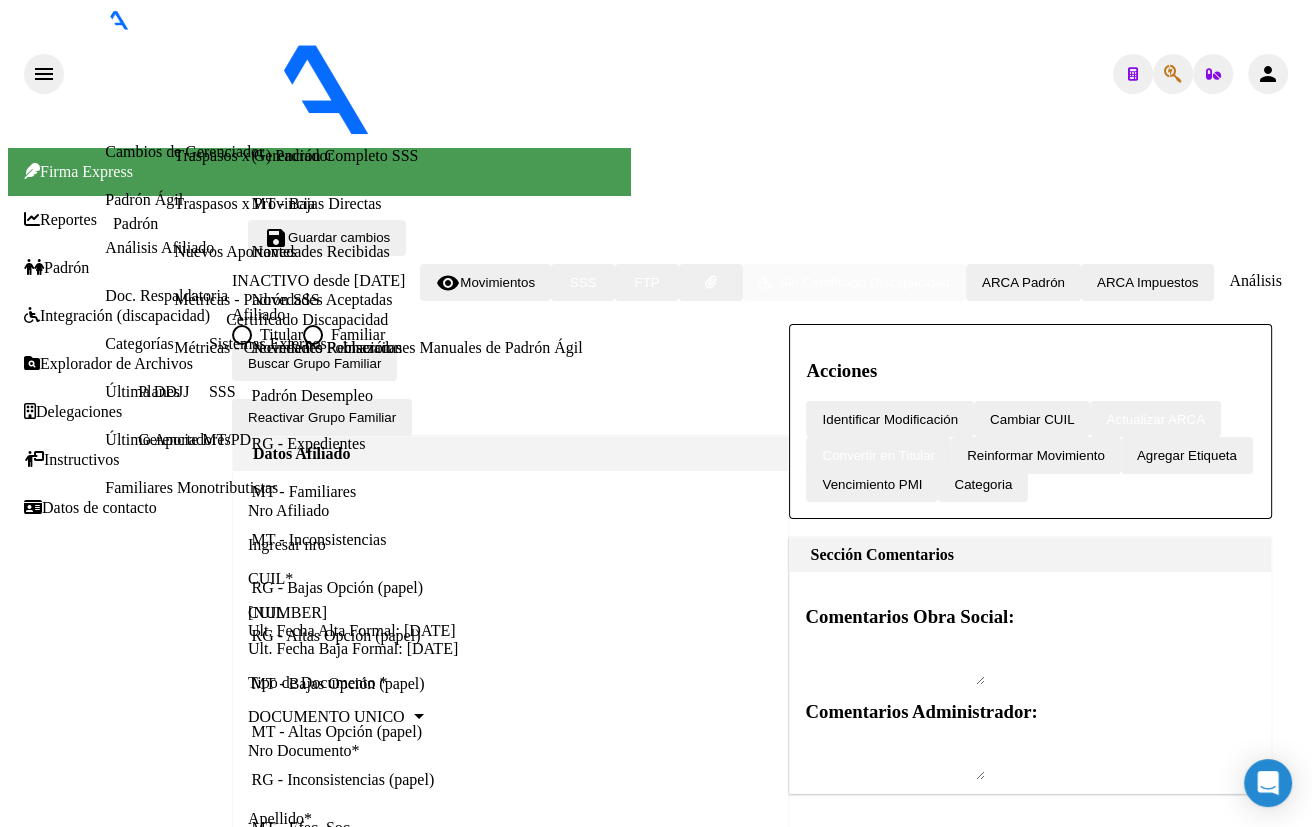 click on "20454169736" 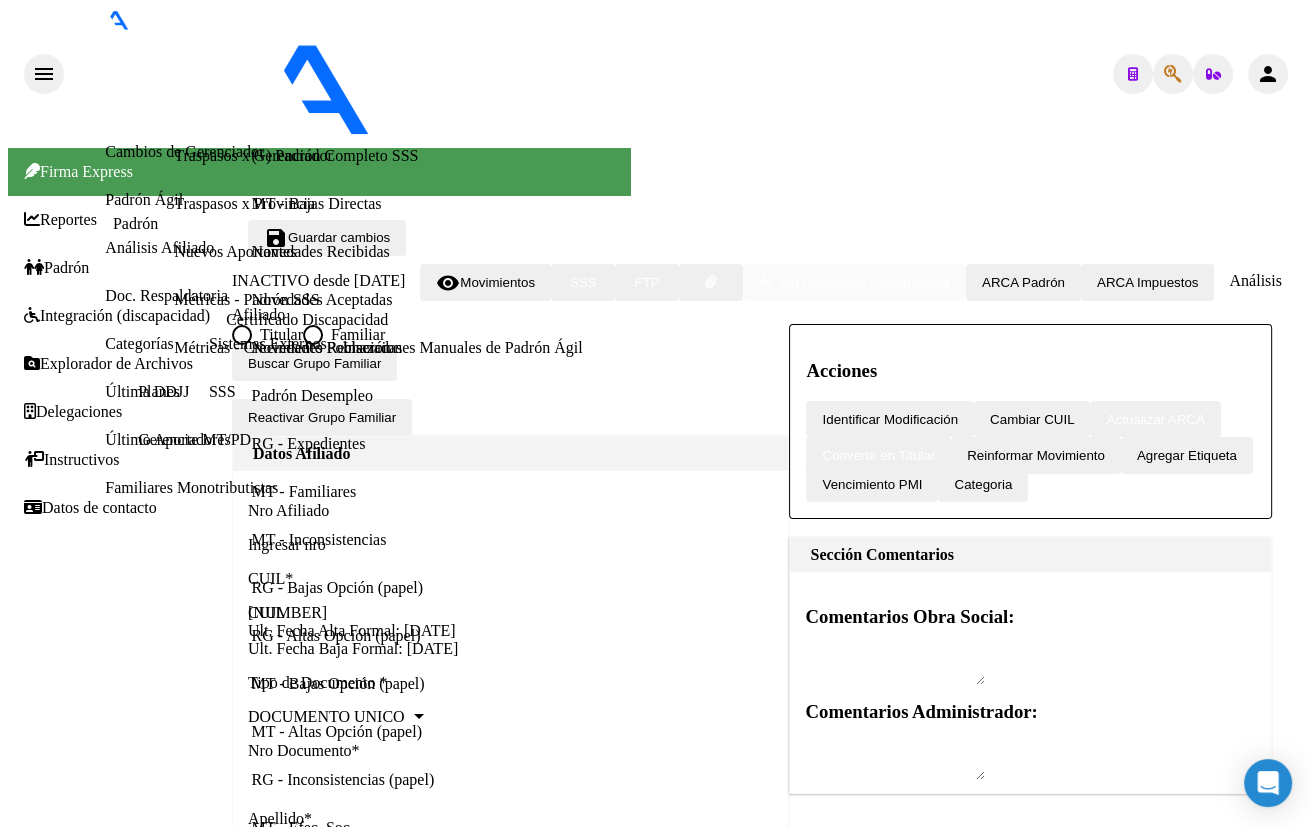scroll, scrollTop: 363, scrollLeft: 0, axis: vertical 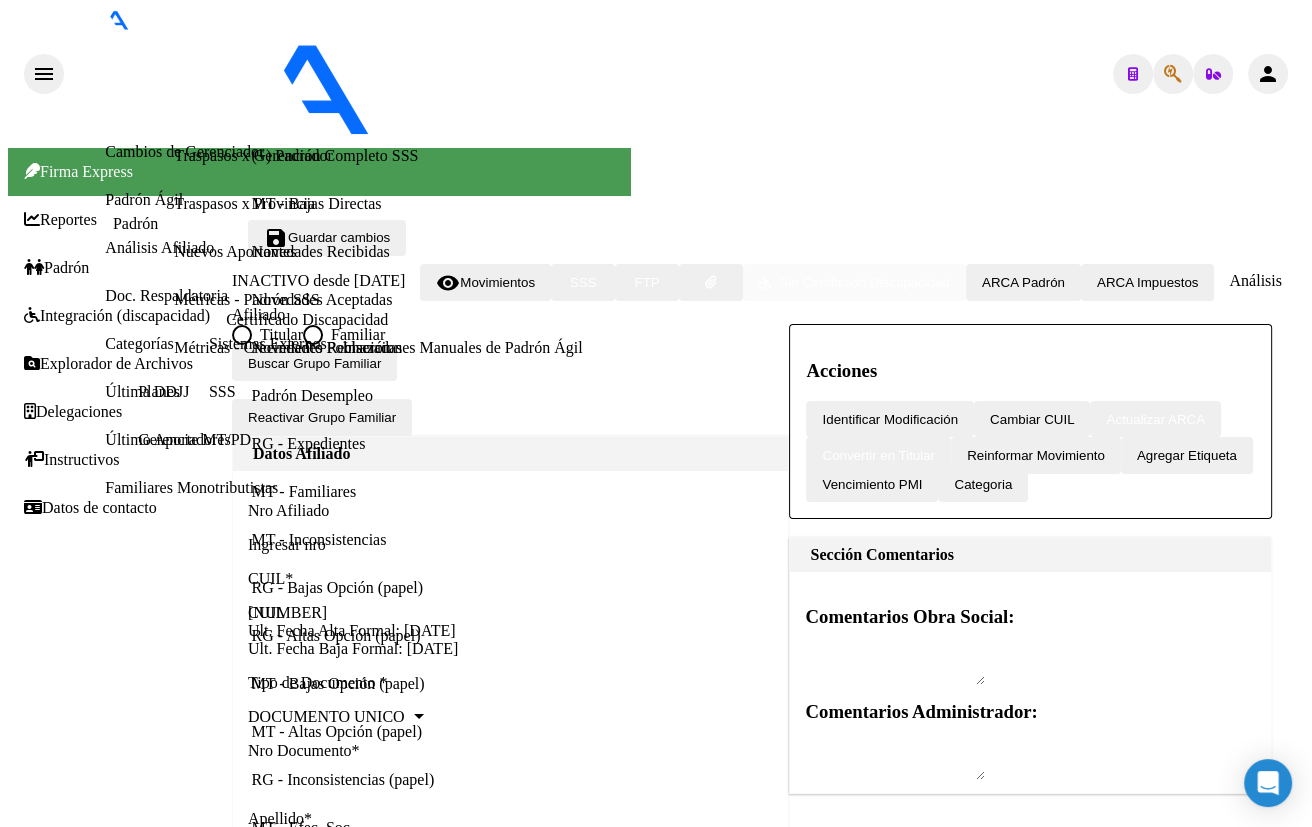 click 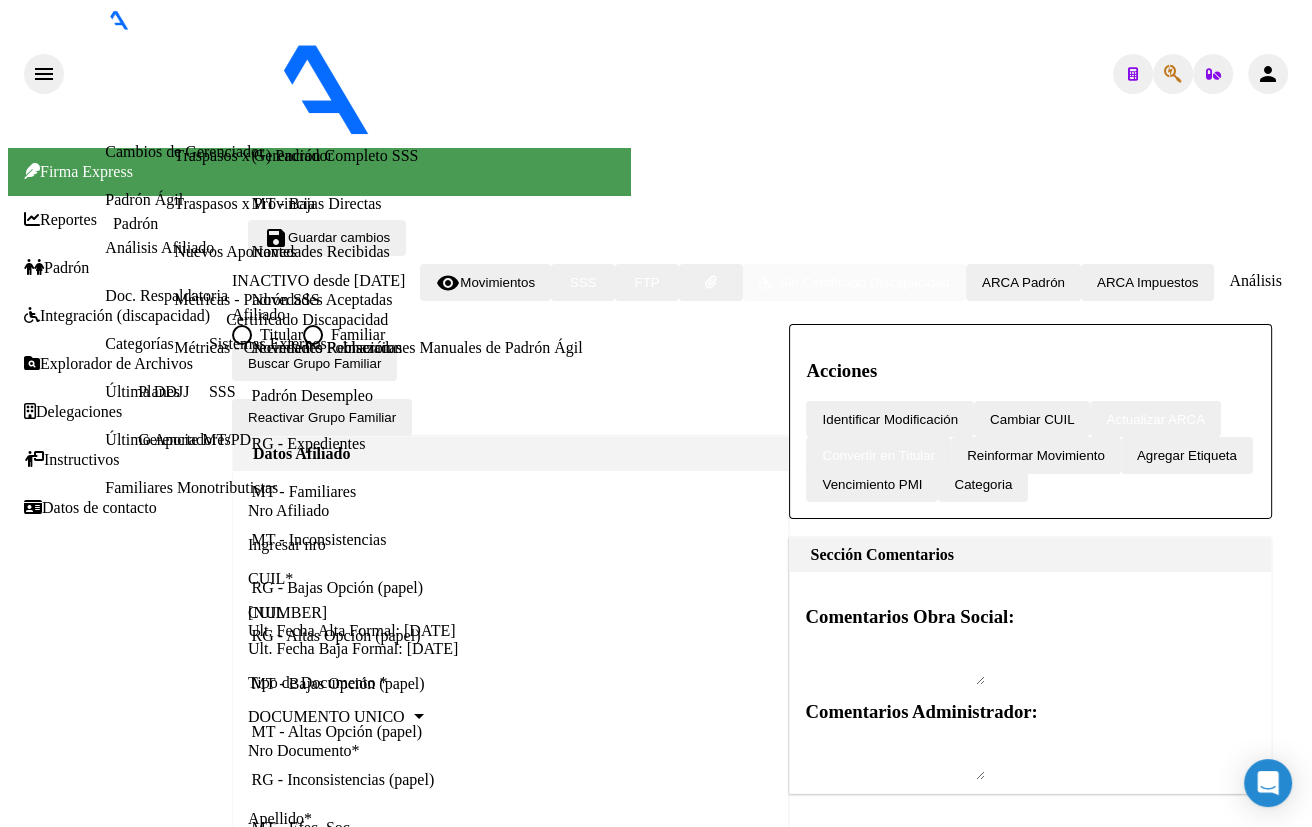 type on "93654915" 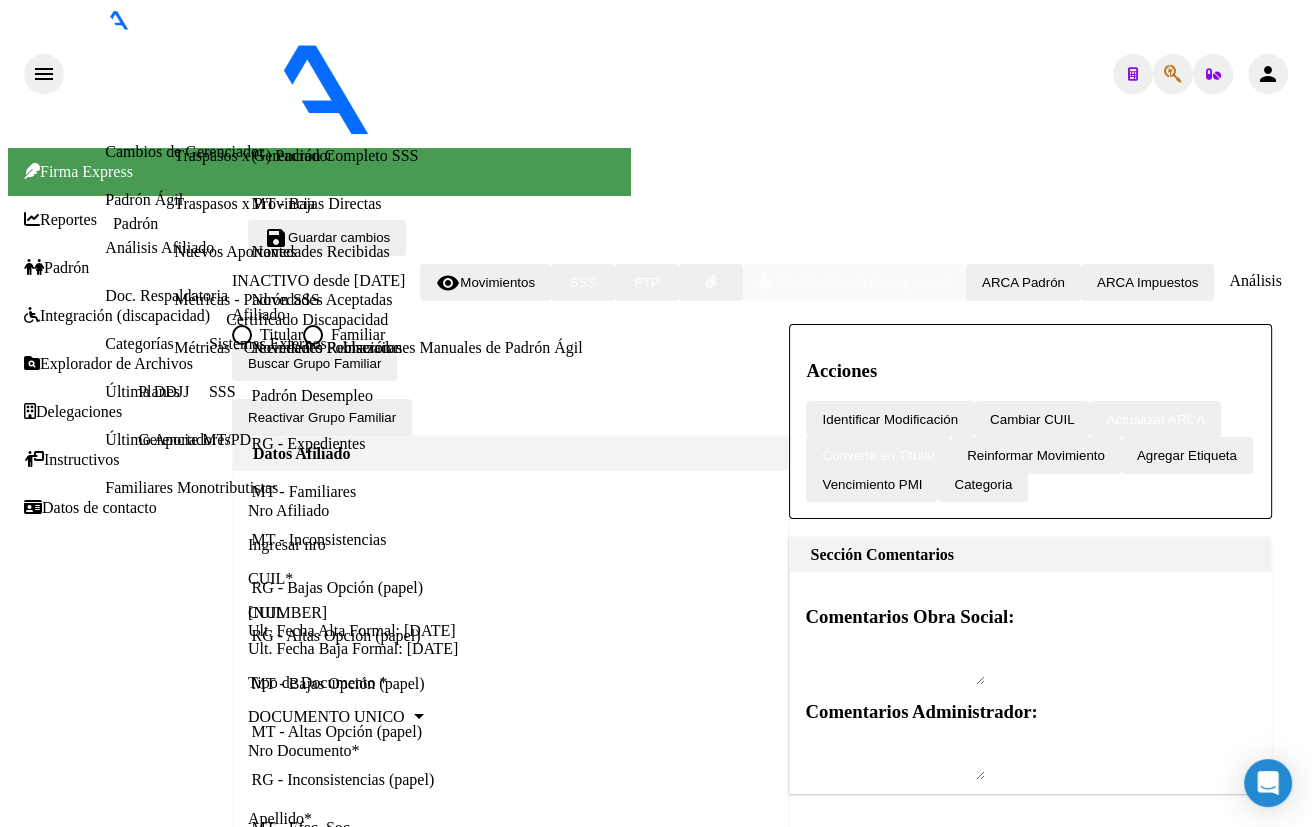 click on "27936549158" 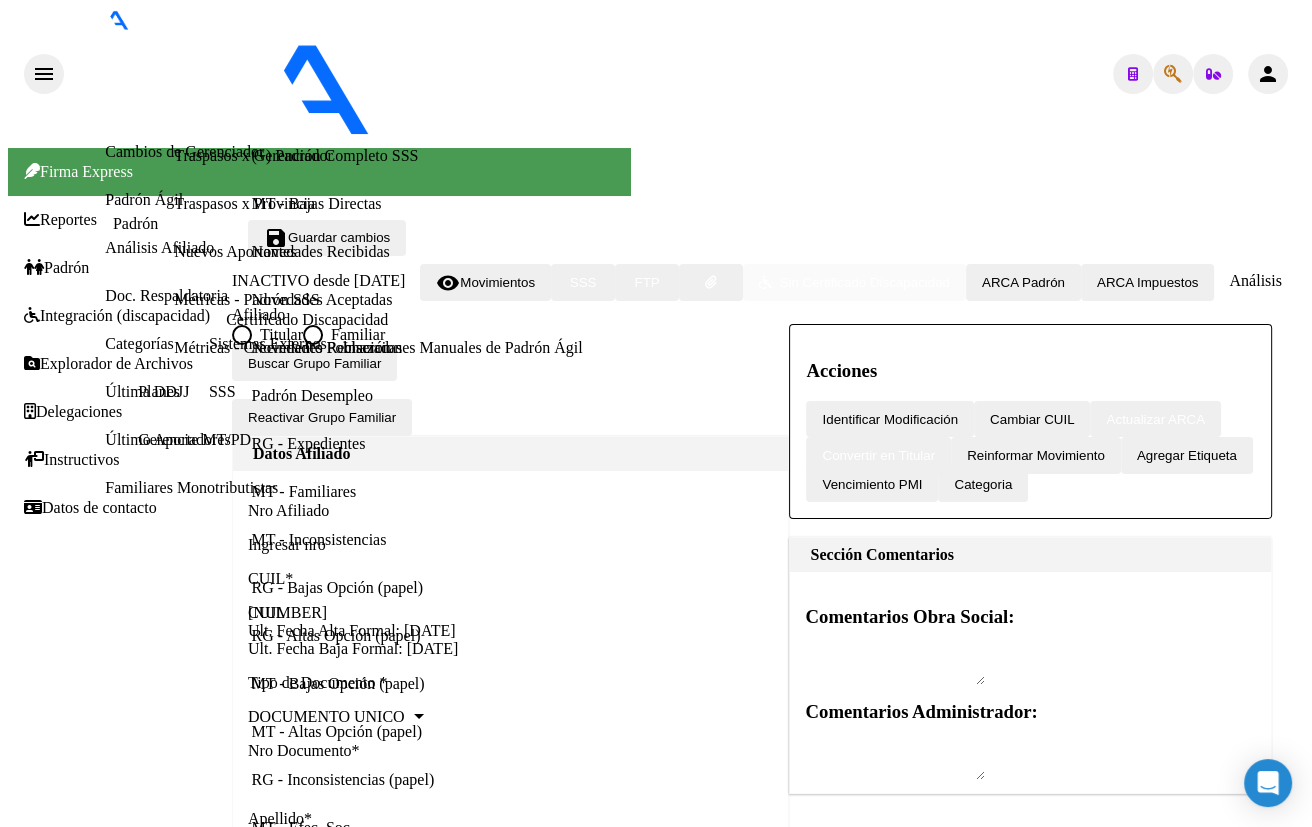 scroll, scrollTop: 0, scrollLeft: 0, axis: both 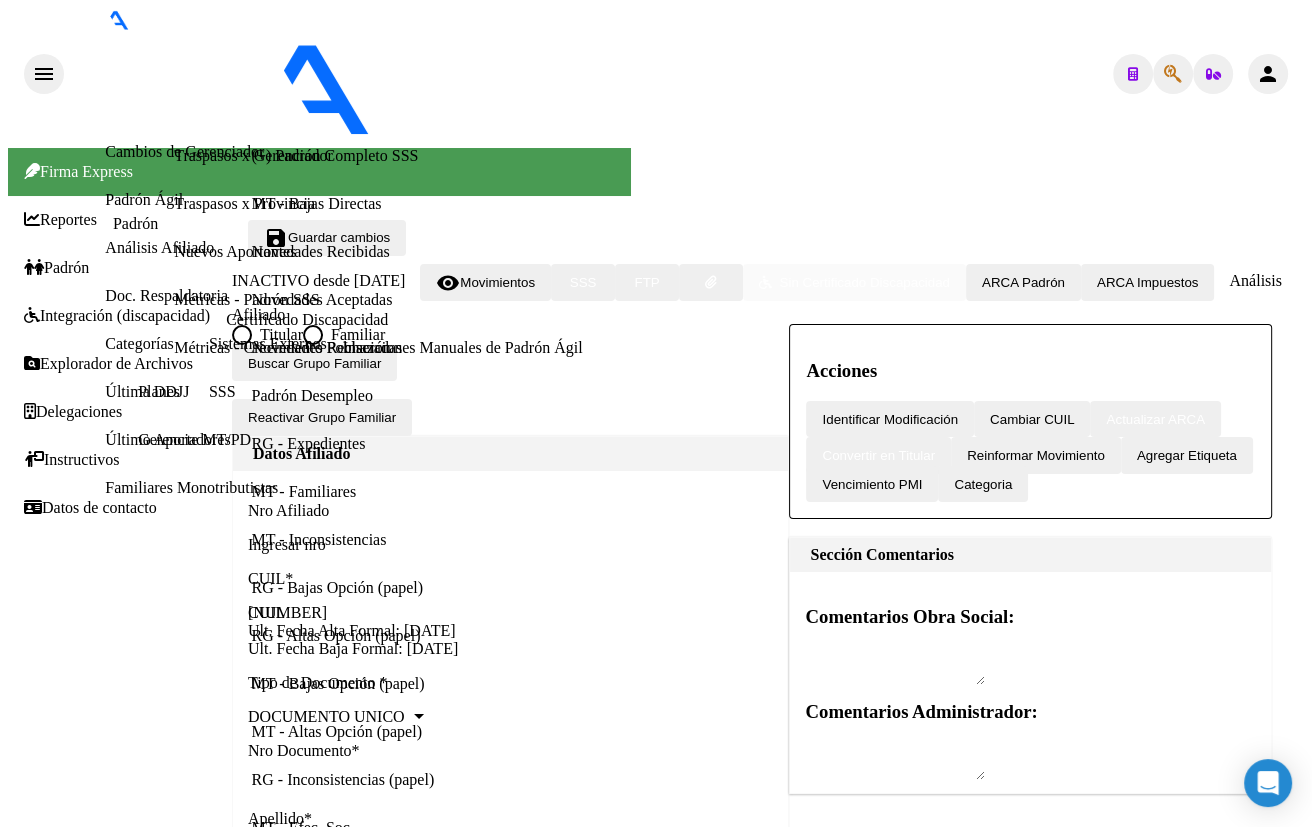click 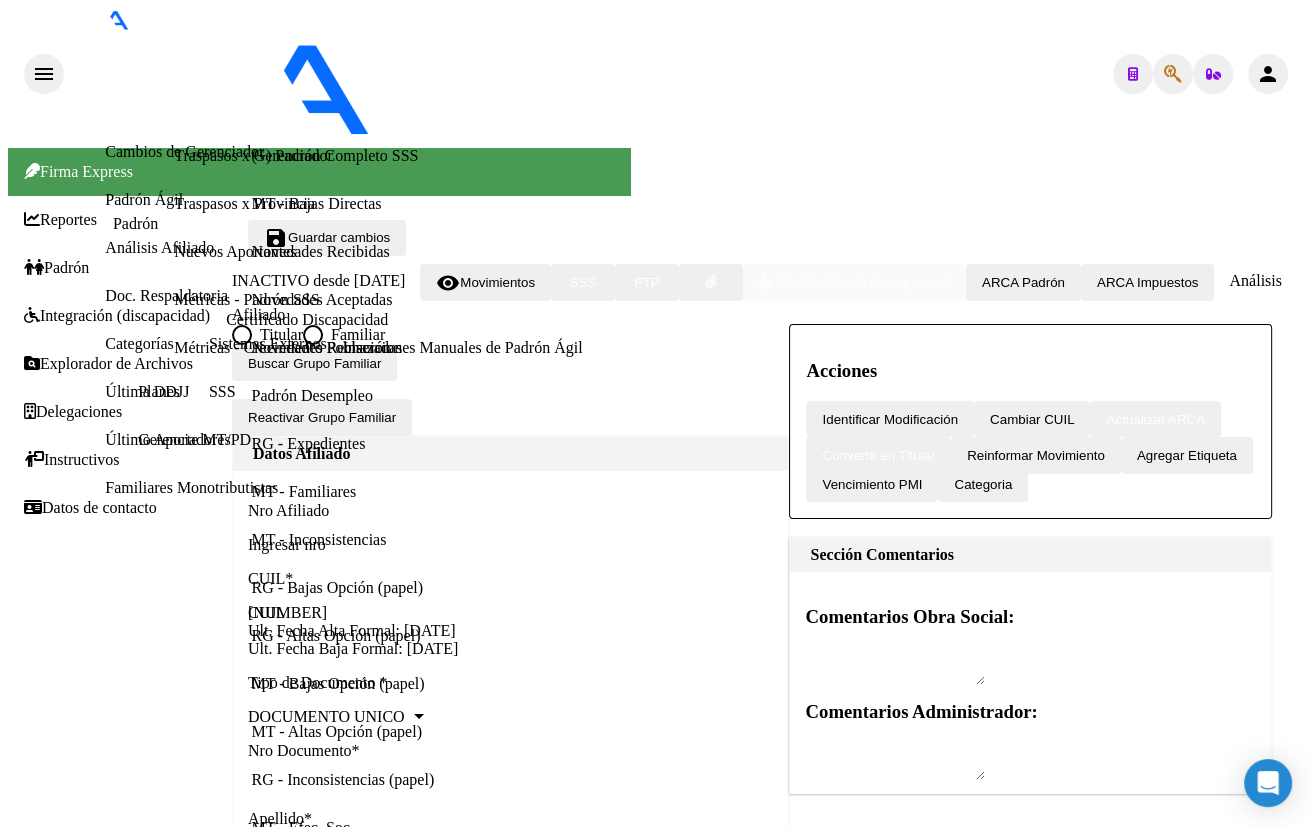 type on "18392873" 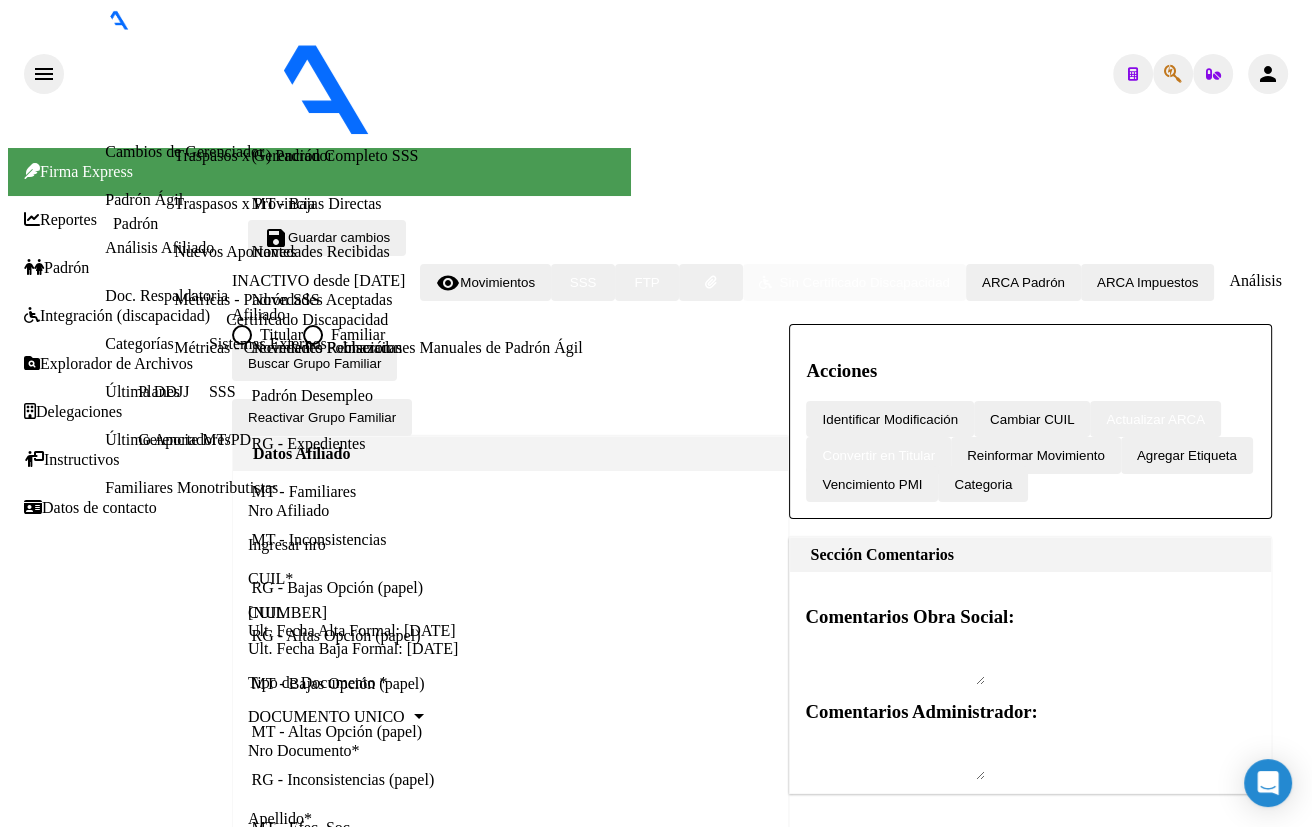 click on "20183928733" 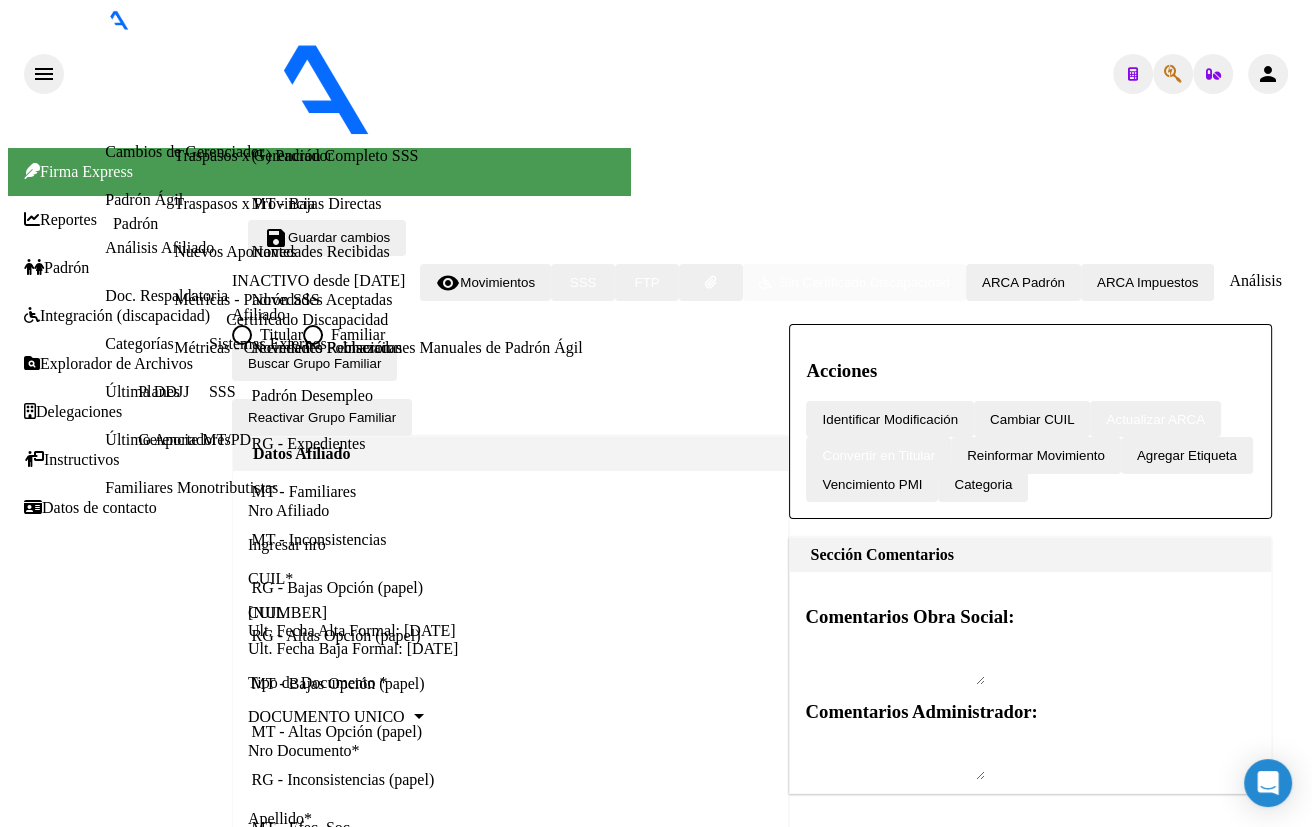 scroll, scrollTop: 545, scrollLeft: 0, axis: vertical 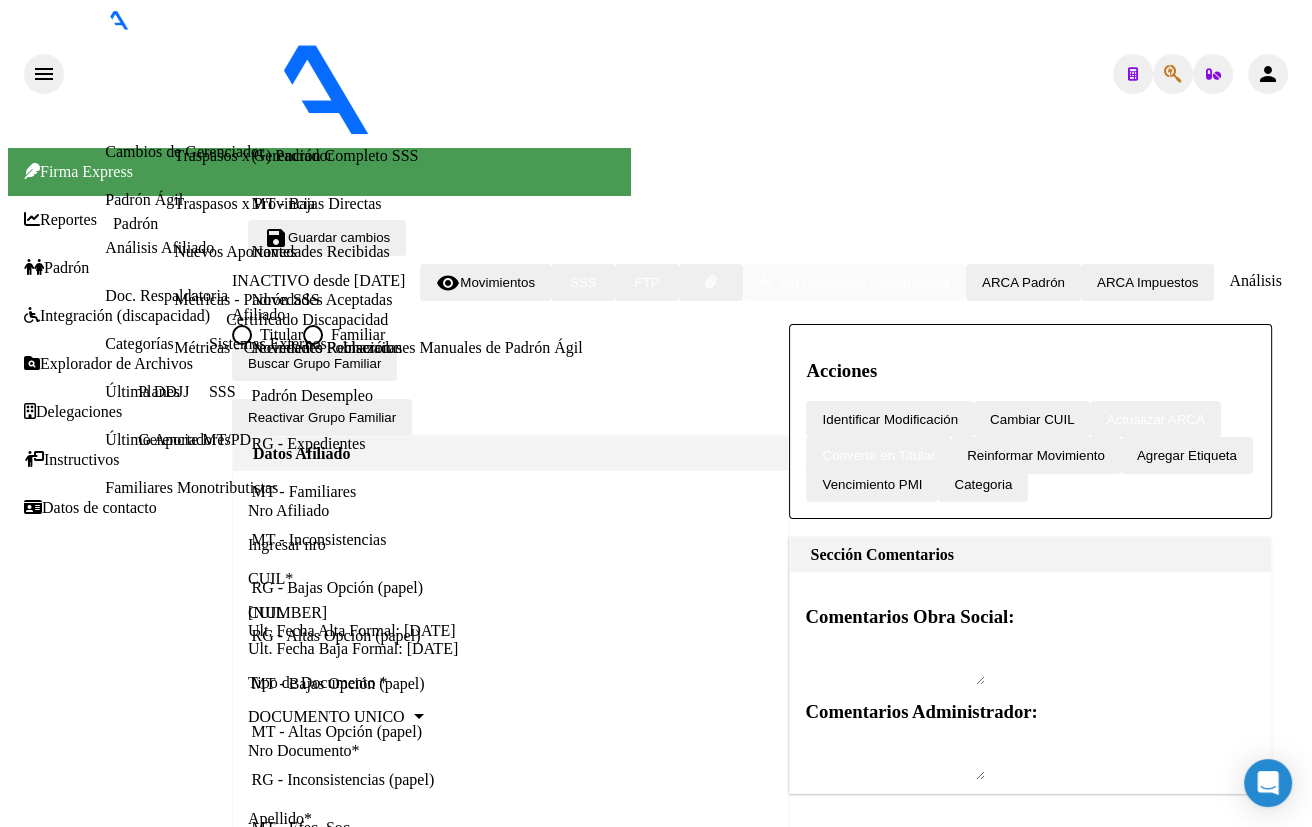 click 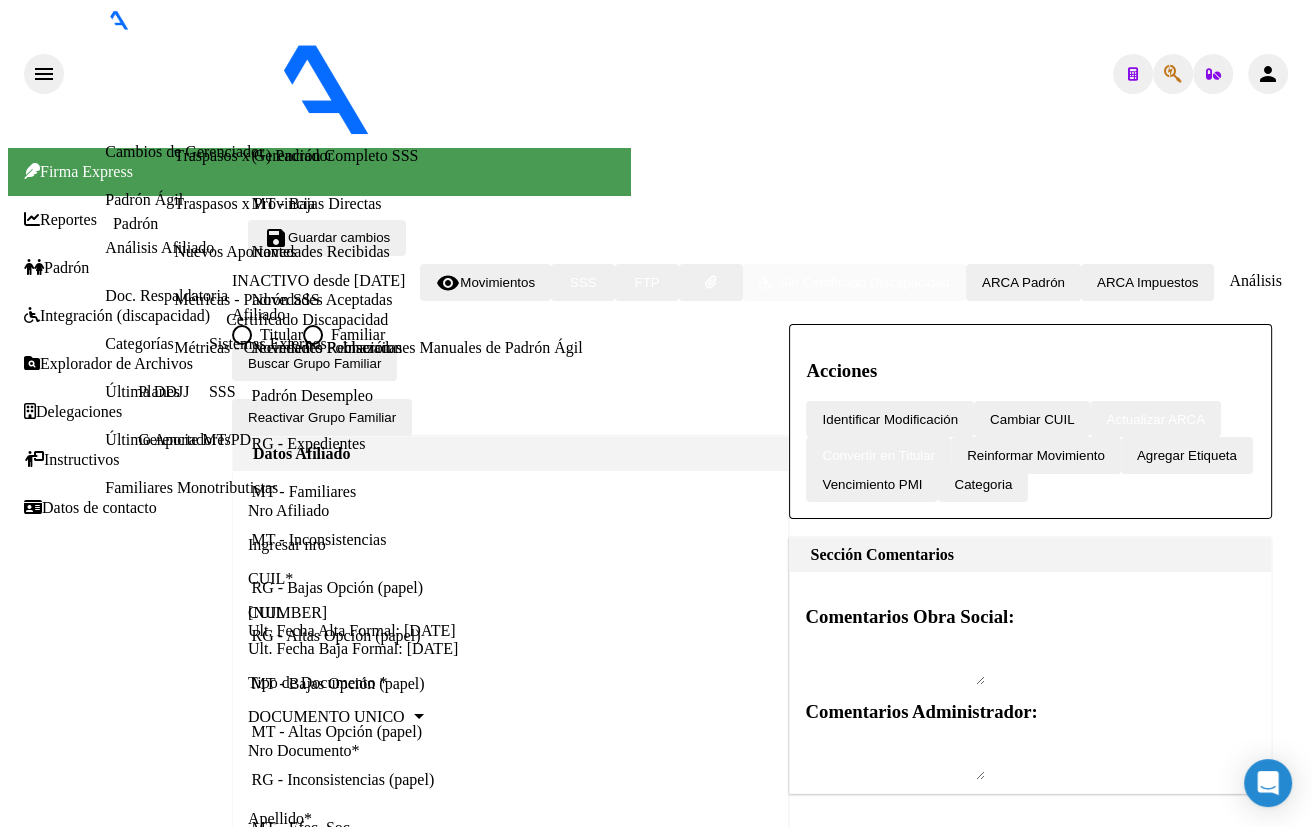 type on "16602639" 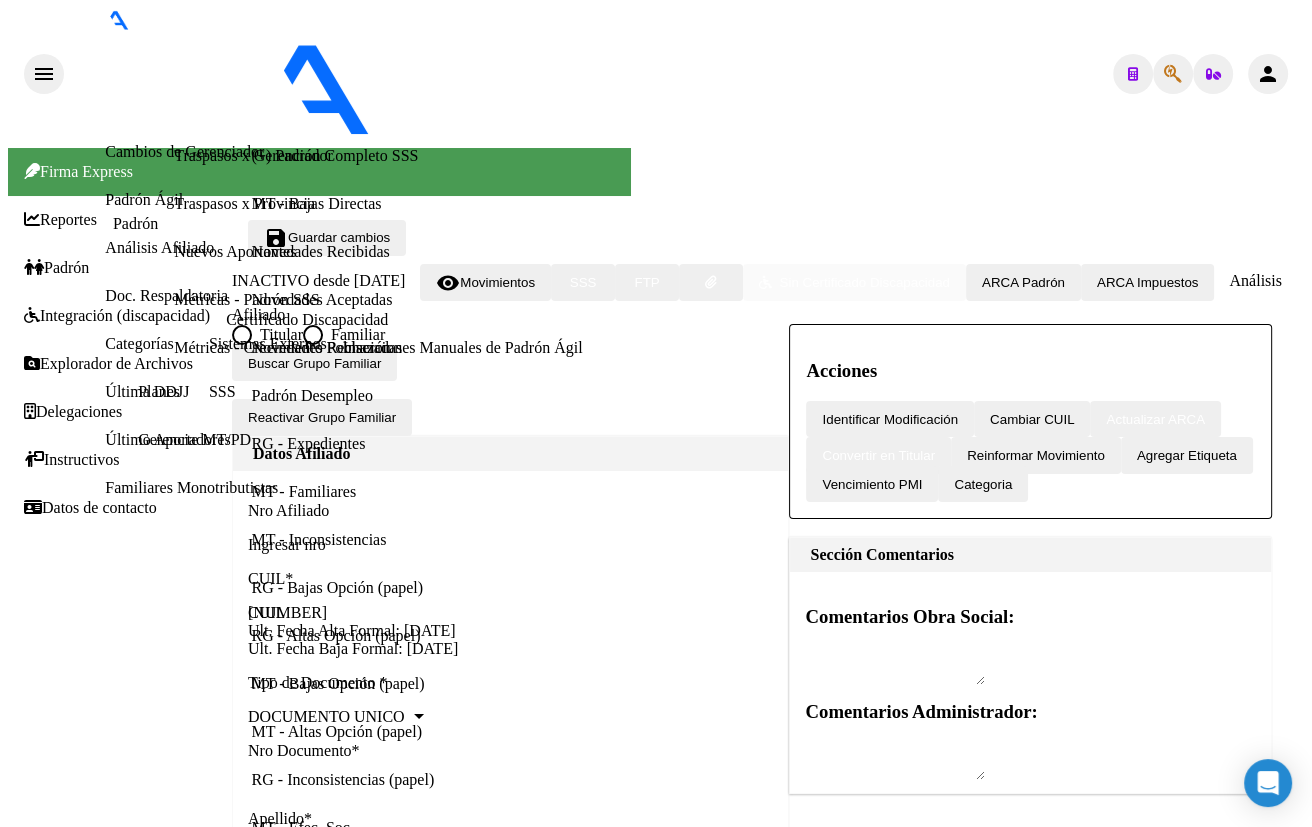 click on "27166026399" 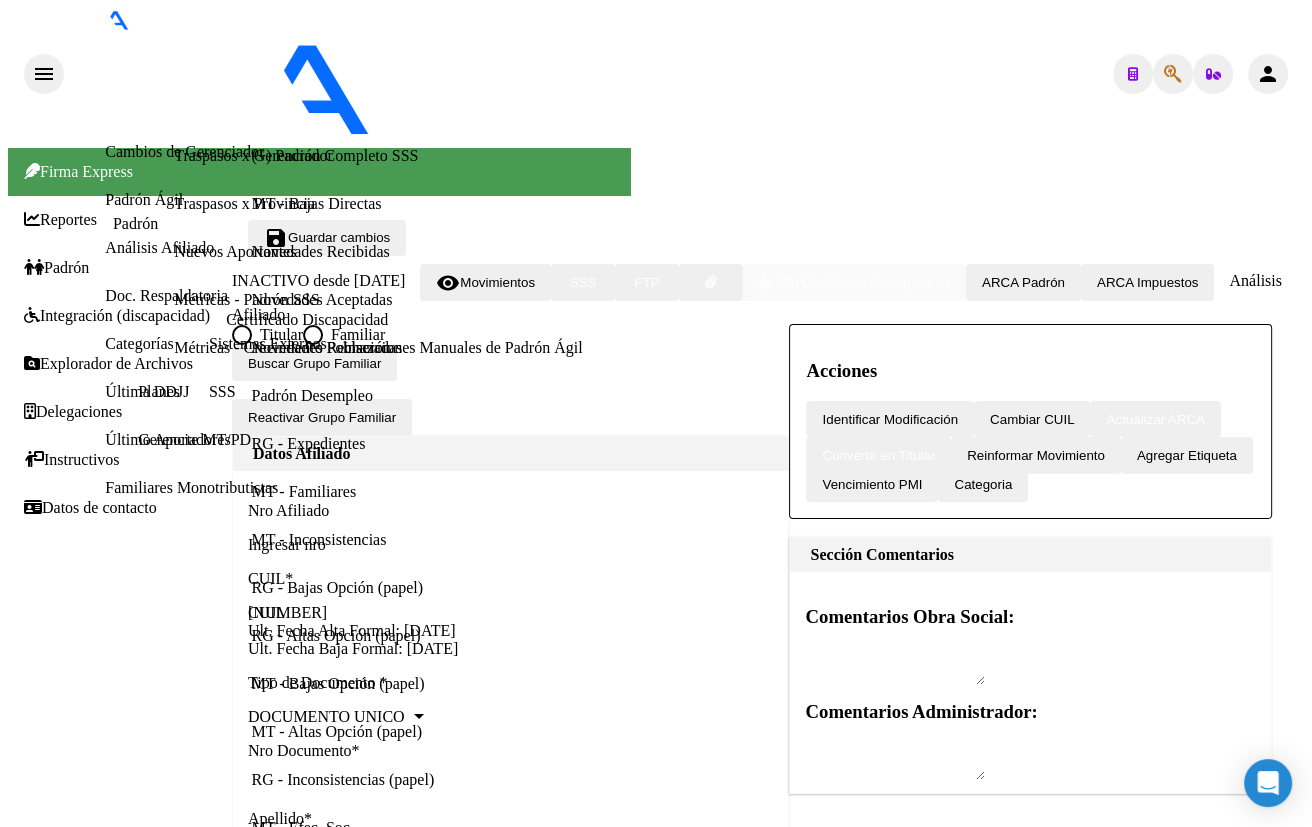scroll, scrollTop: 0, scrollLeft: 0, axis: both 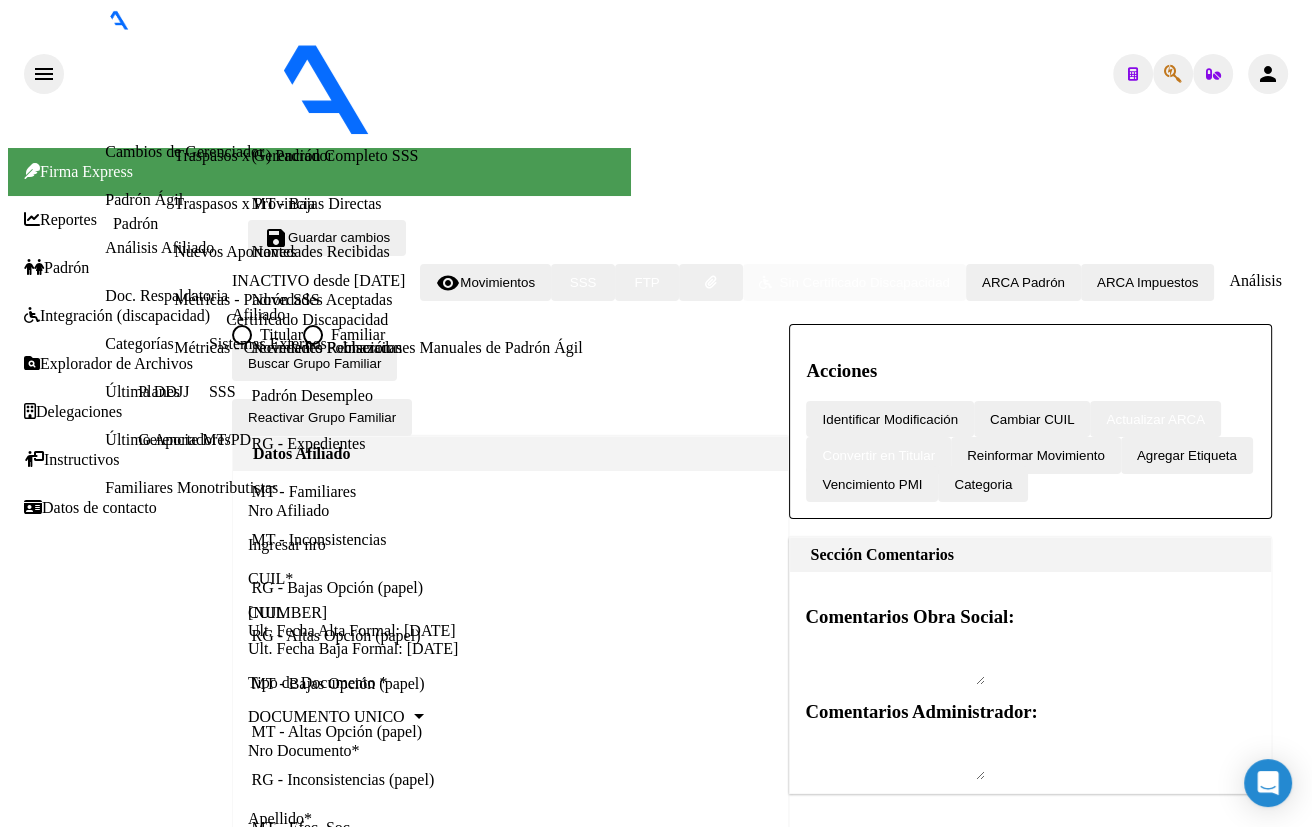 click 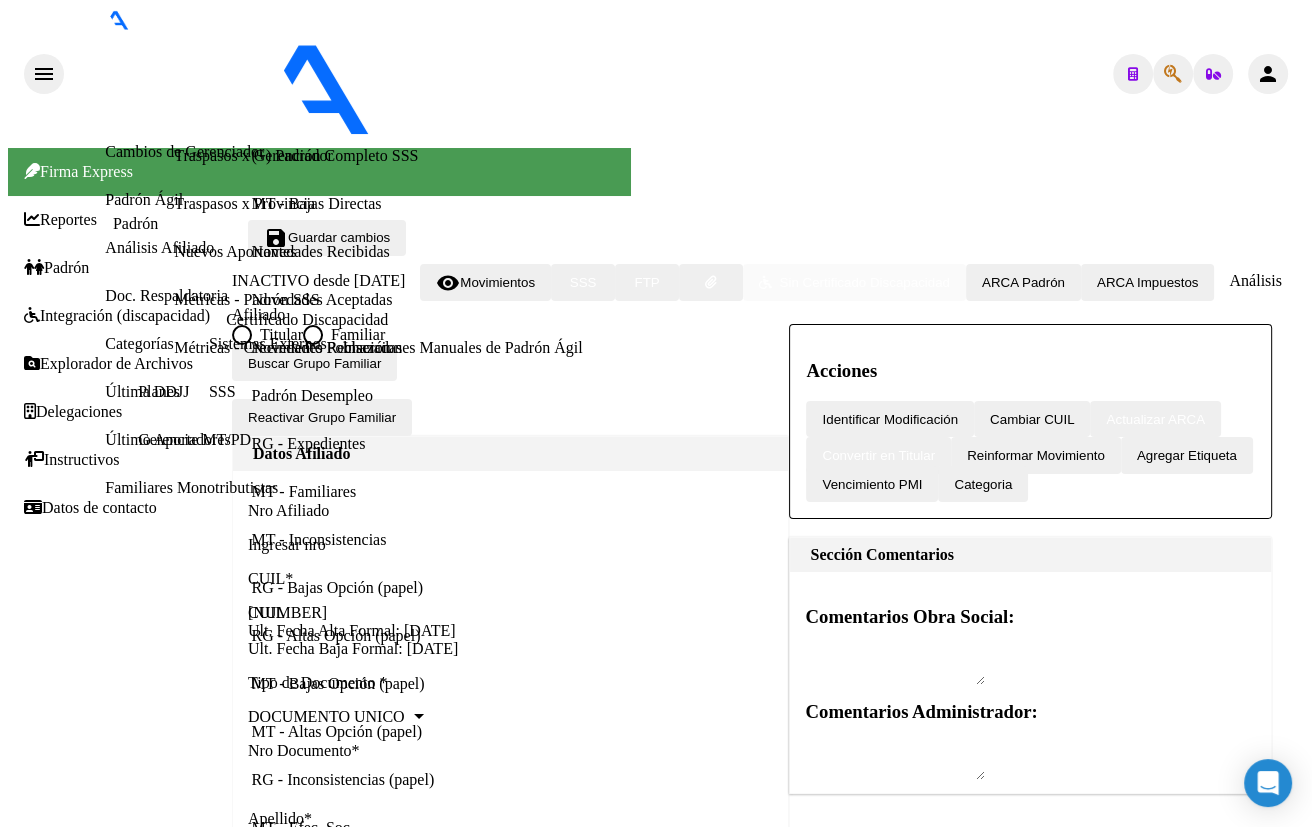type on "44286238" 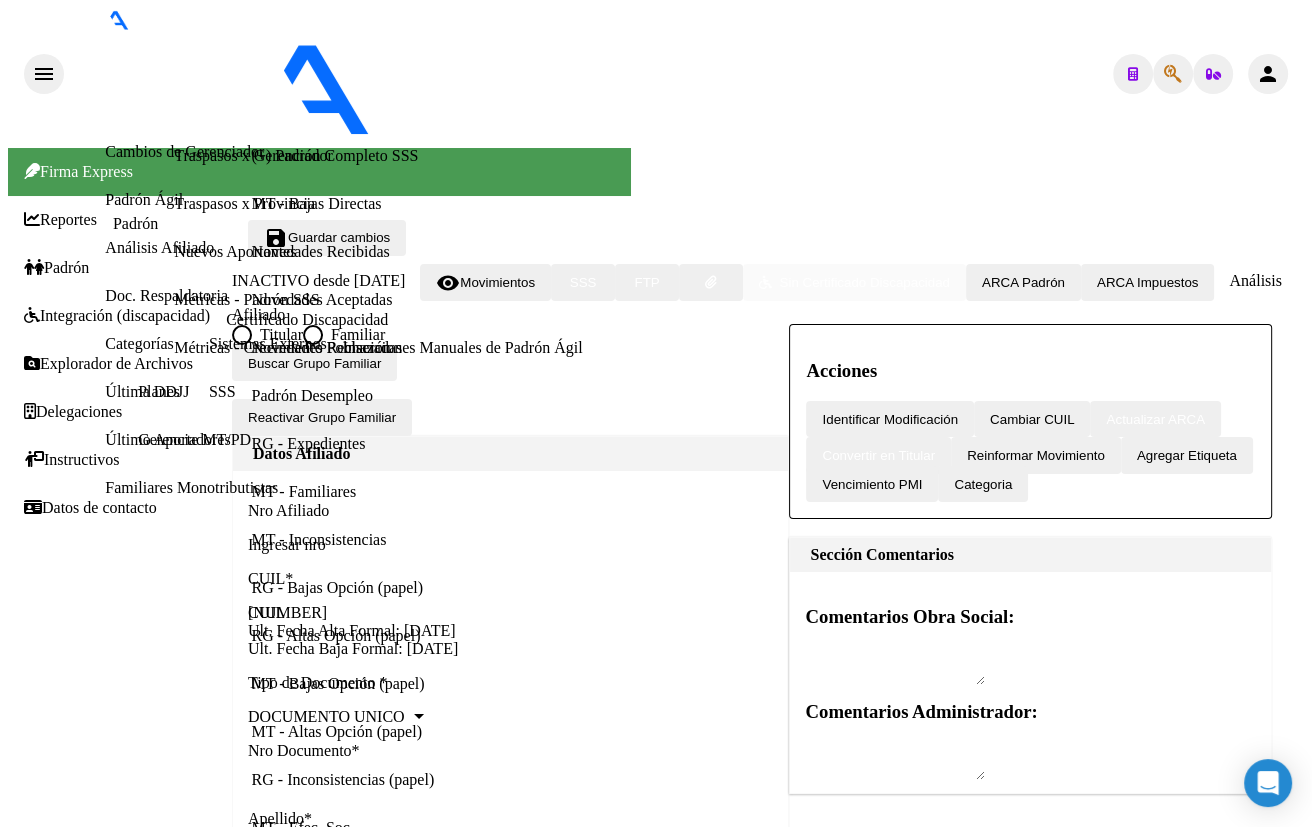 click on "27442862384" 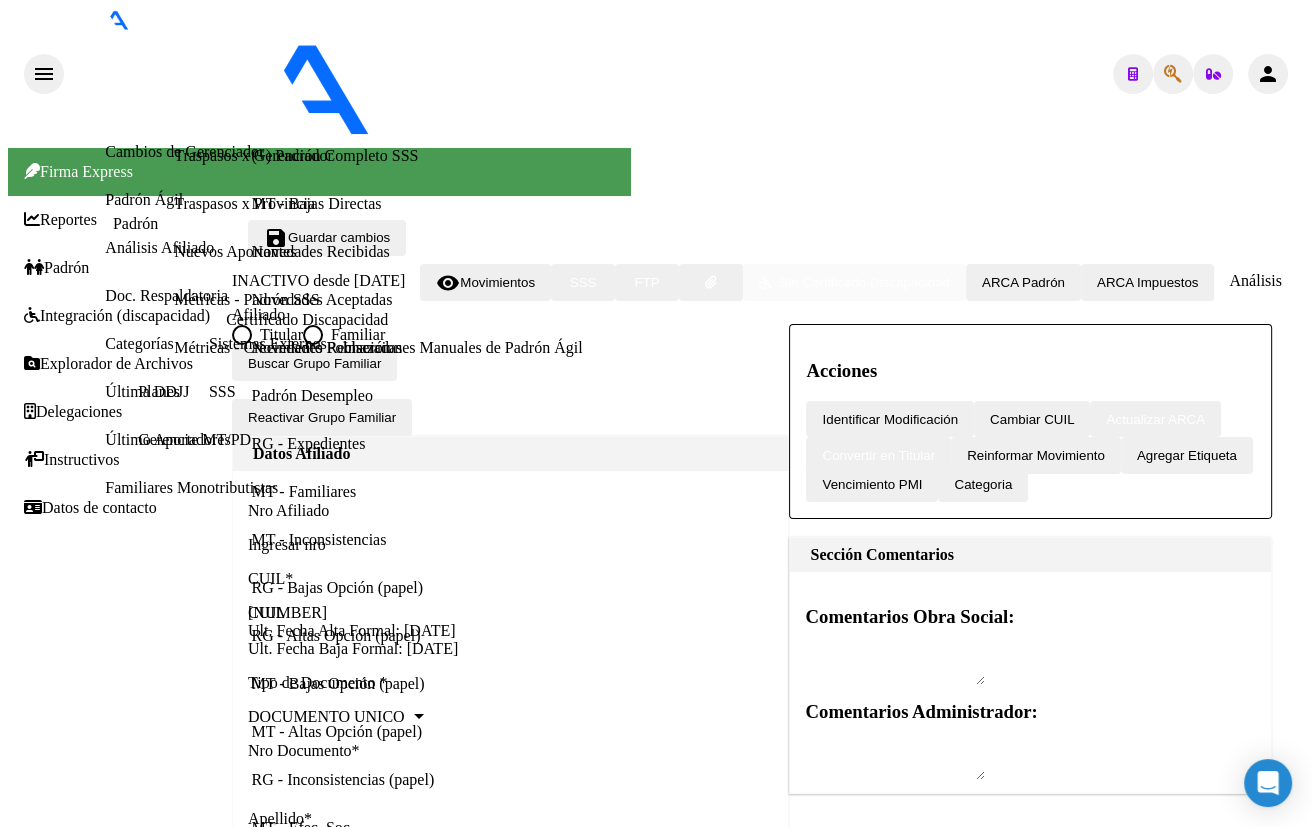 scroll, scrollTop: 90, scrollLeft: 0, axis: vertical 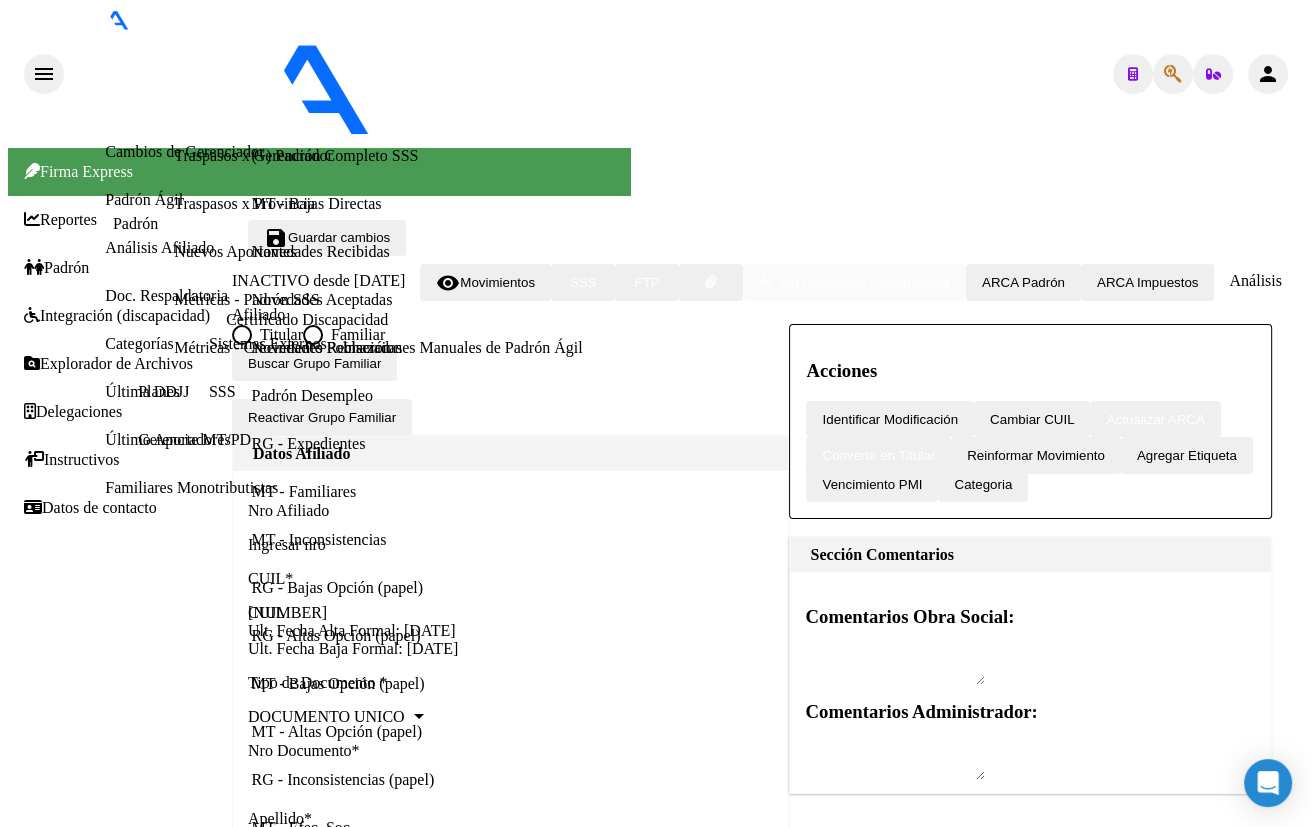 click 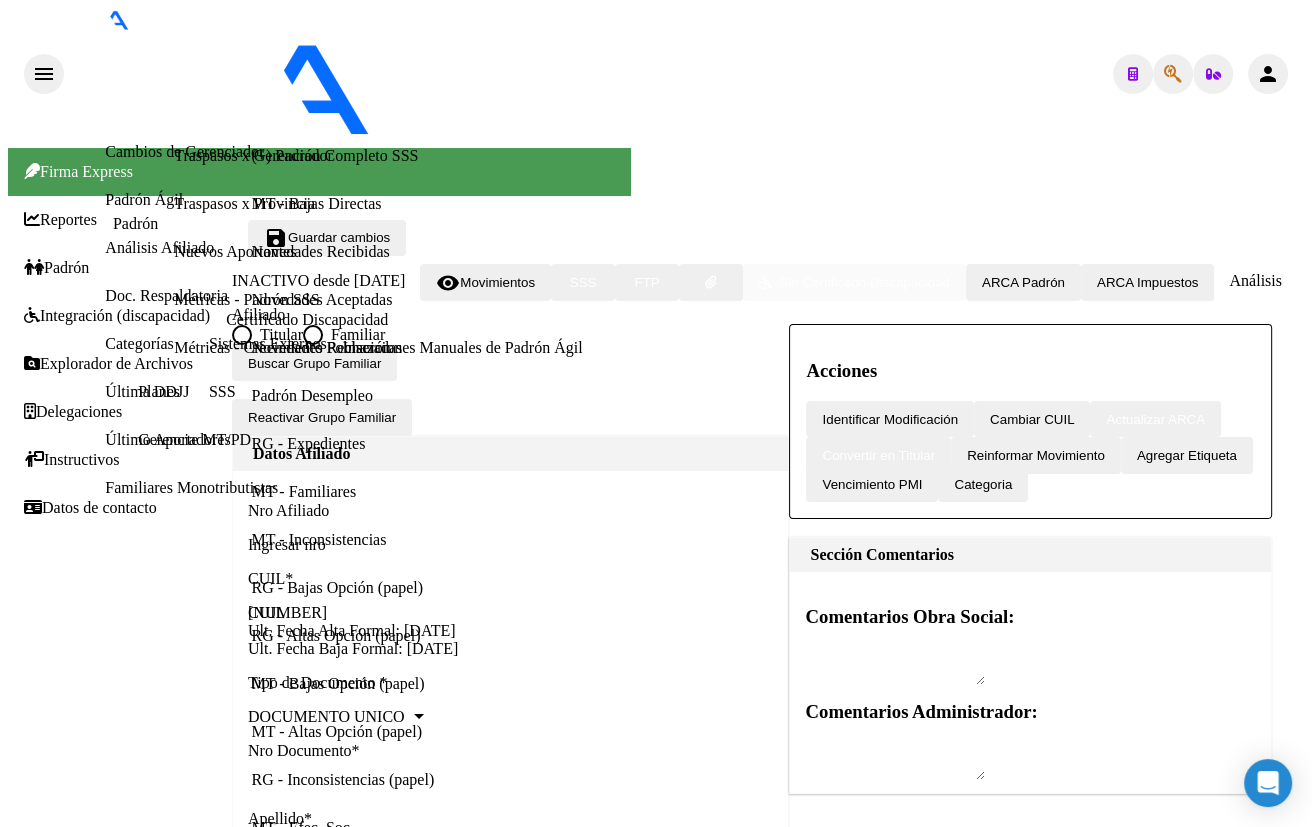 click on "Enviar Credencial Digital remove_red_eye Movimientos    Sin Certificado Discapacidad Crear Familiar ABM Rápido ABM Etiquetas: Estado: ACTIVO Última Alta Formal:  02/07/2024 Ultimo Tipo Movimiento Alta:  ALTA INICIAL DIRECTA" at bounding box center (533, 8851) 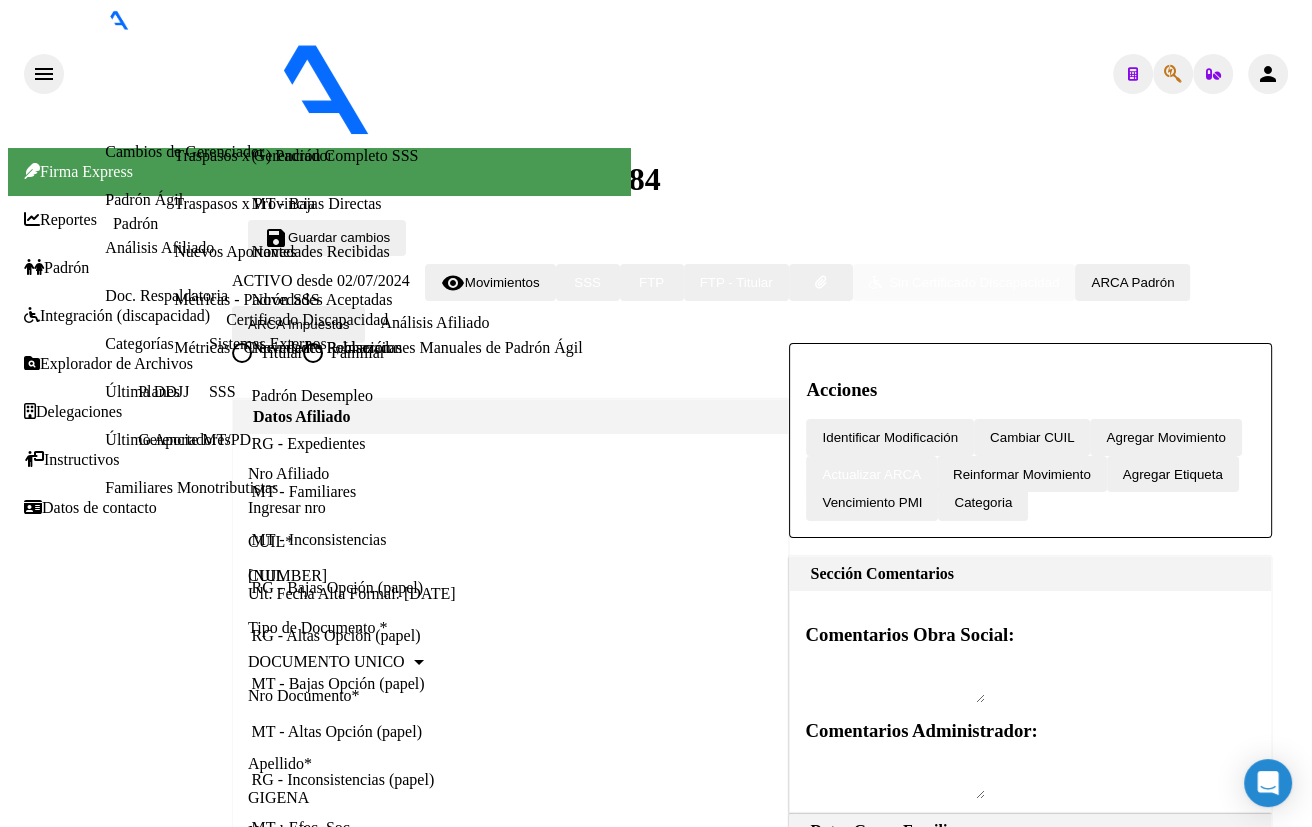 scroll, scrollTop: 181, scrollLeft: 0, axis: vertical 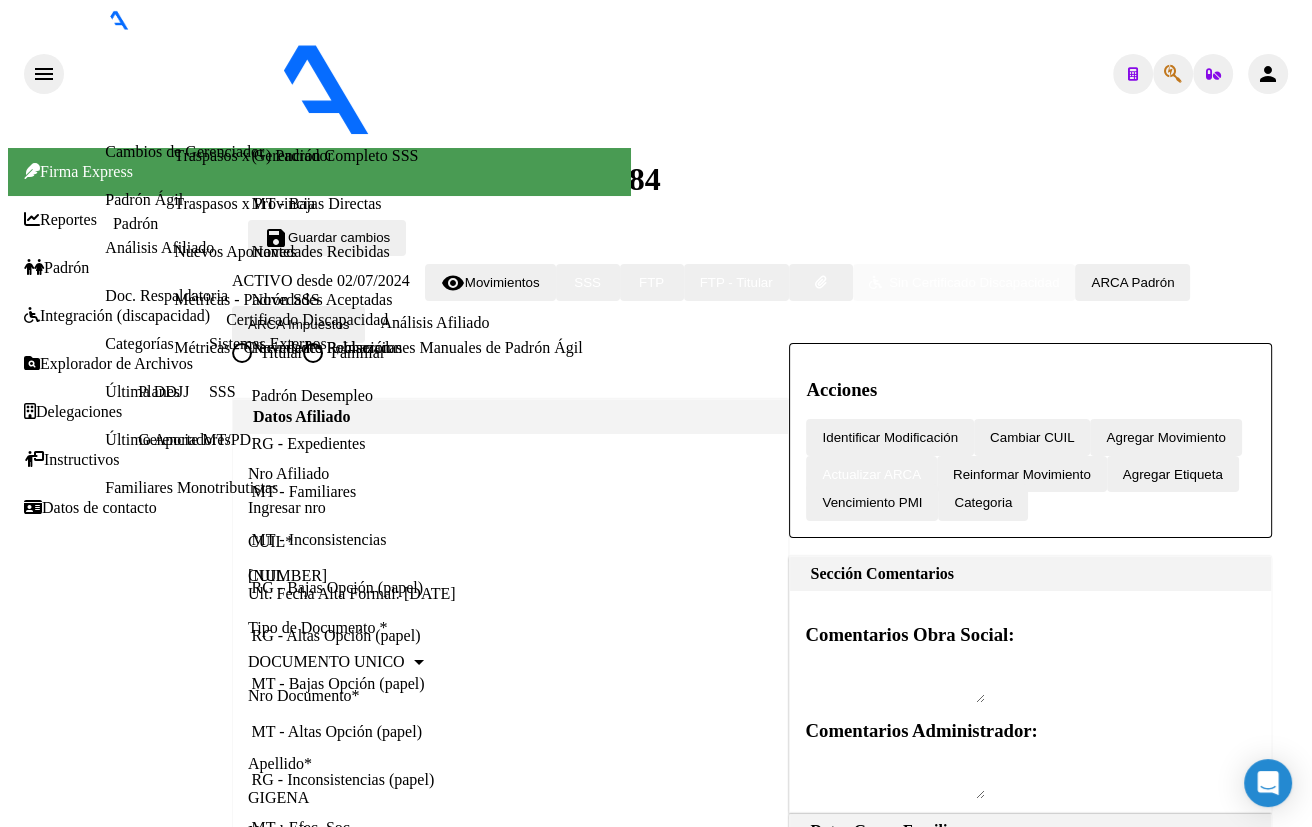 drag, startPoint x: 801, startPoint y: 468, endPoint x: 779, endPoint y: 485, distance: 27.802877 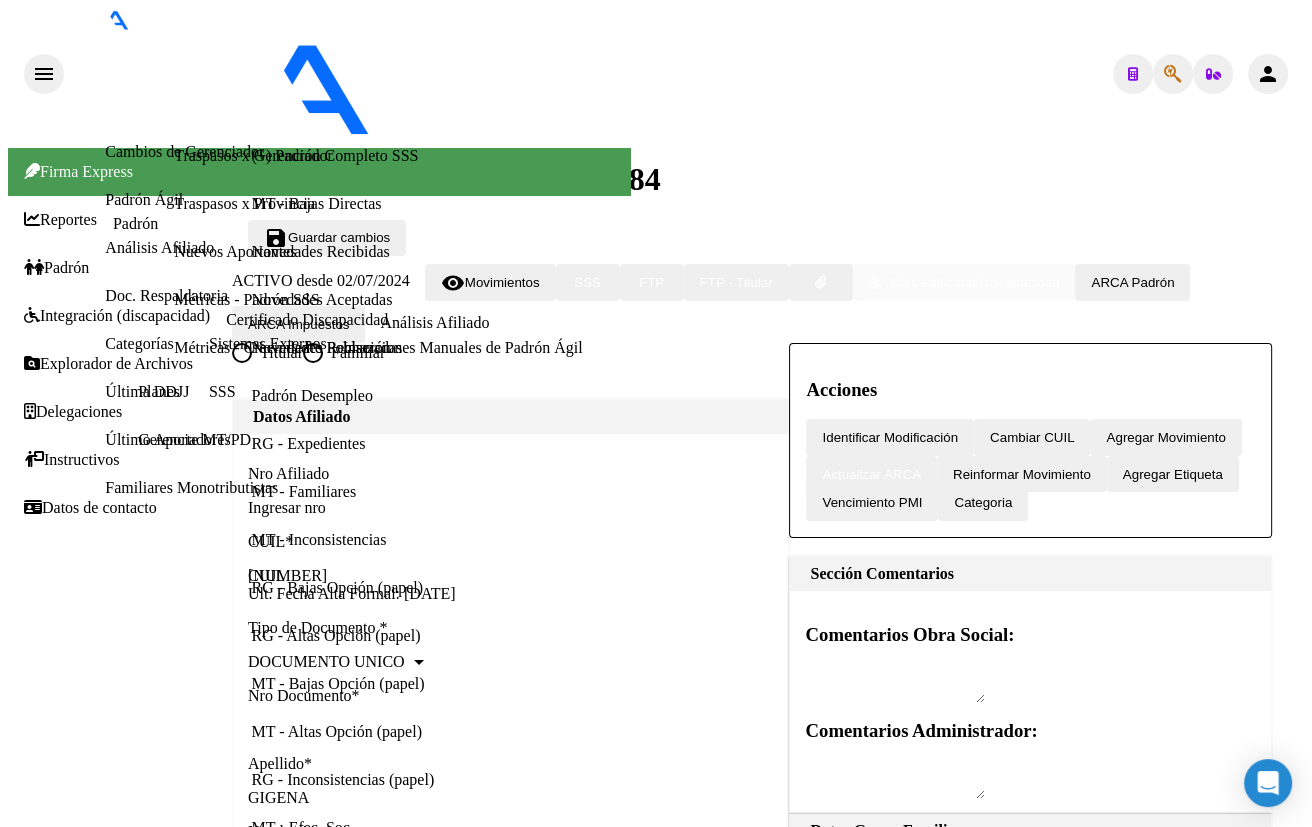click at bounding box center (50, 9574) 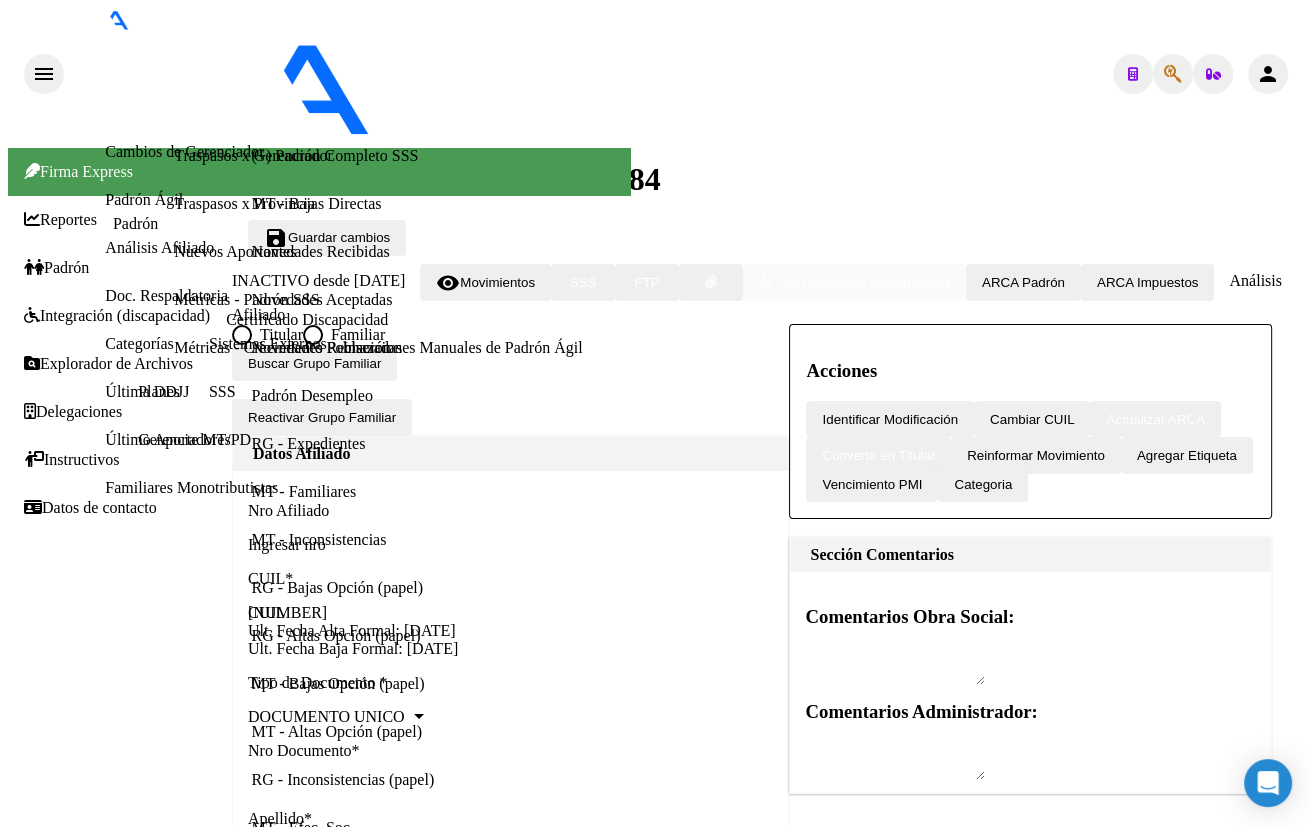click on "Nro Documento  *   44286238 Ingresar nro" 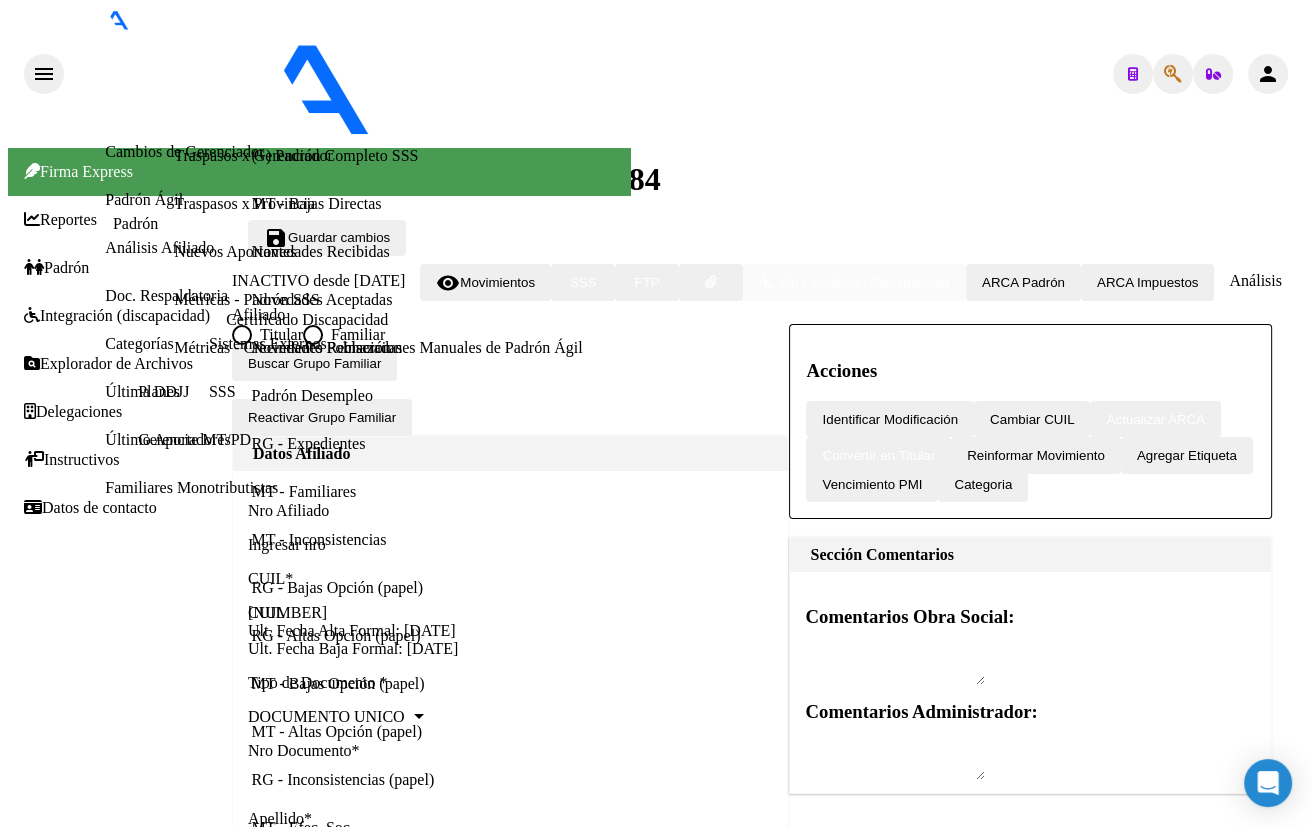 click 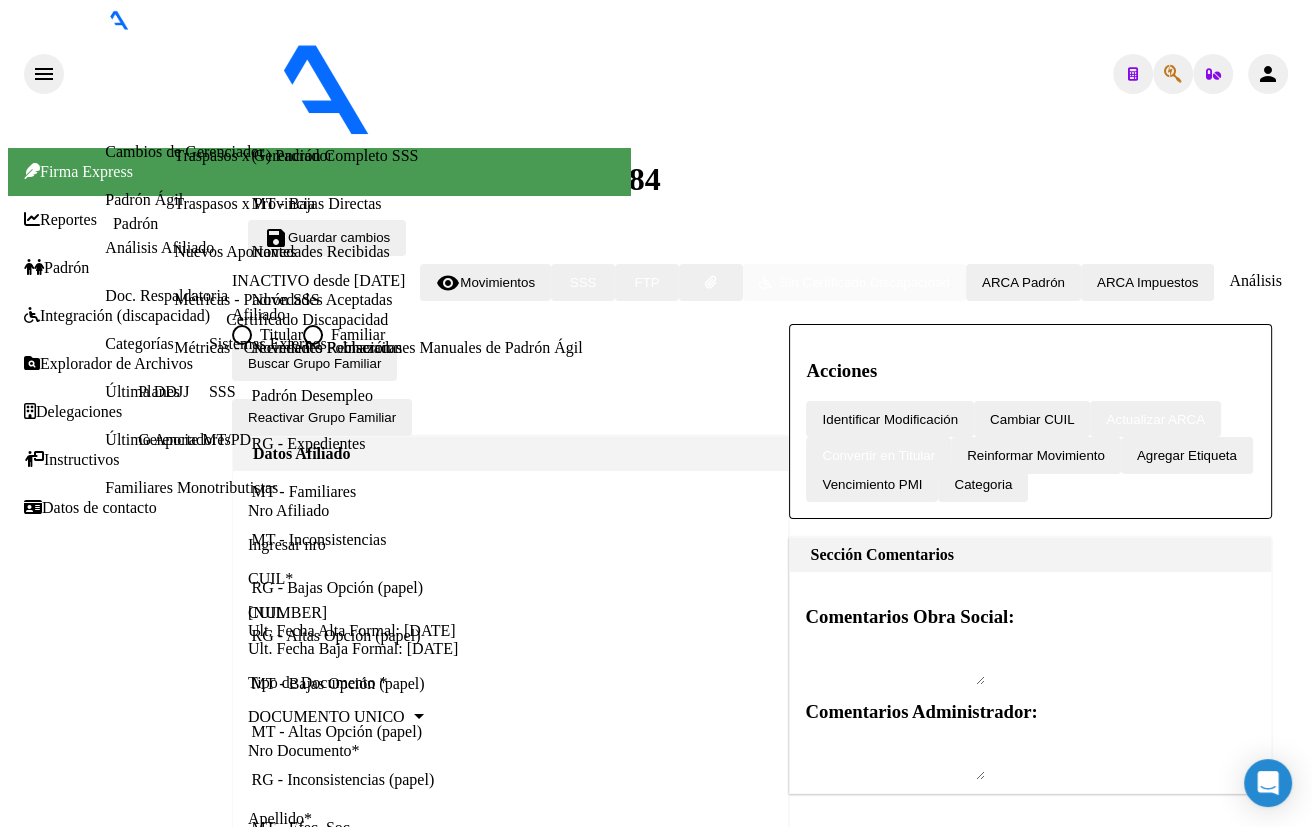type on "18396345" 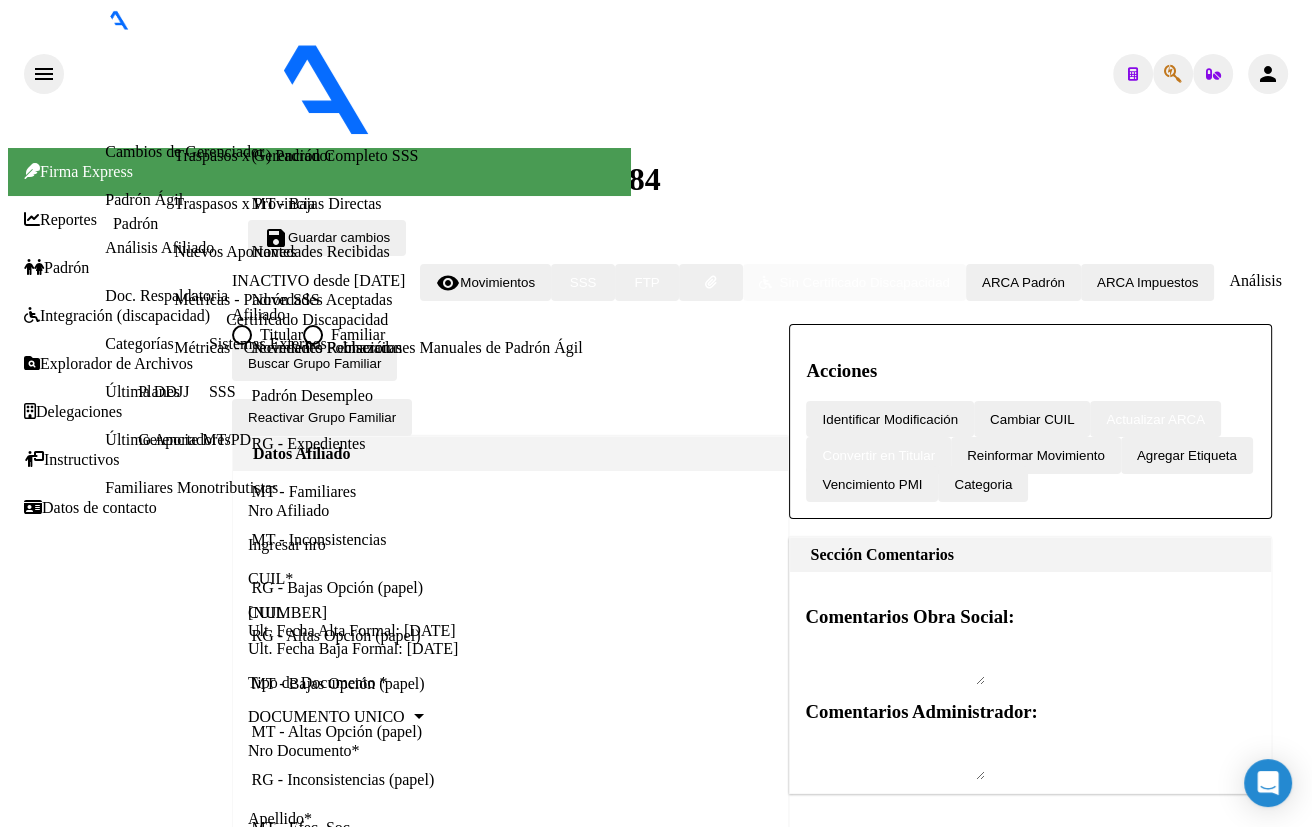 click on "20183963458" 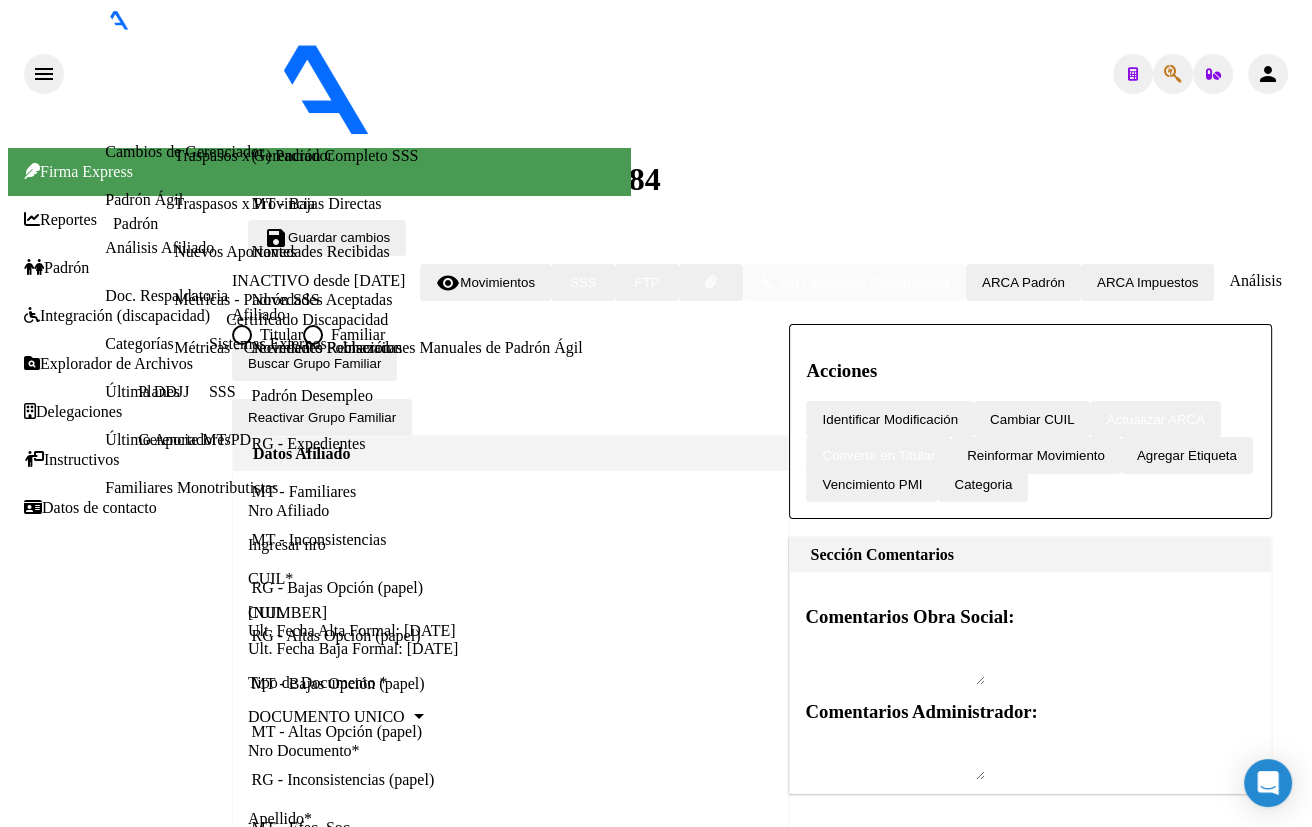 scroll, scrollTop: 1226, scrollLeft: 0, axis: vertical 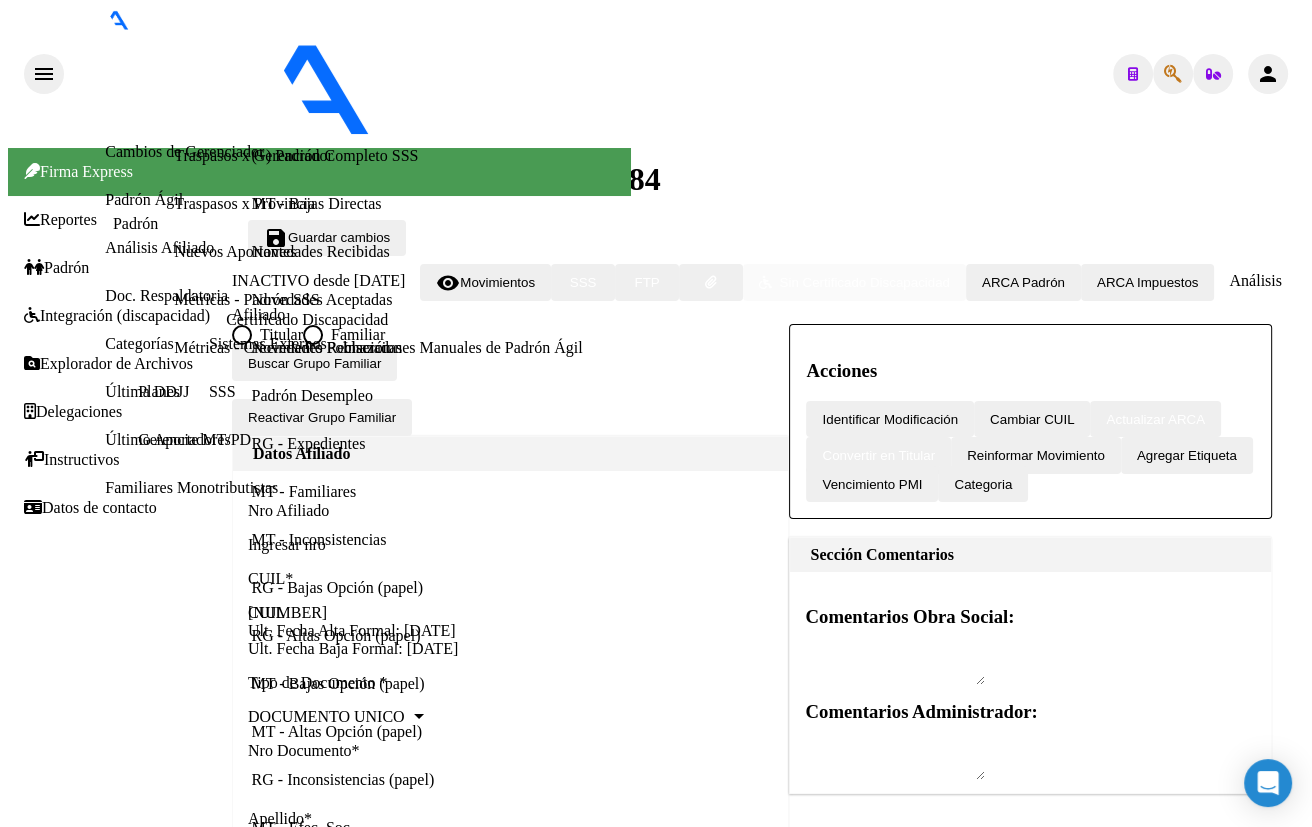 click 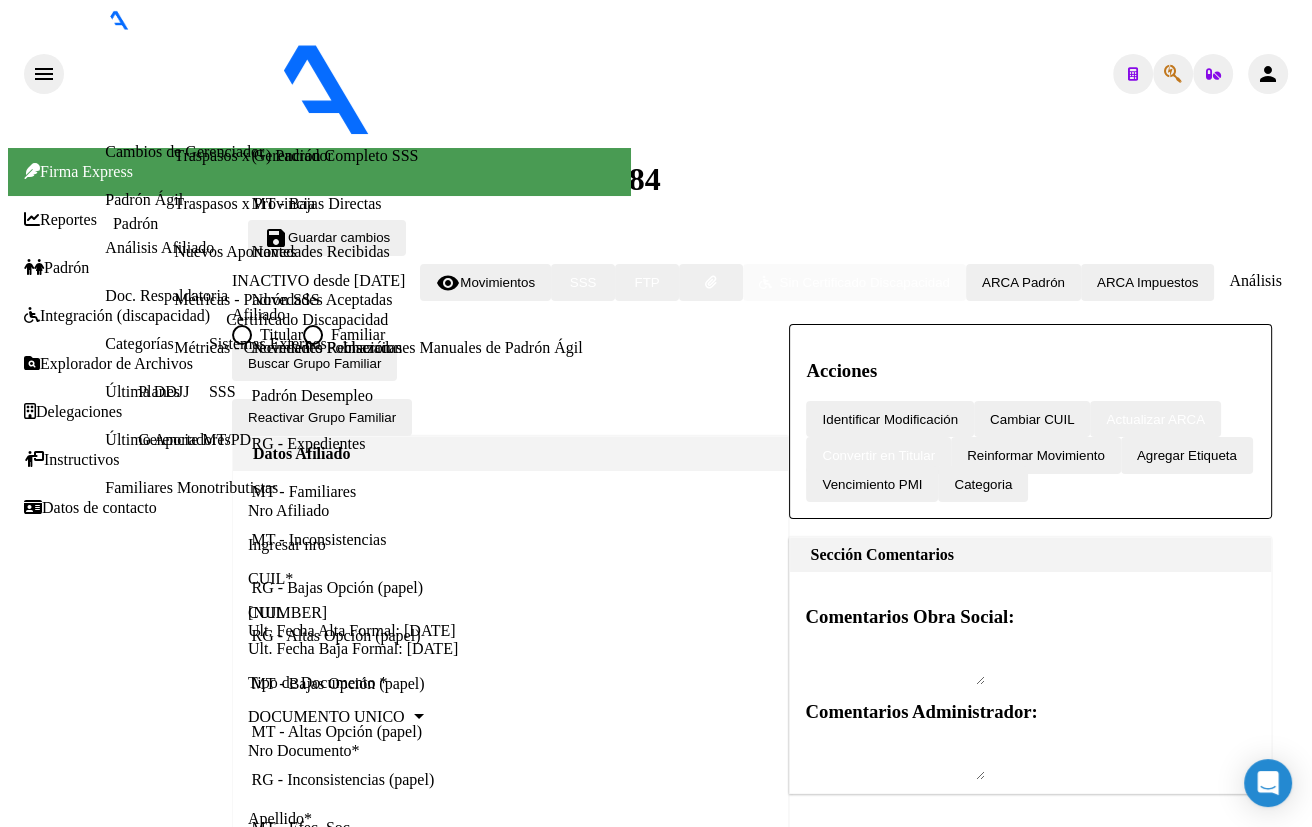 type on "18396989" 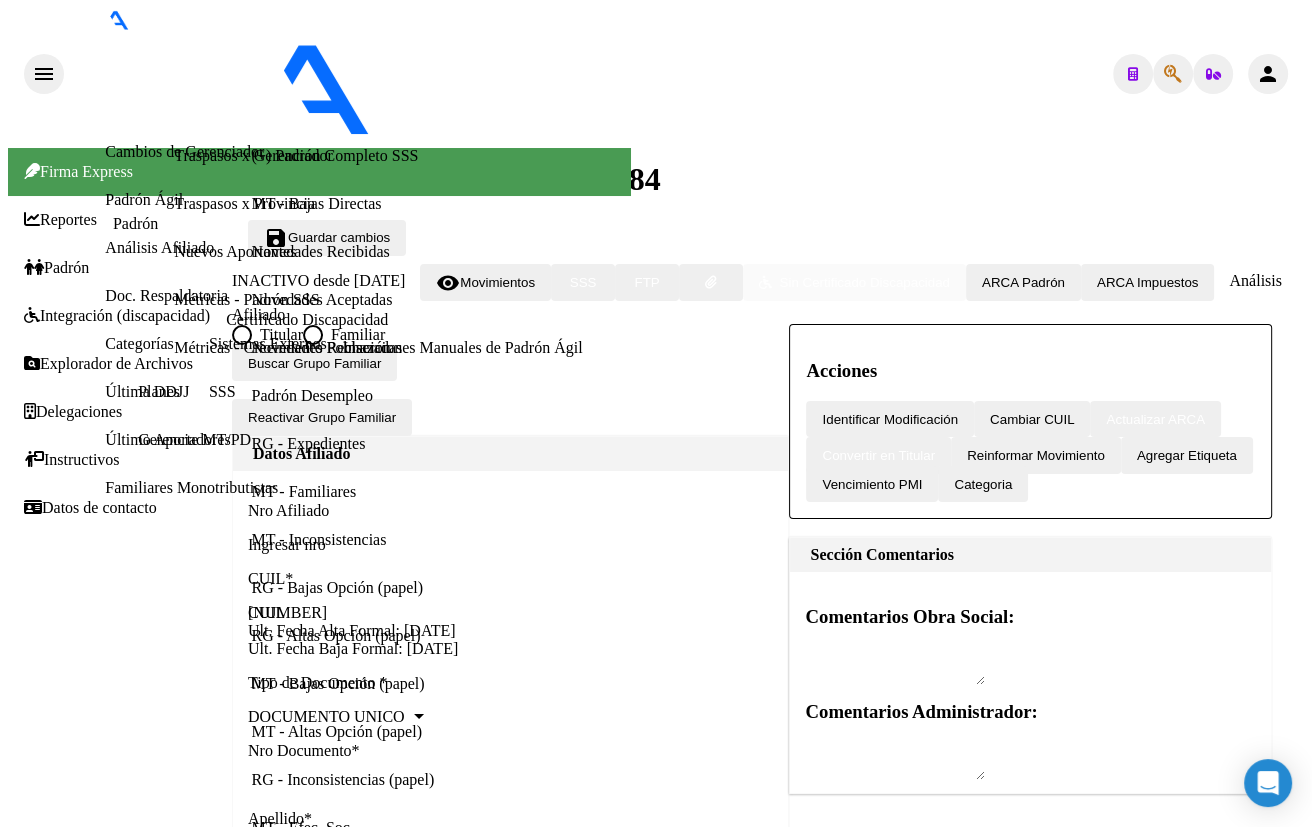 click on "20183969898" 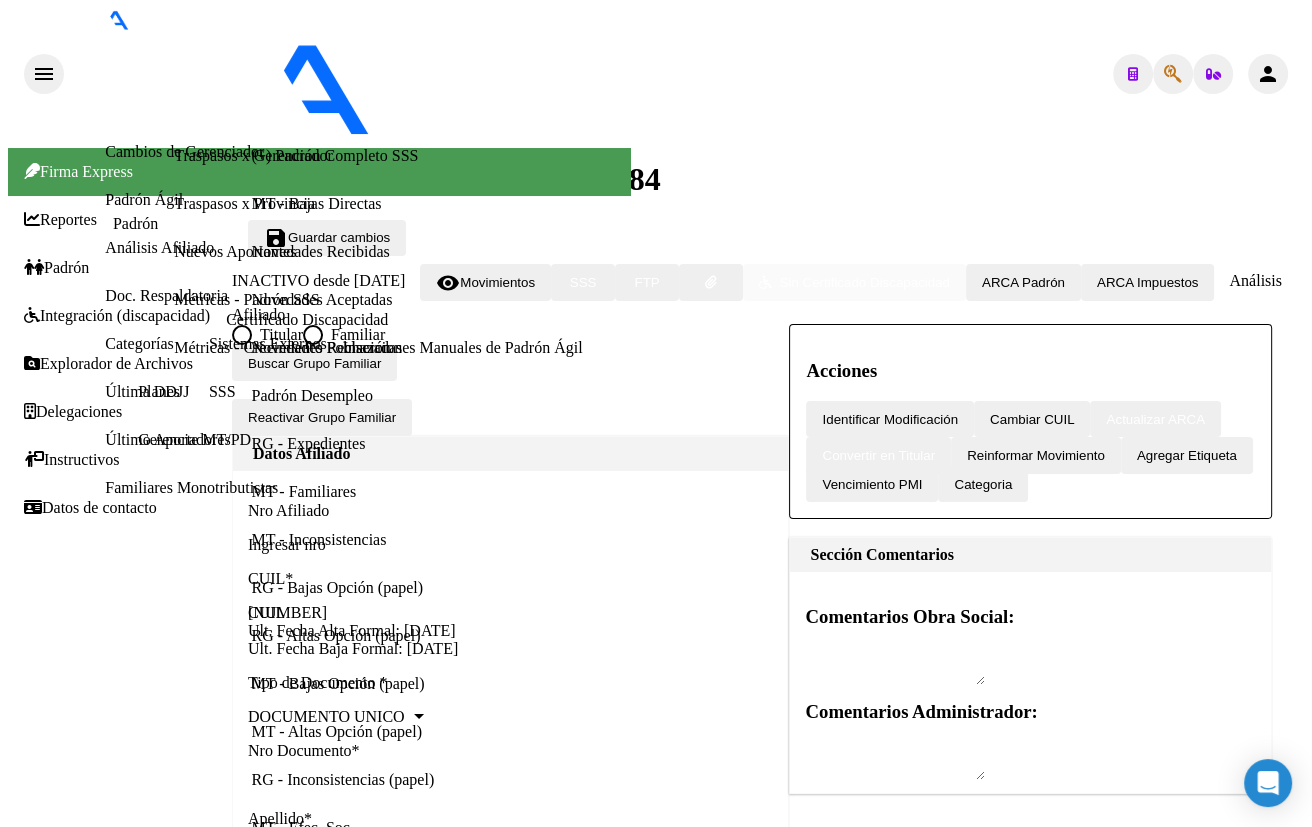 scroll, scrollTop: 895, scrollLeft: 0, axis: vertical 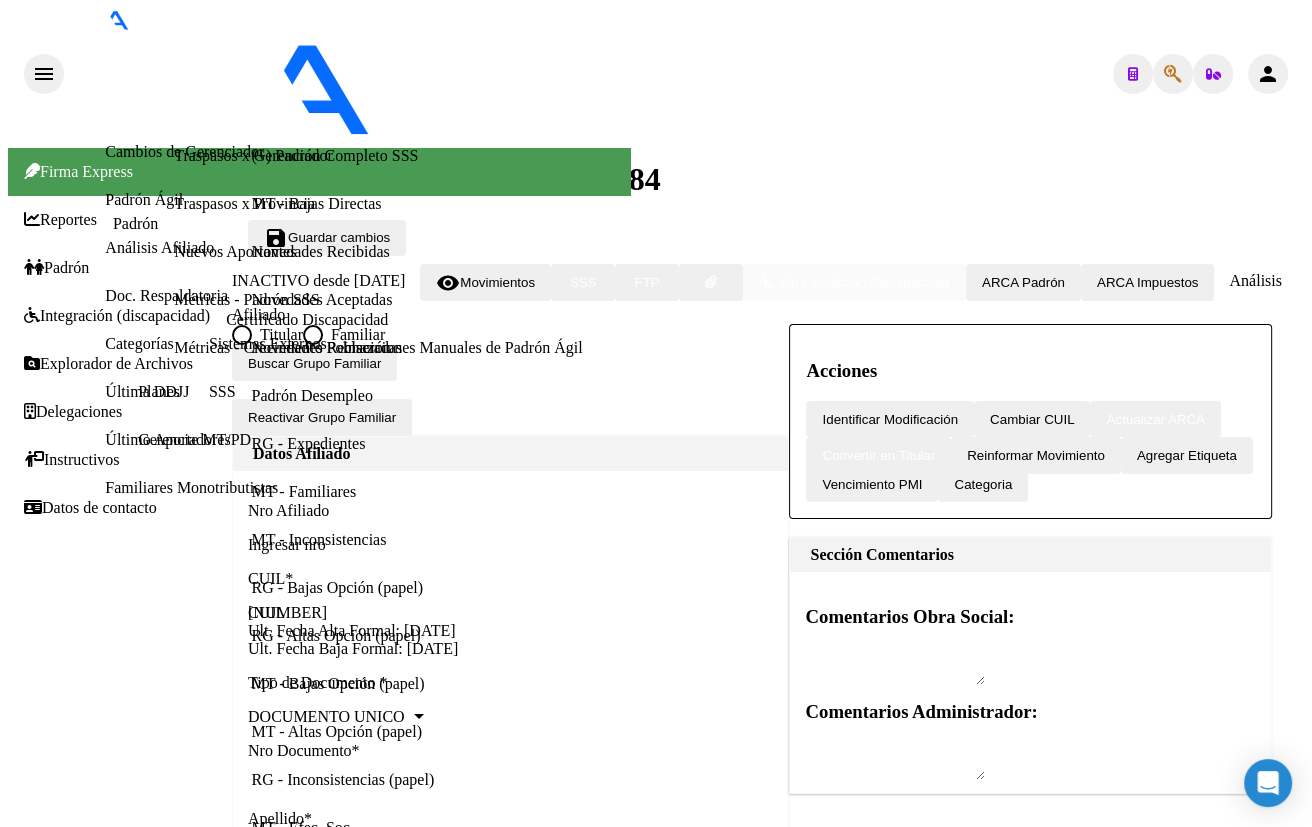 click 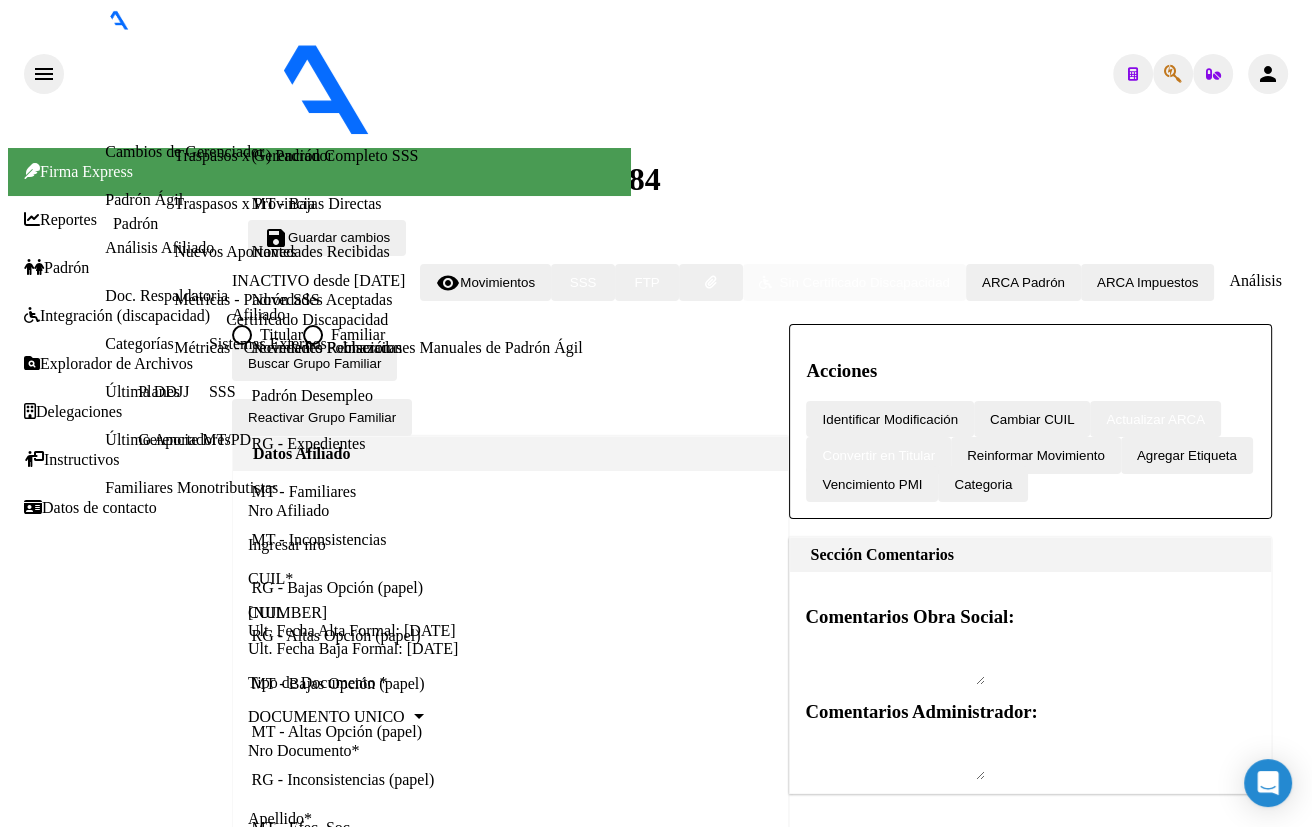 type on "18397733" 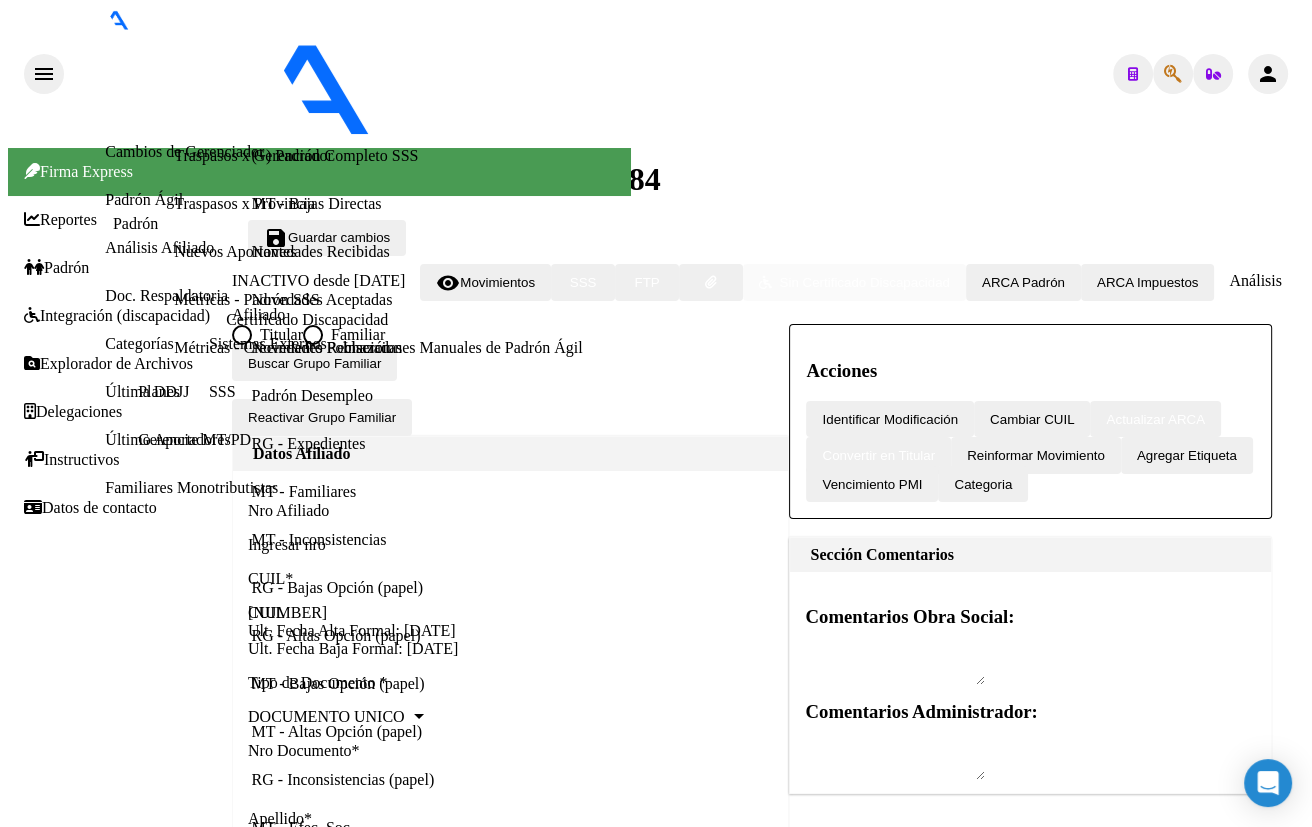 click on "20183977335" 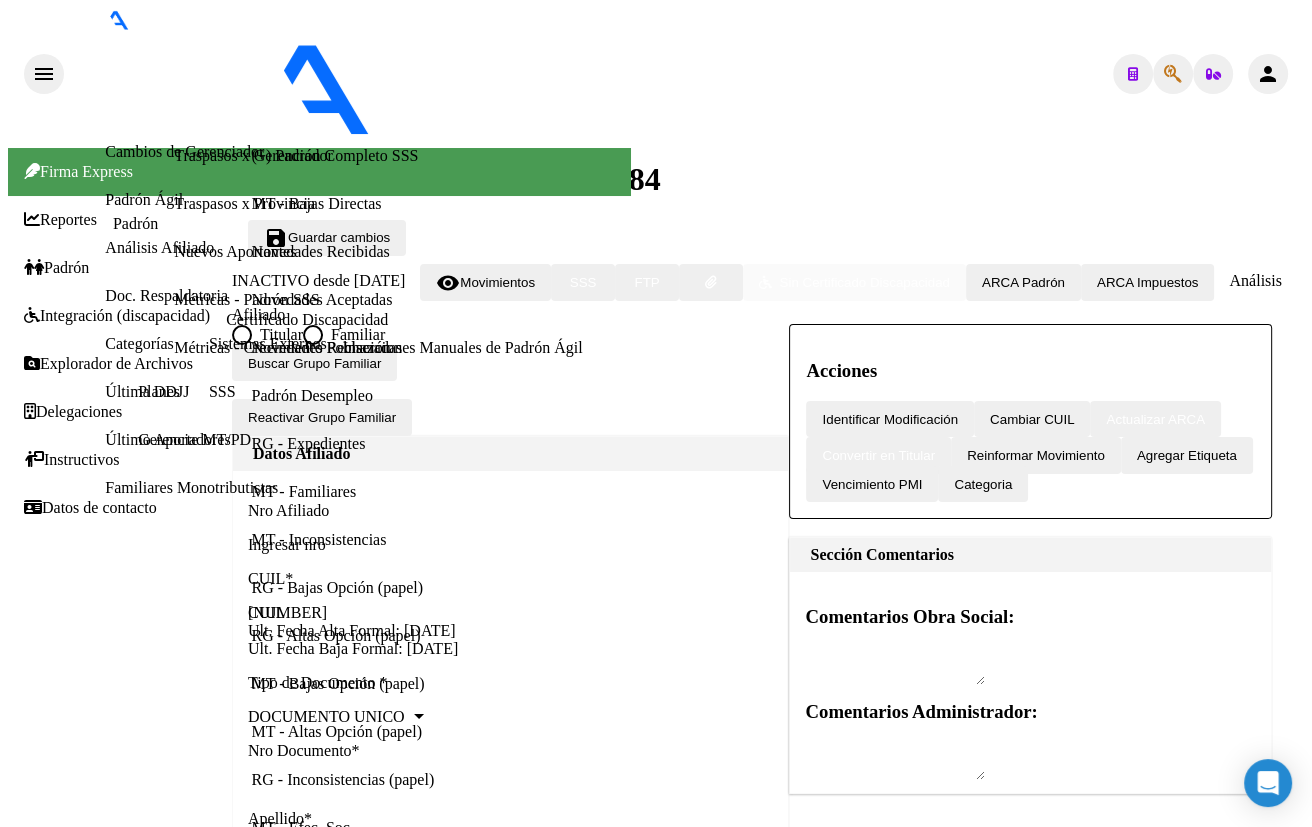 click on "Datos Personales y Afiliatorios según Entes Externos: SSS FTP ARCA Padrón ARCA Impuestos Organismos Ext." at bounding box center (528, 8663) 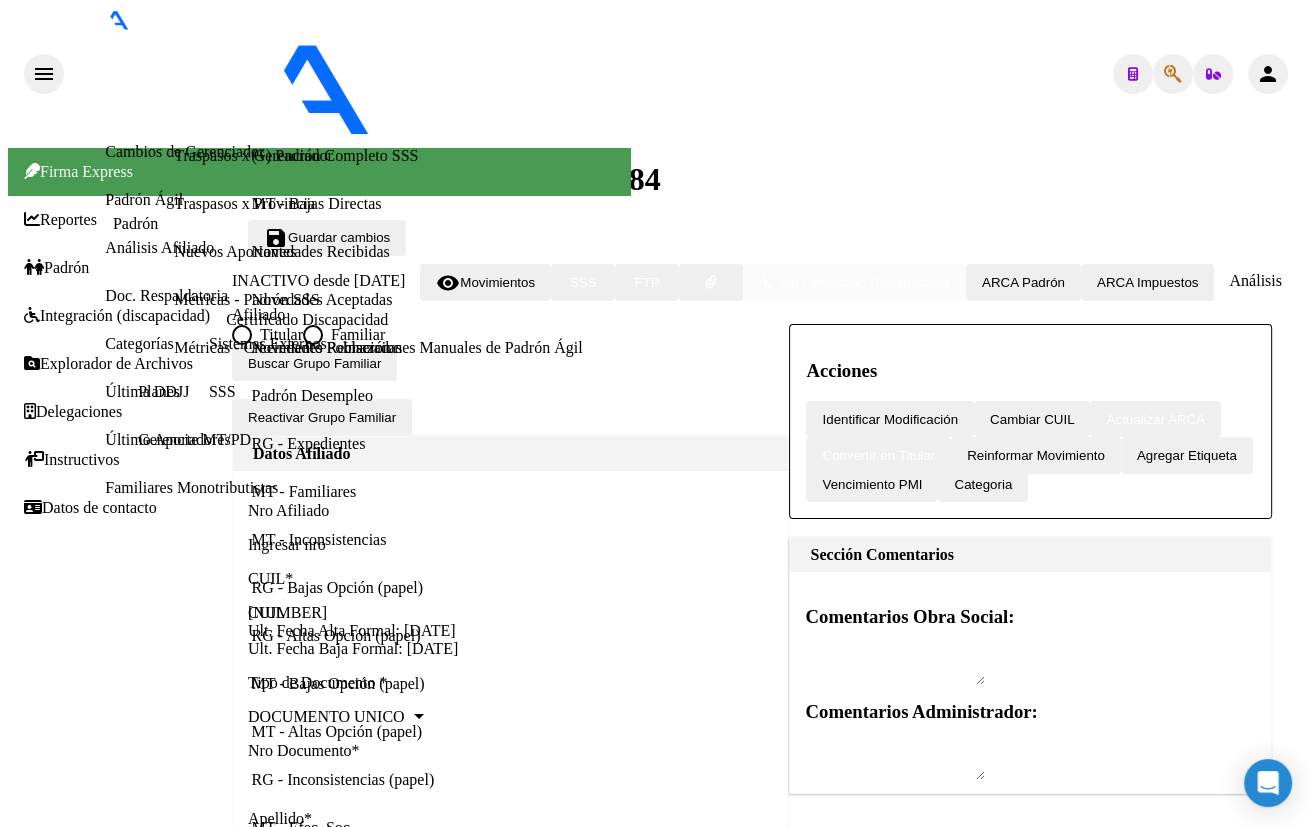 click on "Padrón" at bounding box center [56, 268] 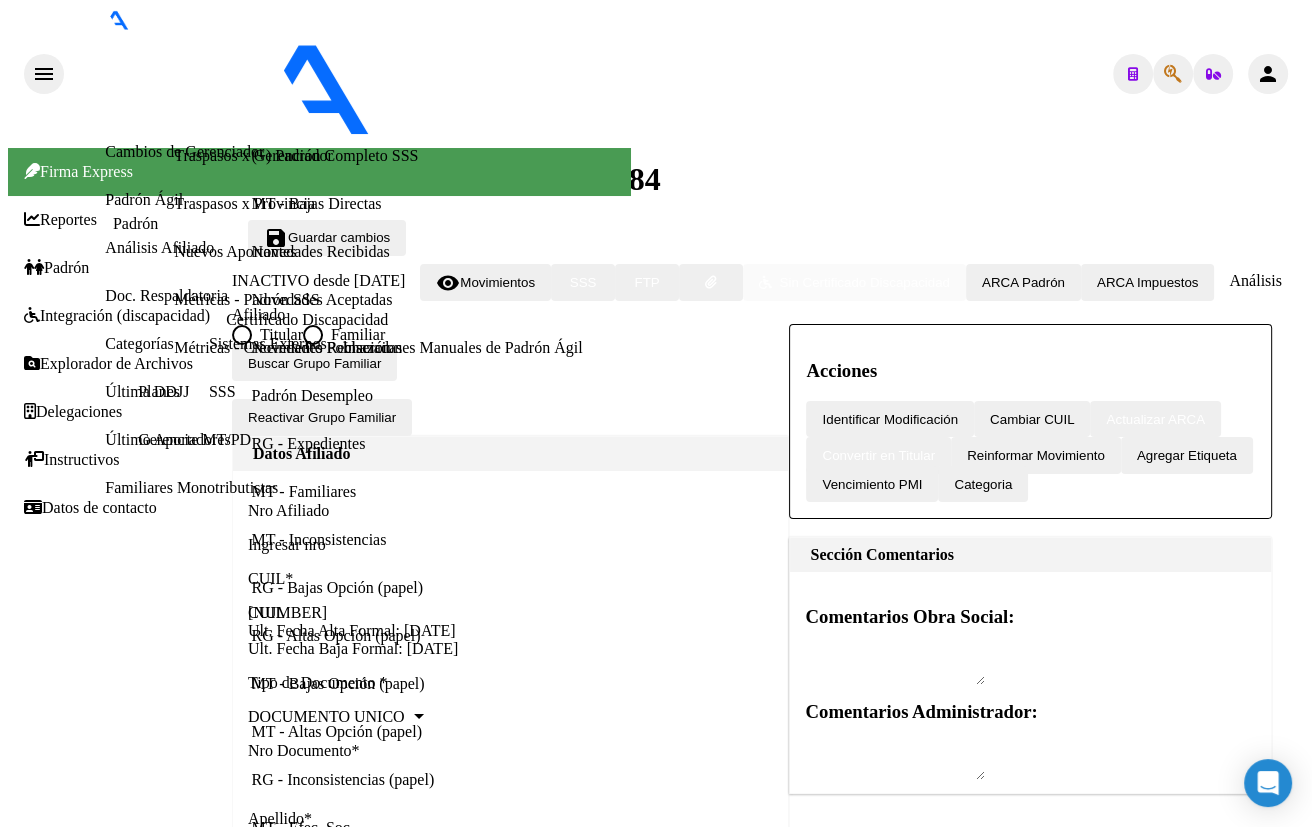 click on "Afiliados Empadronados" at bounding box center [185, 55] 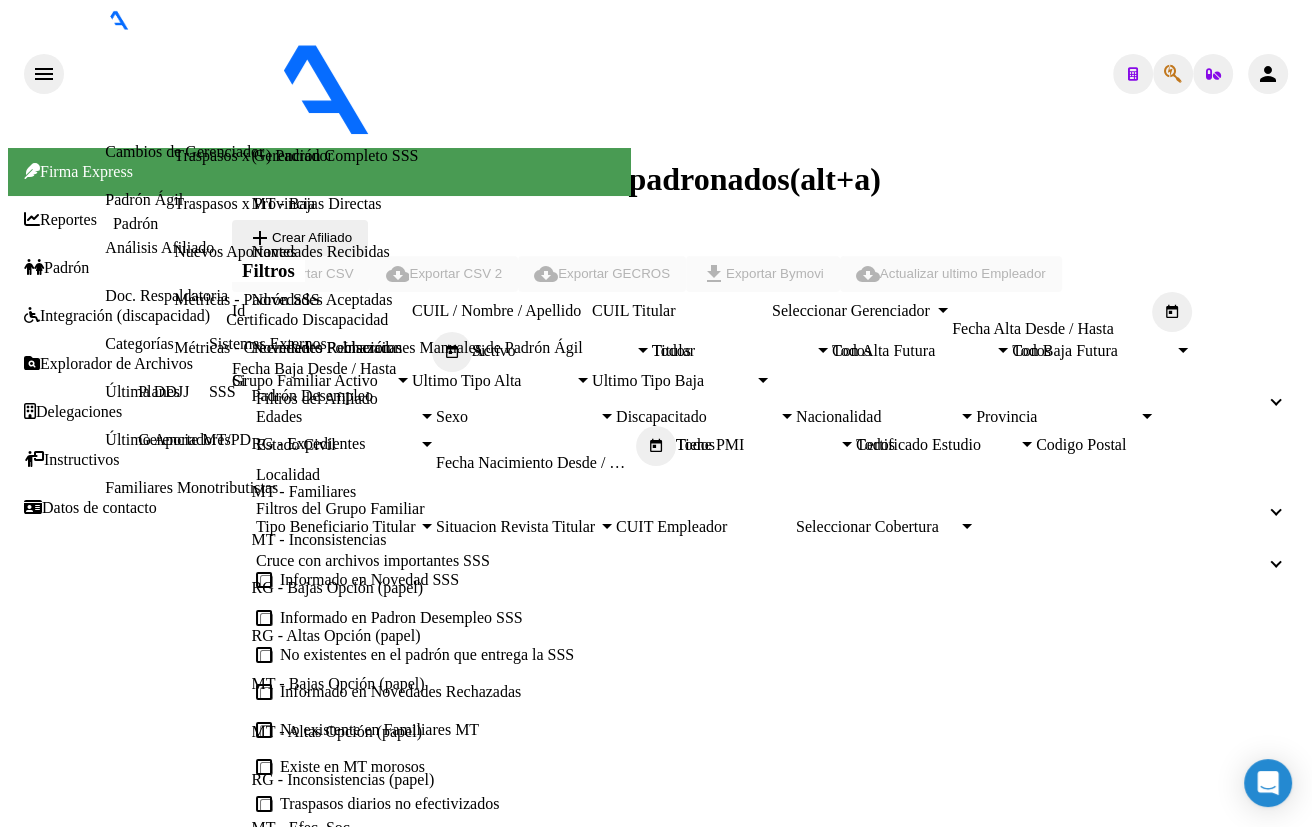 scroll, scrollTop: 0, scrollLeft: 0, axis: both 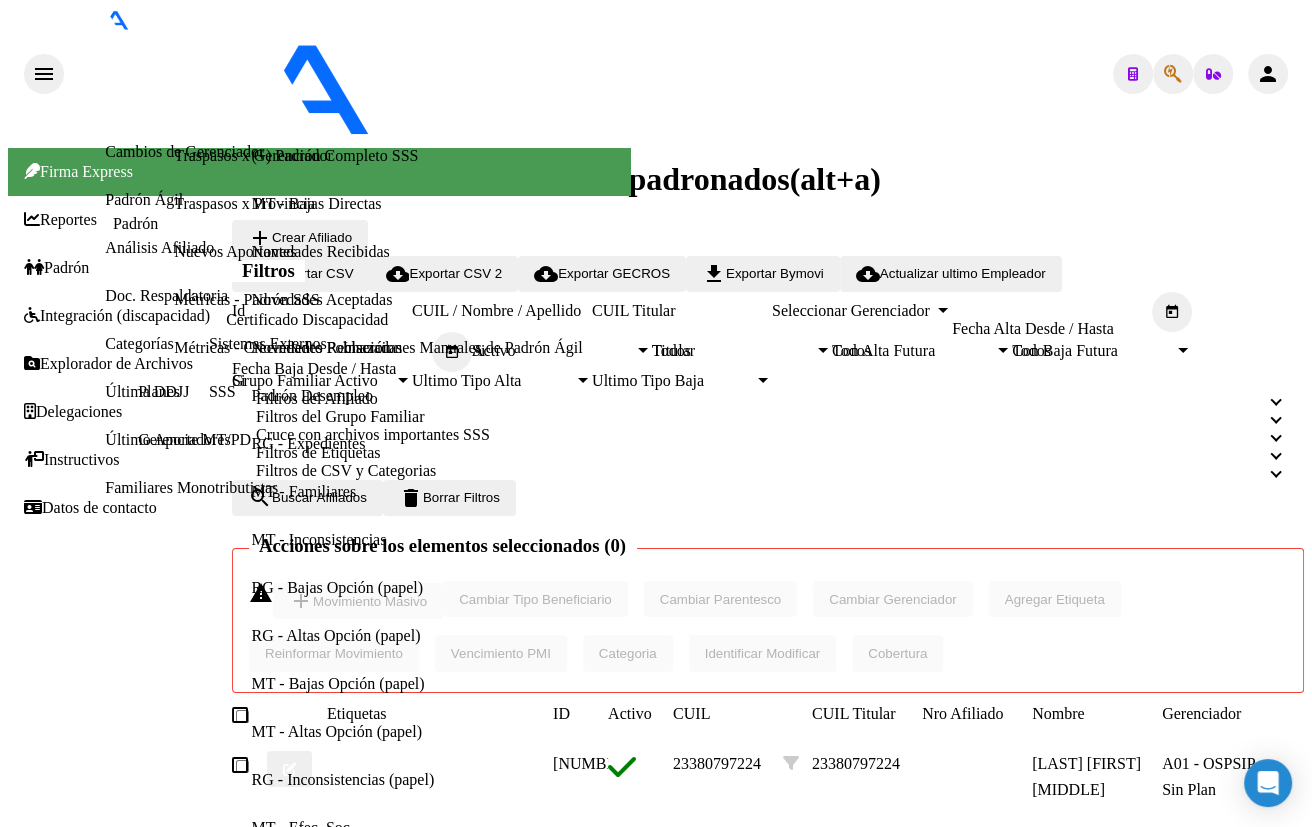 click on "Filtros Id CUIL / Nombre / Apellido CUIL Titular Seleccionar Gerenciador Seleccionar Gerenciador Start date – Fecha Alta Desde / Hasta Start date – Fecha Baja Desde / Hasta Si Activo Todos Titular Todos Con Alta Futura Todos Con Baja Futura Si Grupo Familiar Activo Ultimo Tipo Alta Ultimo Tipo Alta Ultimo Tipo Baja Ultimo Tipo Baja  Filtros del Afiliado  Edades Edades Sexo Sexo Discapacitado Discapacitado Nacionalidad Nacionalidad Provincia Provincia Estado Civil Estado Civil Start date – Fecha Nacimiento Desde / Hasta Todos Tiene PMI Todos Certificado Estudio Codigo Postal Localidad  Filtros del Grupo Familiar  Tipo Beneficiario Titular Tipo Beneficiario Titular Situacion Revista Titular Situacion Revista Titular CUIT Empleador Seleccionar Cobertura Seleccionar Cobertura  Cruce con archivos importantes SSS     Informado en Novedad SSS     Informado en Padron Desempleo SSS     No existentes en el padrón que entrega la SSS     Informado en Novedades Rechazadas     No existente en Familiares MT" 